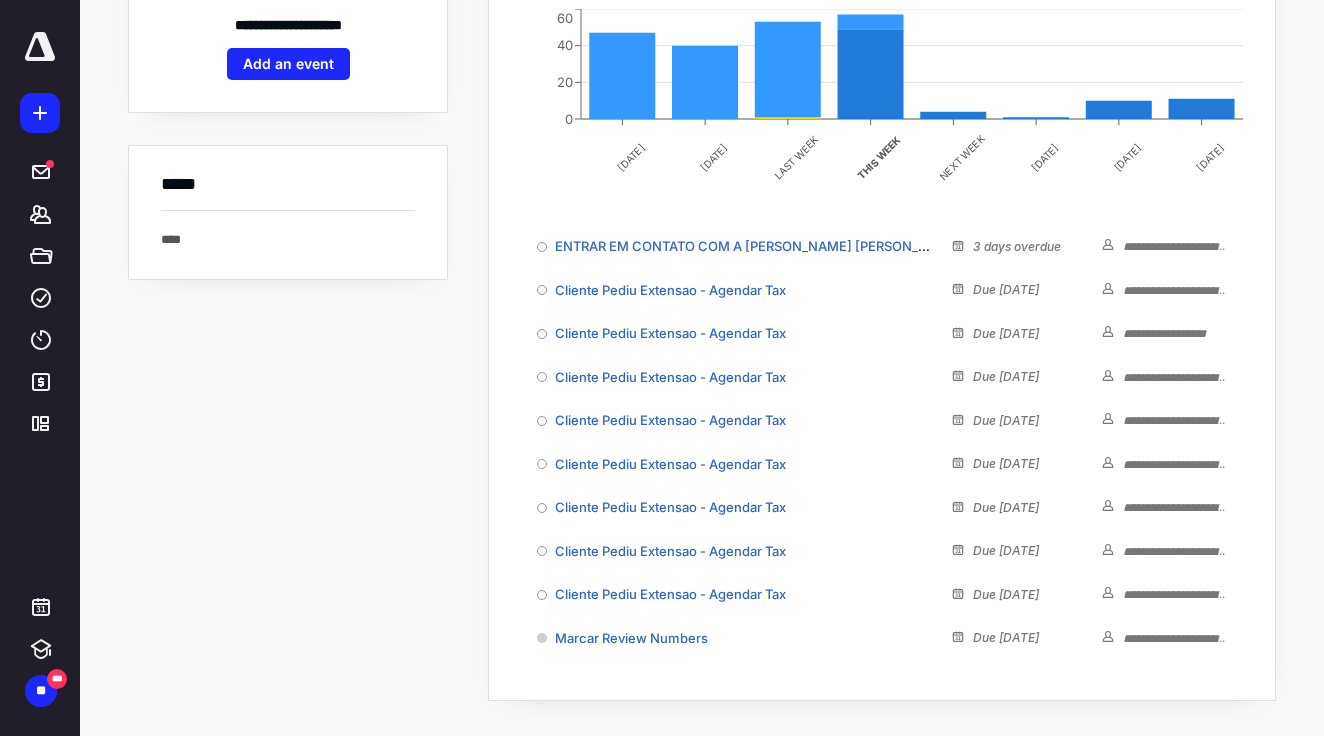scroll, scrollTop: 0, scrollLeft: 0, axis: both 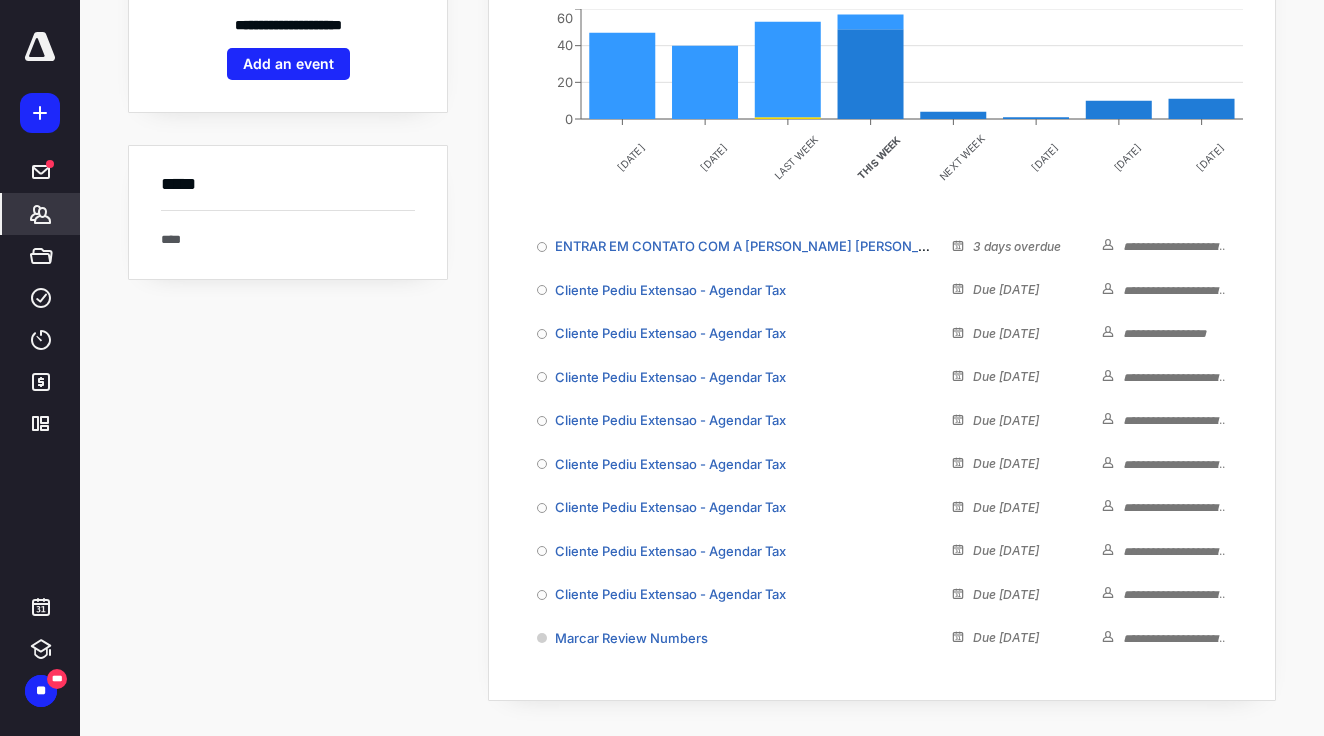 click on "*******" at bounding box center [41, 214] 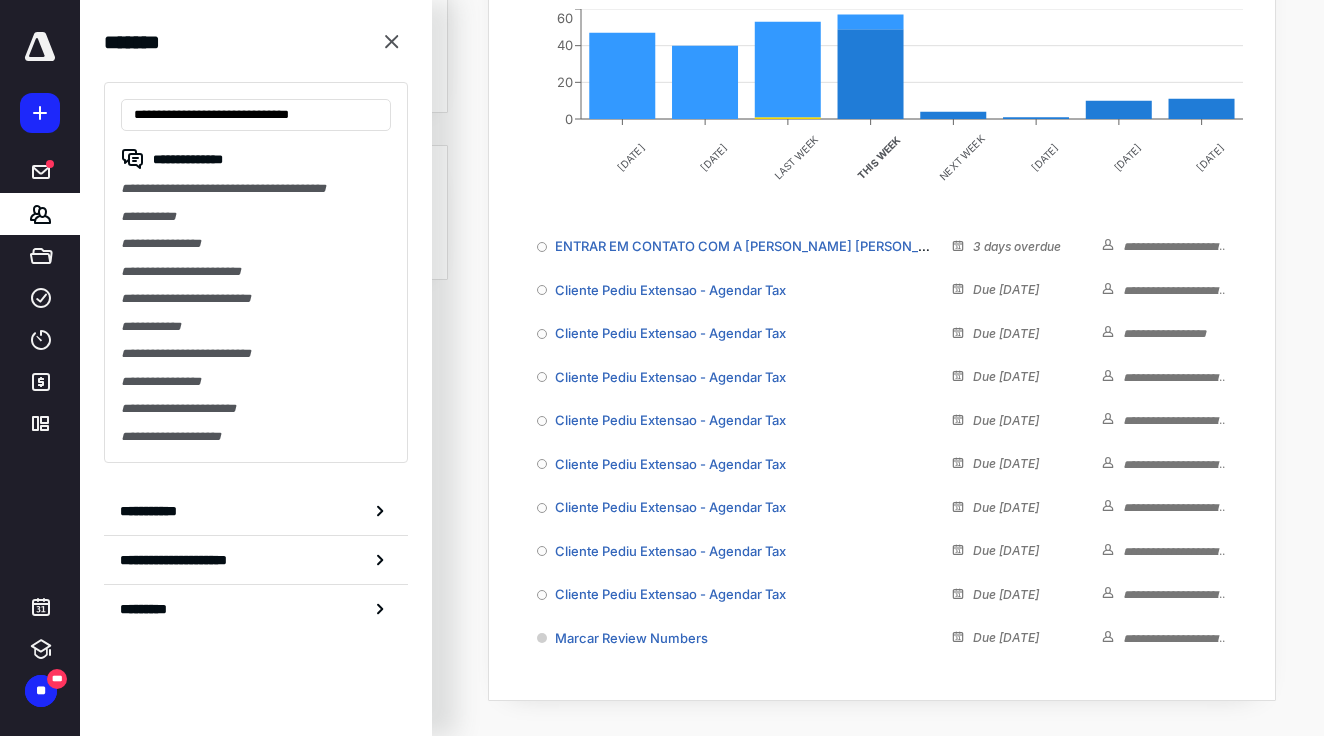 scroll, scrollTop: 0, scrollLeft: 3, axis: horizontal 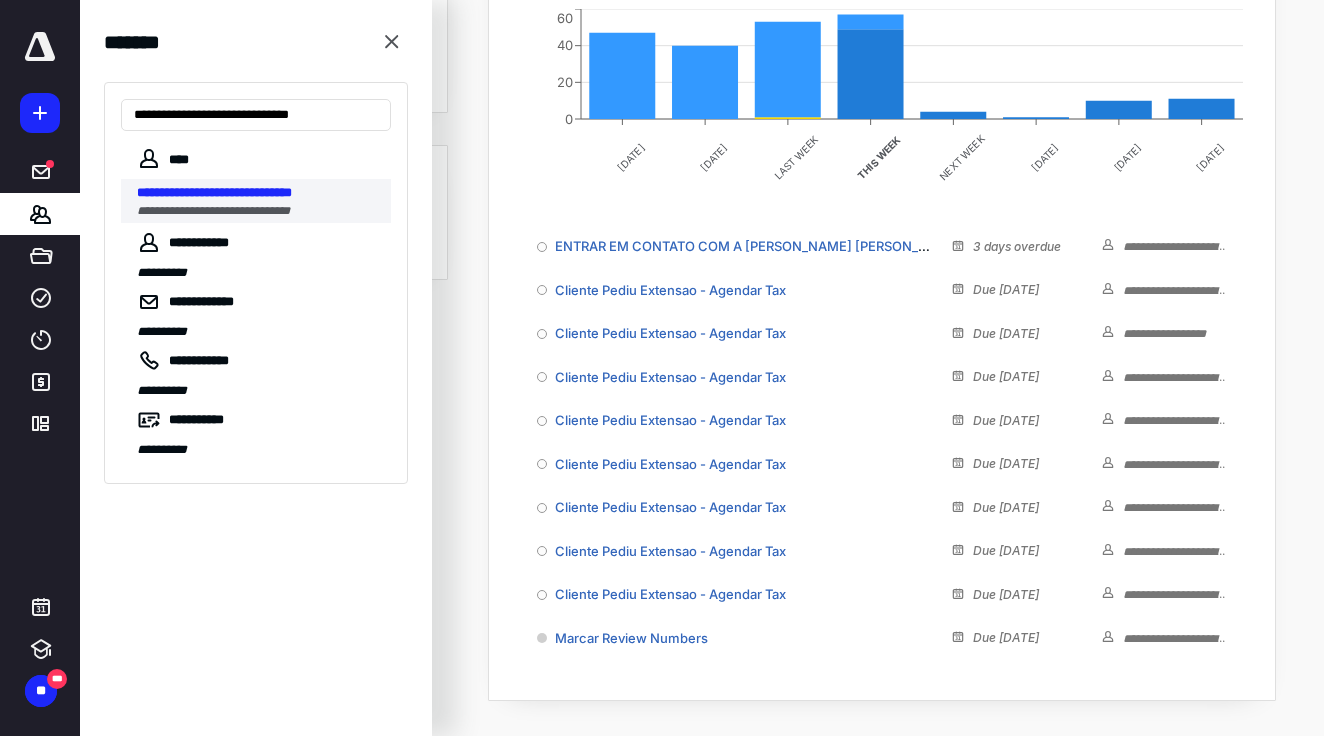 type on "**********" 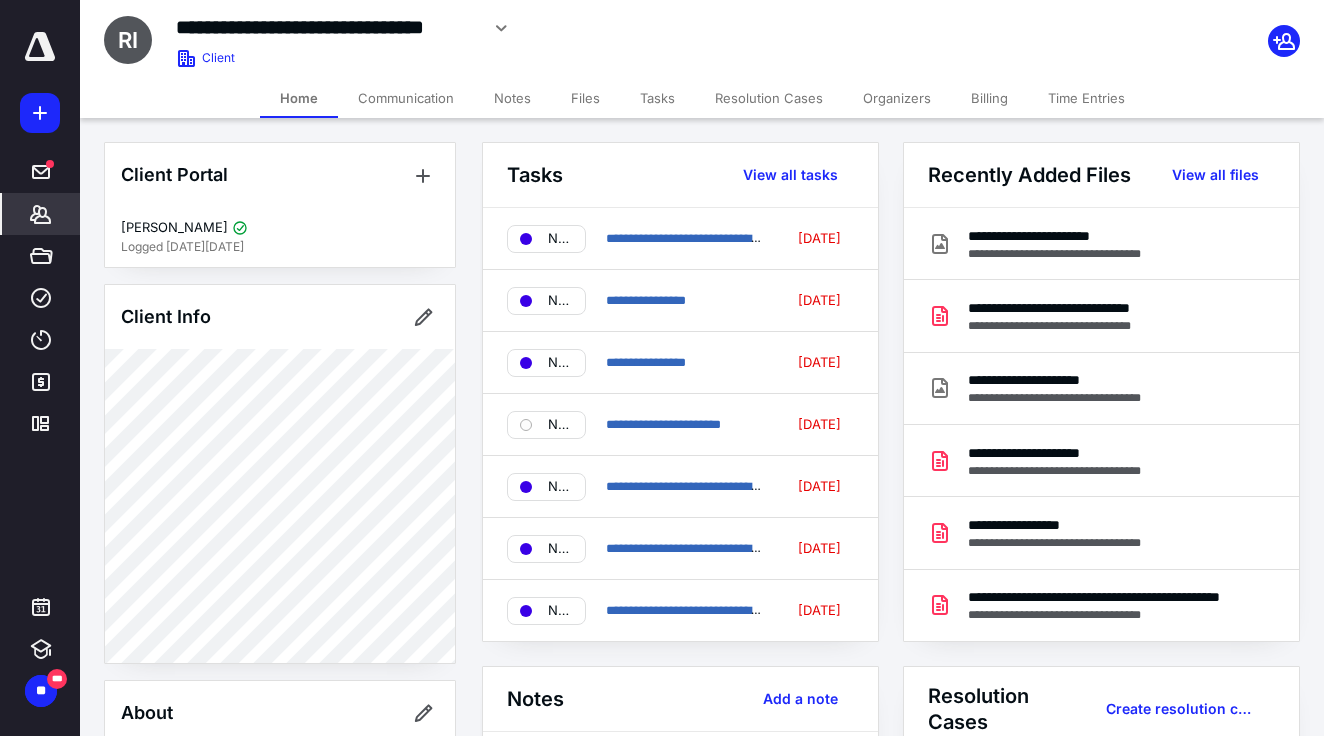 click on "Notes" at bounding box center [512, 98] 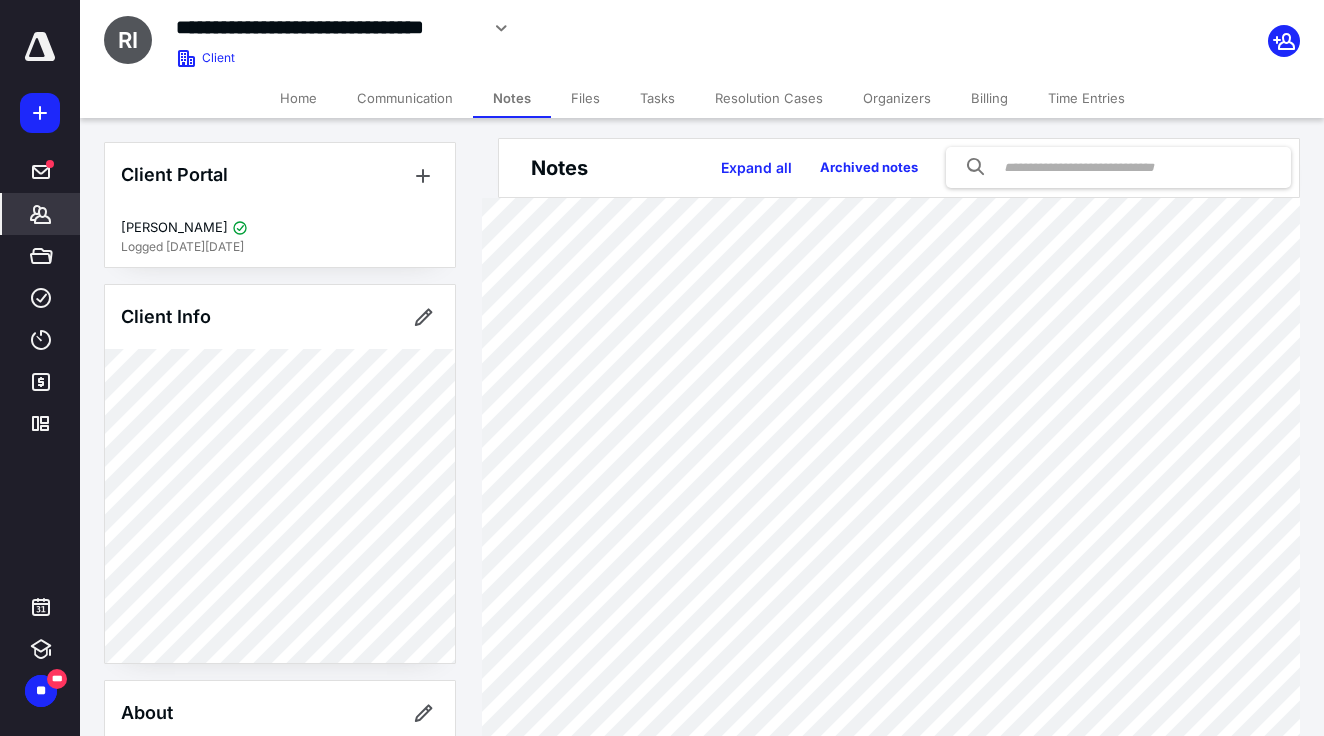 scroll, scrollTop: 266, scrollLeft: 0, axis: vertical 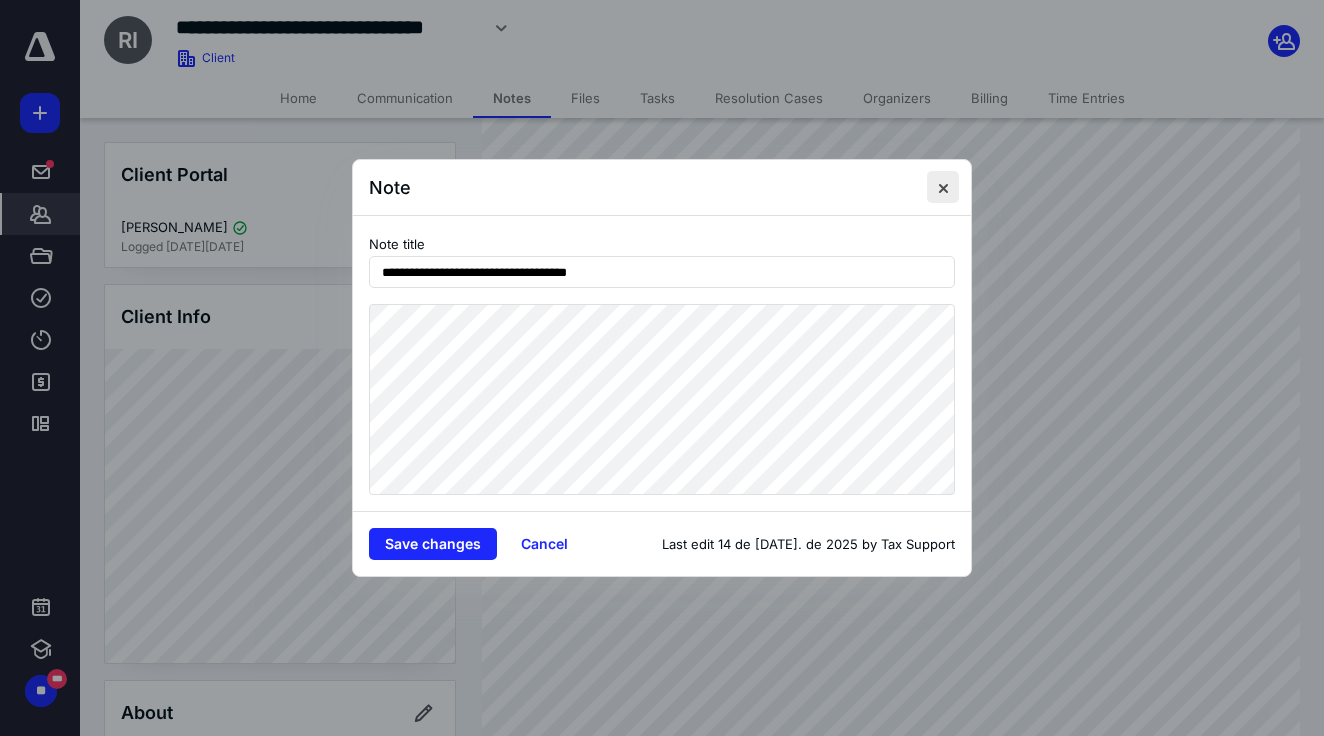 click at bounding box center [943, 187] 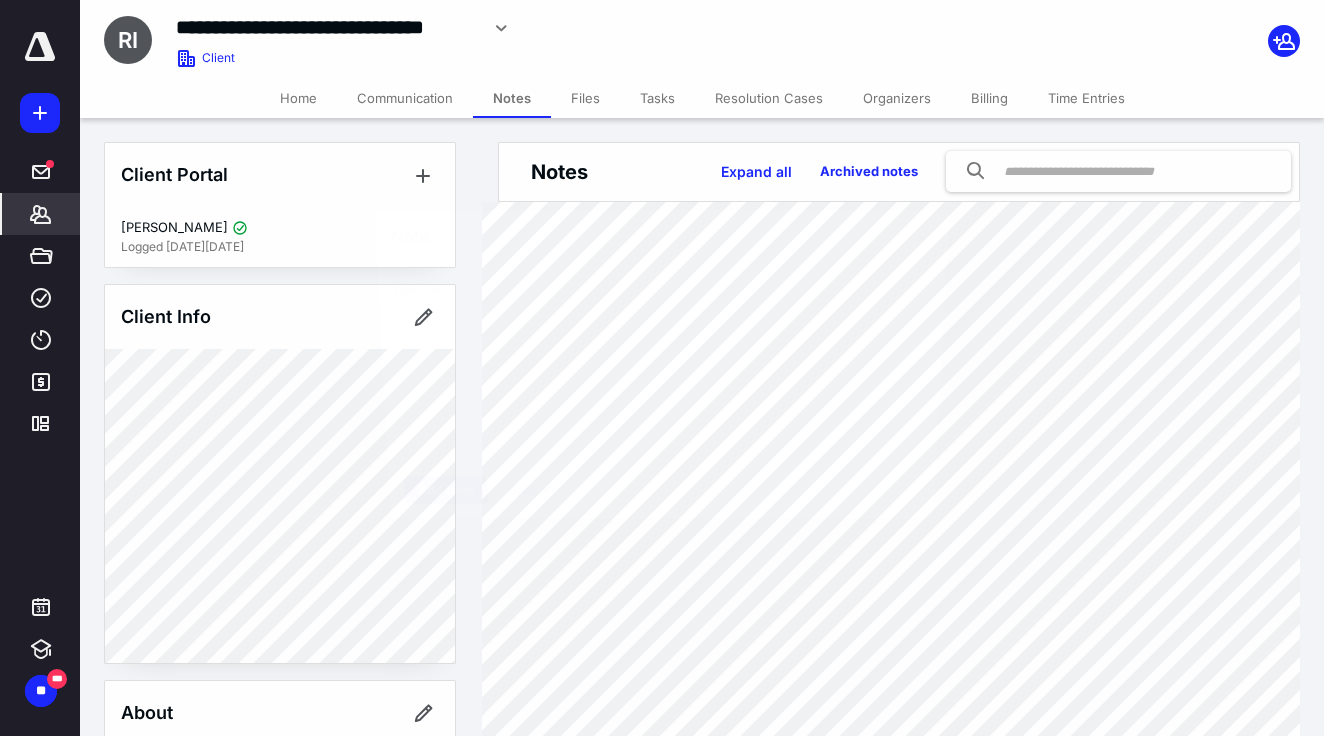 scroll, scrollTop: 0, scrollLeft: 0, axis: both 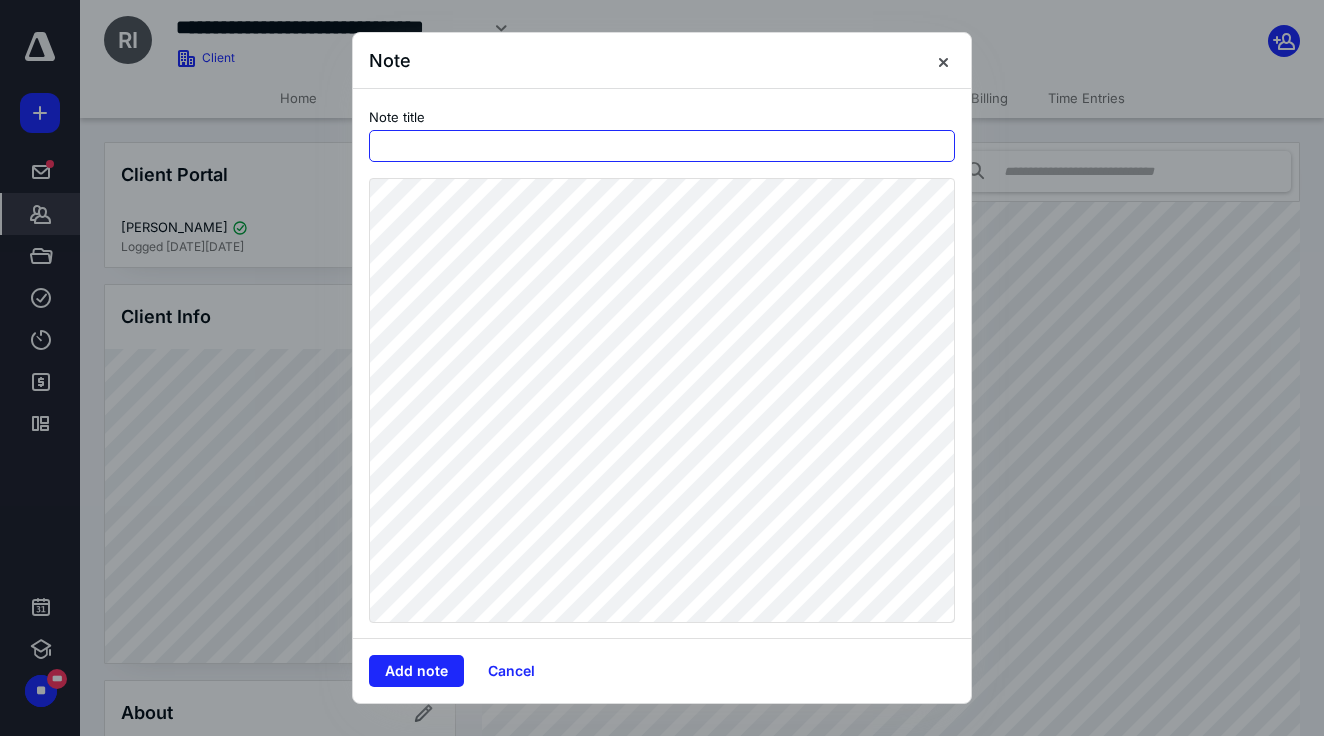 click at bounding box center (662, 146) 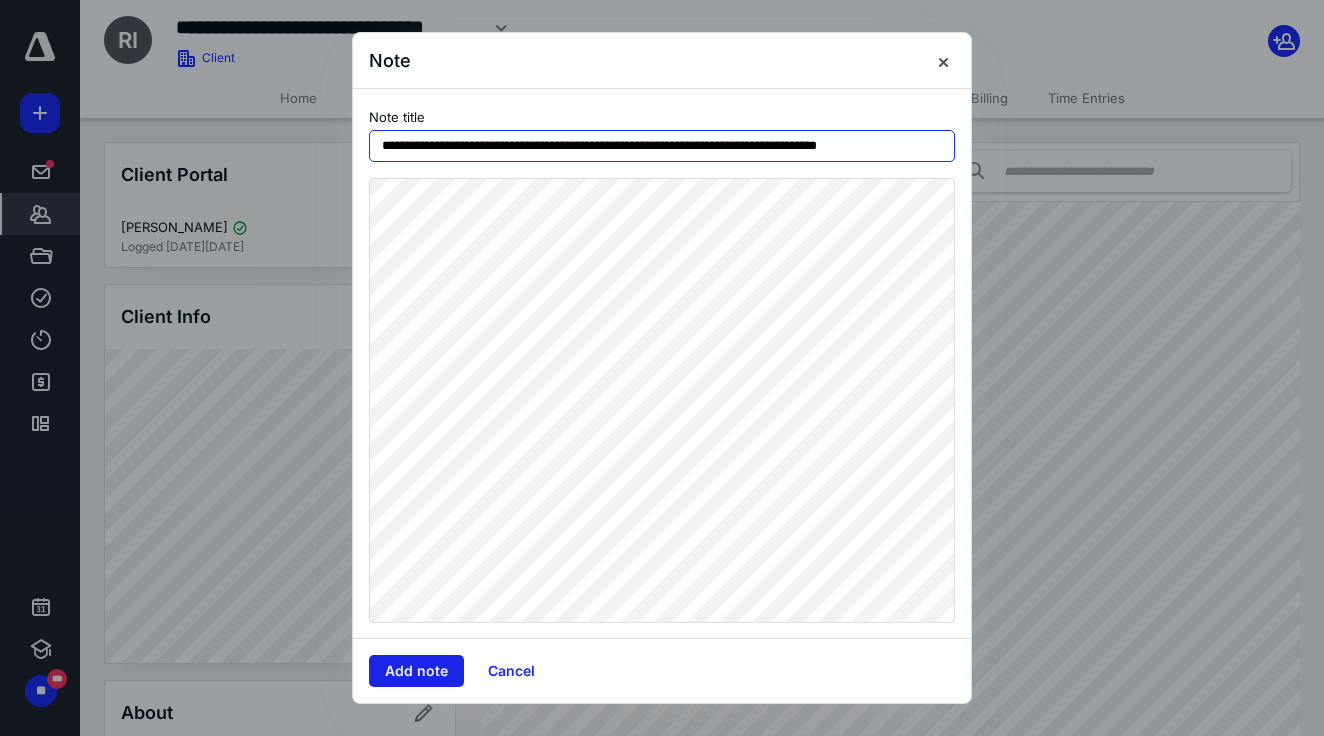 type on "**********" 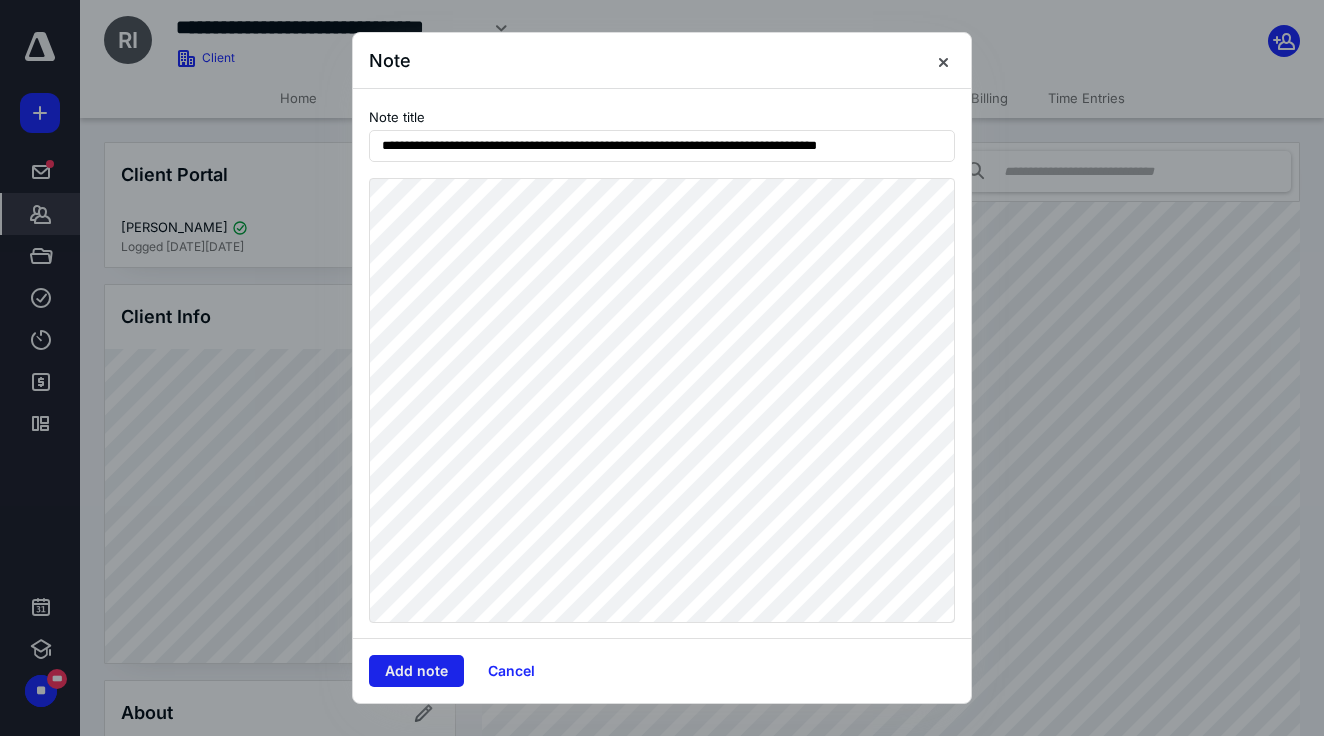 click on "Add note" at bounding box center [416, 671] 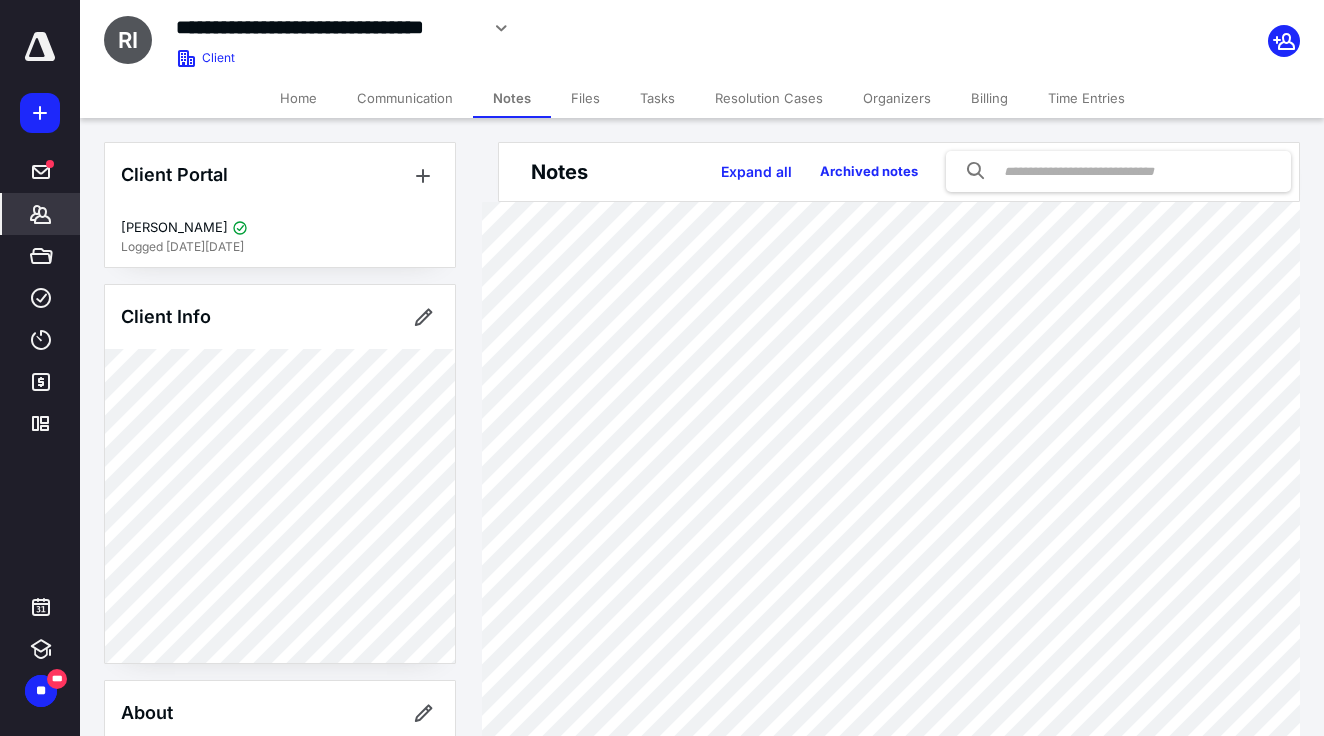 scroll, scrollTop: 320, scrollLeft: 0, axis: vertical 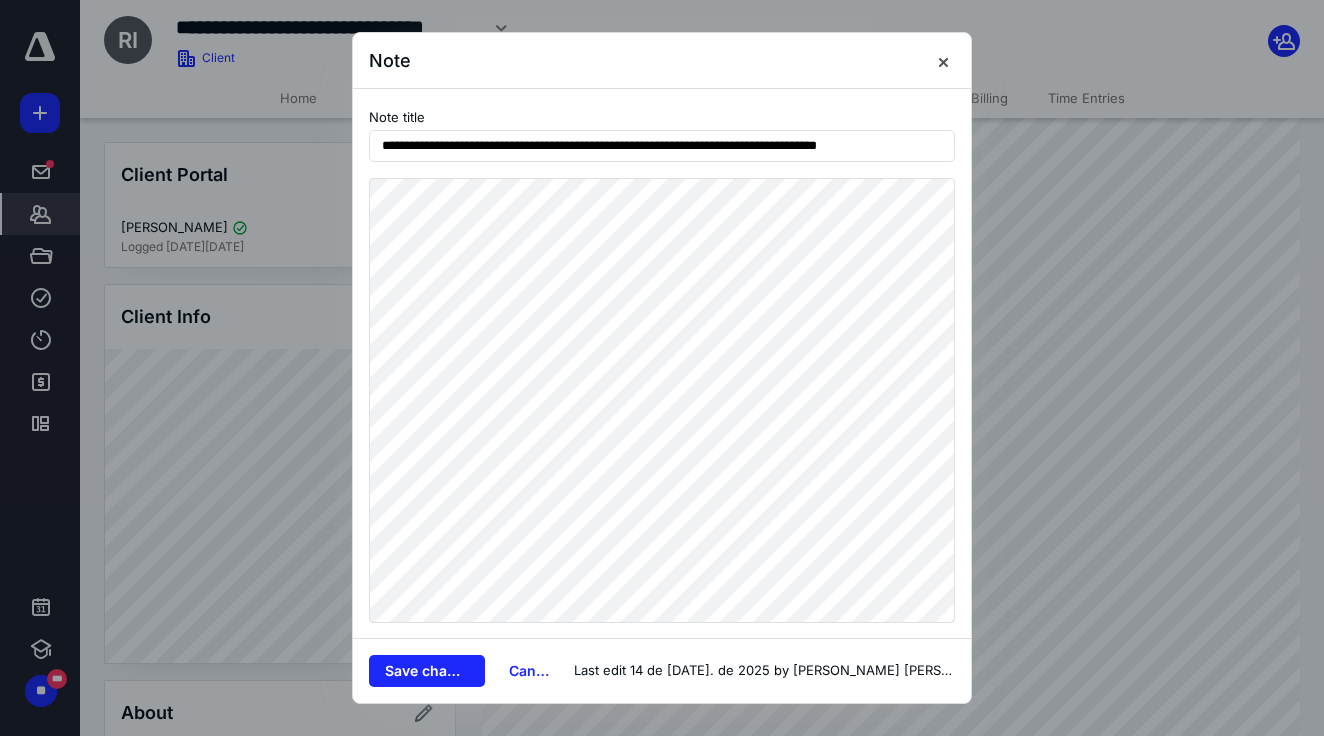 drag, startPoint x: 385, startPoint y: 150, endPoint x: 1168, endPoint y: 191, distance: 784.0727 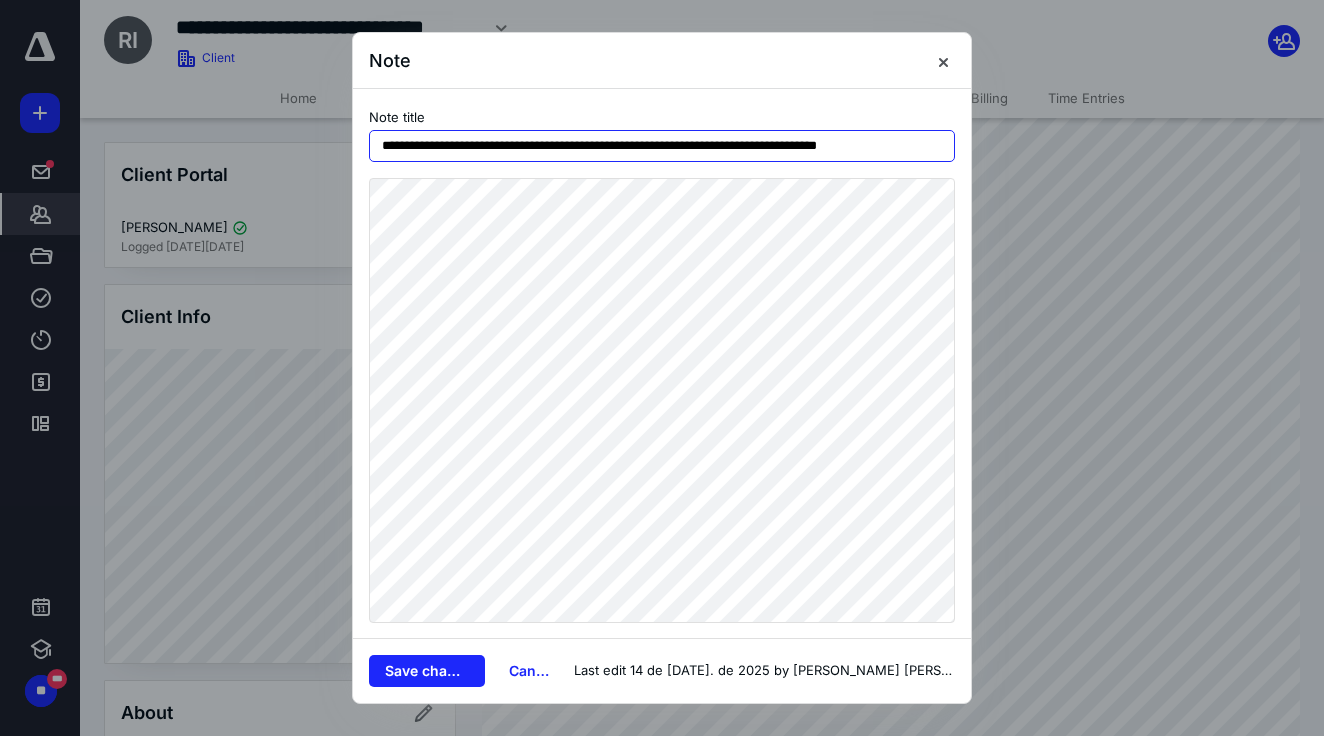 drag, startPoint x: 383, startPoint y: 144, endPoint x: 1060, endPoint y: 158, distance: 677.1447 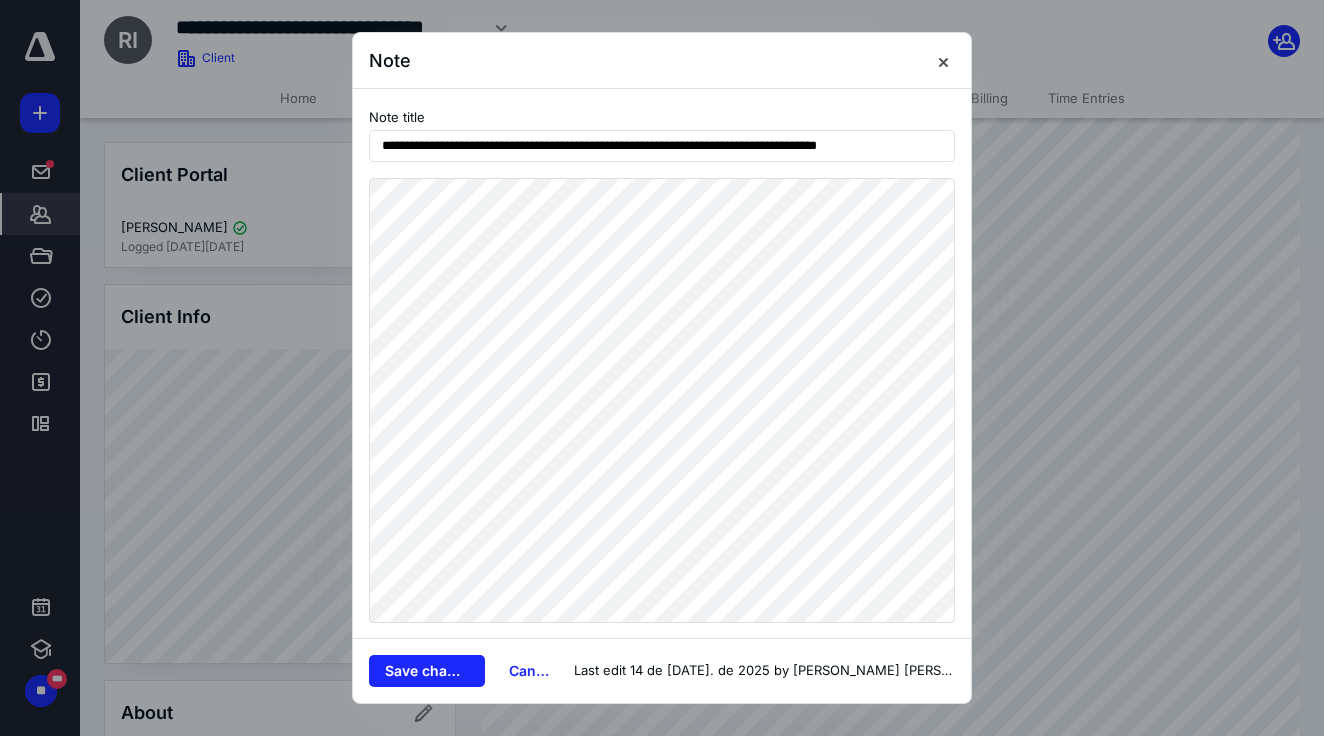 scroll, scrollTop: 55, scrollLeft: 0, axis: vertical 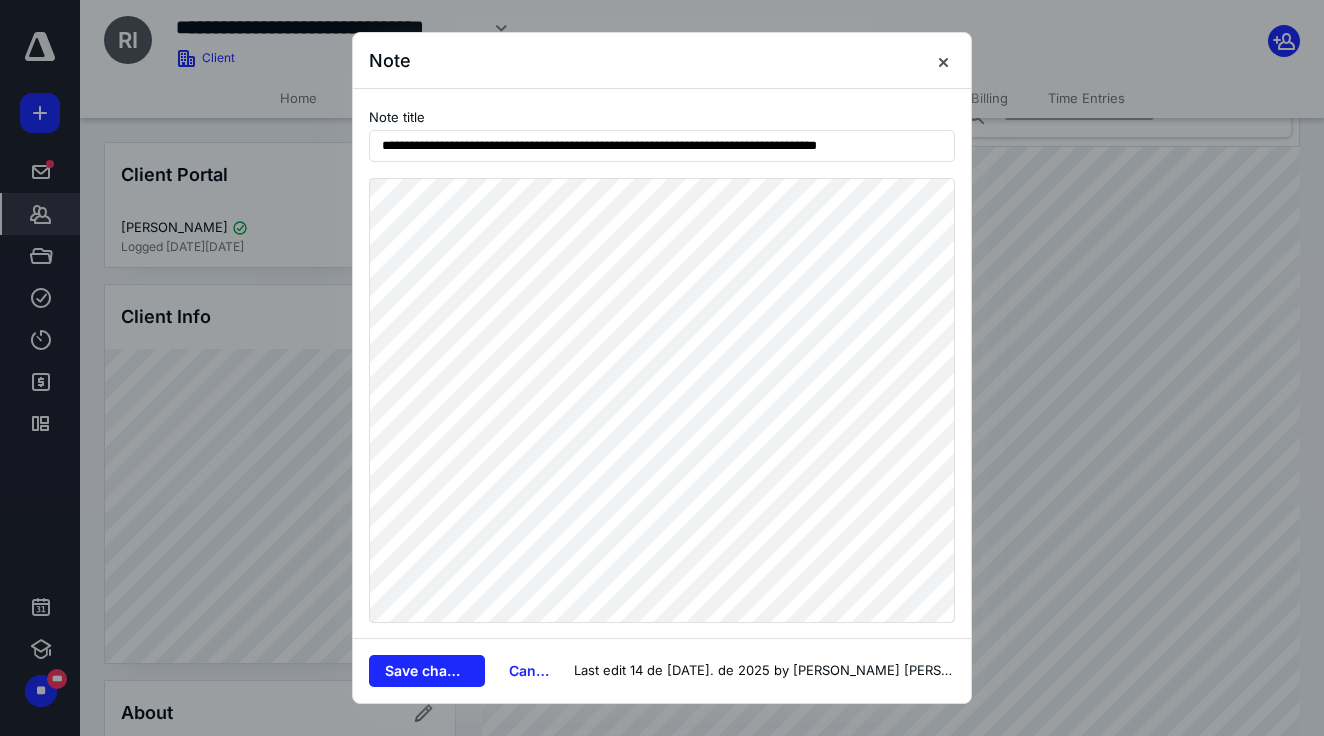 click on "**********" at bounding box center (662, 313) 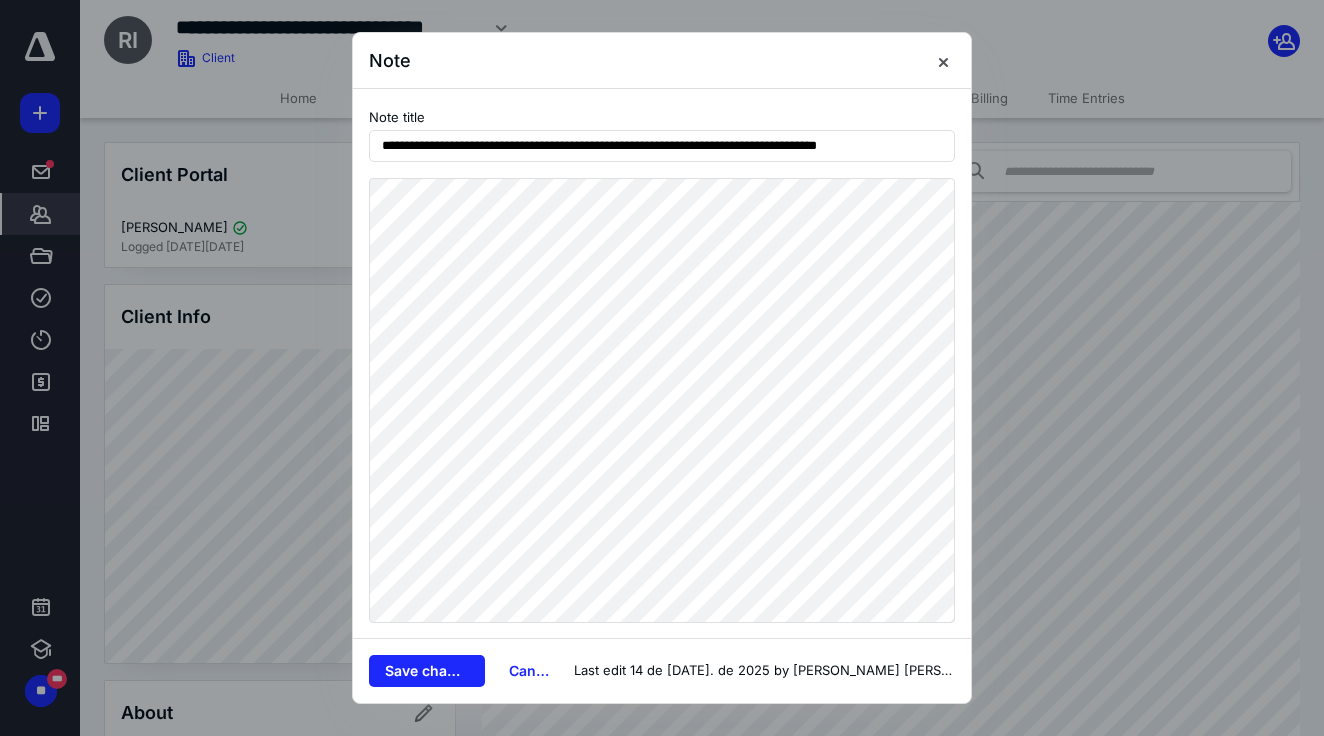 click on "Note" at bounding box center (662, 61) 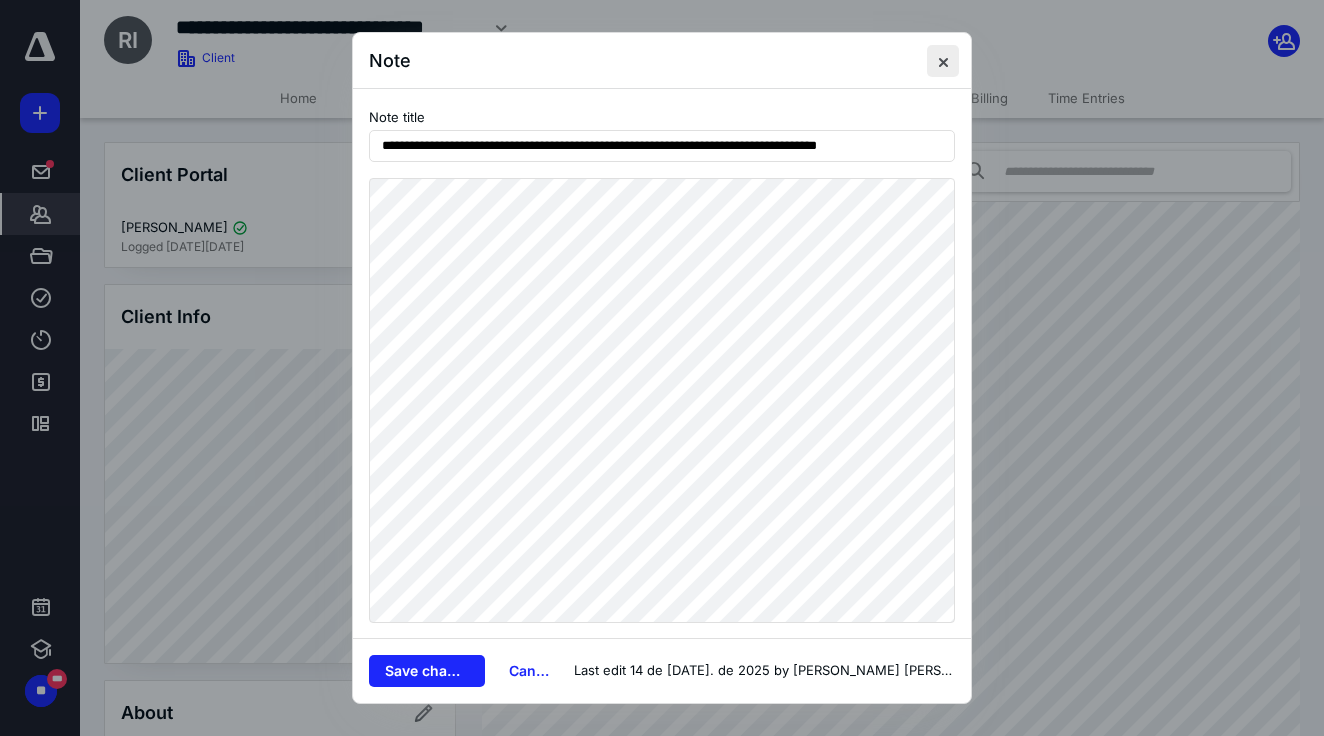 click at bounding box center (943, 61) 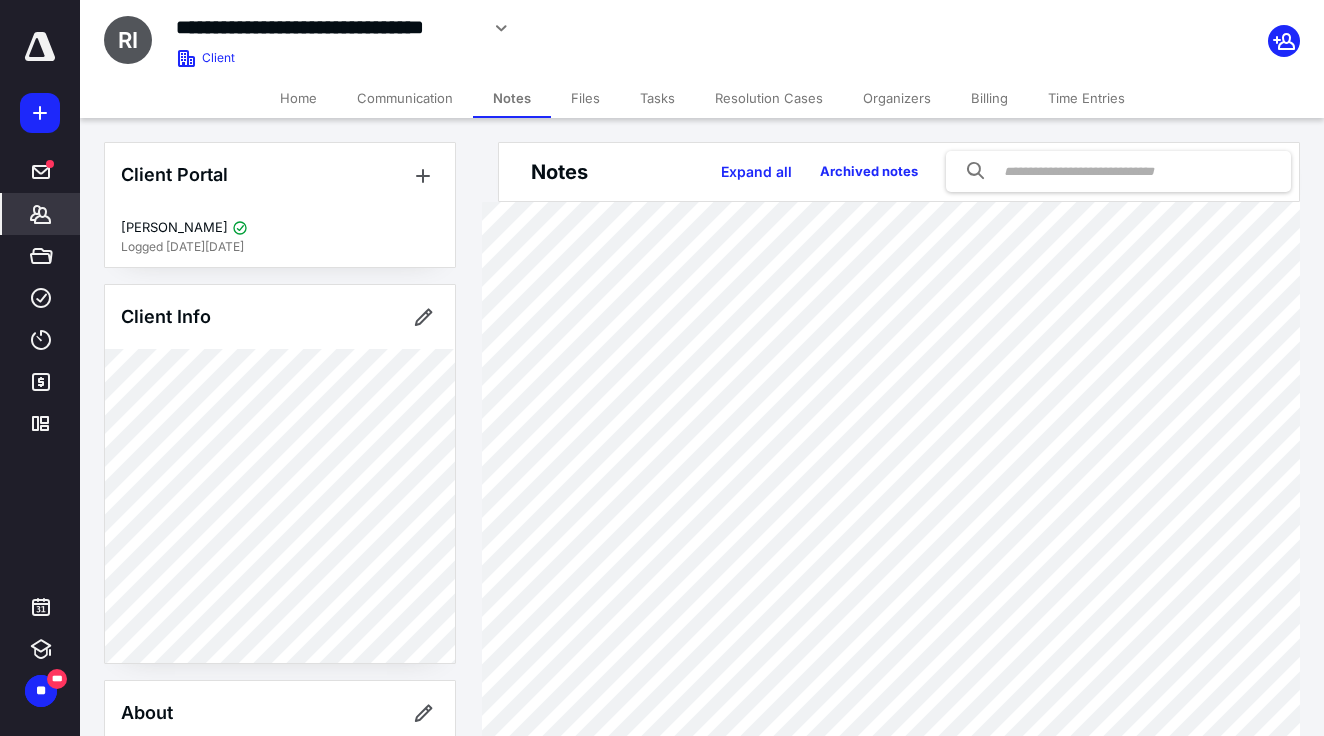 click at bounding box center (40, 47) 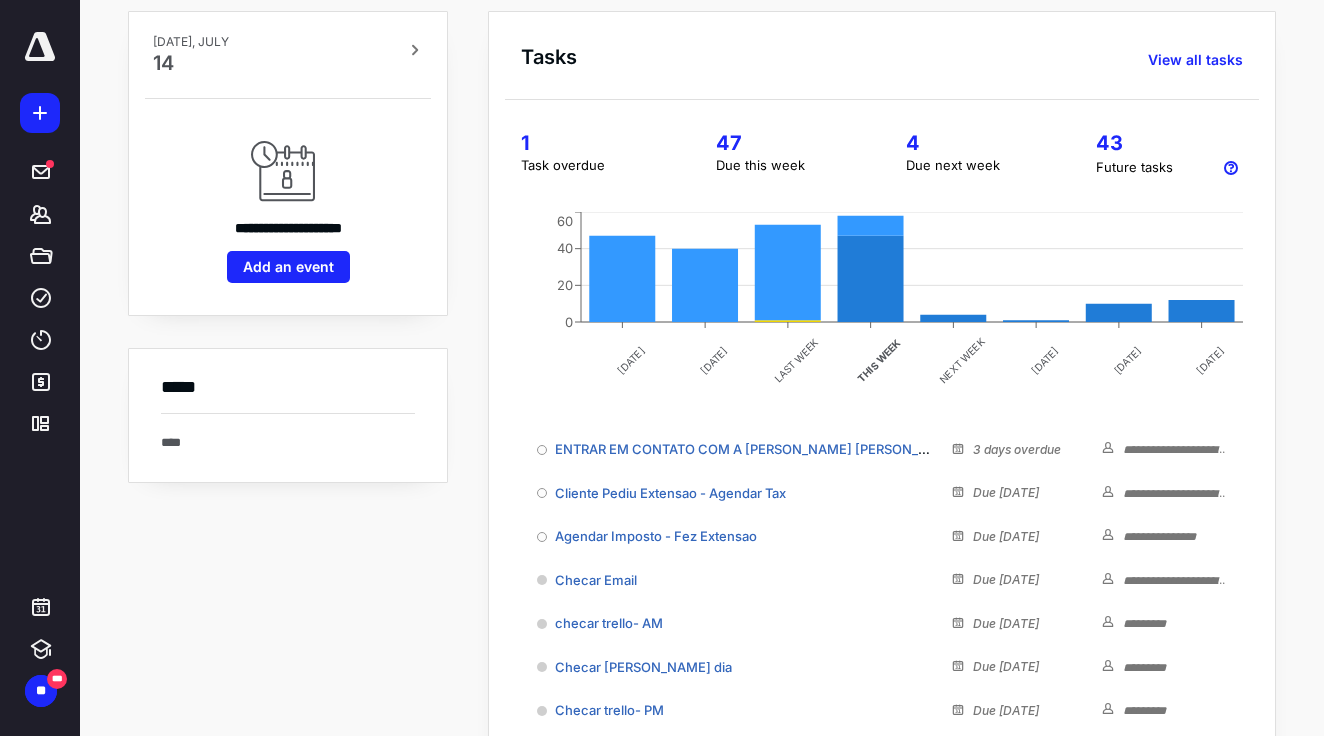 scroll, scrollTop: 130, scrollLeft: 0, axis: vertical 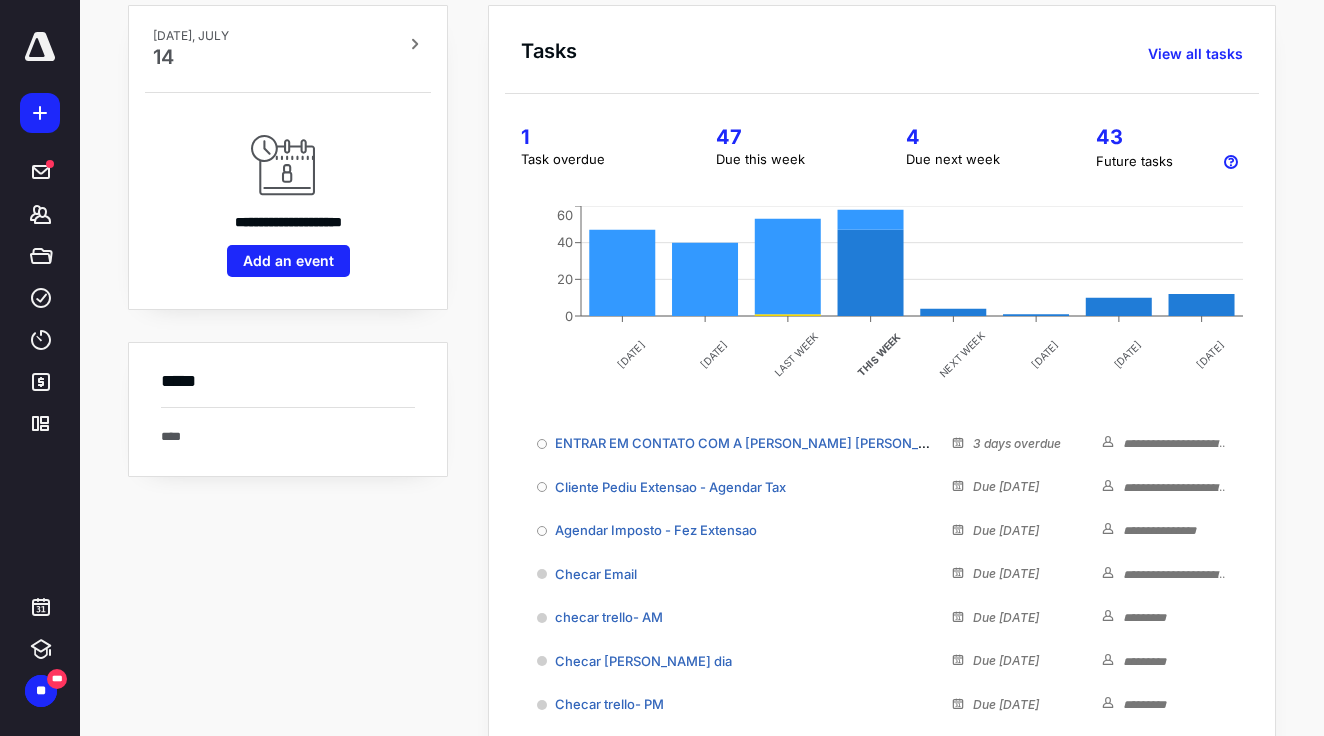 click on "**********" at bounding box center [702, 451] 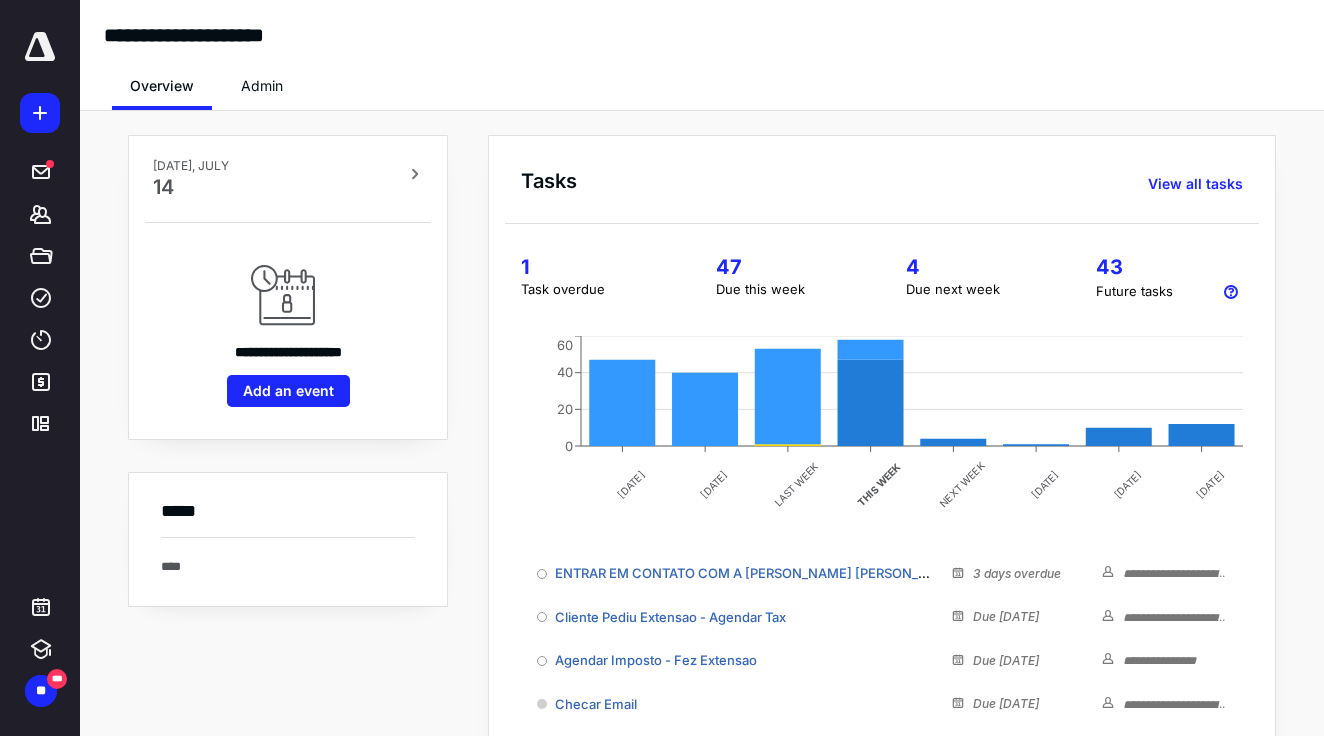 scroll, scrollTop: 0, scrollLeft: 0, axis: both 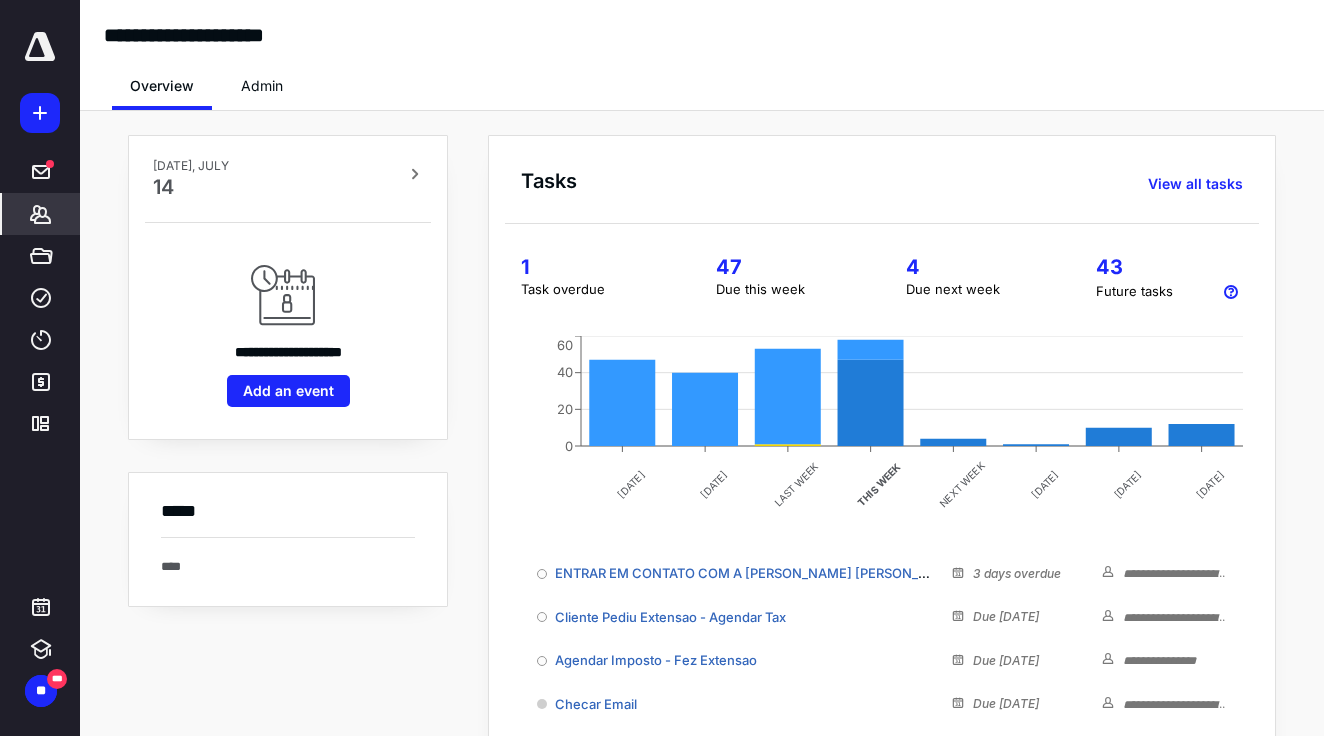 click on "*******" at bounding box center (41, 214) 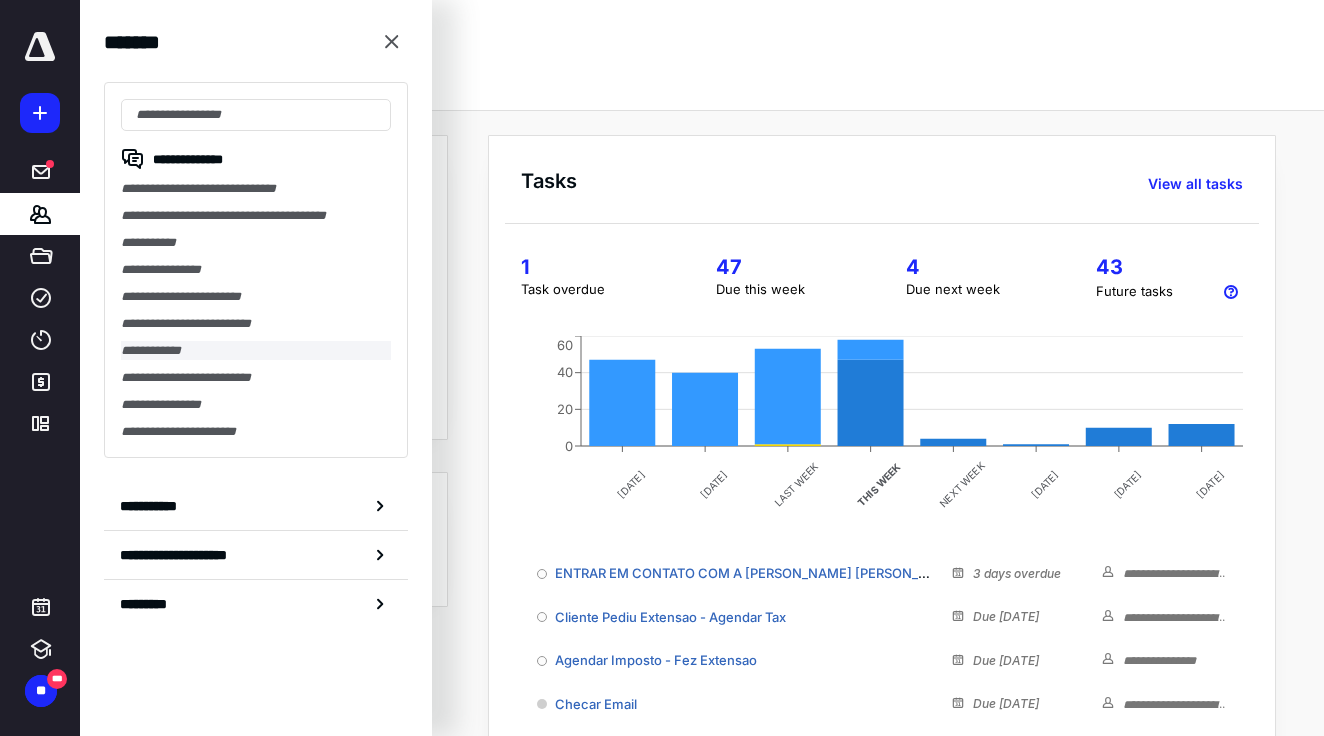 click on "**********" at bounding box center [256, 350] 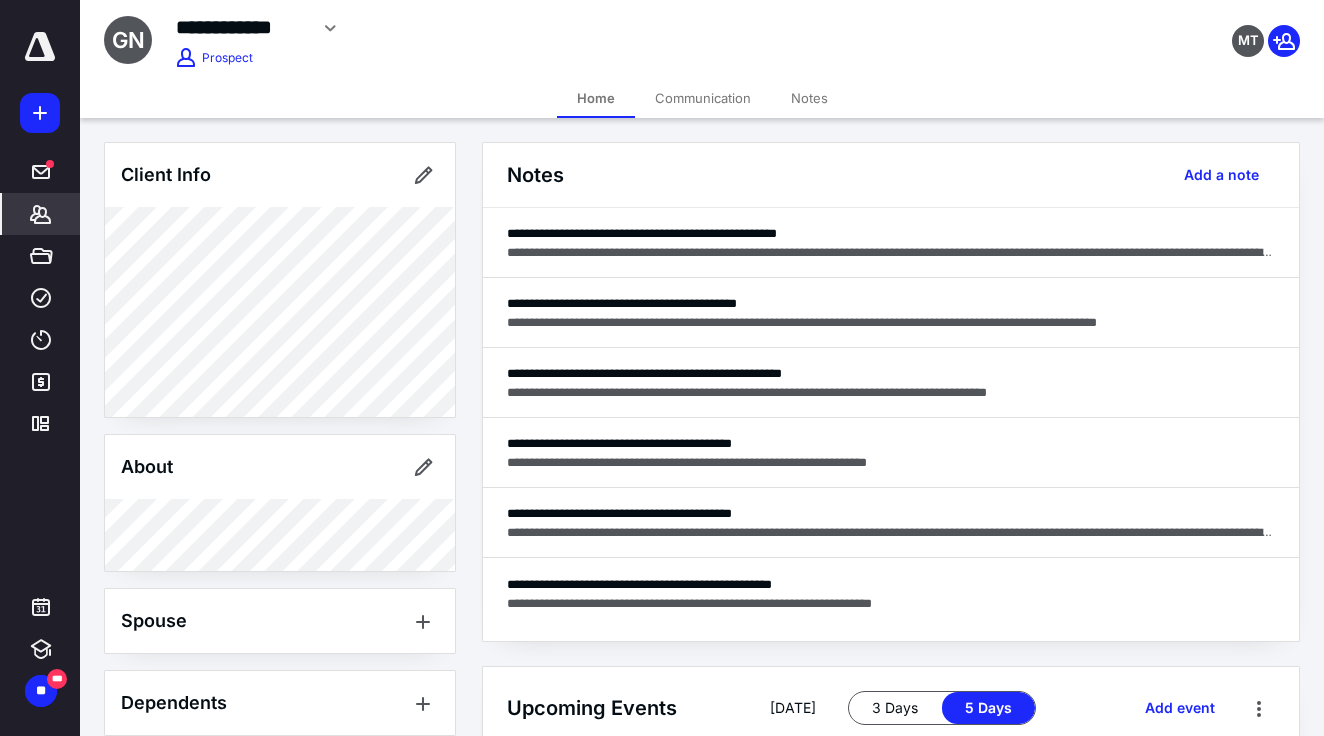 click on "*******" at bounding box center [41, 214] 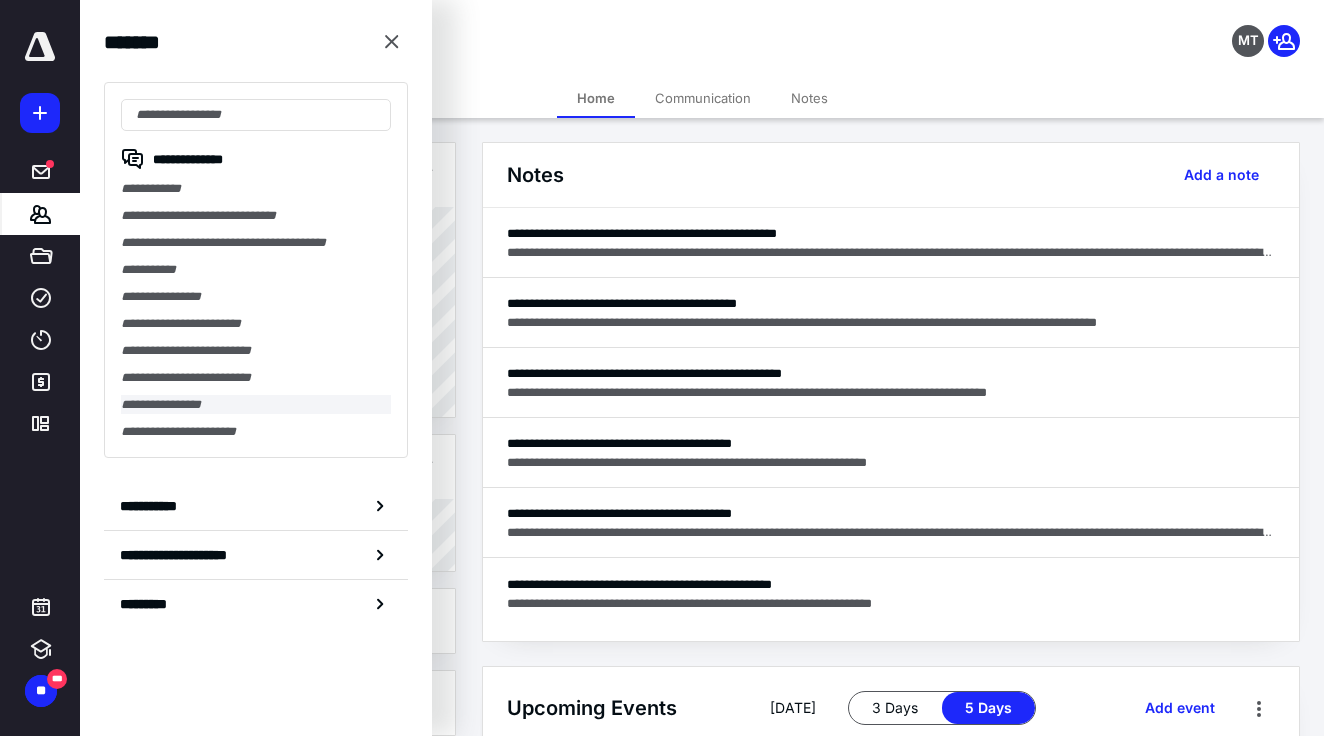 click on "**********" at bounding box center [256, 404] 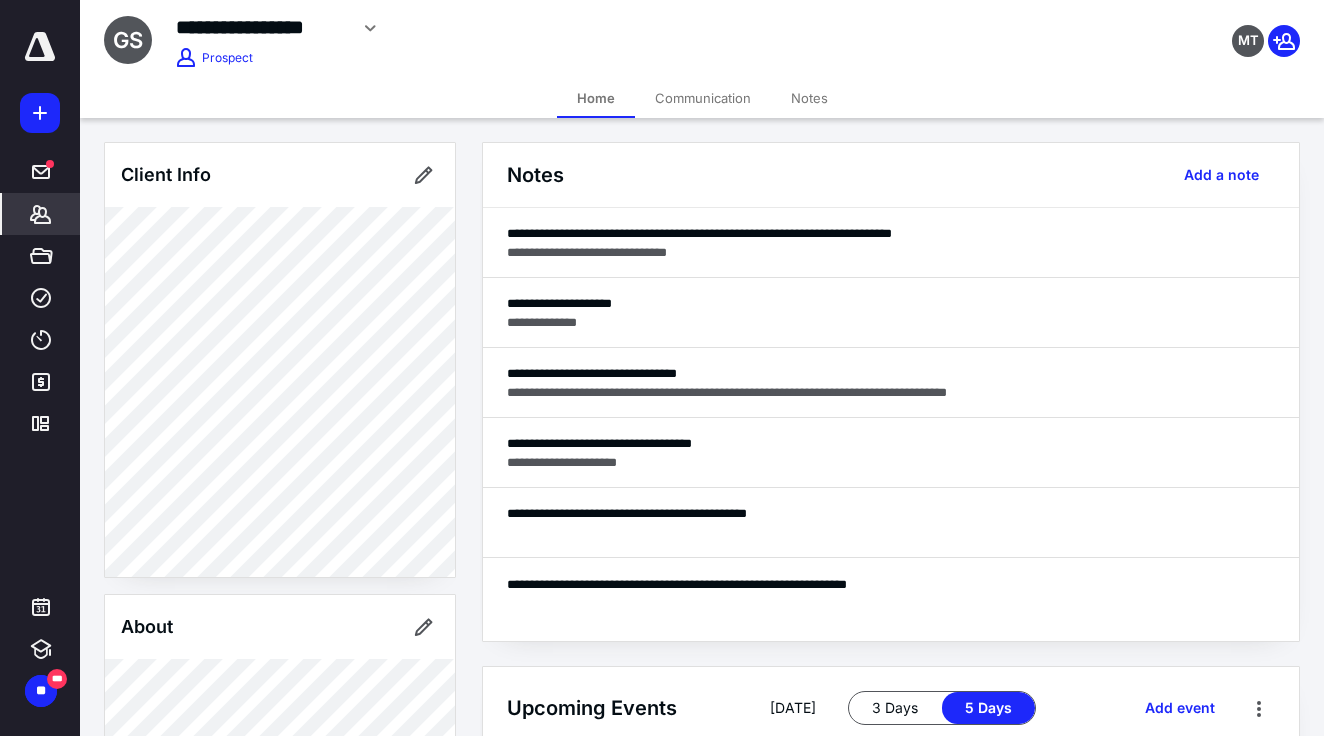click 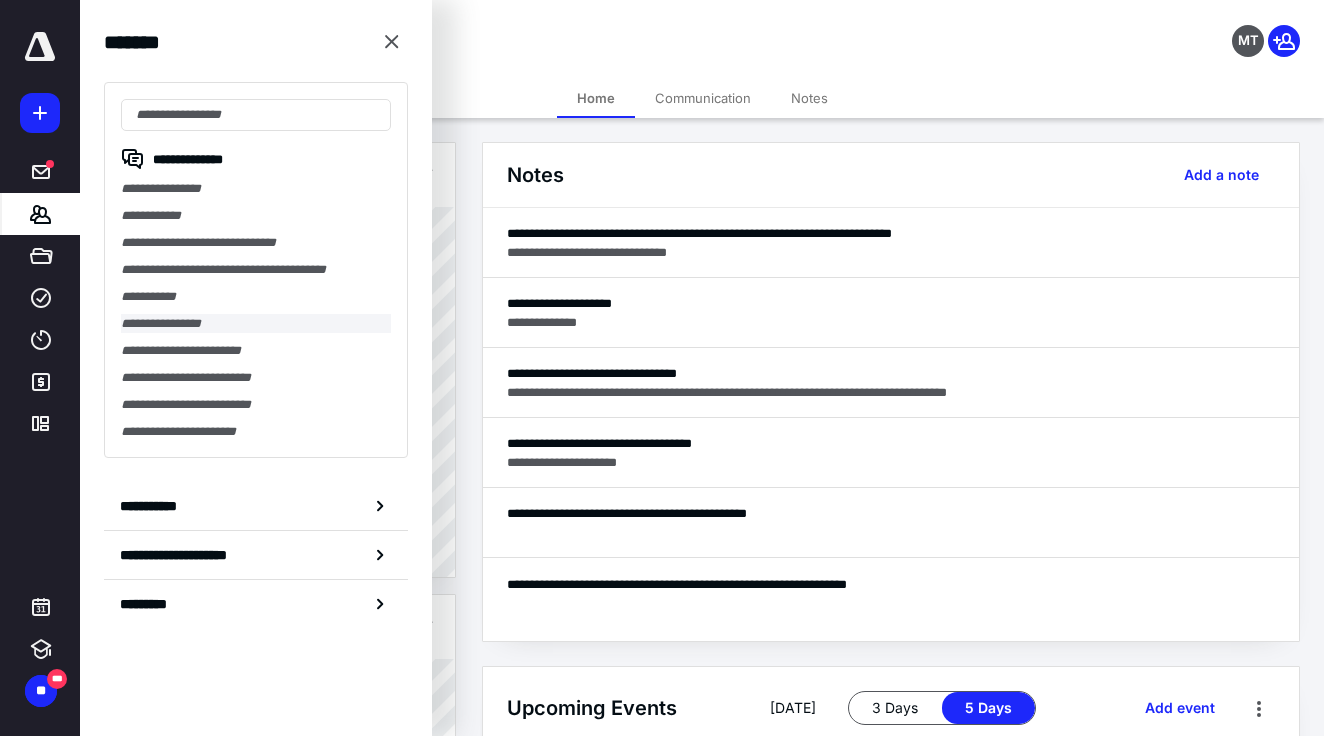 click on "**********" at bounding box center (256, 323) 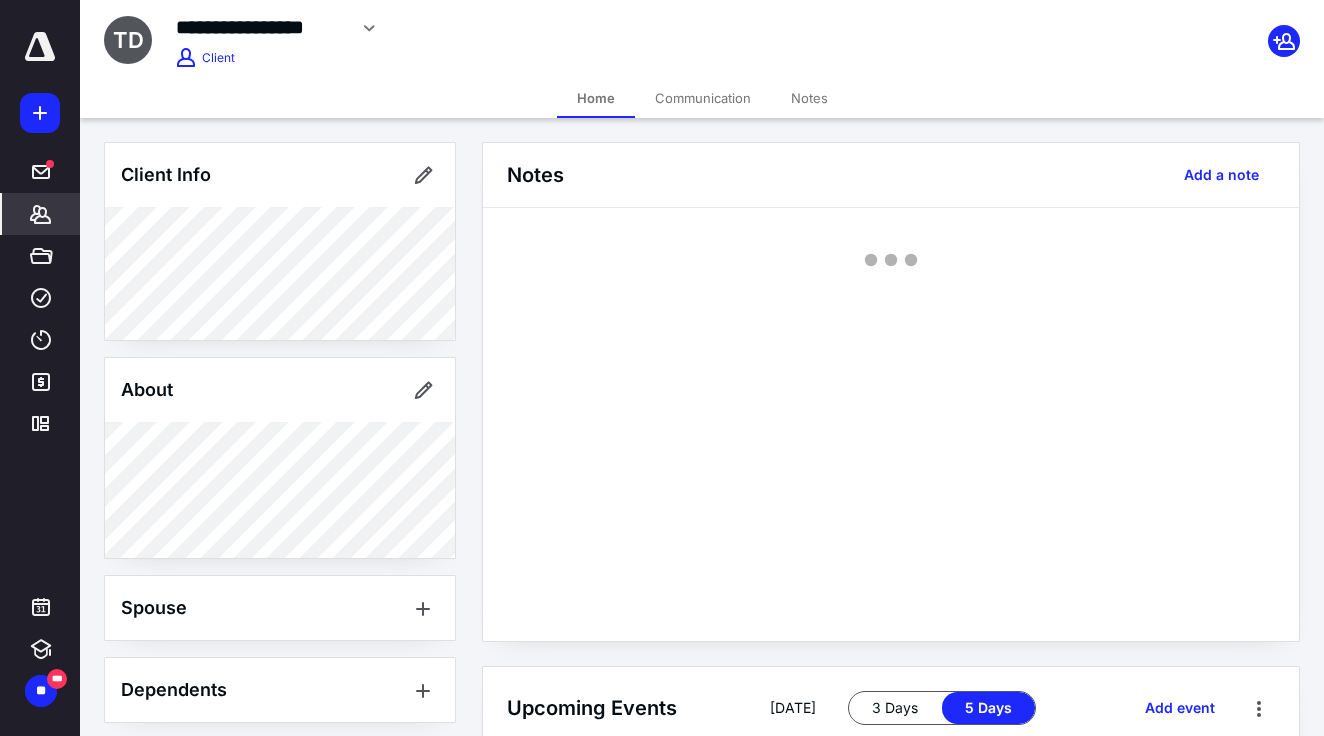 click on "*******" at bounding box center (41, 214) 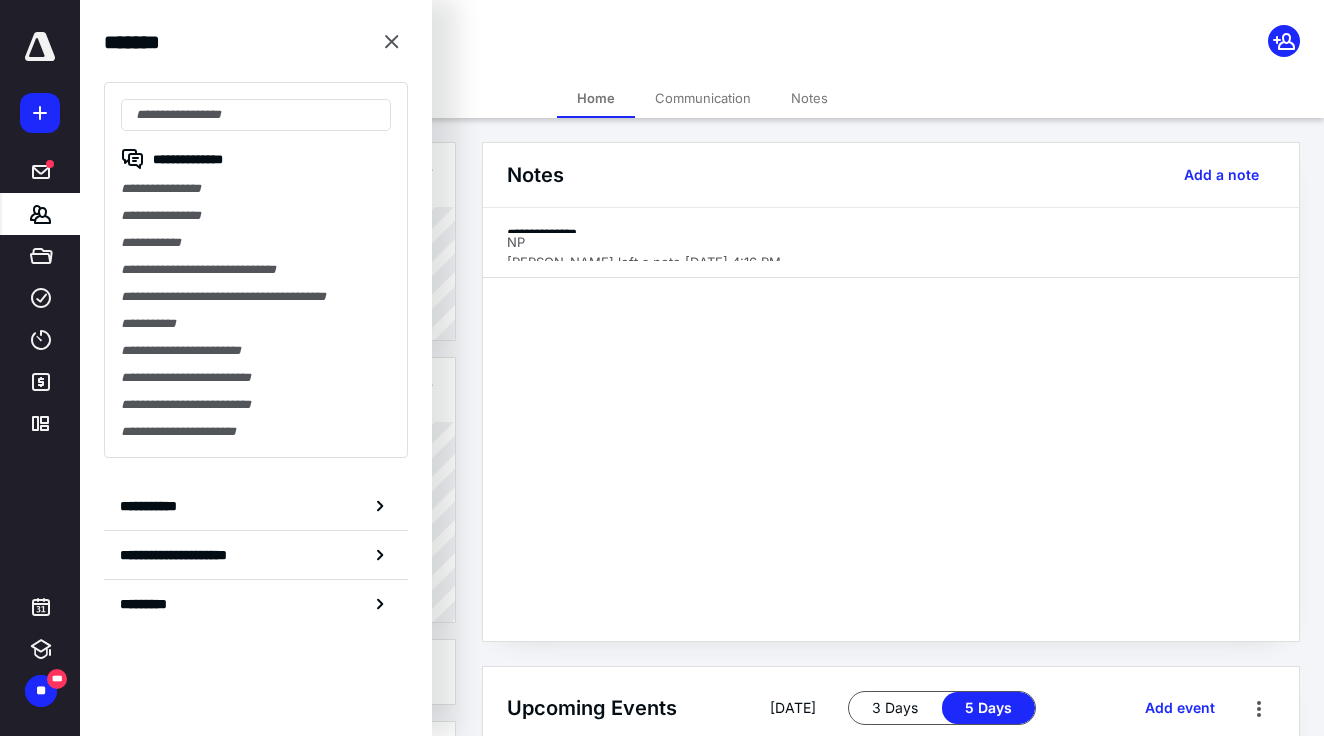 click on "**********" at bounding box center [256, 323] 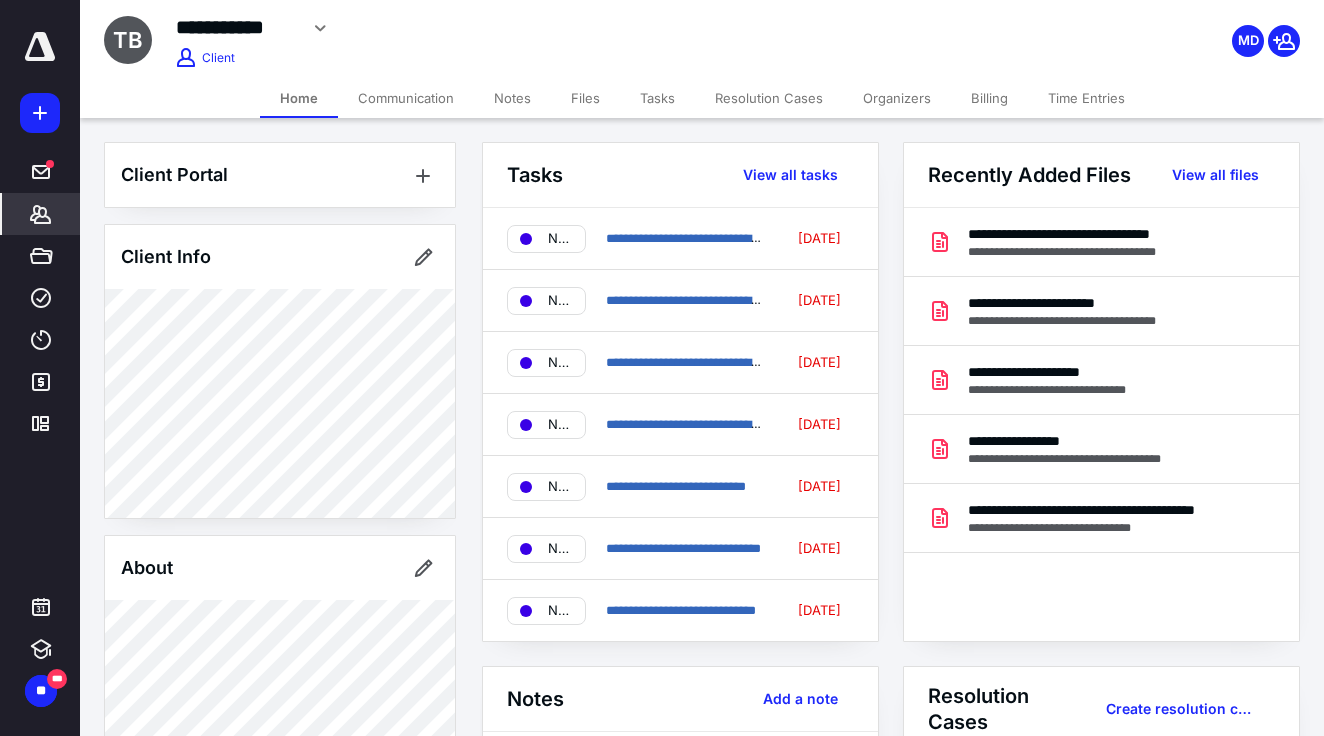 click on "Files" at bounding box center (585, 98) 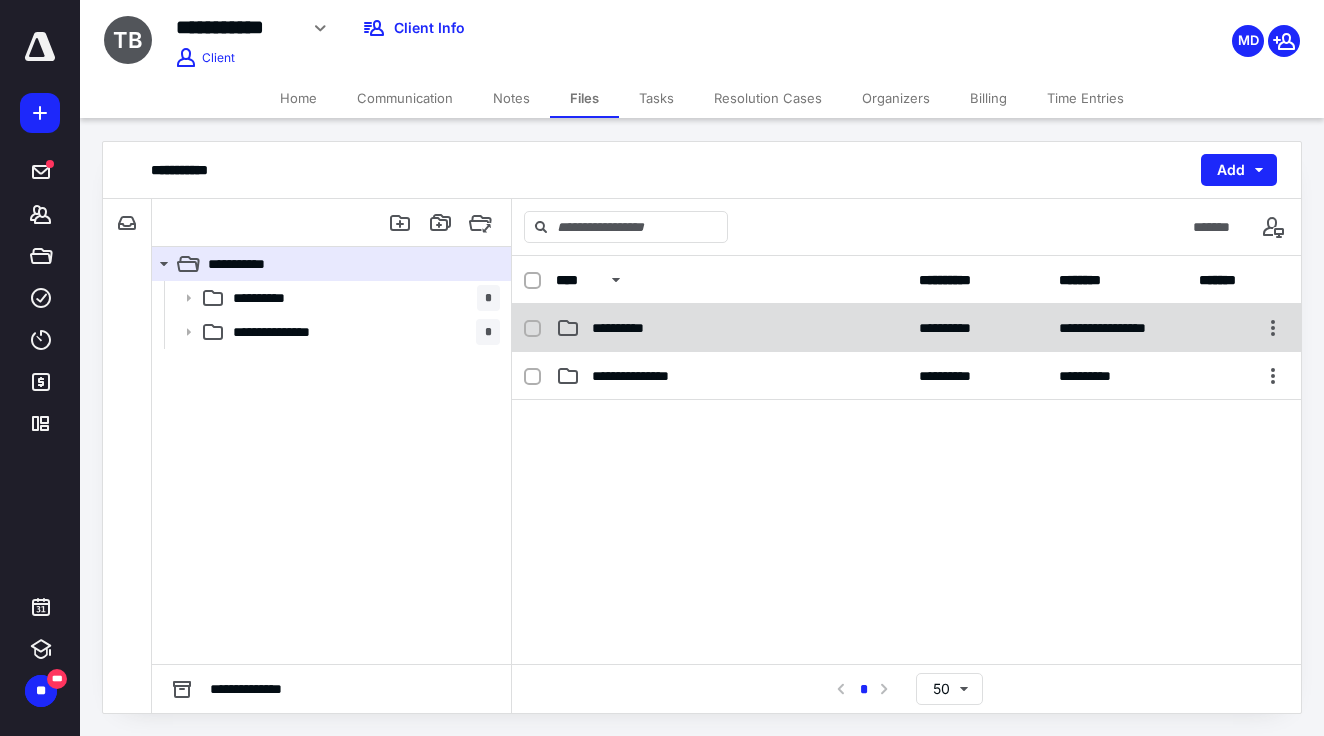 click on "**********" at bounding box center (906, 328) 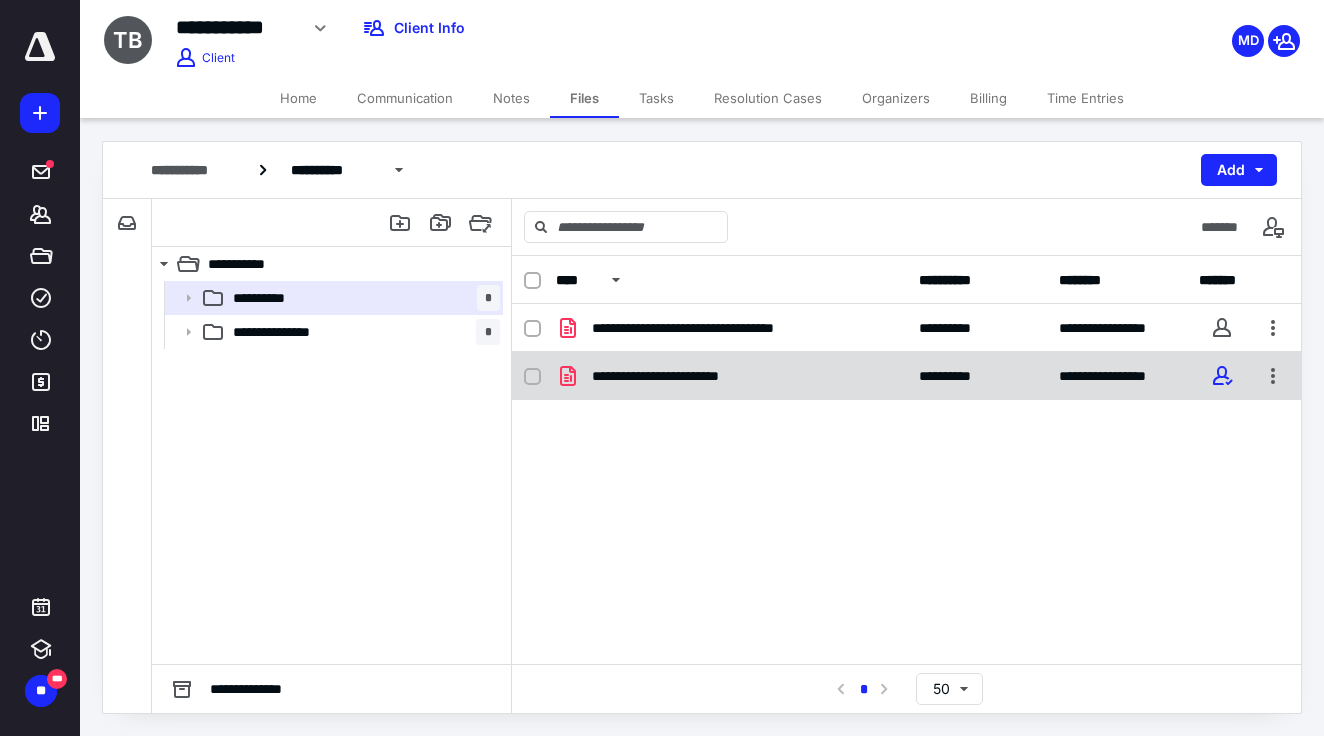 click on "**********" at bounding box center (906, 376) 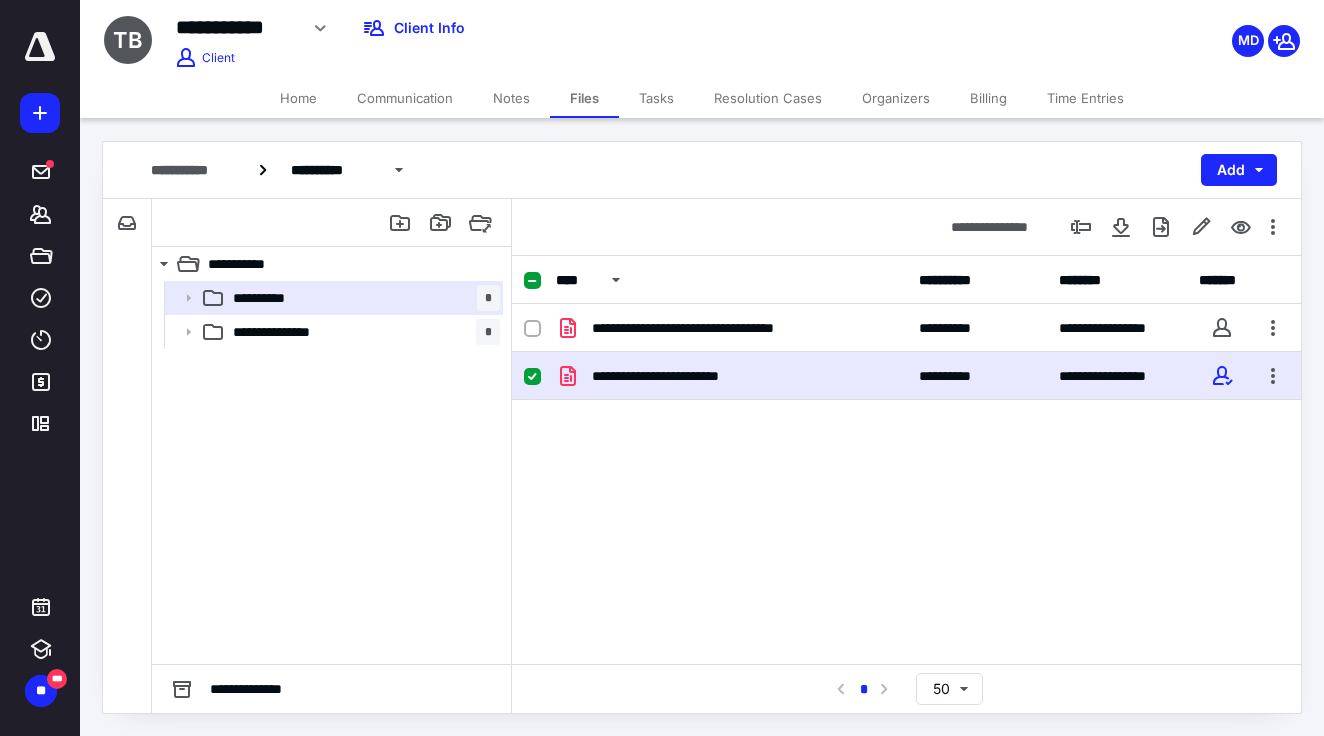 click on "**********" at bounding box center (906, 376) 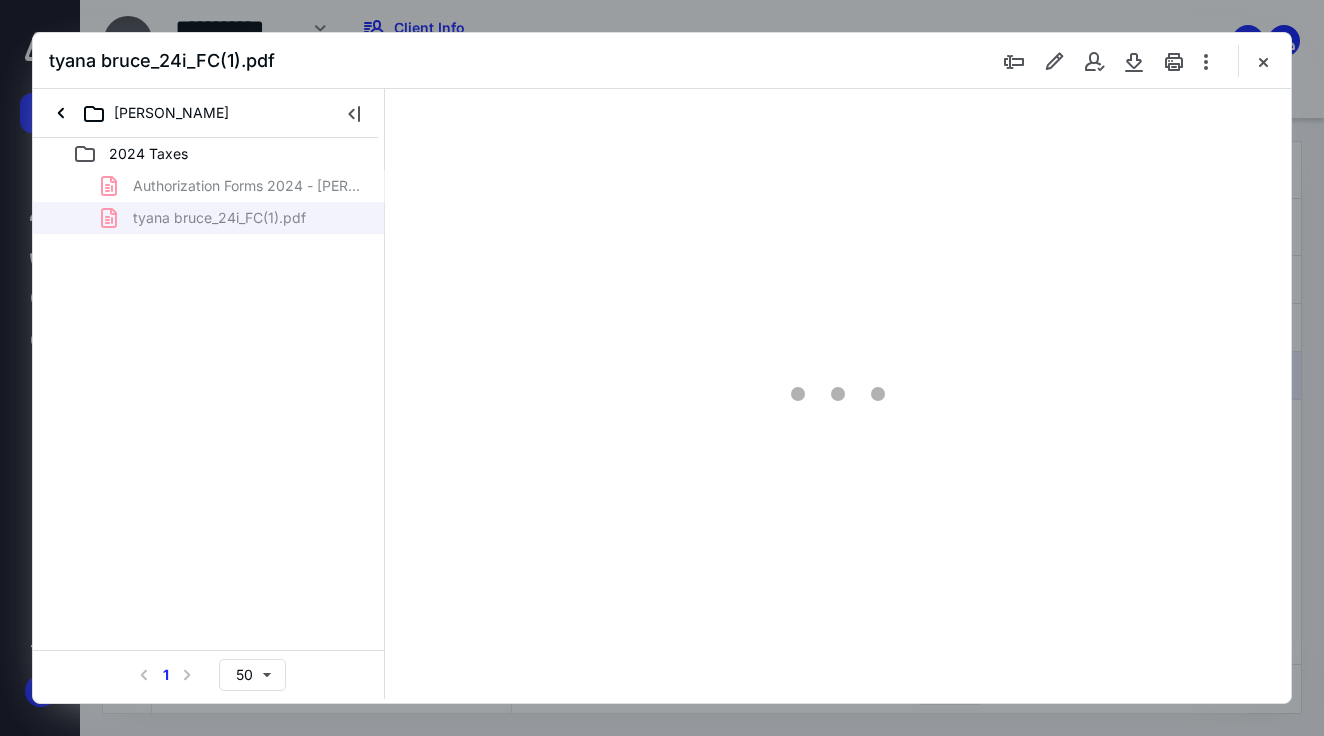 scroll, scrollTop: 0, scrollLeft: 0, axis: both 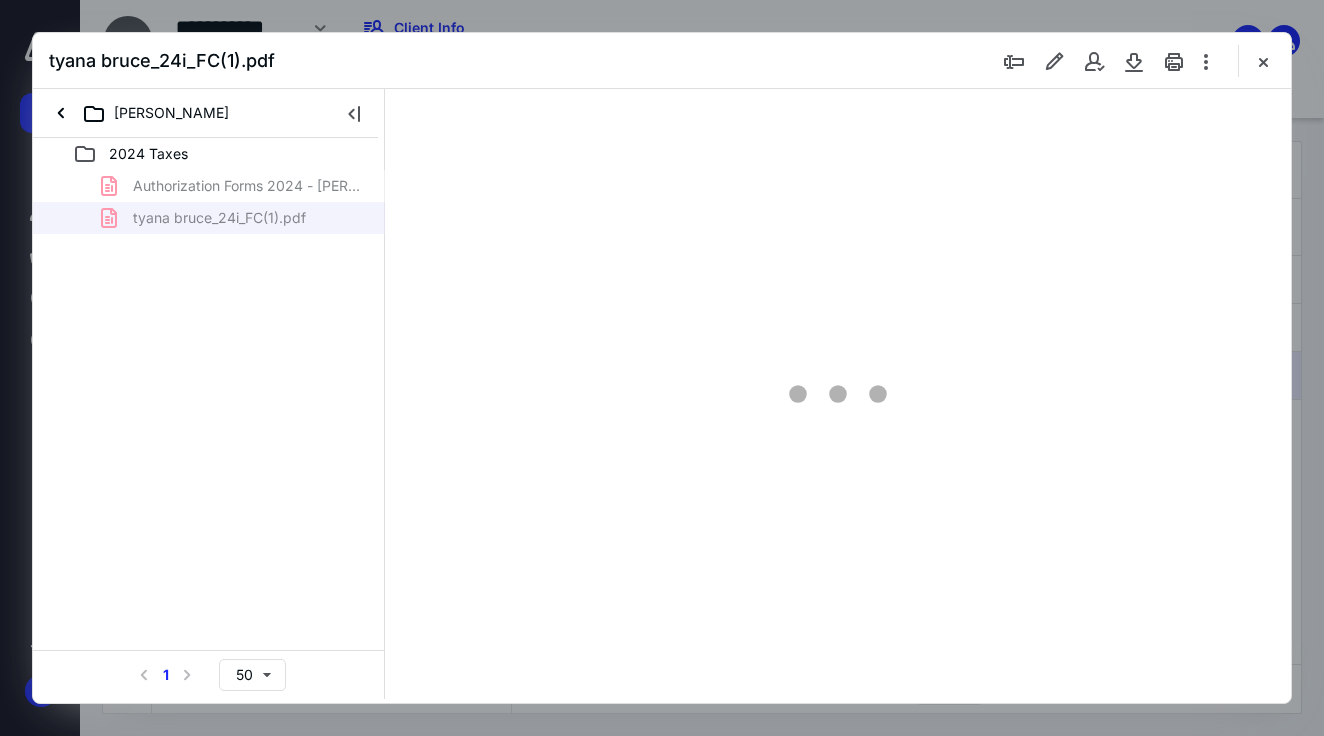 type on "67" 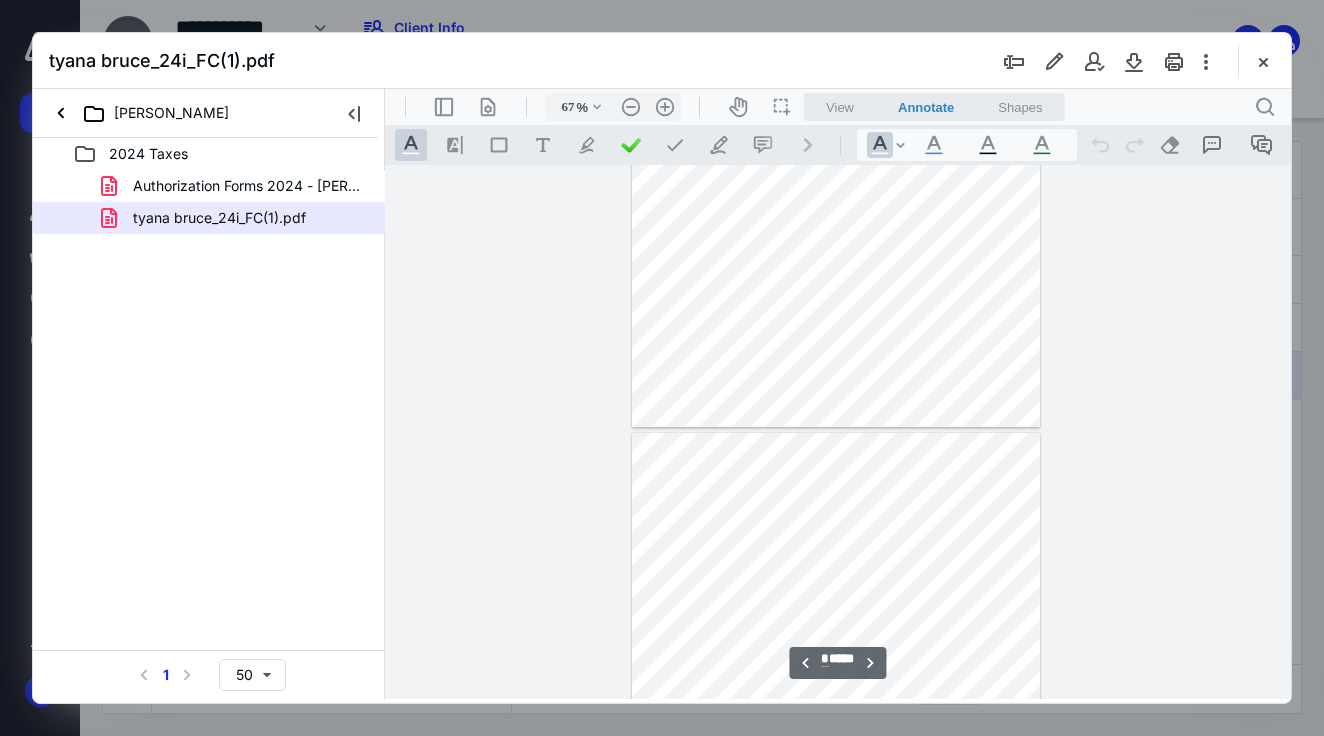 type on "*" 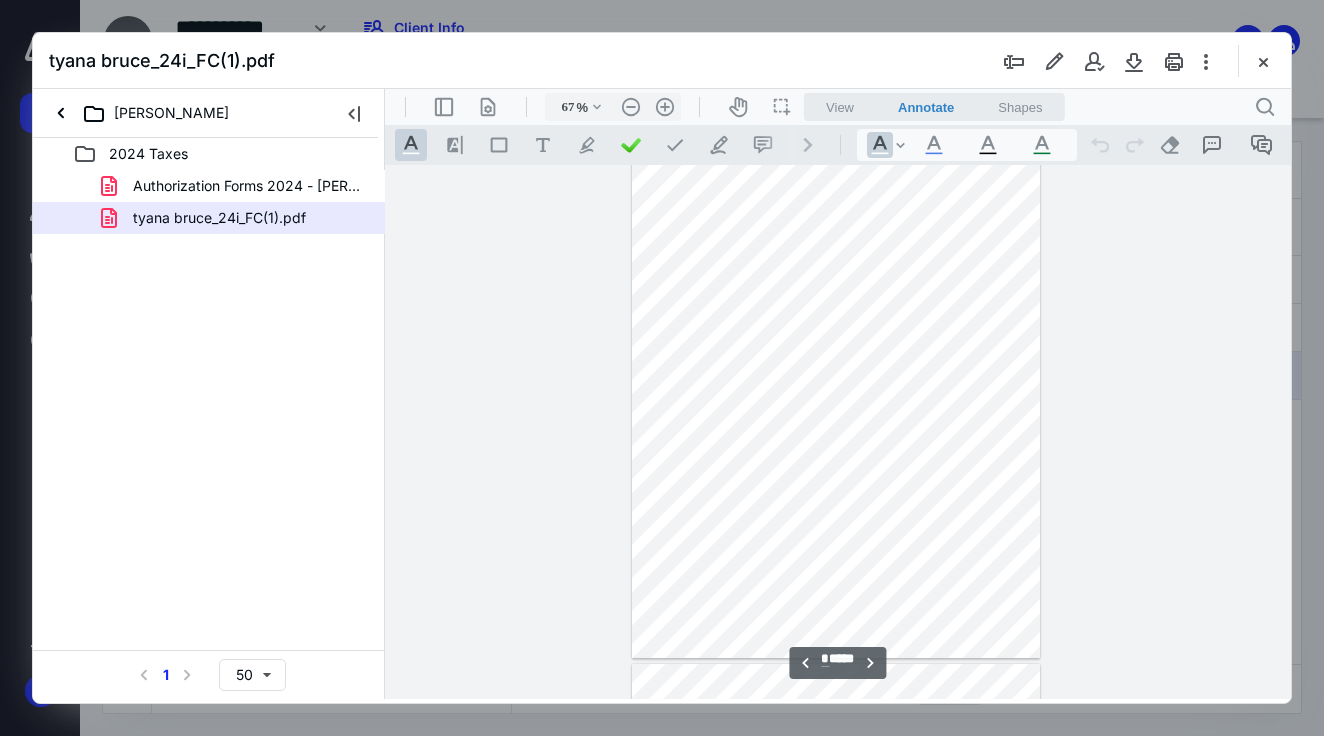 scroll, scrollTop: 2714, scrollLeft: 0, axis: vertical 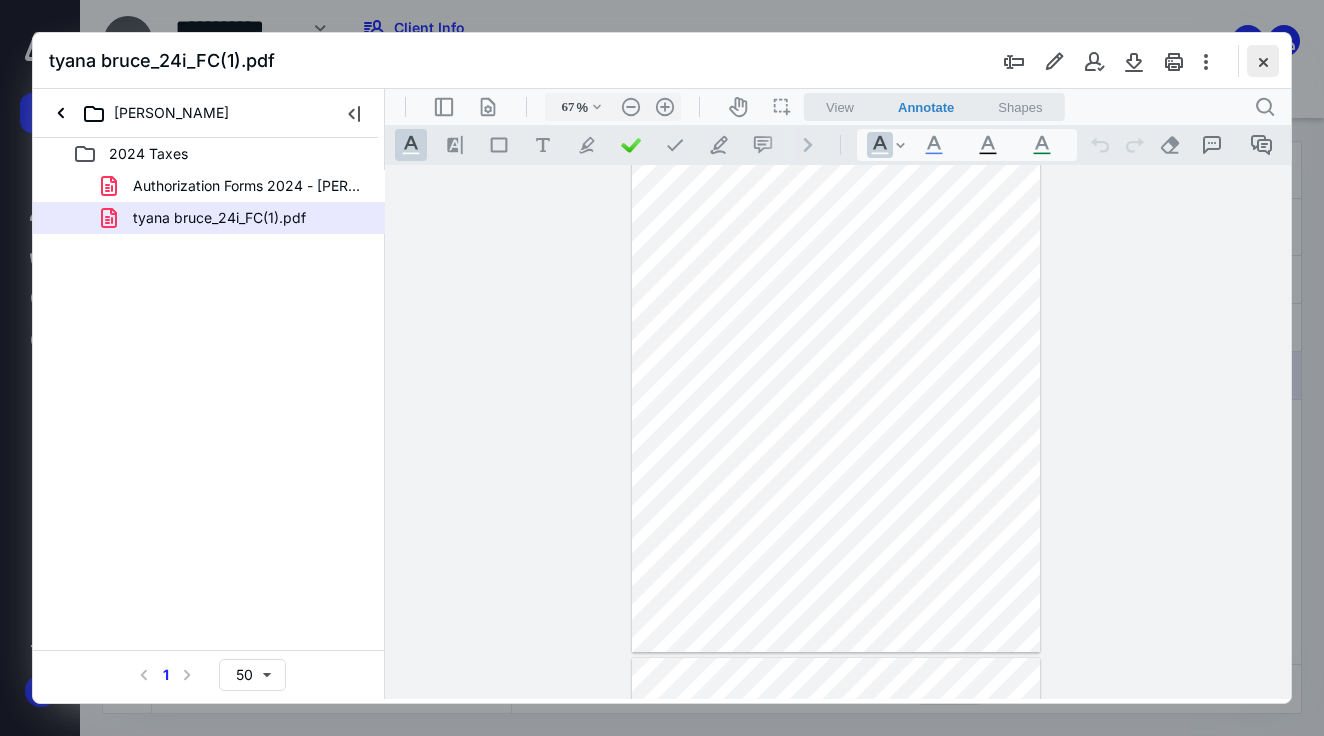 click at bounding box center (1263, 61) 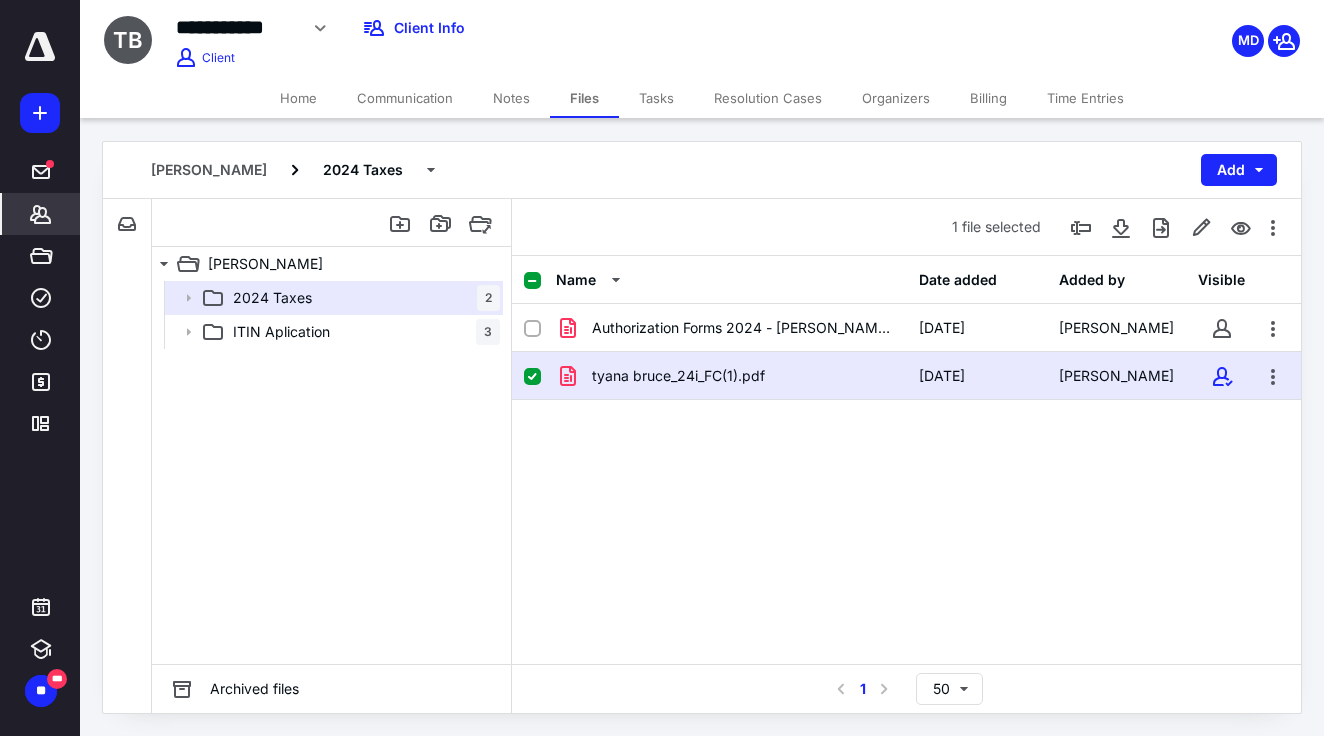 click on "*******" at bounding box center (41, 214) 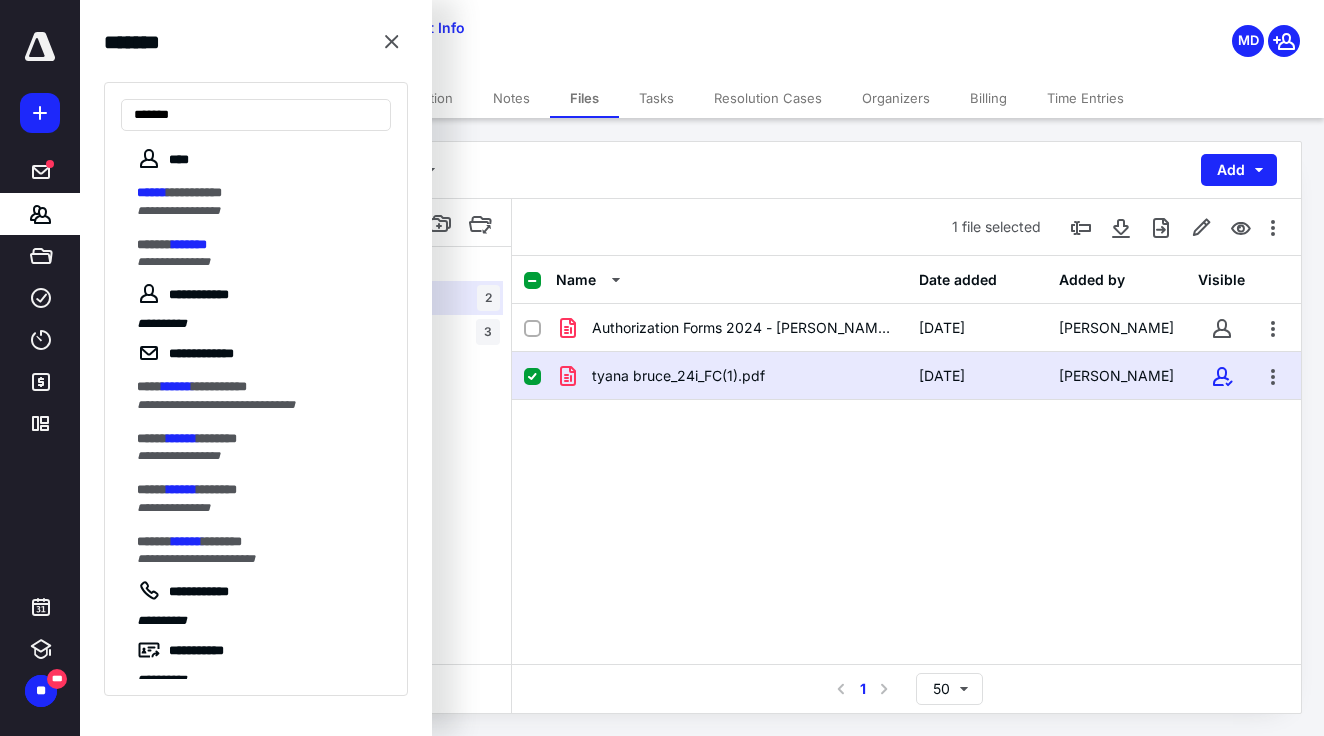 drag, startPoint x: 186, startPoint y: 209, endPoint x: 196, endPoint y: 213, distance: 10.770329 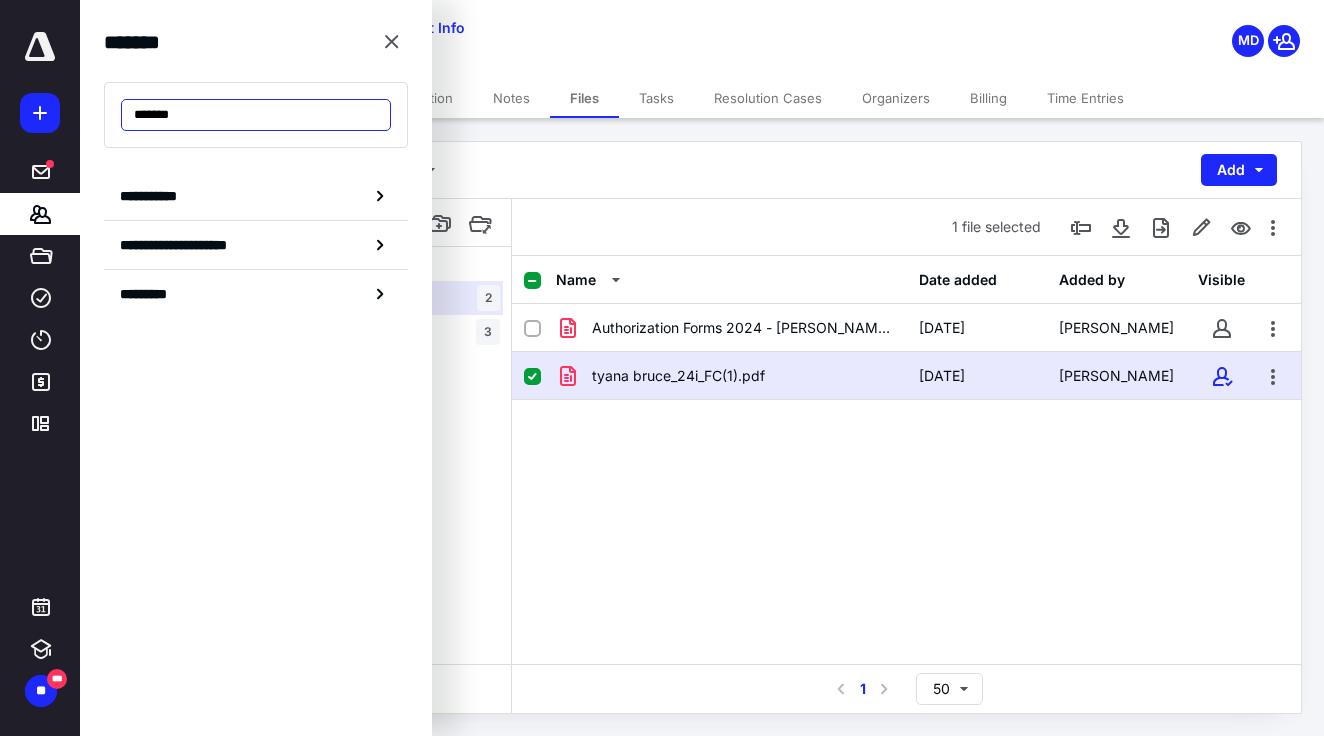 click on "*******" at bounding box center [256, 115] 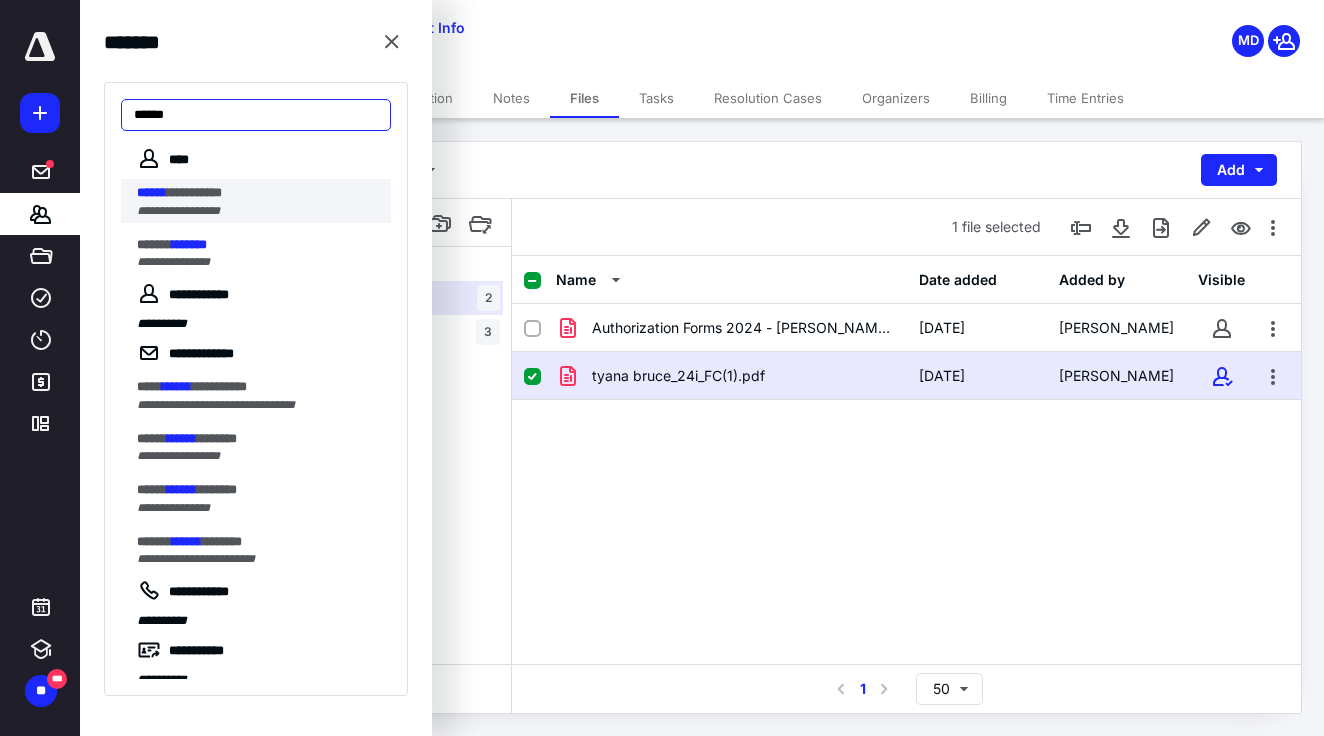 type on "******" 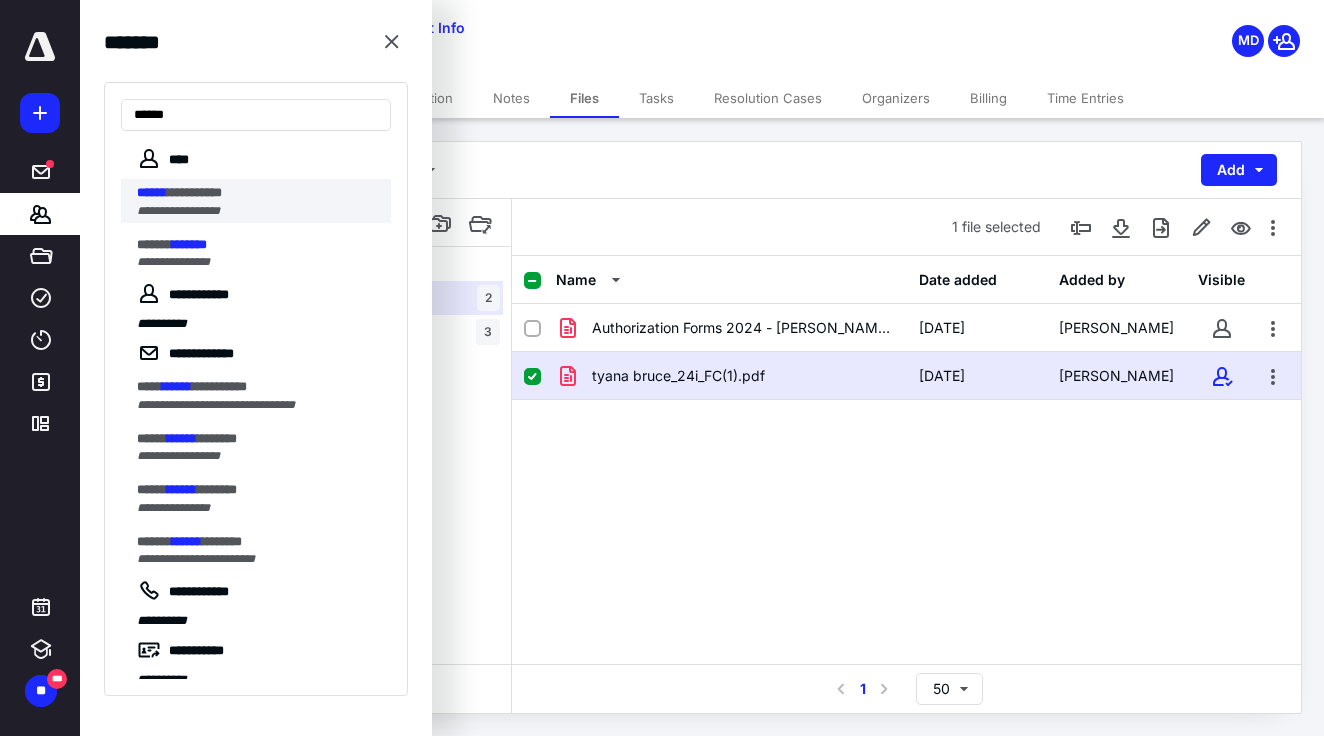 click on "**********" at bounding box center [178, 211] 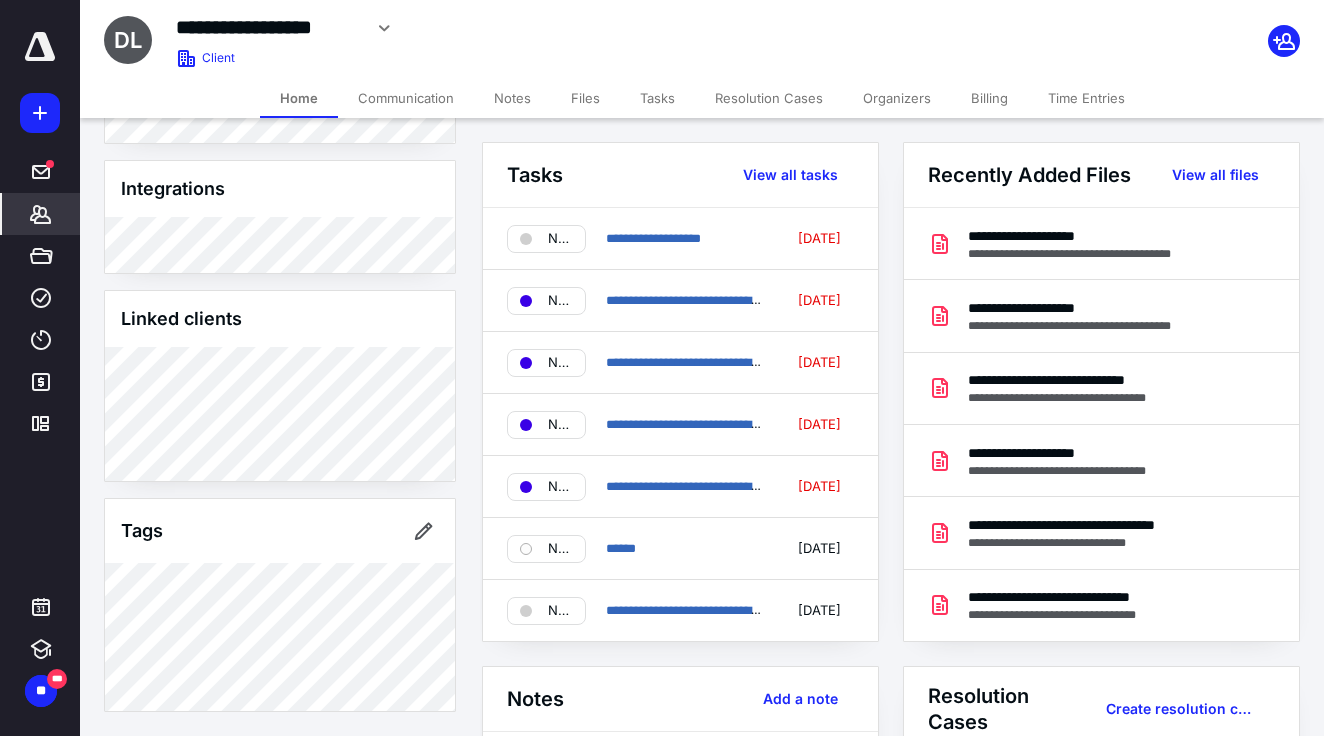 scroll, scrollTop: 1159, scrollLeft: 0, axis: vertical 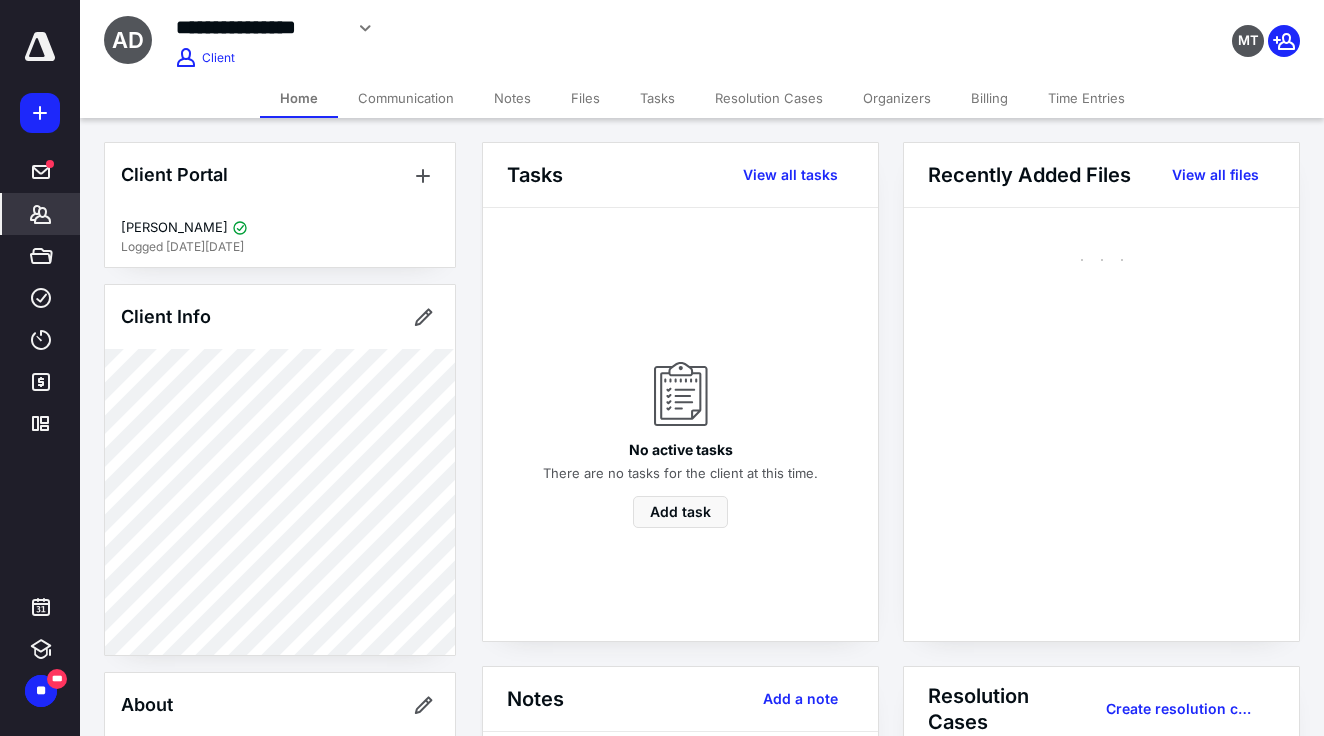click on "Files" at bounding box center [585, 98] 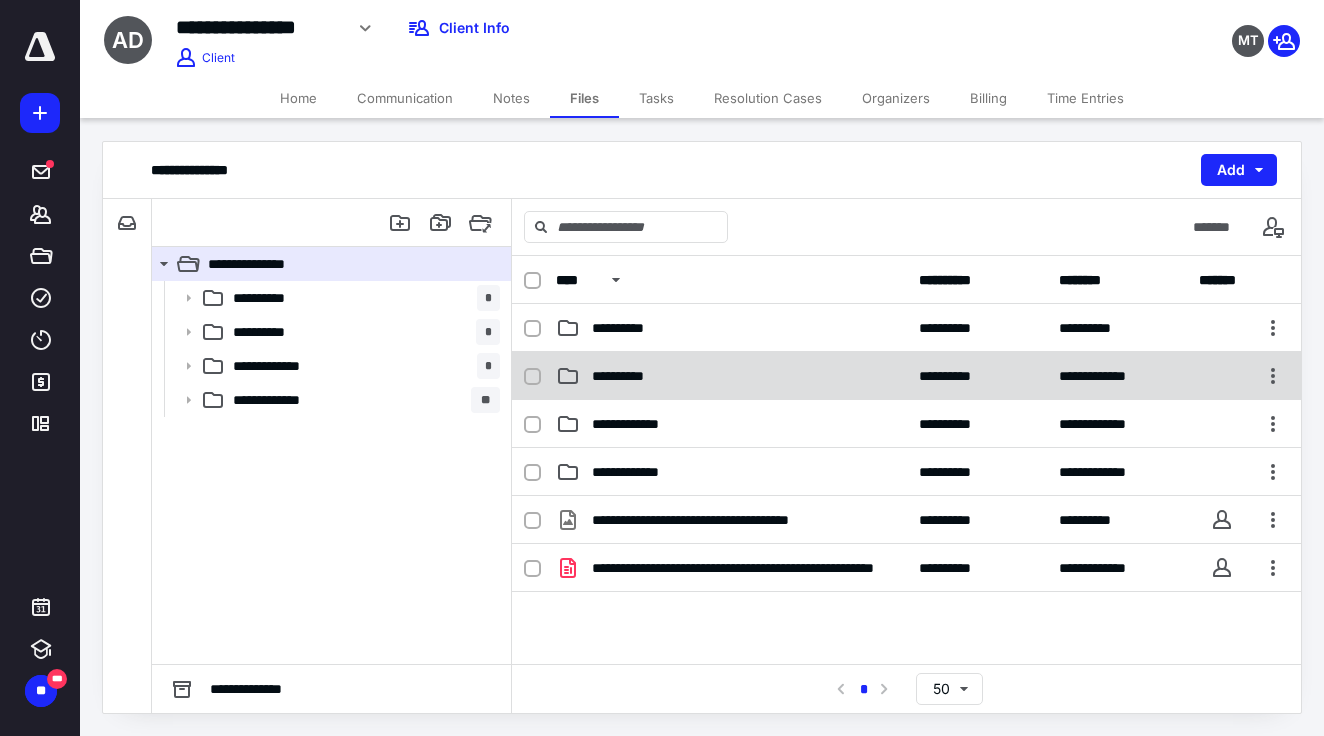 click on "**********" at bounding box center (731, 376) 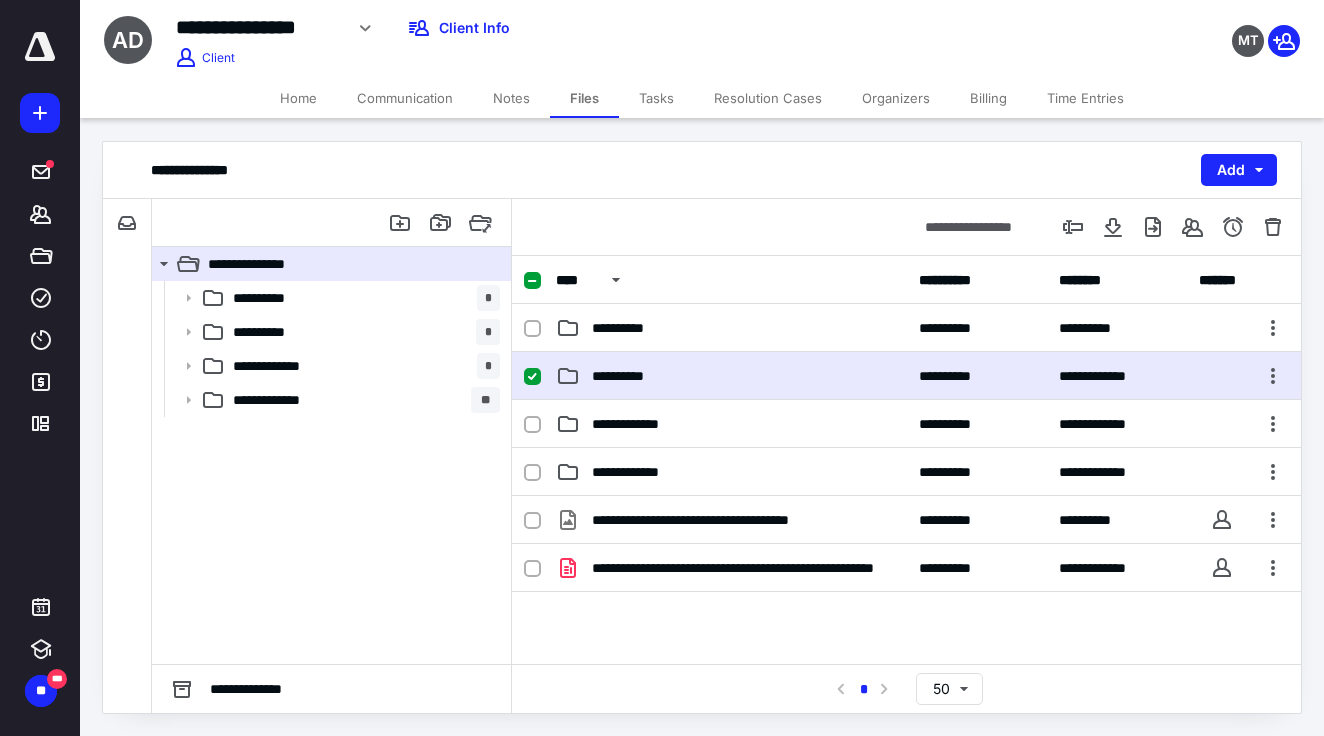click on "**********" at bounding box center [731, 376] 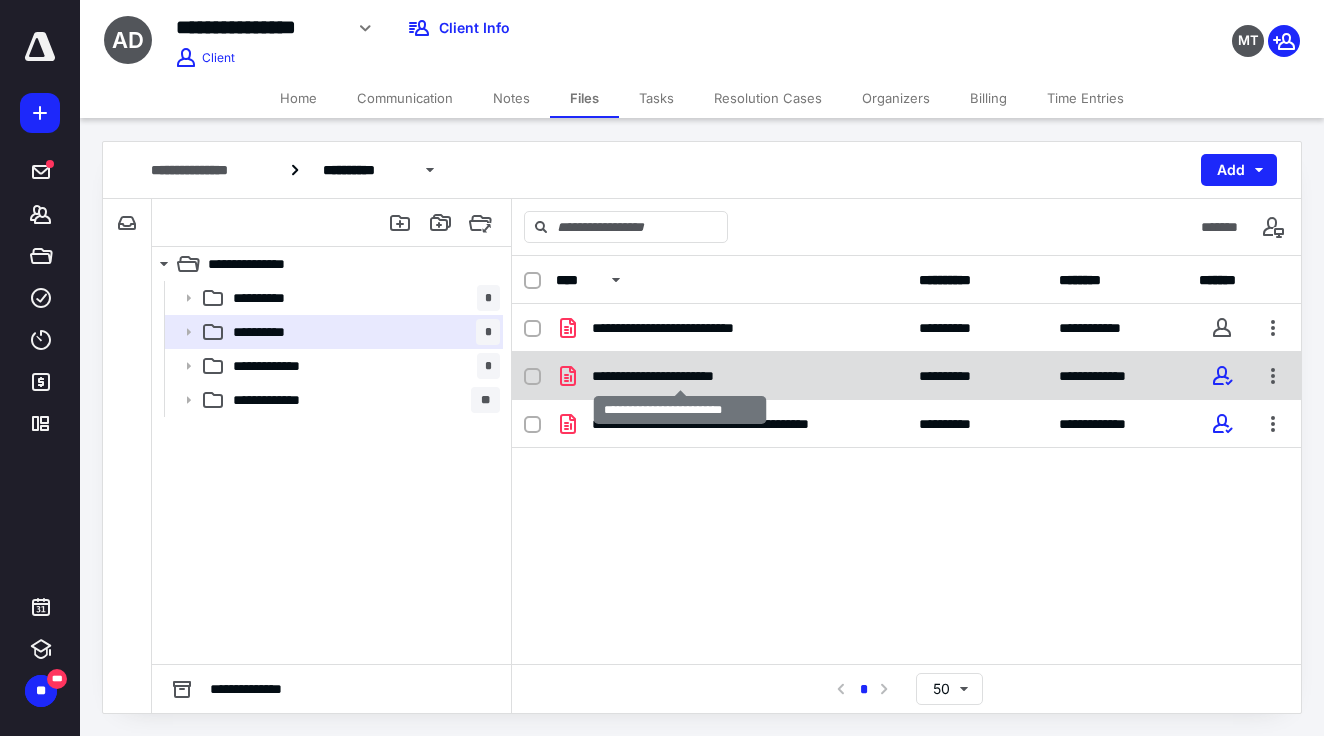 click on "**********" at bounding box center [680, 376] 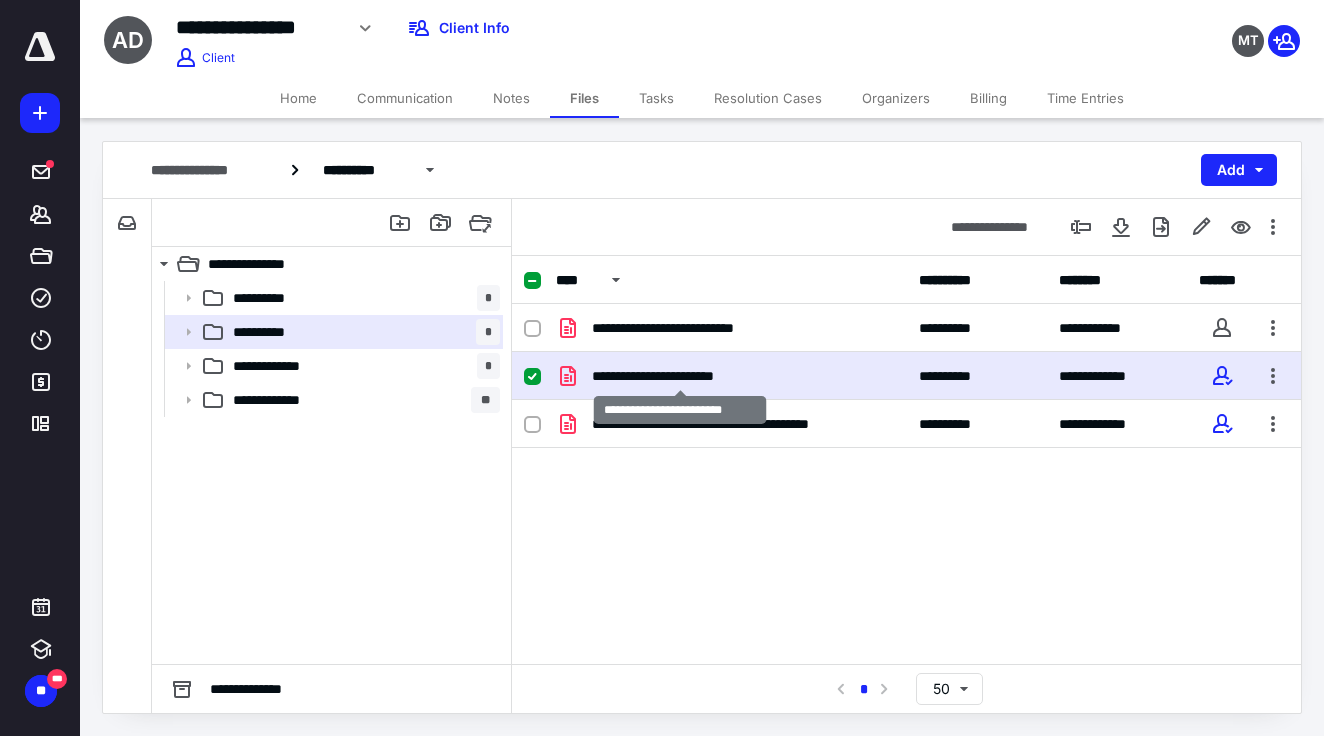 click on "**********" at bounding box center [680, 376] 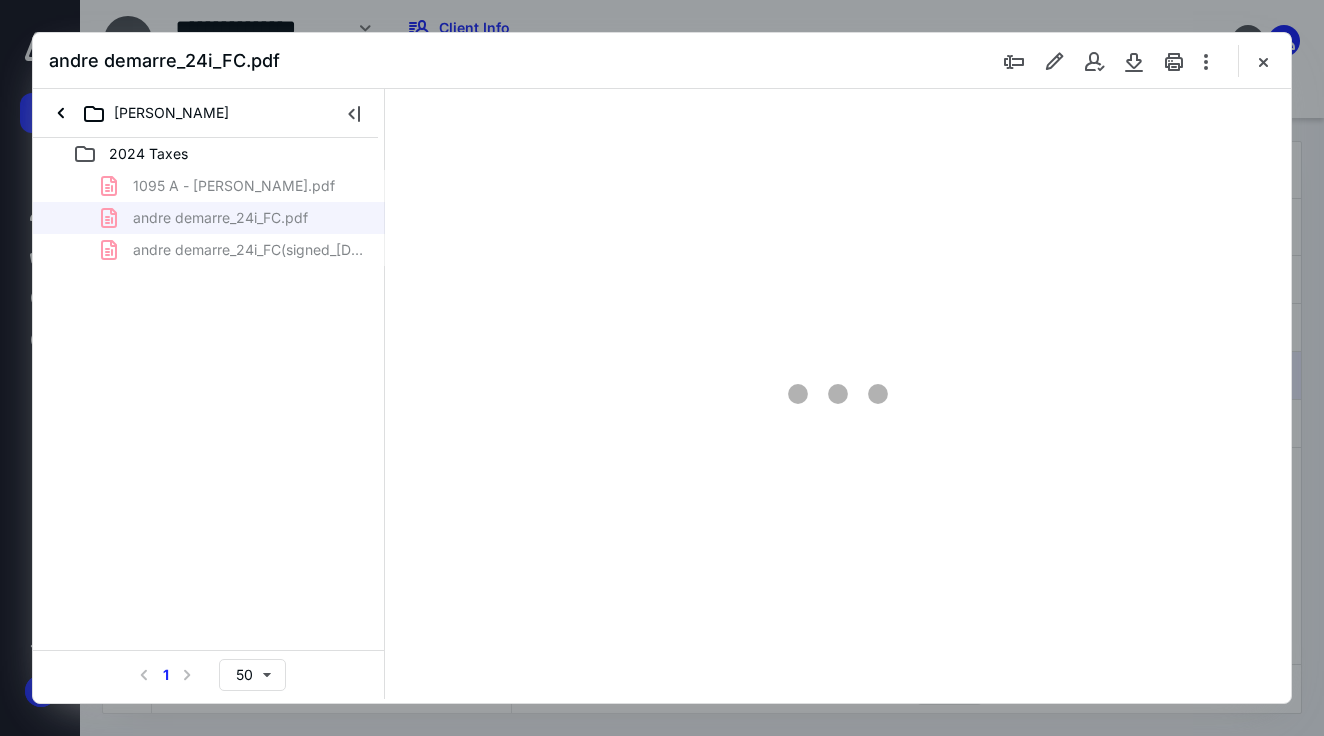 scroll, scrollTop: 0, scrollLeft: 0, axis: both 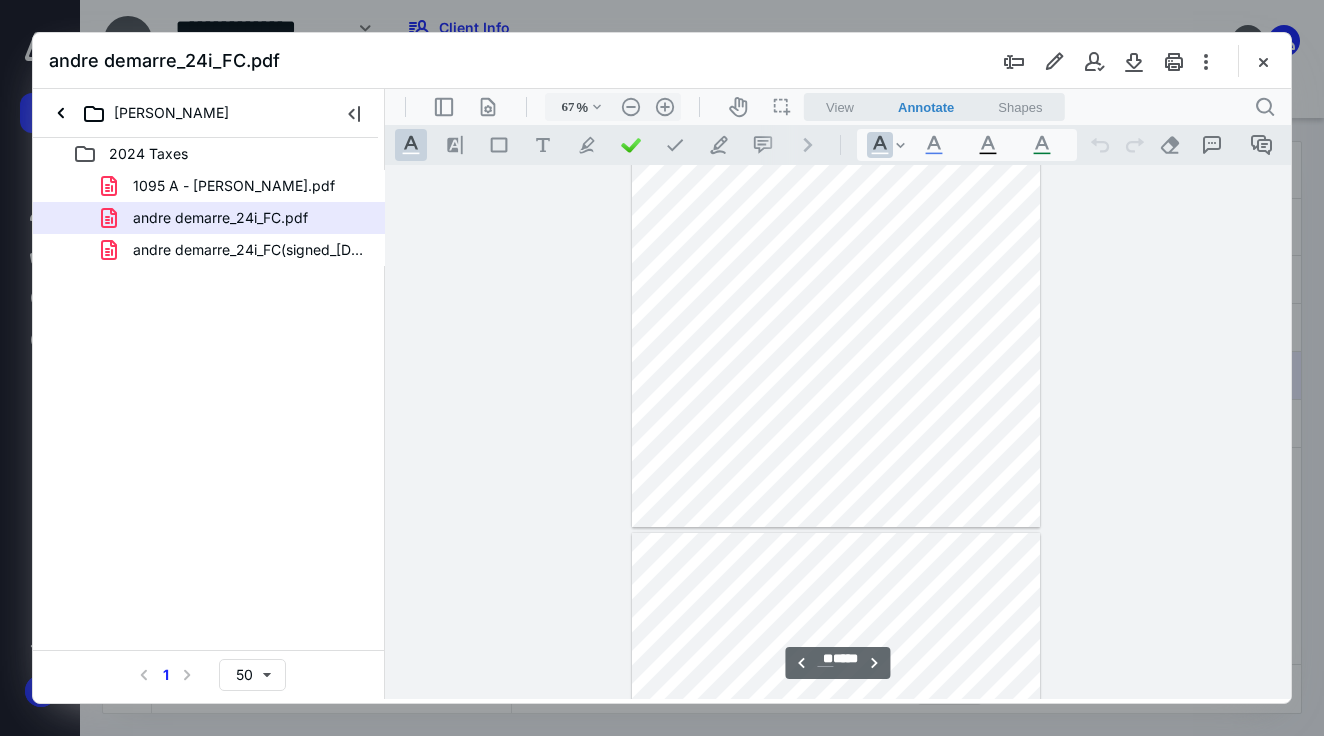 type on "**" 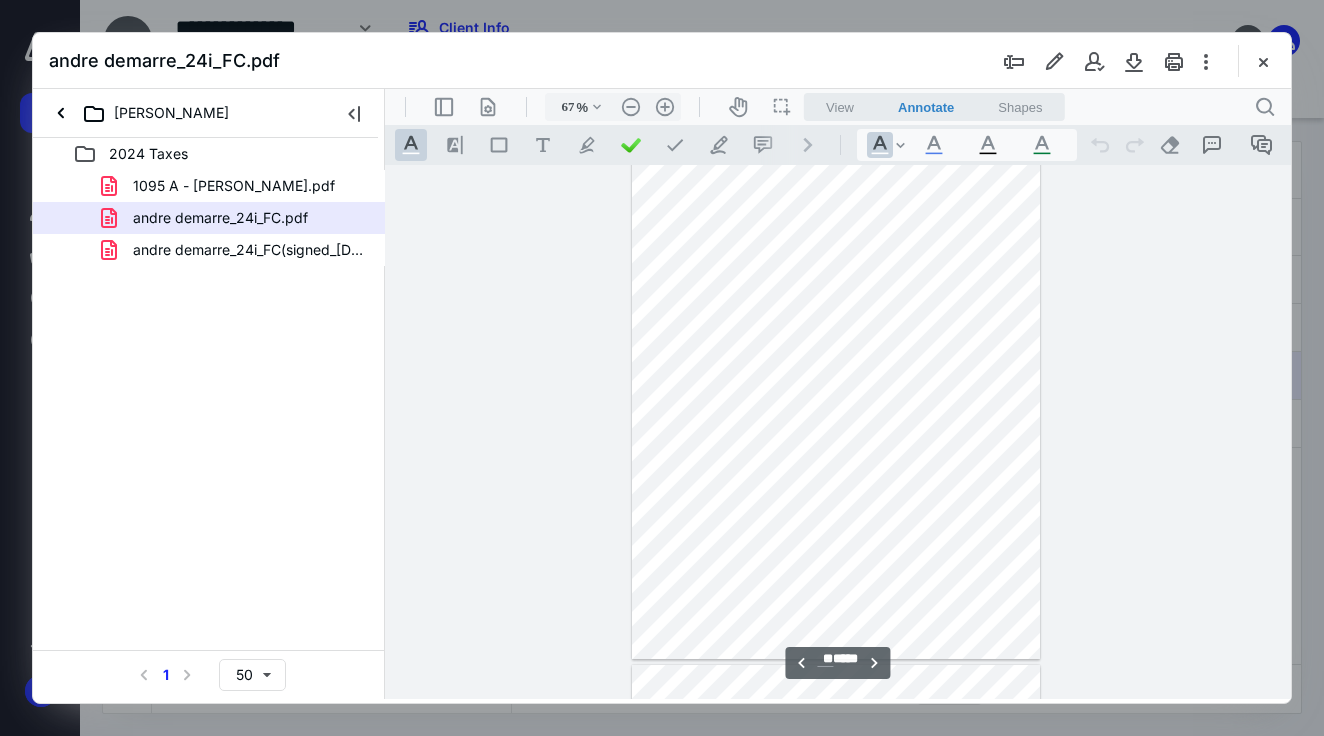 scroll, scrollTop: 7508, scrollLeft: 0, axis: vertical 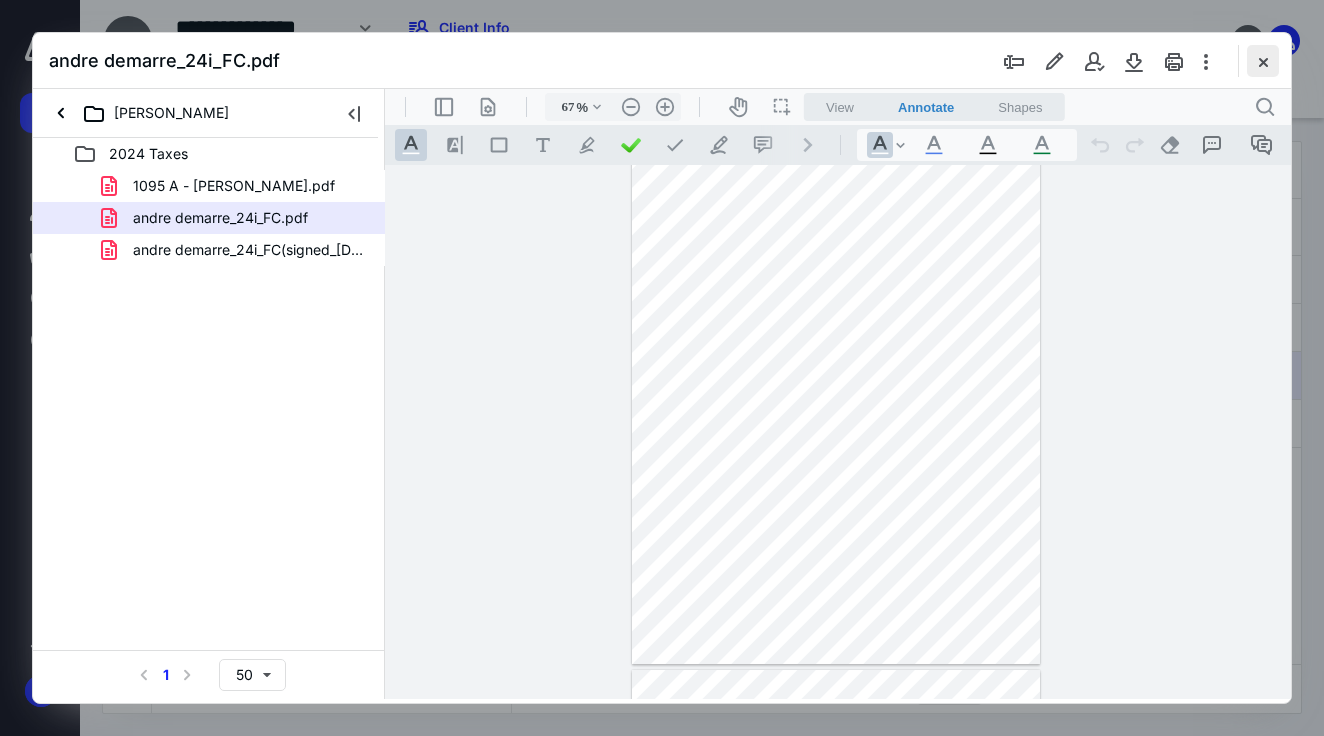click at bounding box center [1263, 61] 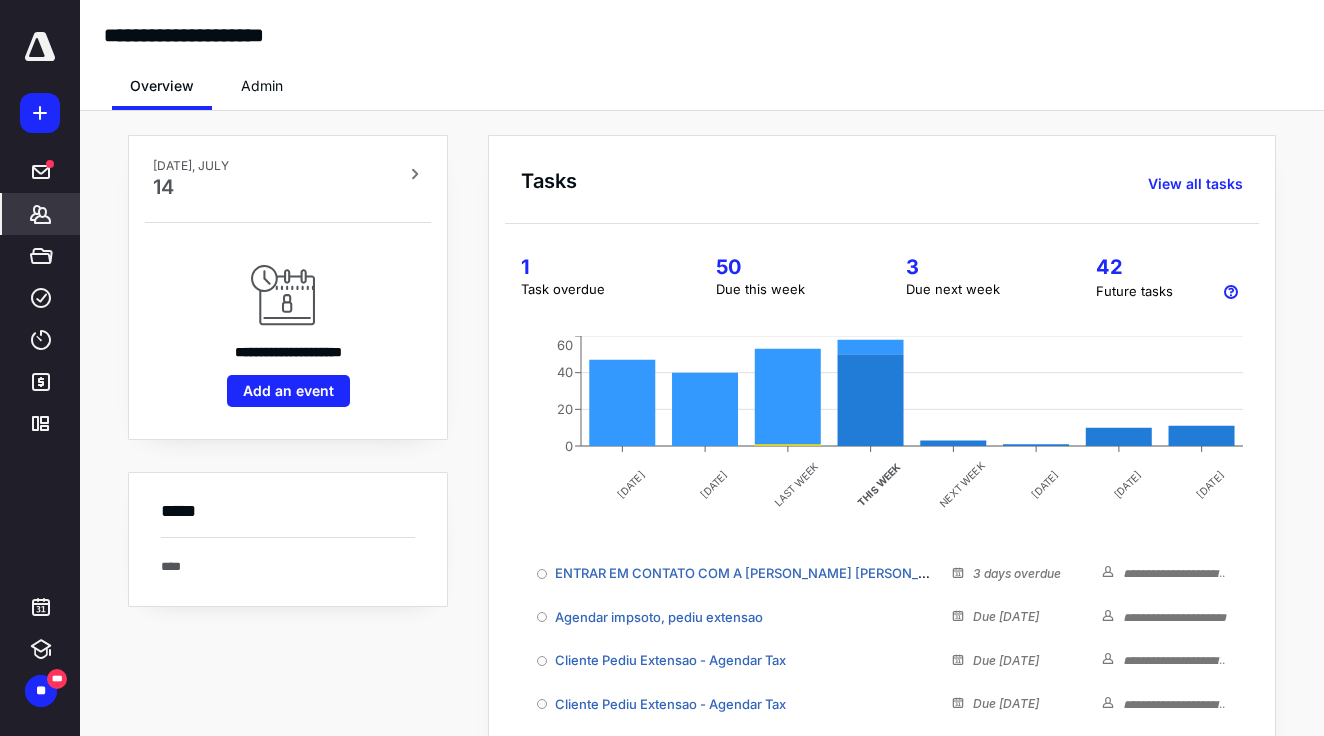 scroll, scrollTop: 327, scrollLeft: 0, axis: vertical 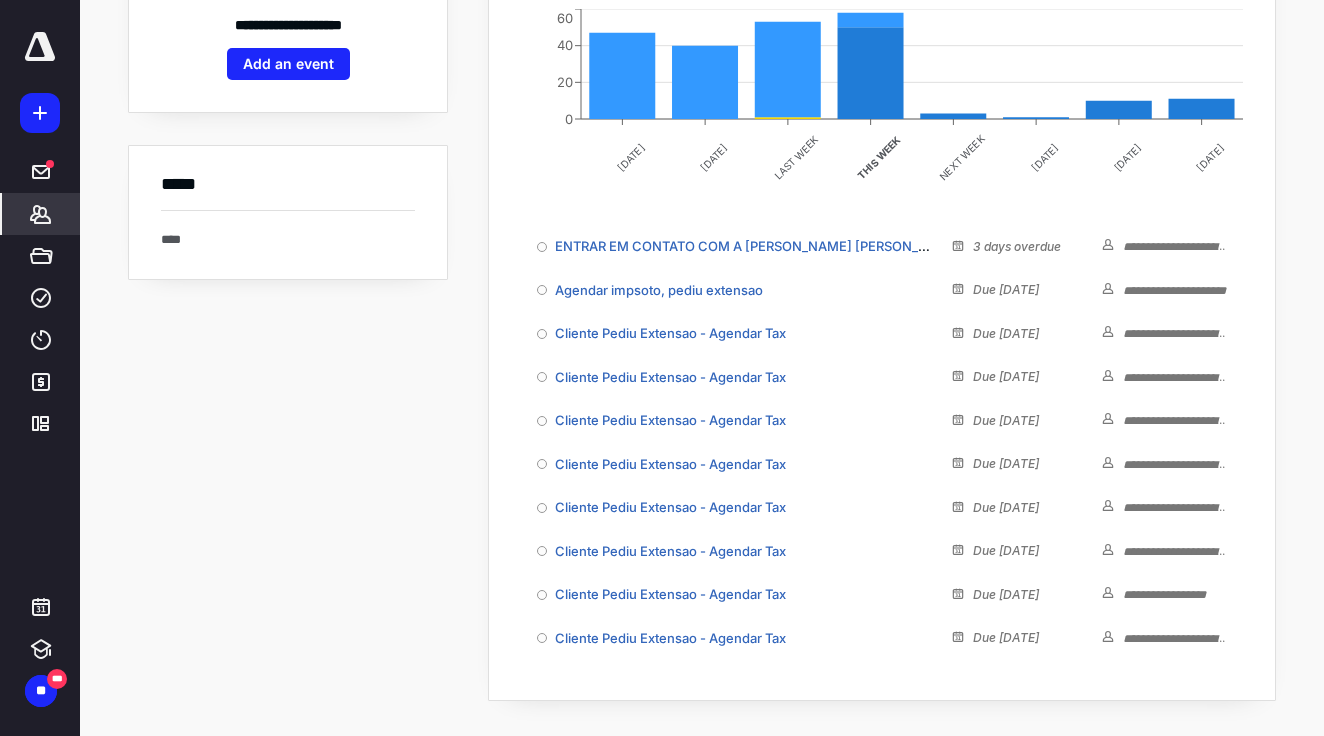 click 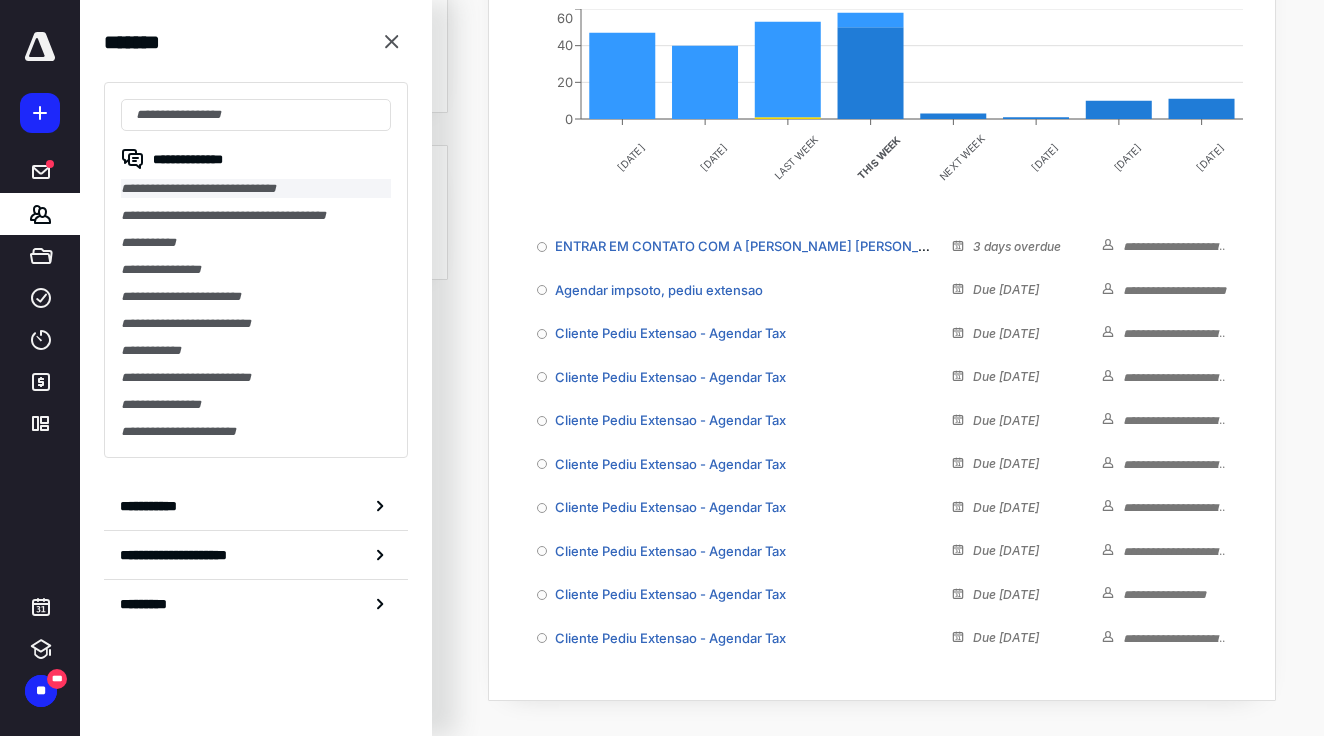 click on "**********" at bounding box center (256, 188) 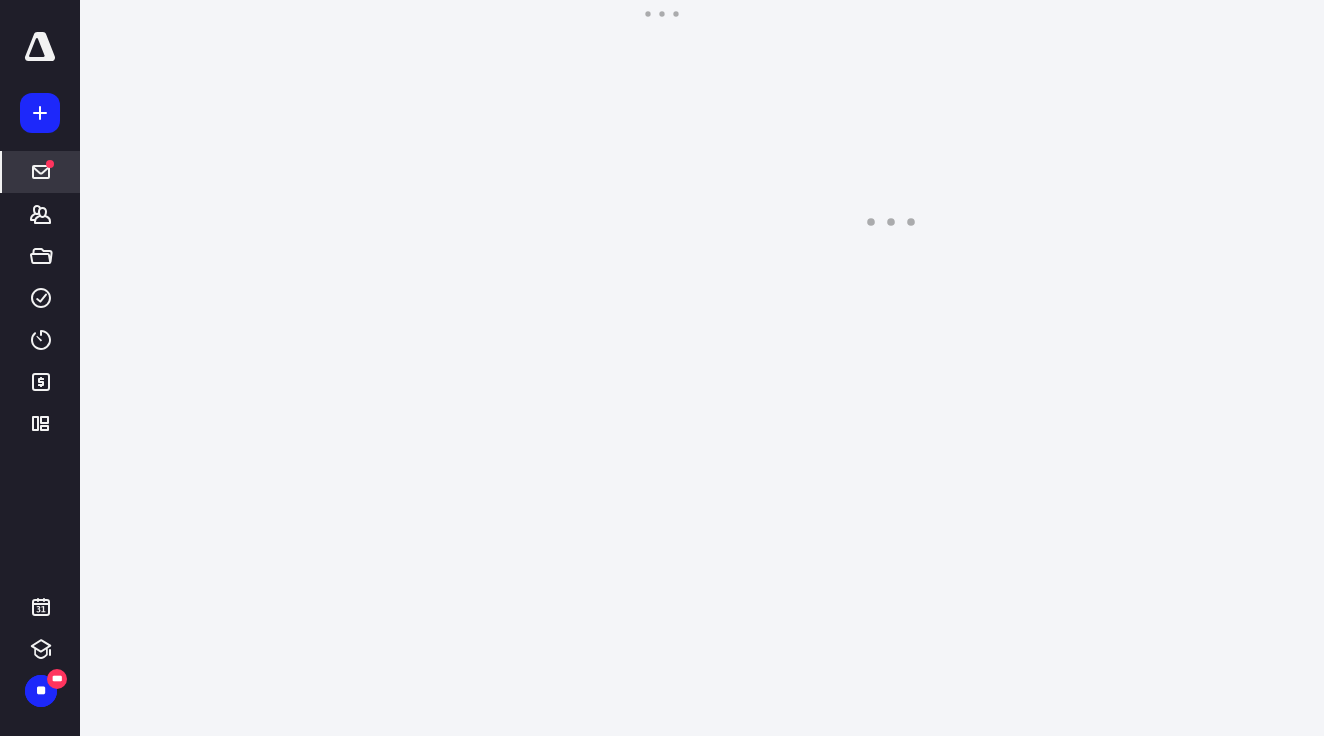 scroll, scrollTop: 0, scrollLeft: 0, axis: both 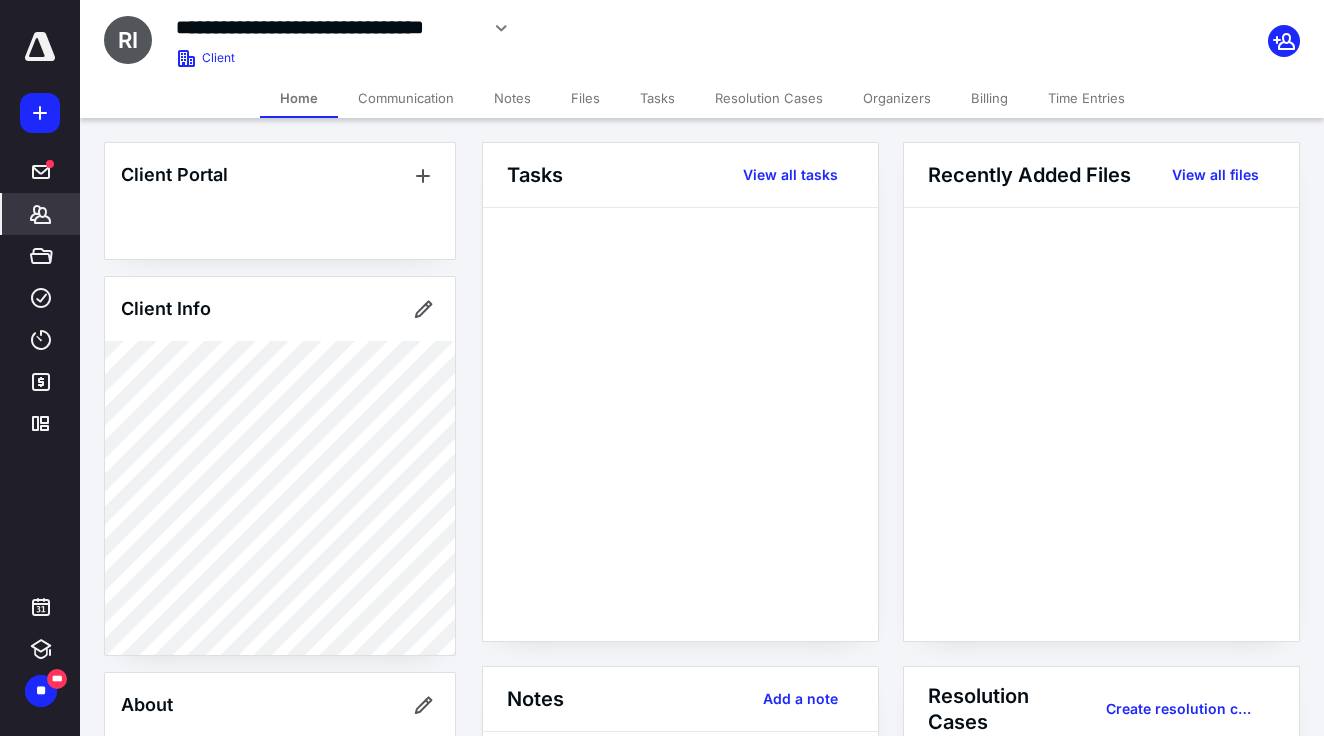 click 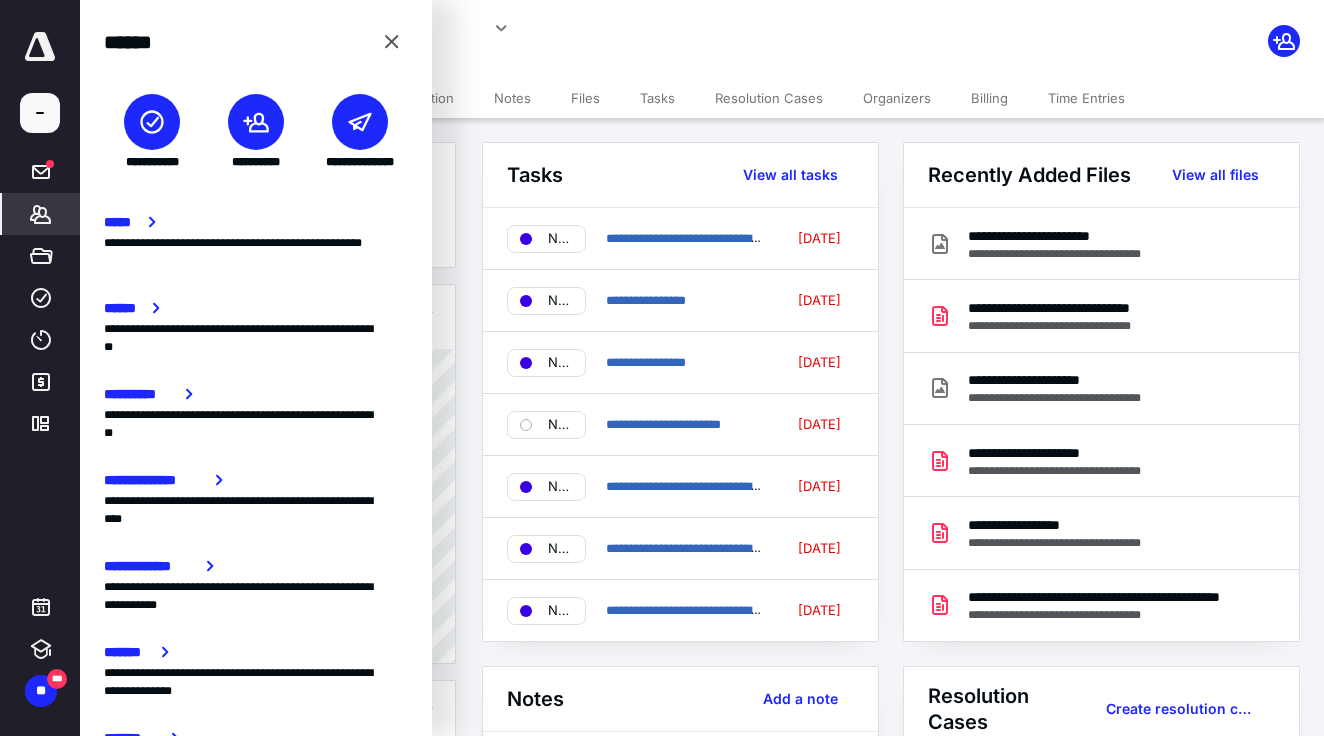 click 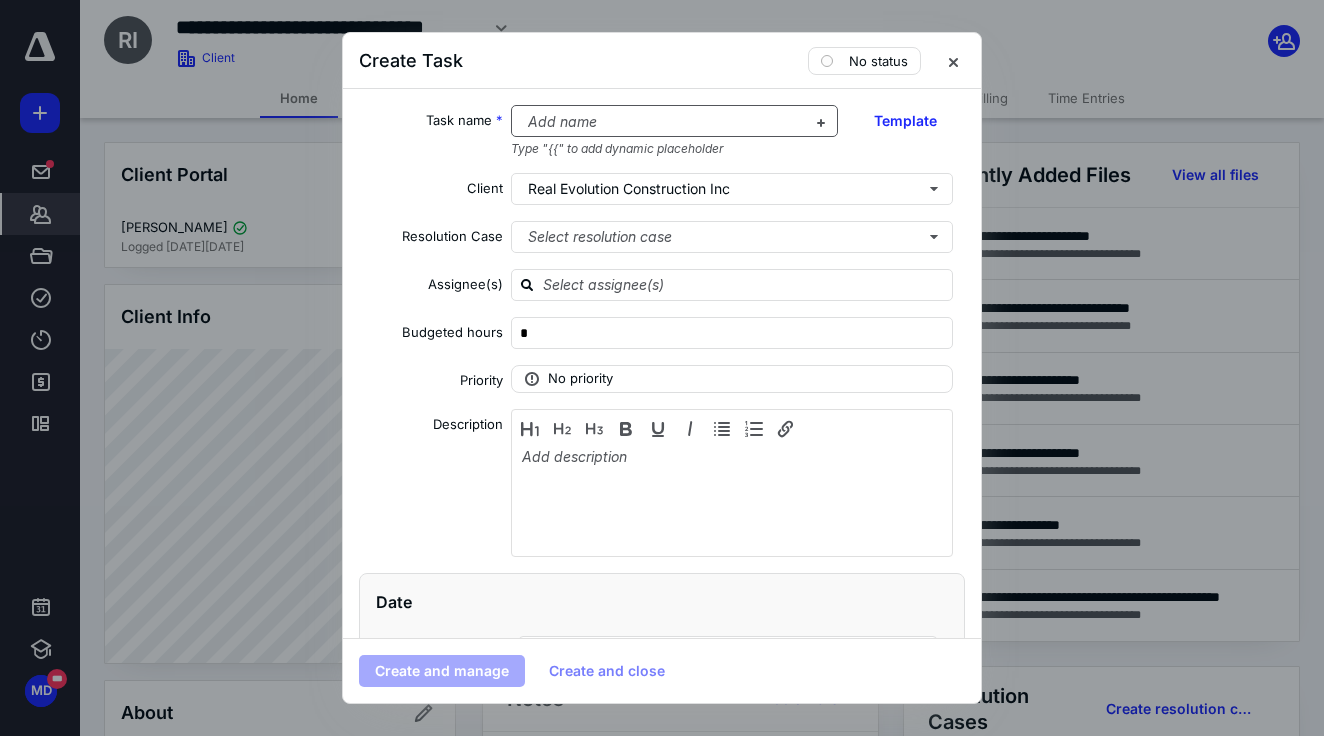 click at bounding box center [663, 122] 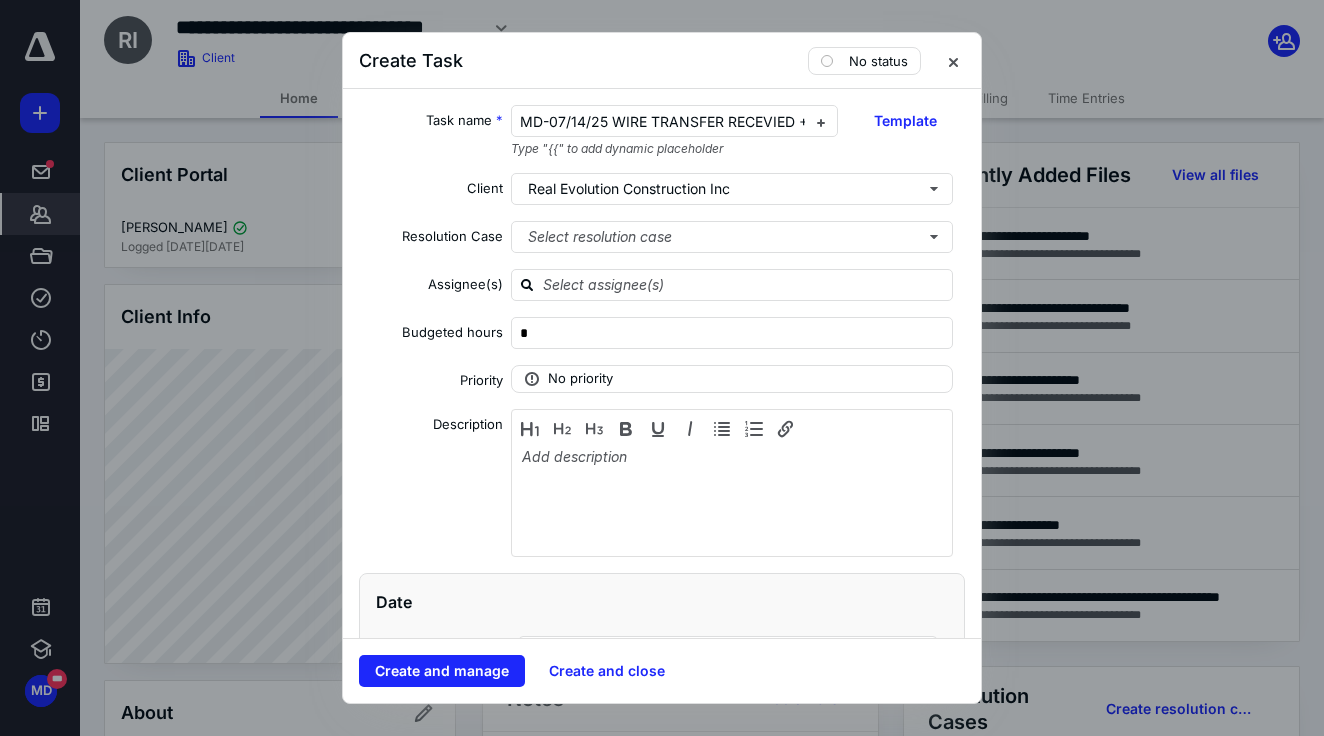 click on "Create Task No status" at bounding box center [662, 61] 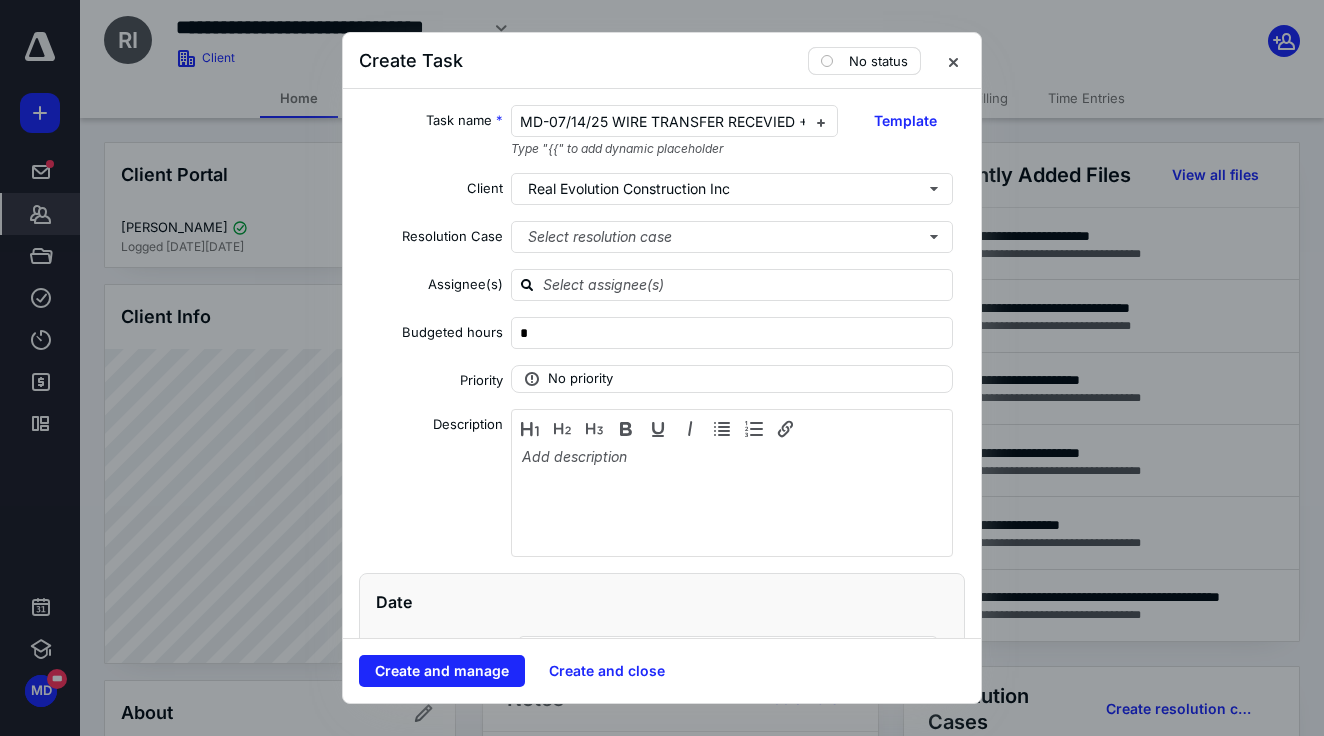 click on "No status" at bounding box center [878, 61] 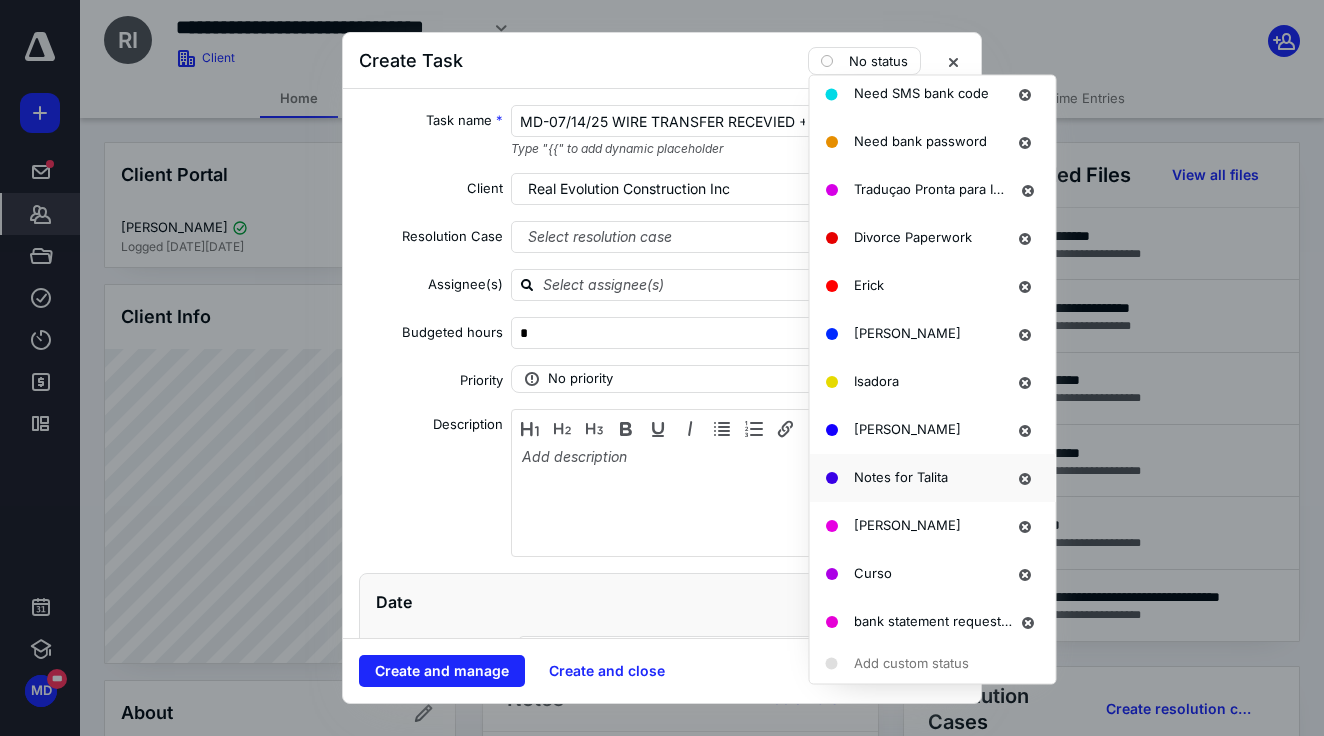 scroll, scrollTop: 1524, scrollLeft: 0, axis: vertical 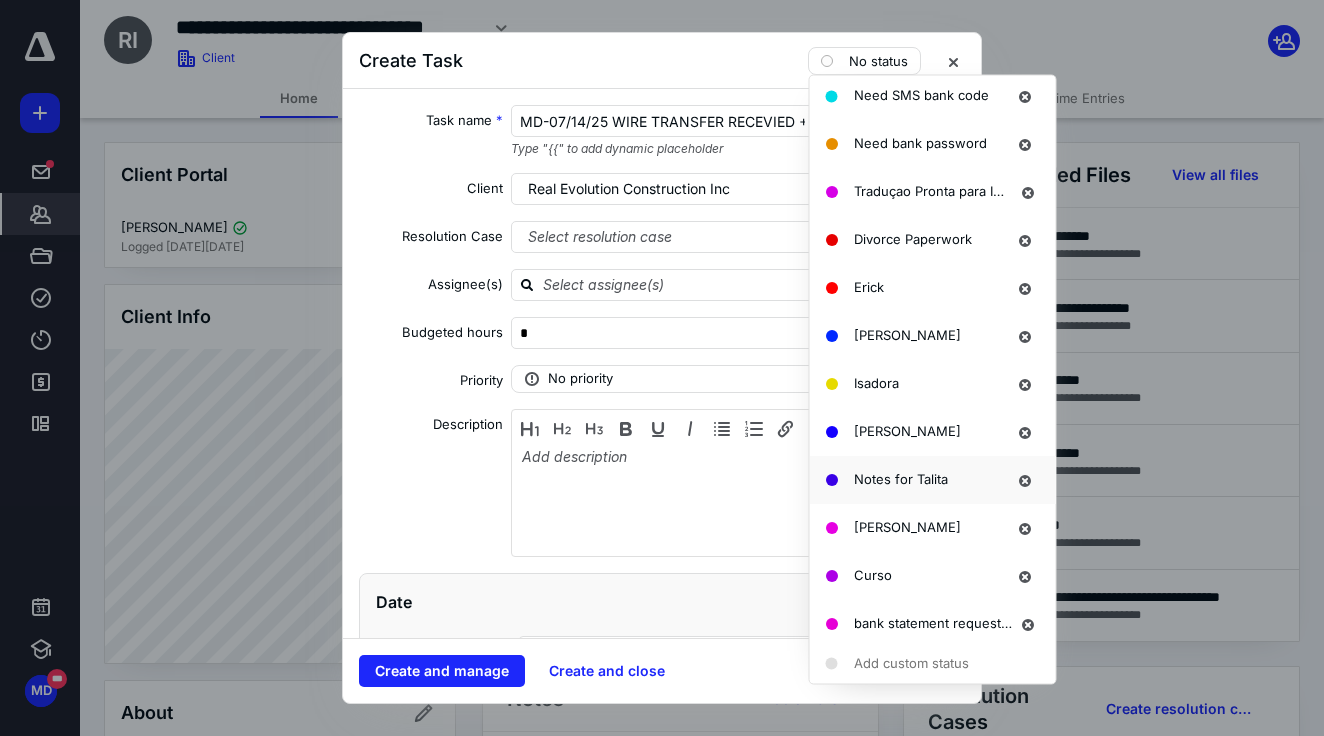 click on "Notes for Talita" at bounding box center [901, 479] 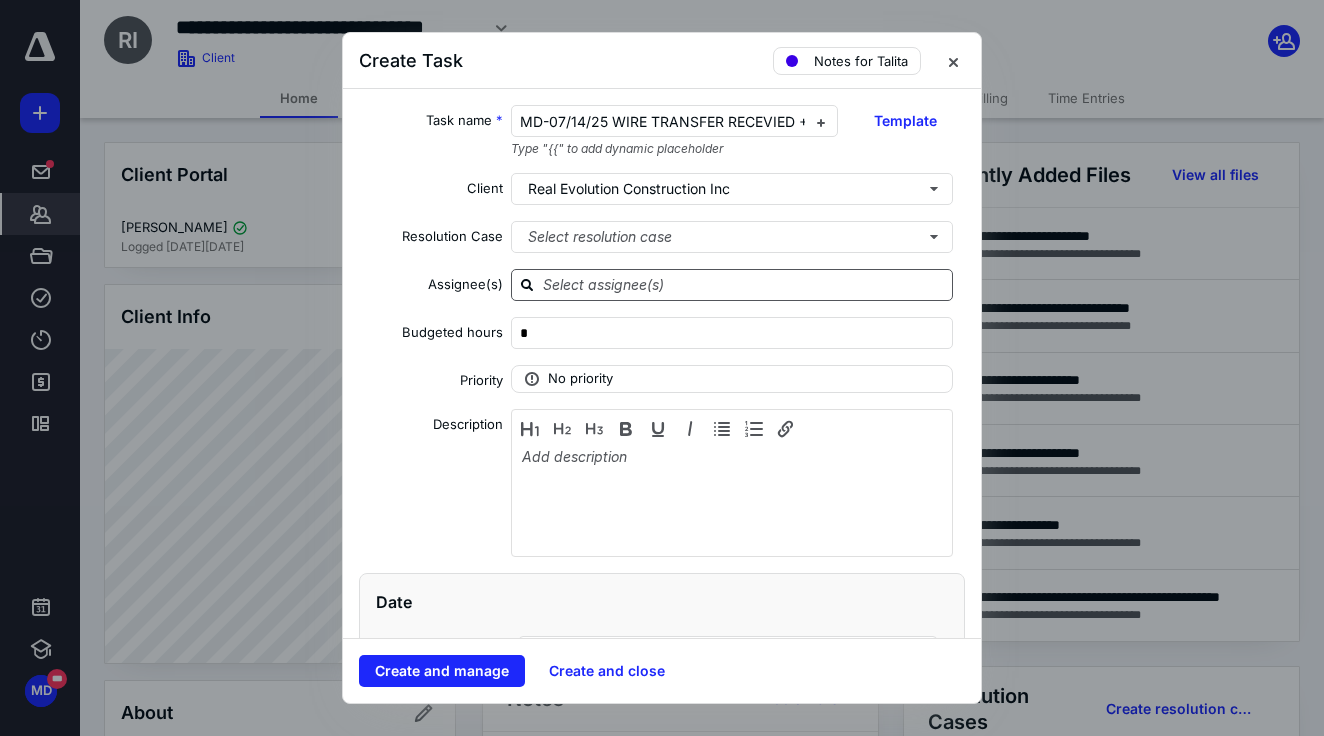 click at bounding box center (732, 285) 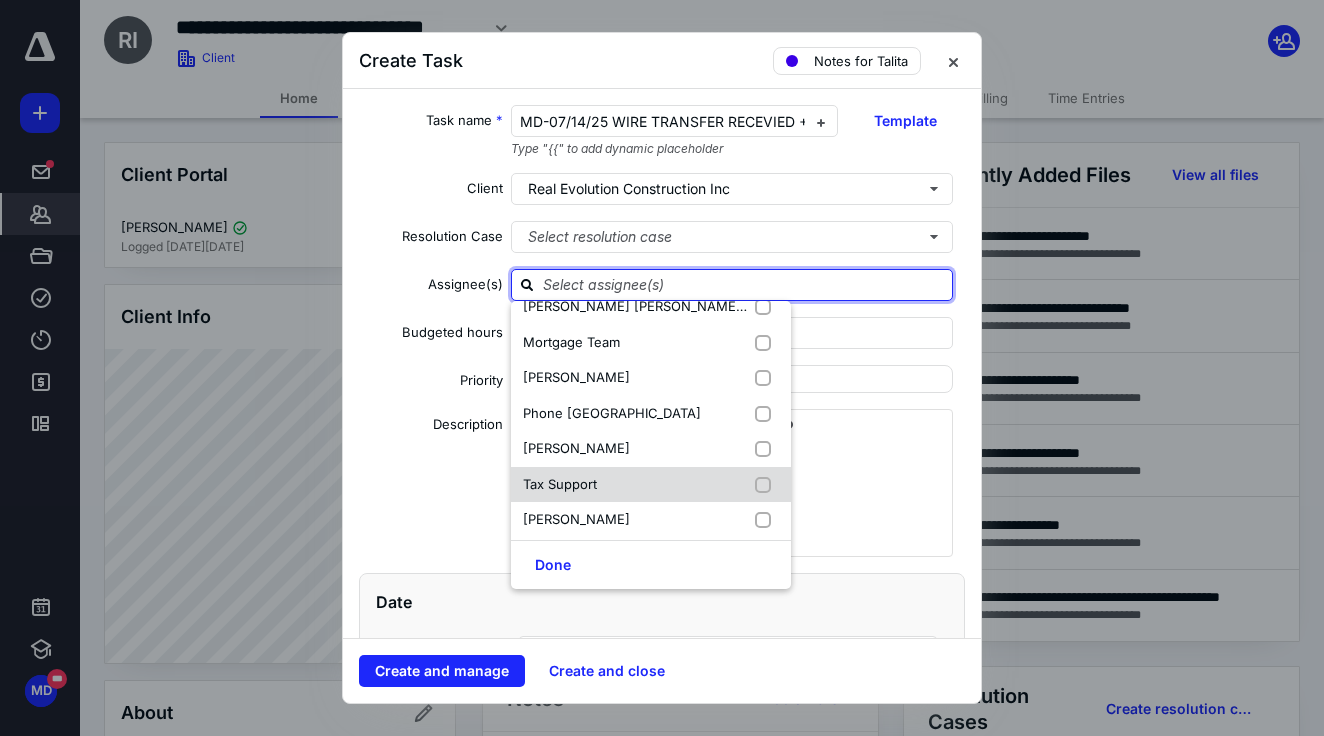 scroll, scrollTop: 302, scrollLeft: 0, axis: vertical 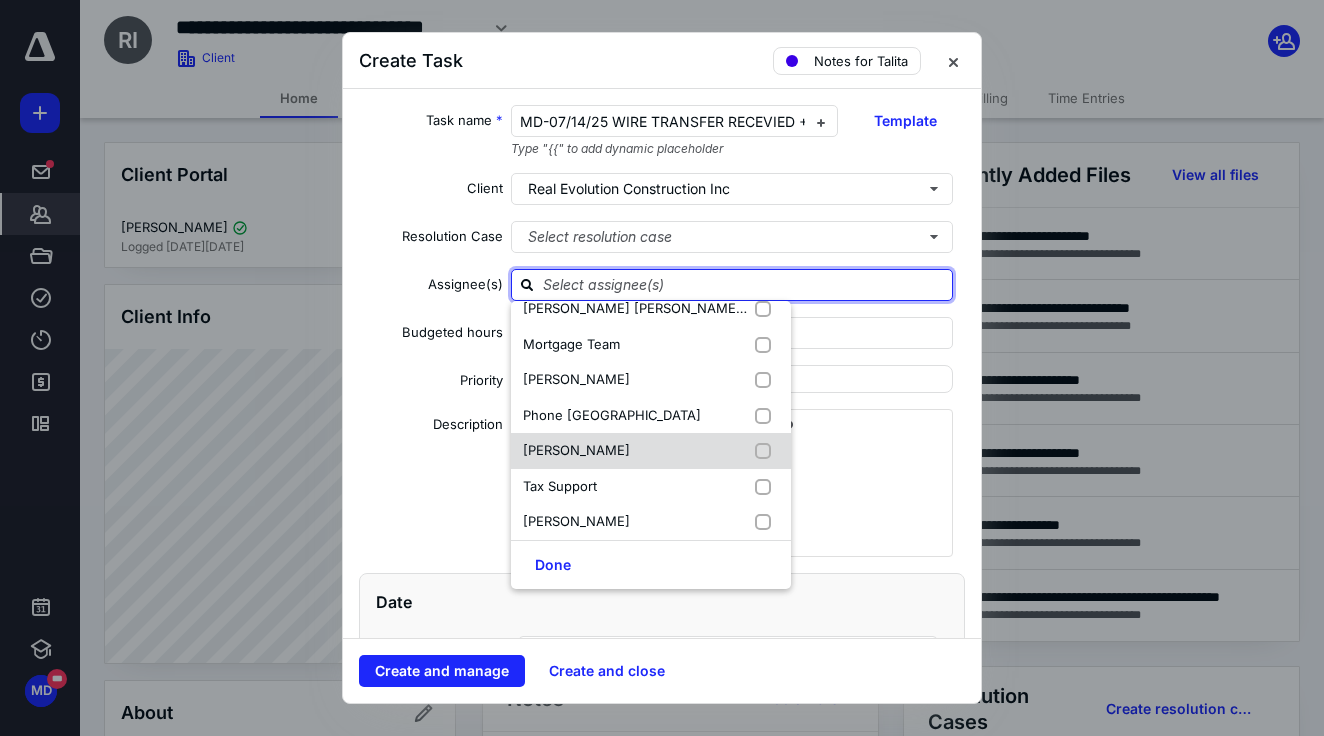 click on "[PERSON_NAME]" at bounding box center (576, 450) 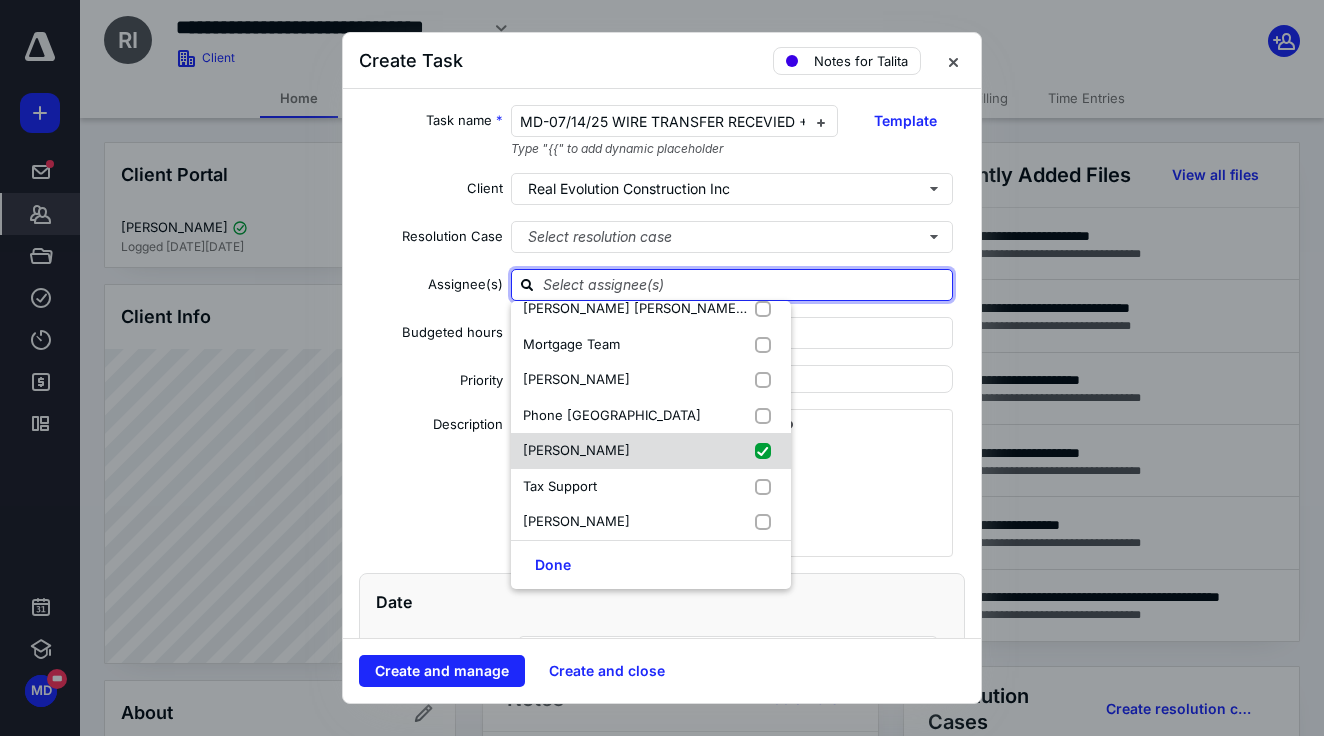 checkbox on "true" 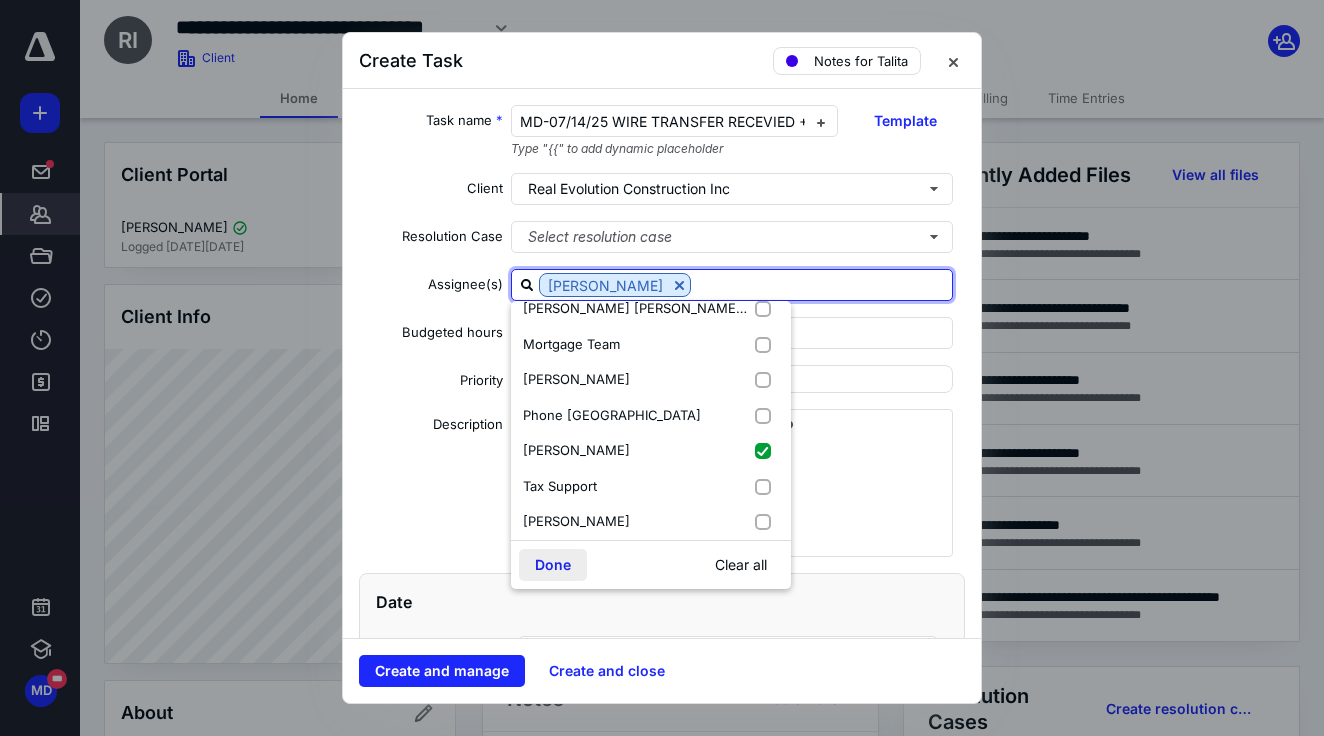 click on "Done" at bounding box center (553, 565) 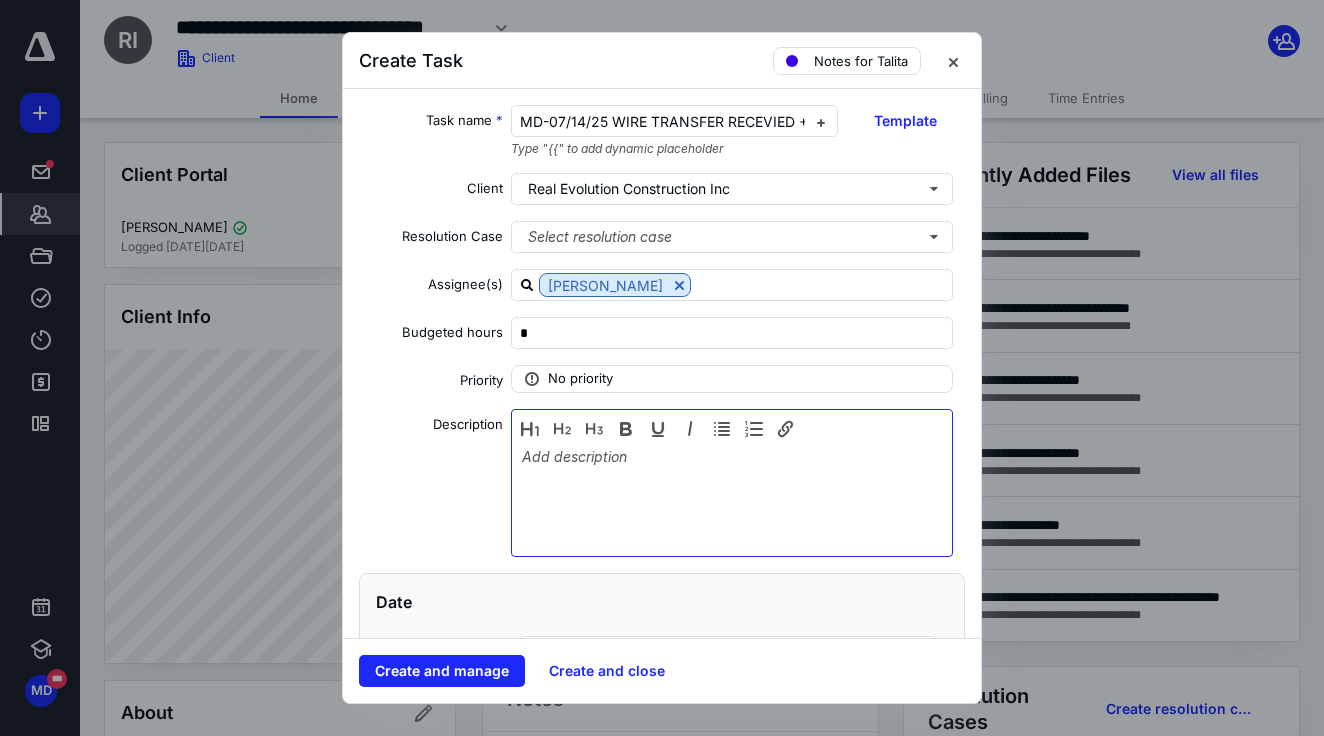 click at bounding box center (732, 498) 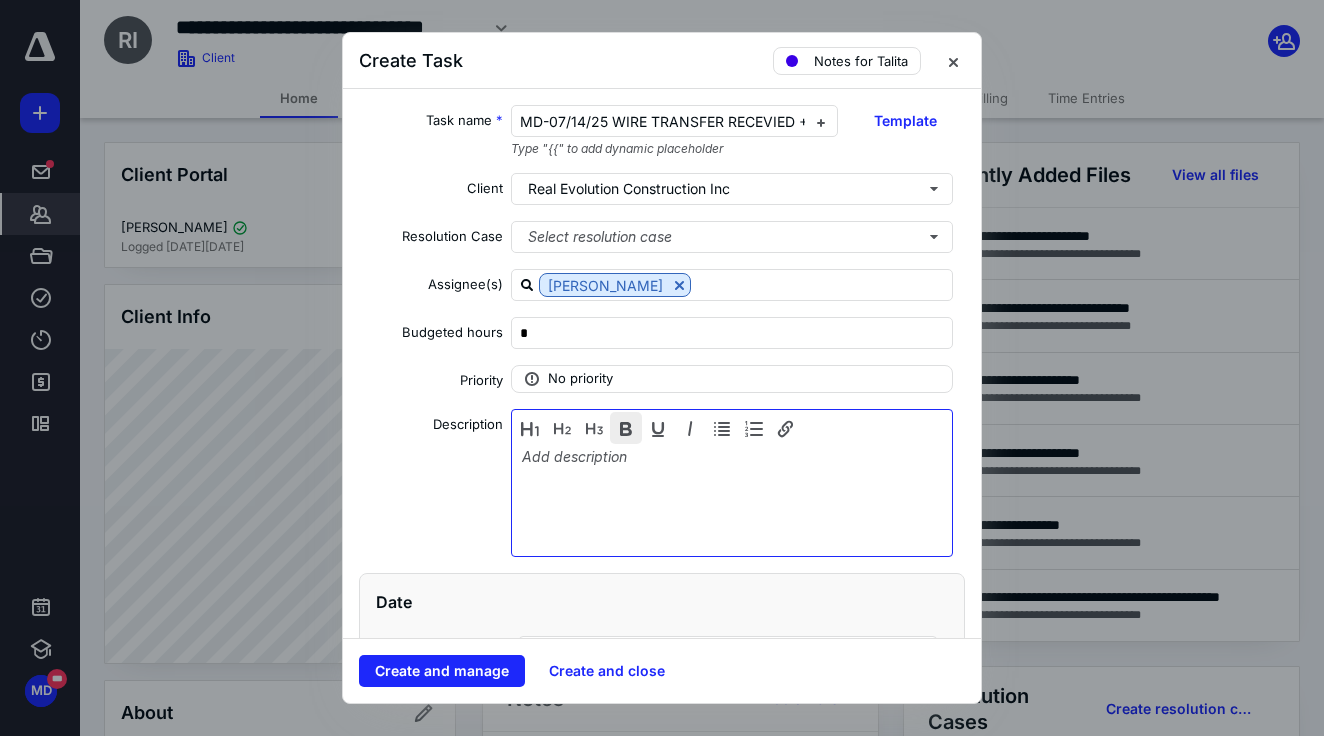 type 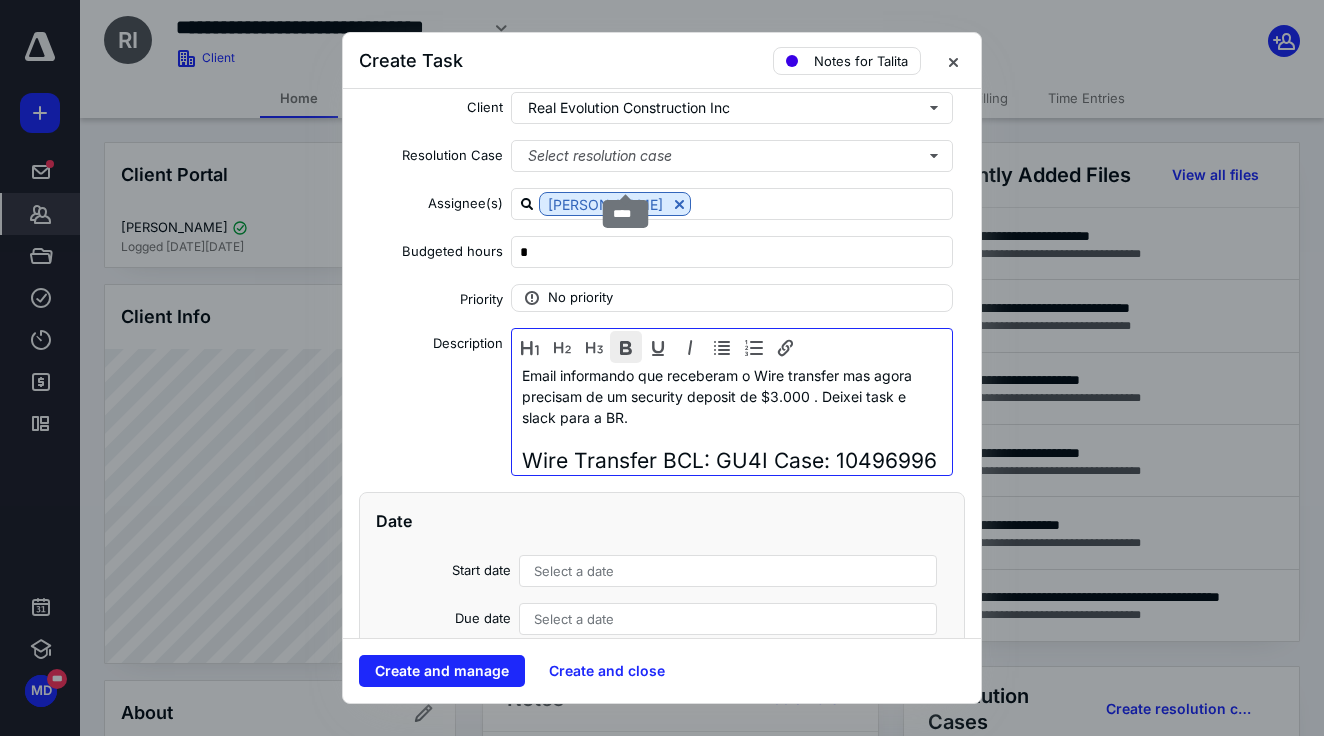 scroll, scrollTop: 337, scrollLeft: 0, axis: vertical 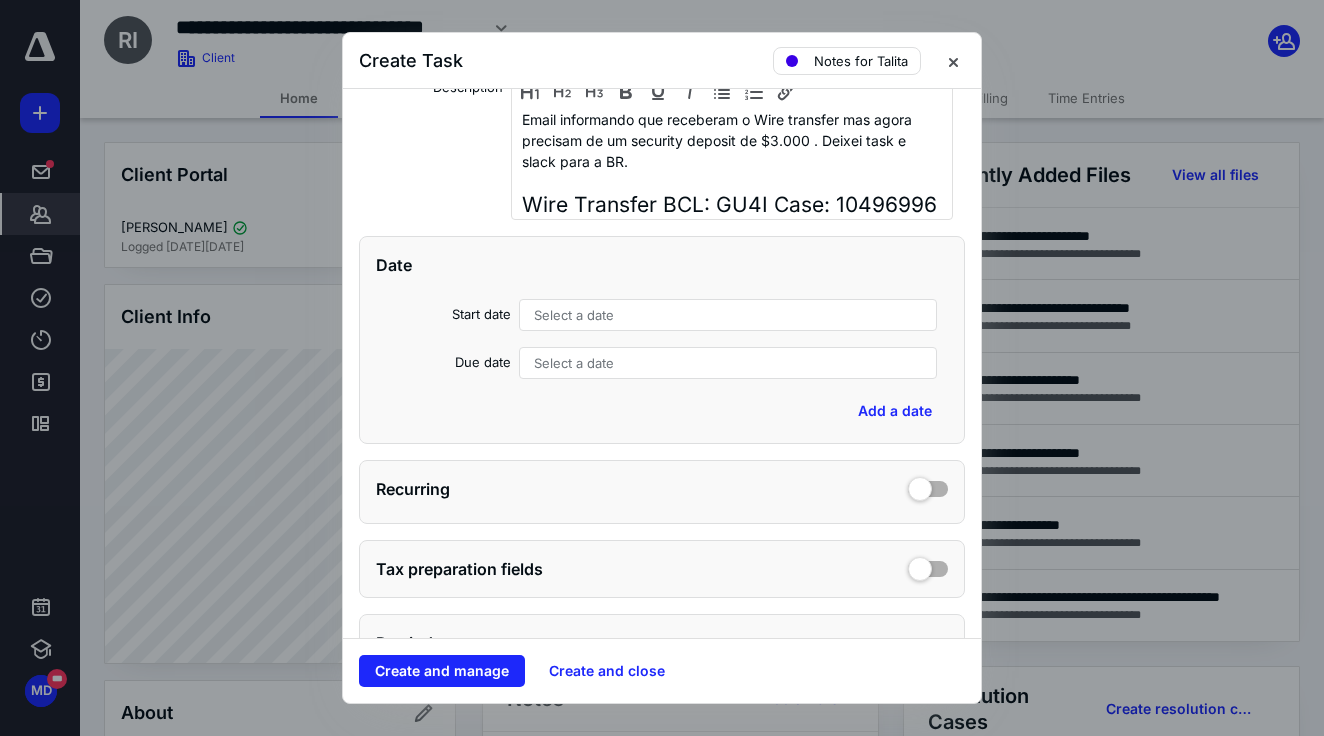 click on "Select a date" at bounding box center [574, 315] 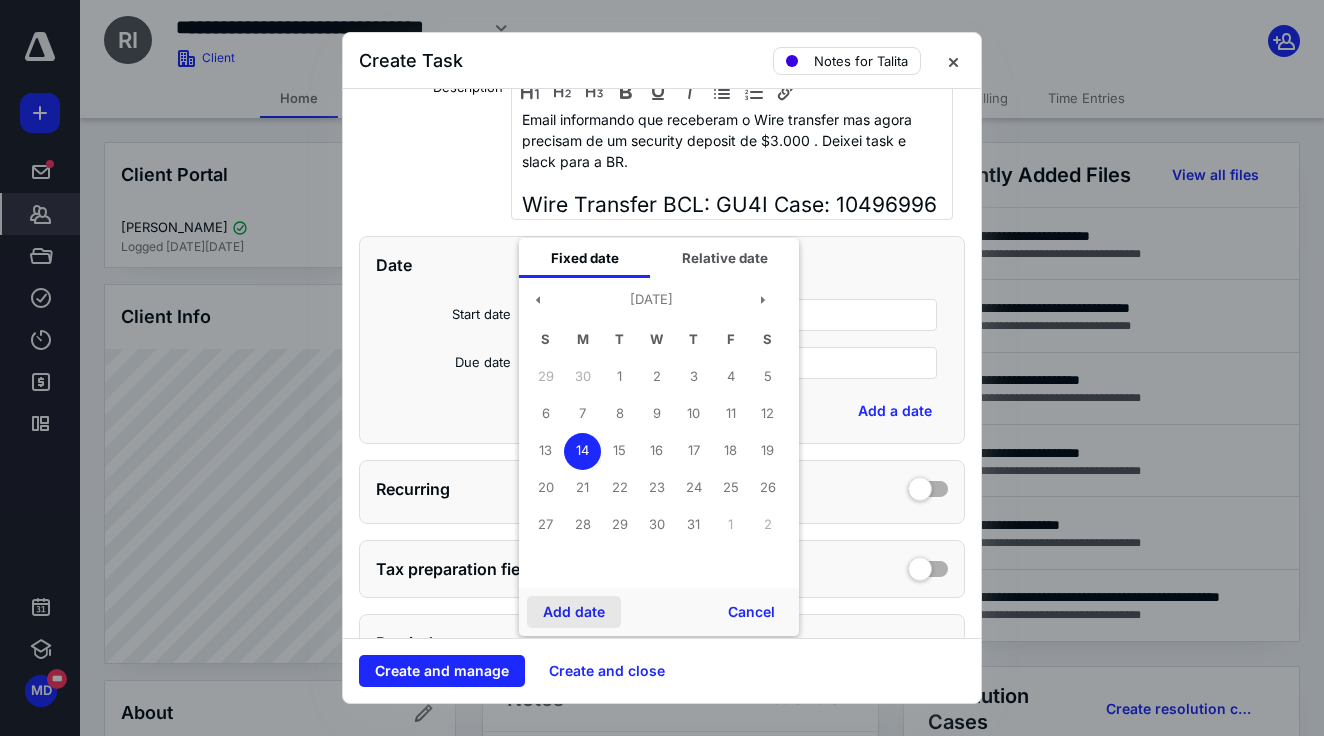 click on "Add date" at bounding box center (574, 612) 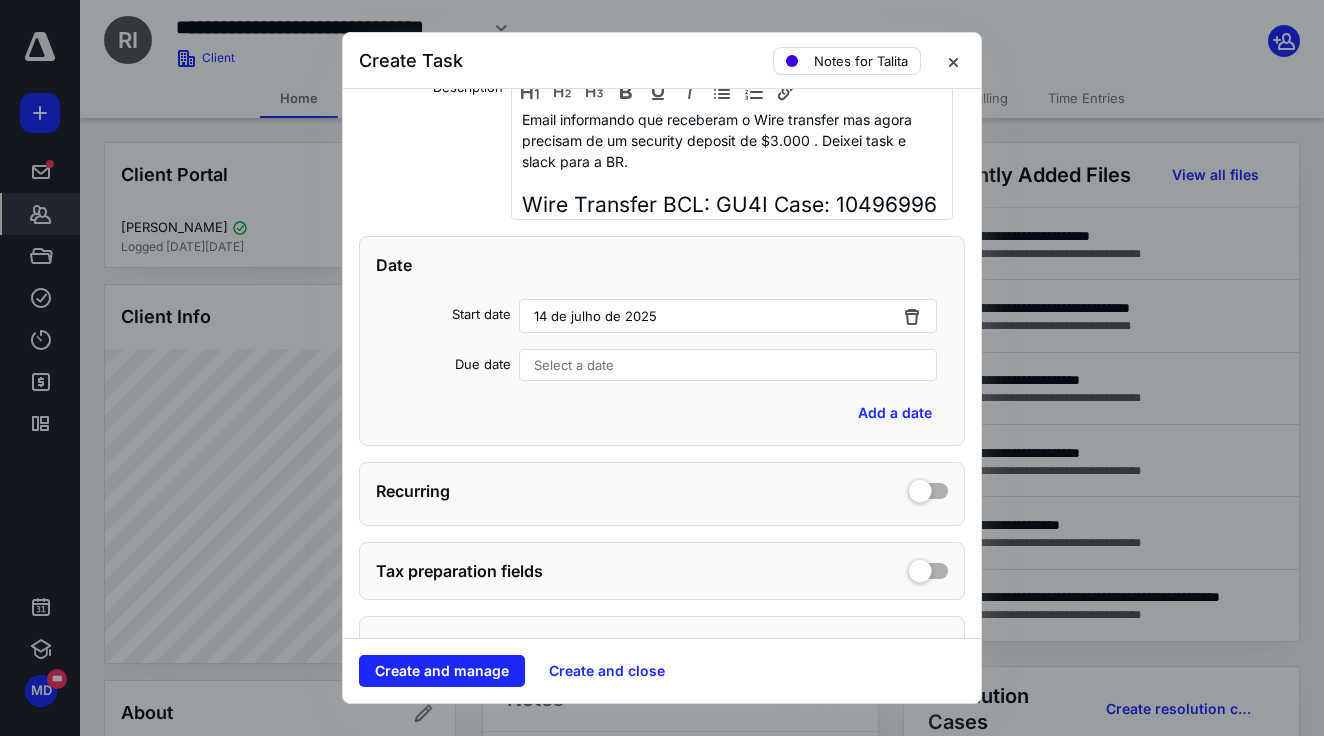 click on "Select a date" at bounding box center (728, 365) 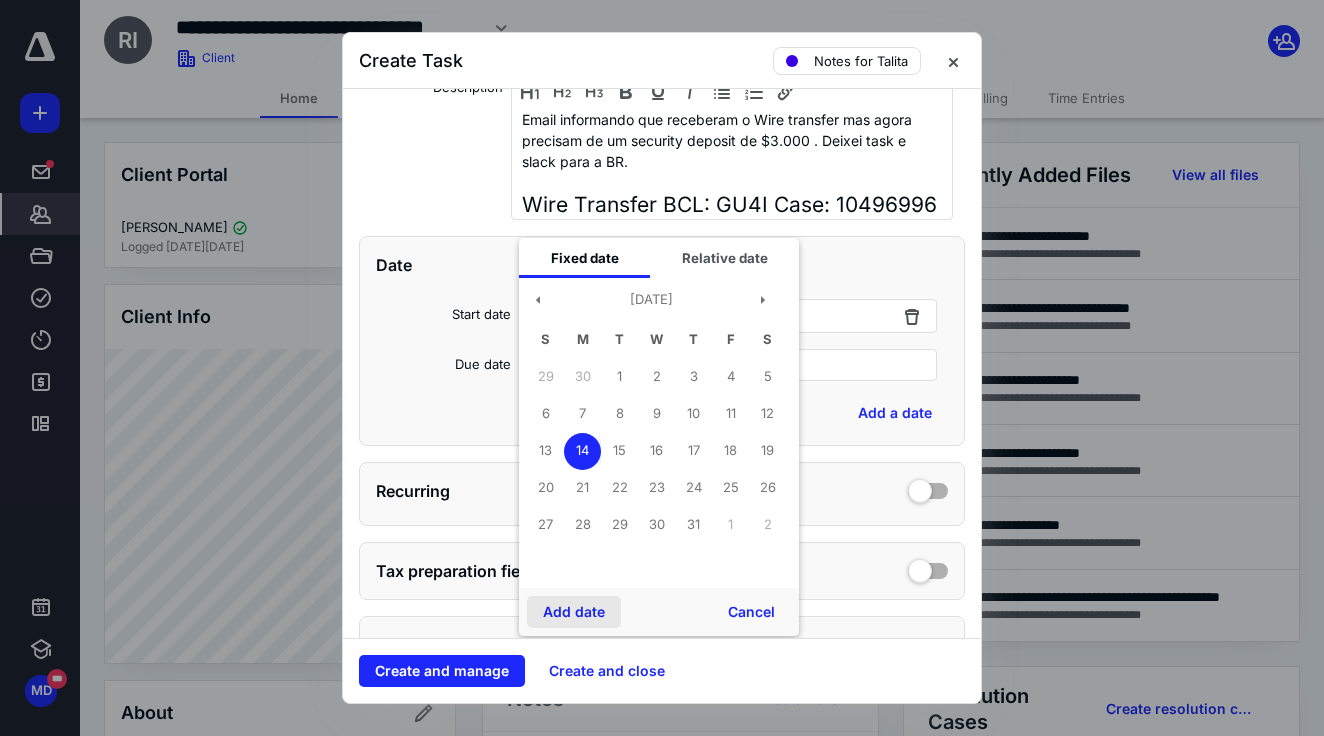 click on "Add date" at bounding box center [574, 612] 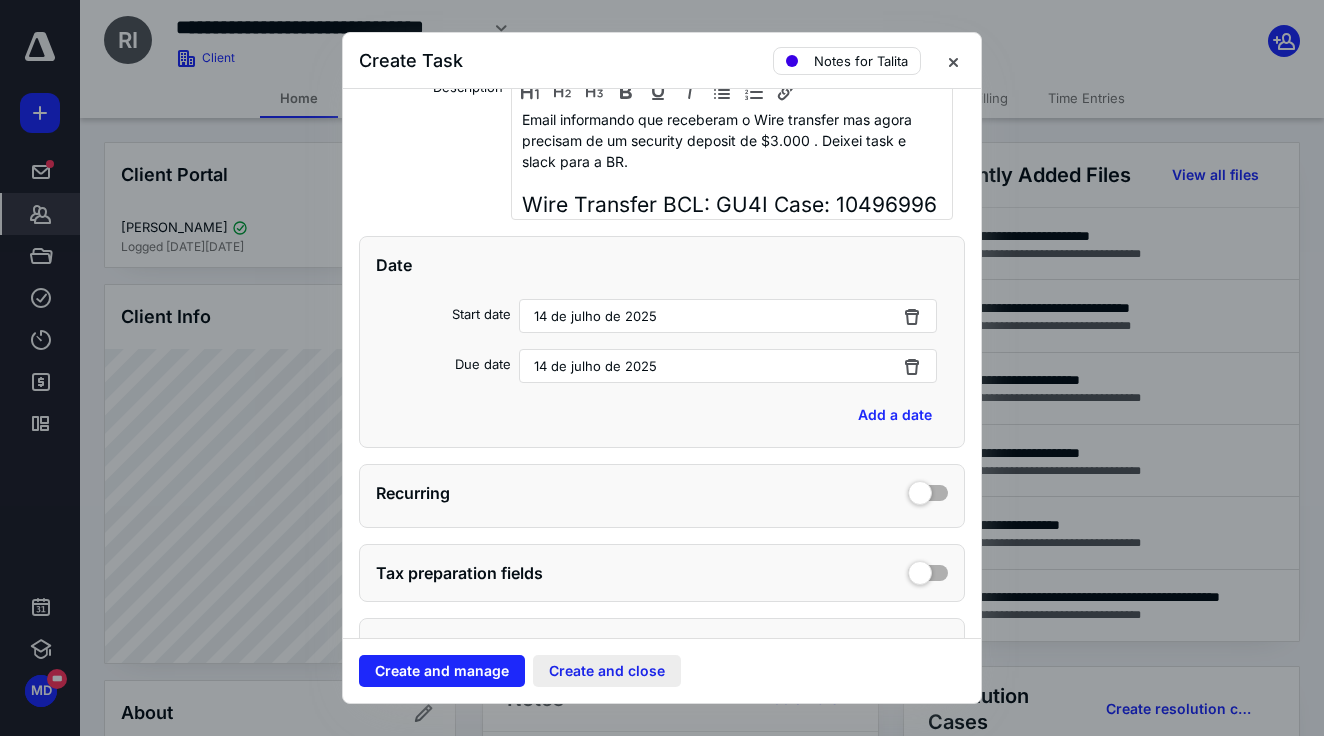 click on "Create and close" at bounding box center (607, 671) 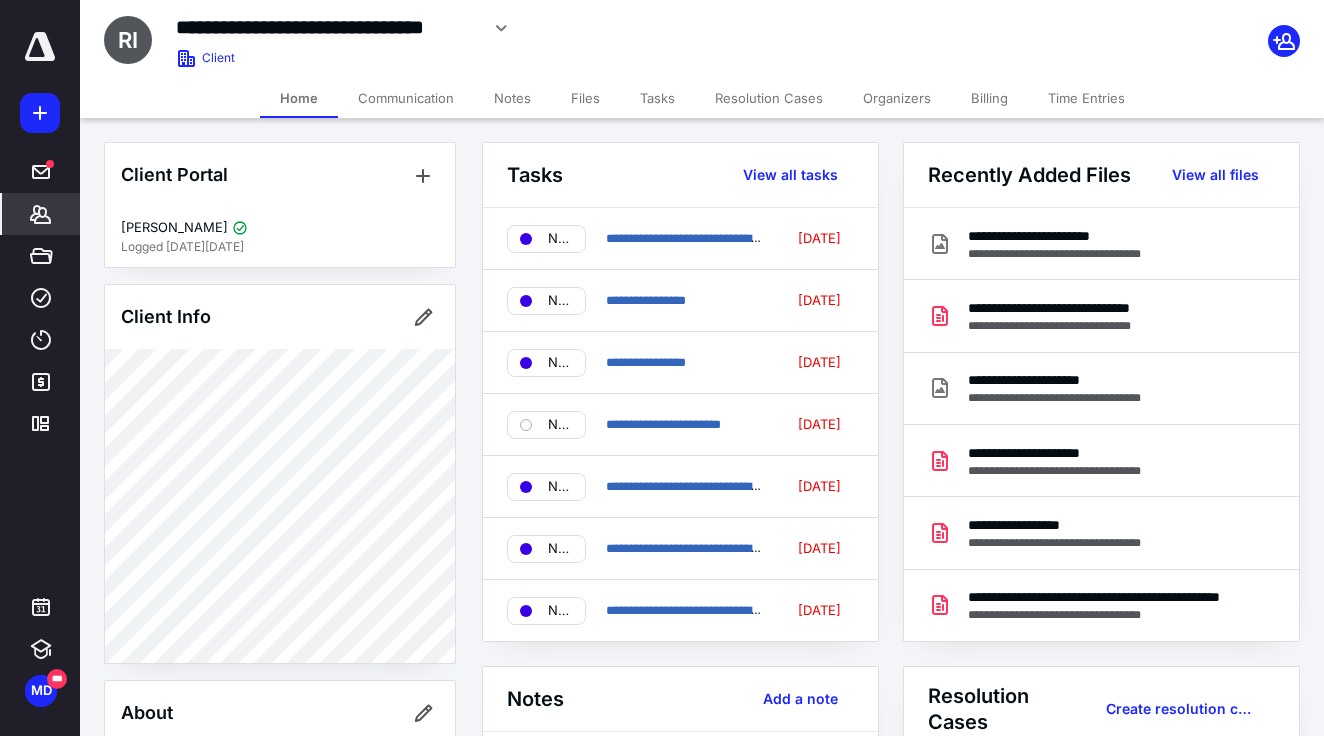 click 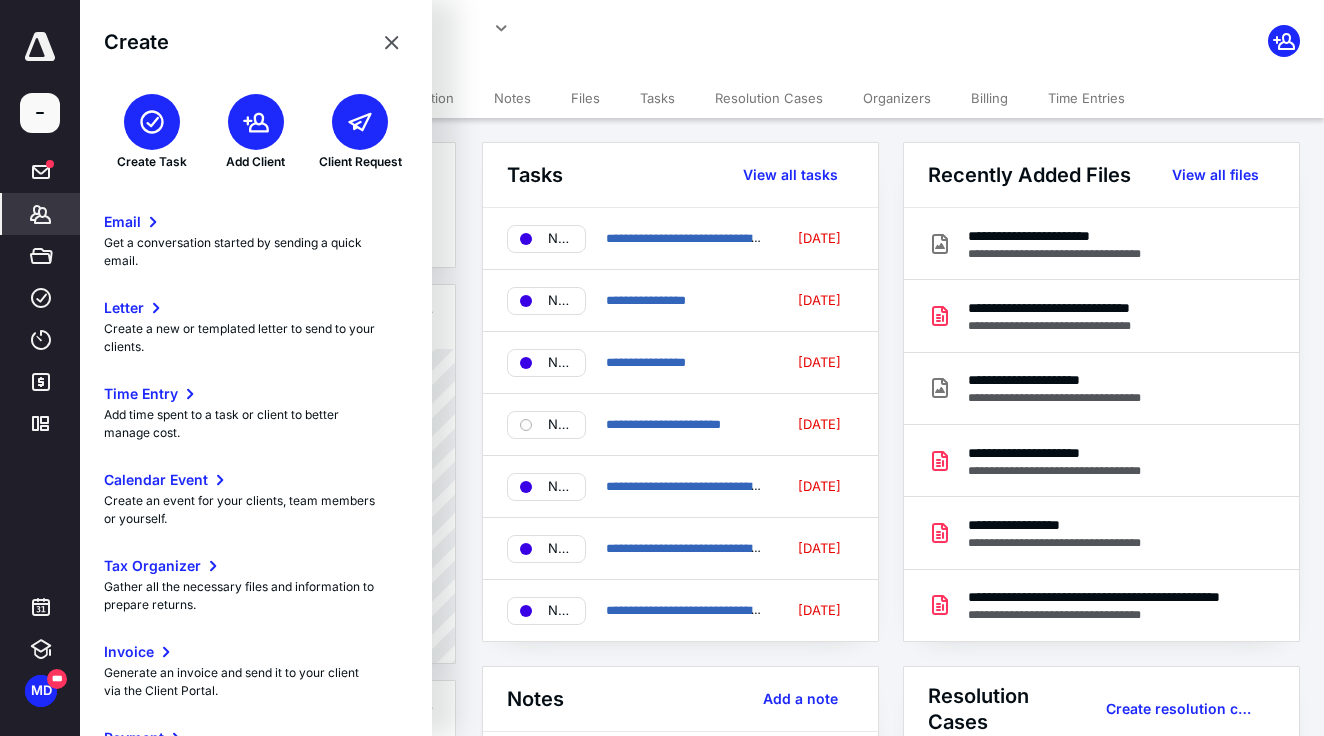 click at bounding box center (152, 122) 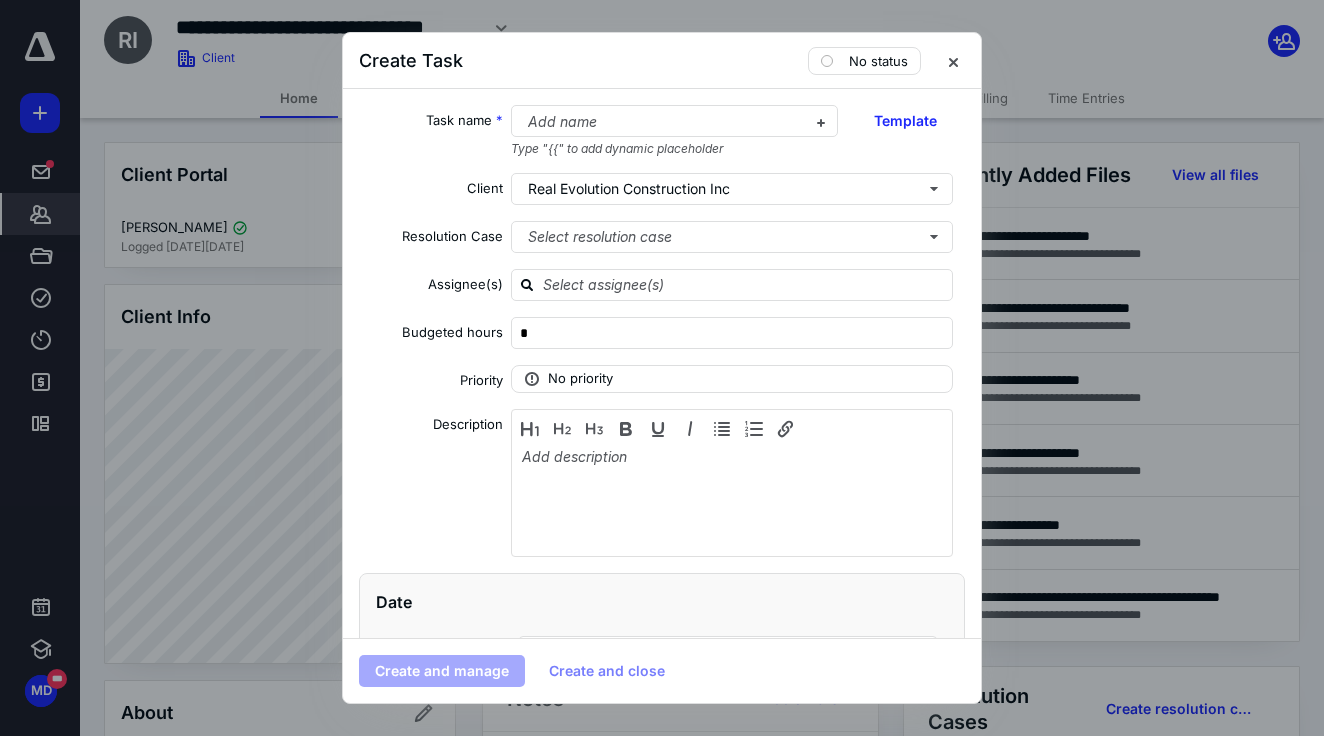 click on "Task name   * Add name Type "{{" to add dynamic placeholder Template Client Real Evolution Construction Inc Resolution Case Select resolution case Assignee(s) Budgeted hours * Priority No priority Description Date Start date Select a date Due date Select a date Add a date Recurring Tax preparation fields Reminder Add reminder File Add file Automation Add automation Add a client request Add a subtask" at bounding box center [662, 363] 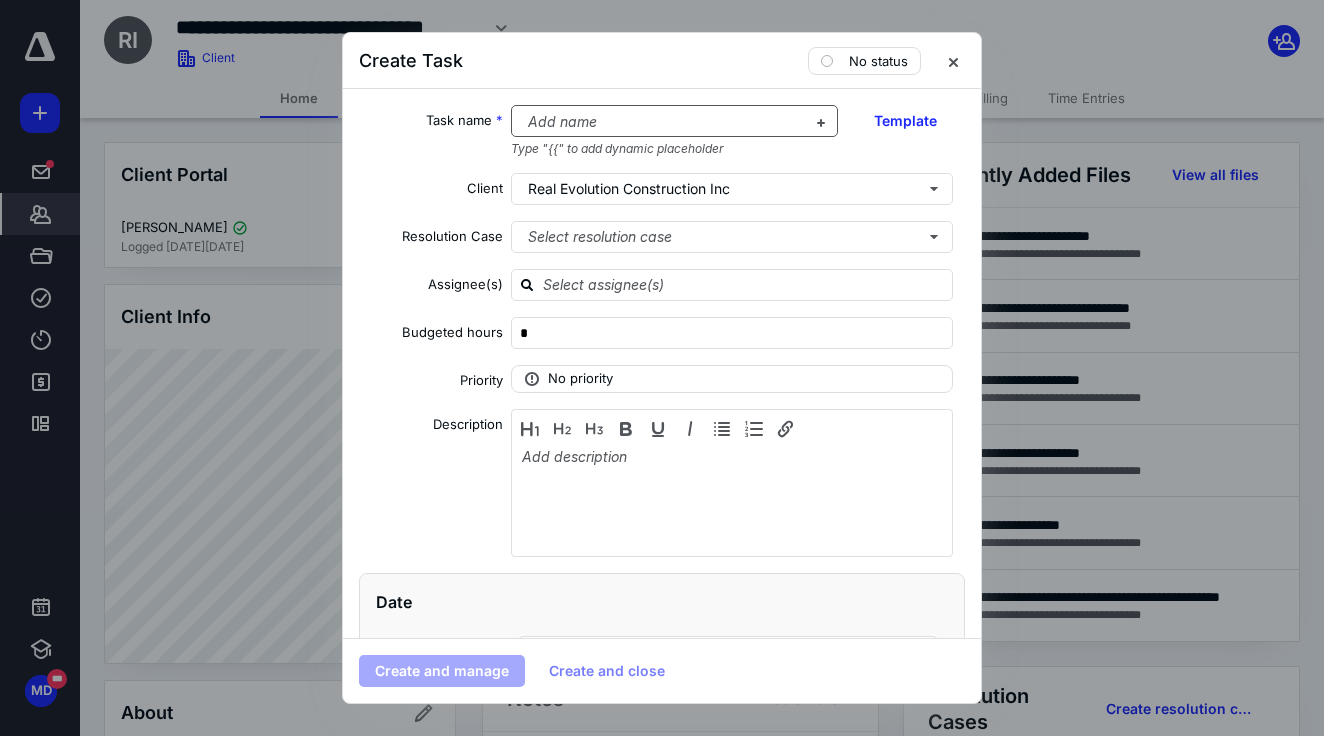 click at bounding box center (663, 122) 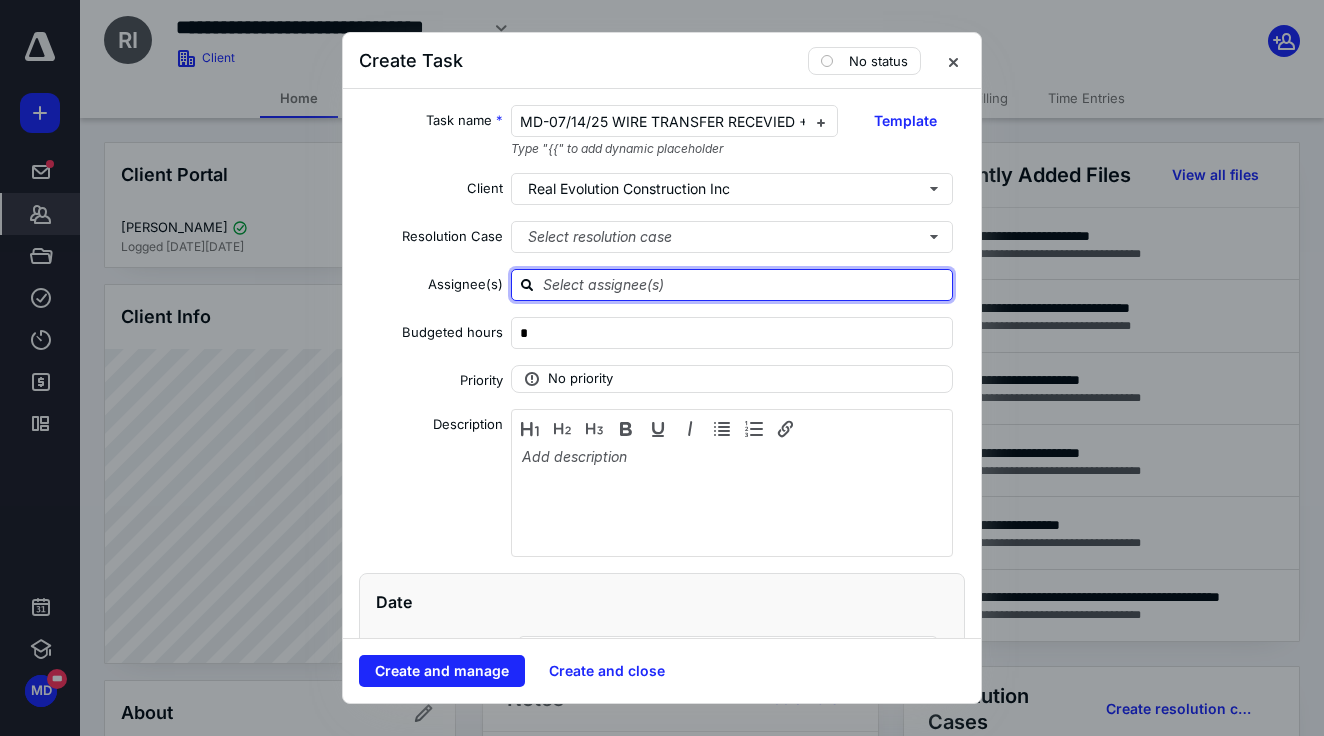 click at bounding box center [744, 284] 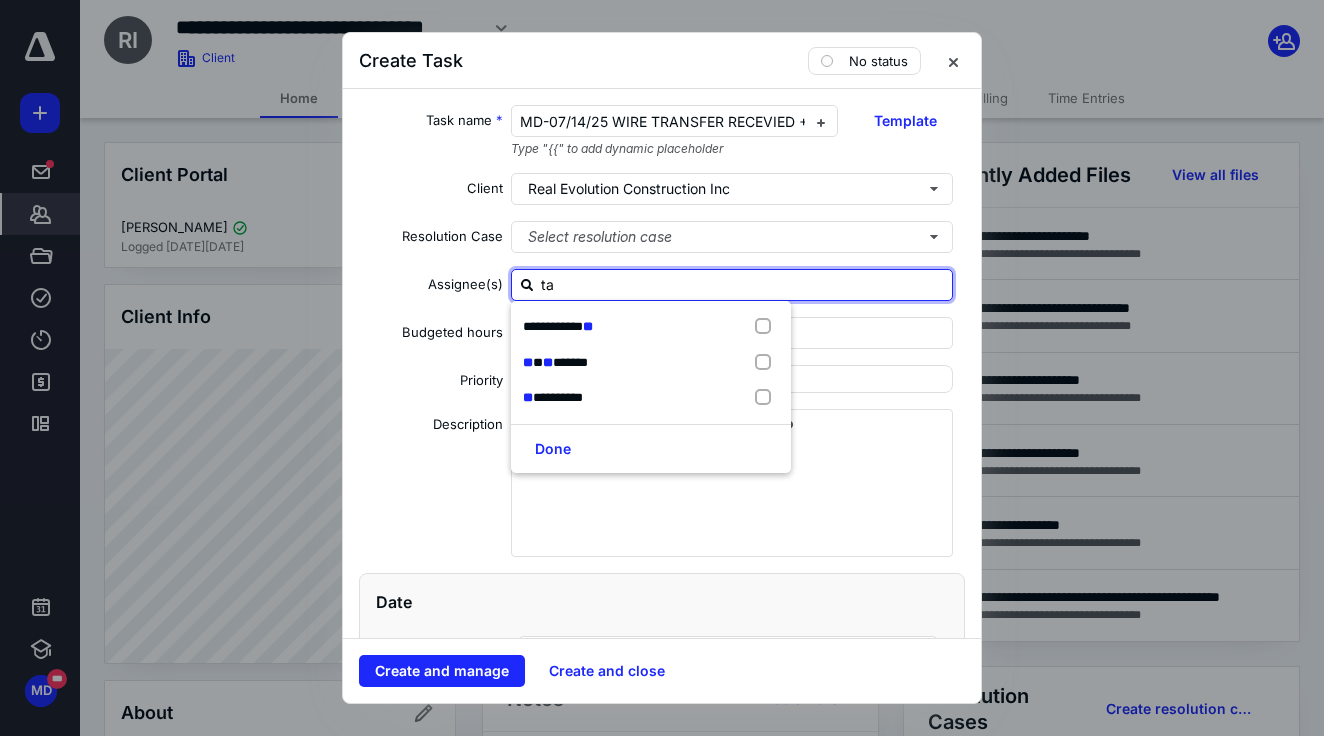 type on "tax" 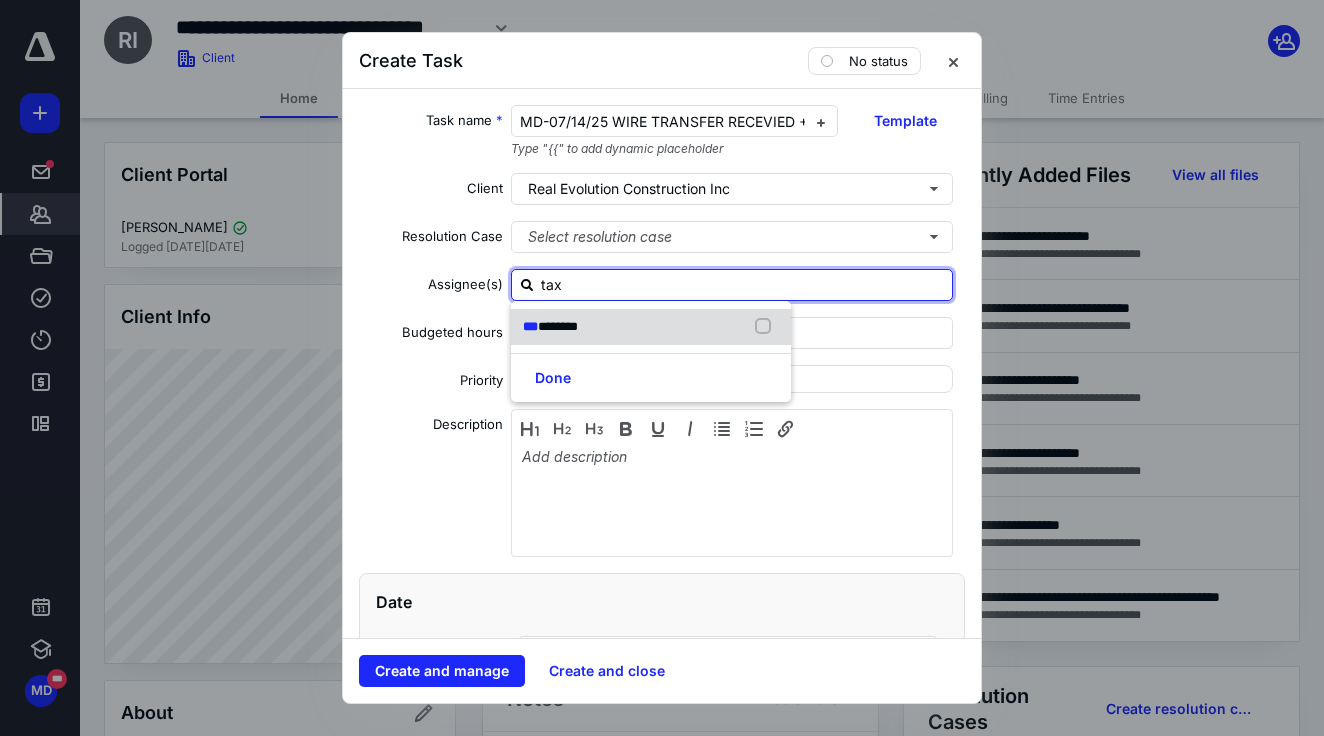 click on "*******" at bounding box center (558, 326) 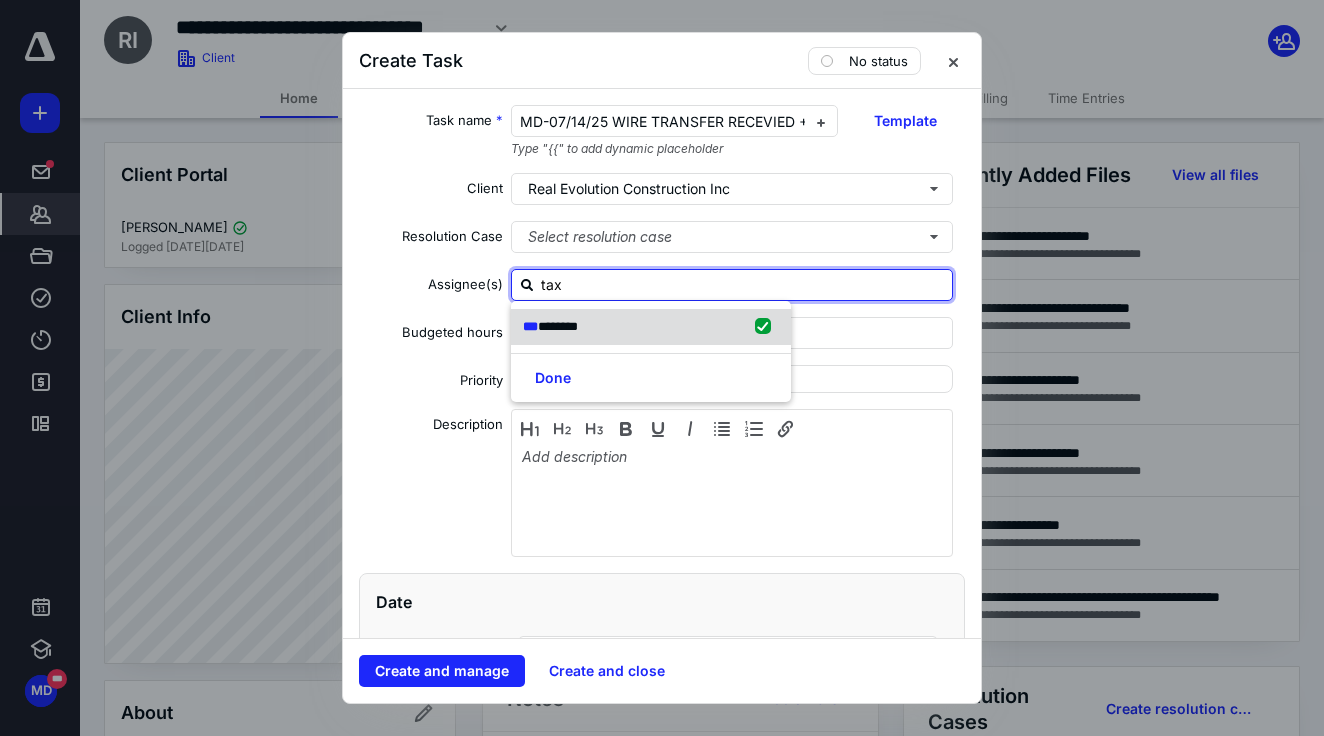 checkbox on "true" 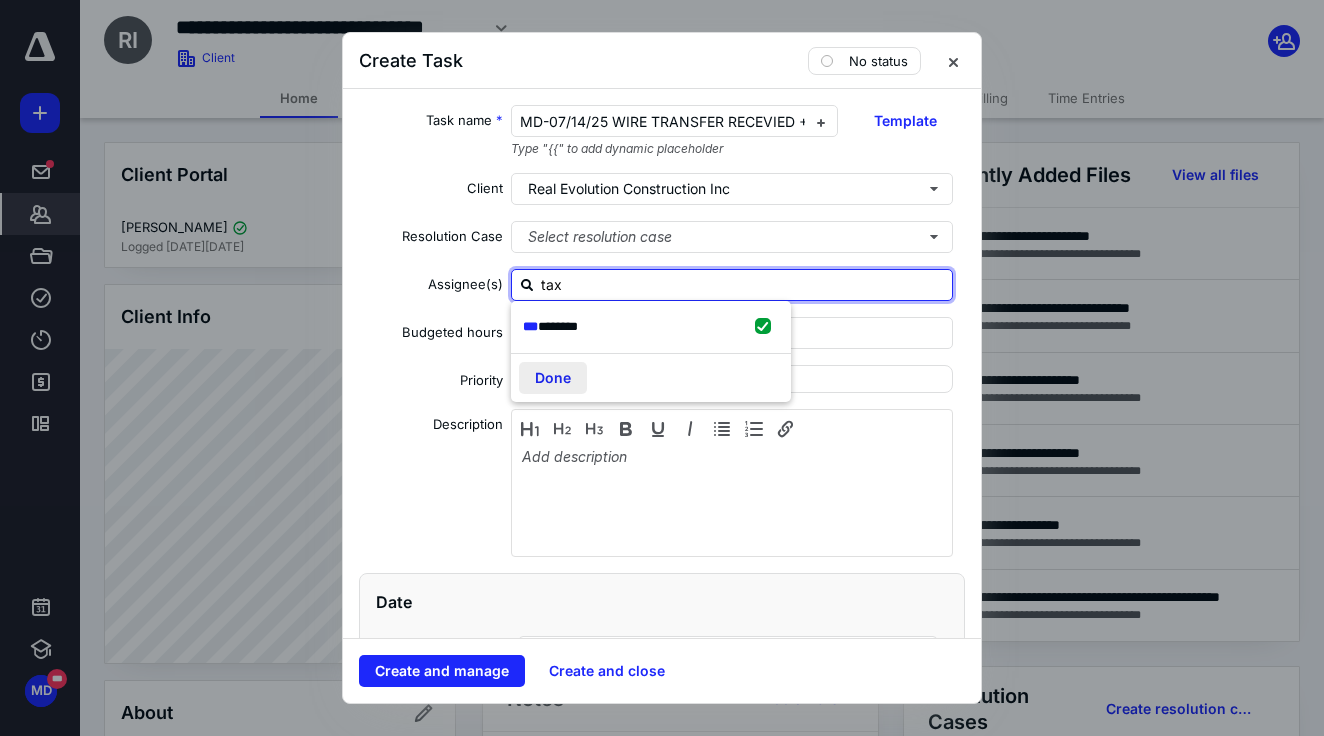 type on "tax" 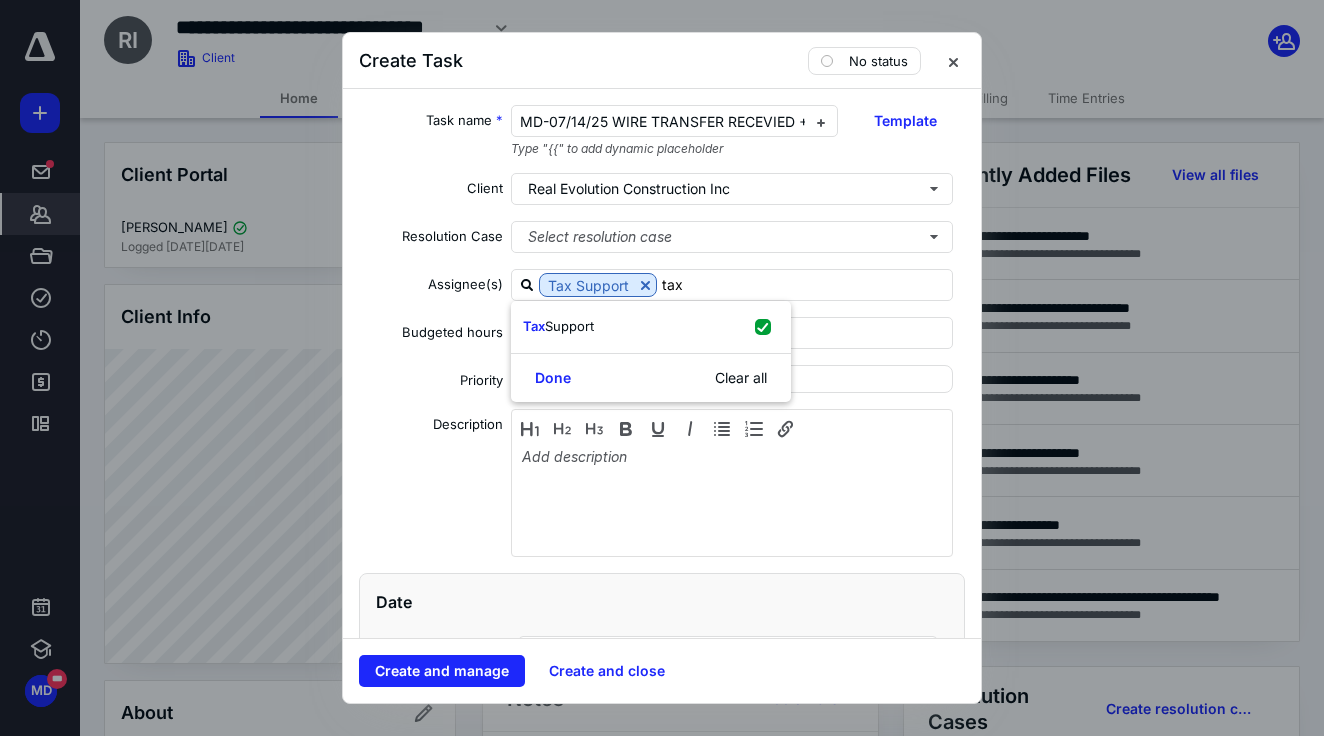 click on "Done" at bounding box center [553, 378] 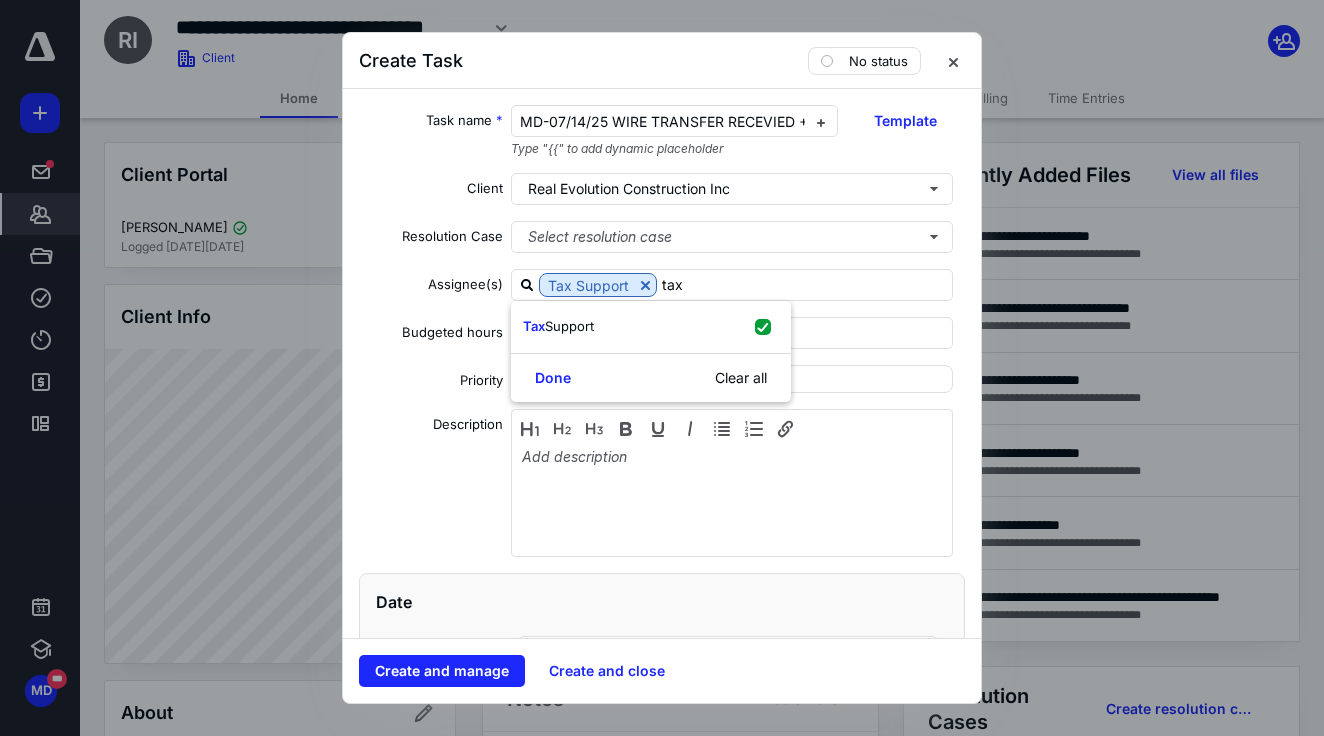 type 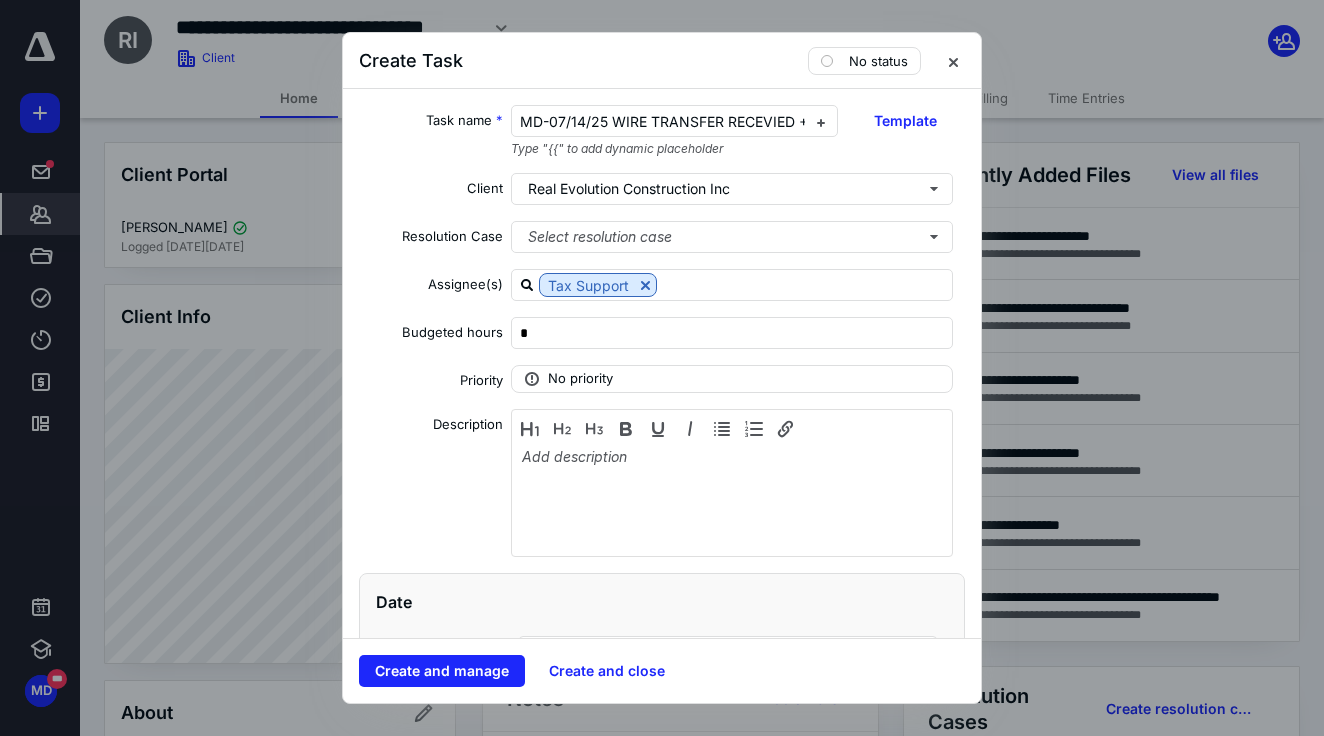 click on "Create Task No status" at bounding box center (662, 61) 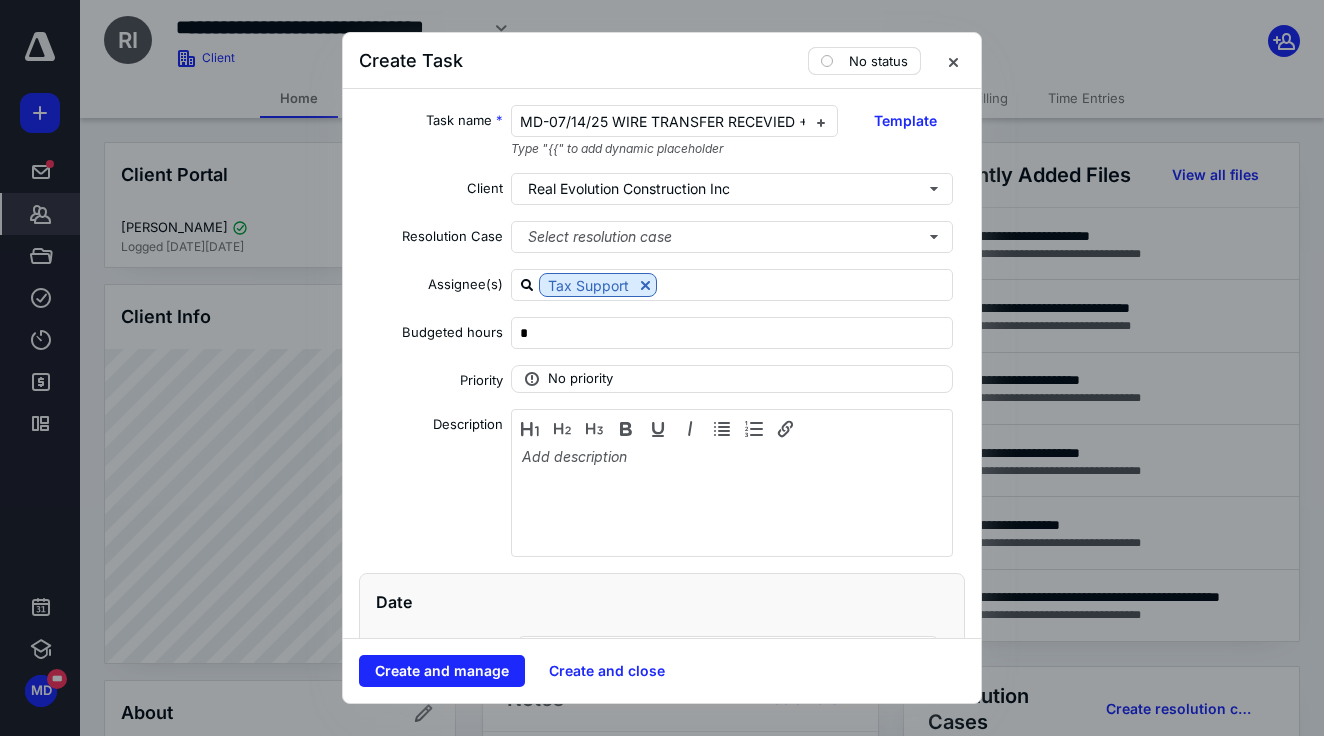 click on "No status" at bounding box center (878, 61) 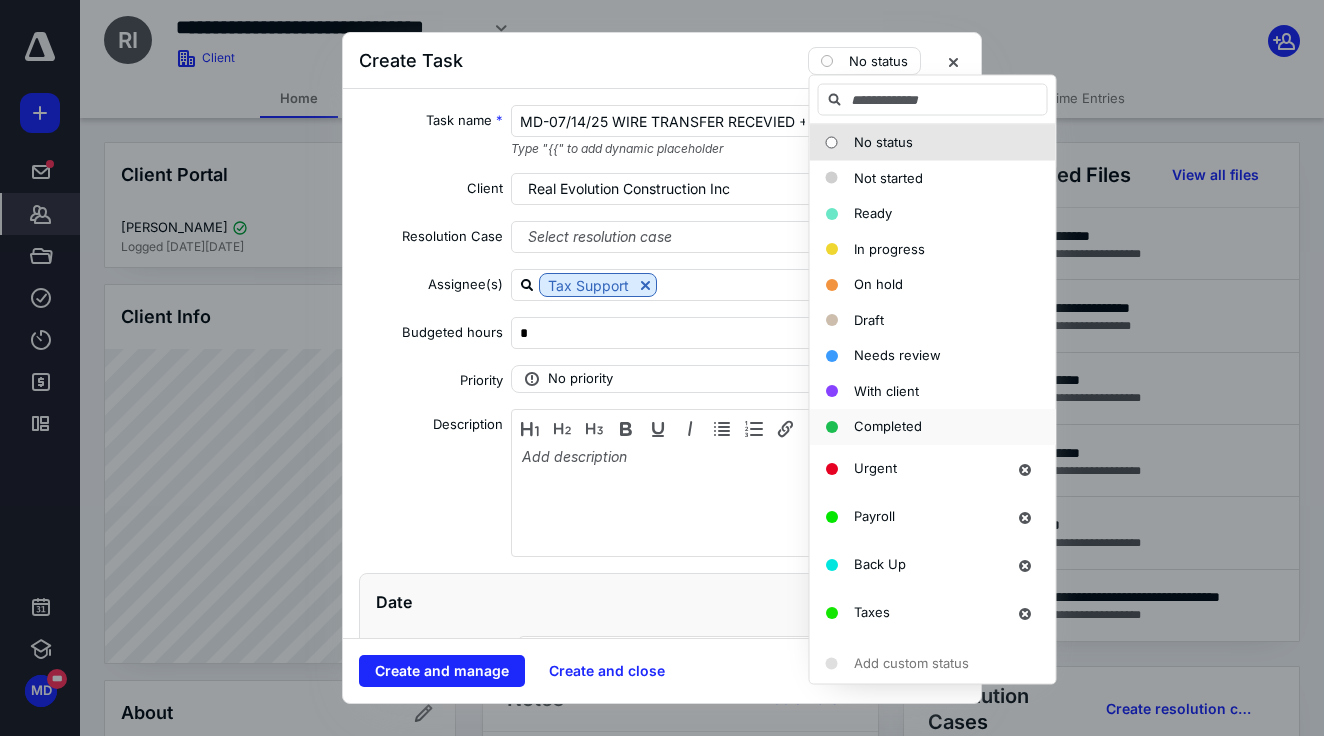 scroll, scrollTop: 429, scrollLeft: 0, axis: vertical 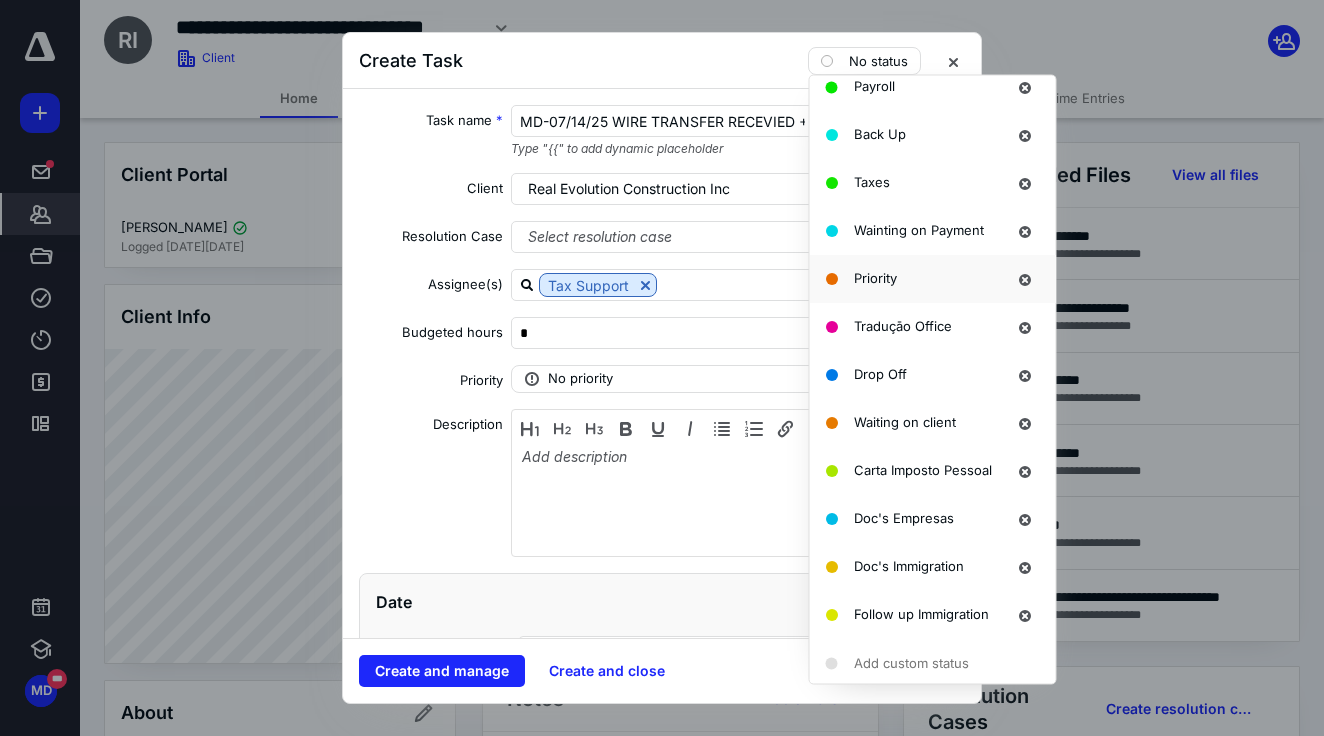 click on "Priority" at bounding box center (875, 278) 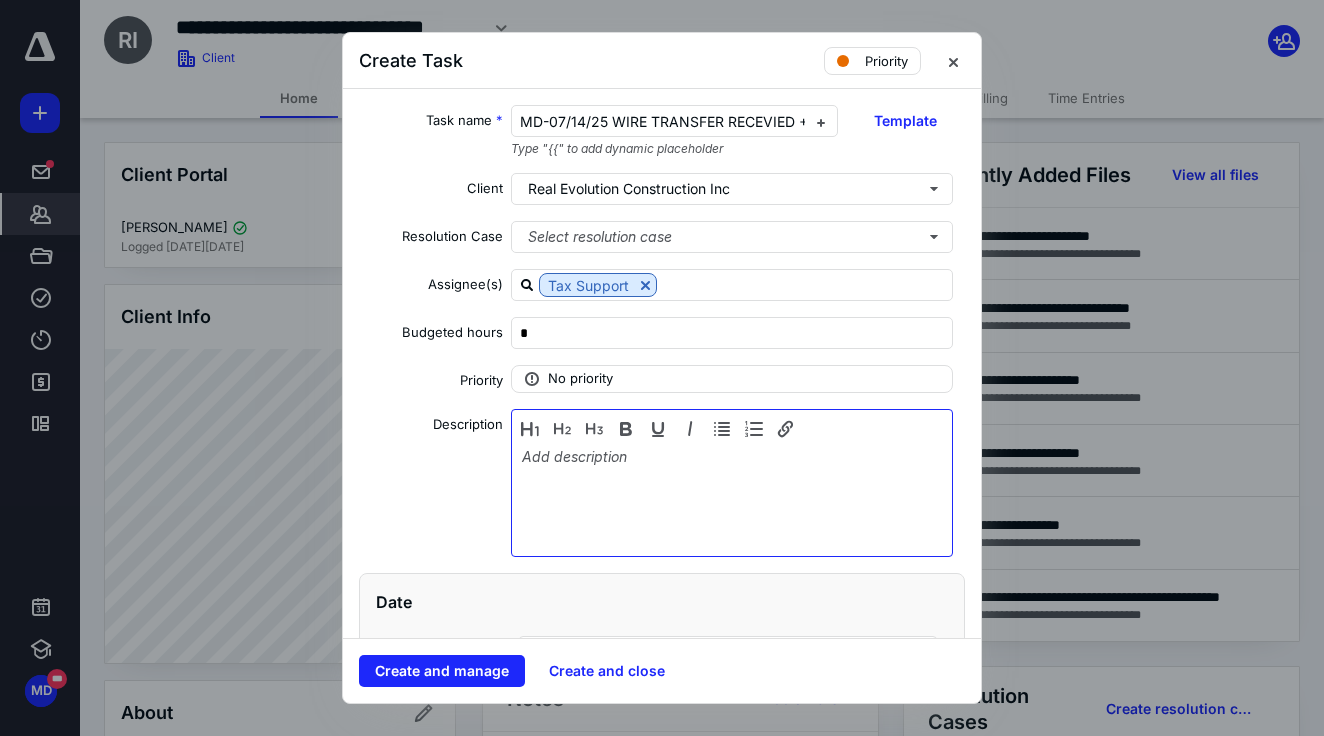 click at bounding box center [732, 498] 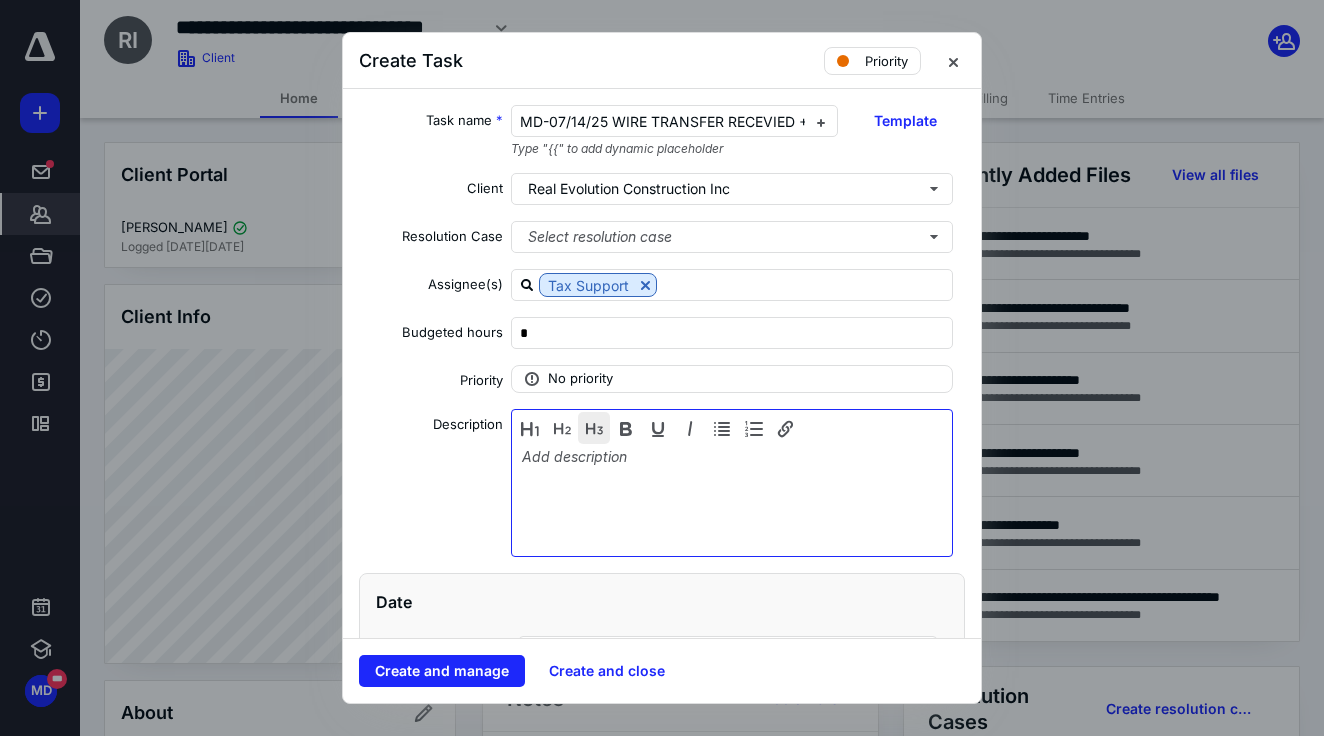 type 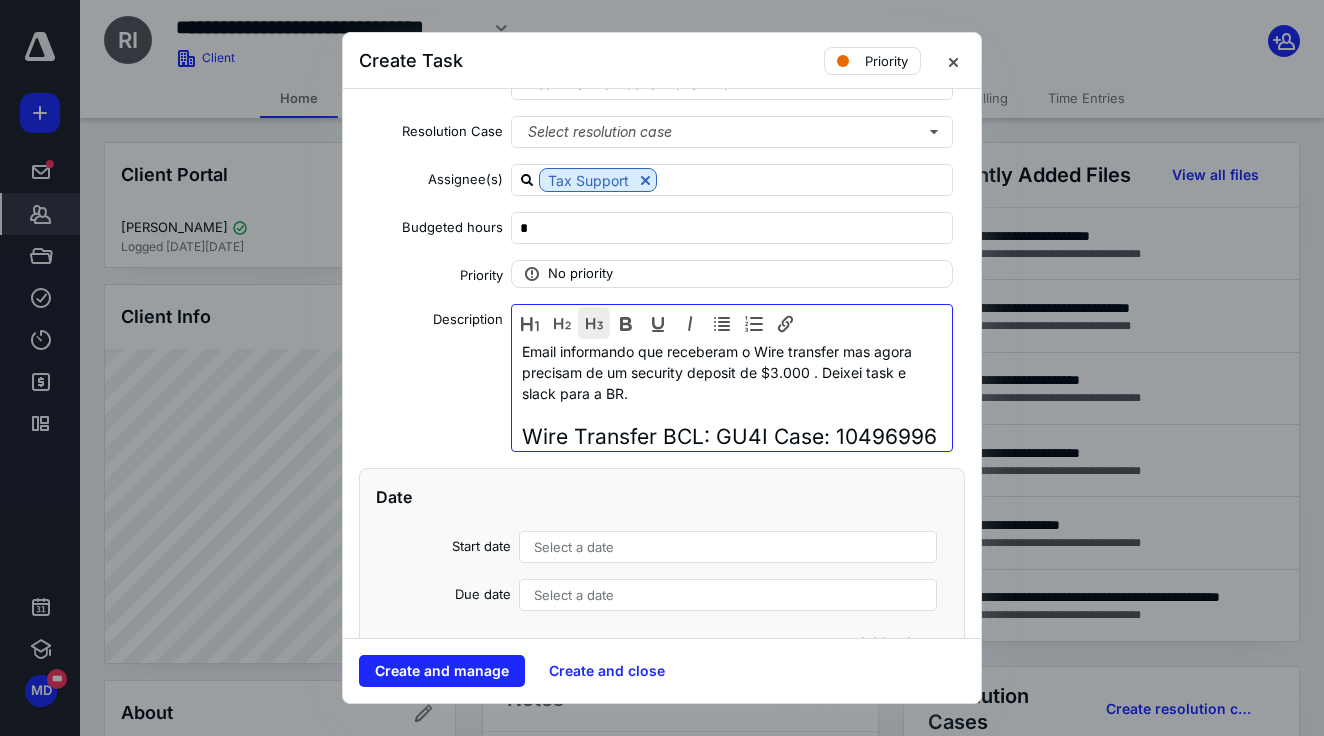 scroll, scrollTop: 229, scrollLeft: 0, axis: vertical 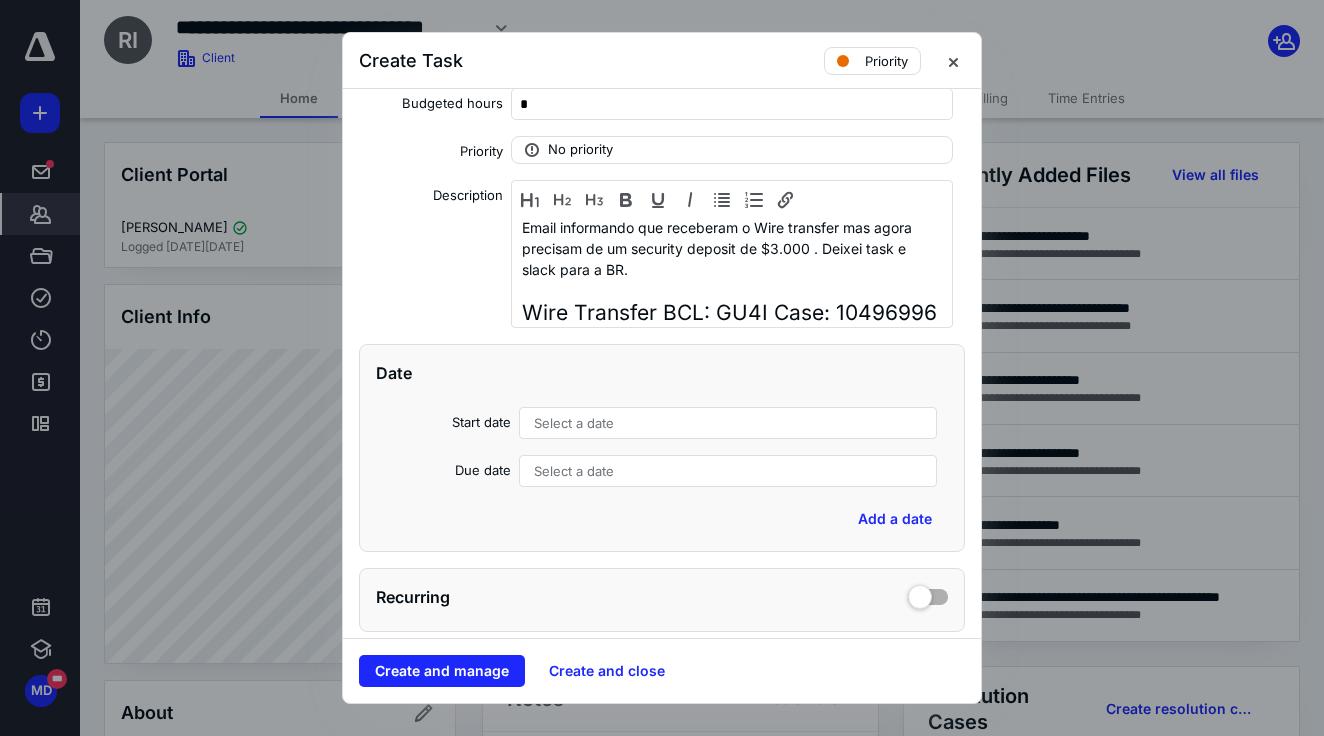 click on "Select a date" at bounding box center (574, 423) 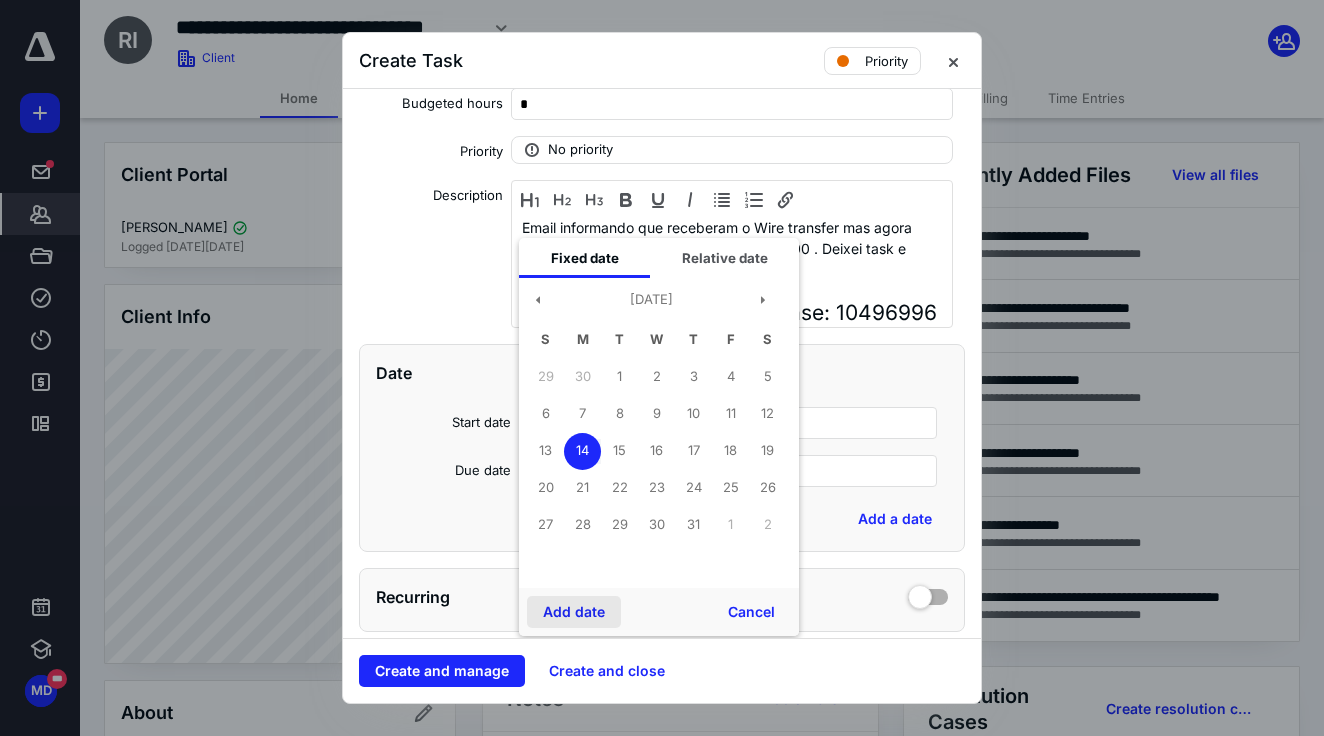 click on "Add date" at bounding box center [574, 612] 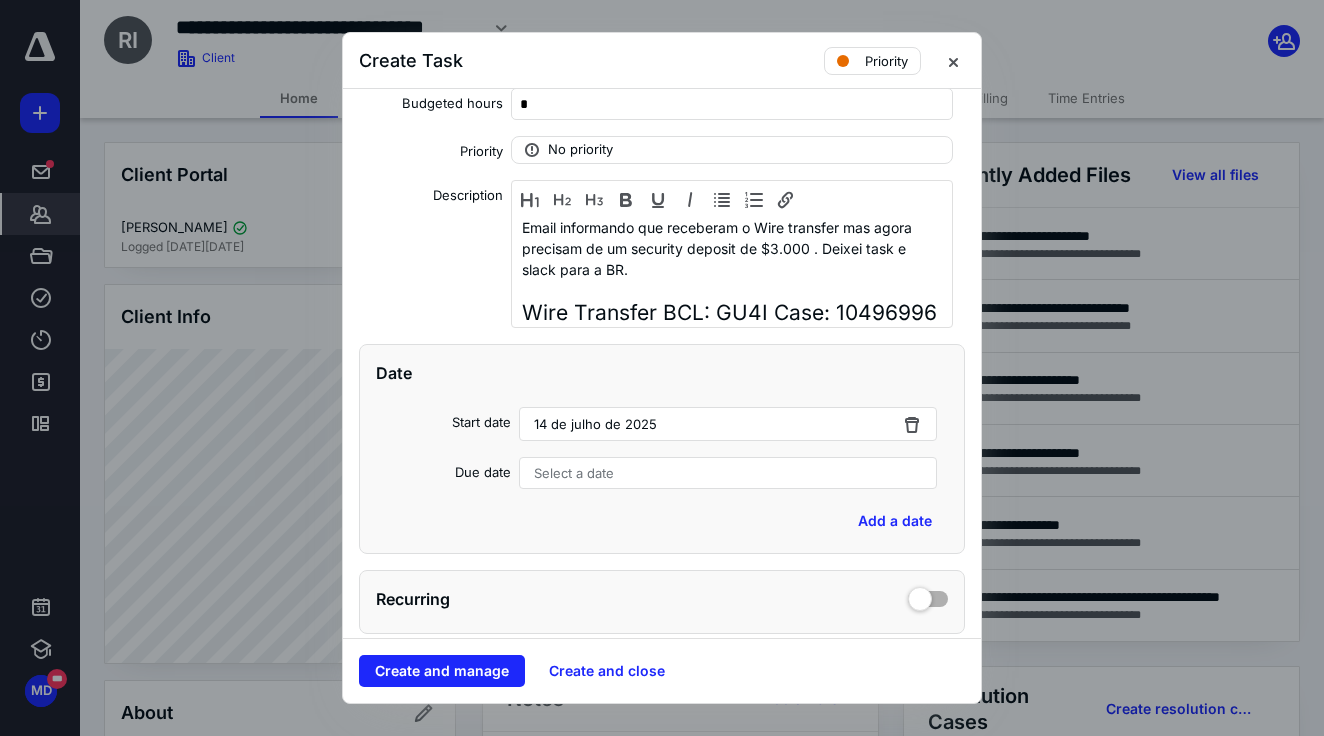click on "Start date 14 de julho de 2025 Due date Select a date" at bounding box center (662, 448) 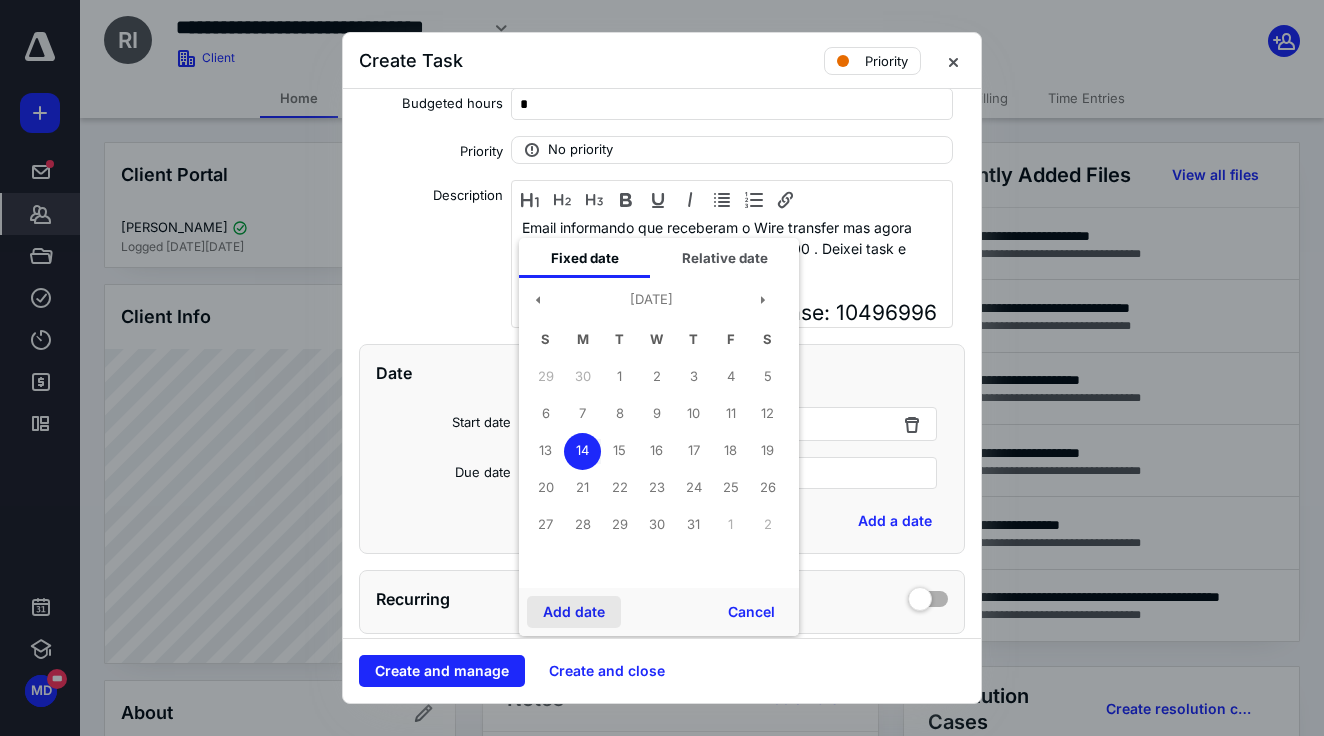 click on "Add date" at bounding box center [574, 612] 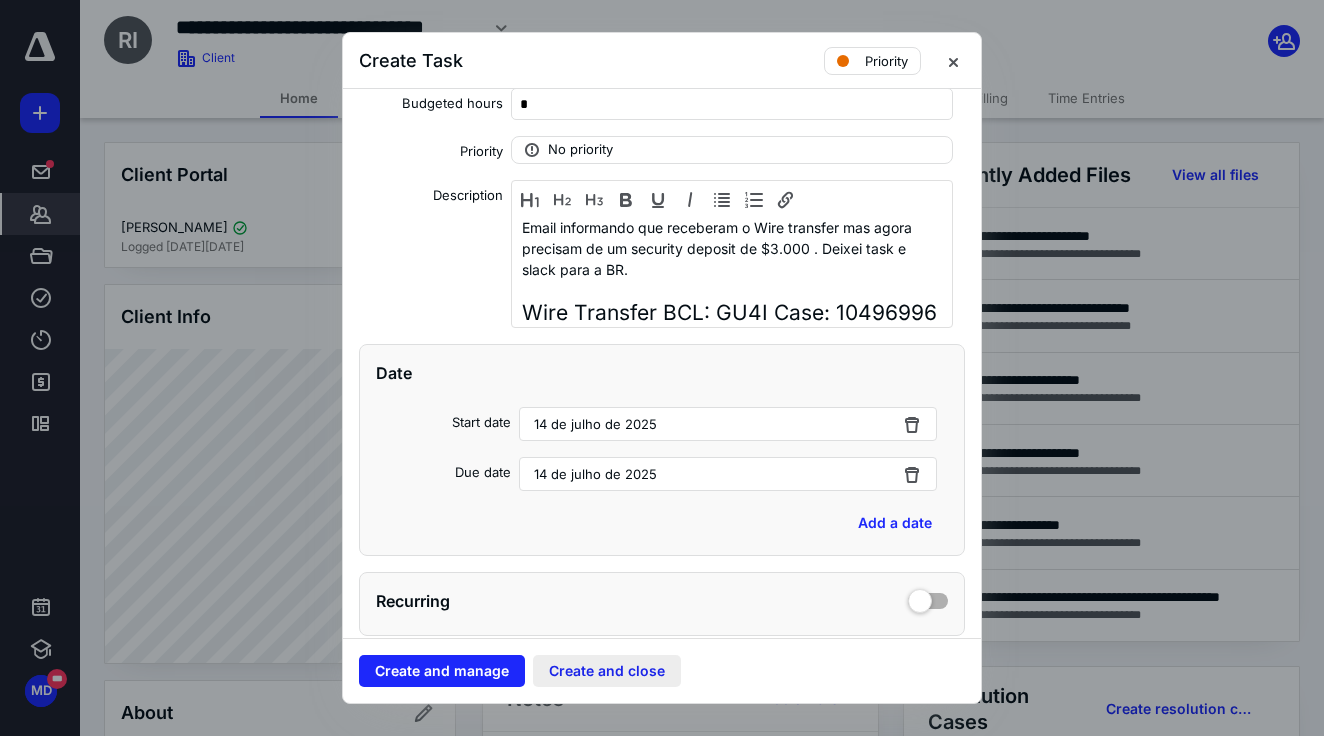 click on "Create and close" at bounding box center [607, 671] 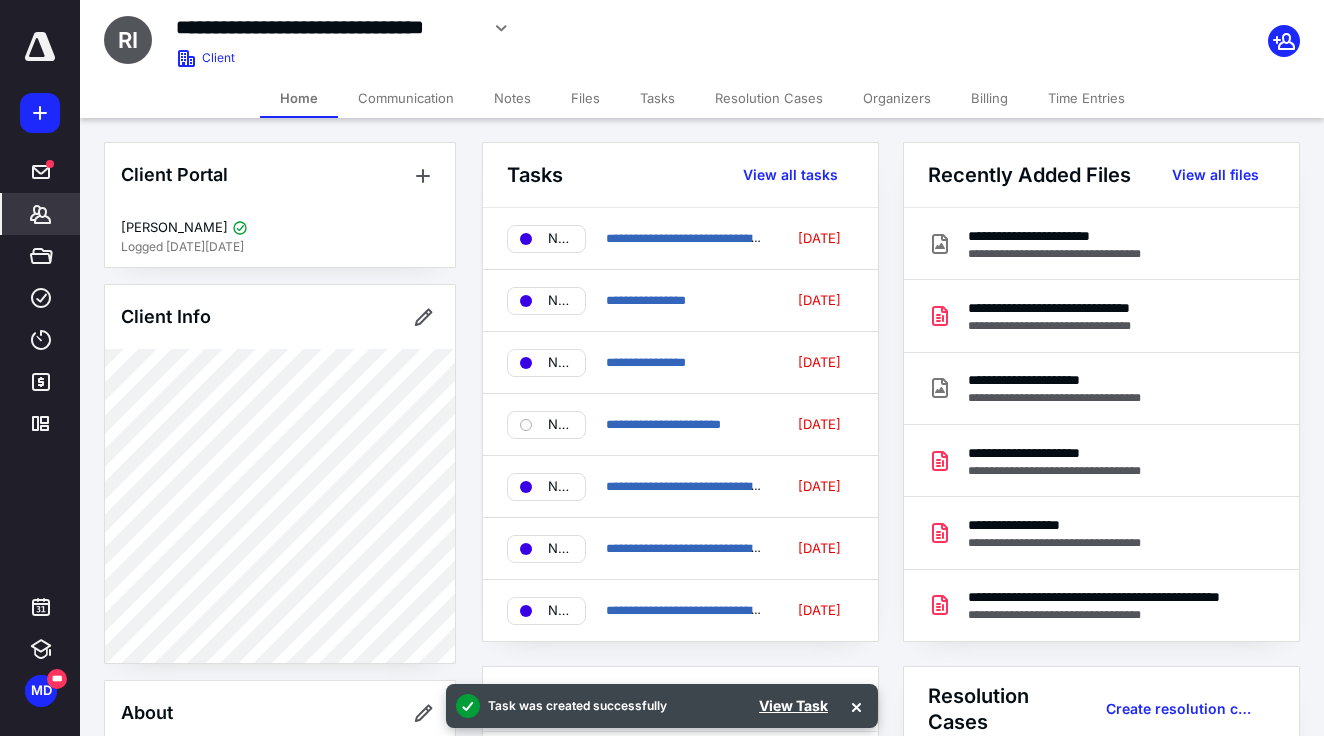 click at bounding box center (40, 47) 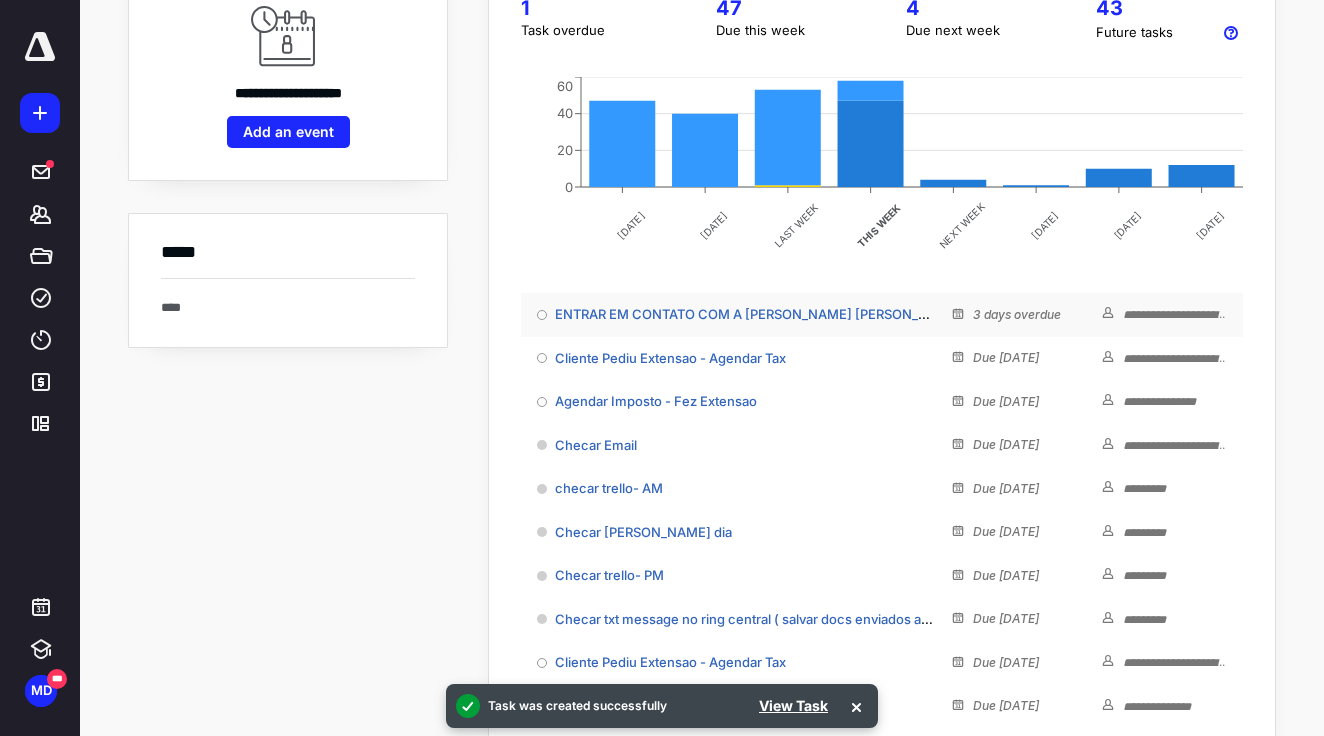 scroll, scrollTop: 282, scrollLeft: 0, axis: vertical 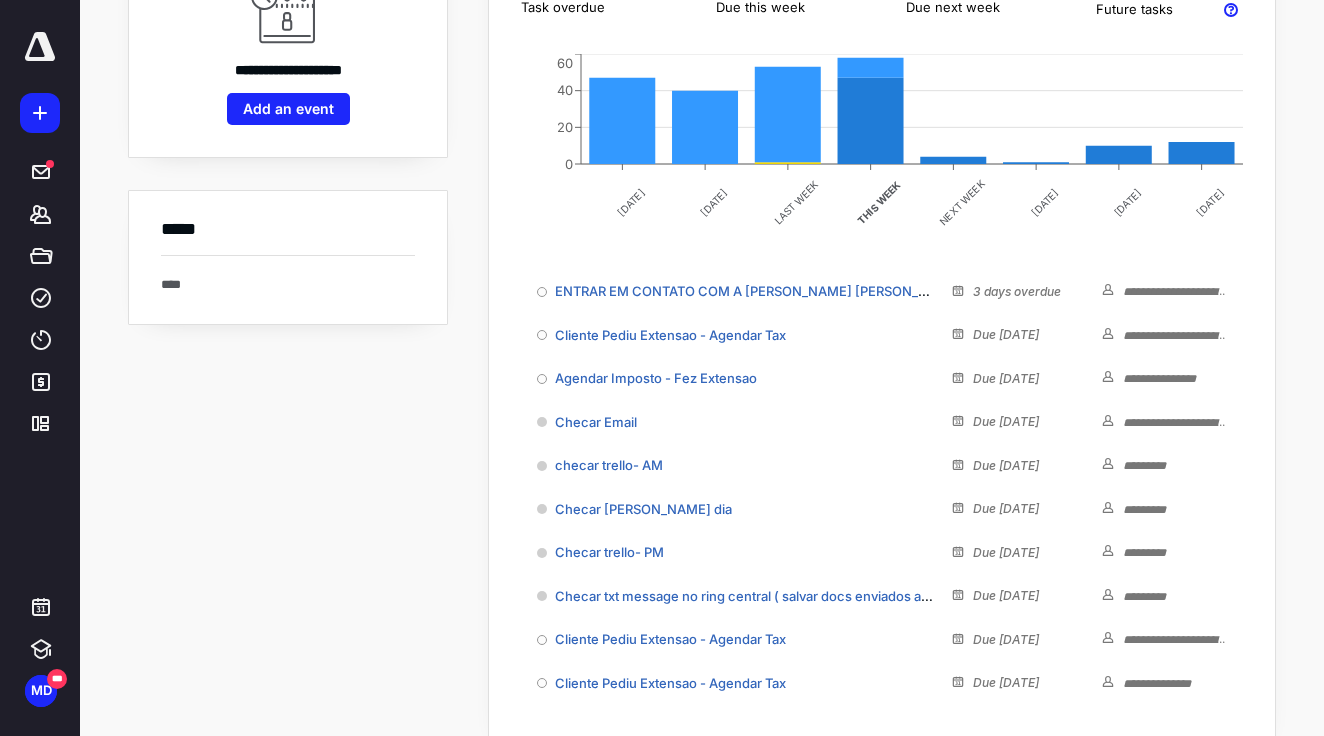 click at bounding box center (40, 47) 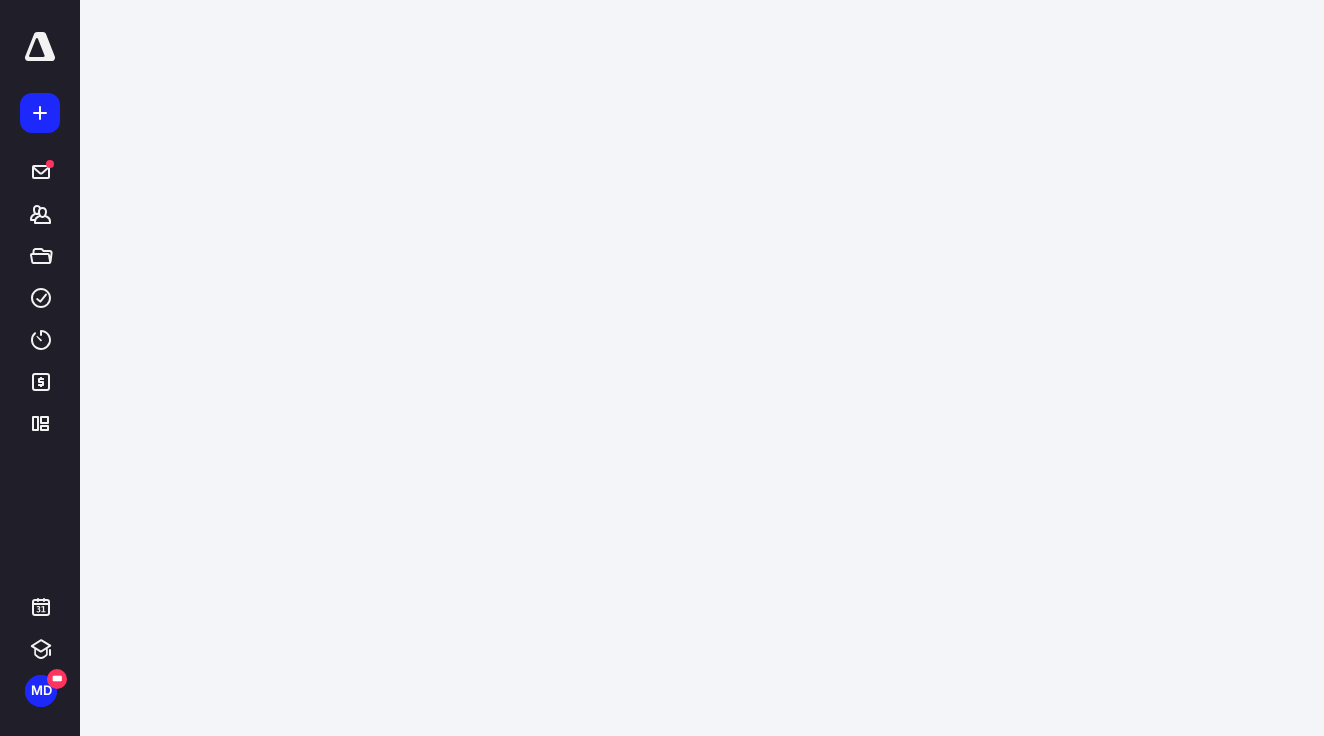 scroll, scrollTop: 0, scrollLeft: 0, axis: both 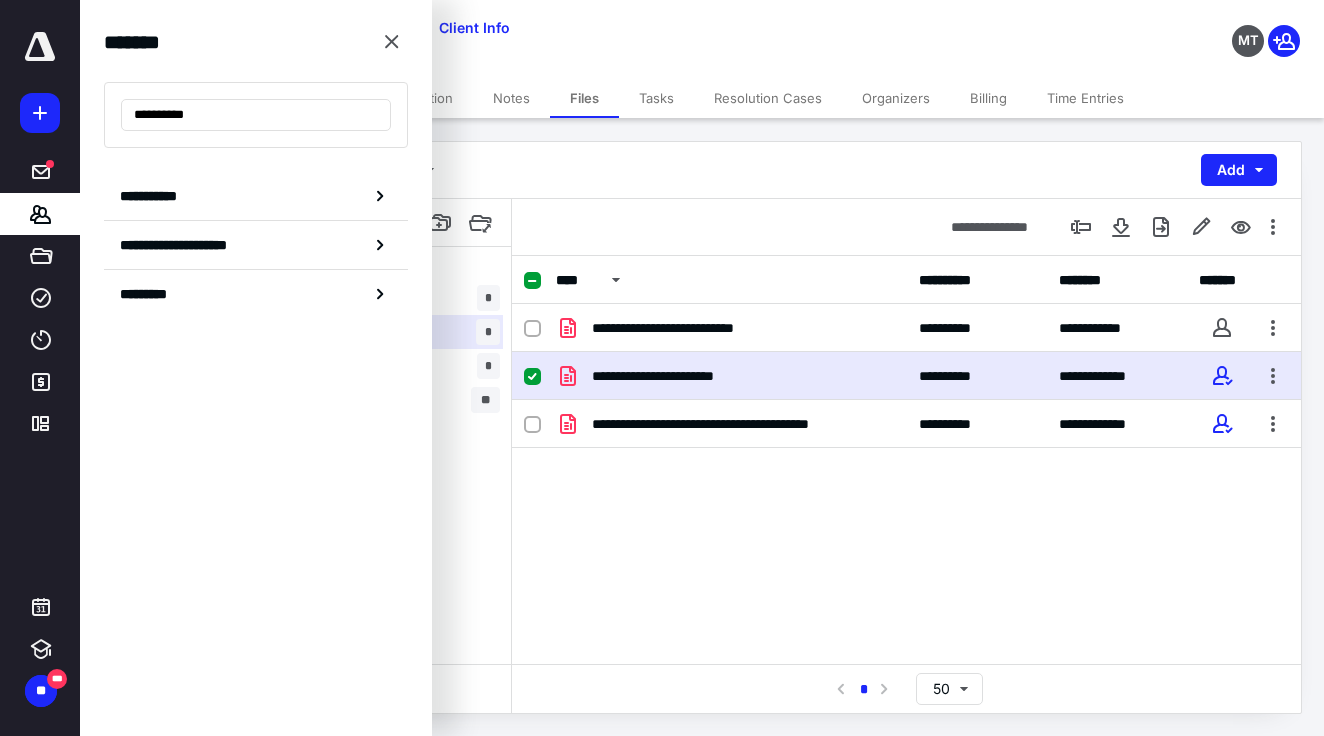 click on "**********" at bounding box center (256, 115) 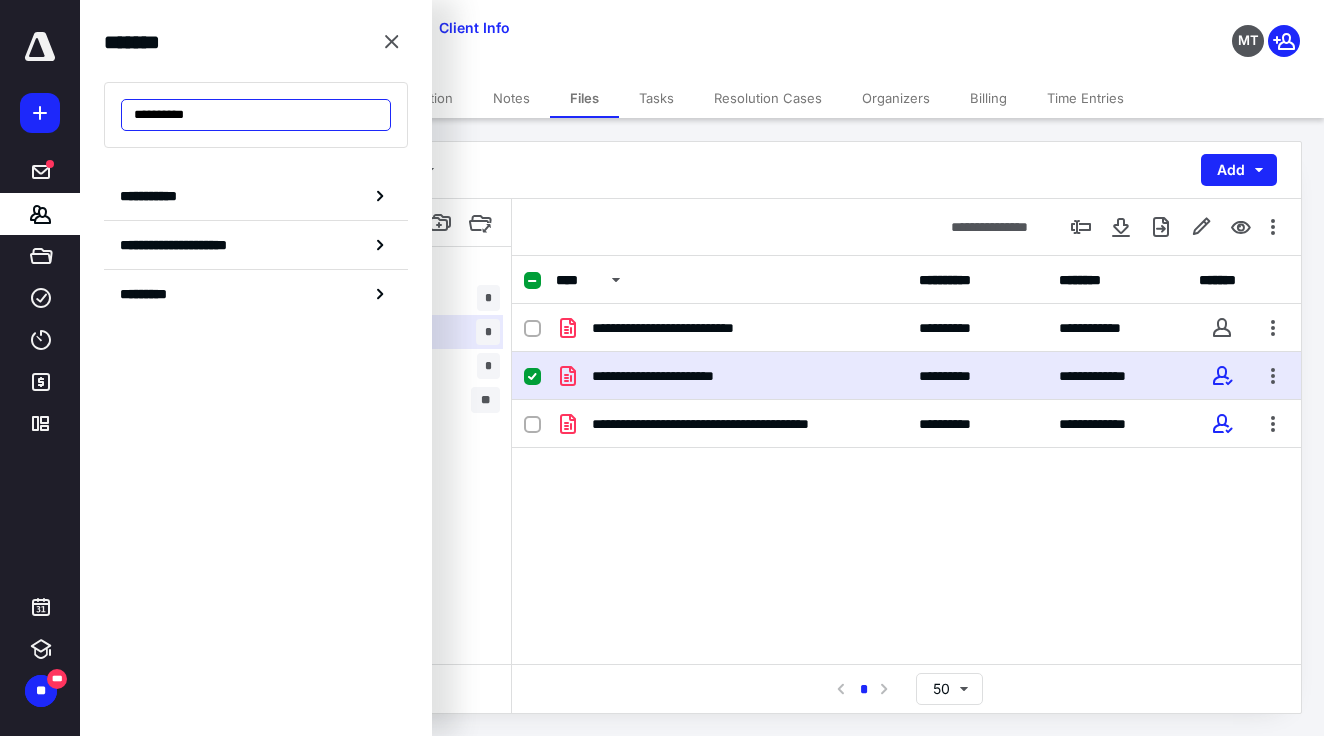 click on "**********" at bounding box center [256, 115] 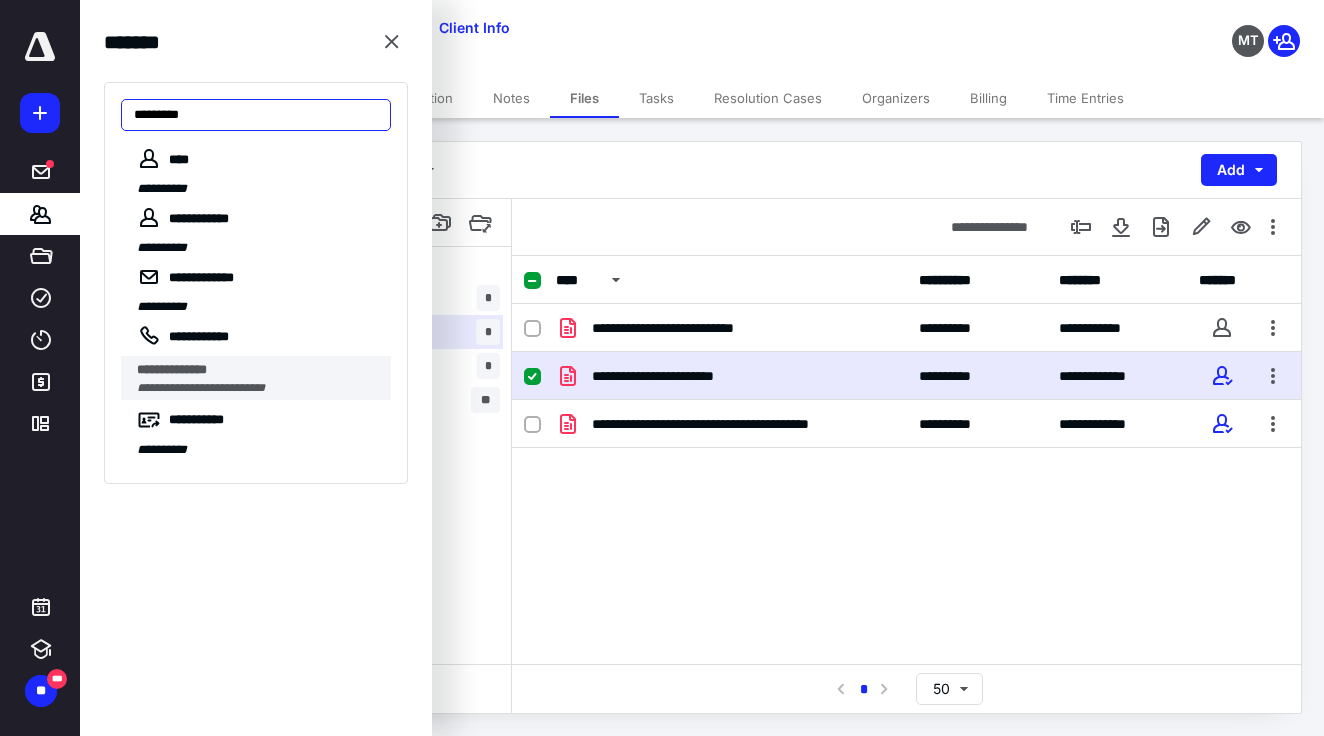 type on "*********" 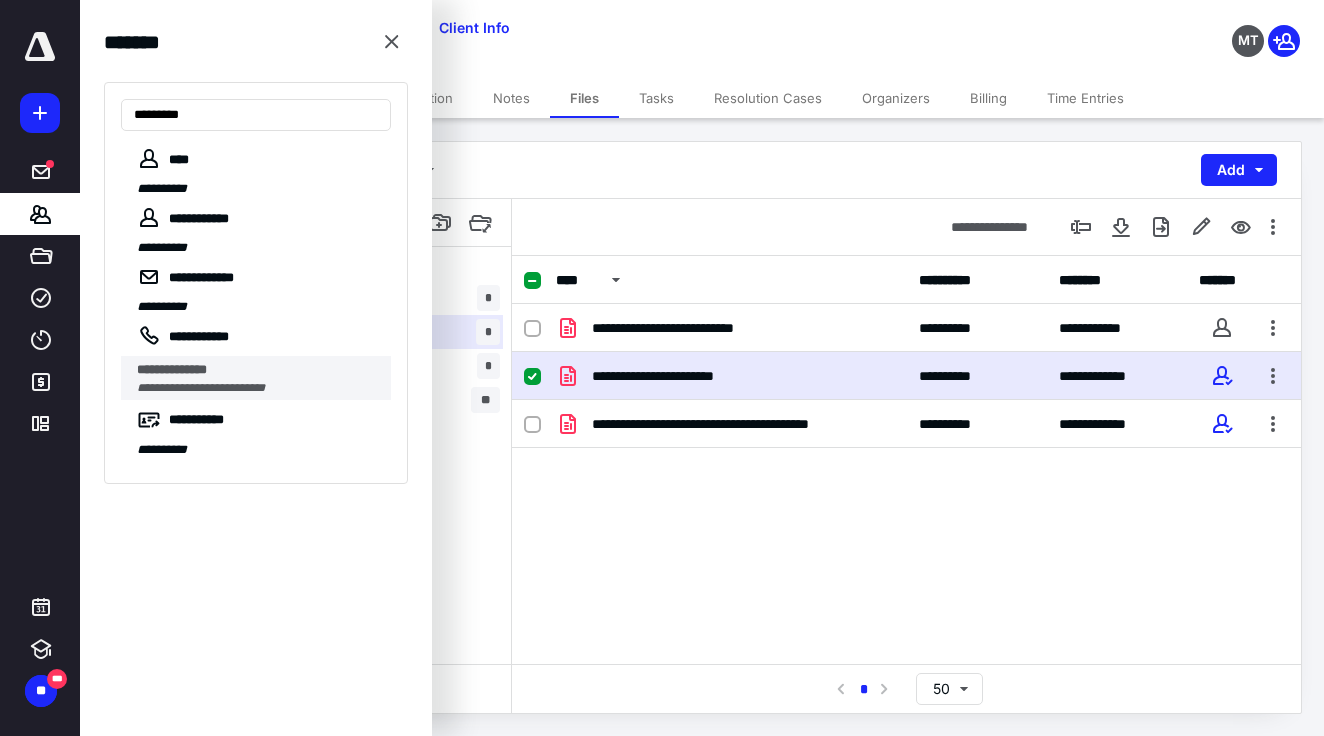 click on "**********" at bounding box center (258, 370) 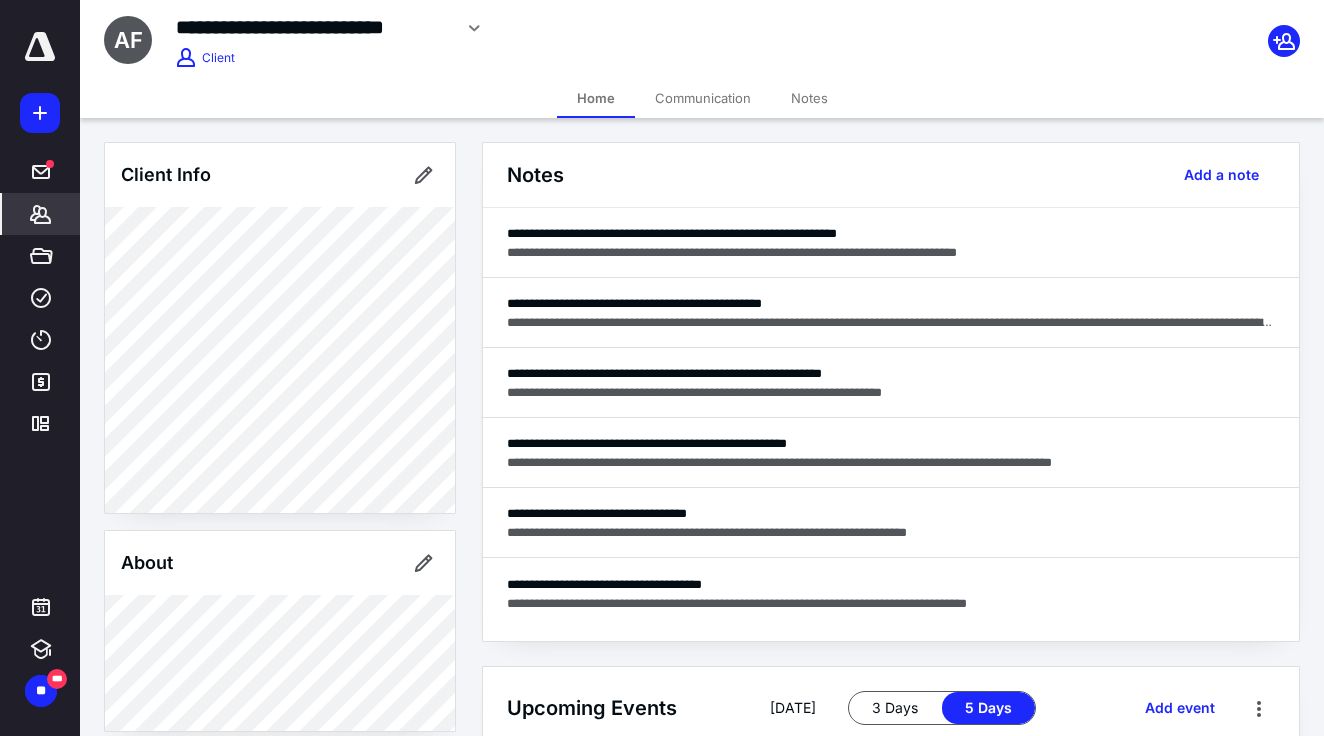 click on "Notes" at bounding box center [809, 98] 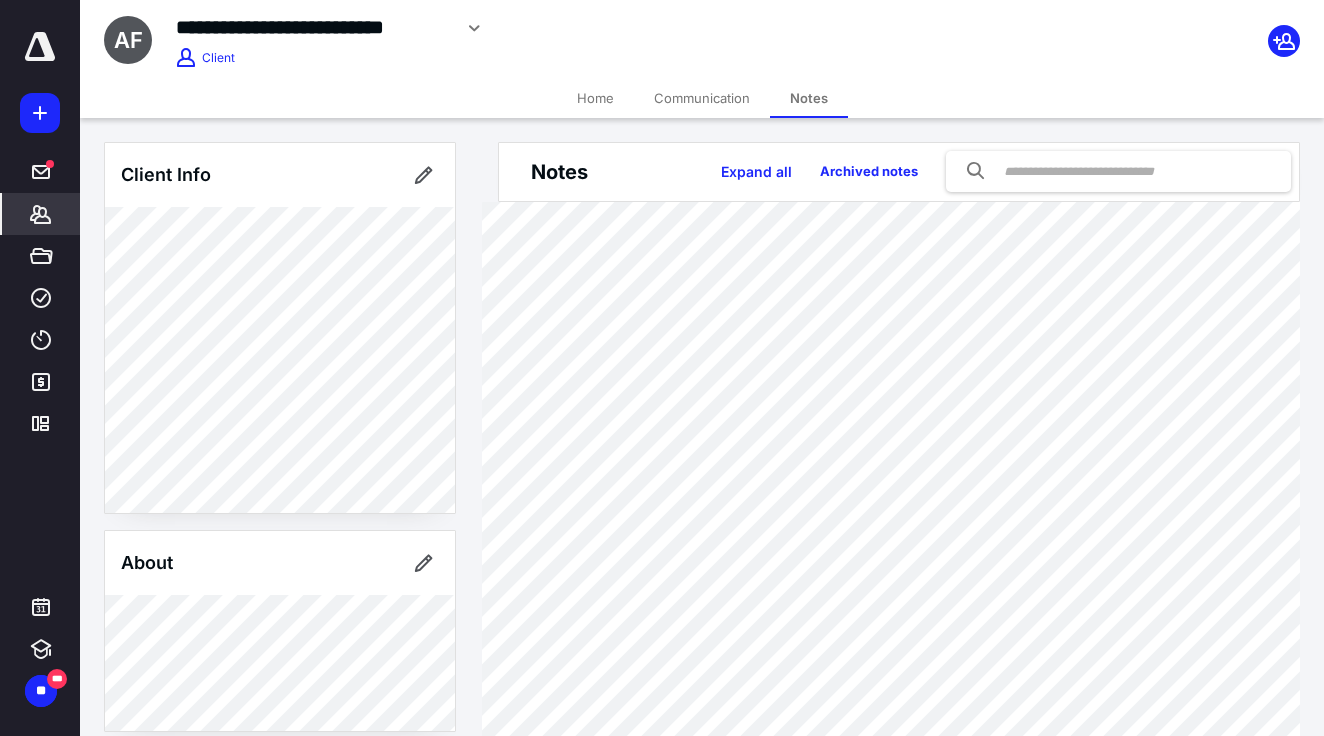 scroll, scrollTop: 44, scrollLeft: 0, axis: vertical 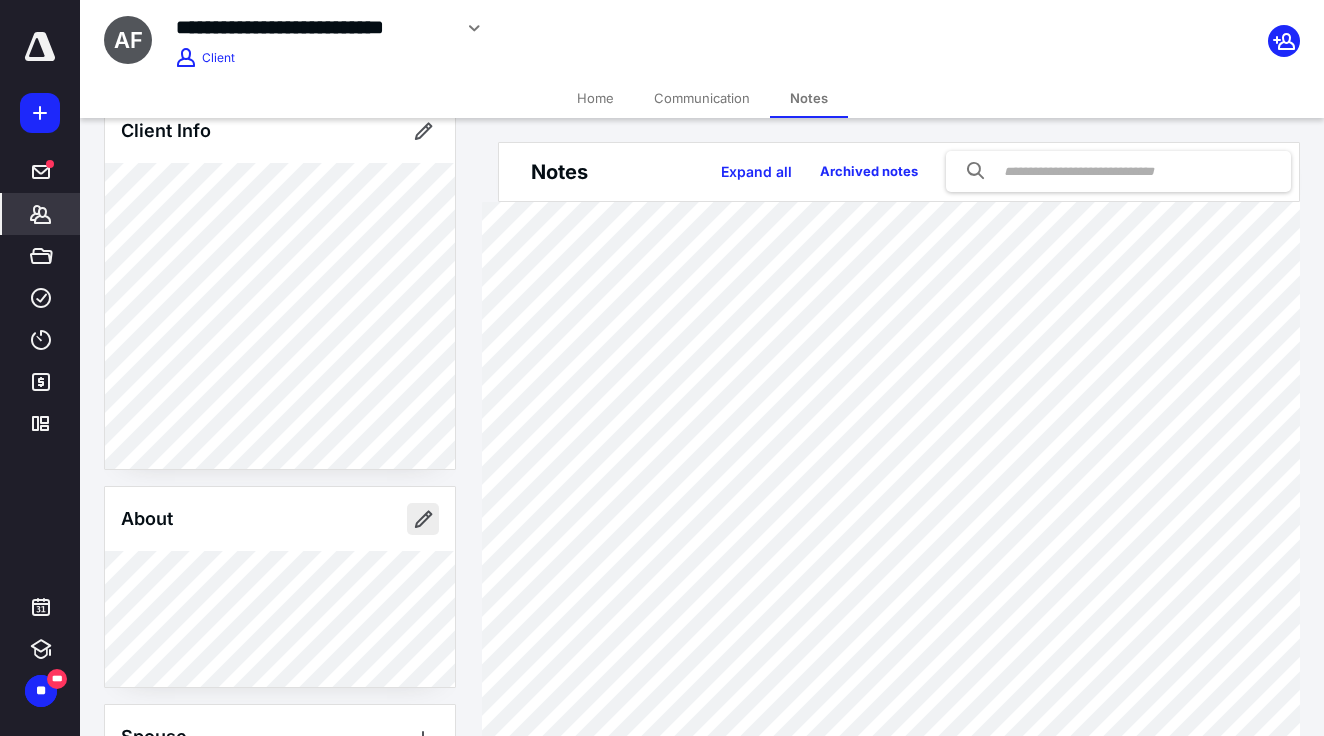 click at bounding box center (423, 519) 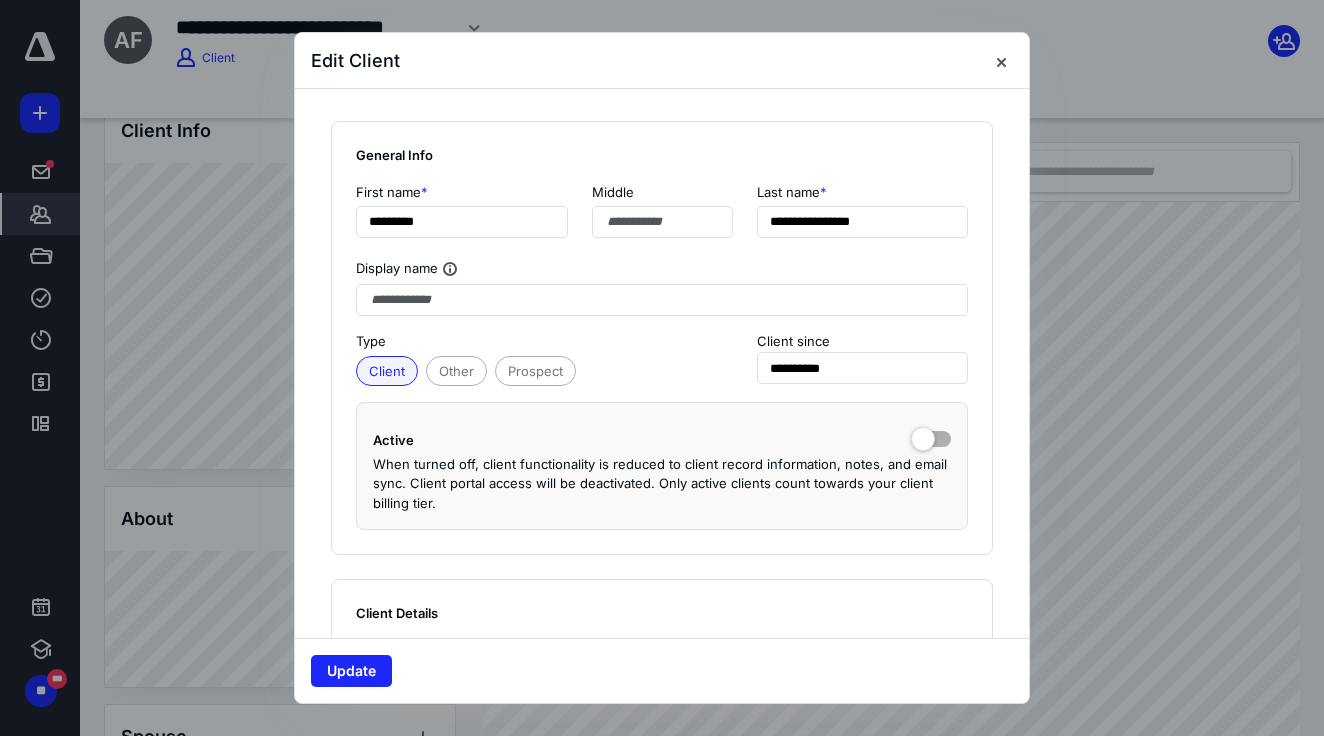 click at bounding box center (931, 437) 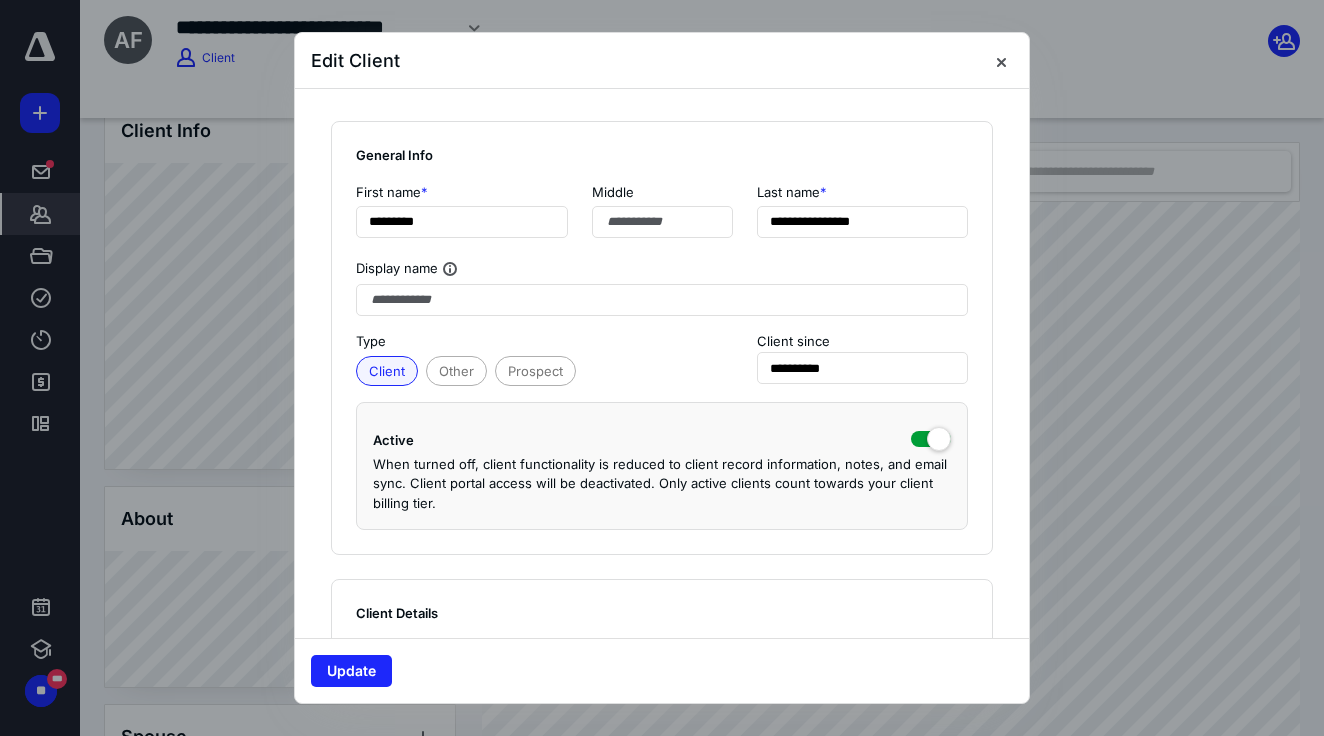 checkbox on "true" 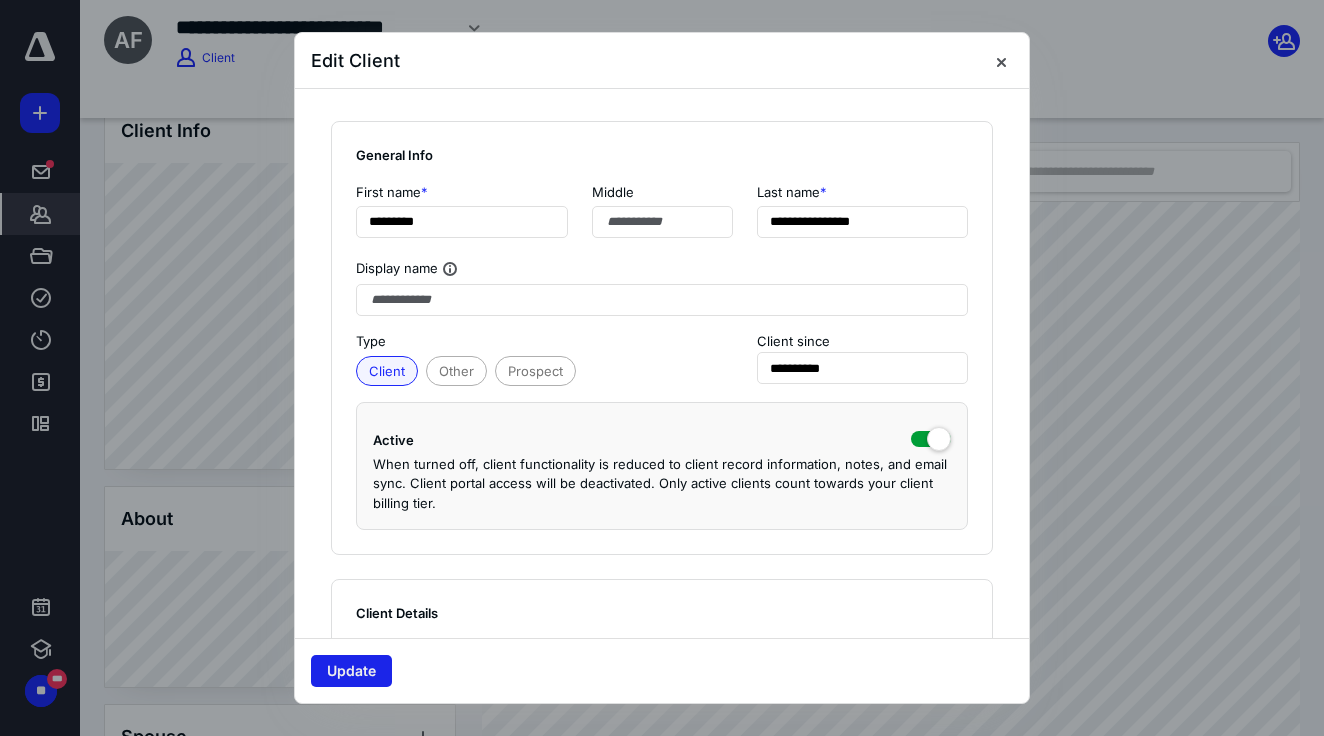 click on "Update" at bounding box center (351, 671) 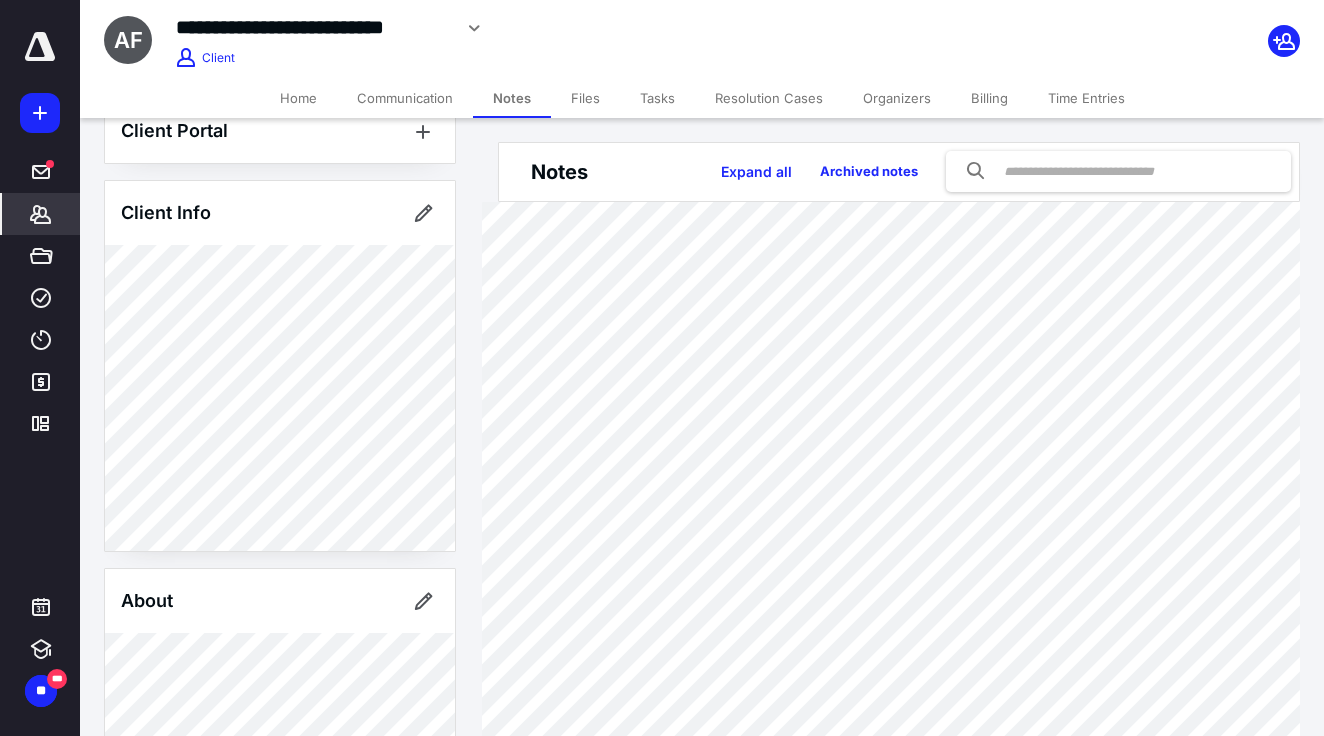 click on "*******" at bounding box center [41, 214] 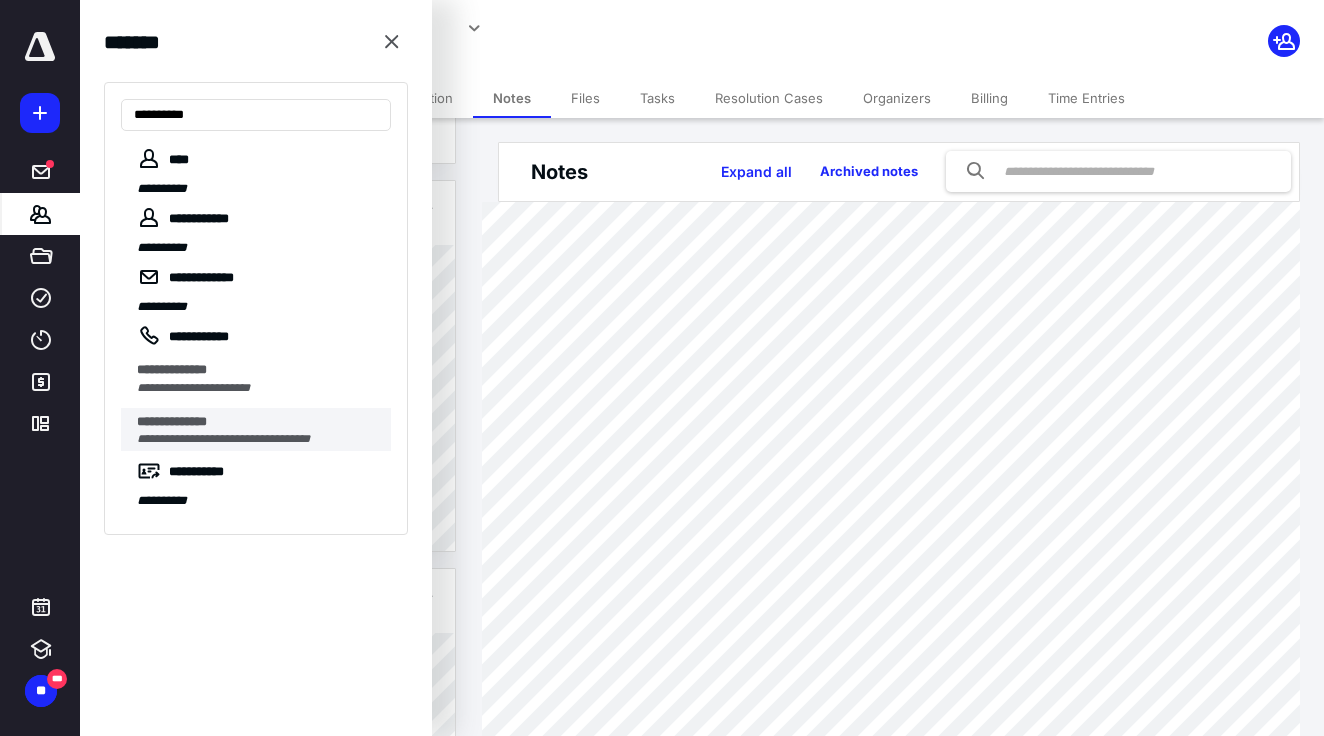 type on "**********" 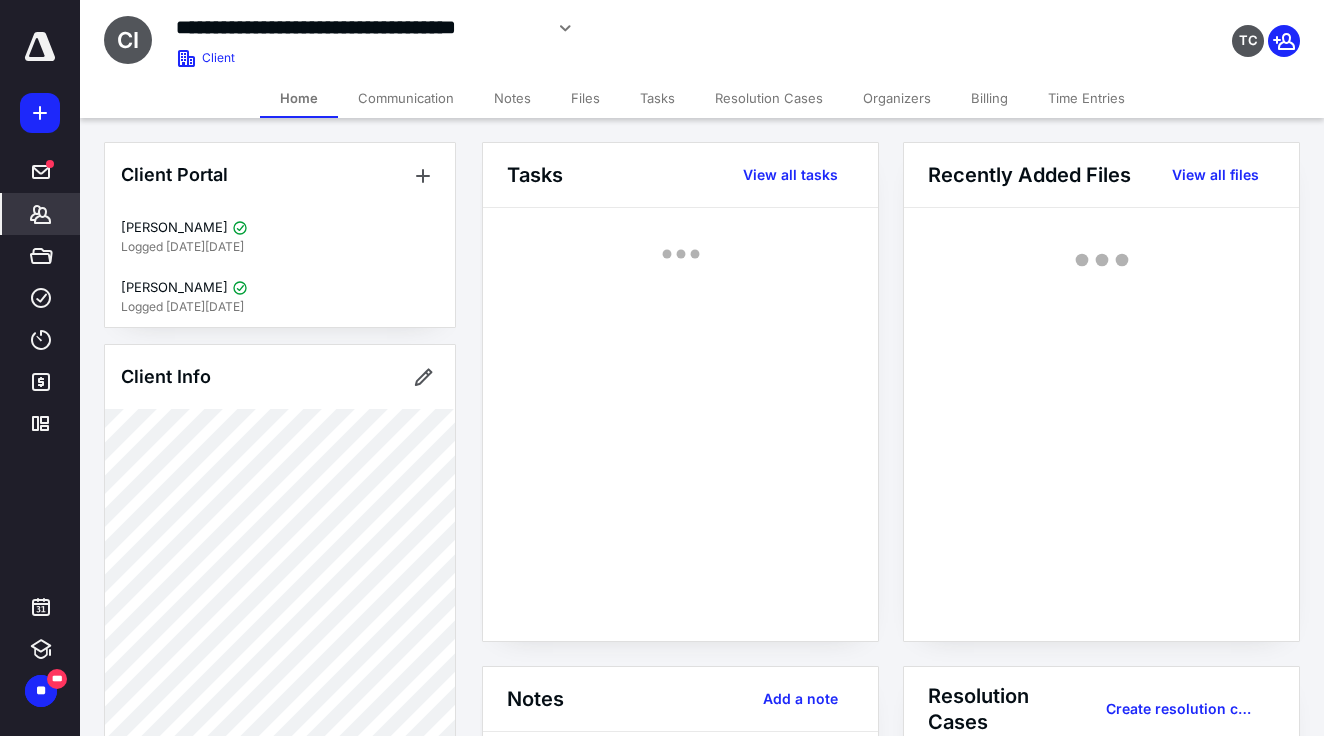 click on "Notes" at bounding box center (512, 98) 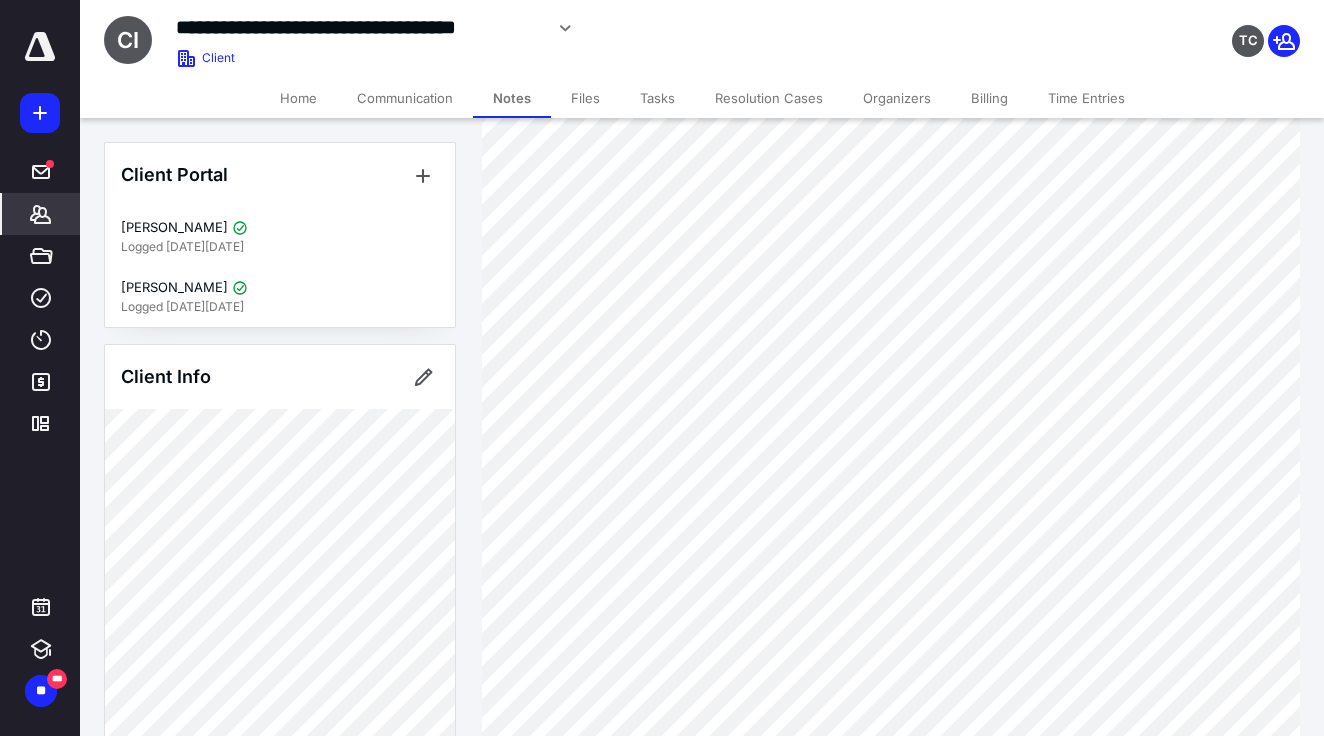 scroll, scrollTop: 923, scrollLeft: 0, axis: vertical 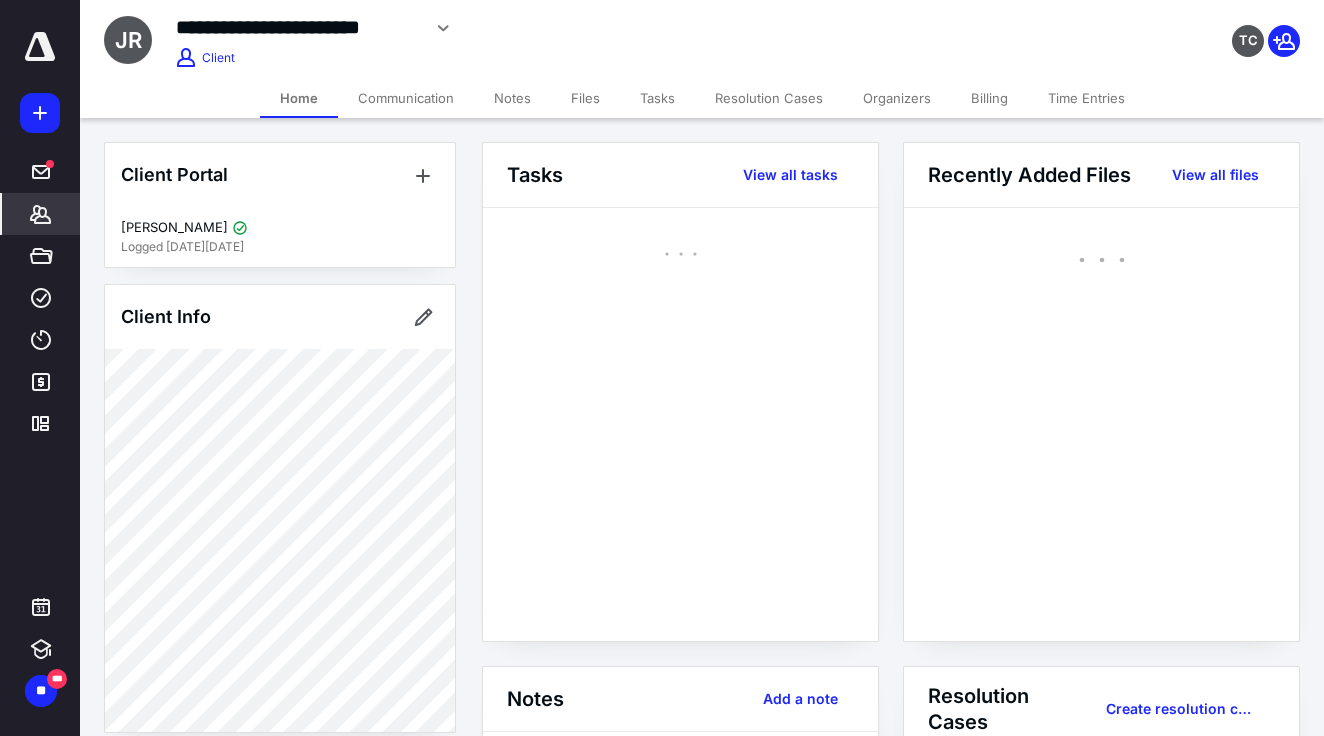 click on "Notes" at bounding box center [512, 98] 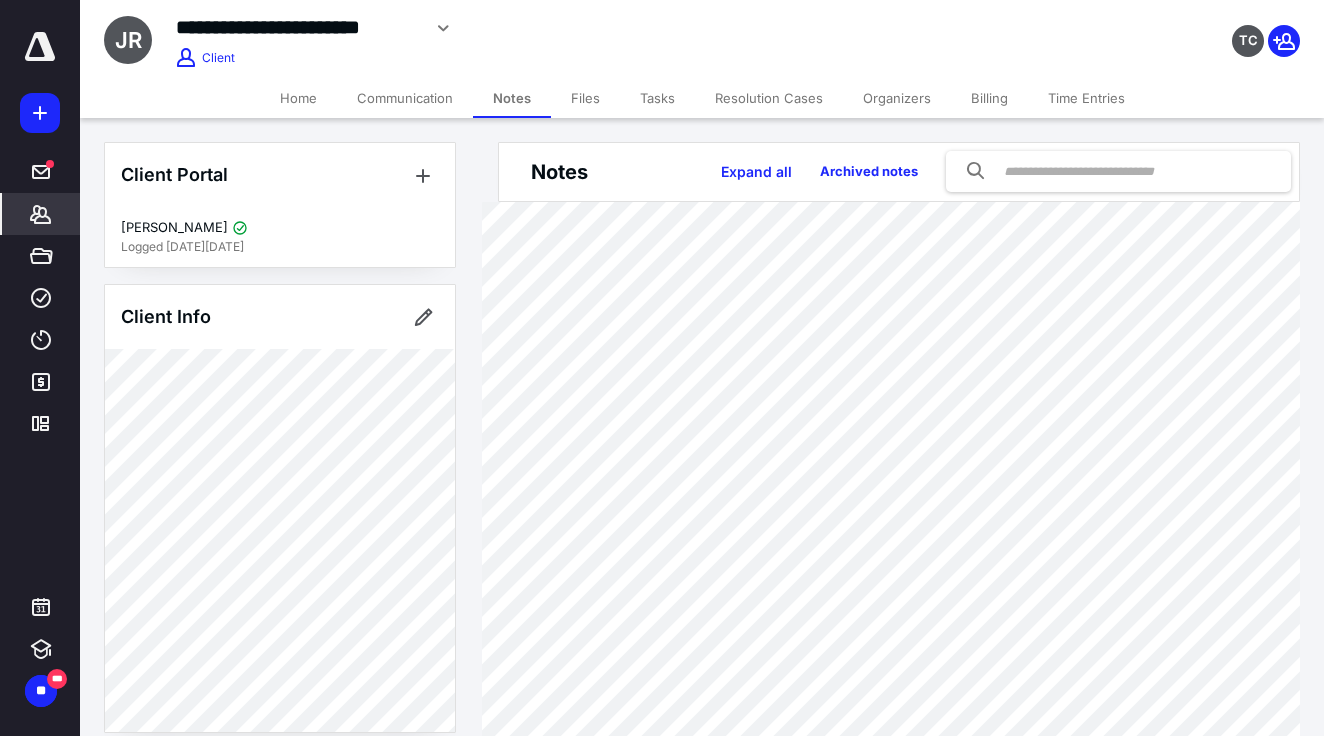 scroll, scrollTop: 0, scrollLeft: 0, axis: both 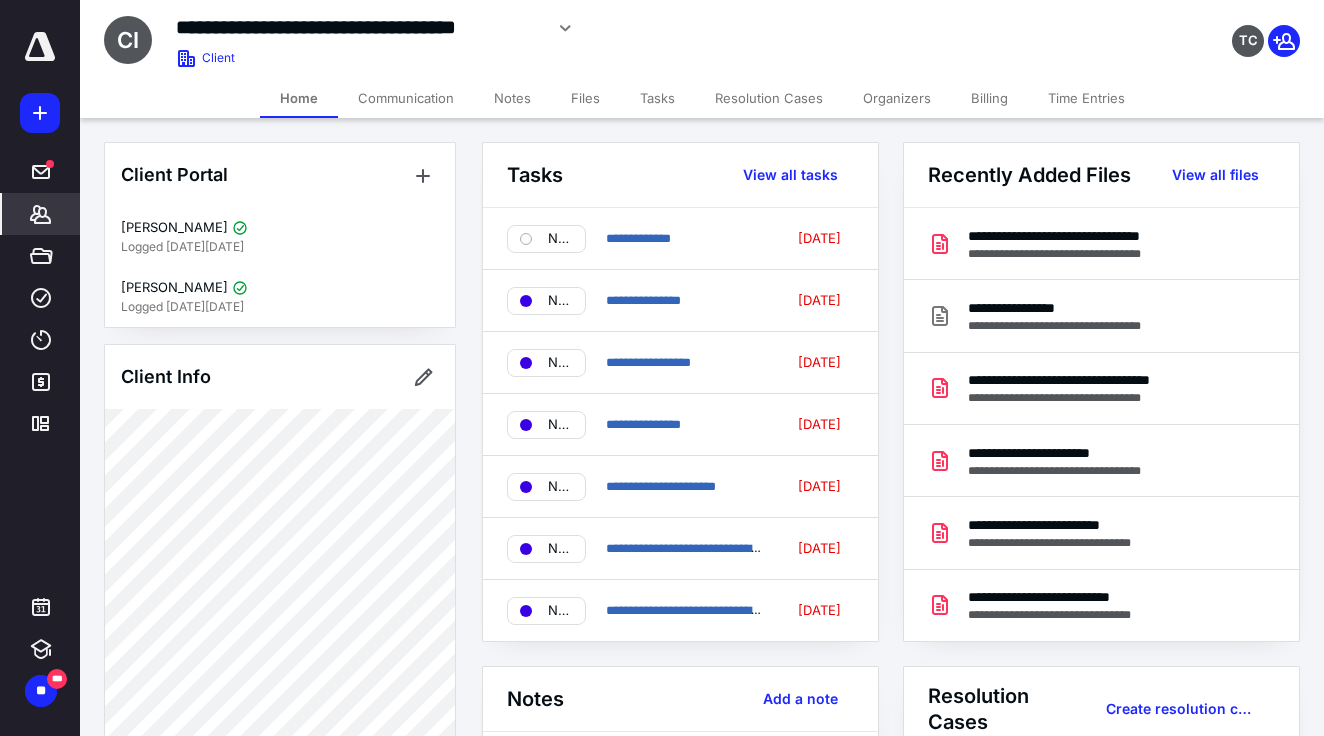 click on "Notes" at bounding box center (512, 98) 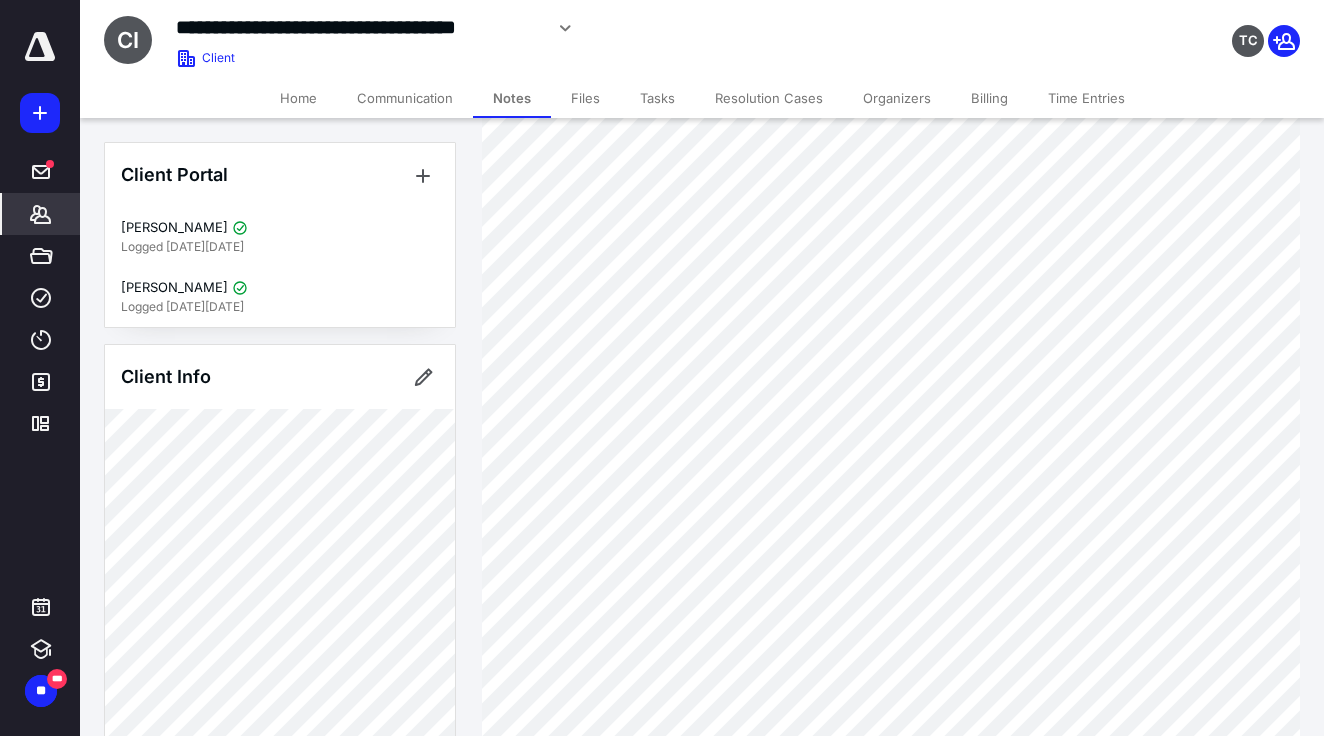 scroll, scrollTop: 1147, scrollLeft: 0, axis: vertical 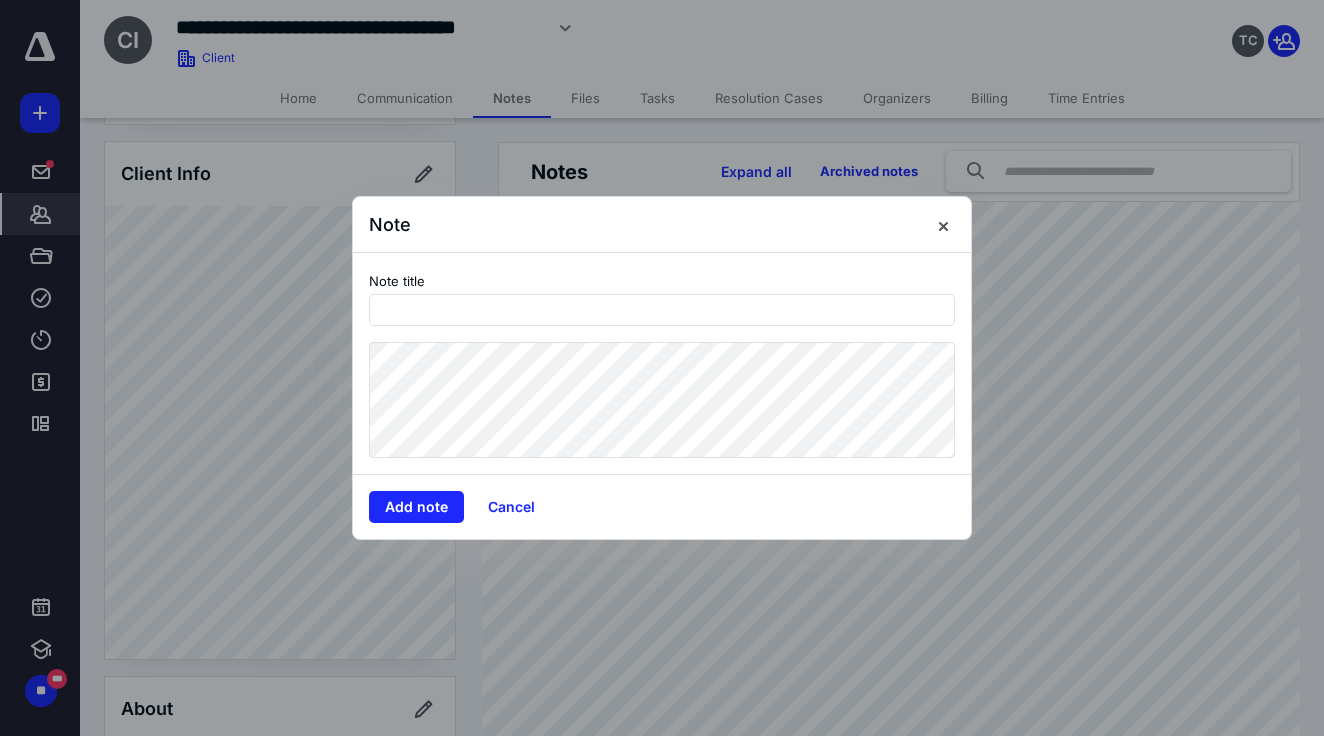 click at bounding box center [662, 368] 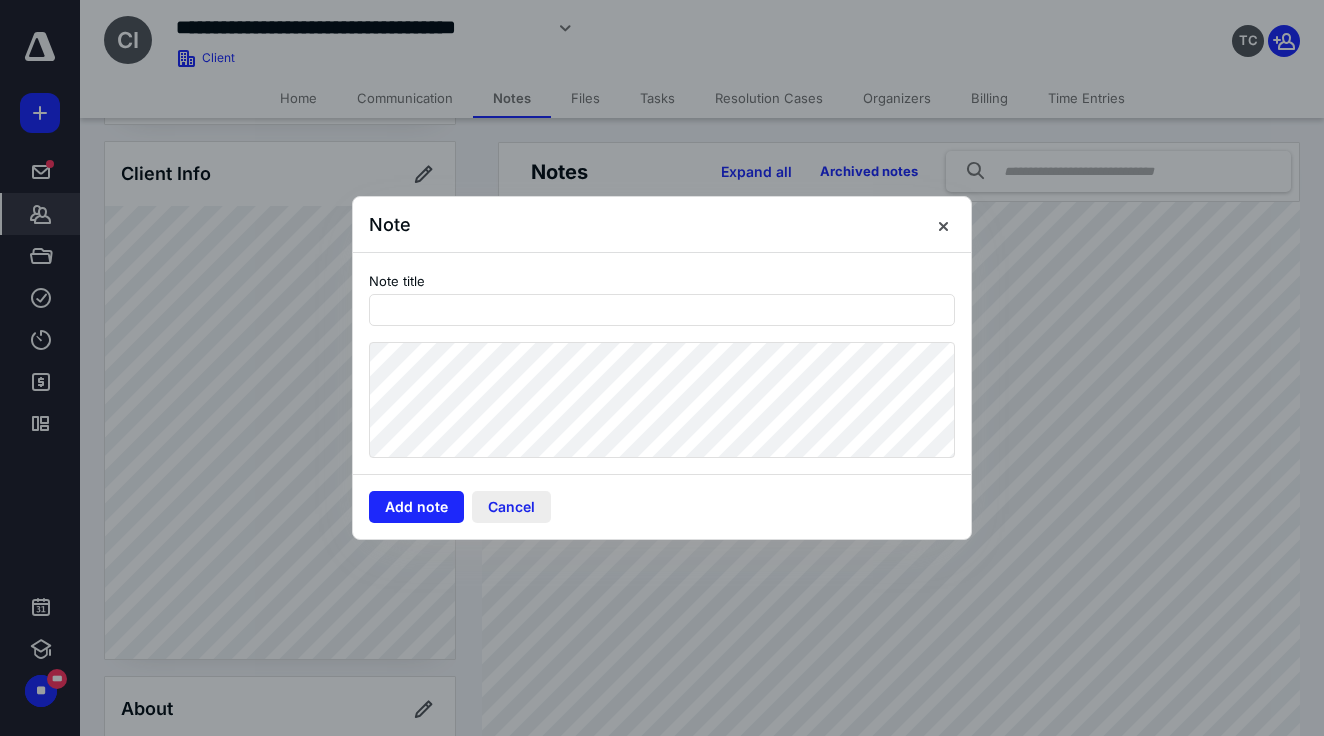click on "Cancel" at bounding box center (511, 507) 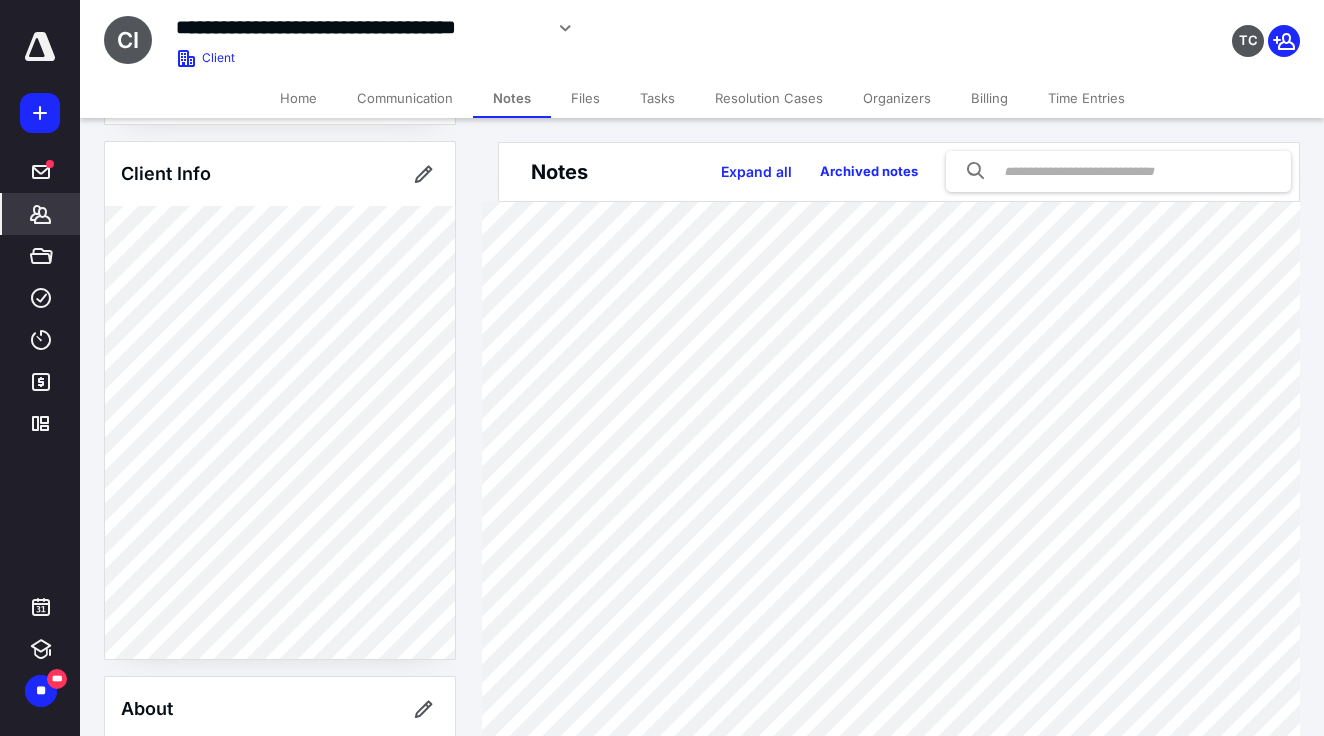 click on "**********" at bounding box center (500, 25) 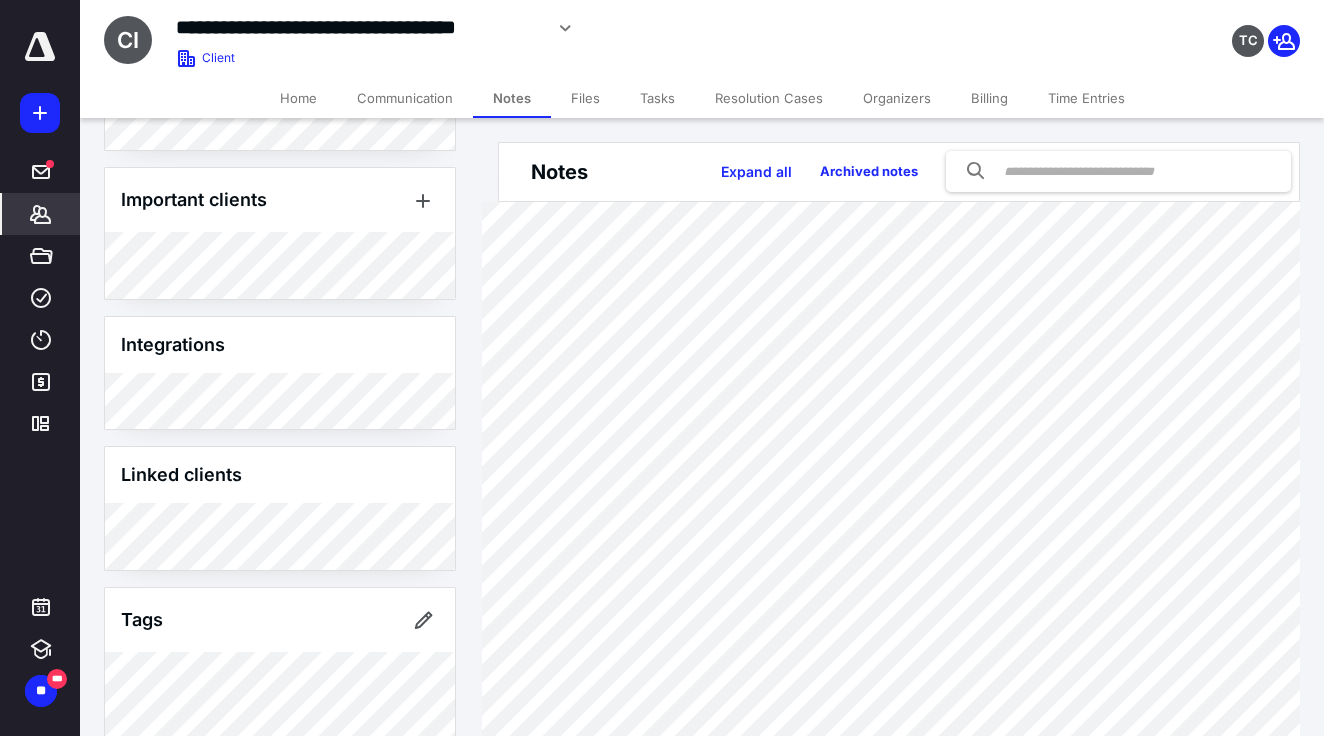 scroll, scrollTop: 2131, scrollLeft: 0, axis: vertical 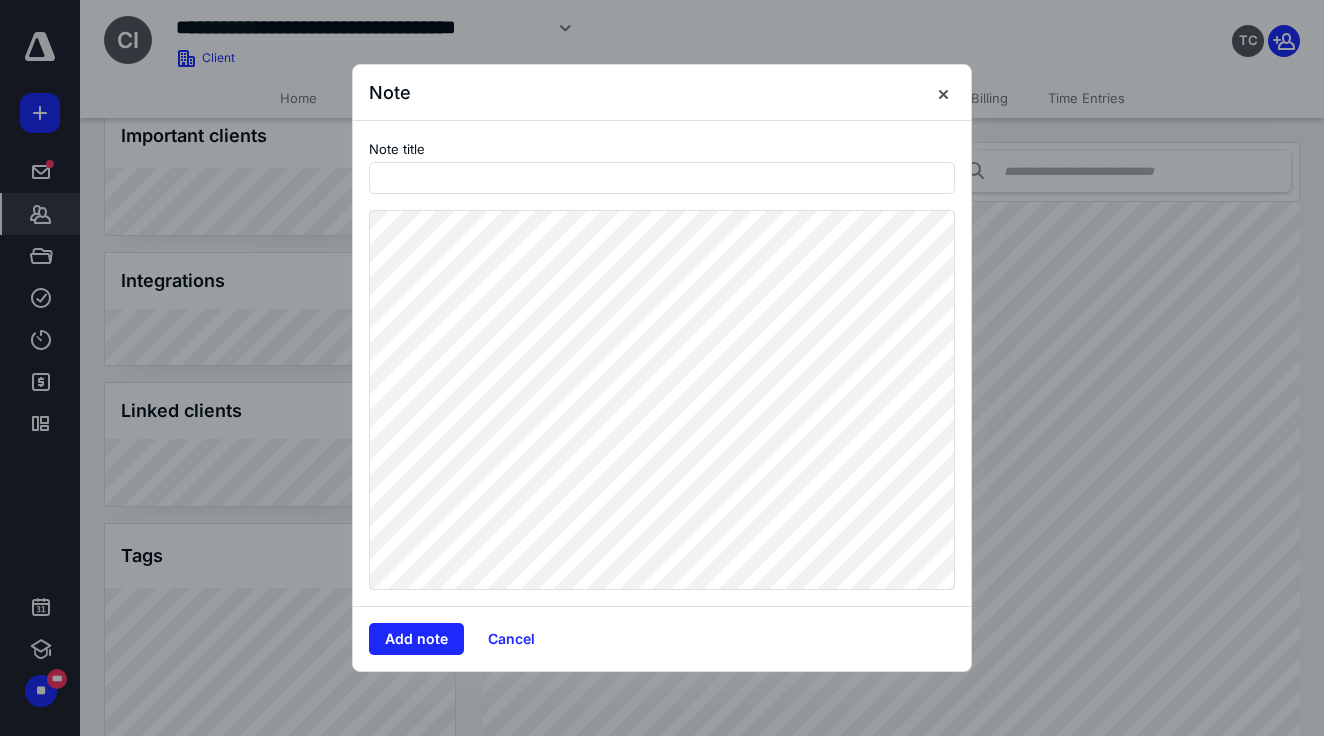 click on "Note title" at bounding box center (662, 363) 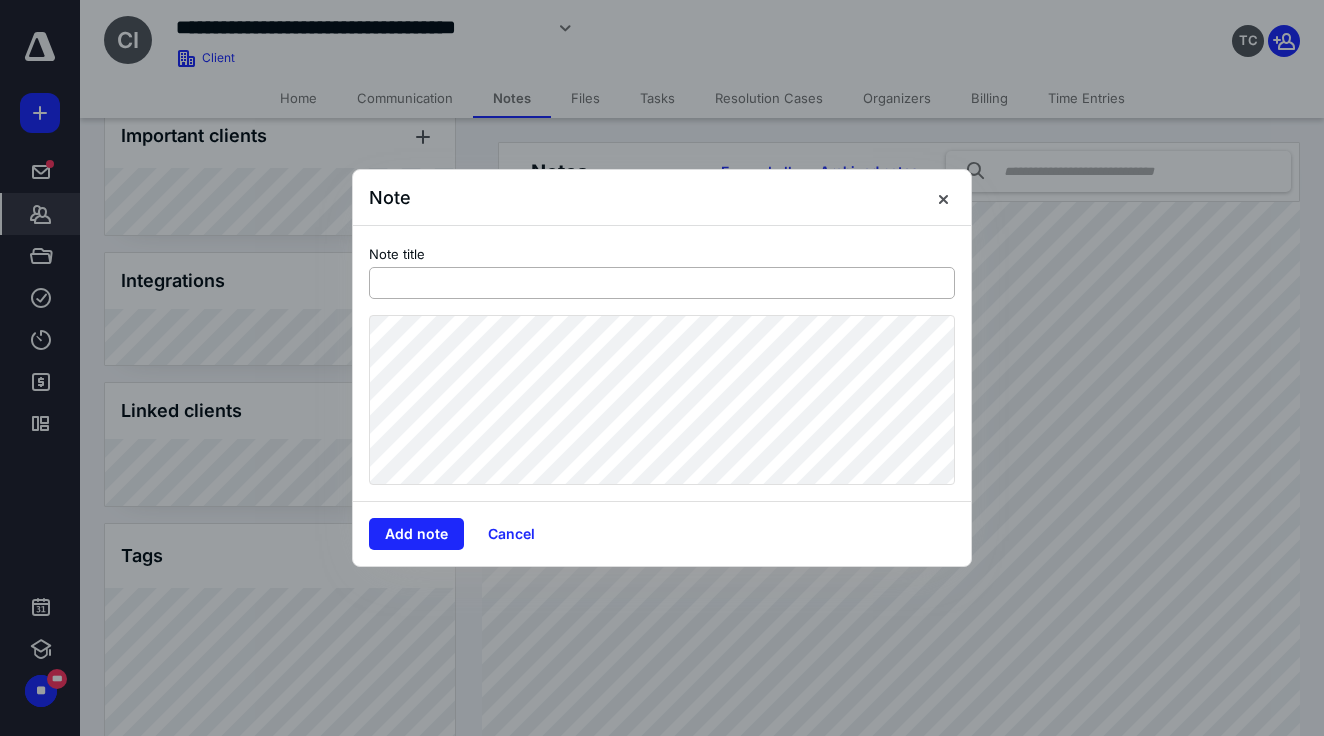 click on "Note title" at bounding box center [397, 253] 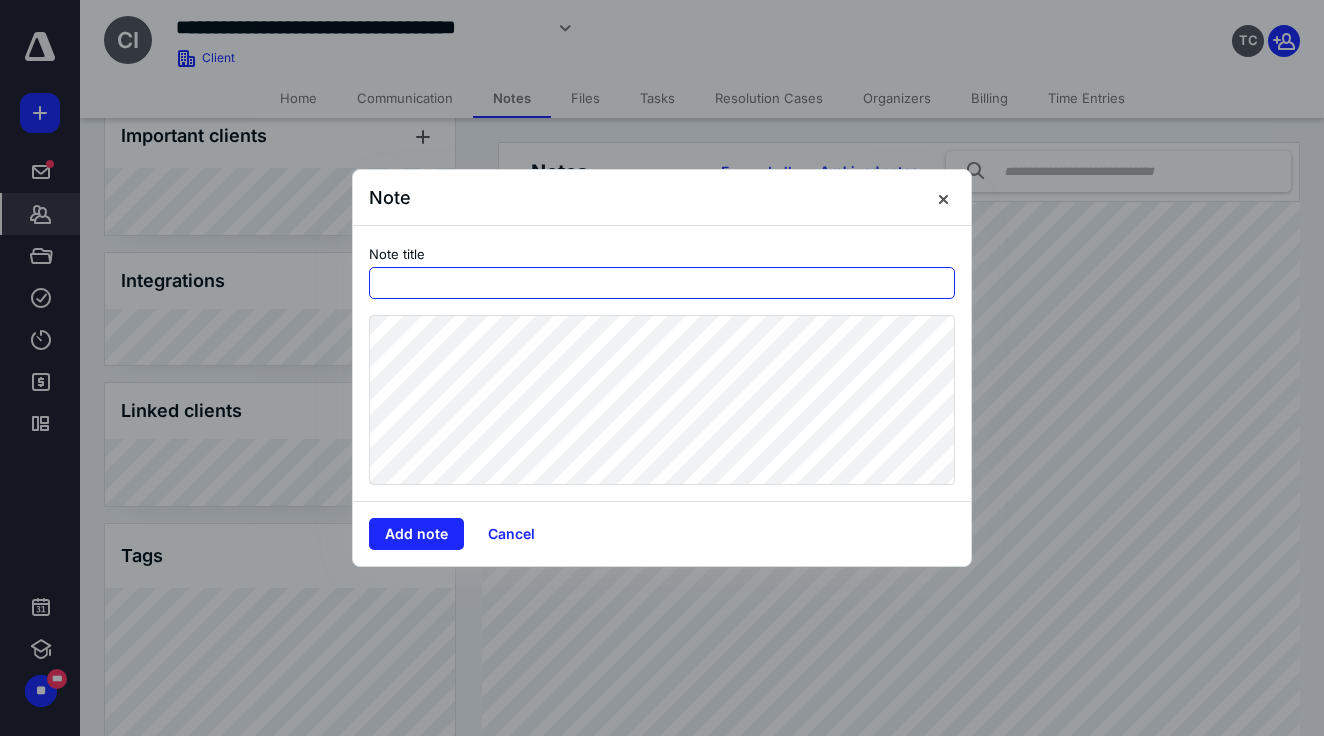 click at bounding box center [662, 283] 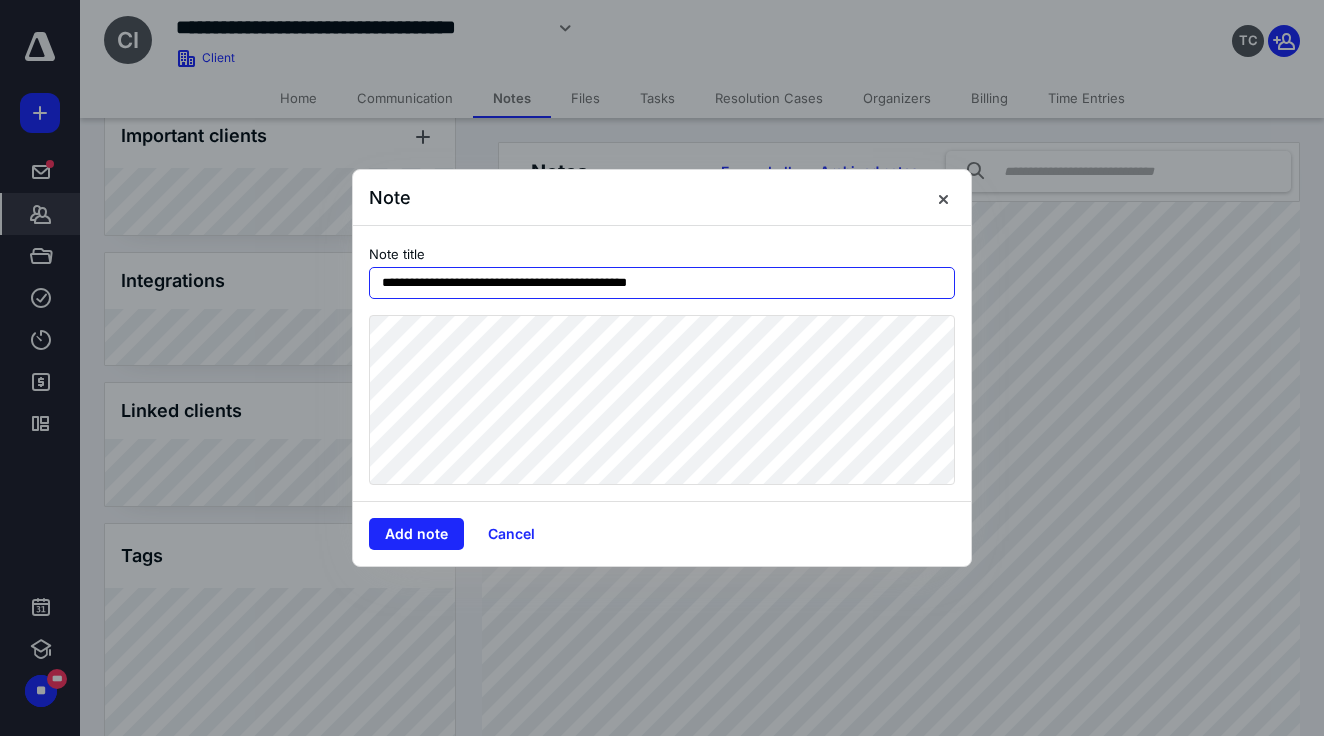 click on "**********" at bounding box center [662, 283] 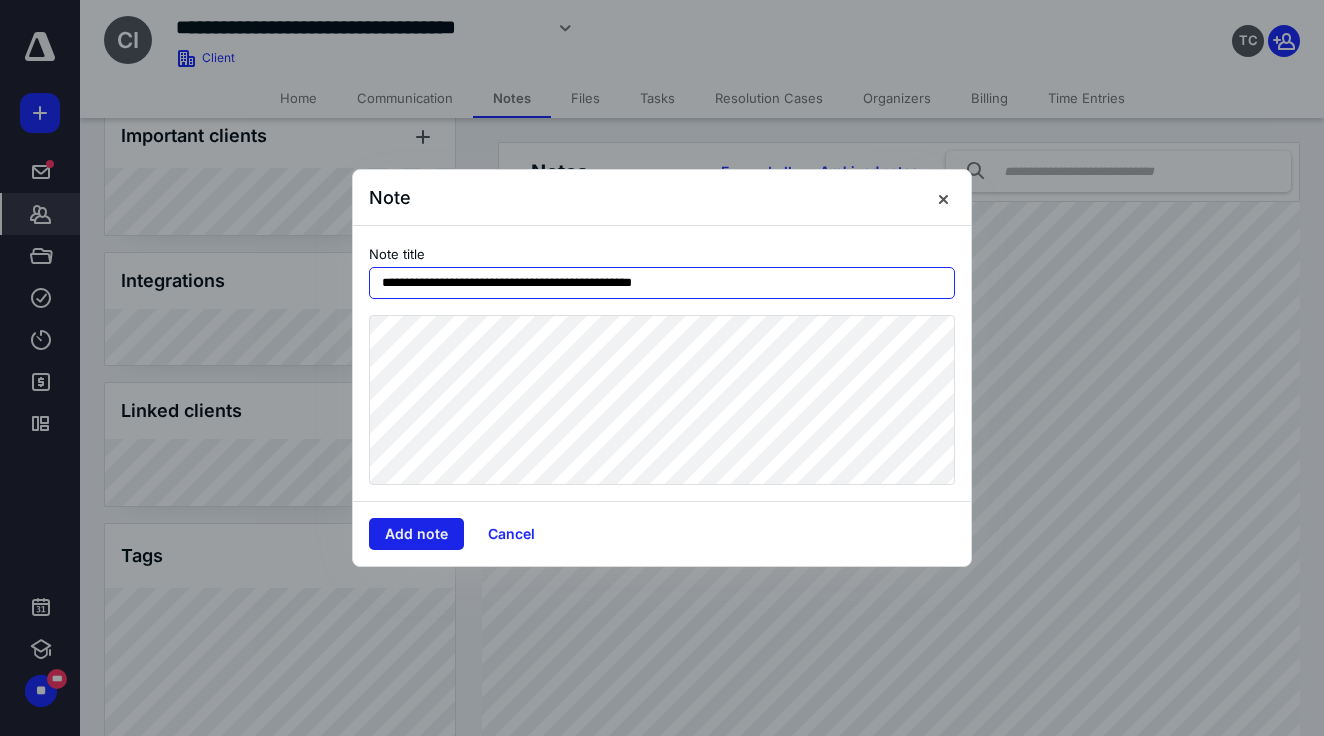 type on "**********" 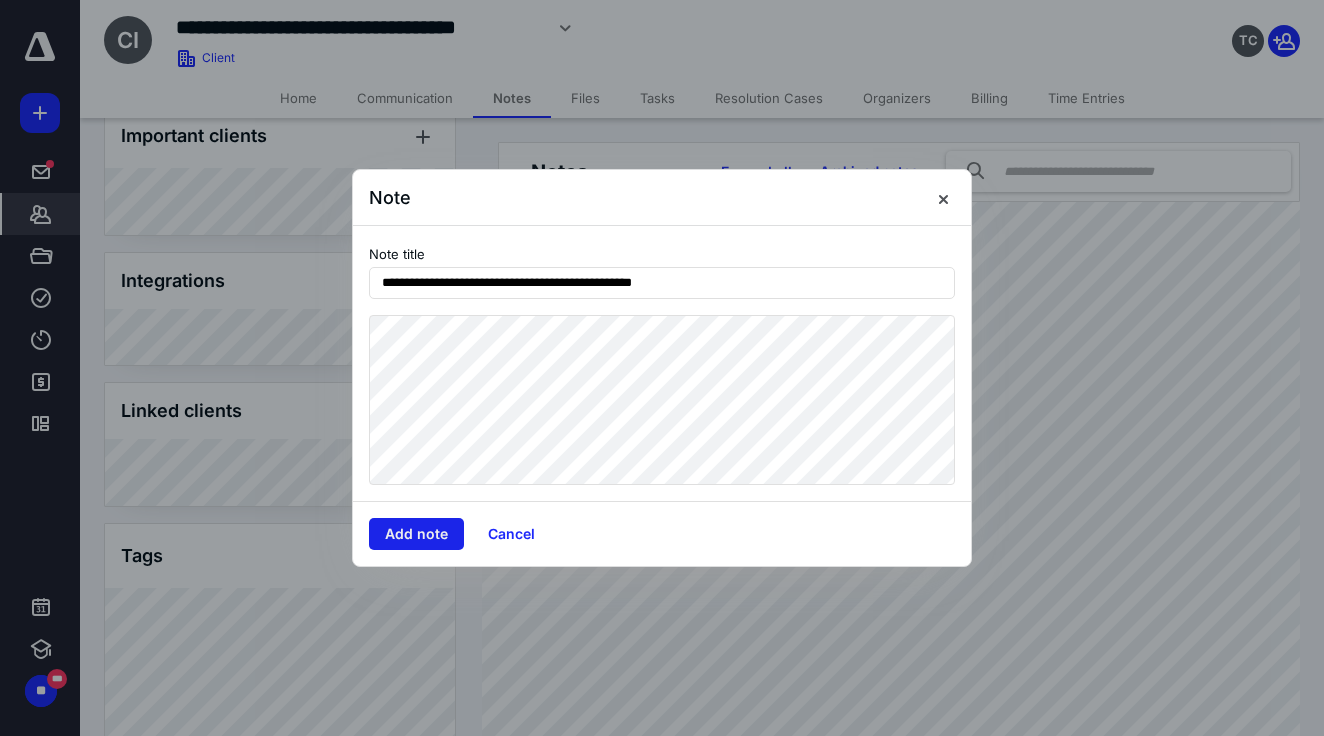 click on "Add note" at bounding box center [416, 534] 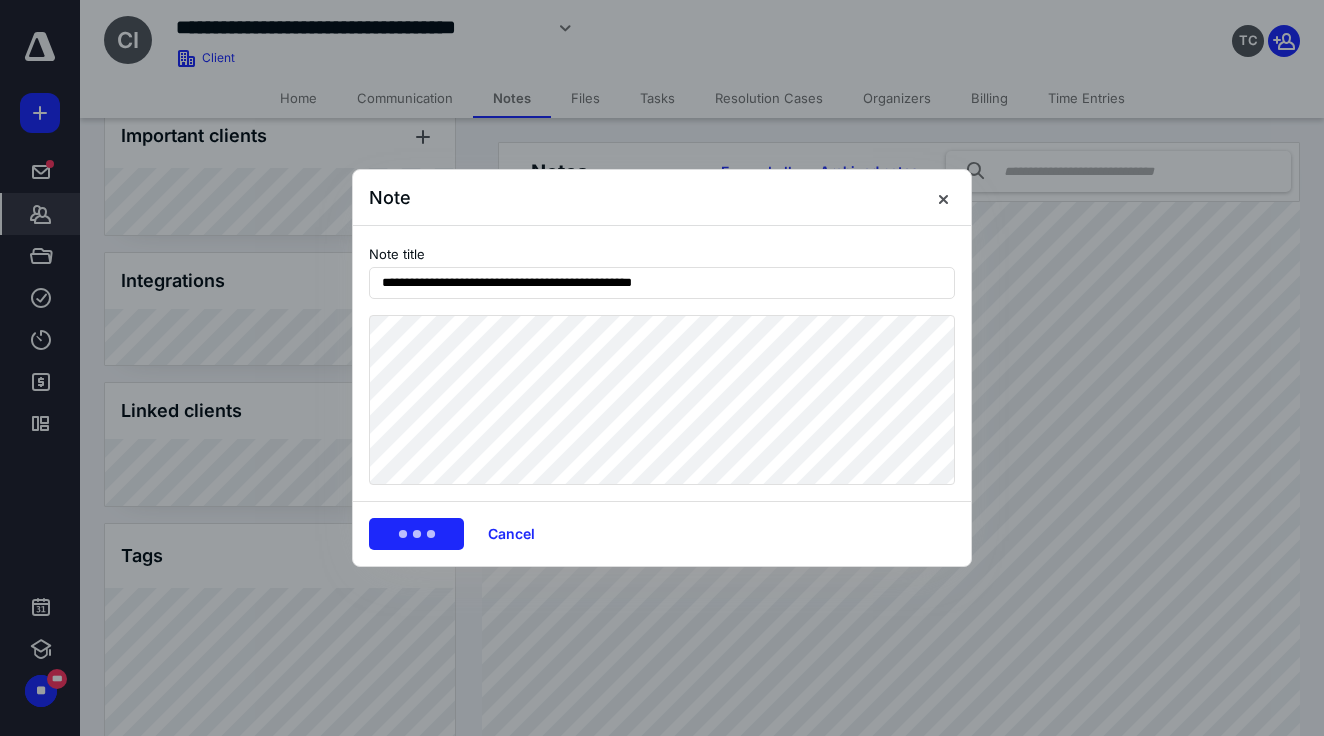 click 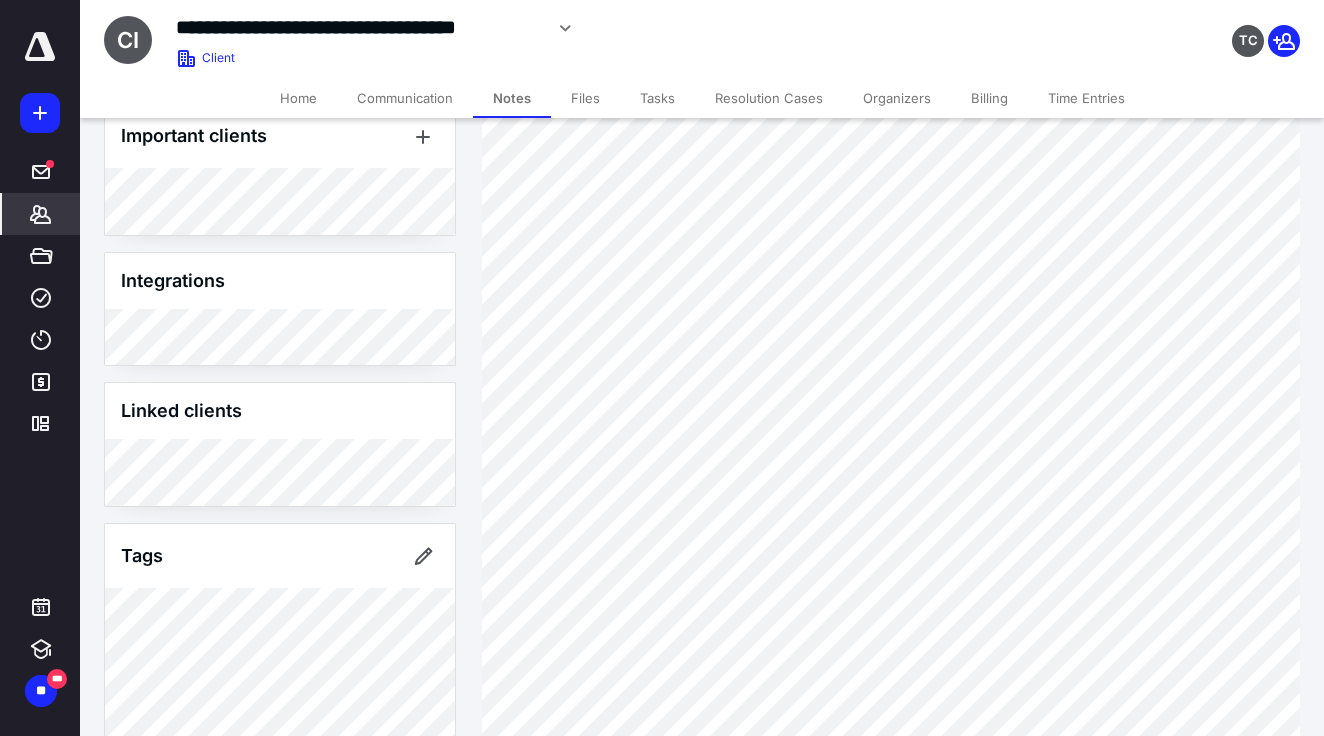 scroll, scrollTop: 822, scrollLeft: 0, axis: vertical 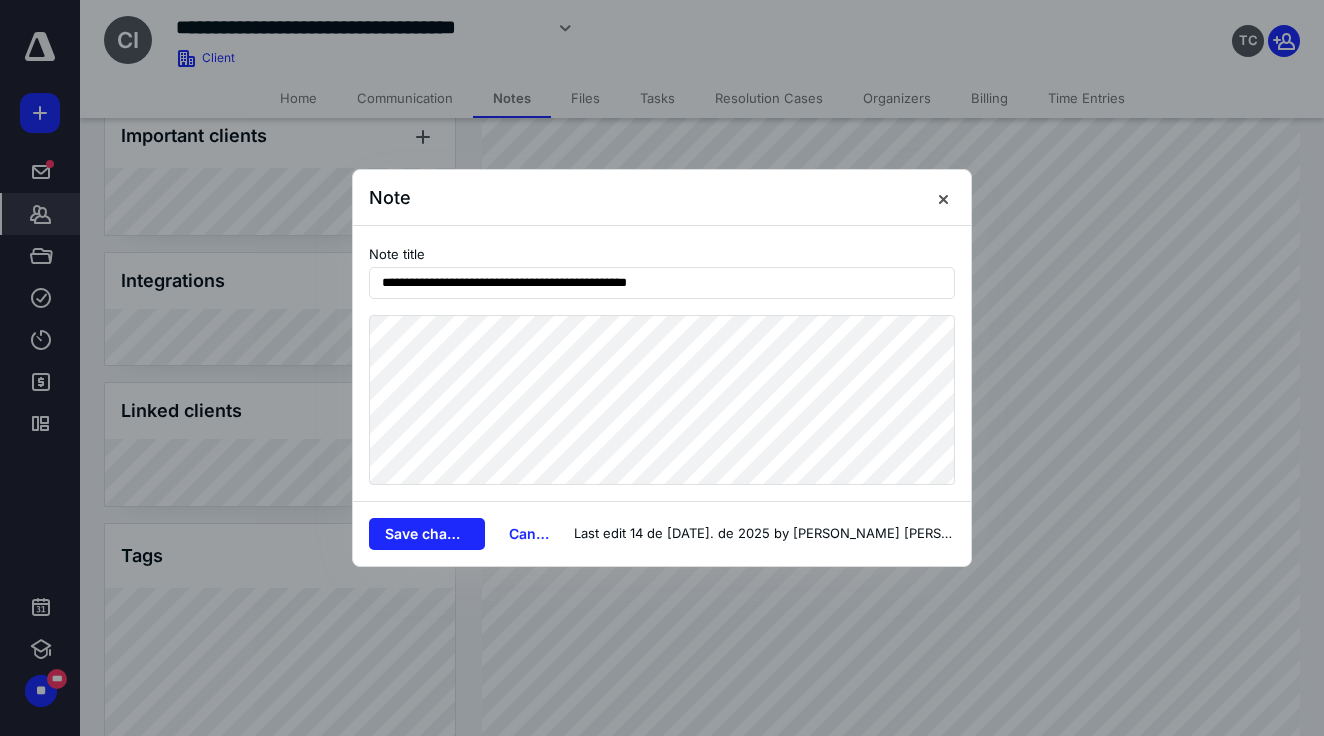 drag, startPoint x: 740, startPoint y: 287, endPoint x: 294, endPoint y: 230, distance: 449.62762 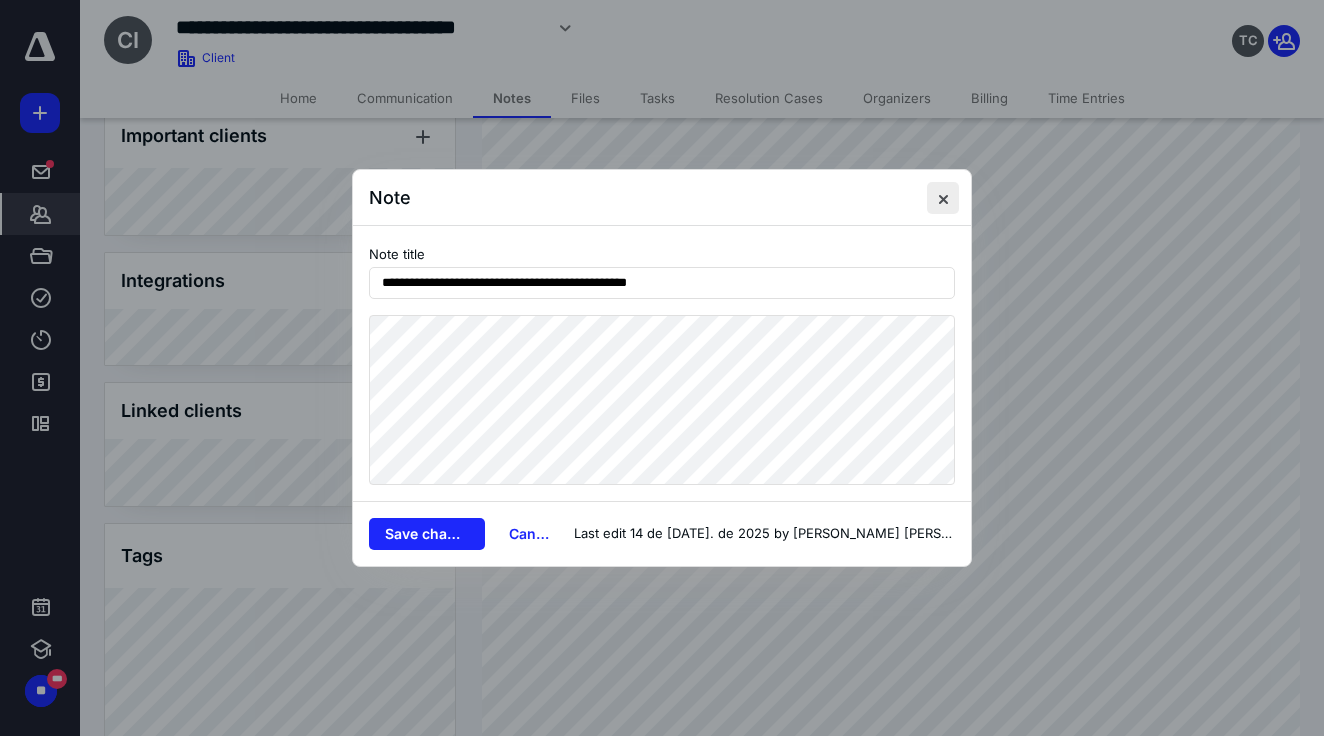 click at bounding box center [943, 198] 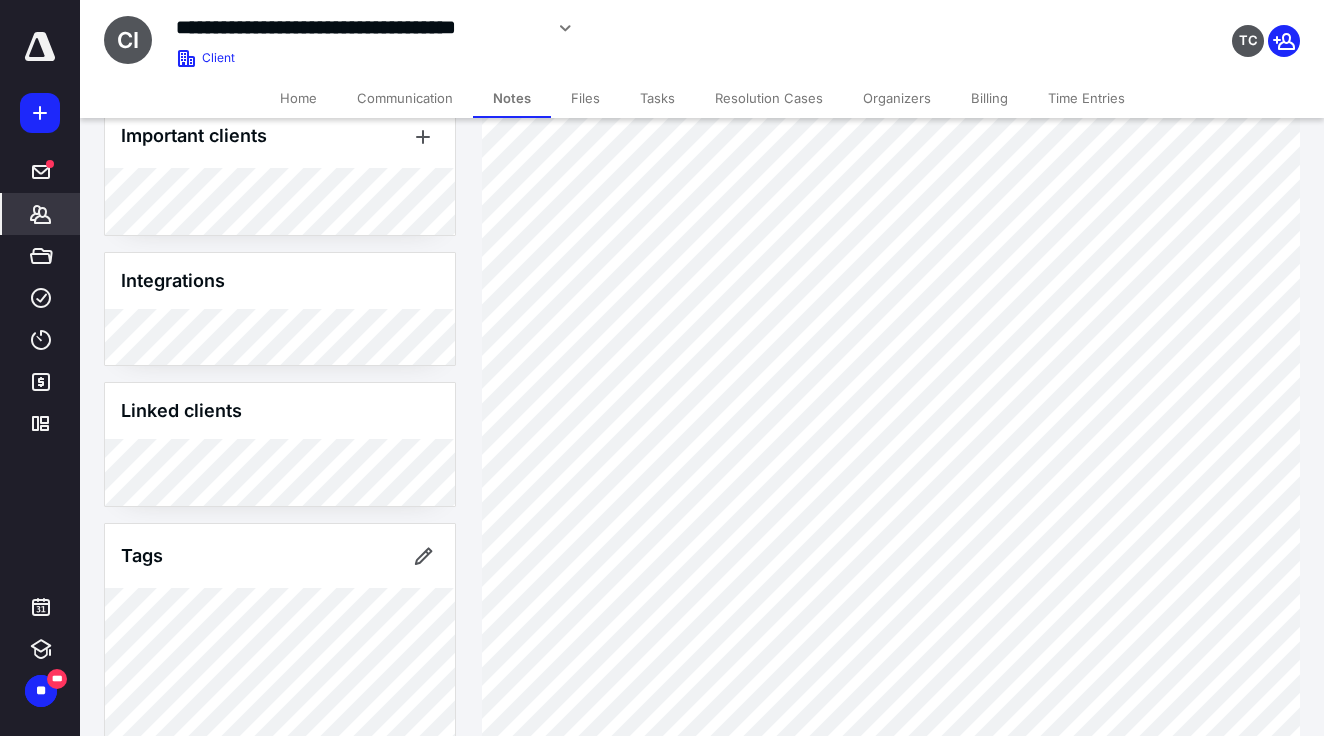 click at bounding box center (40, 47) 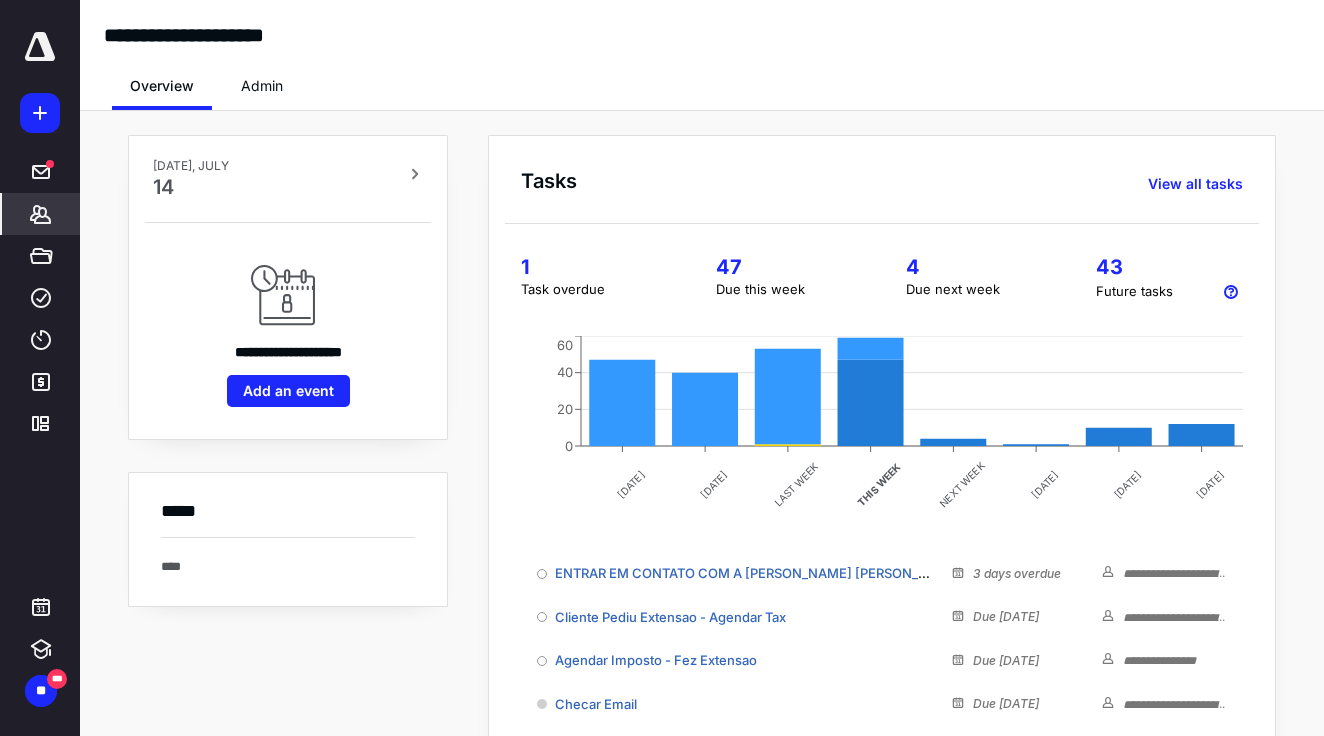 click 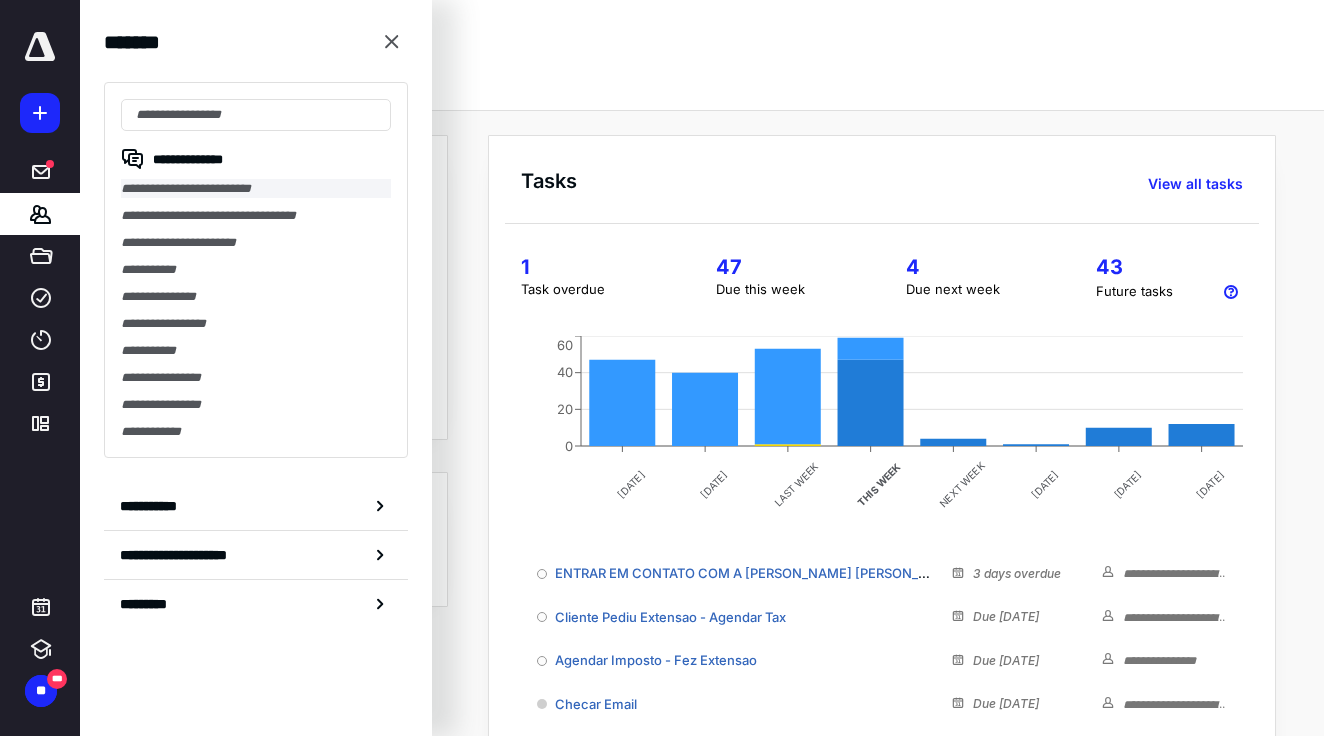 click on "**********" at bounding box center (256, 188) 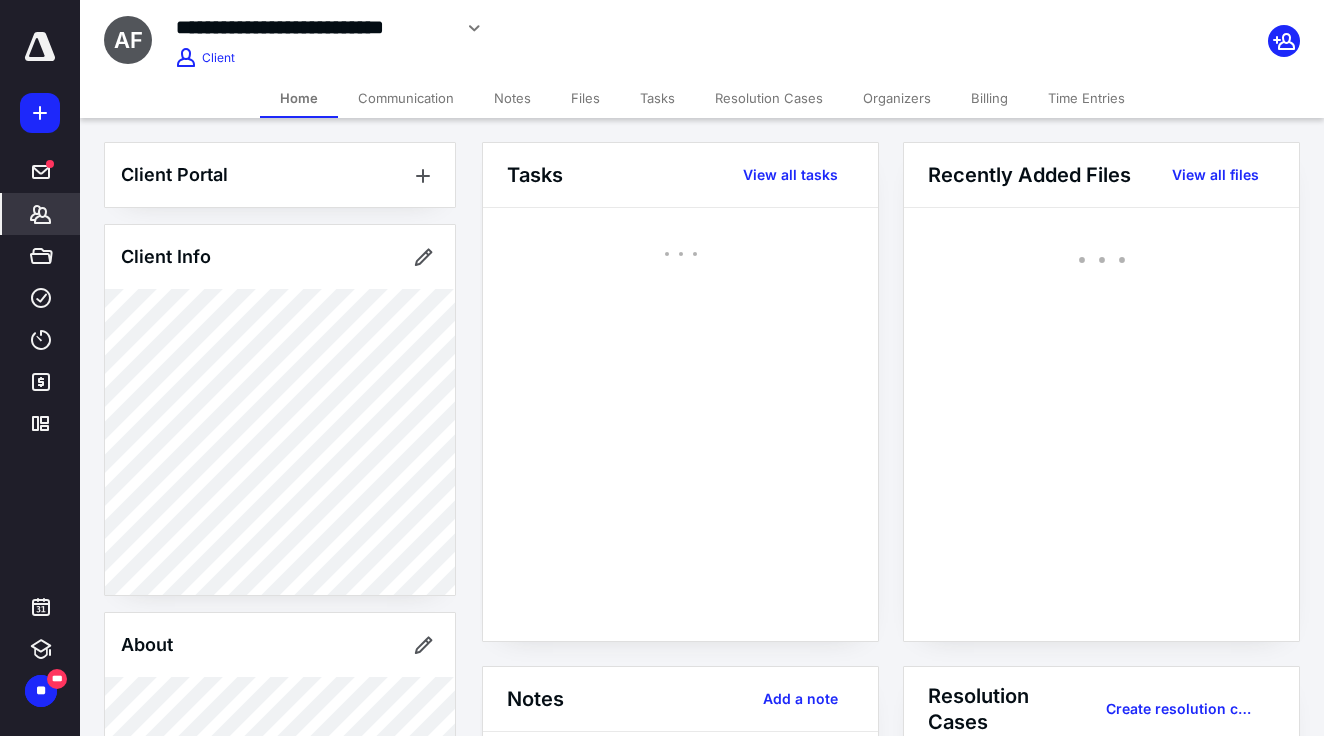 click on "Notes" at bounding box center [512, 98] 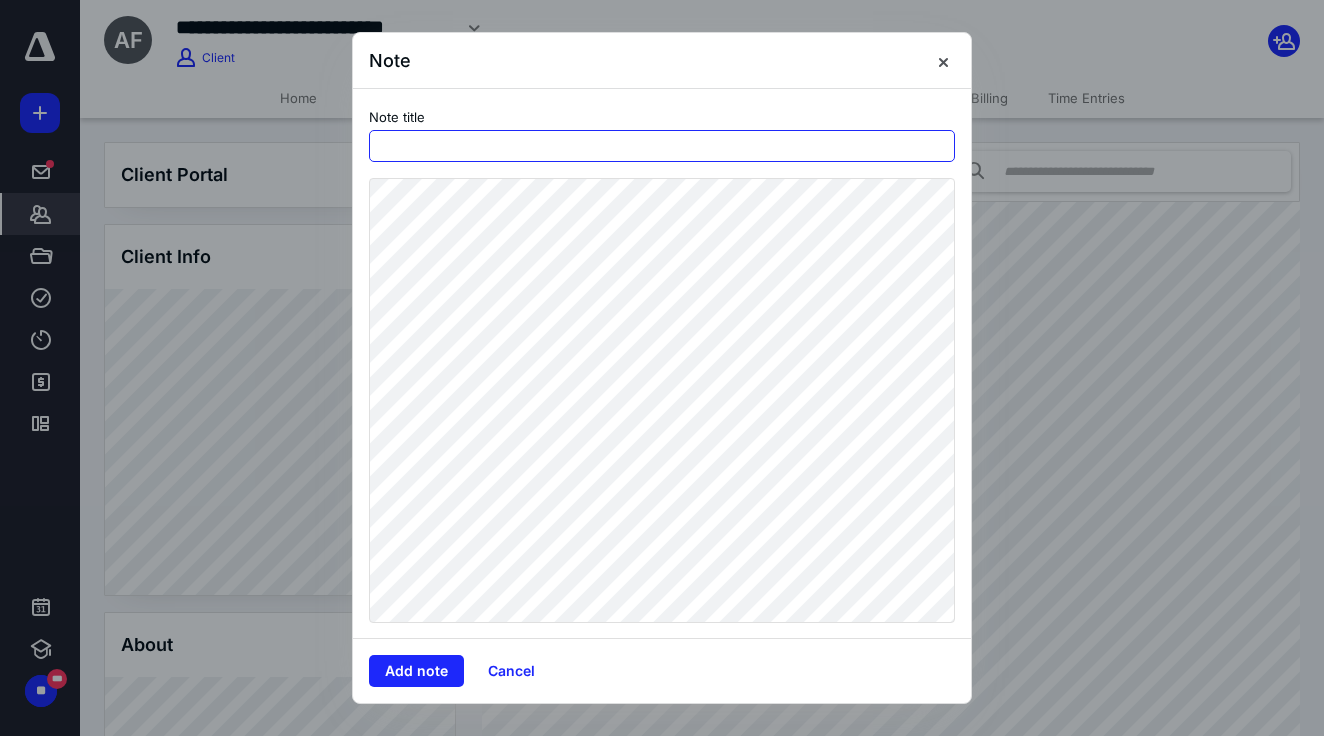 click at bounding box center [662, 146] 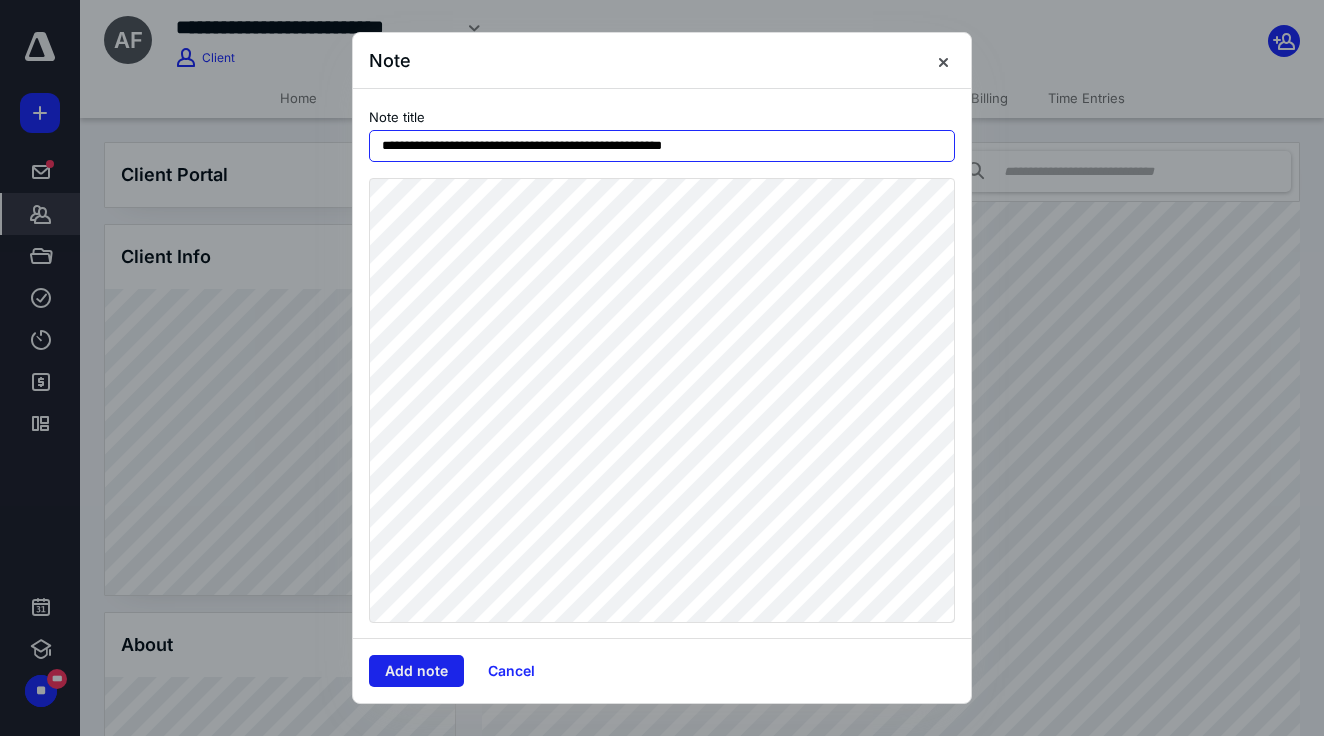 type on "**********" 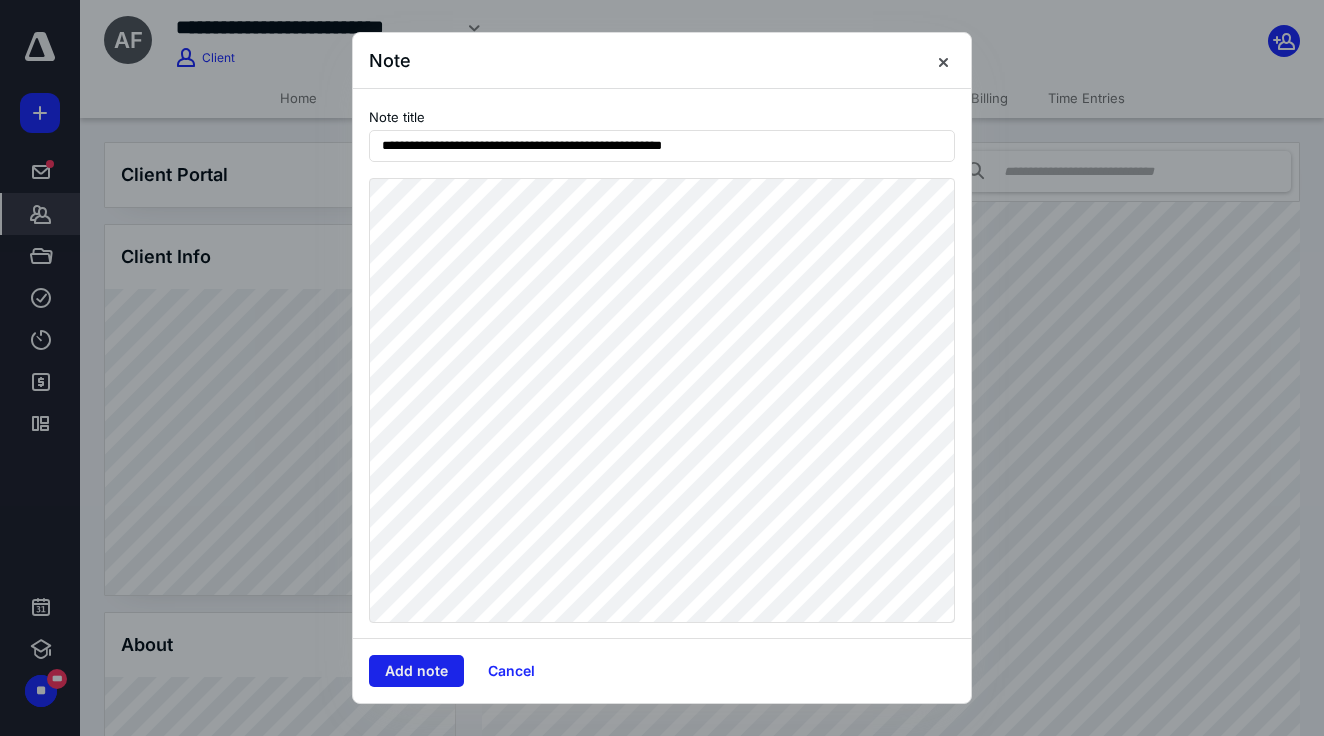 click on "Add note" at bounding box center [416, 671] 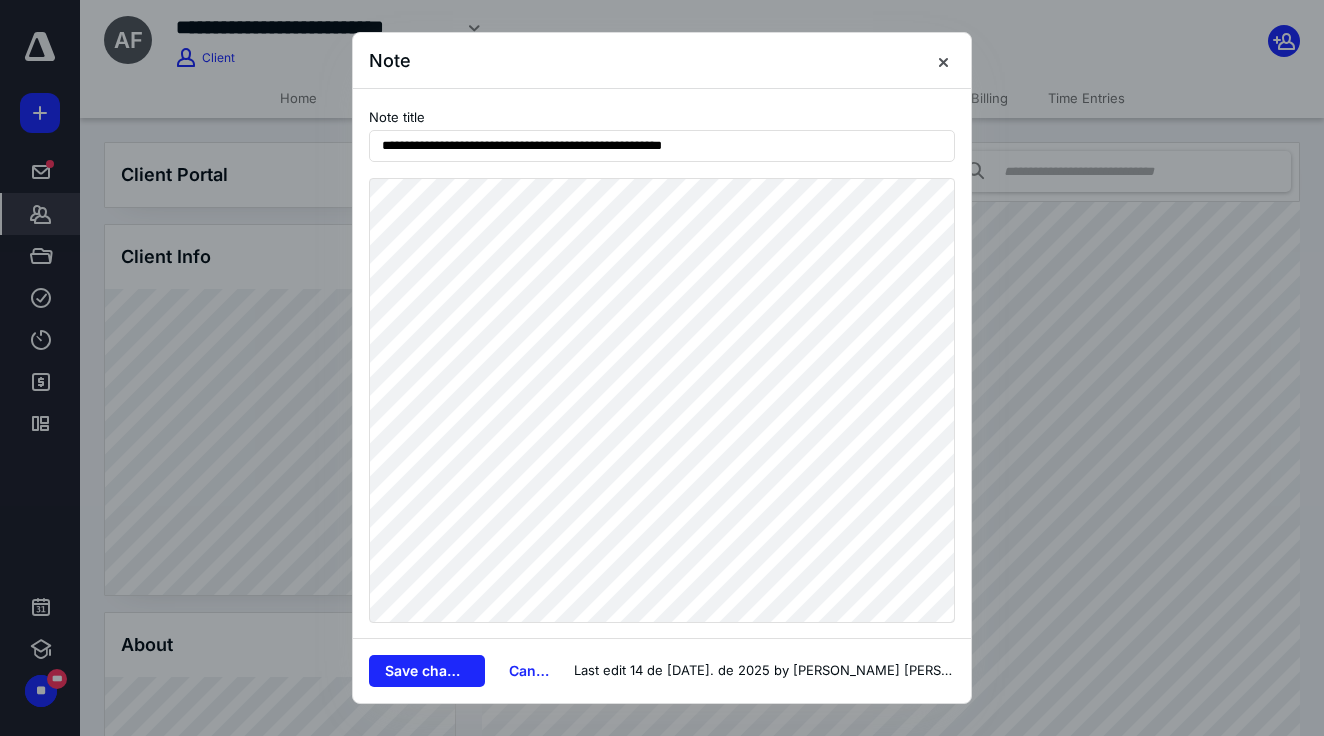 drag, startPoint x: 762, startPoint y: 137, endPoint x: 338, endPoint y: 148, distance: 424.14267 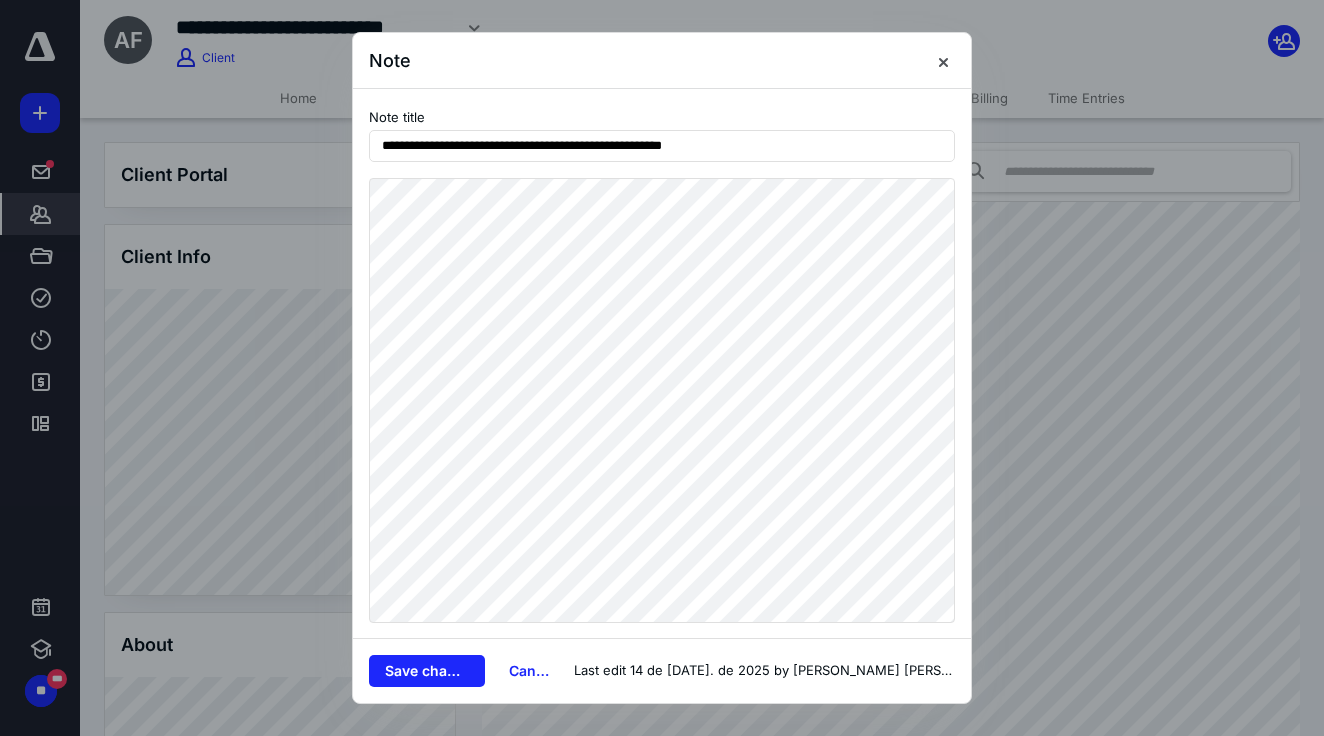 click on "**********" at bounding box center [662, 368] 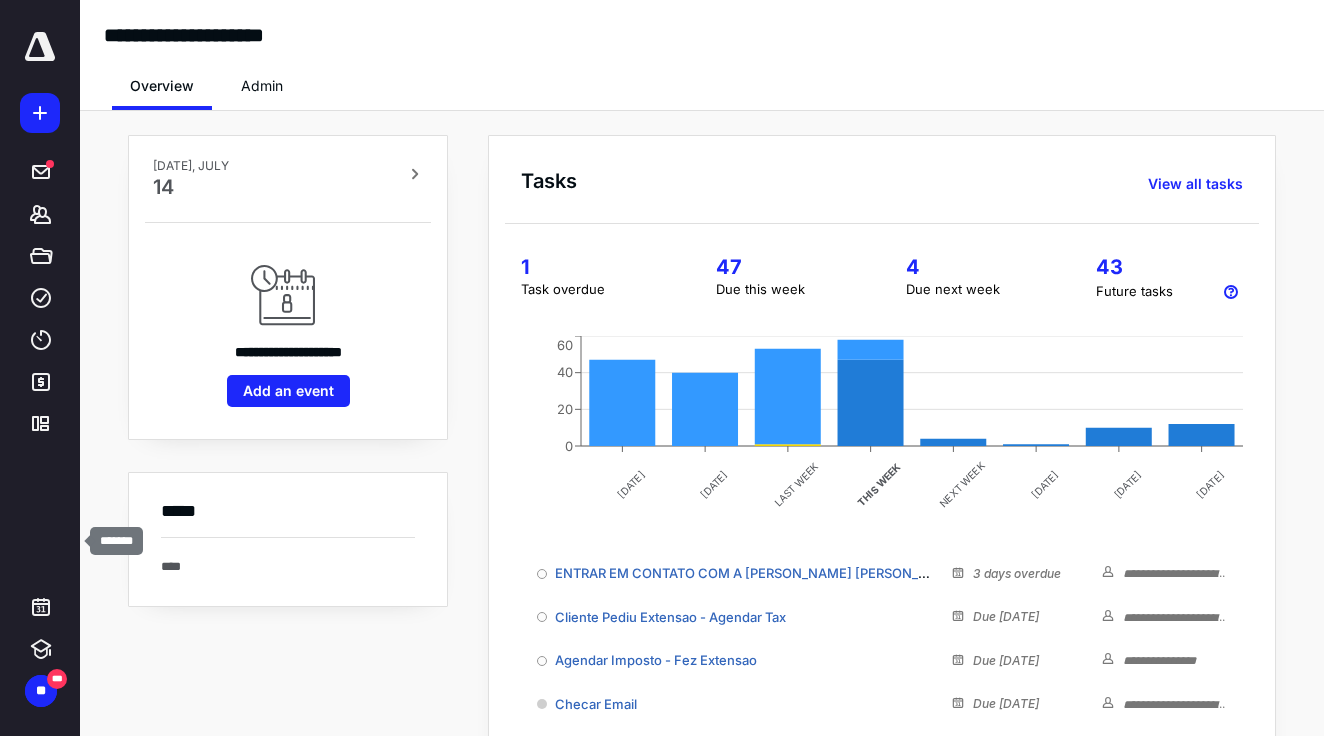 click on "*******" at bounding box center [41, 214] 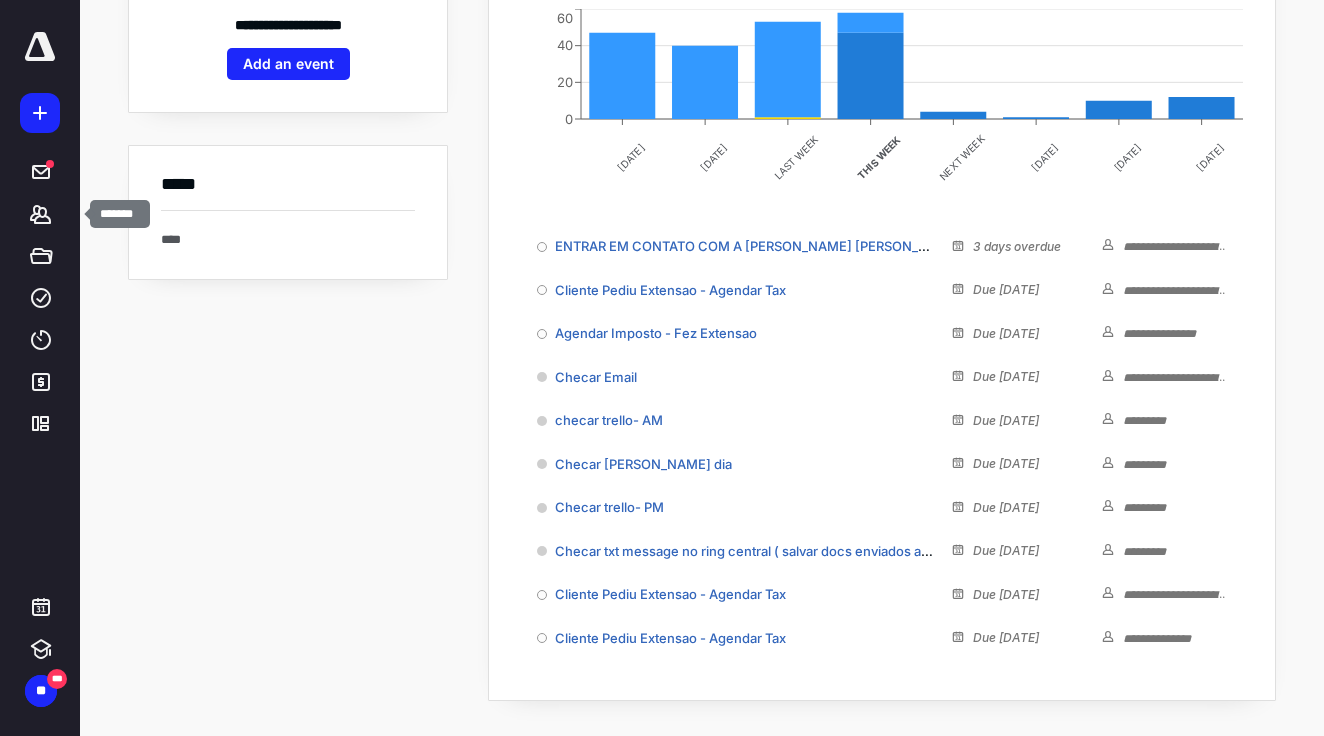 scroll, scrollTop: 327, scrollLeft: 0, axis: vertical 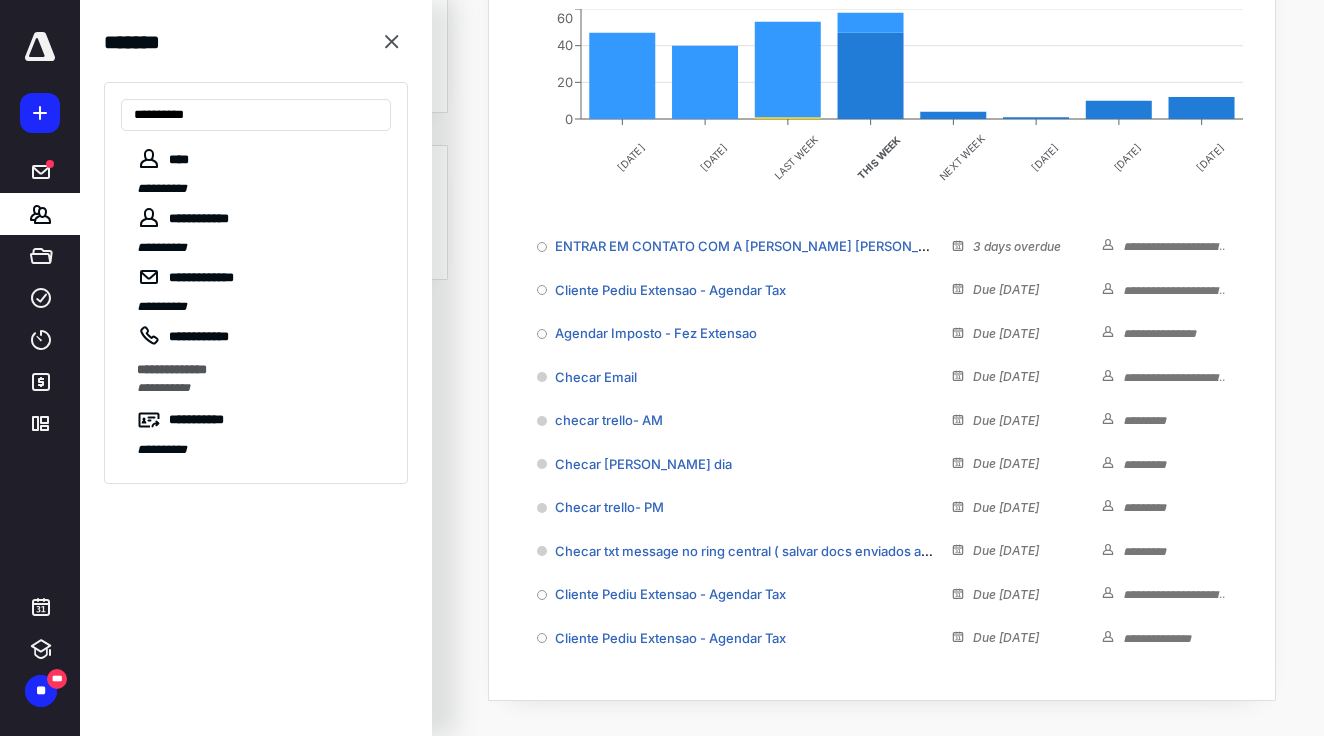 type on "**********" 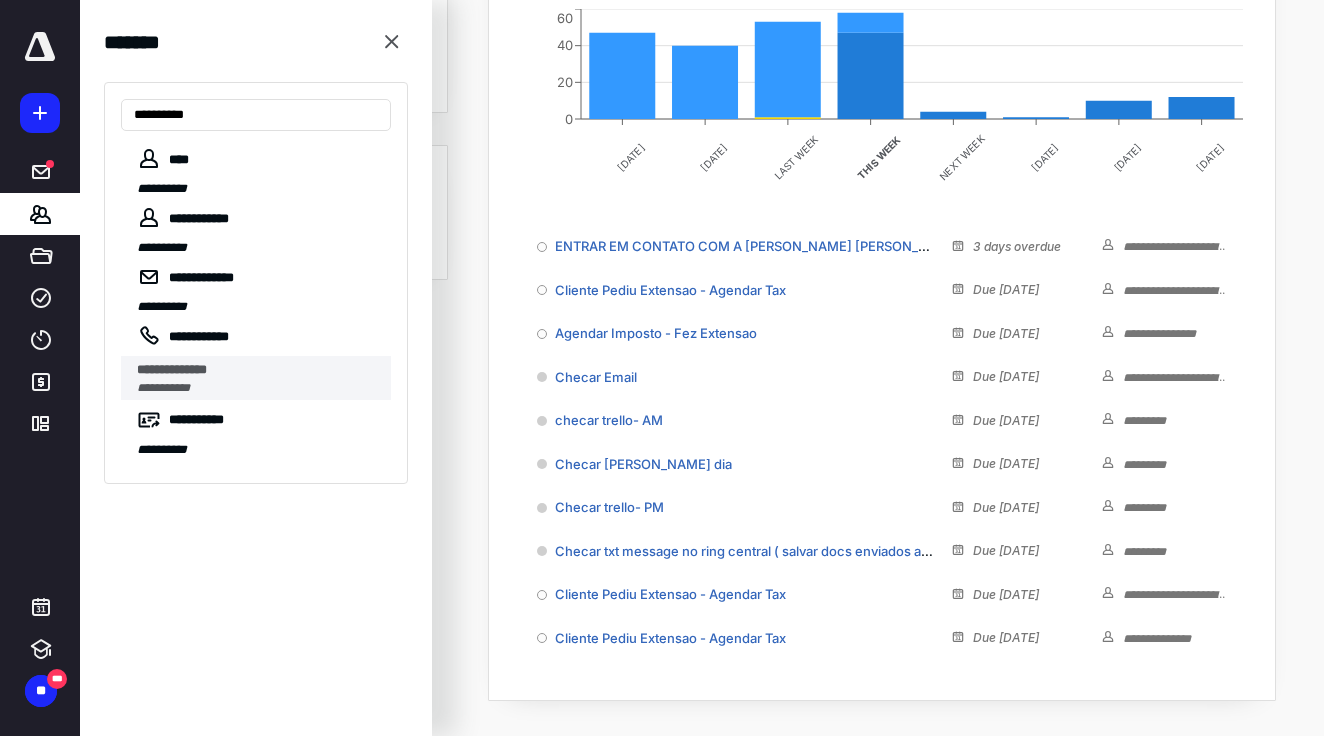 click on "**********" at bounding box center [264, 378] 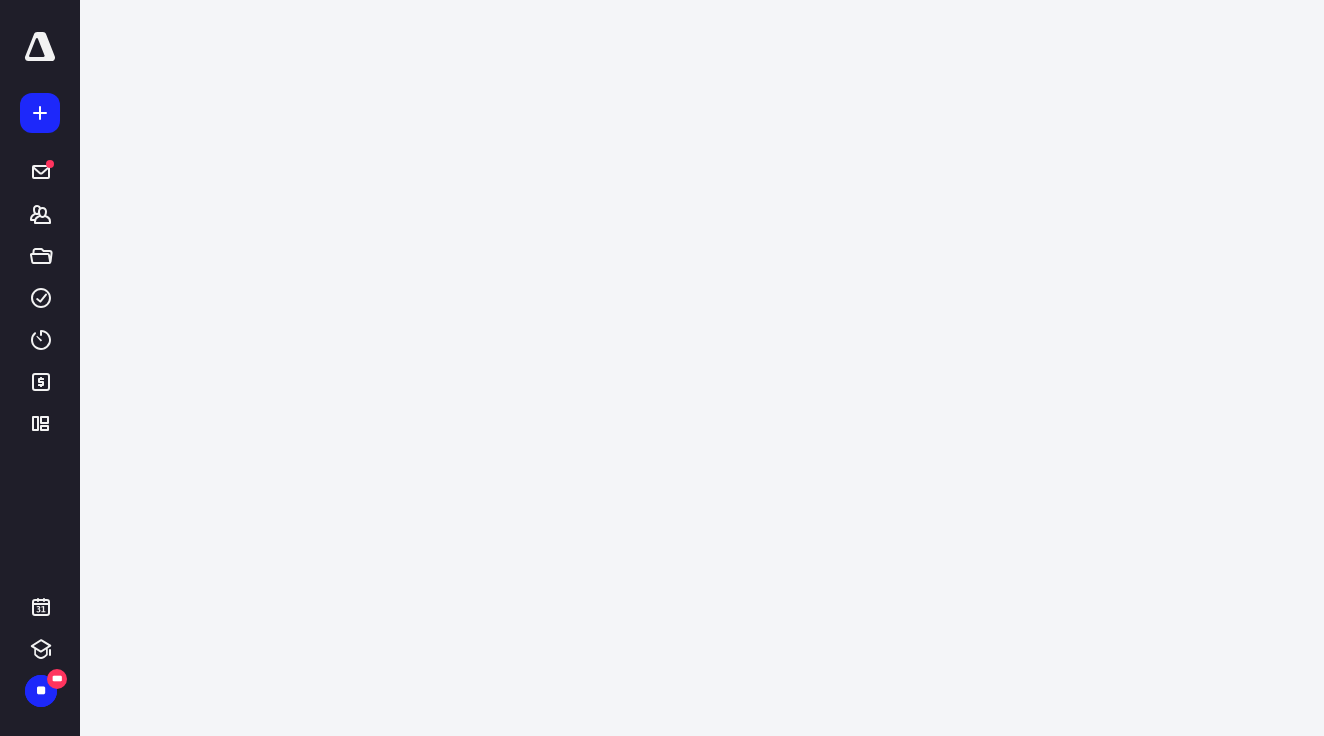 scroll, scrollTop: 0, scrollLeft: 0, axis: both 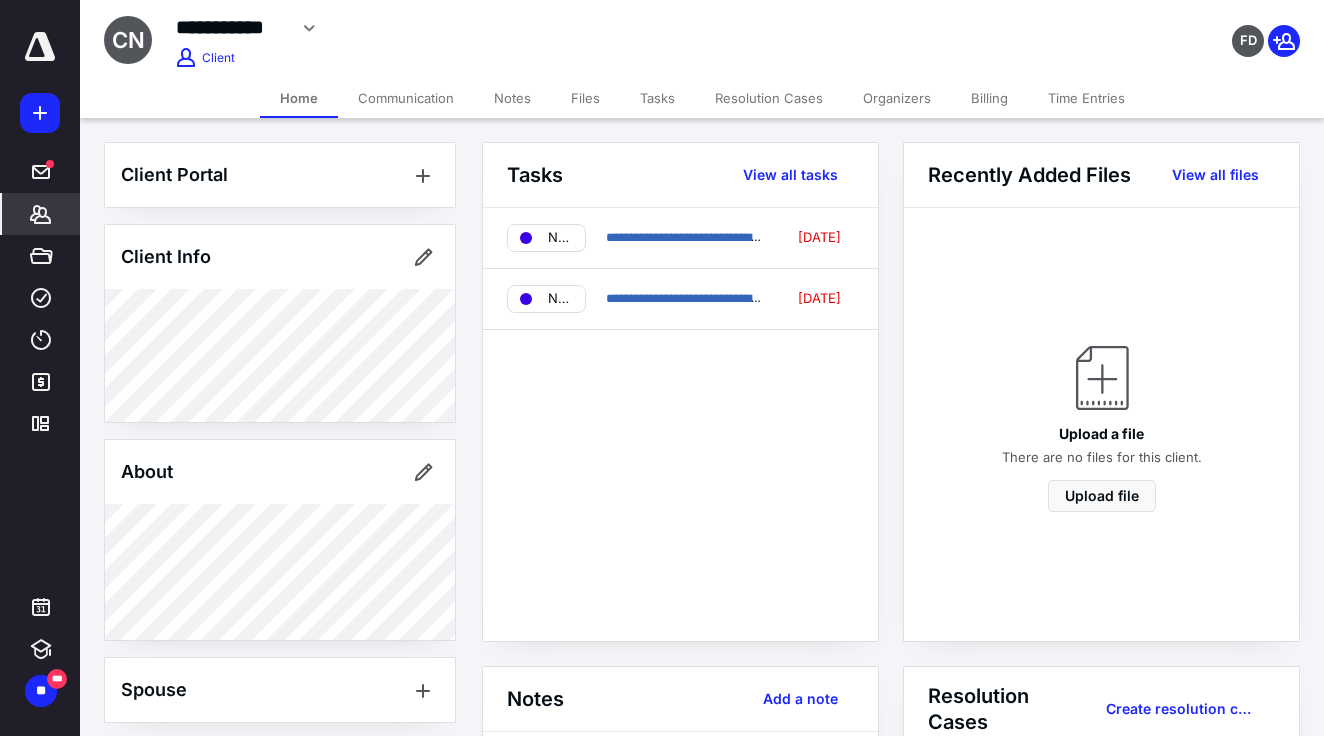 click on "Notes" at bounding box center [512, 98] 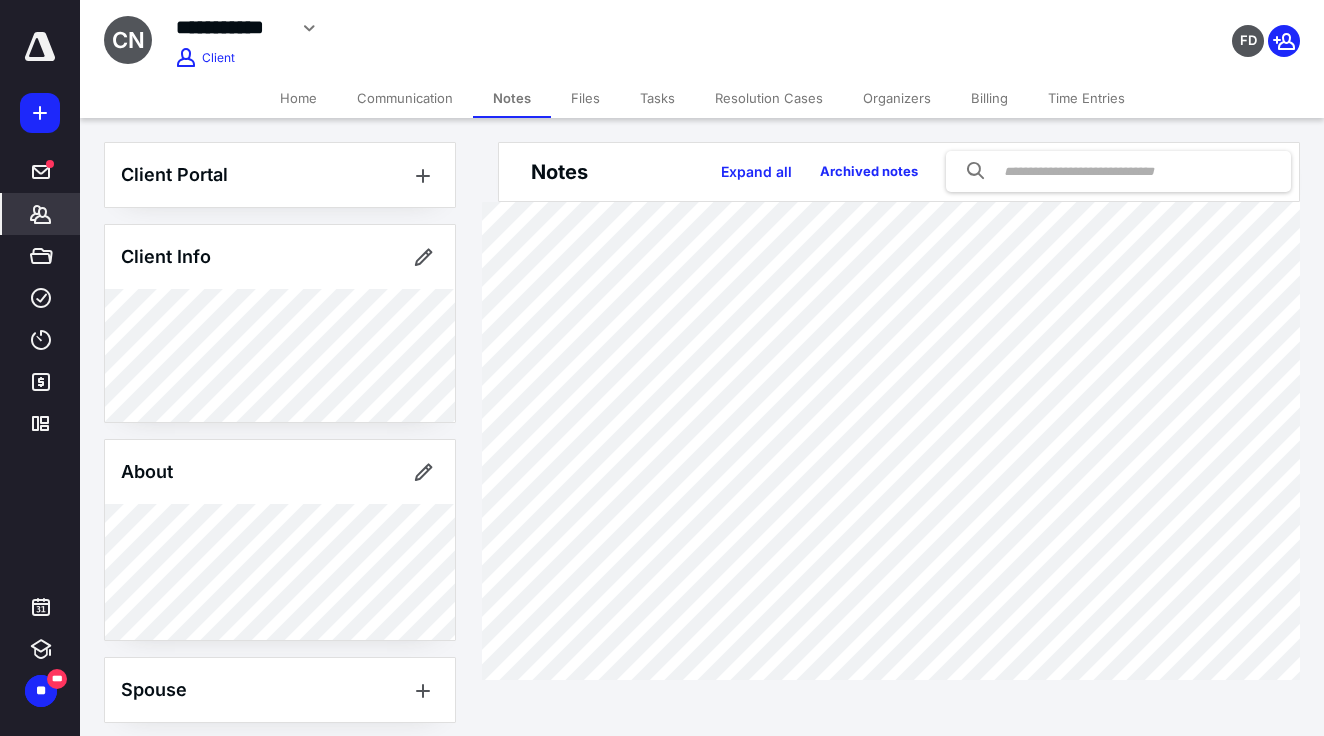 click on "FD" at bounding box center (1106, 28) 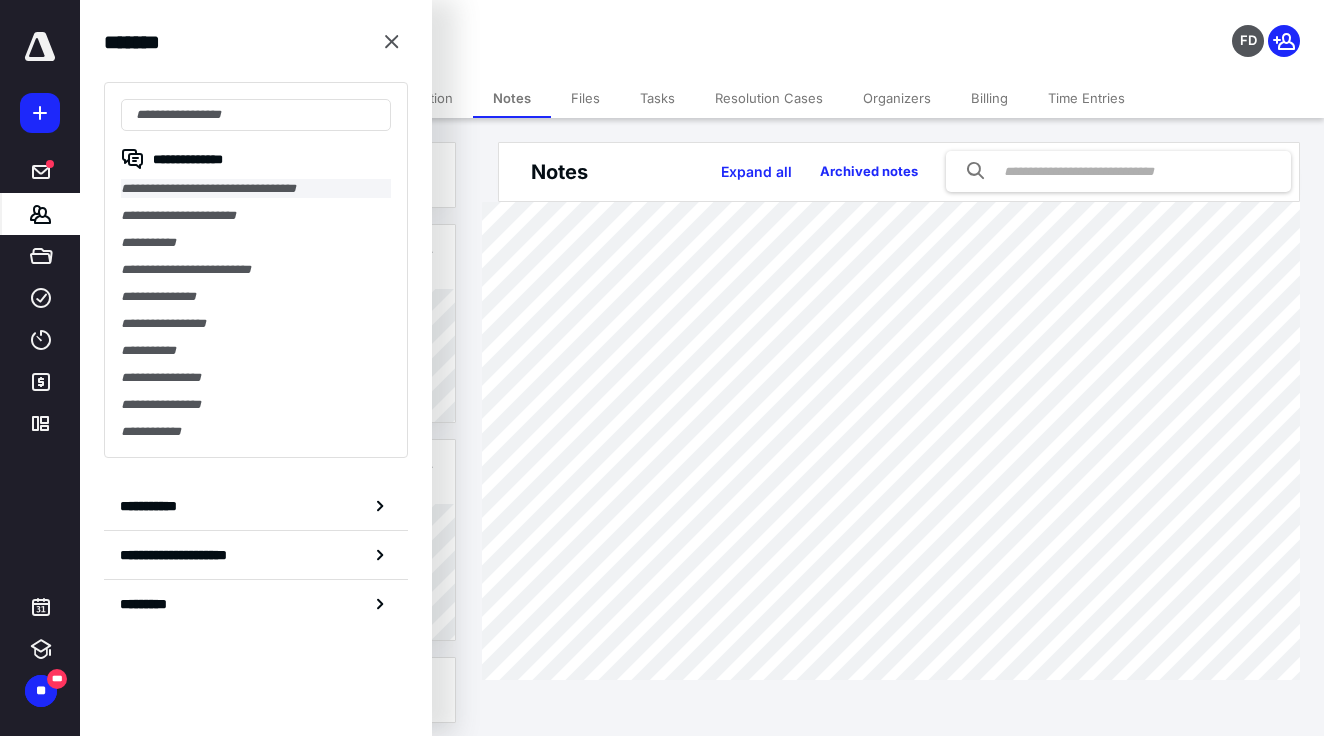 click on "**********" at bounding box center [256, 188] 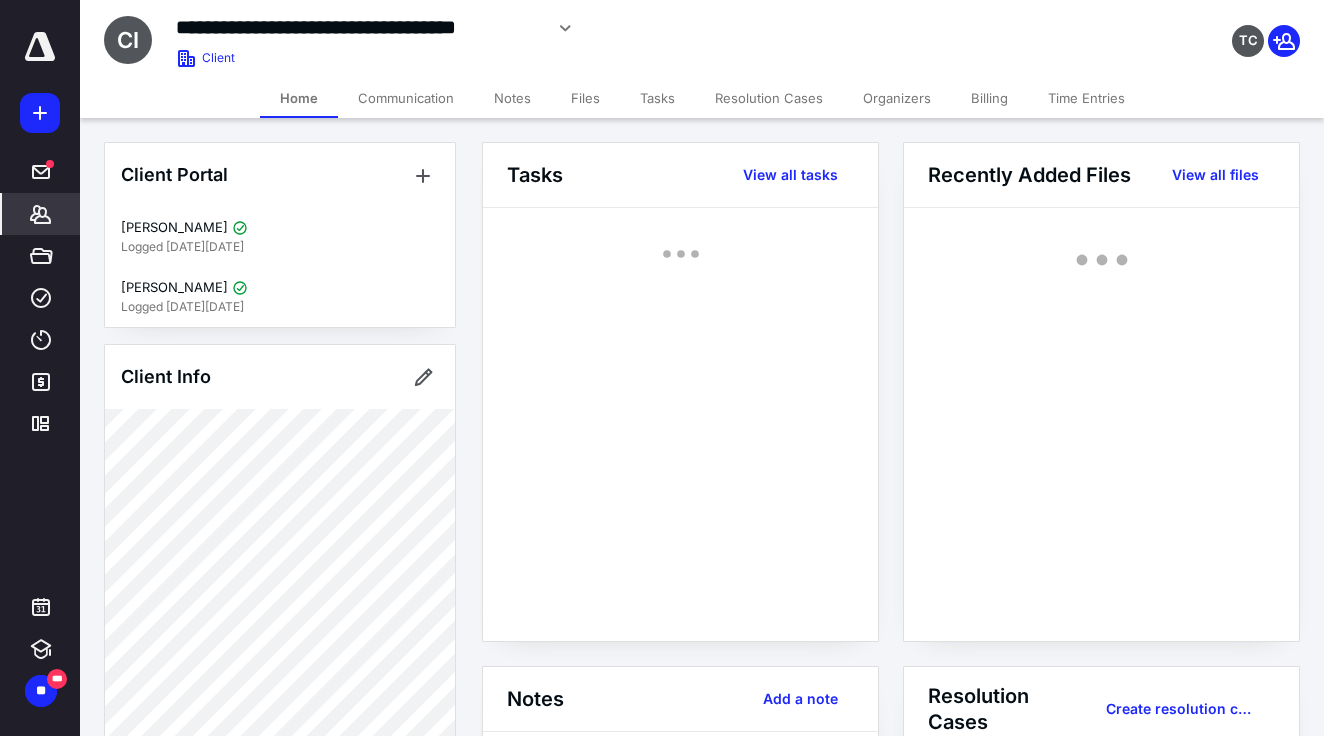 click 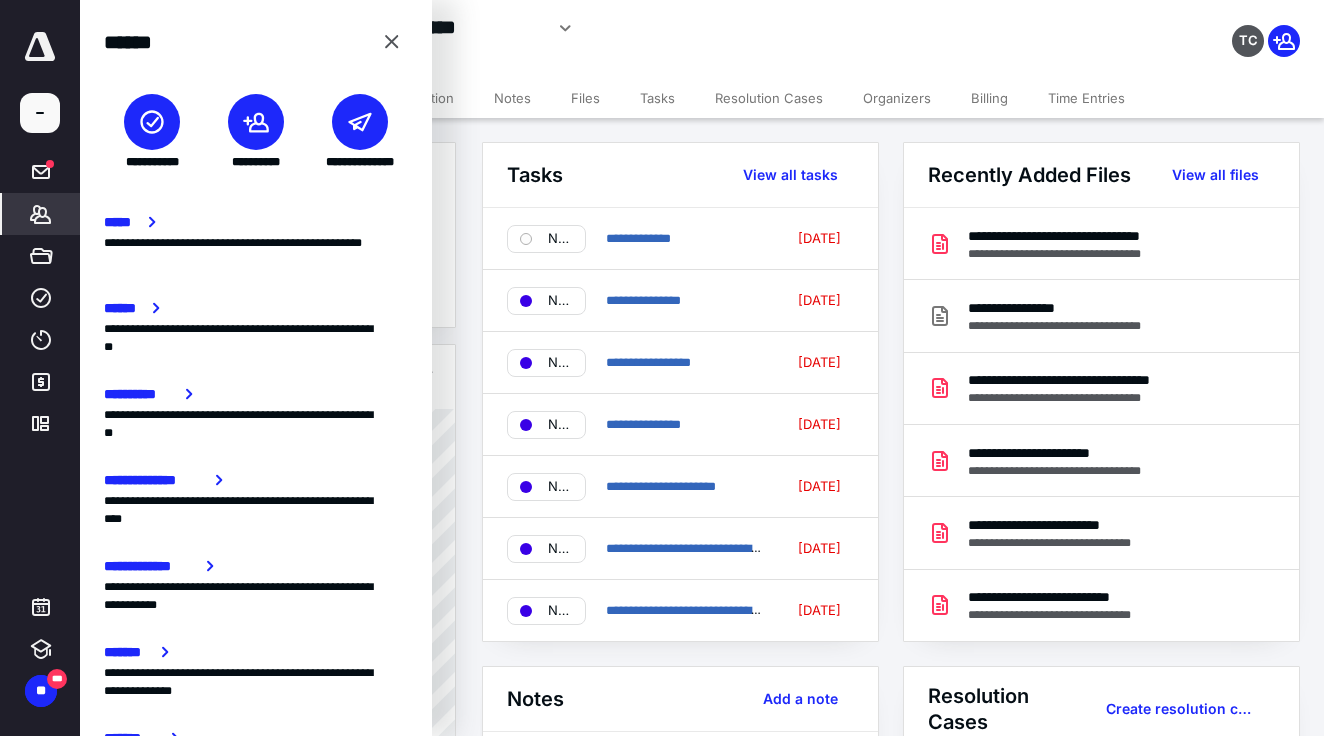 click 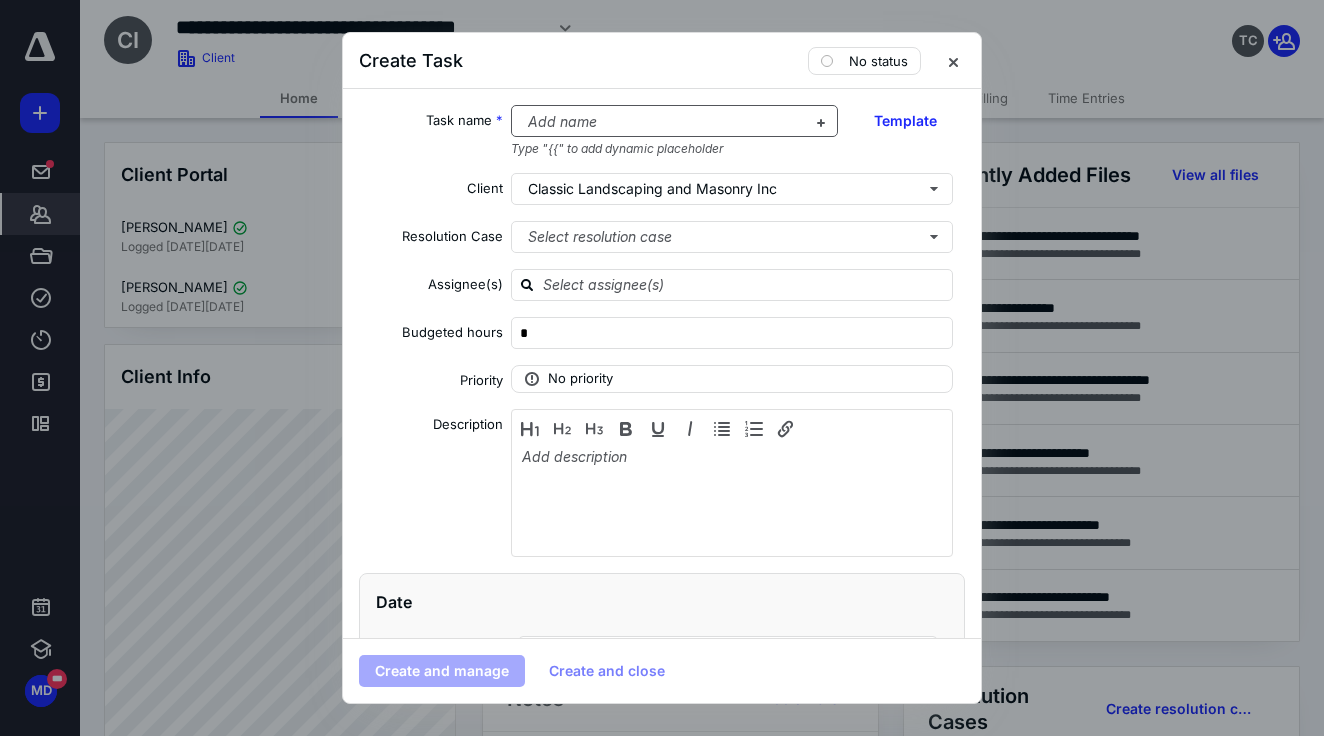 click at bounding box center (663, 122) 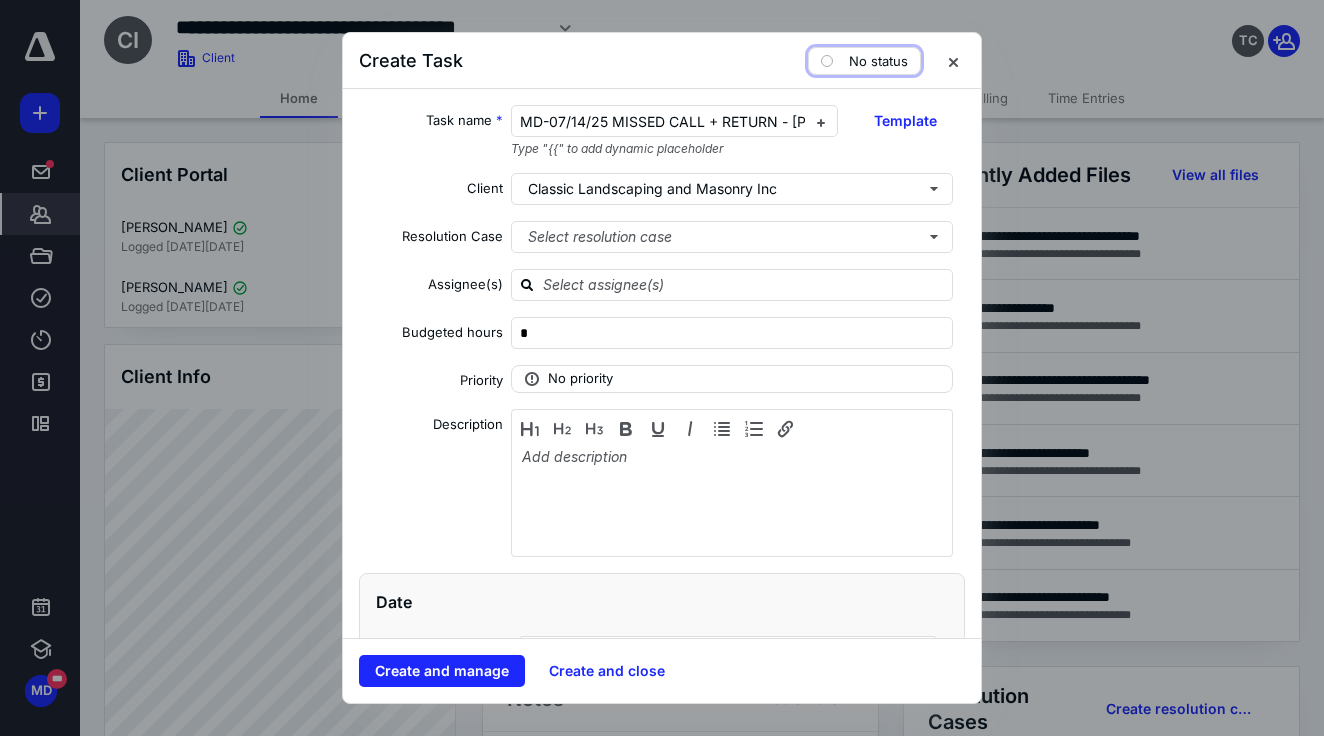 click on "No status" at bounding box center (864, 61) 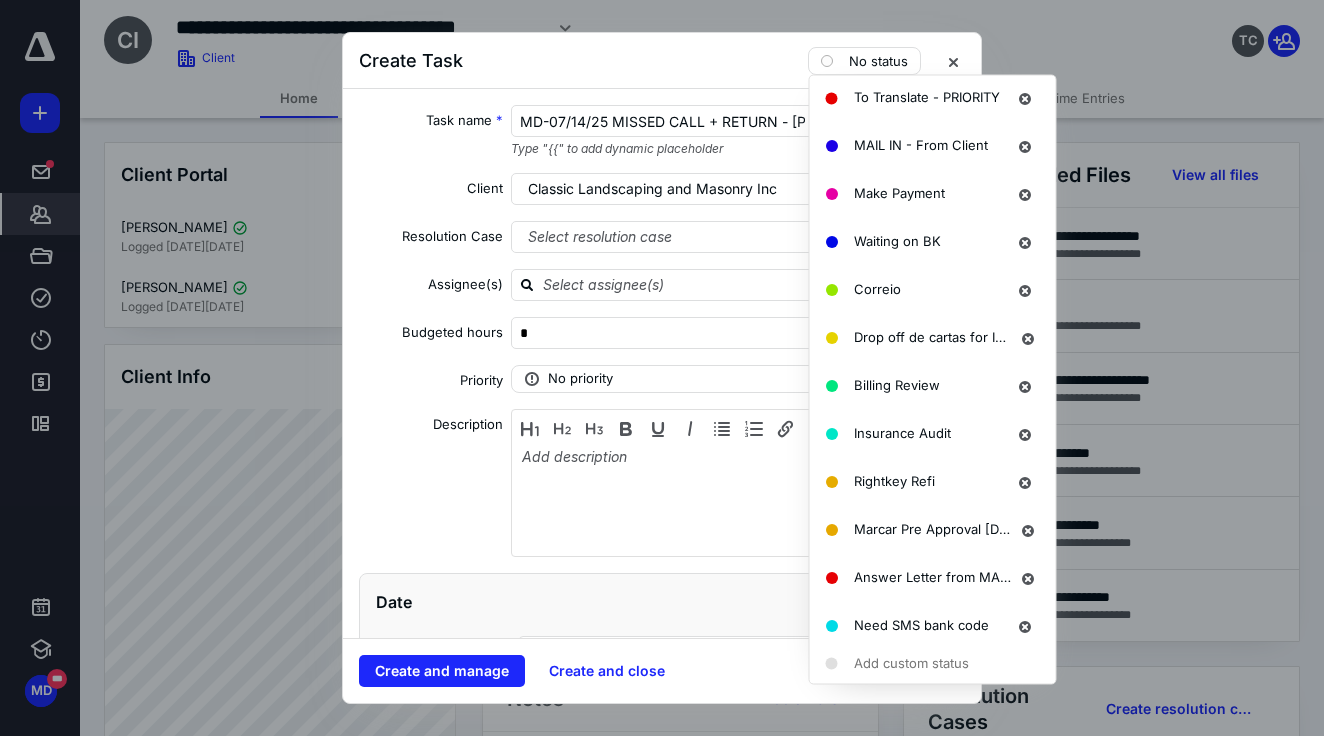 scroll, scrollTop: 1394, scrollLeft: 0, axis: vertical 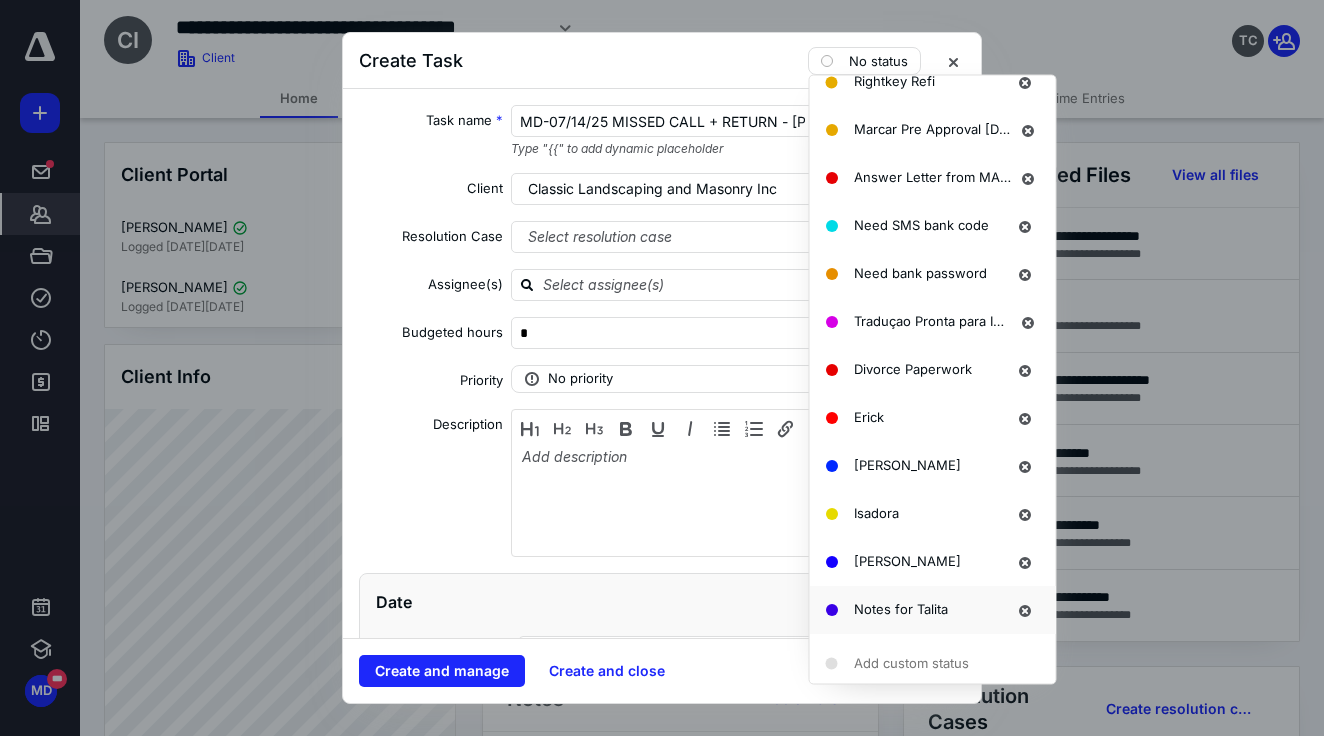 click on "Notes for Talita" at bounding box center (933, 610) 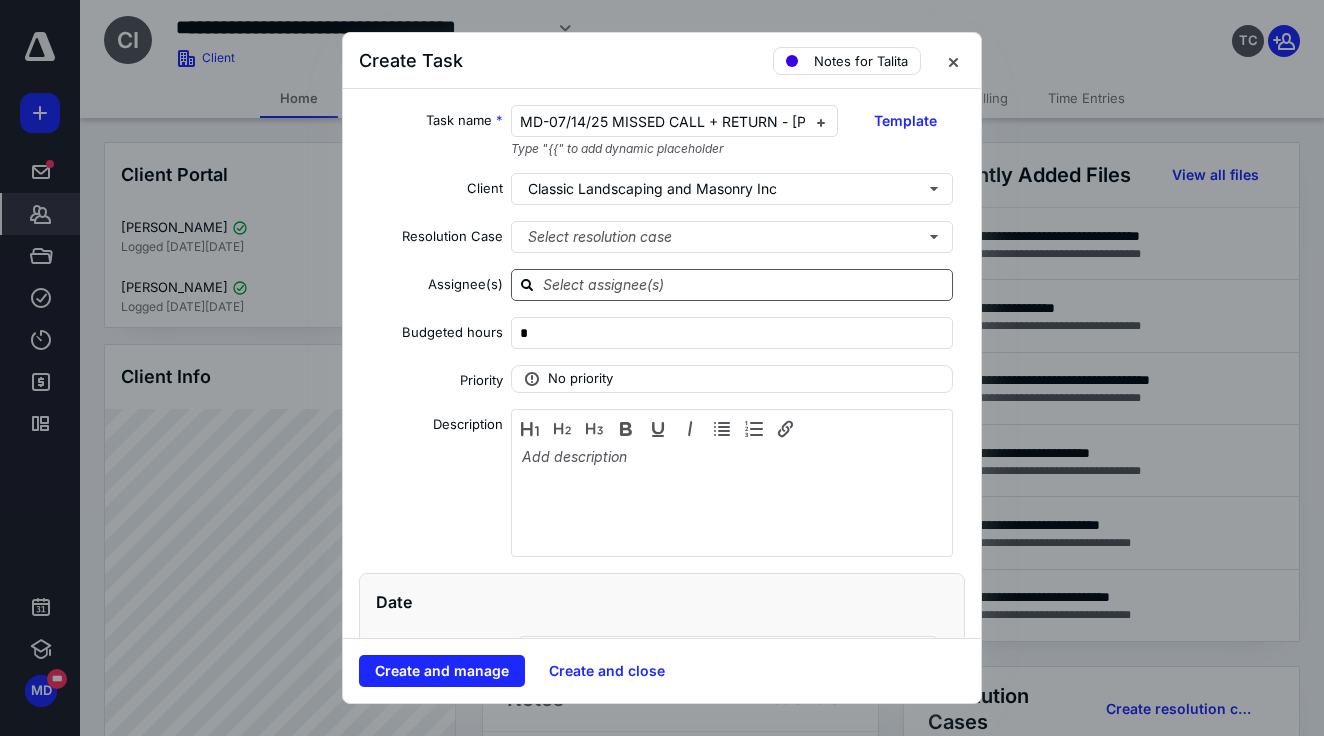 click at bounding box center (732, 285) 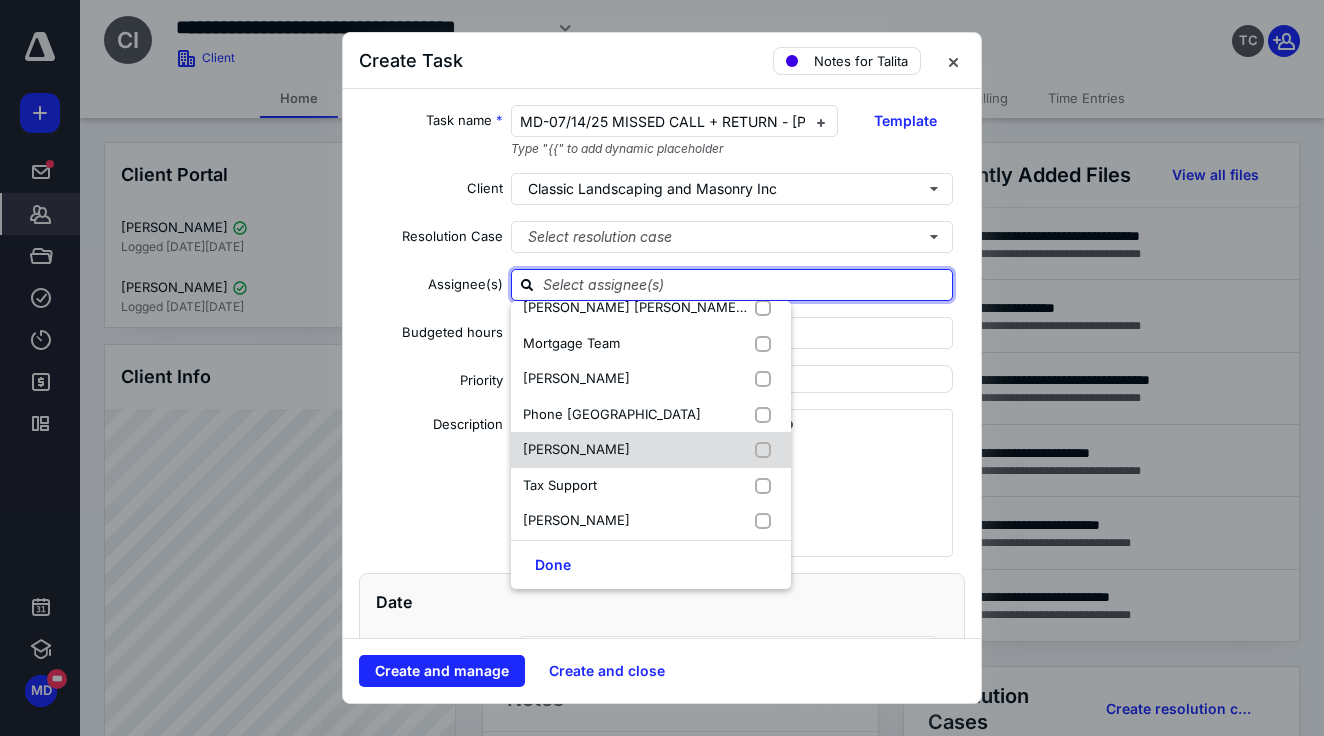 click on "[PERSON_NAME]" at bounding box center (651, 450) 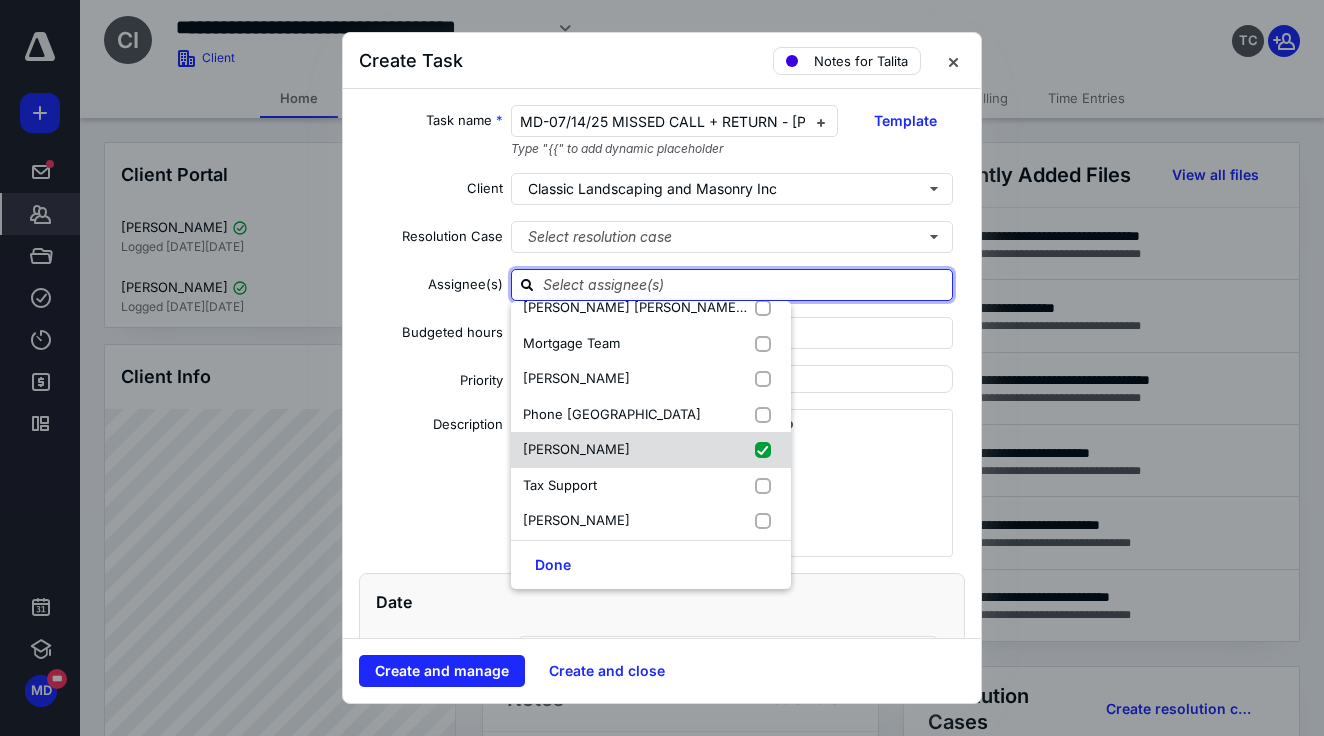checkbox on "true" 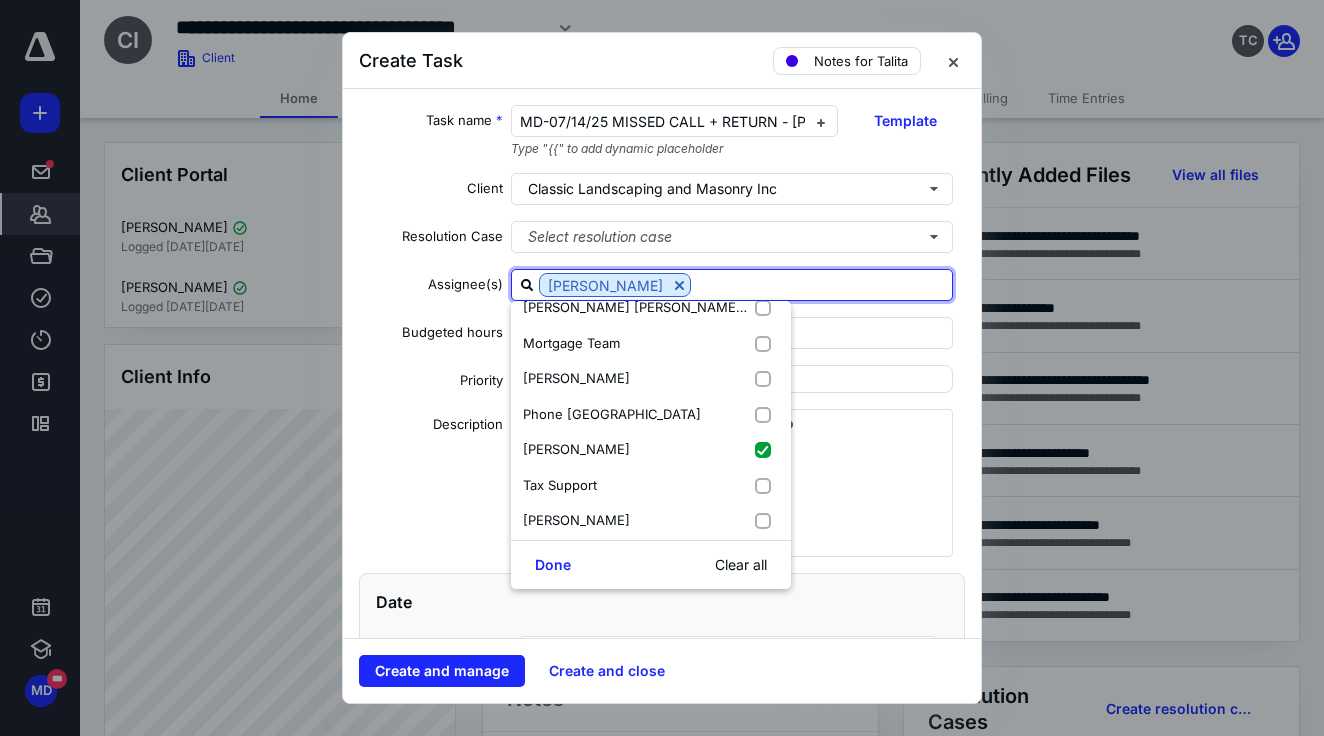 scroll, scrollTop: 302, scrollLeft: 0, axis: vertical 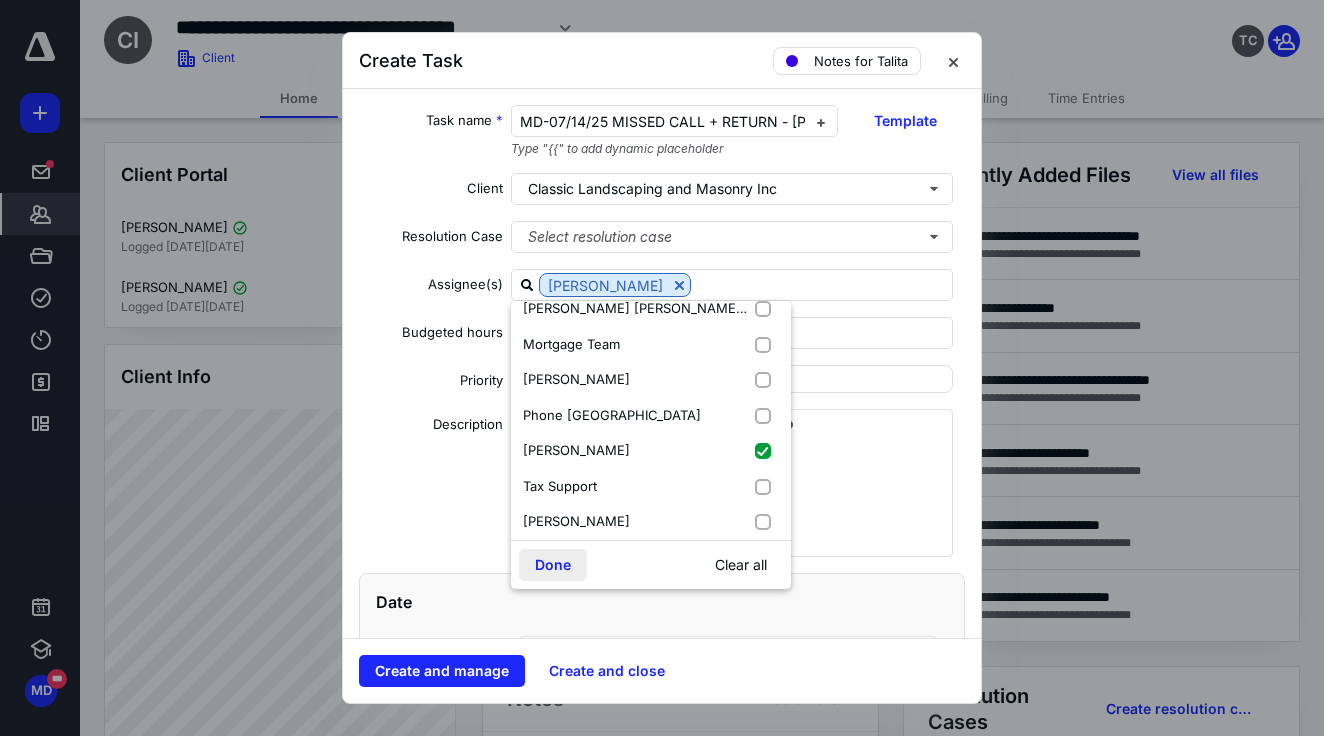 click on "Done" at bounding box center [553, 565] 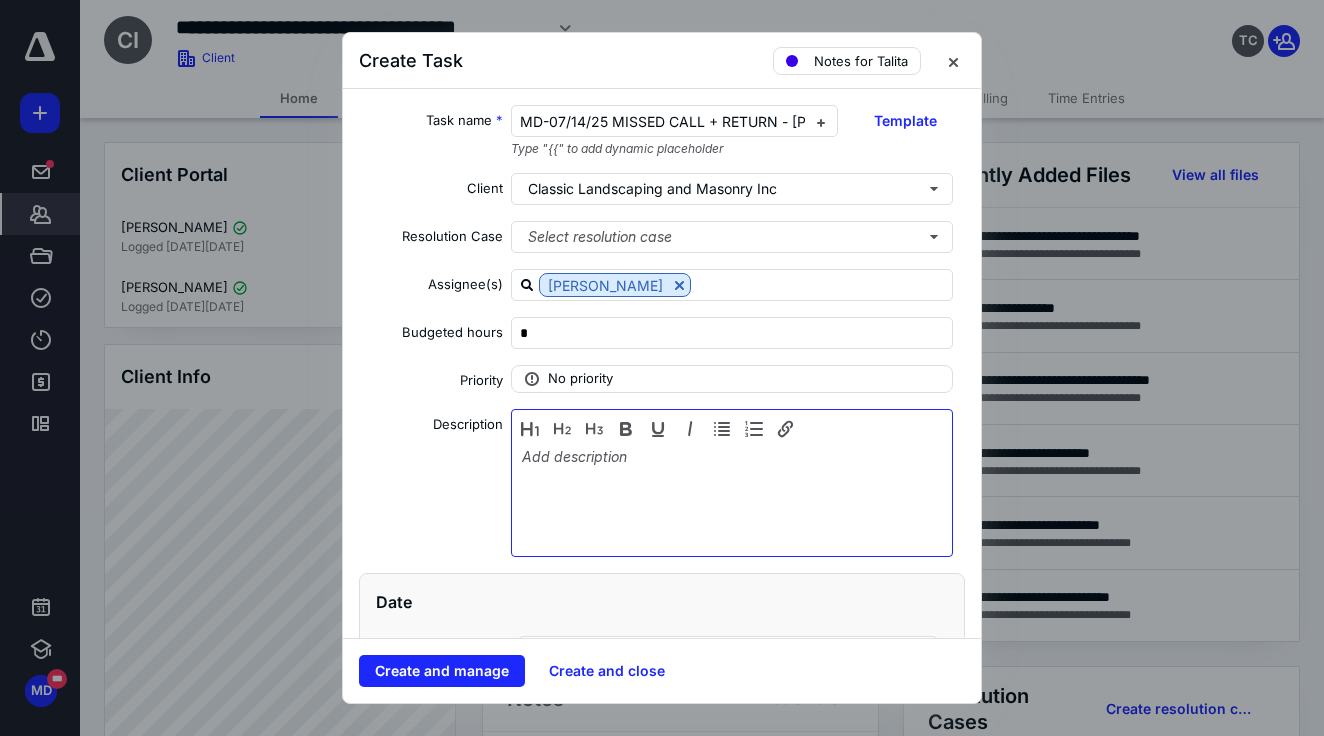 click at bounding box center [732, 498] 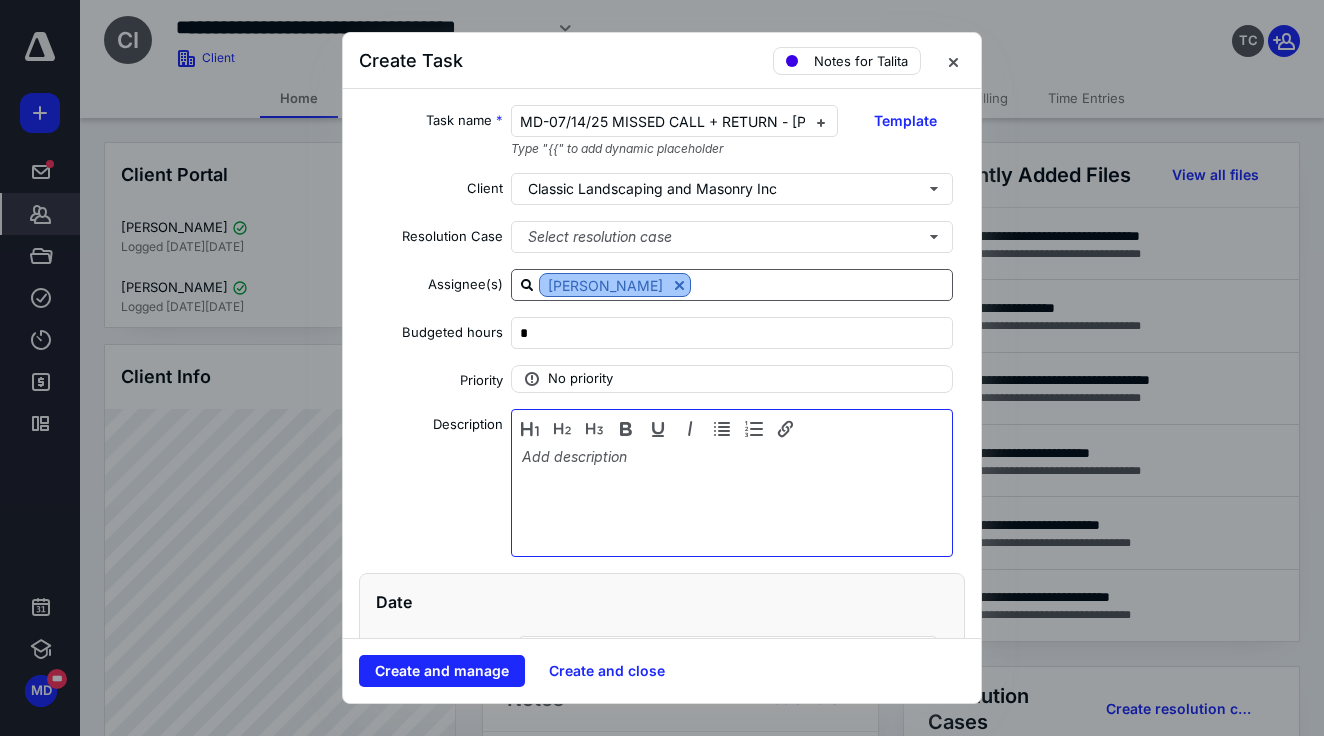 type 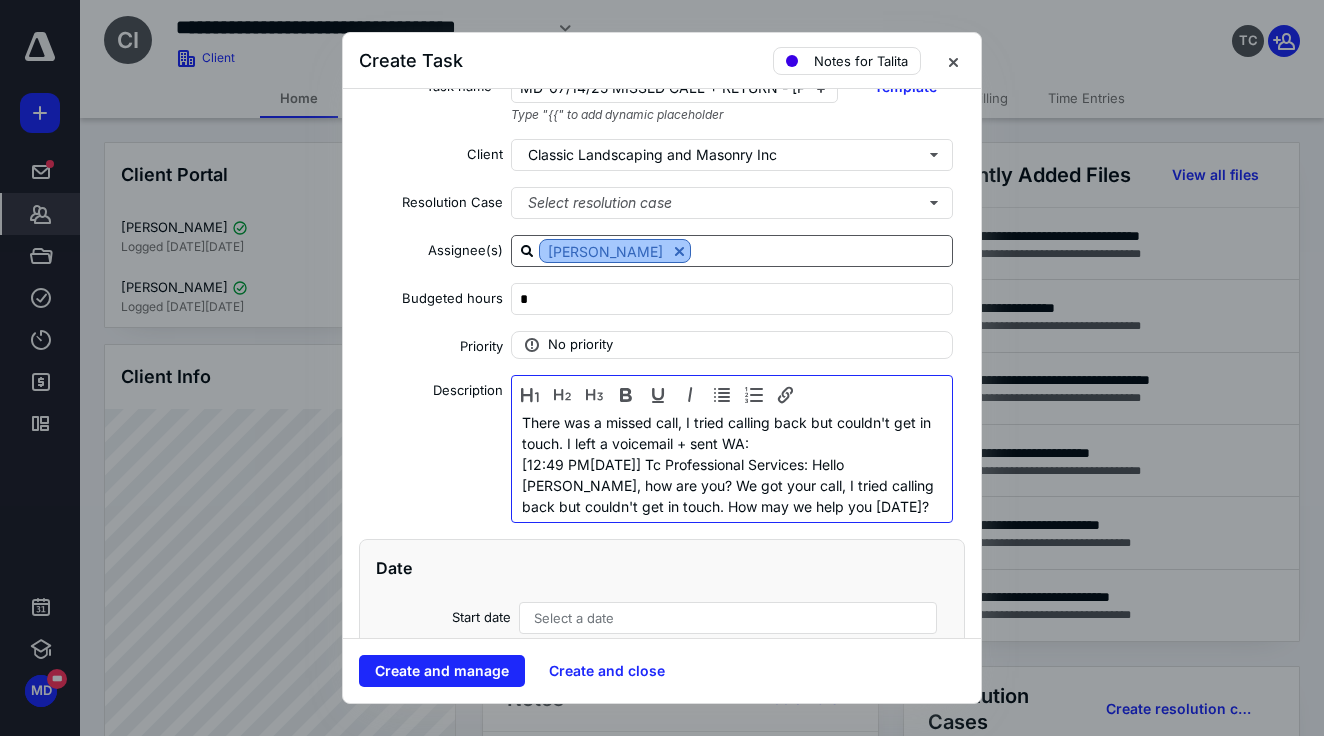 scroll, scrollTop: 120, scrollLeft: 0, axis: vertical 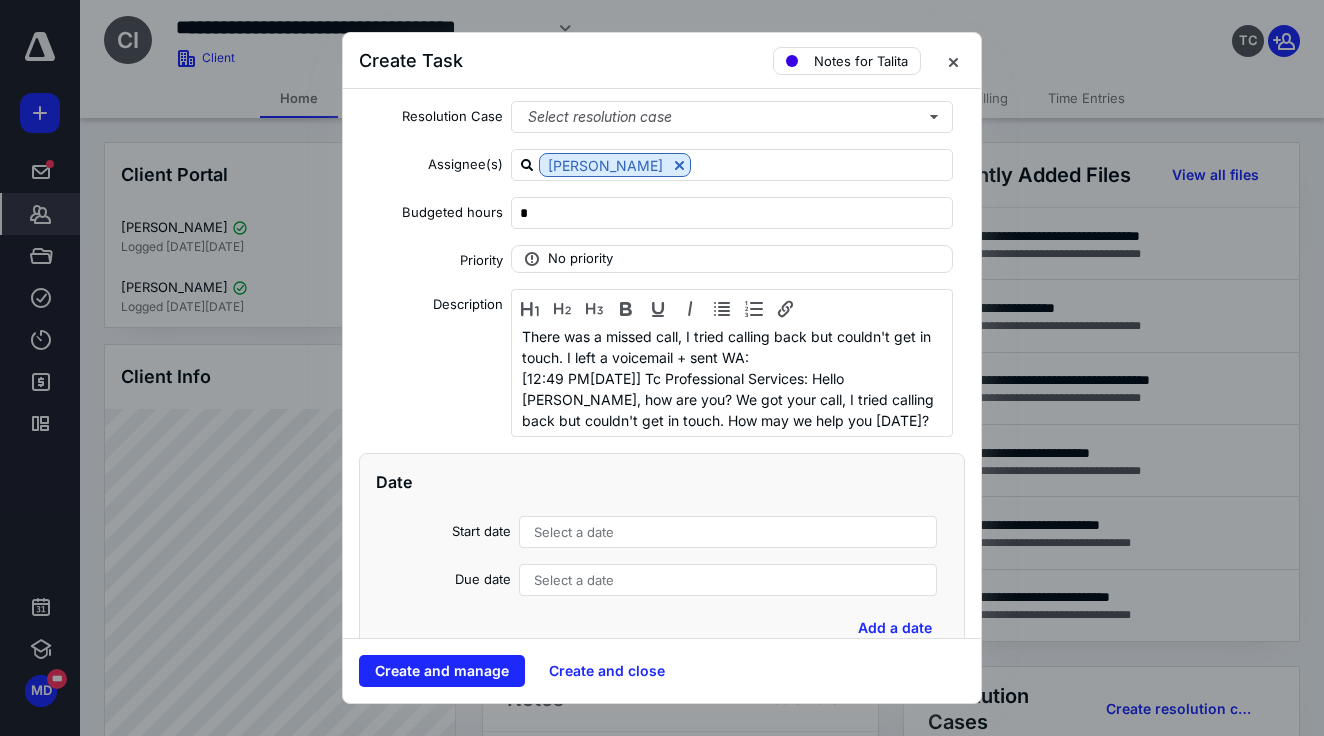 click on "Select a date" at bounding box center [574, 532] 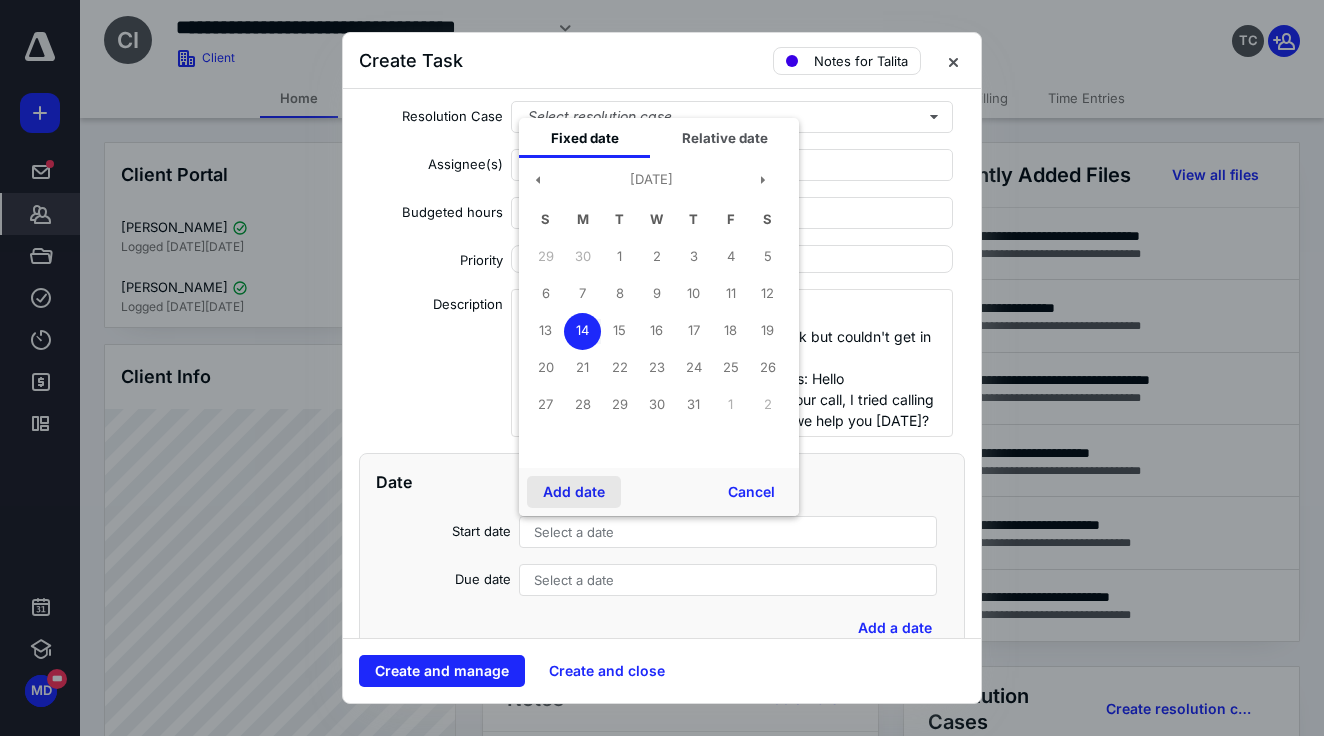click on "Add date" at bounding box center [574, 492] 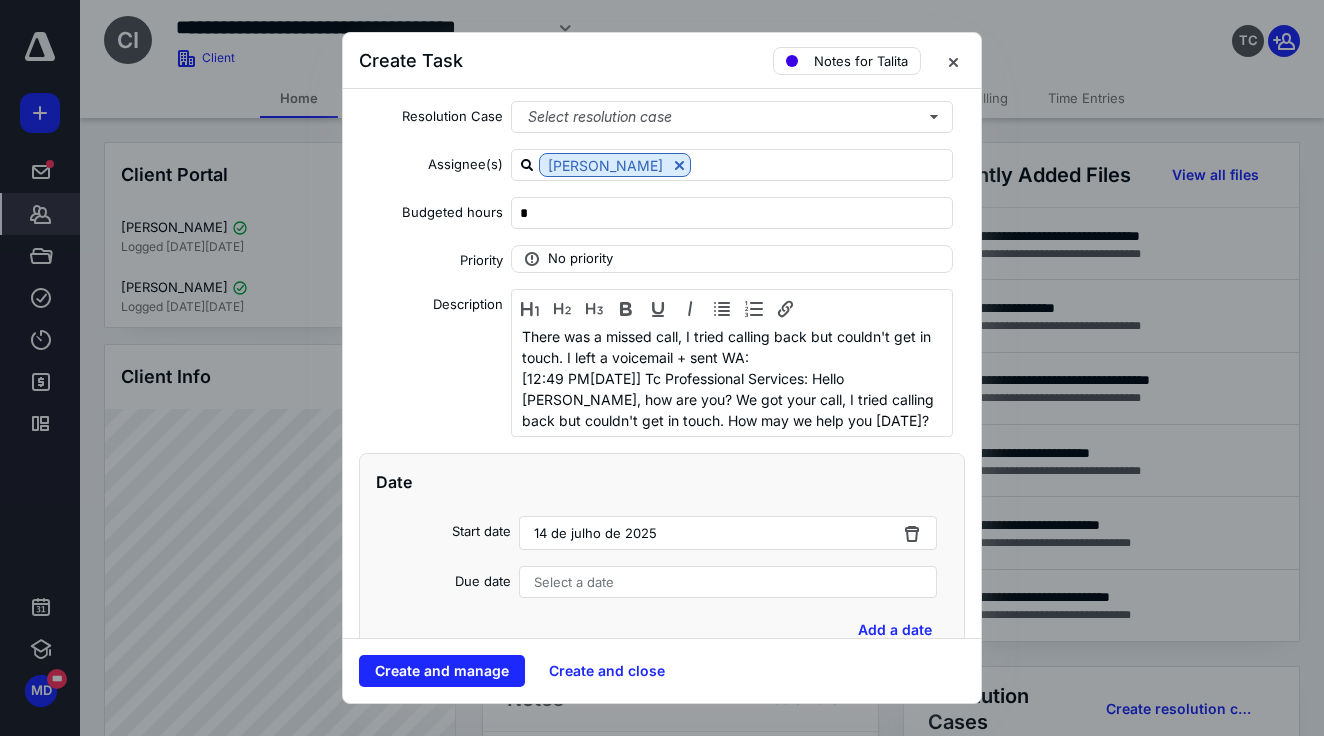 click on "Select a date" at bounding box center [574, 582] 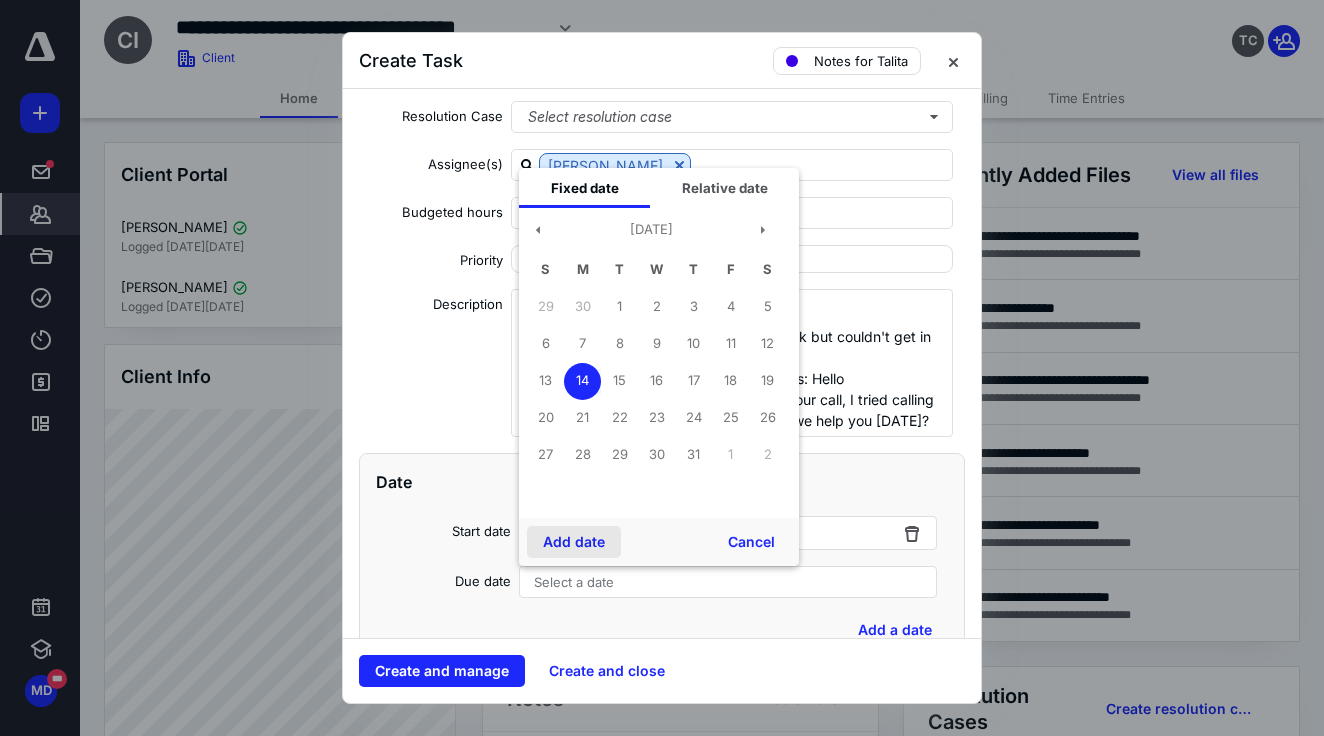 click on "Add date" at bounding box center (574, 542) 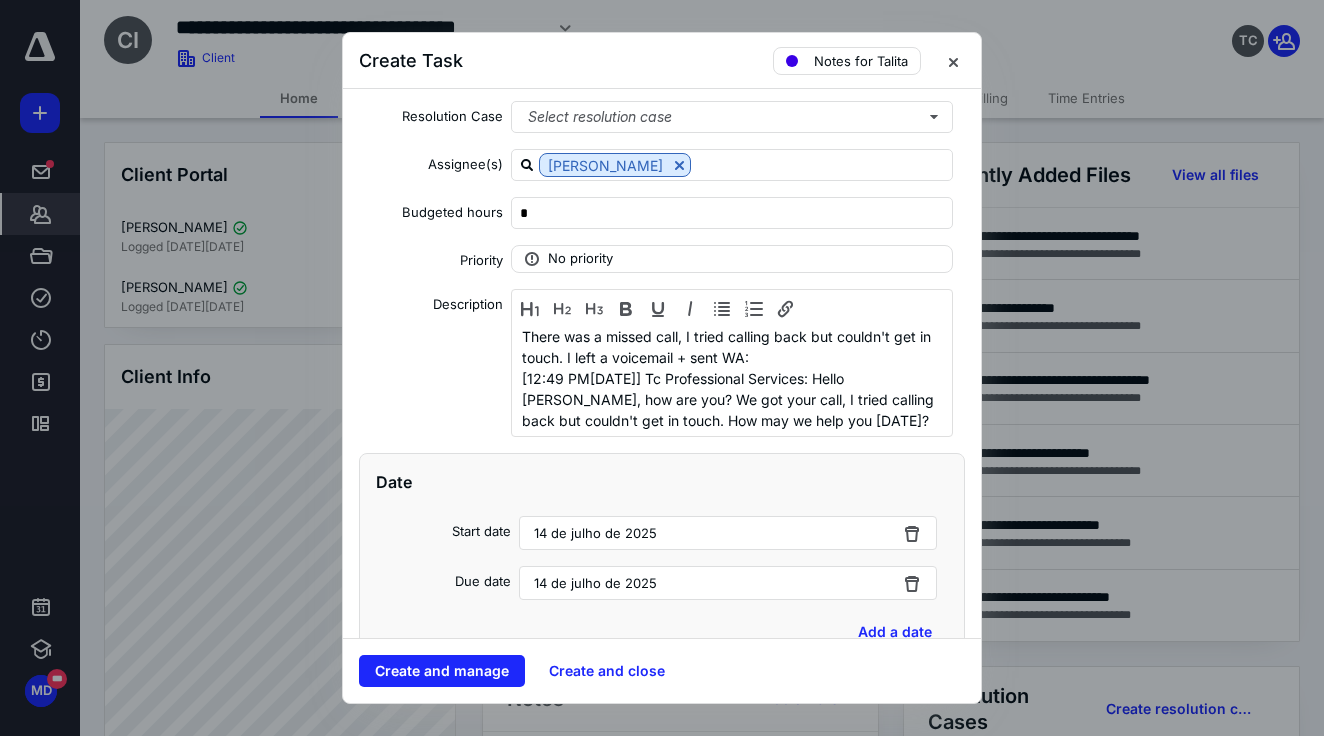 scroll, scrollTop: 563, scrollLeft: 0, axis: vertical 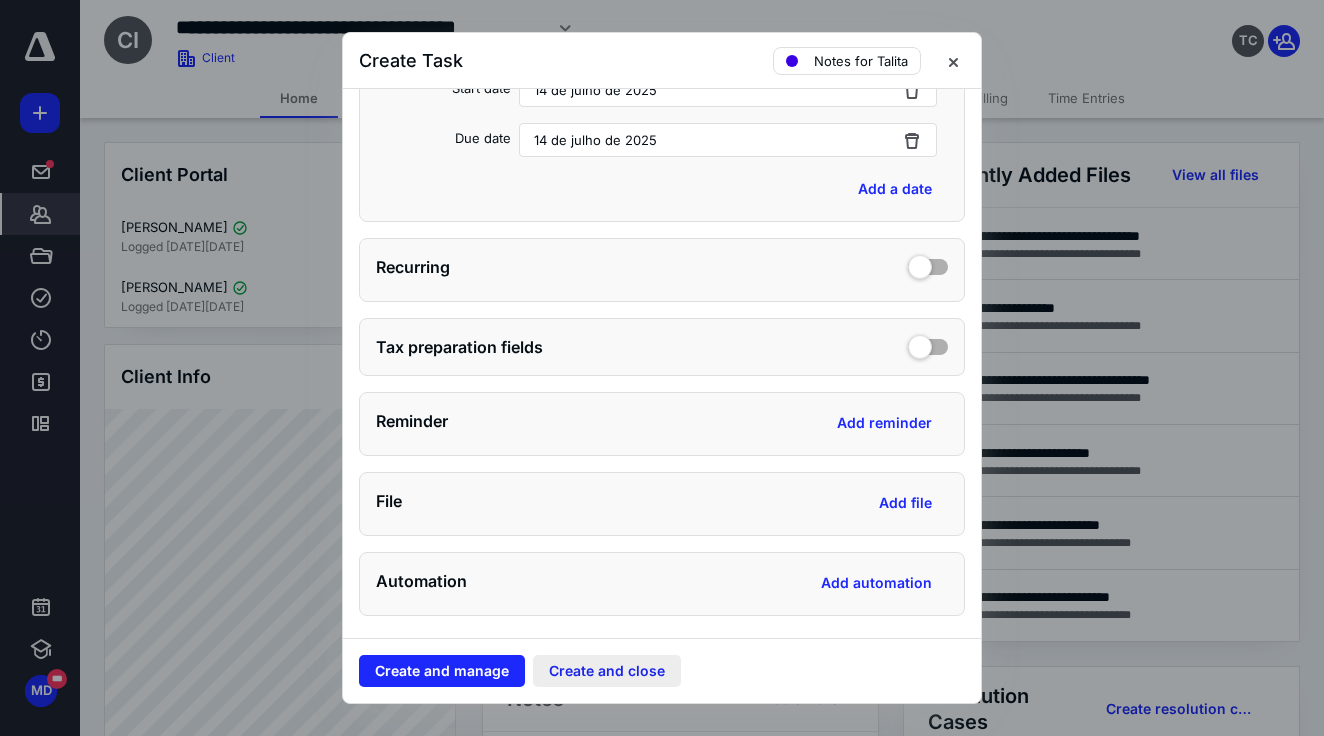 click on "Create and close" at bounding box center [607, 671] 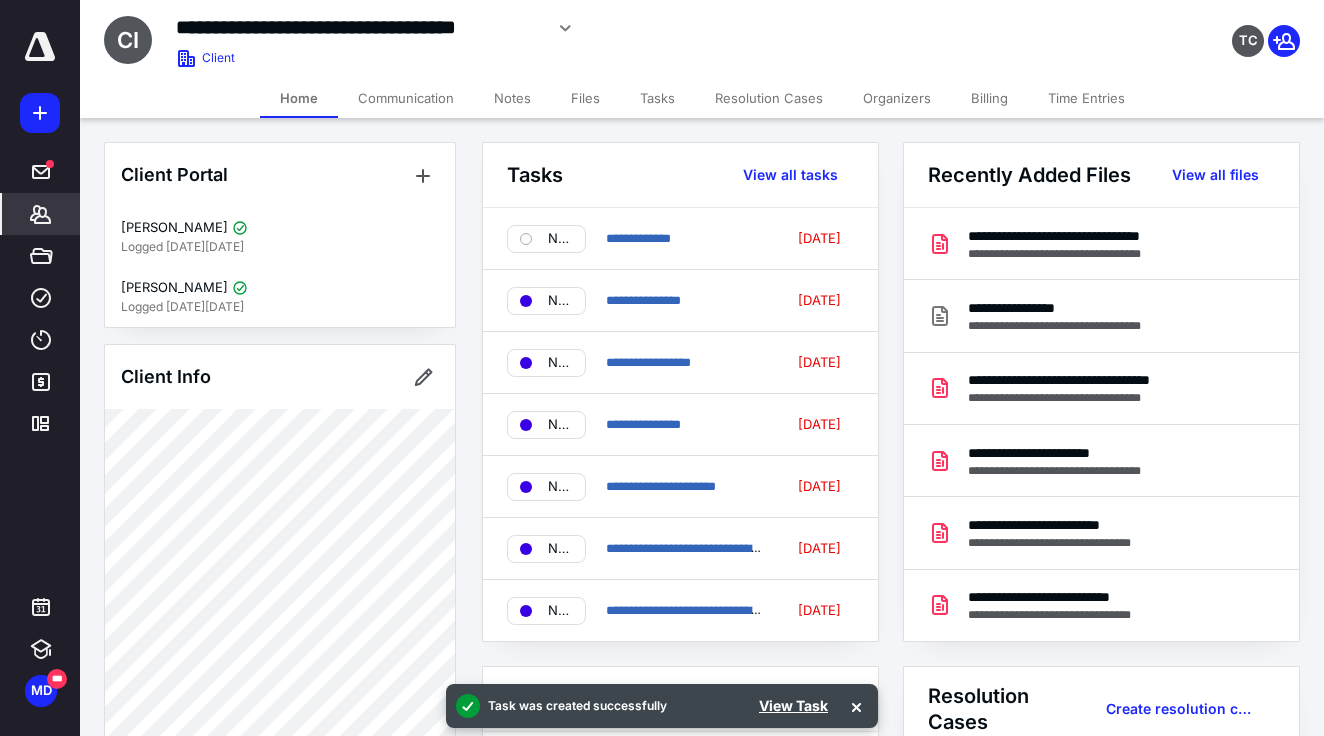 click at bounding box center [40, 47] 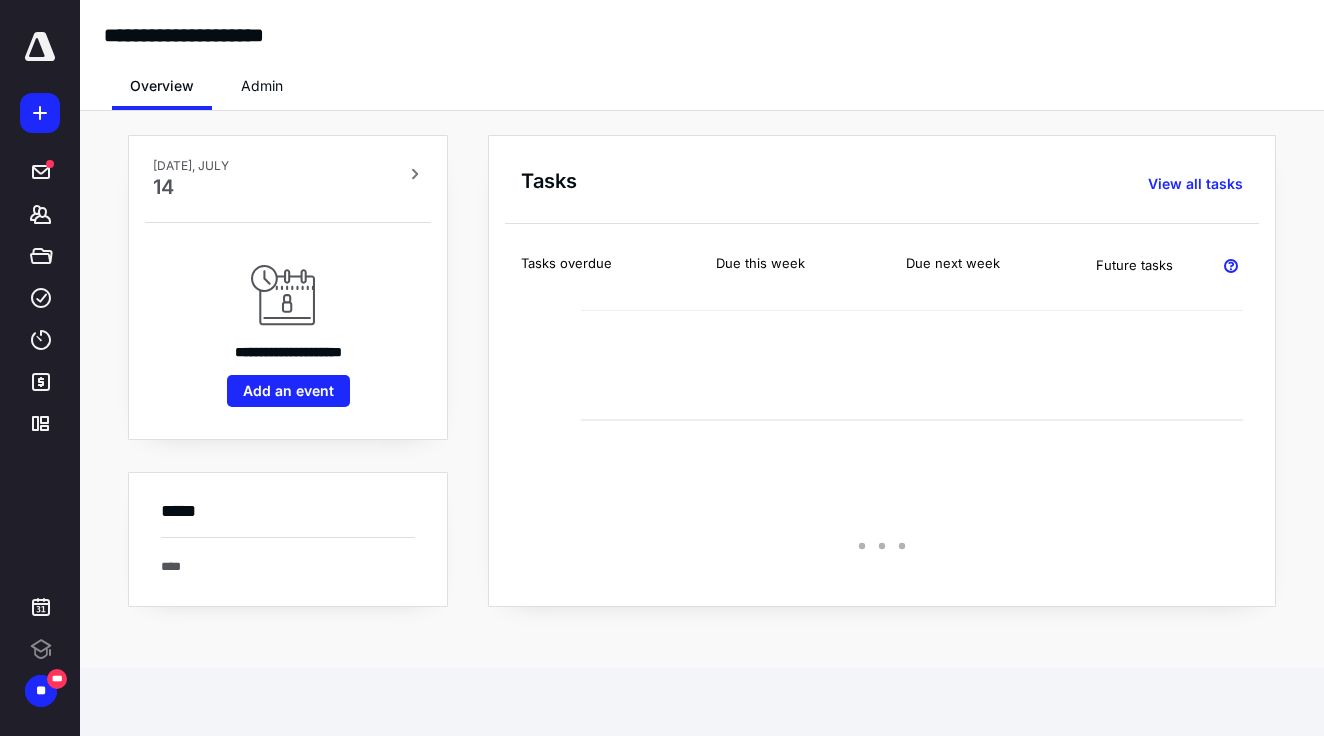 scroll, scrollTop: 0, scrollLeft: 0, axis: both 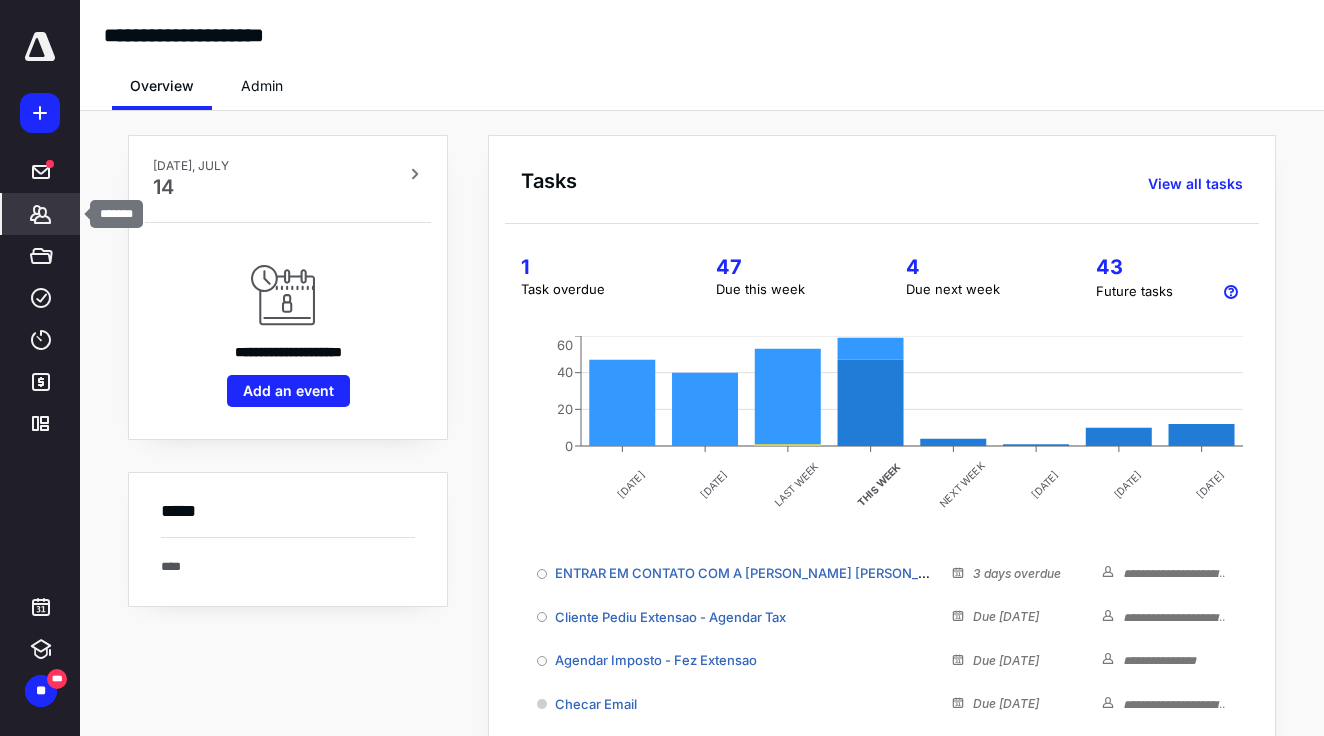 click on "*******" at bounding box center [41, 214] 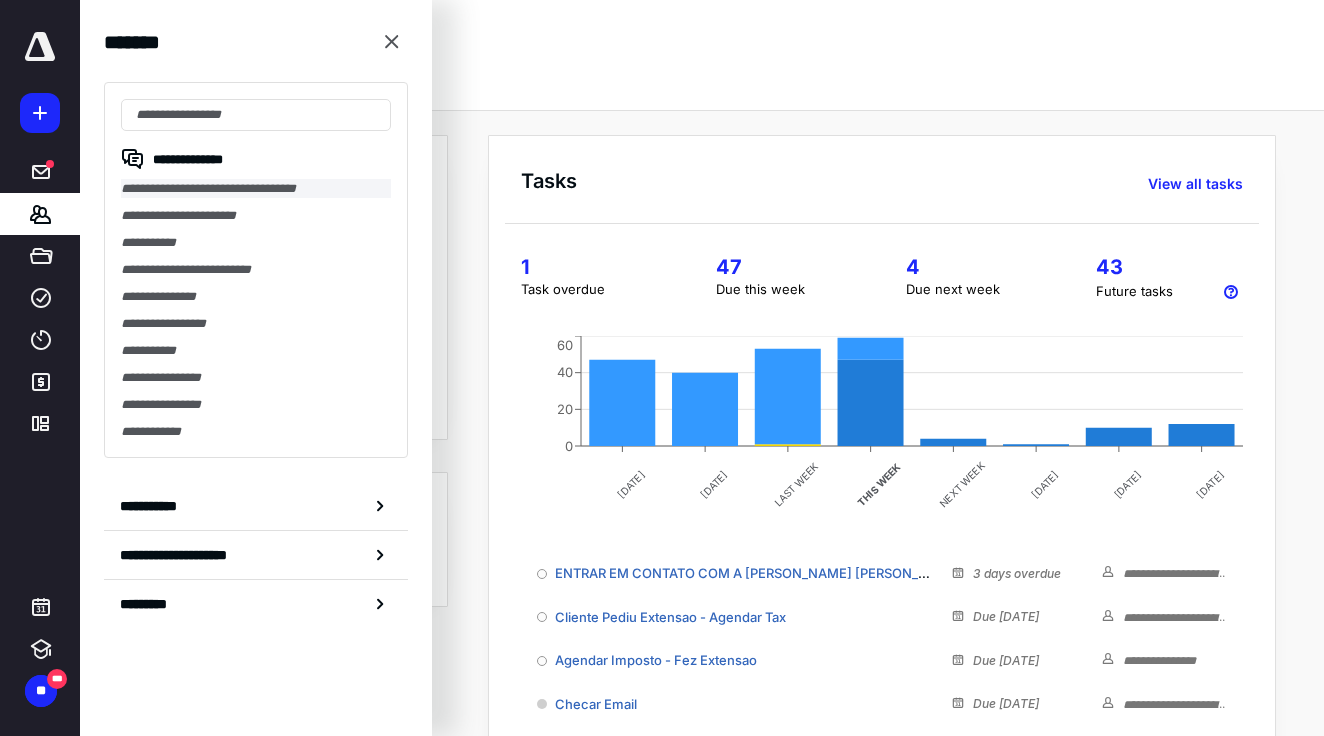 click on "**********" at bounding box center (256, 188) 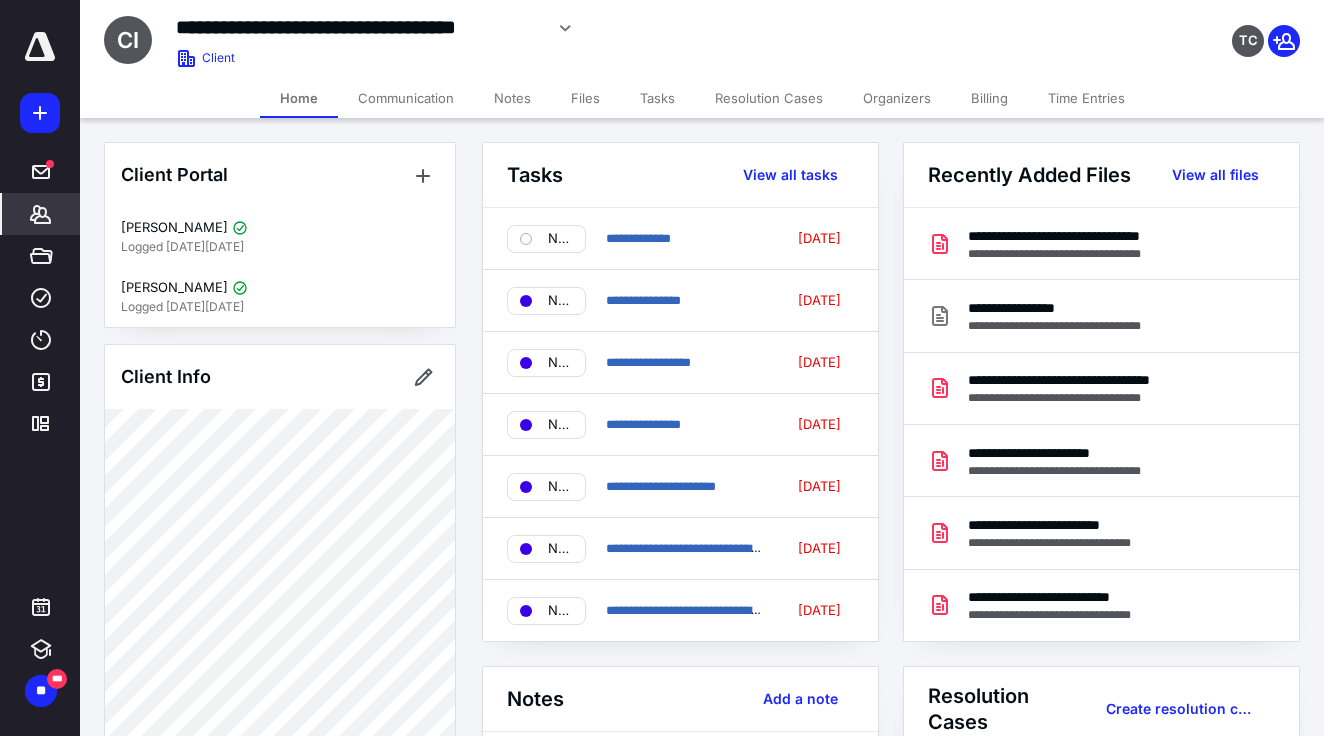 click on "Files" at bounding box center [585, 98] 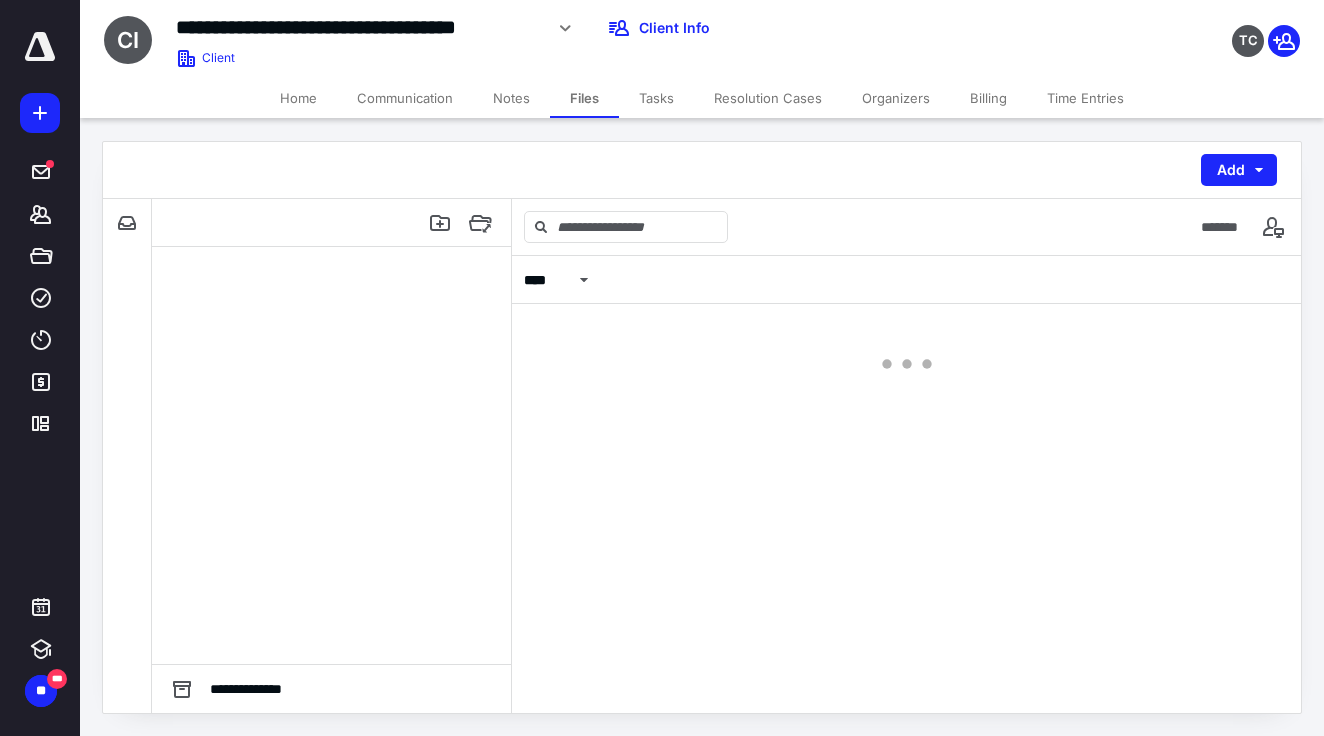 click on "Tasks" at bounding box center [656, 98] 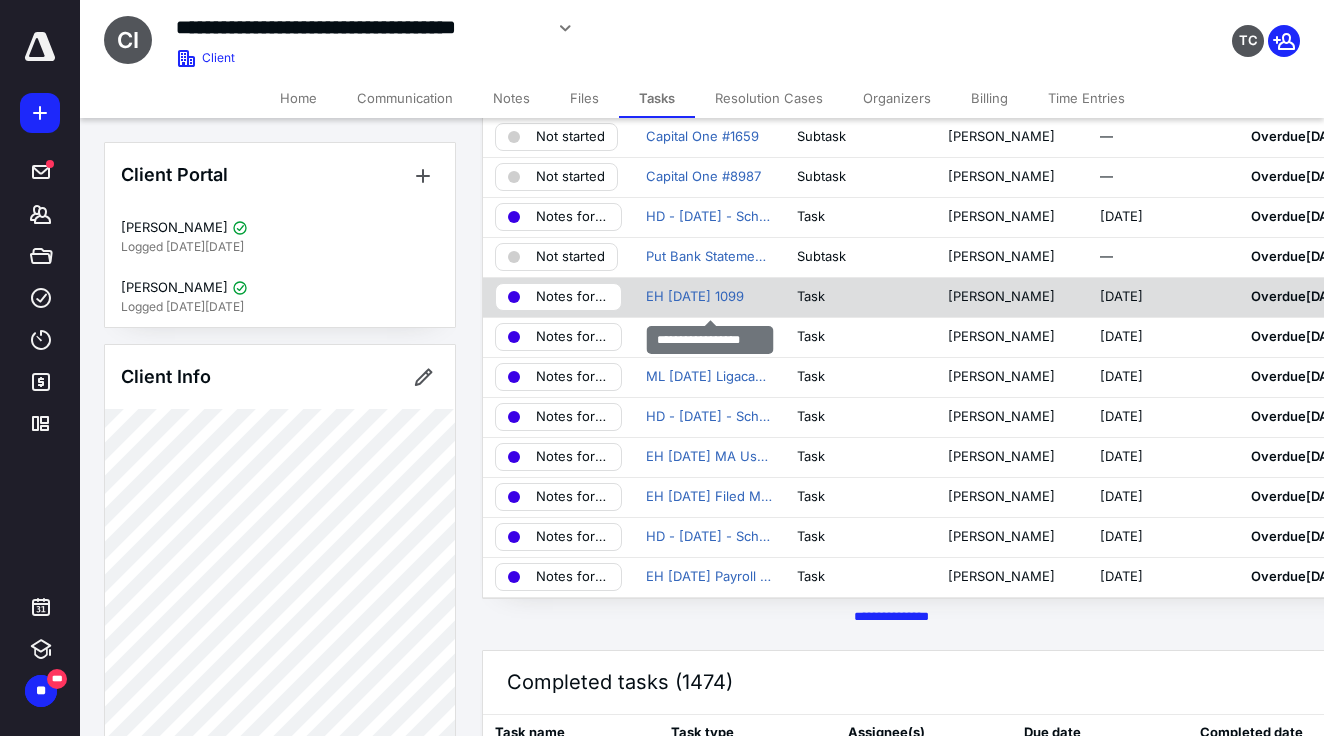 scroll, scrollTop: 445, scrollLeft: 0, axis: vertical 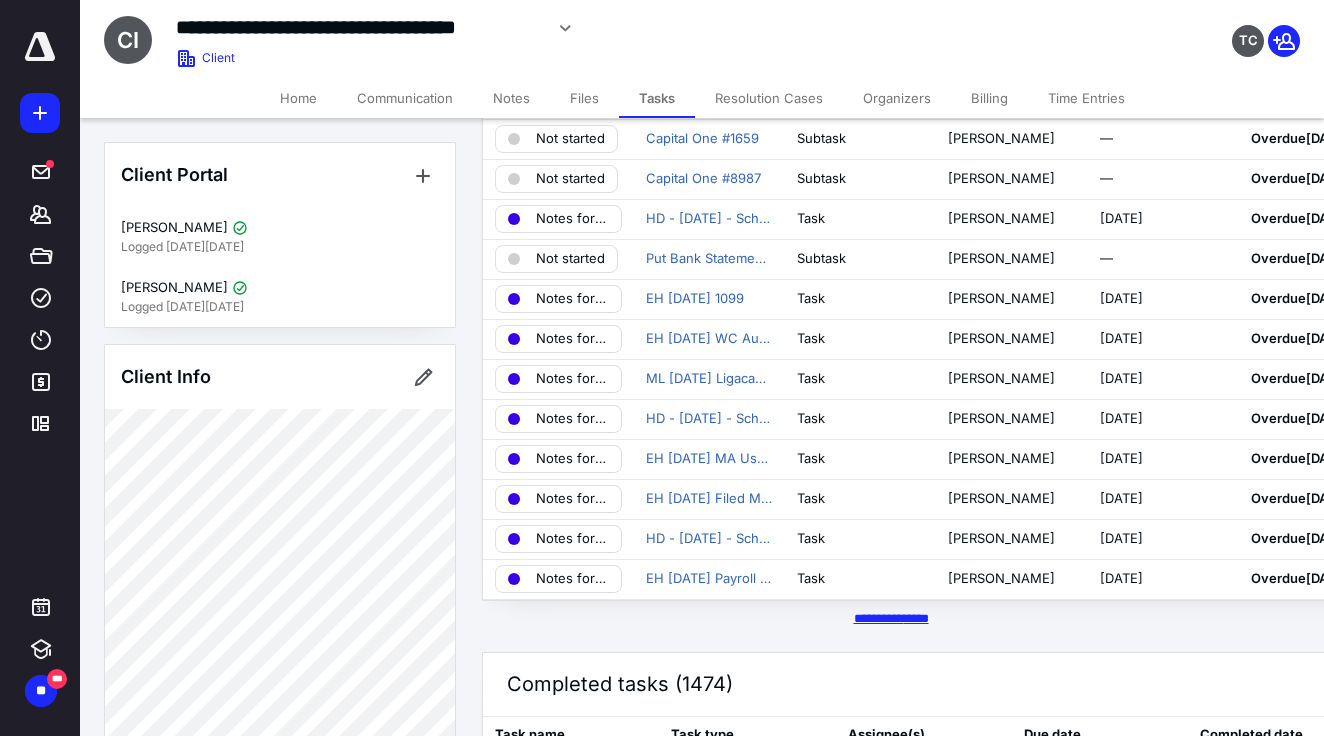 click on "********* *****" at bounding box center (891, 618) 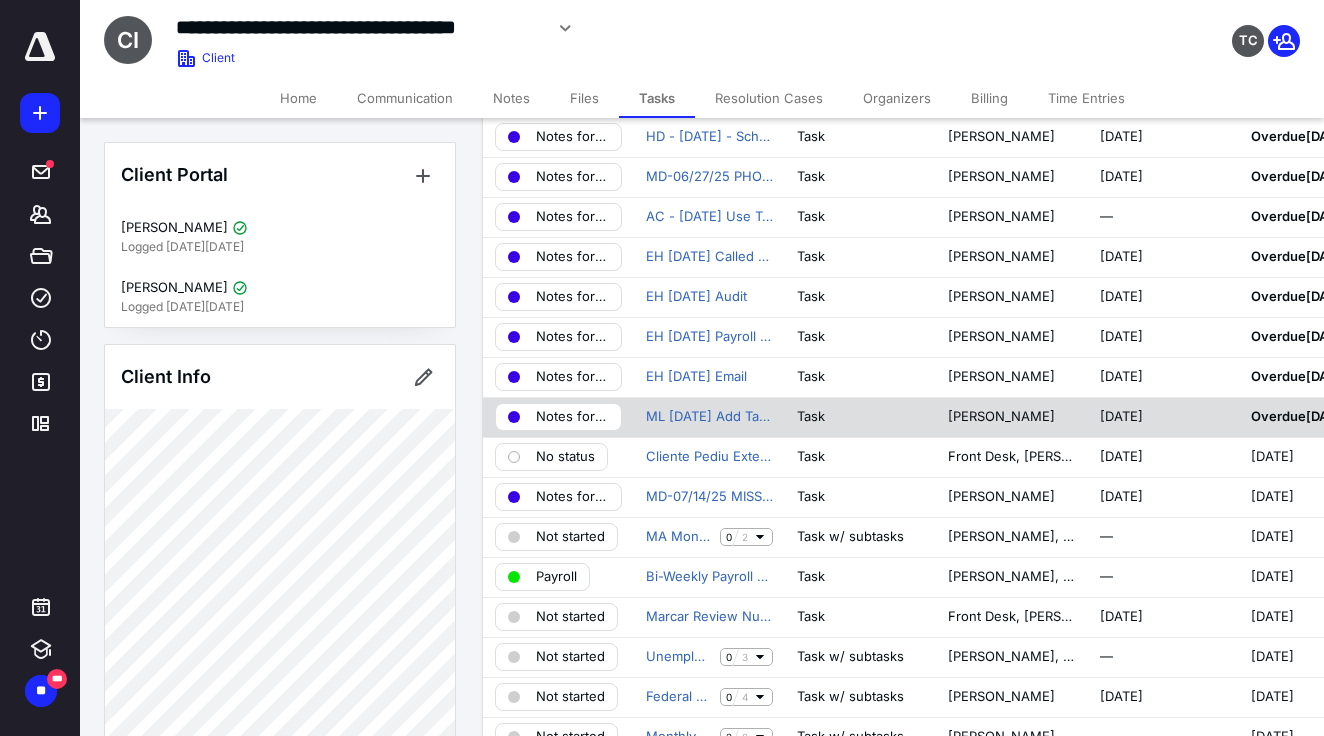 scroll, scrollTop: 1148, scrollLeft: 0, axis: vertical 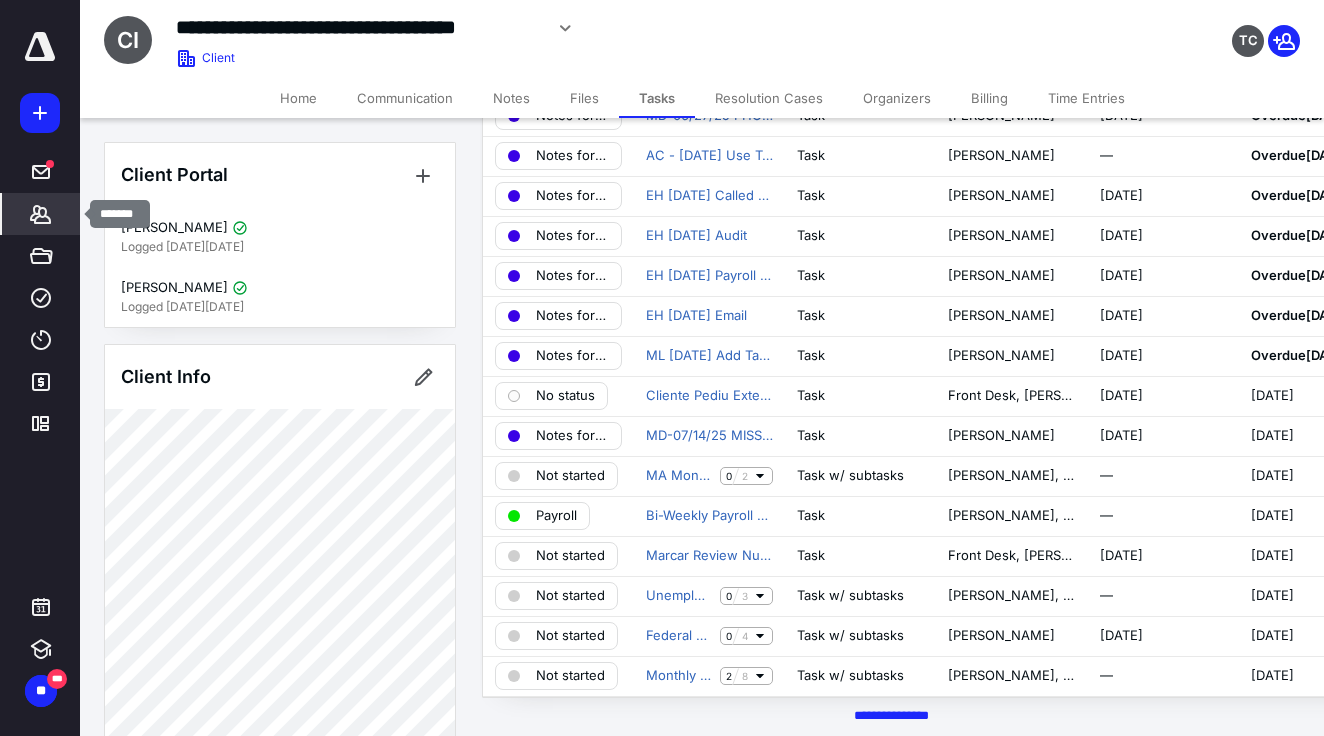 click 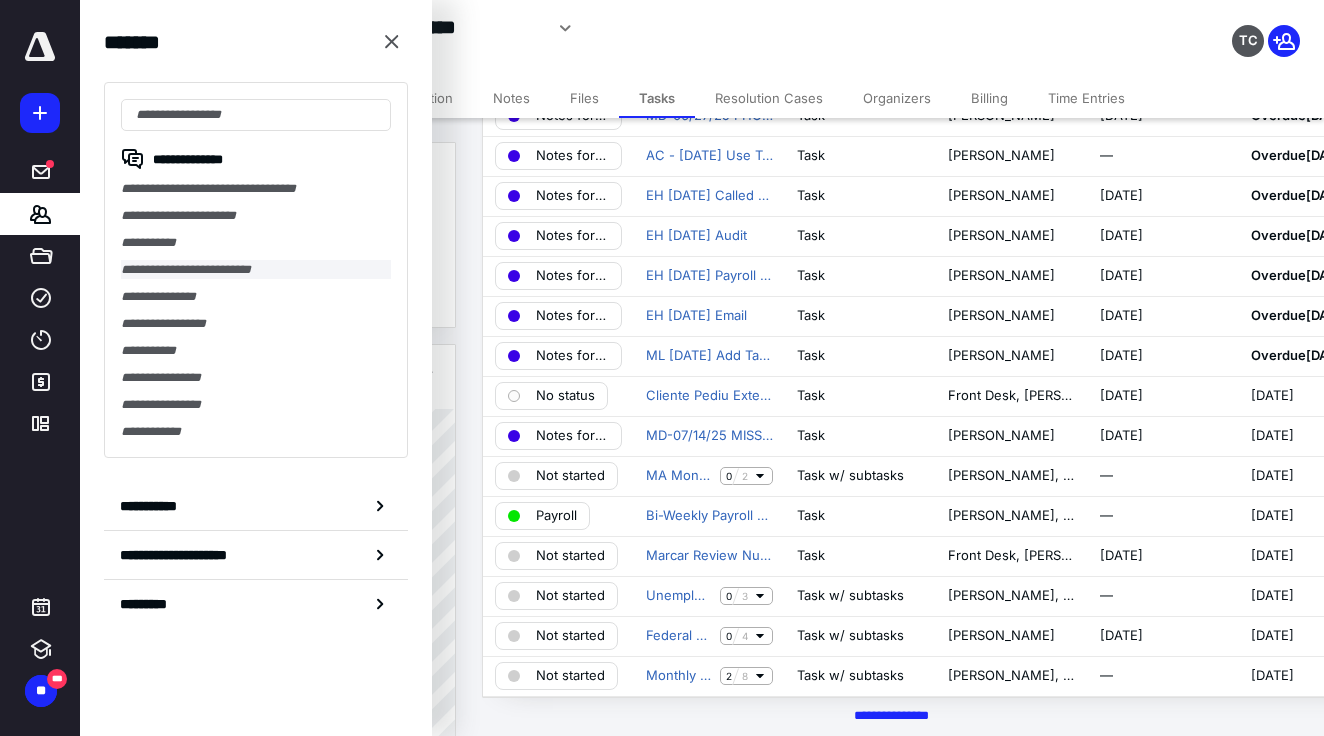 click on "**********" at bounding box center (256, 269) 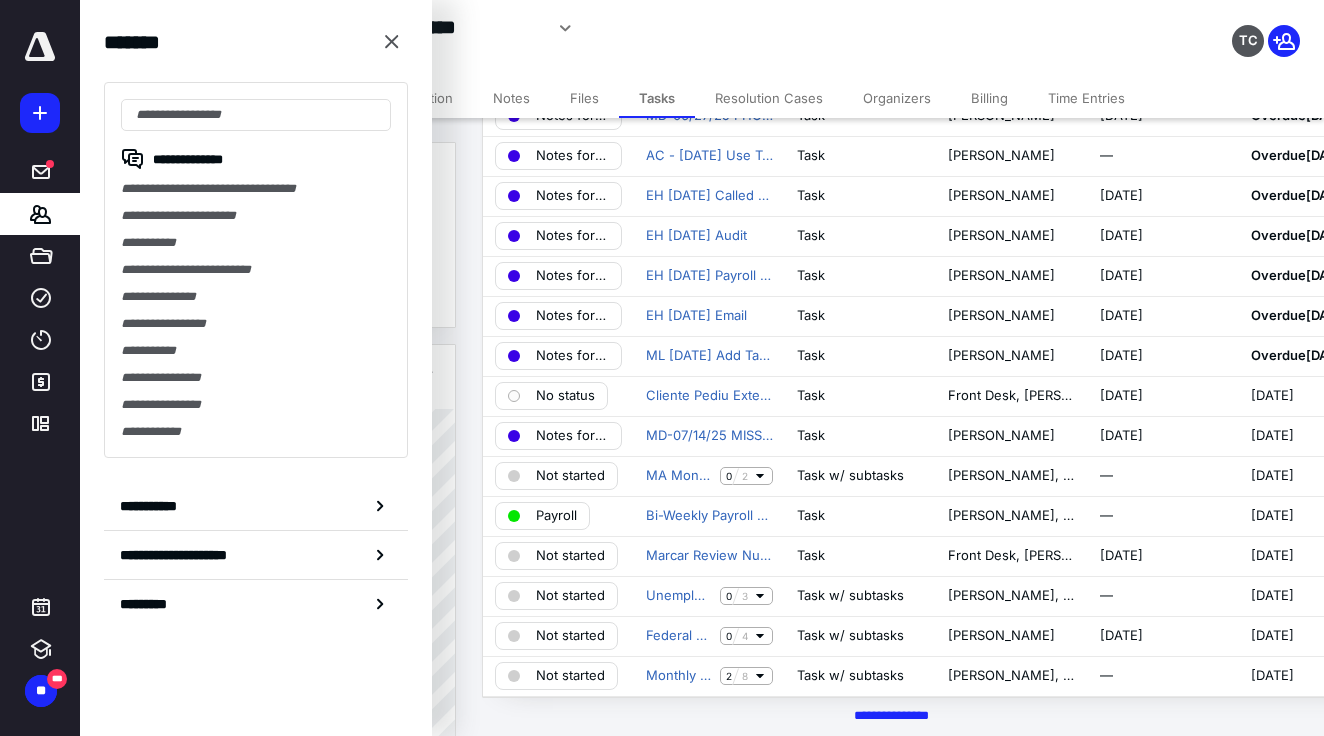 scroll, scrollTop: 0, scrollLeft: 0, axis: both 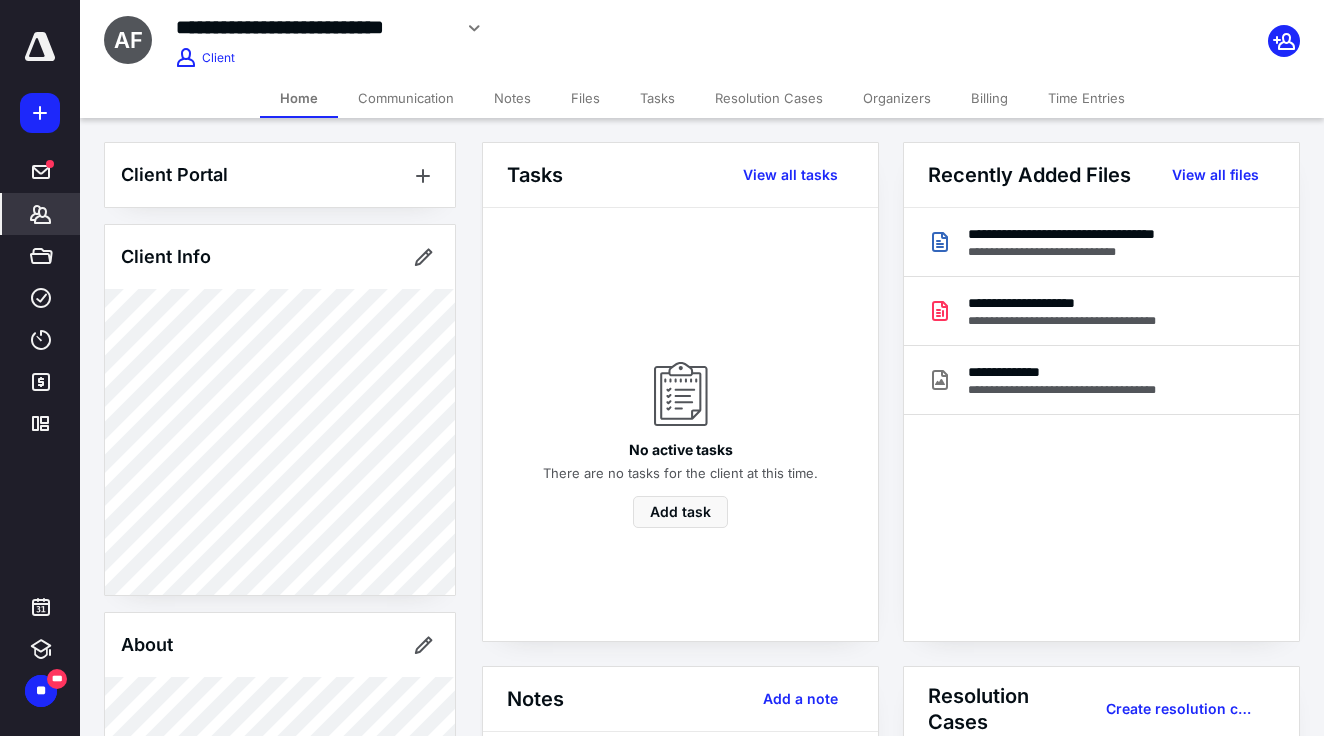 click on "Files" at bounding box center (585, 98) 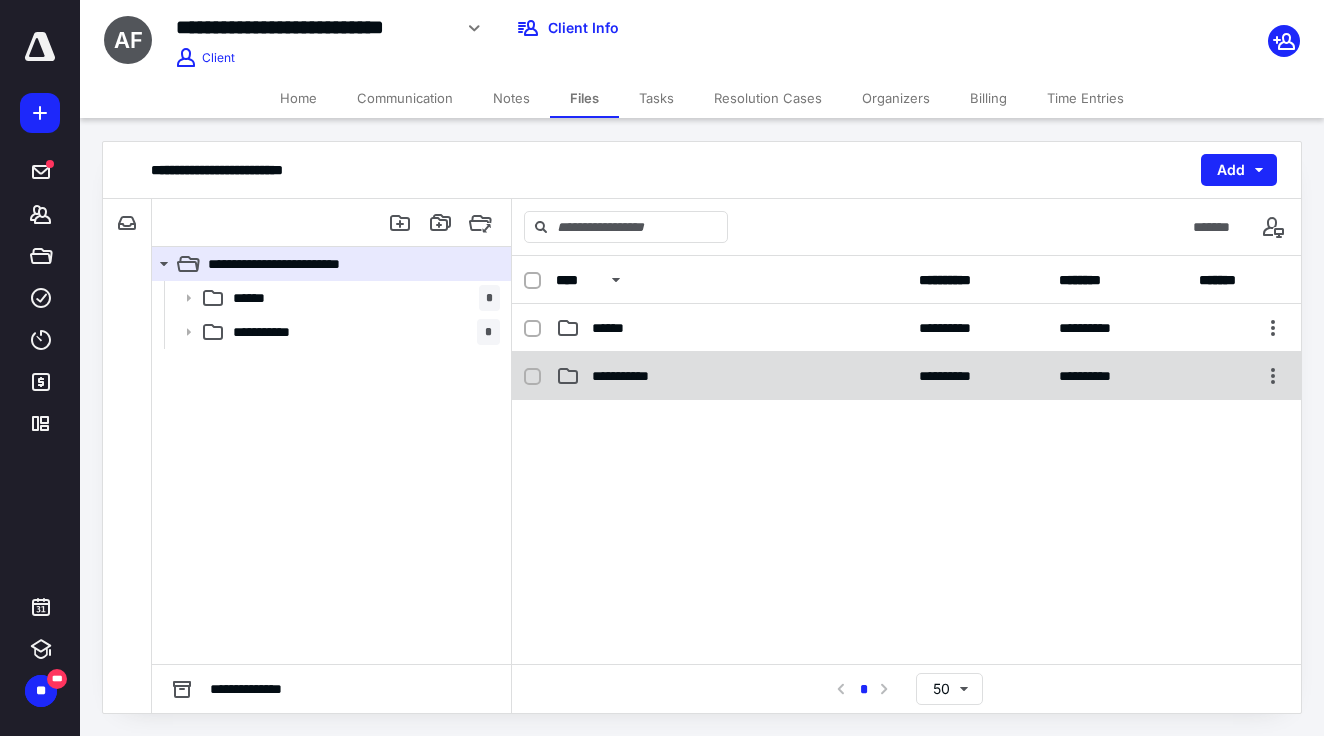 click on "**********" at bounding box center [731, 376] 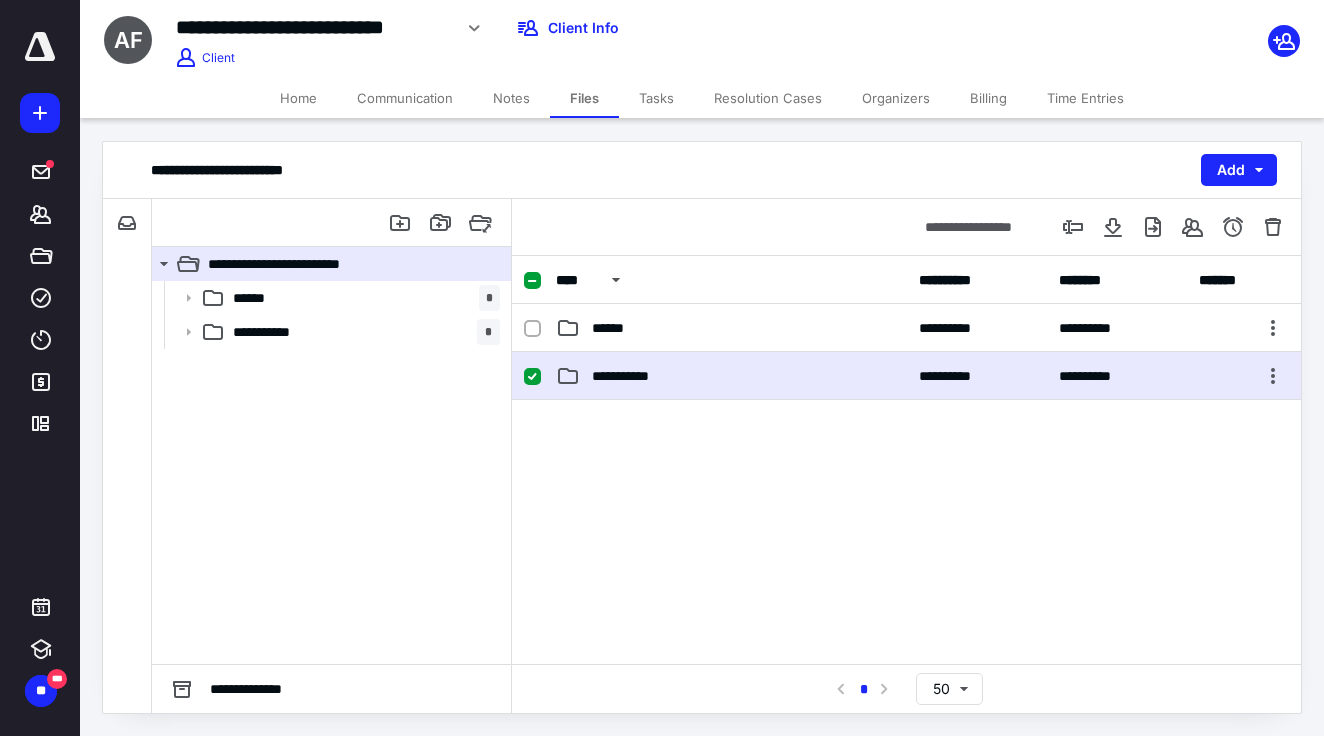 click on "**********" at bounding box center [731, 376] 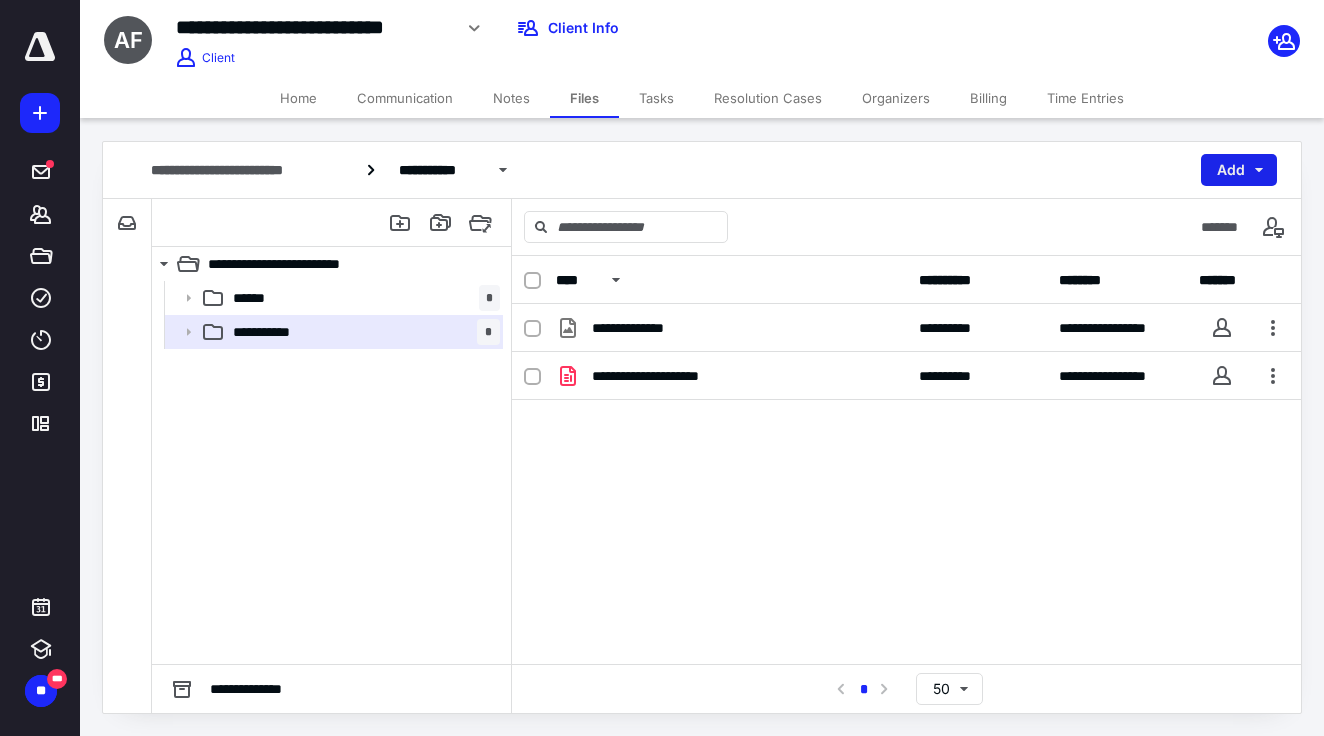click on "Add" at bounding box center [1239, 170] 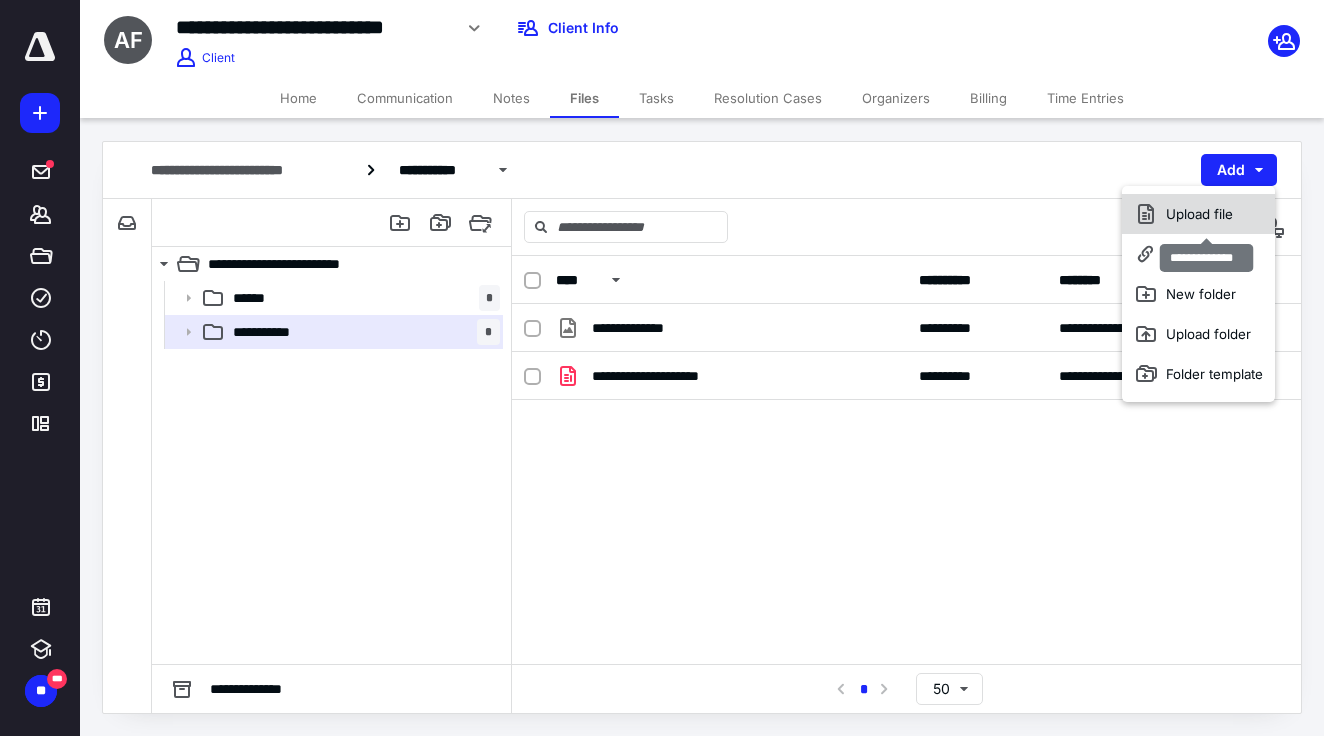 click on "Upload file" at bounding box center (1198, 214) 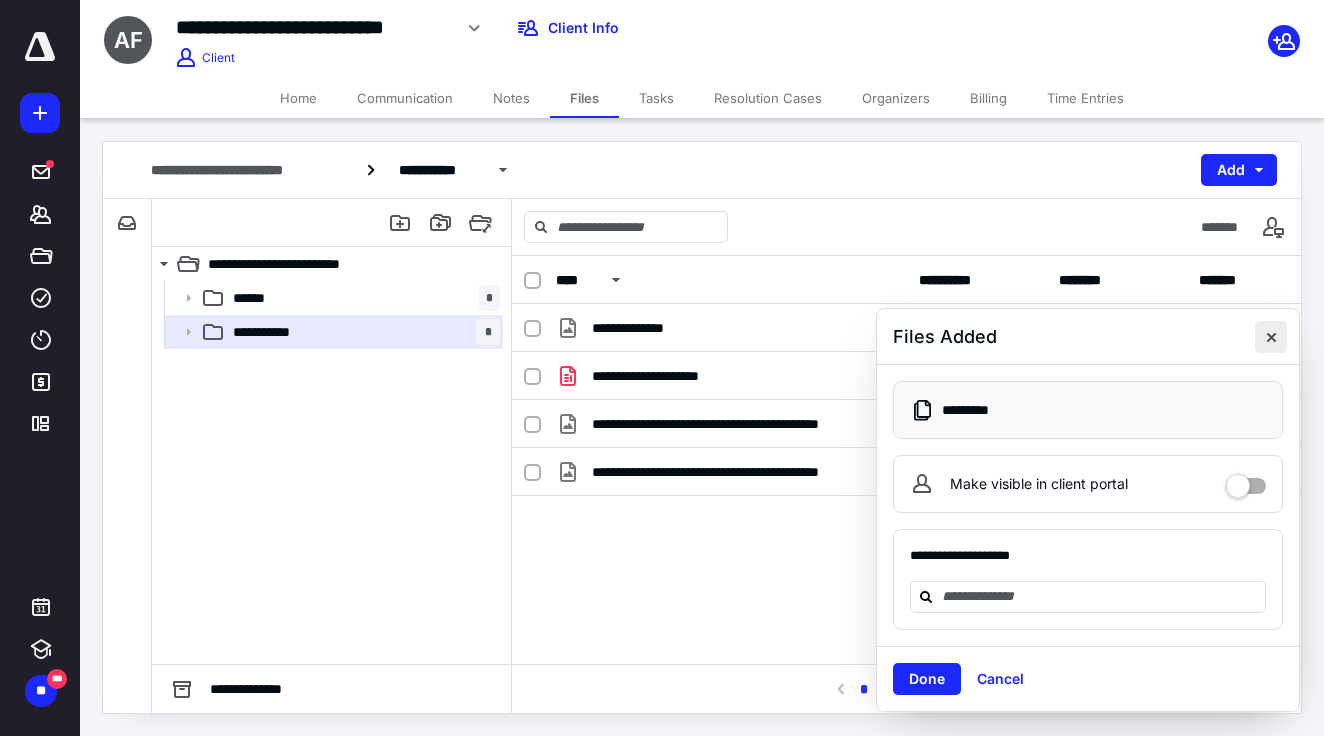 click at bounding box center [1271, 337] 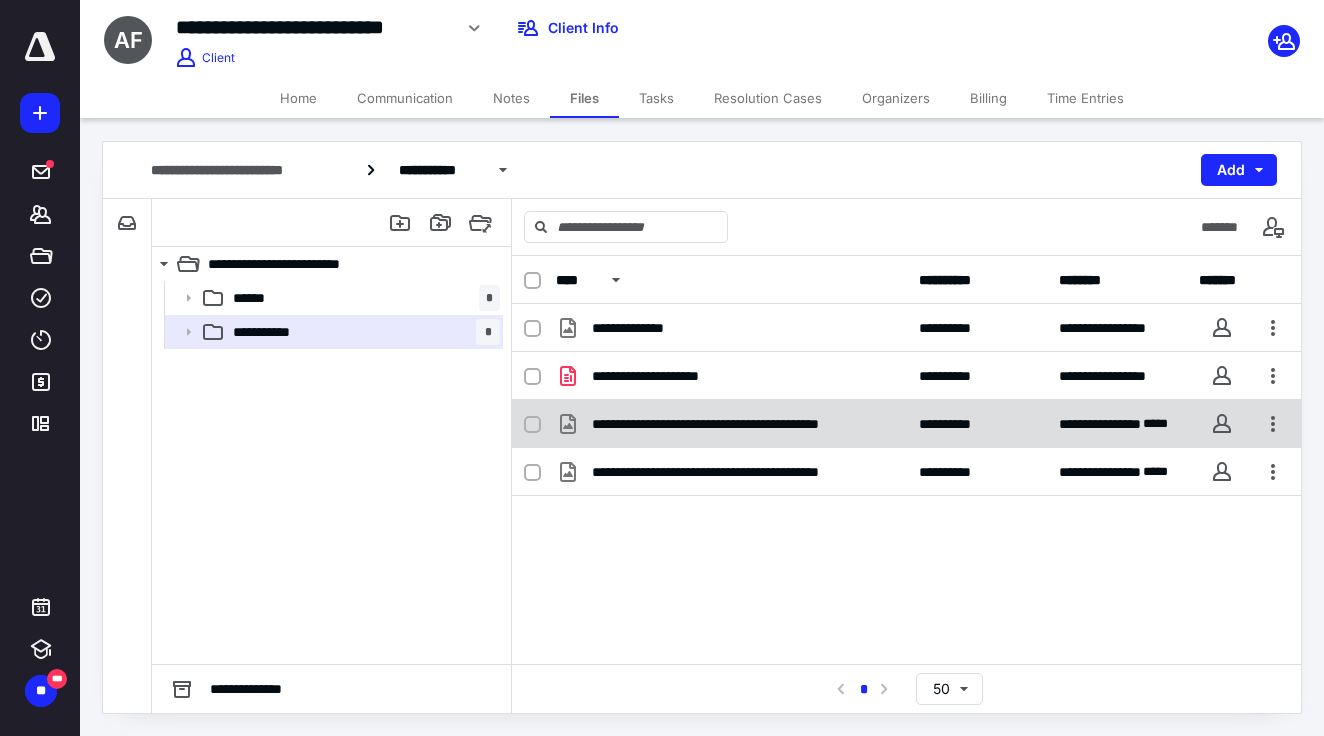 click on "**********" at bounding box center [906, 424] 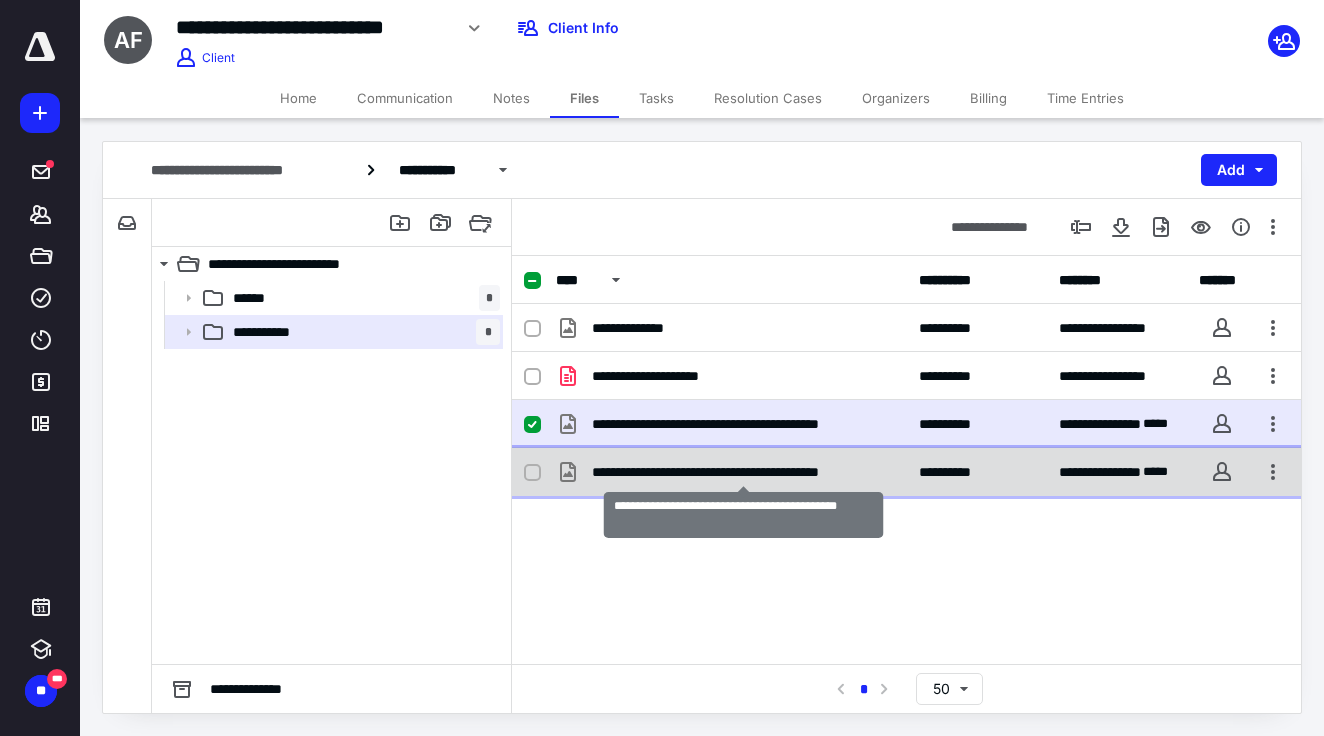 click on "**********" at bounding box center (743, 472) 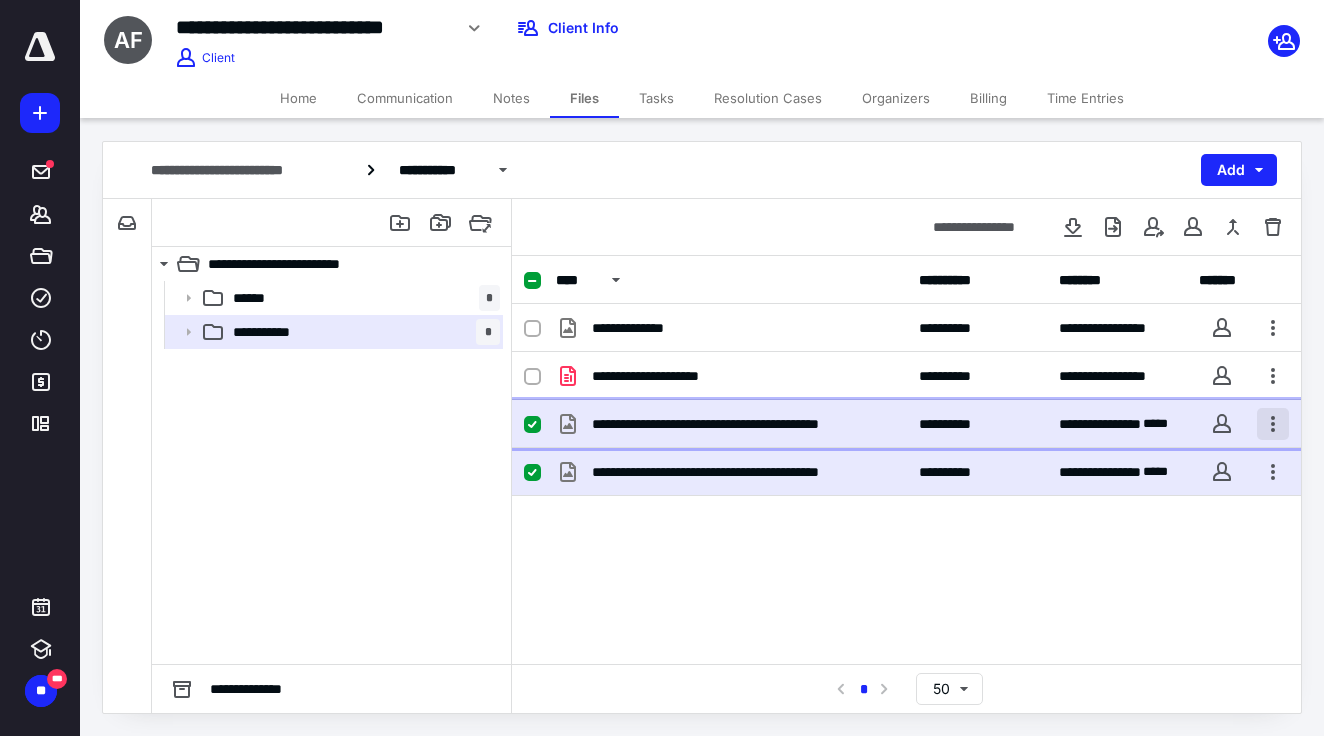 click at bounding box center (1273, 424) 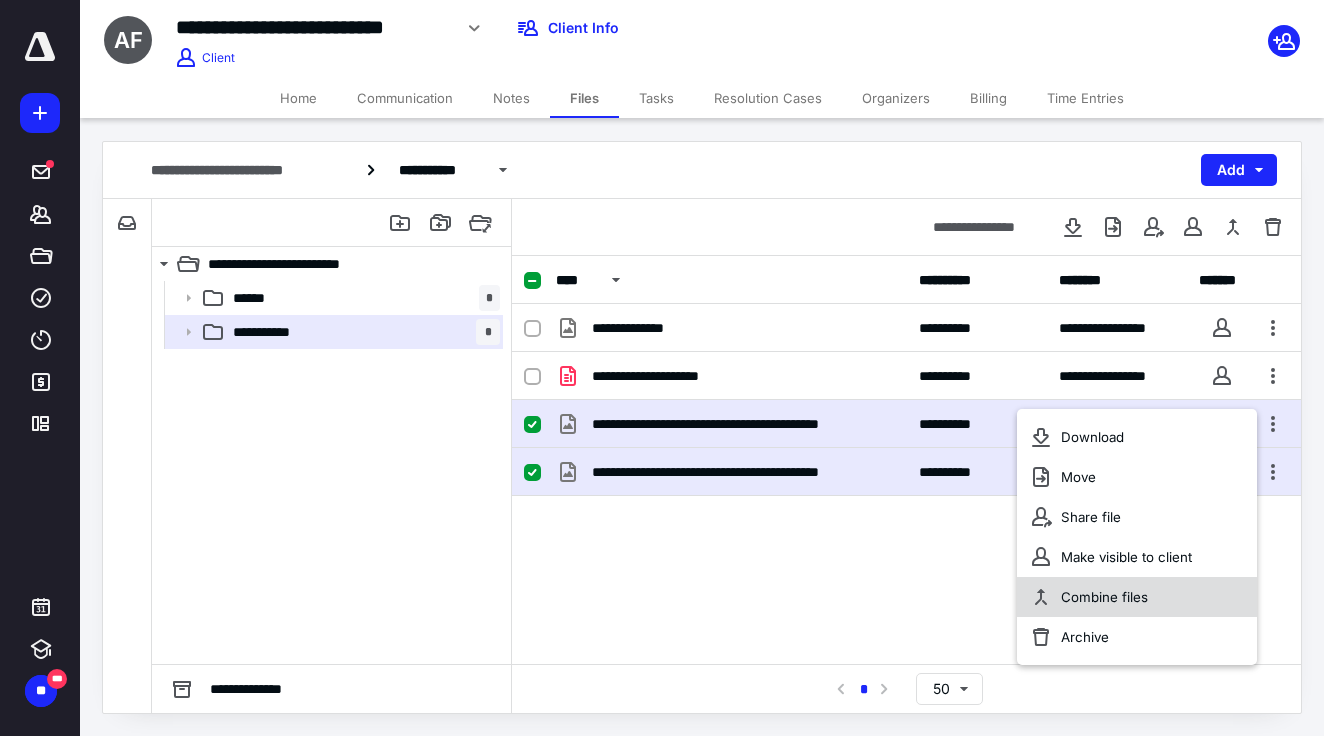 click on "Combine files" at bounding box center (1104, 597) 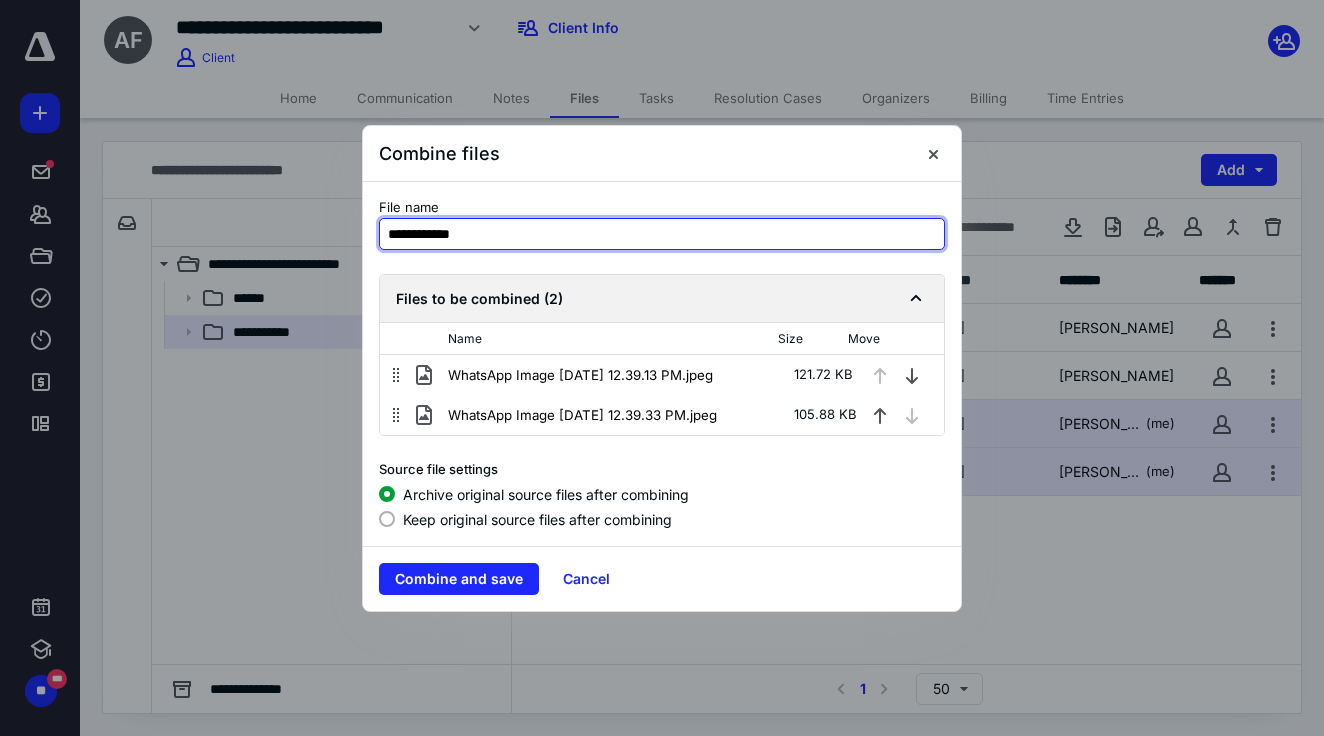 drag, startPoint x: 593, startPoint y: 235, endPoint x: 367, endPoint y: 239, distance: 226.0354 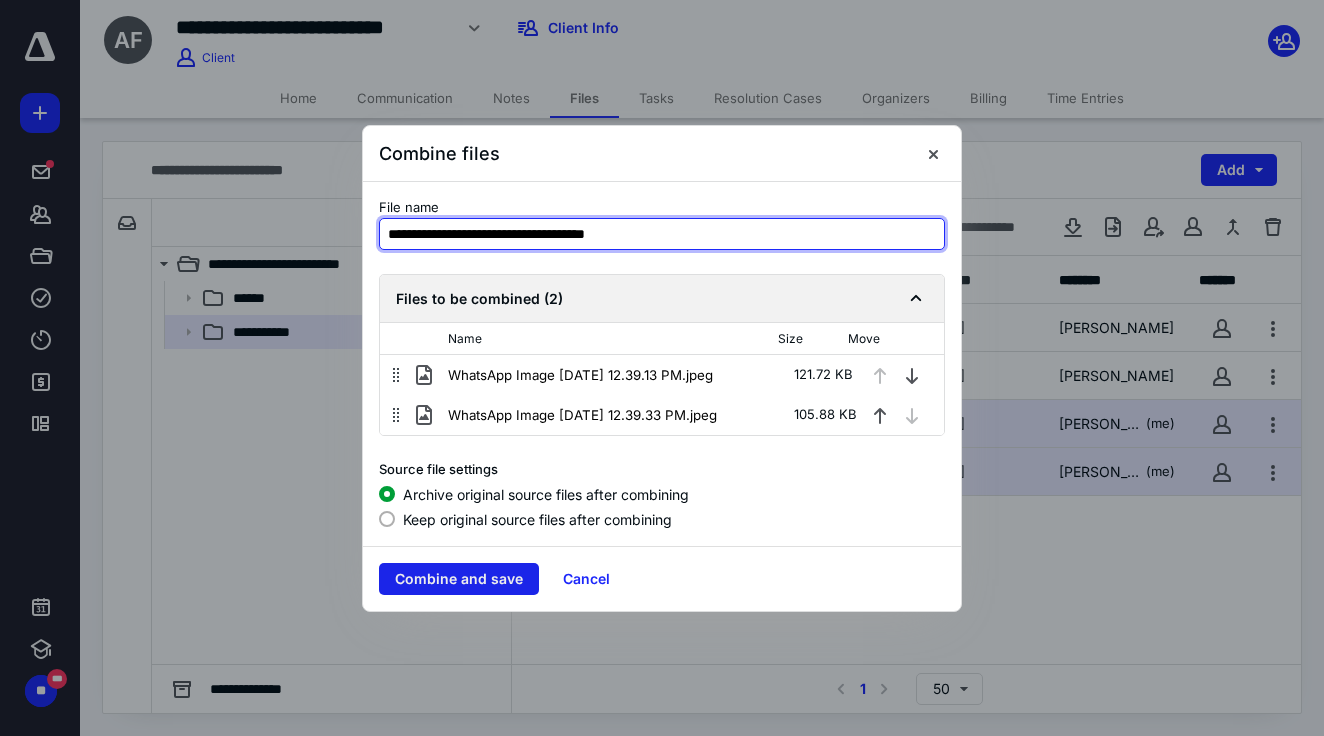 type on "**********" 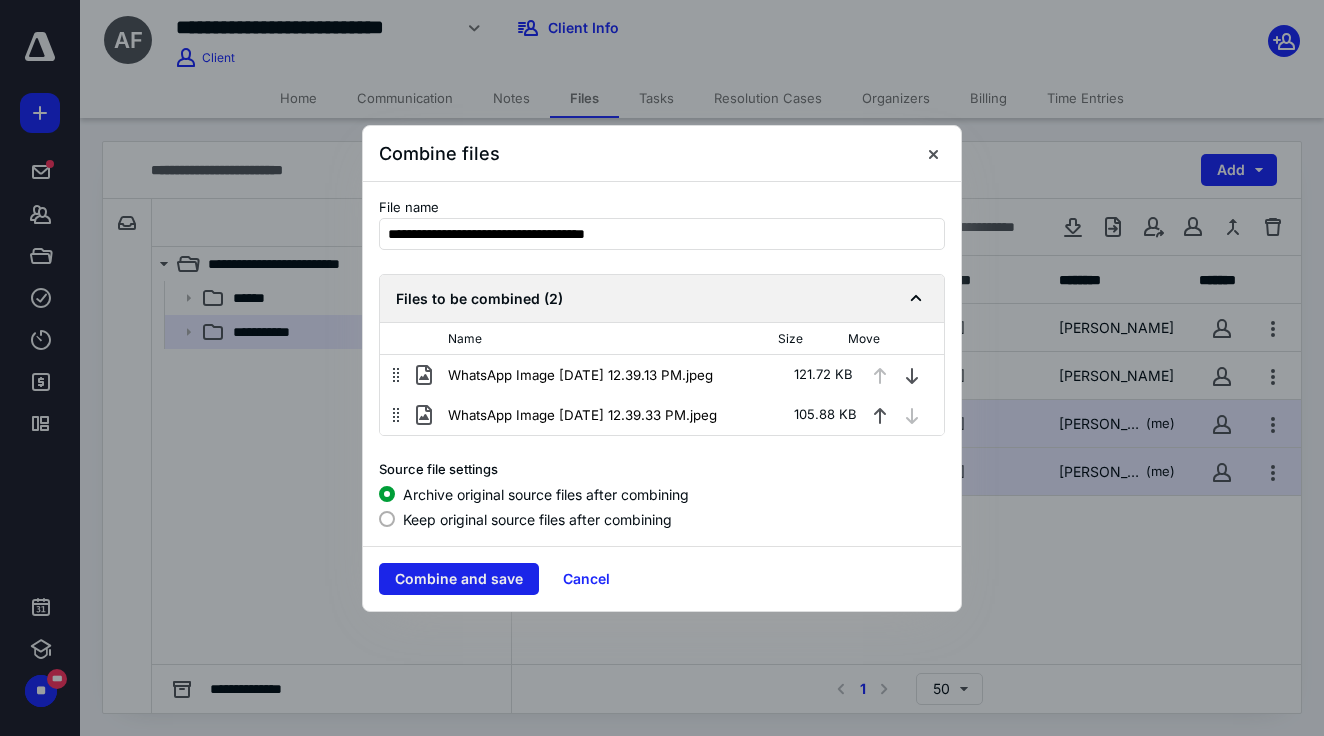click on "Combine and save" at bounding box center (459, 579) 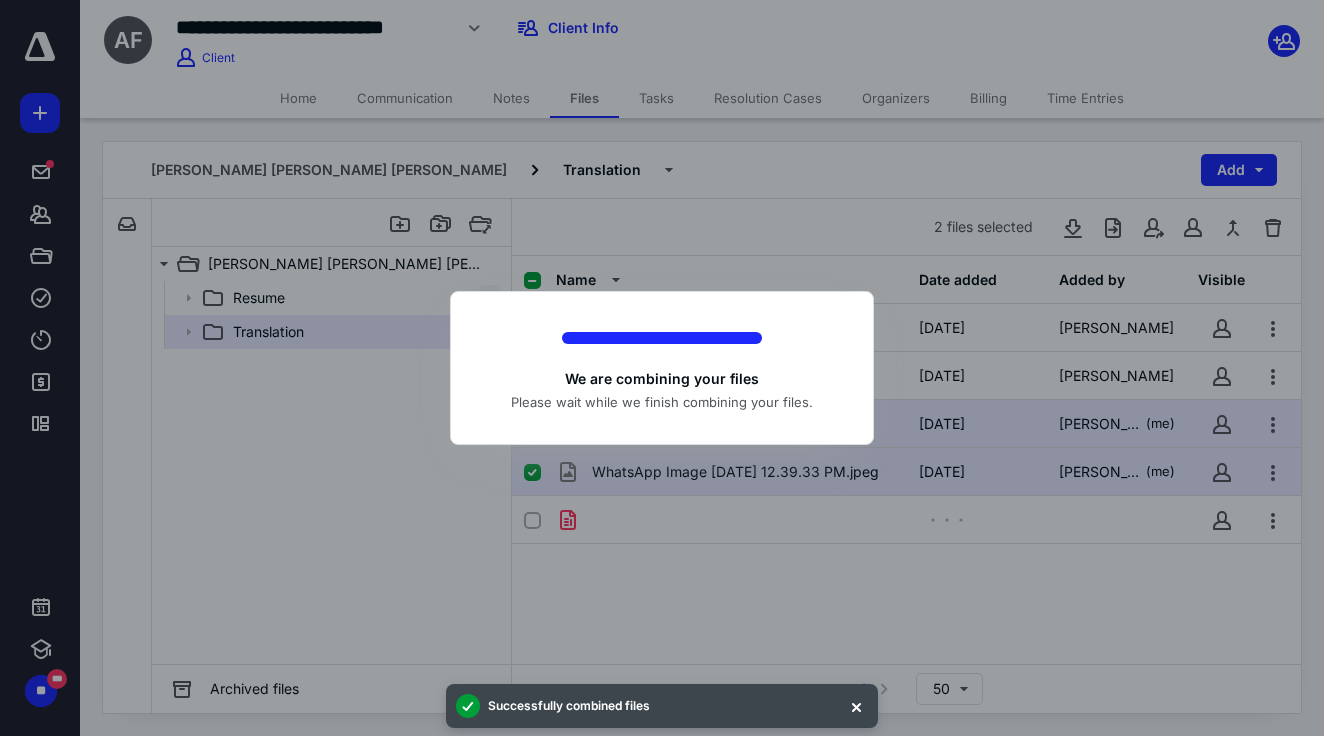checkbox on "false" 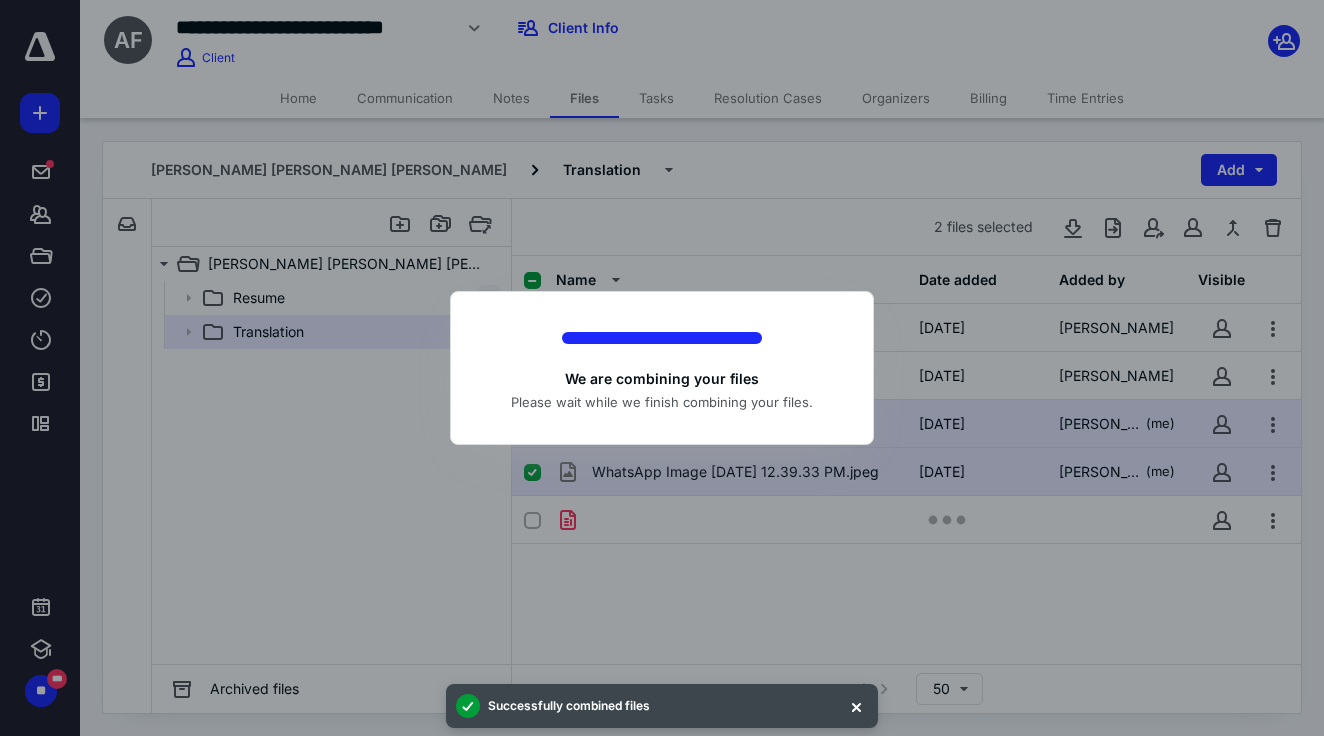 checkbox on "false" 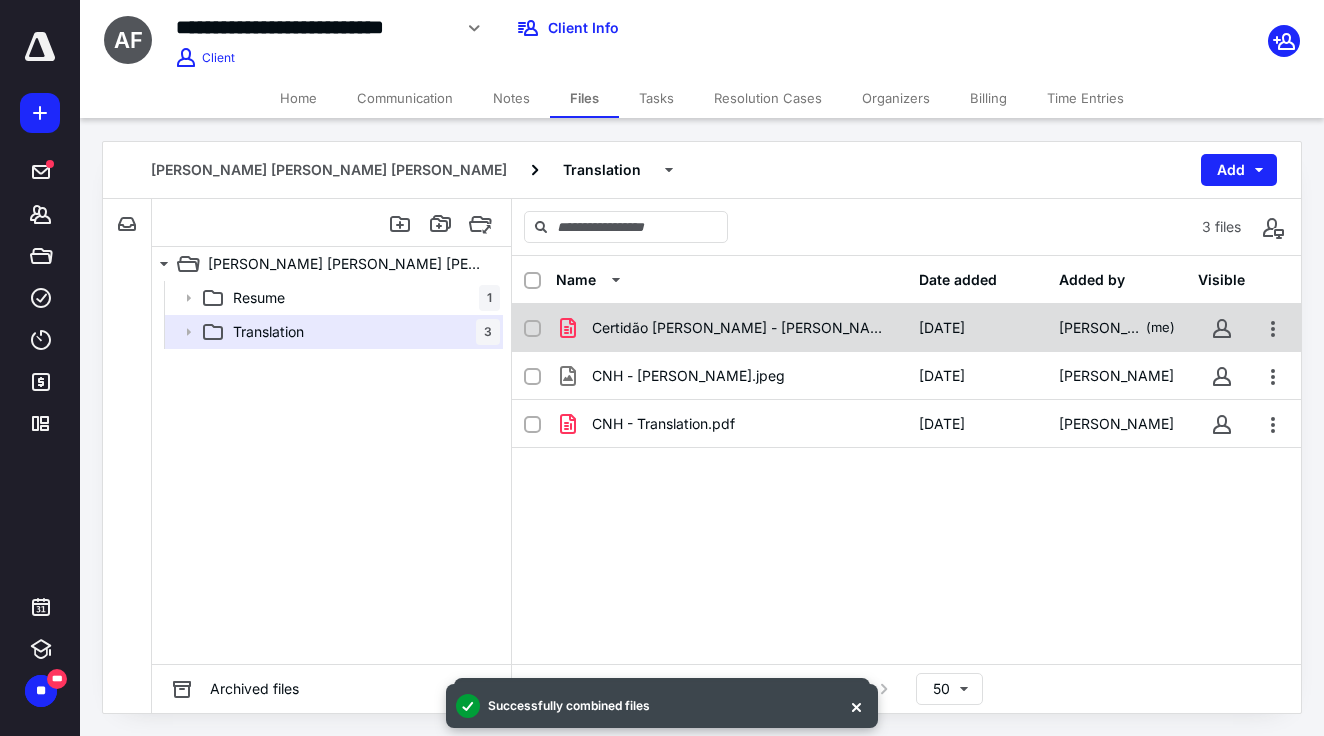 click on "Certidão [PERSON_NAME] - [PERSON_NAME].pdf" at bounding box center [743, 328] 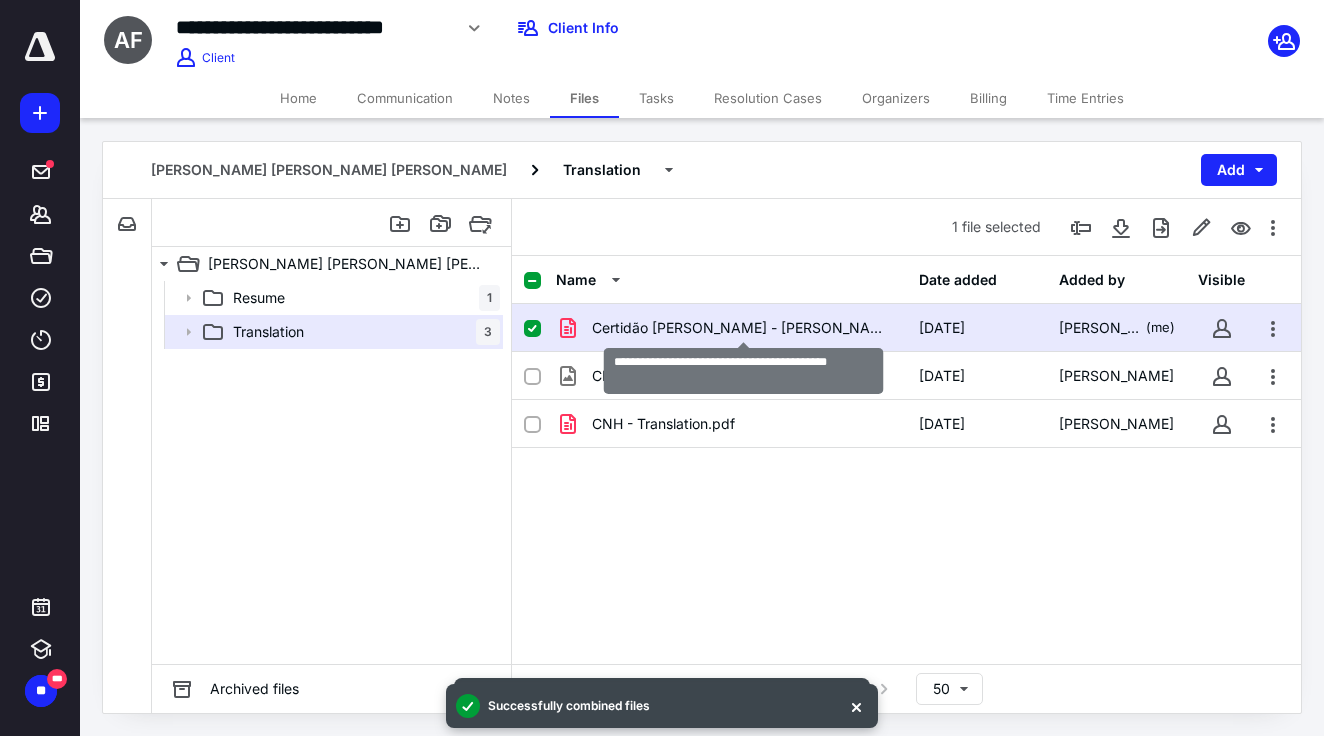 click on "Certidão [PERSON_NAME] - [PERSON_NAME].pdf" at bounding box center [743, 328] 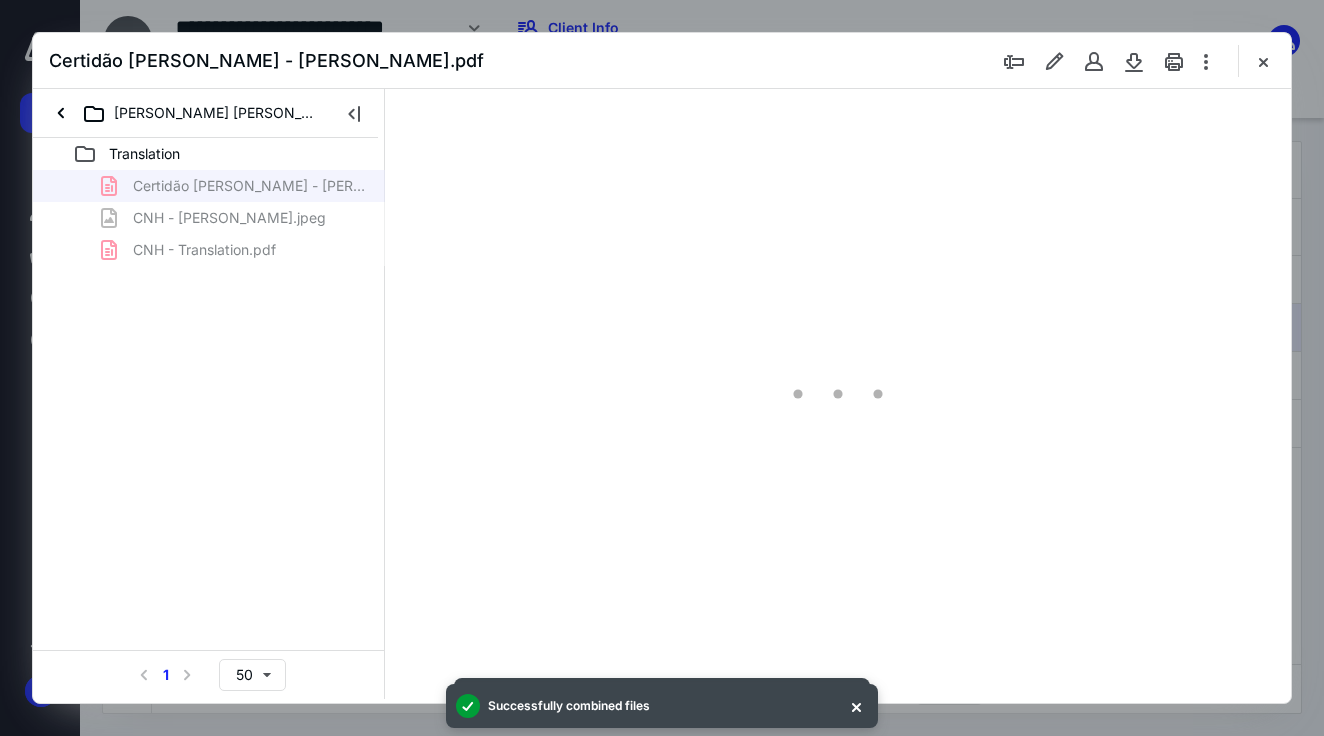 scroll, scrollTop: 0, scrollLeft: 0, axis: both 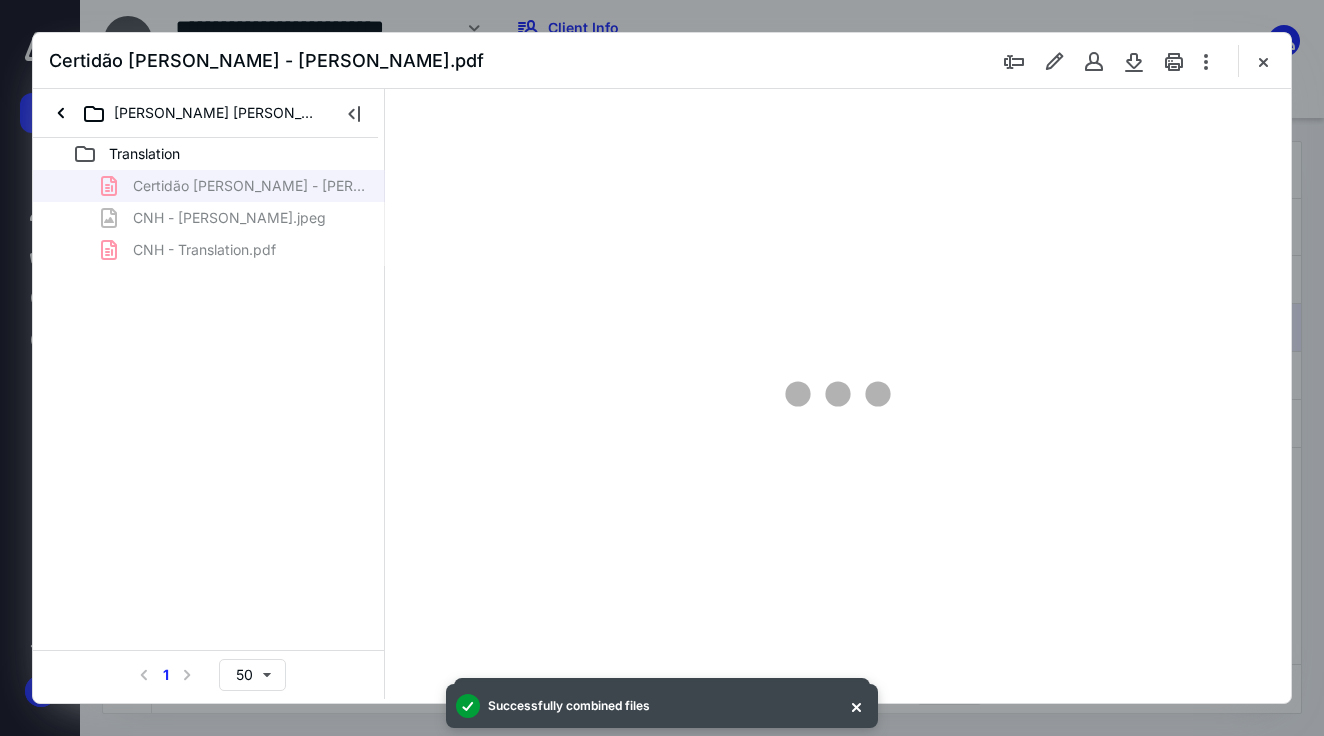 type on "67" 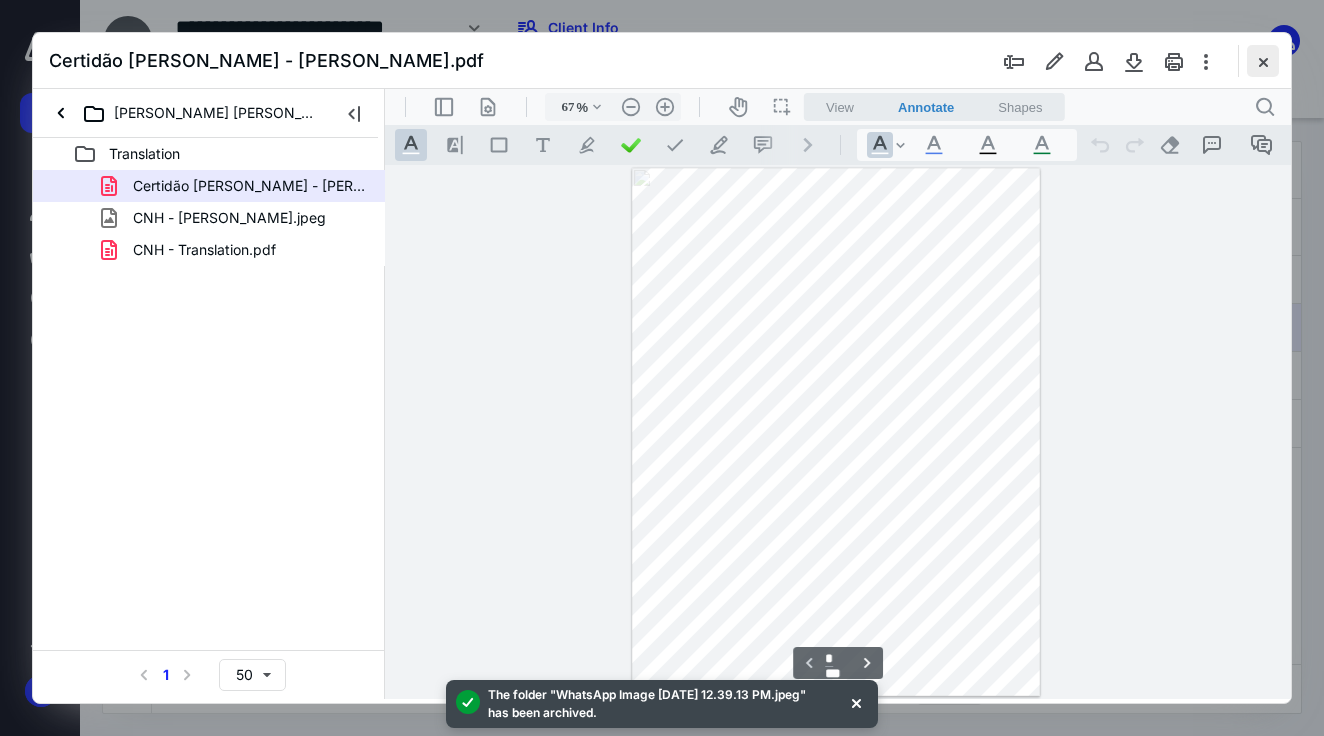 click at bounding box center [1263, 61] 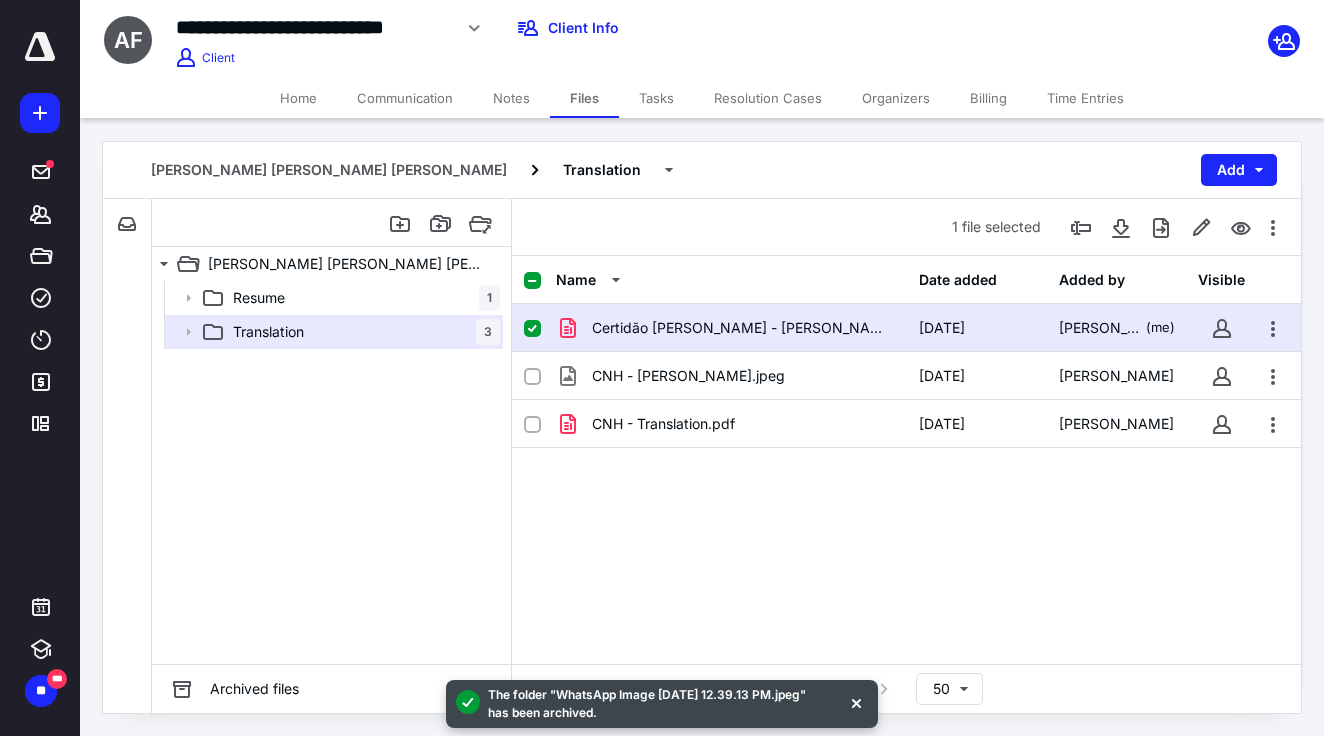 click on "Notes" at bounding box center (511, 98) 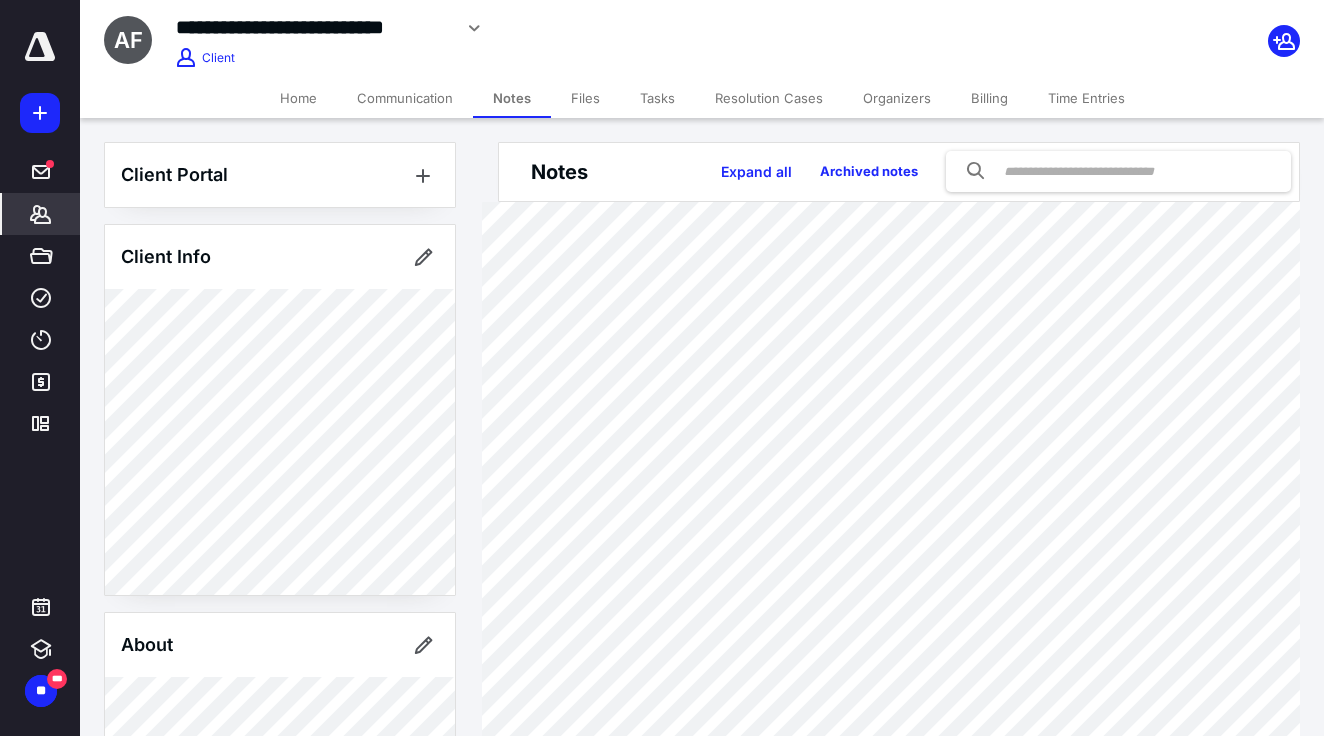 click 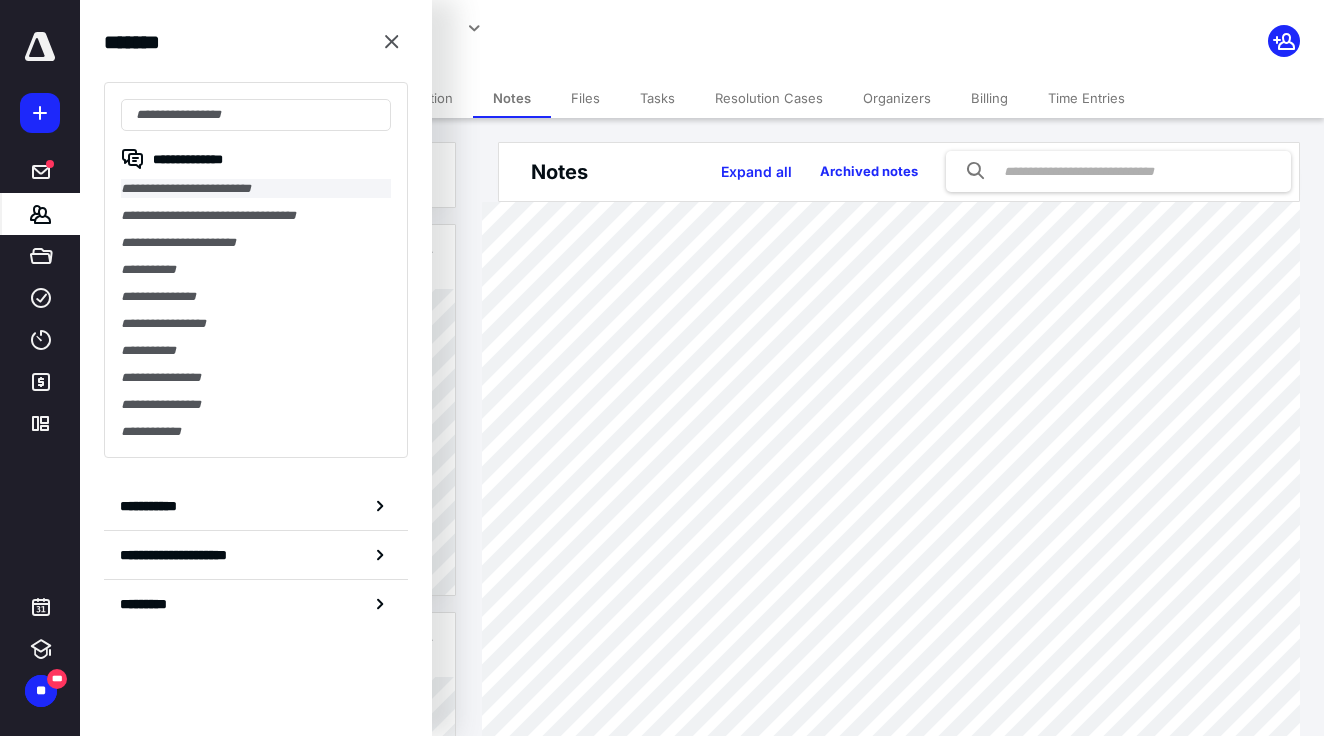 click on "**********" at bounding box center (256, 188) 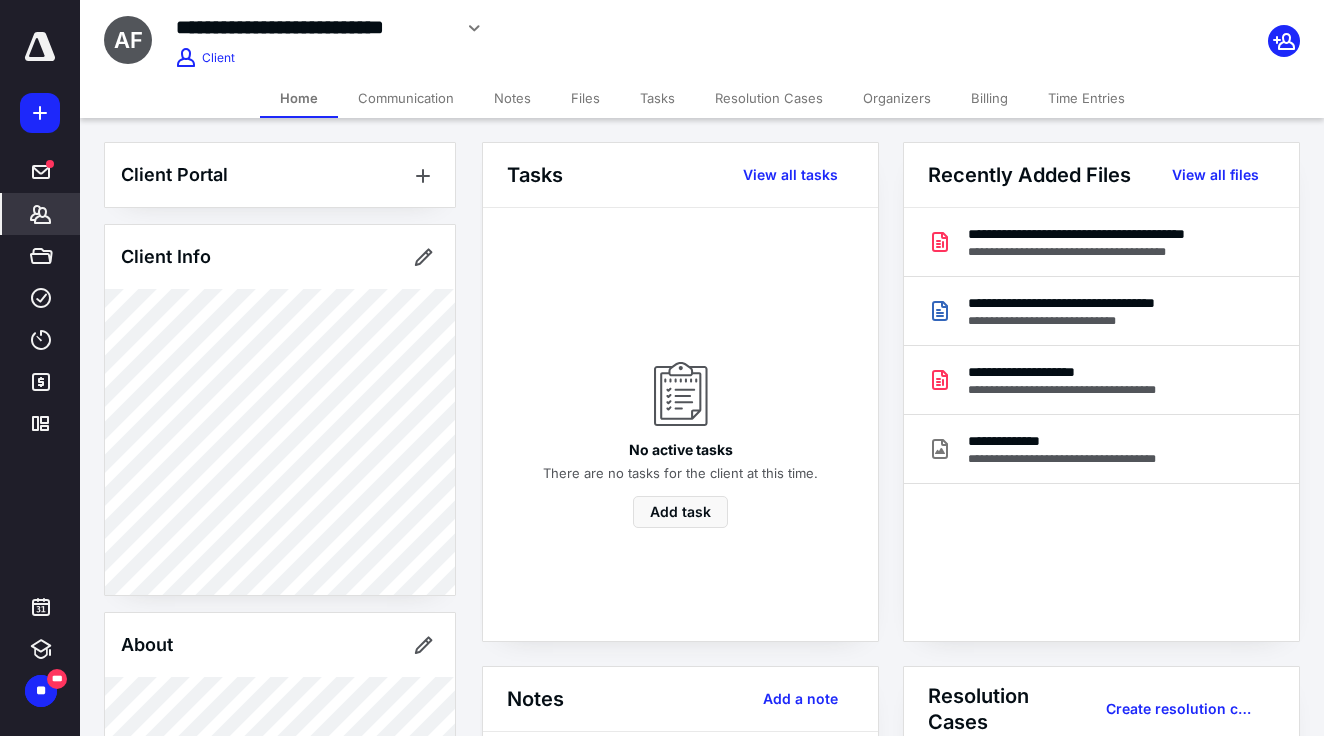 click on "***** ******* ***** **** **** ******* *********" at bounding box center (40, 238) 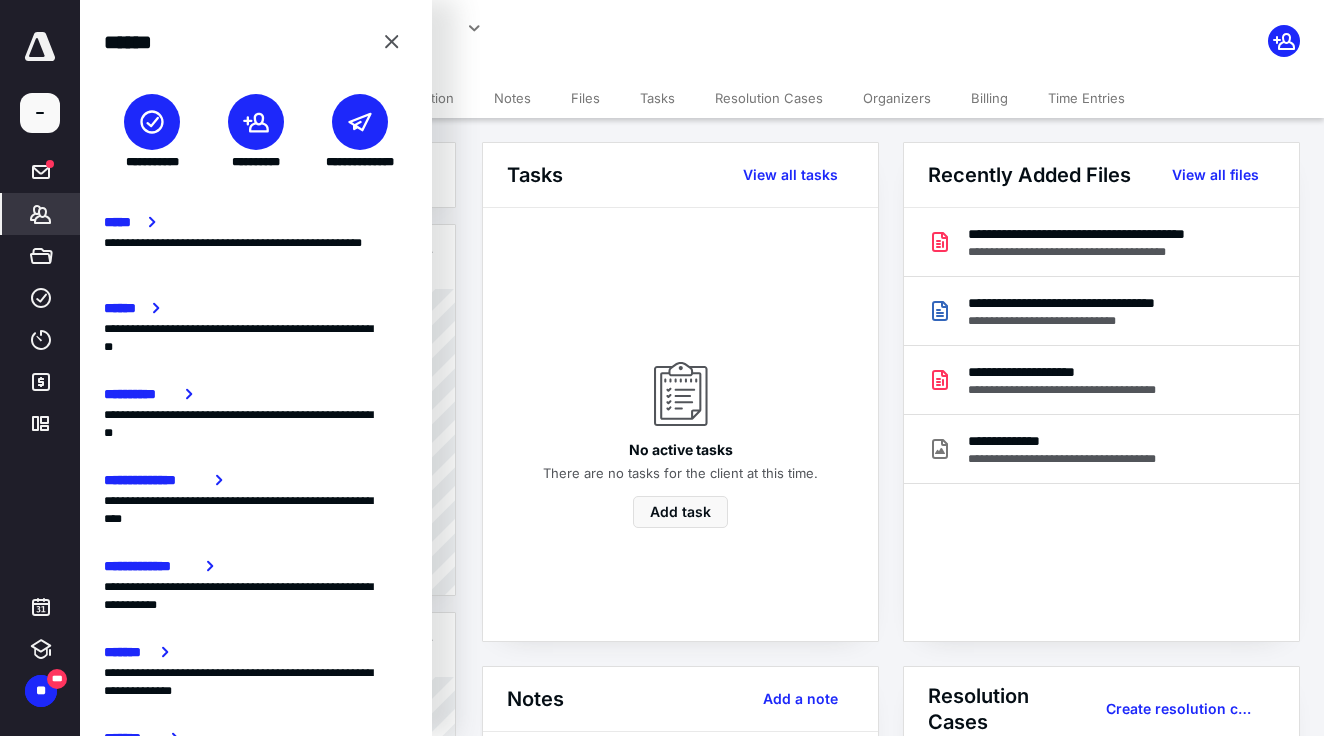 click at bounding box center (152, 122) 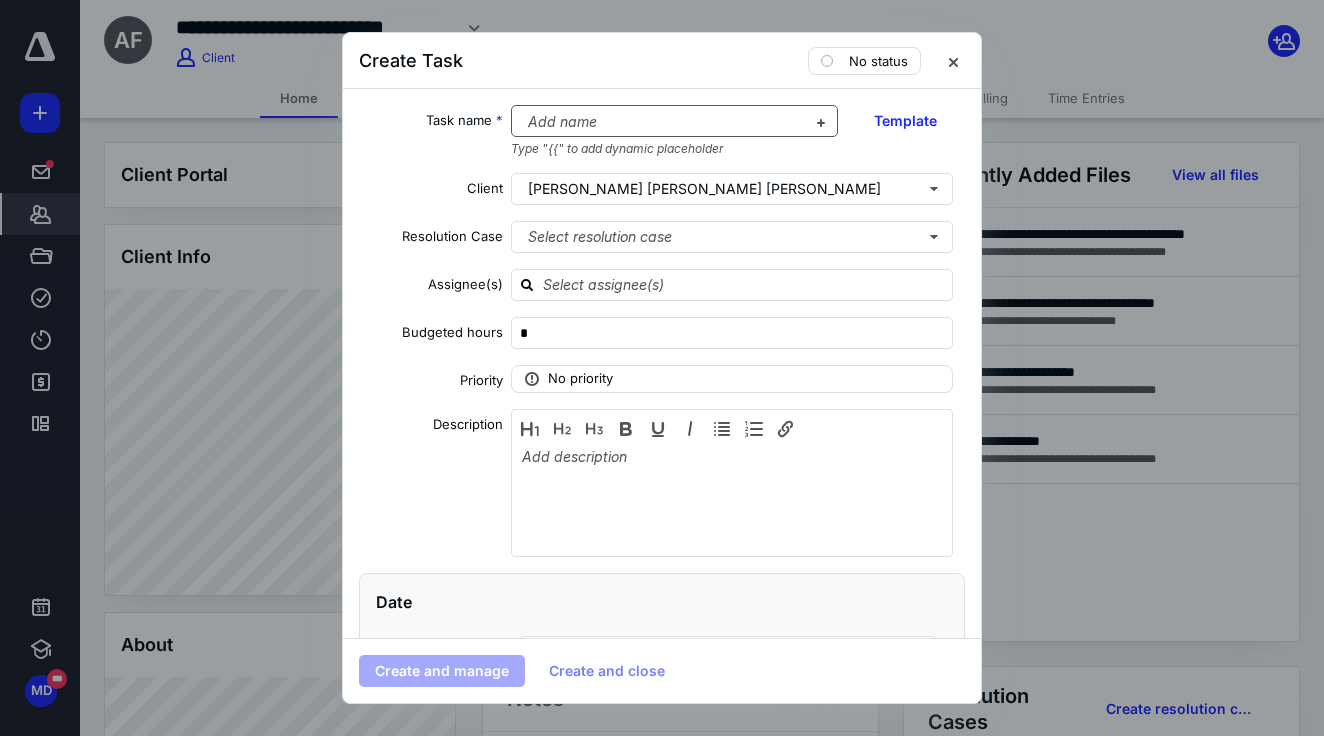 click at bounding box center [663, 122] 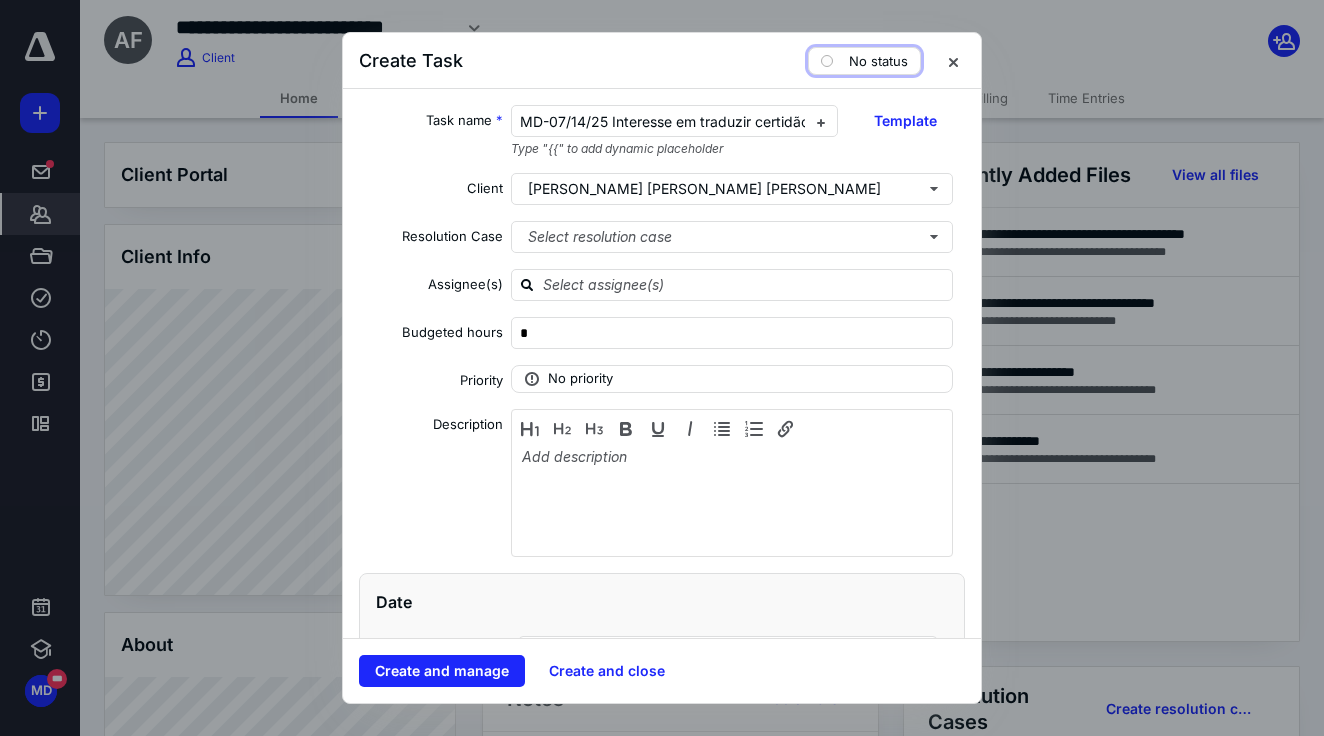click on "No status" at bounding box center [878, 61] 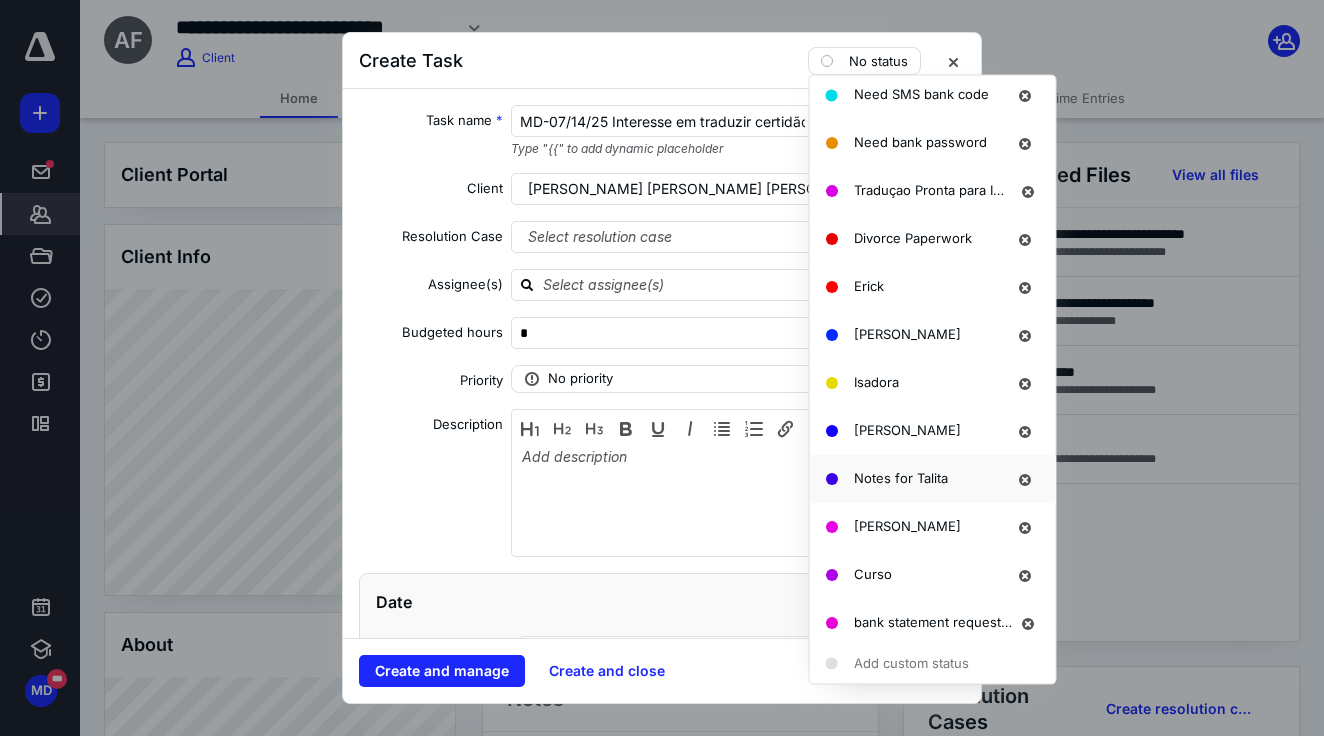 scroll, scrollTop: 1524, scrollLeft: 0, axis: vertical 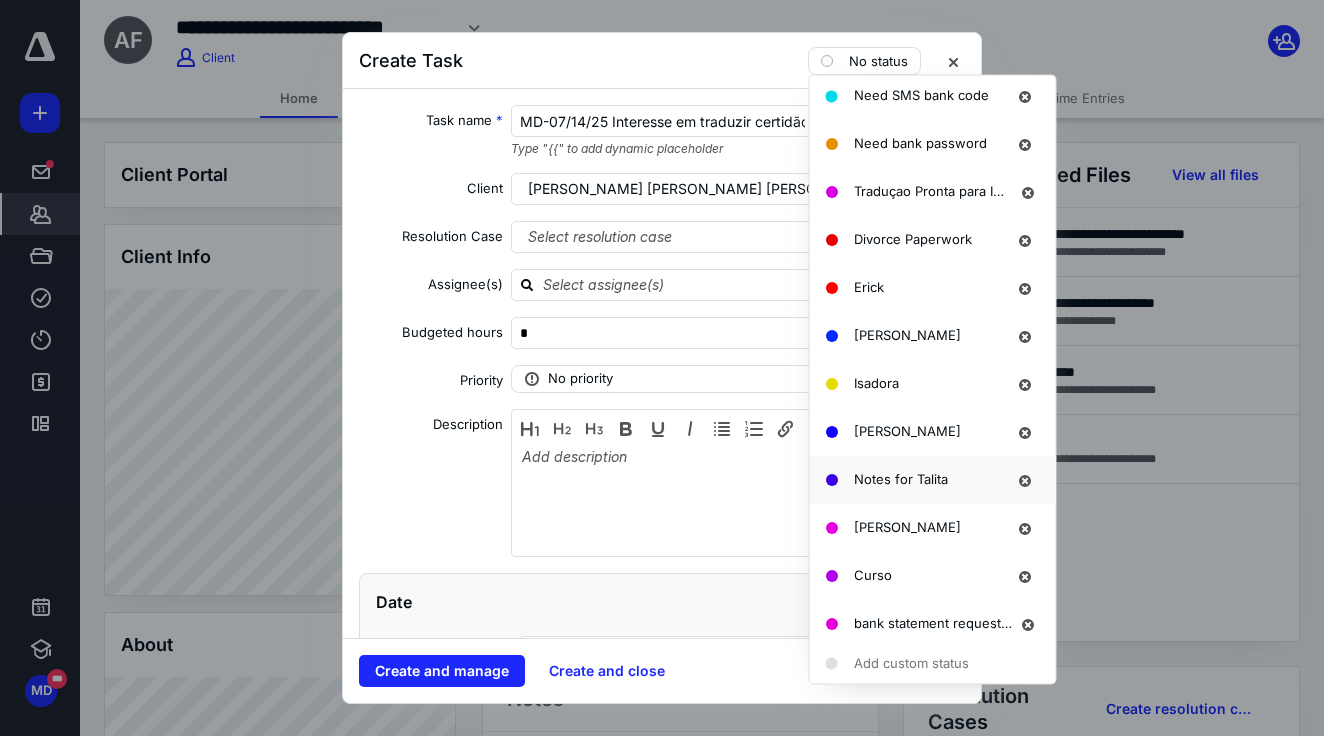 click on "Notes for Talita" at bounding box center (901, 479) 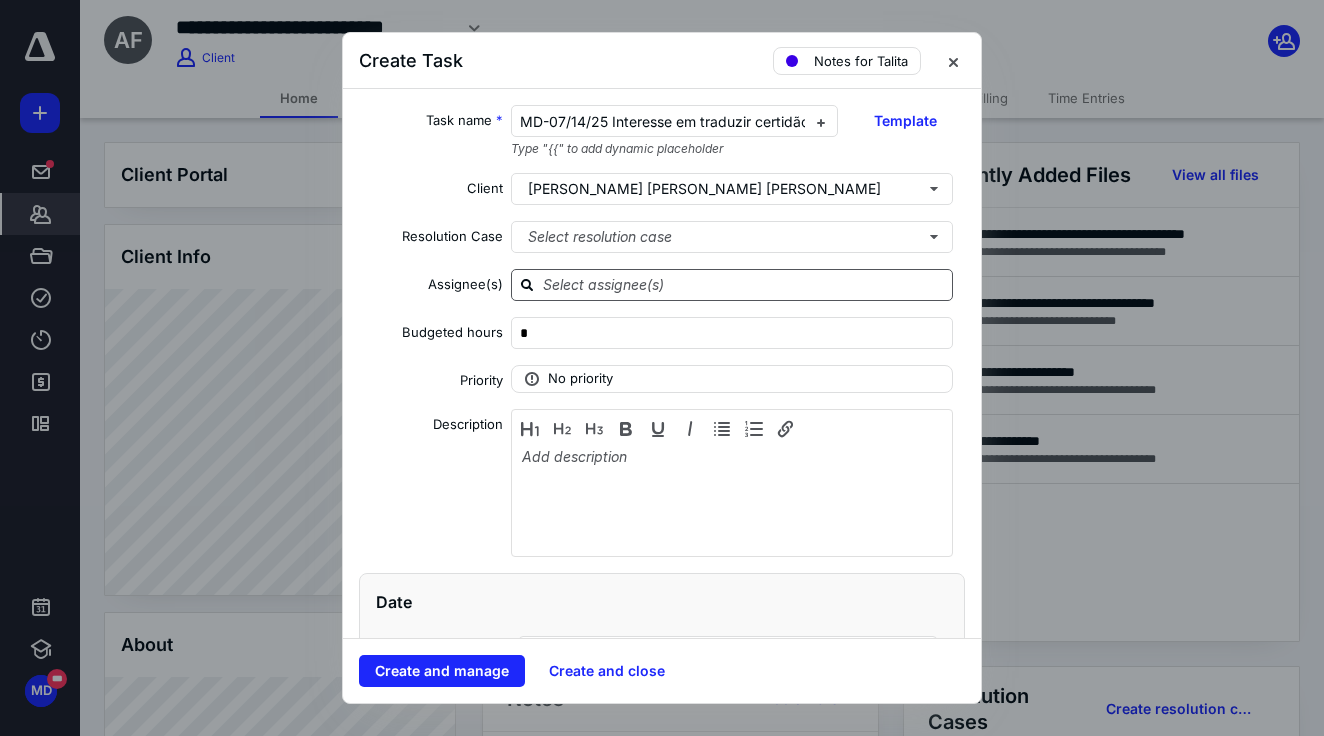 click at bounding box center (744, 284) 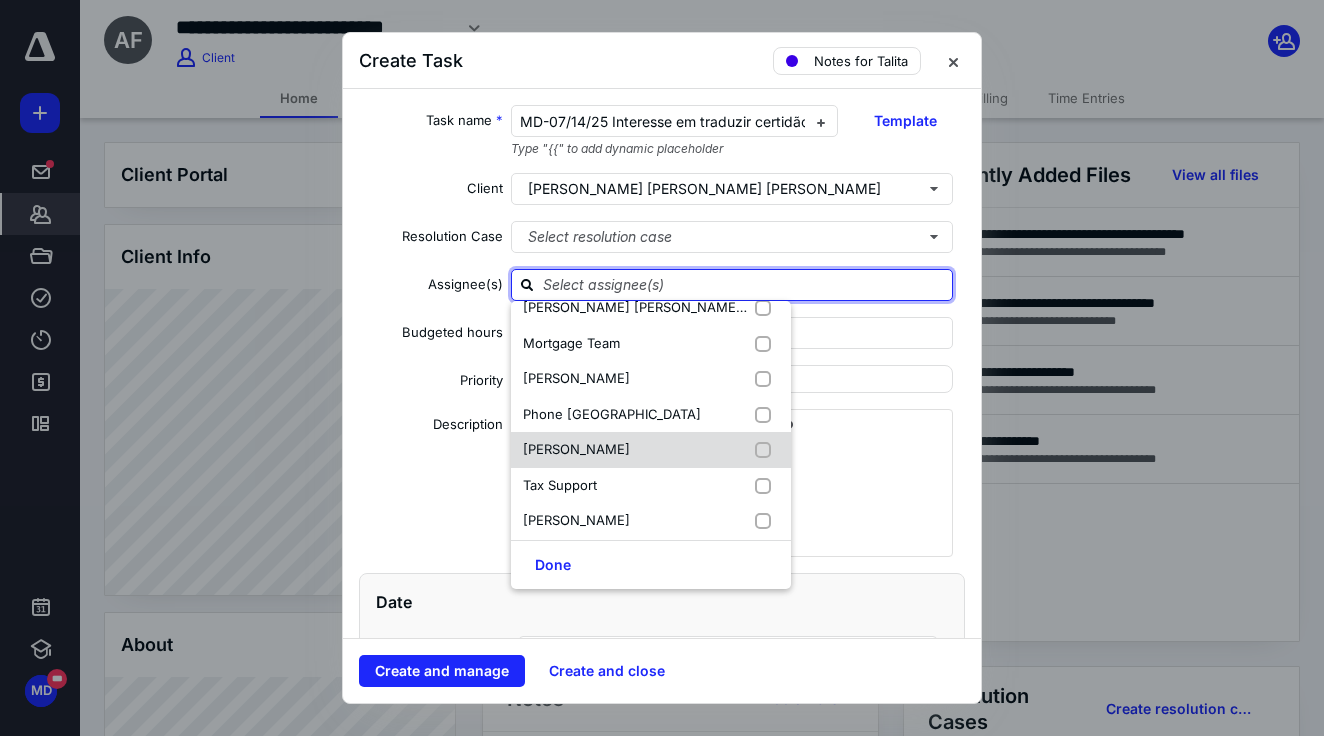 scroll, scrollTop: 302, scrollLeft: 0, axis: vertical 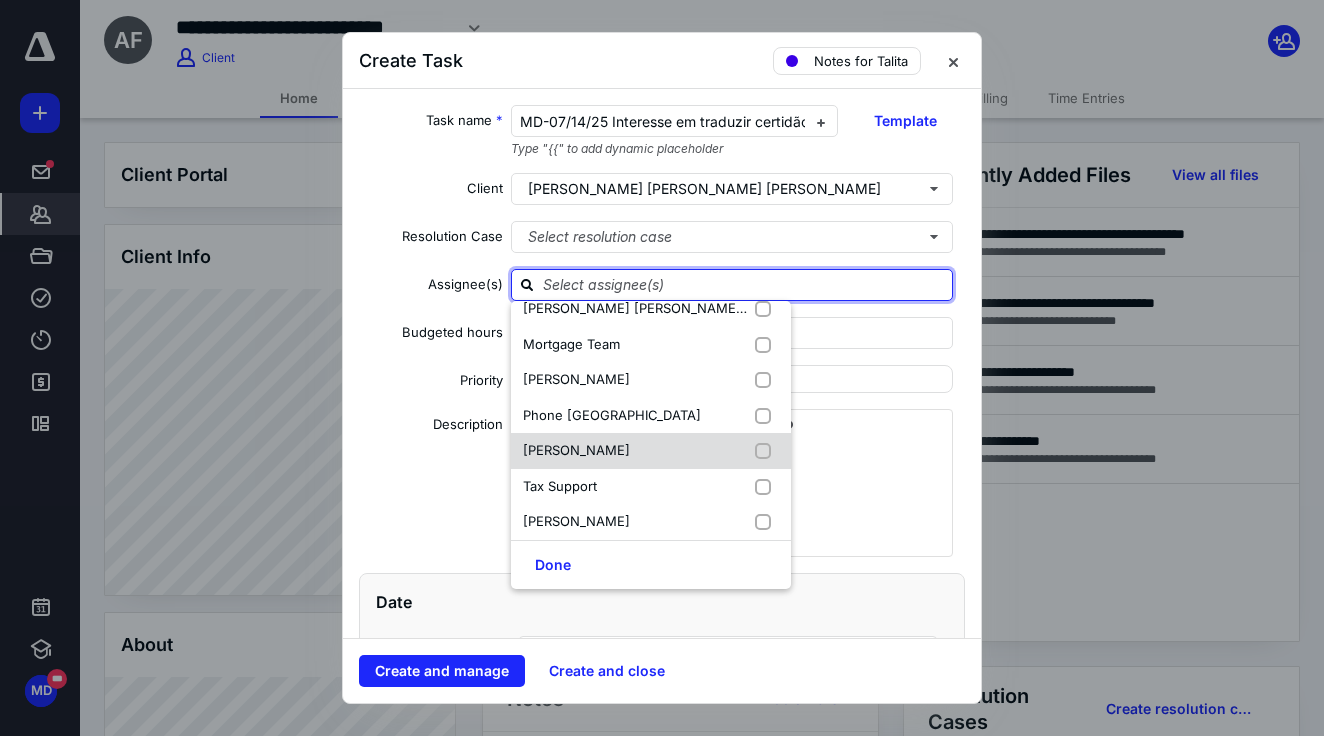 click on "[PERSON_NAME]" at bounding box center [576, 450] 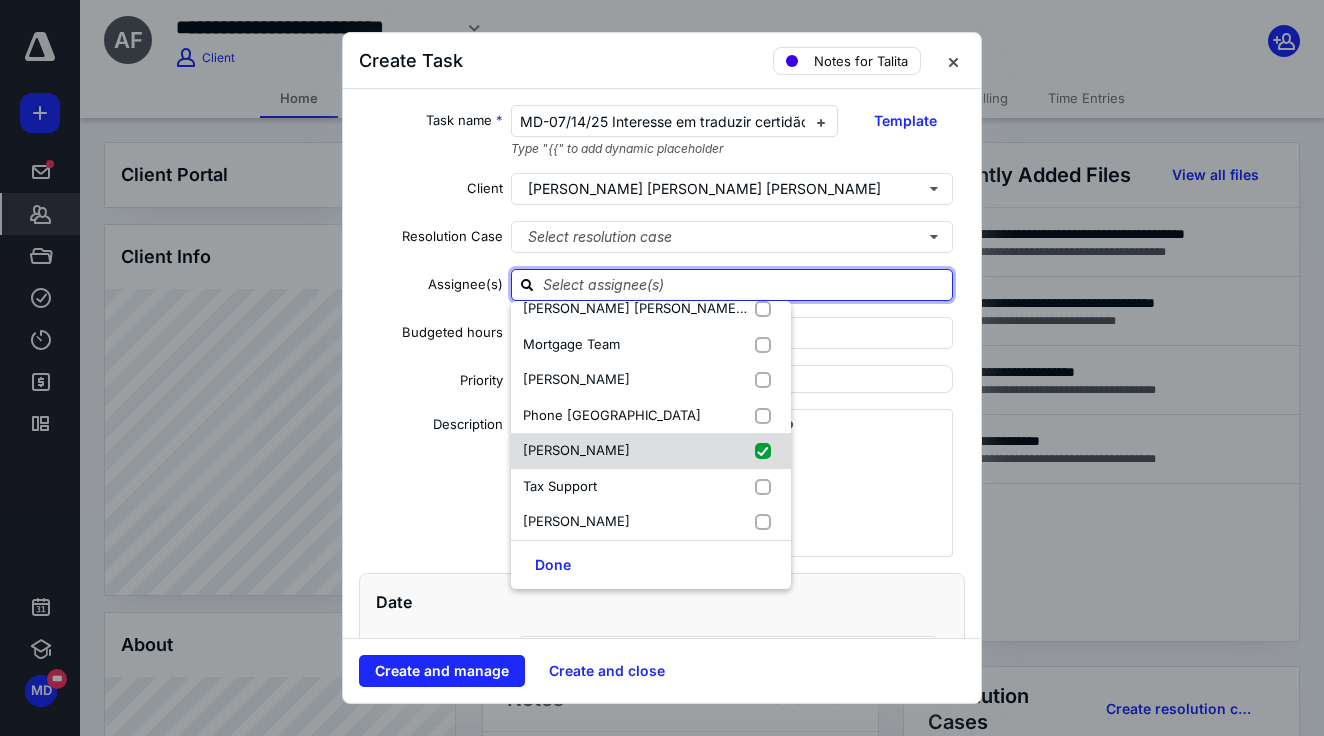 checkbox on "true" 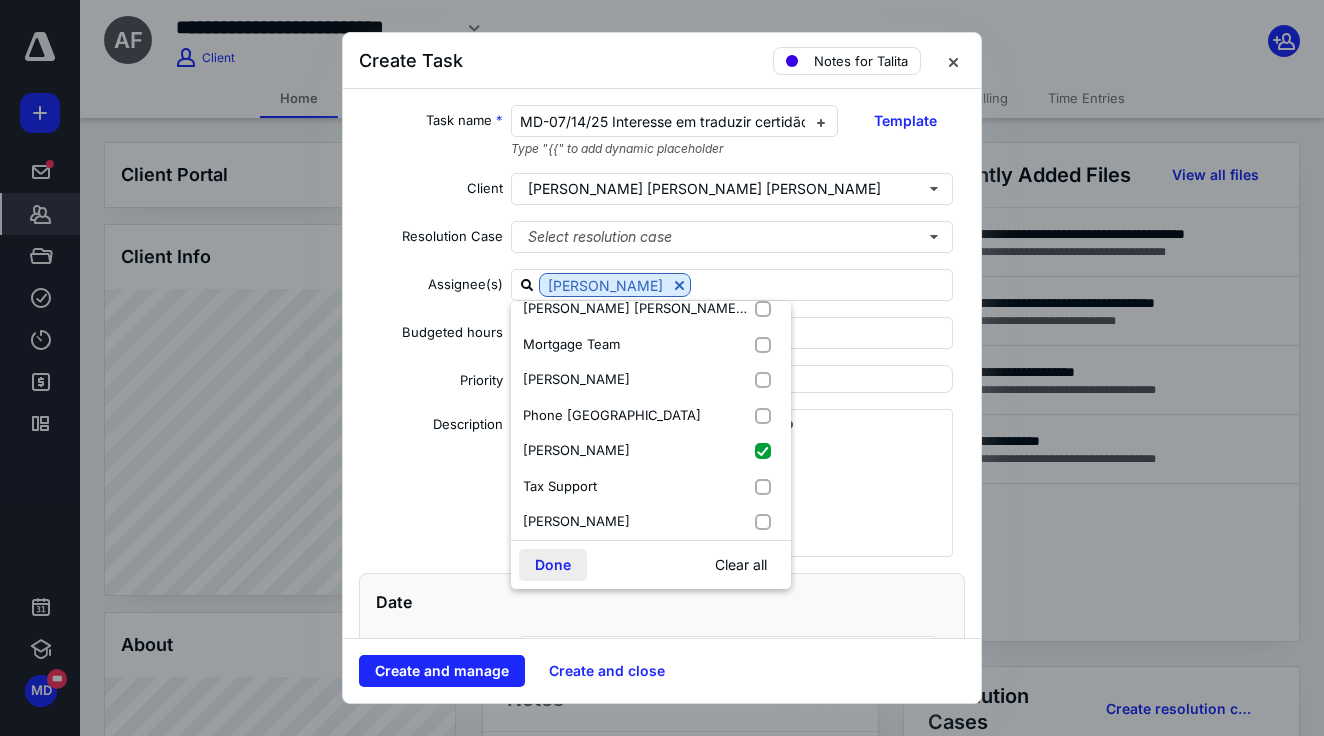 click on "Done" at bounding box center [553, 565] 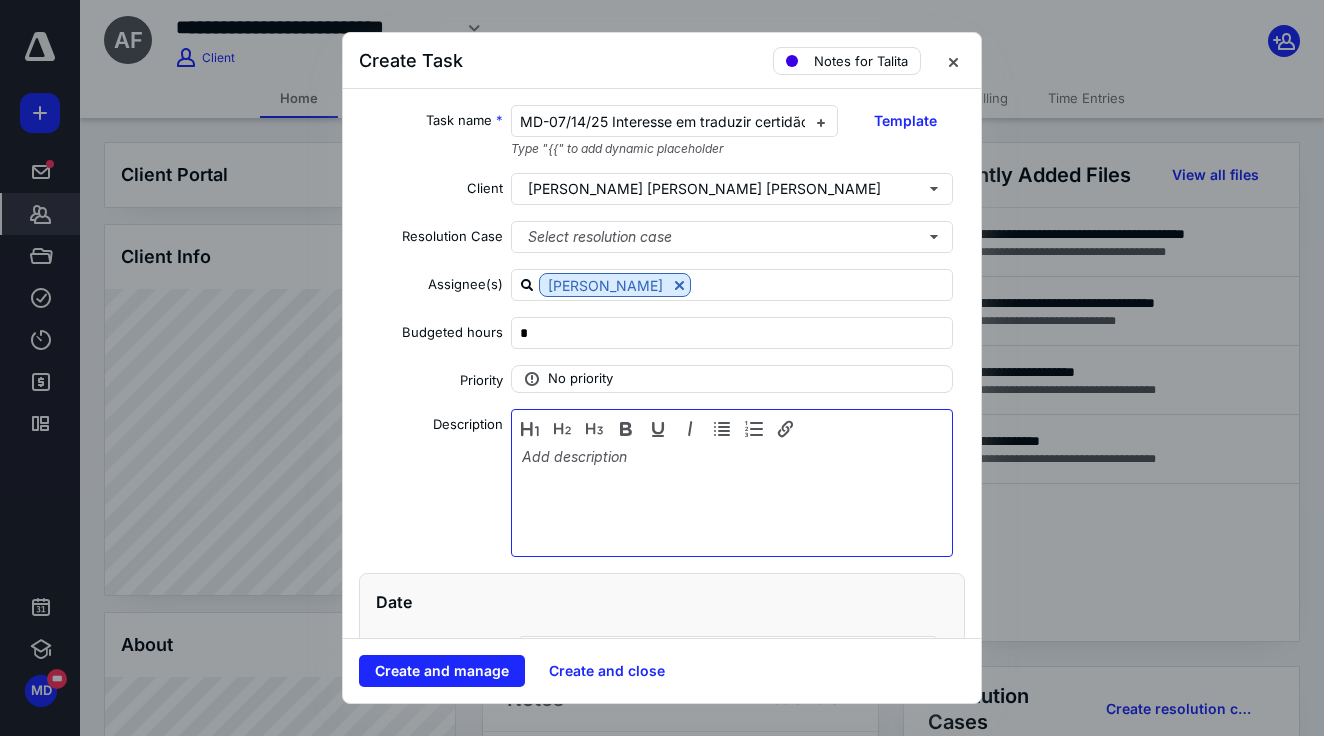 click at bounding box center [732, 498] 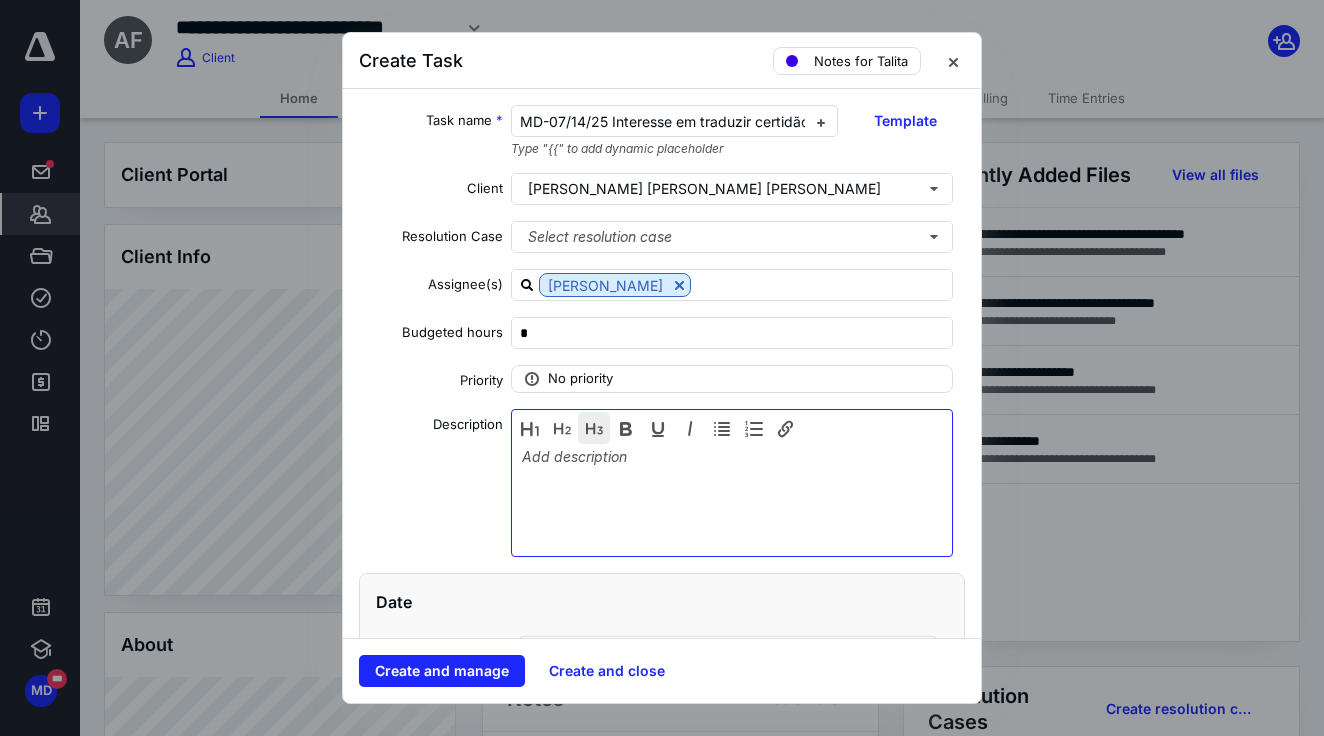 type 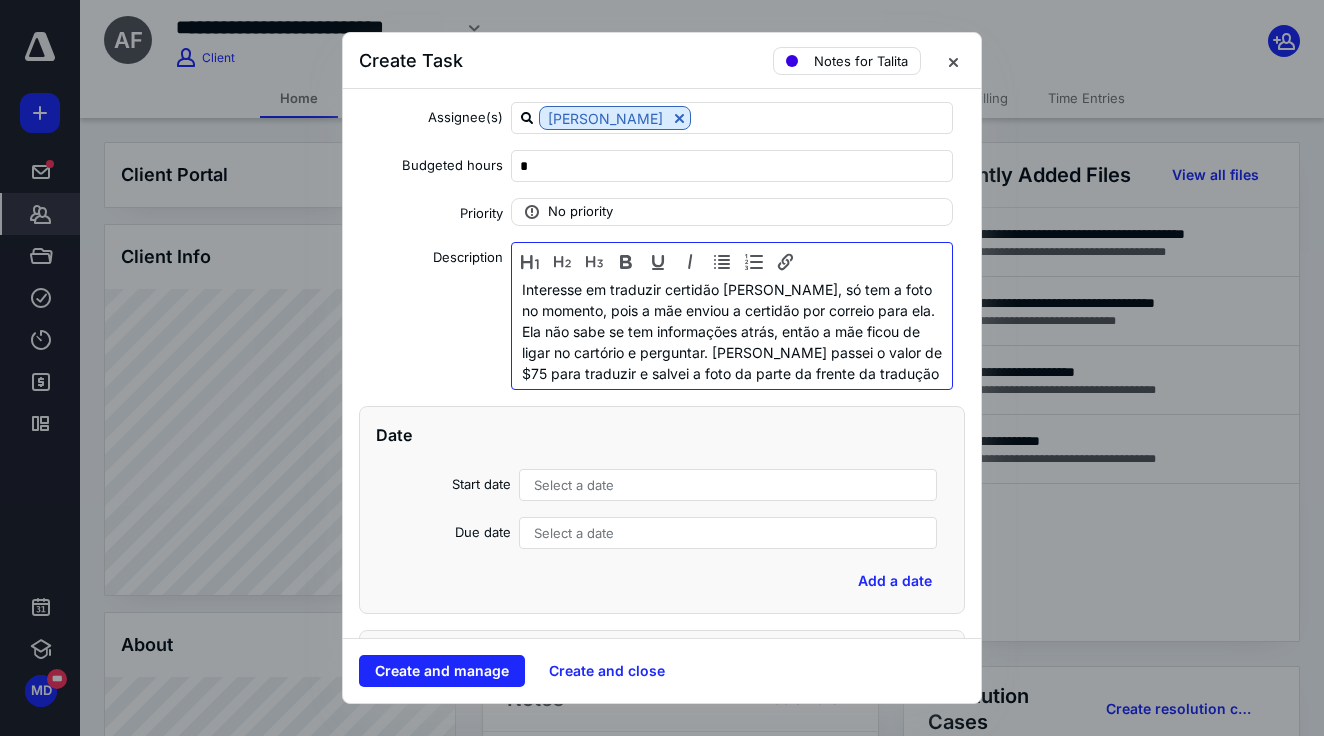 scroll, scrollTop: 191, scrollLeft: 0, axis: vertical 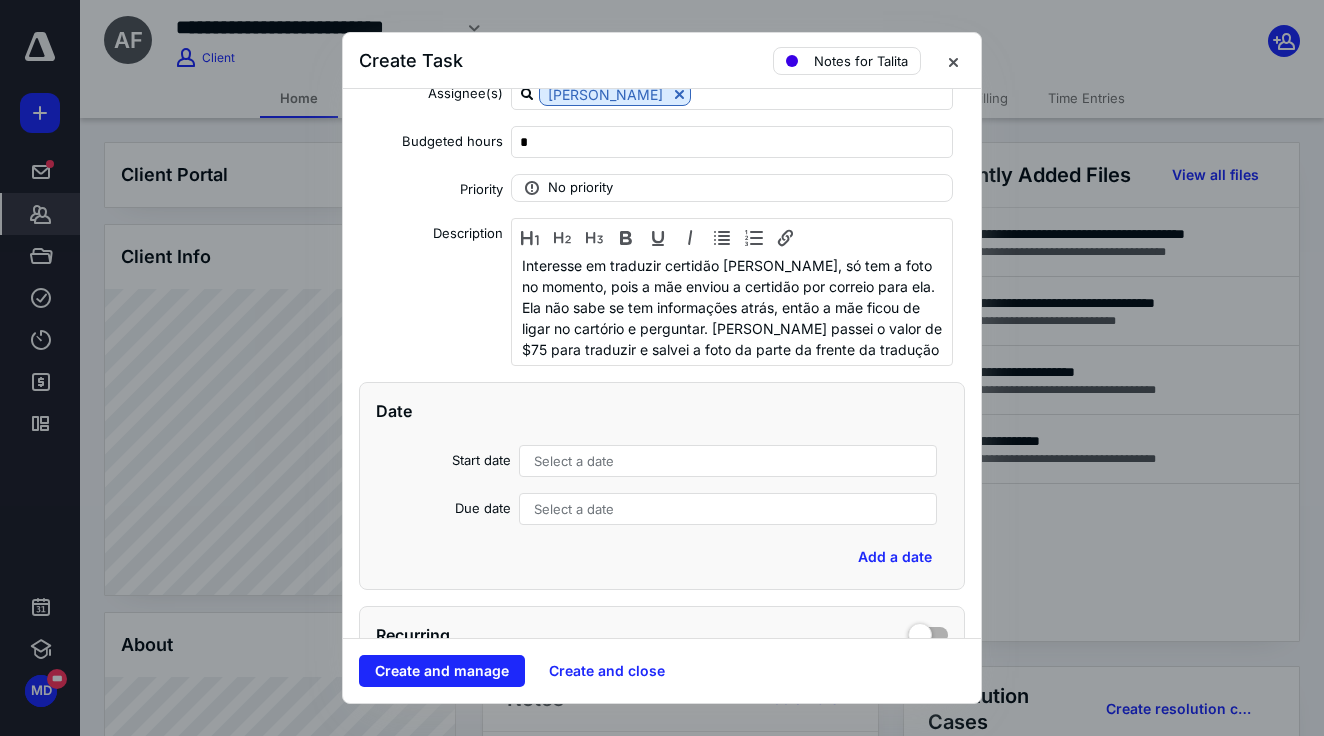 click on "Select a date" at bounding box center [574, 461] 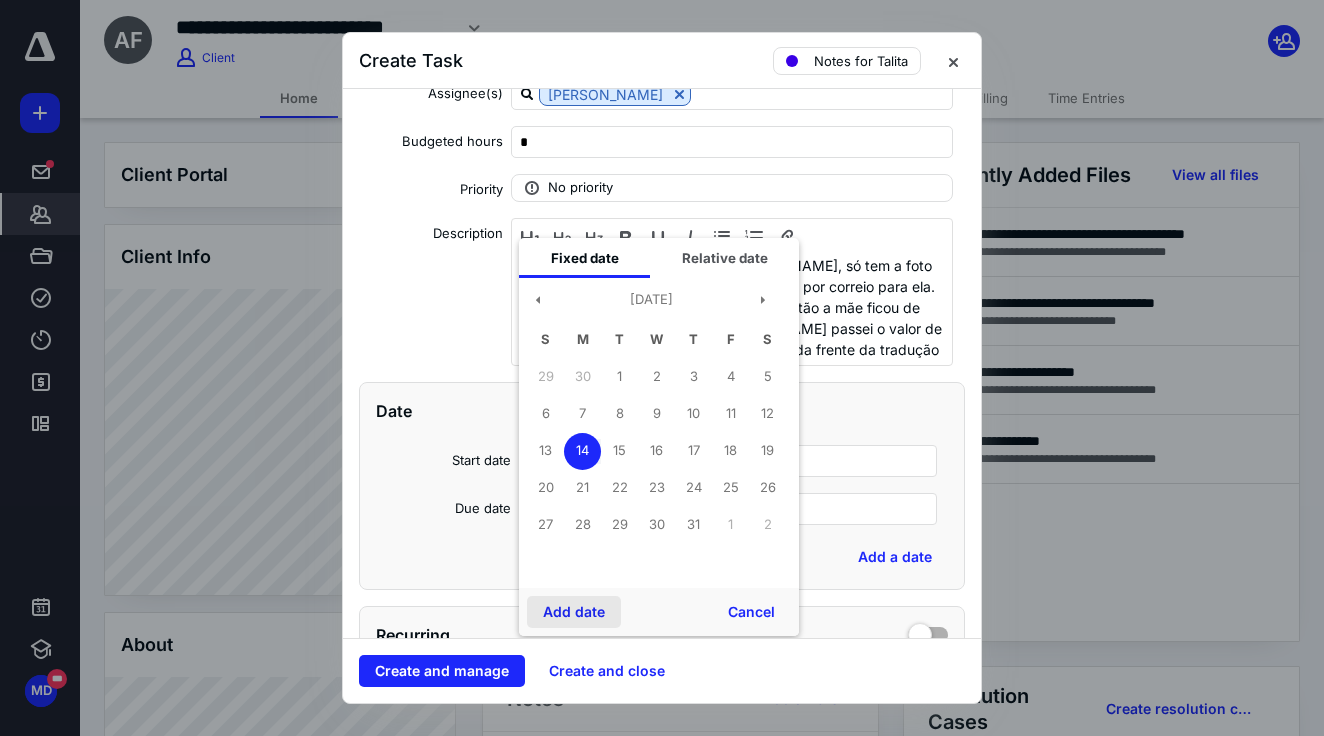 click on "Add date" at bounding box center (574, 612) 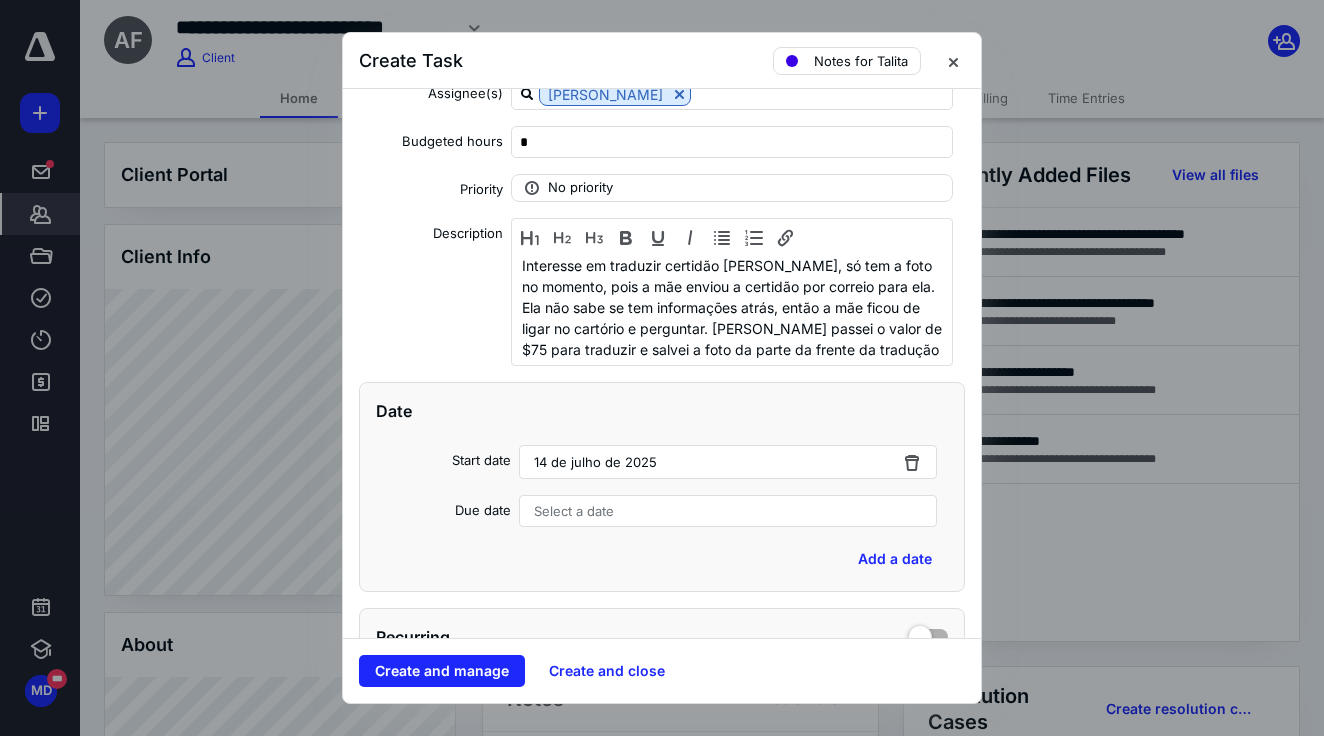 click on "Select a date" at bounding box center [728, 511] 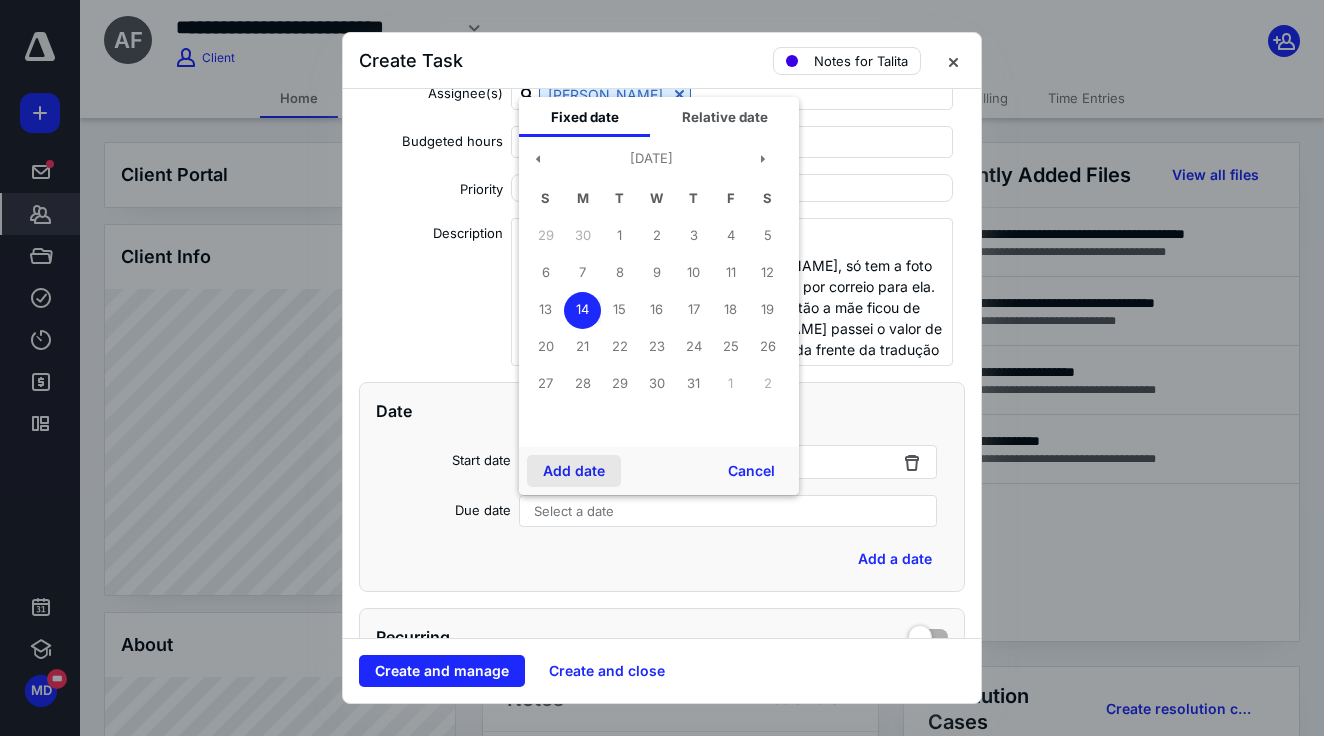 click on "Add date" at bounding box center (574, 471) 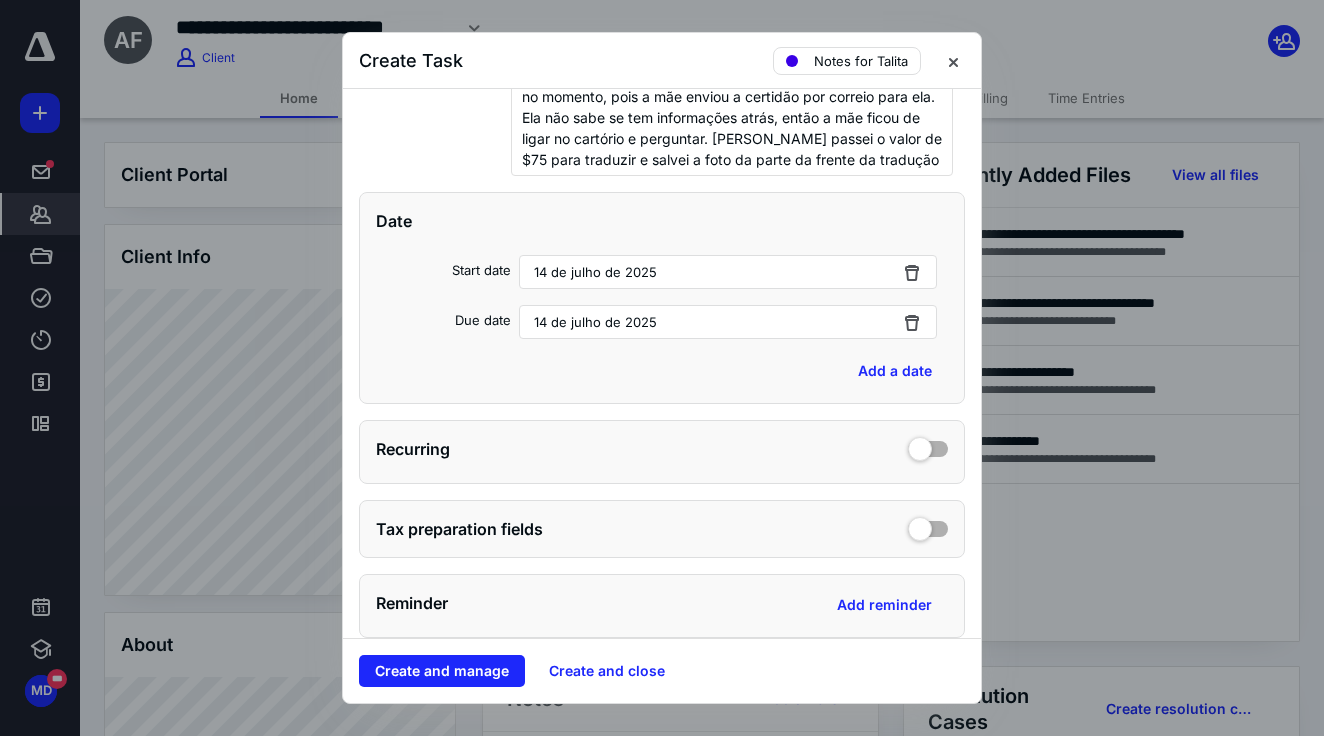 scroll, scrollTop: 614, scrollLeft: 0, axis: vertical 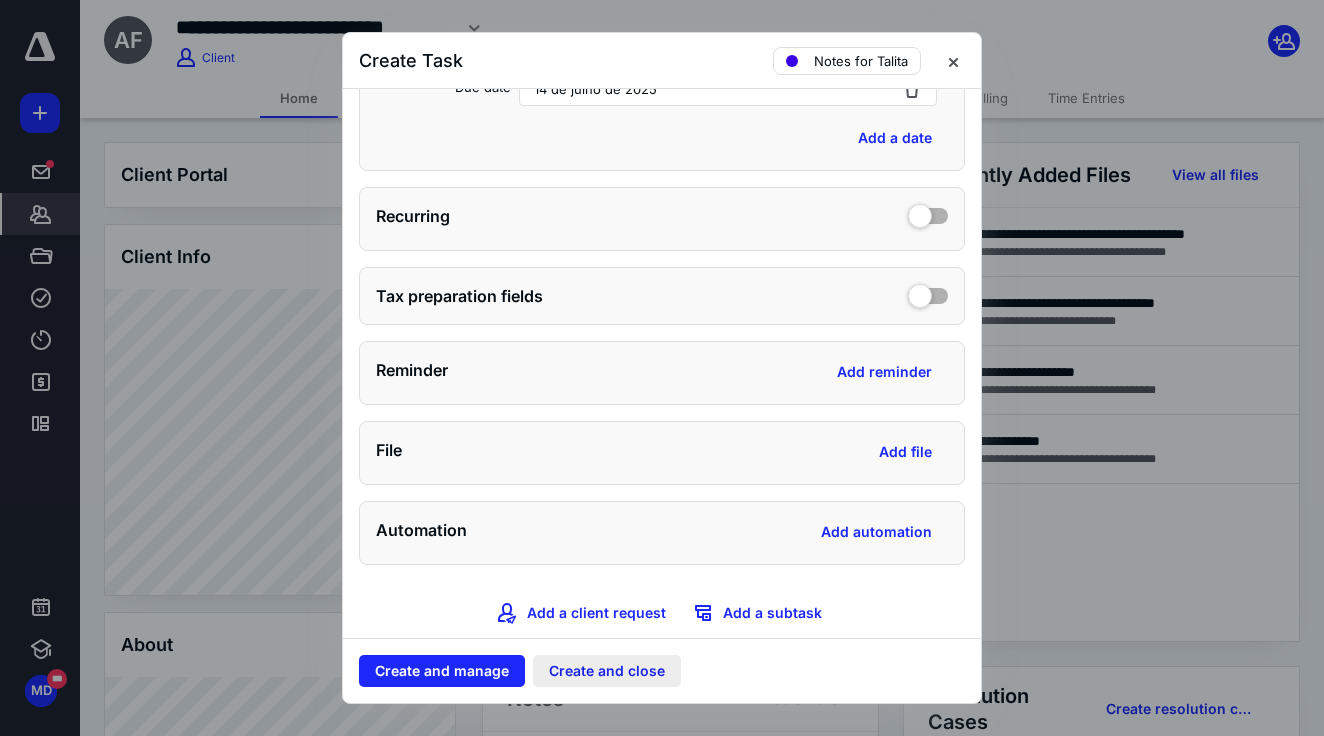 click on "Create and close" at bounding box center (607, 671) 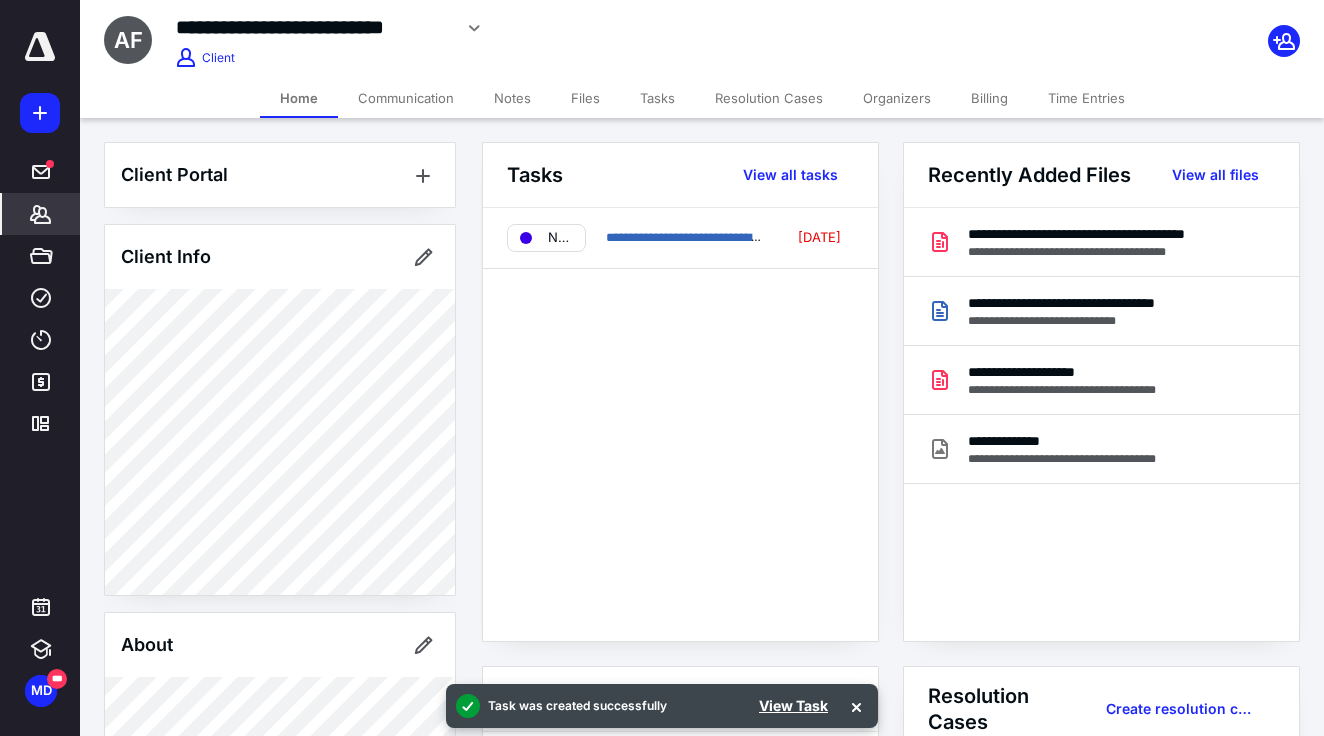 click at bounding box center (40, 113) 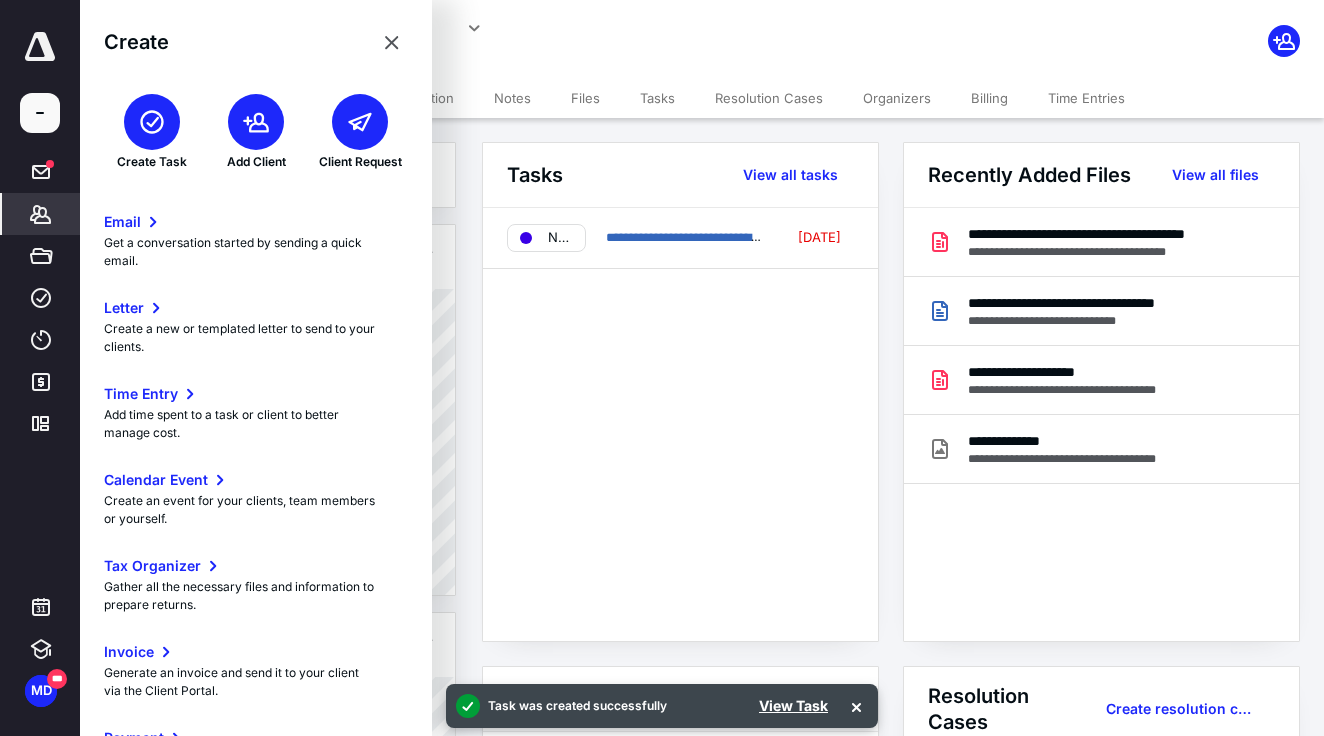 click at bounding box center [152, 122] 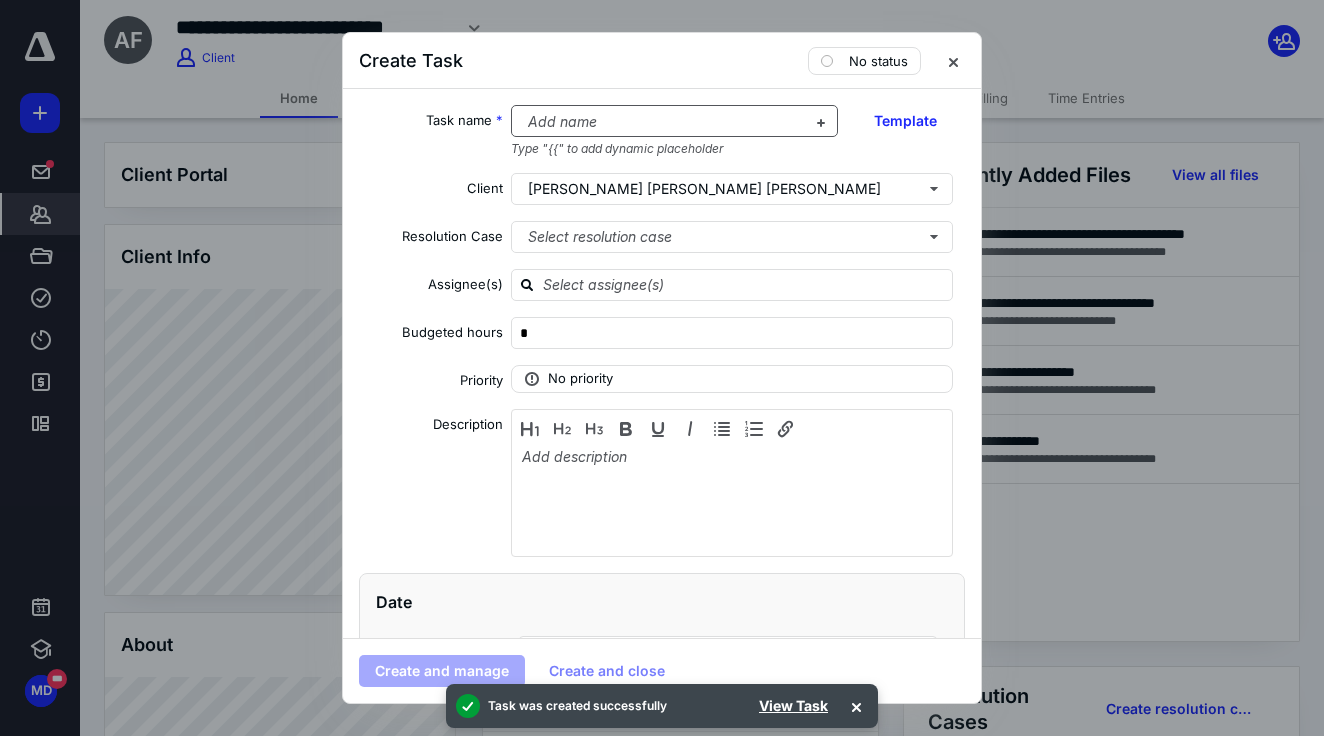 click at bounding box center [663, 122] 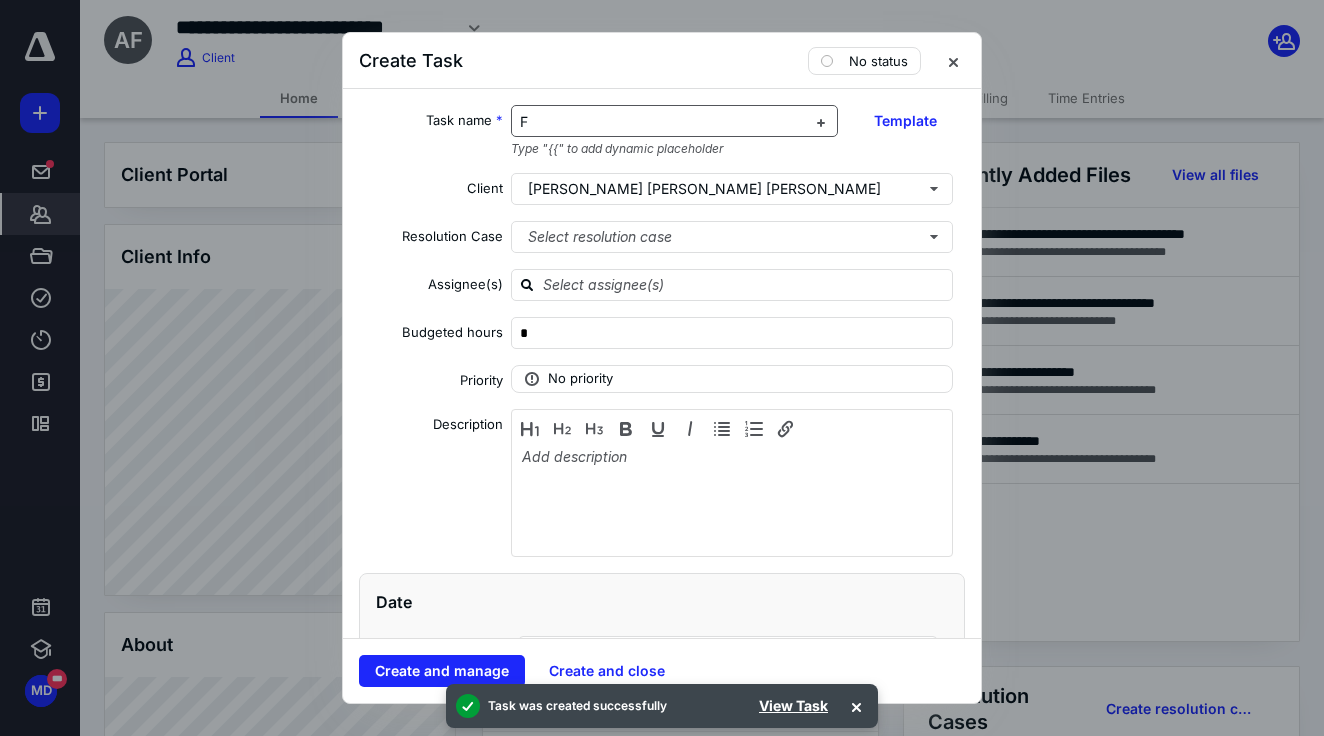 type 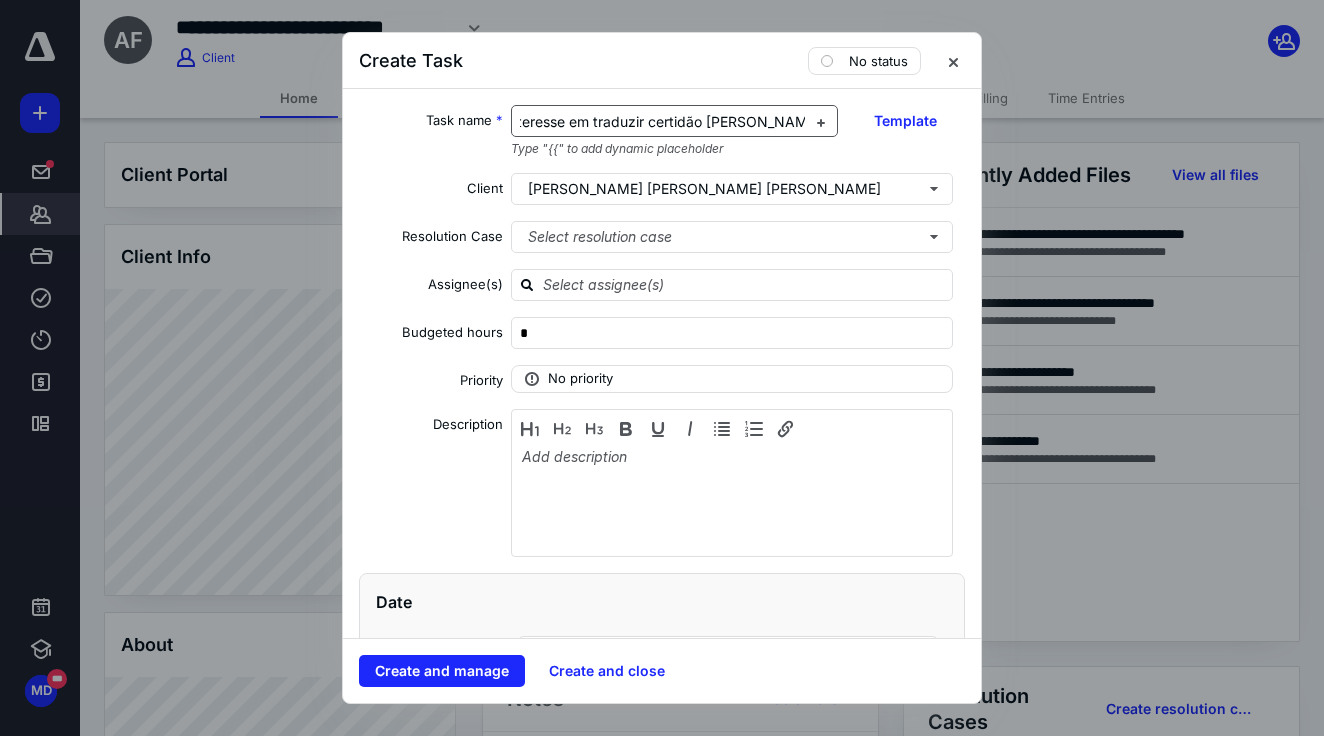 scroll, scrollTop: 0, scrollLeft: 40, axis: horizontal 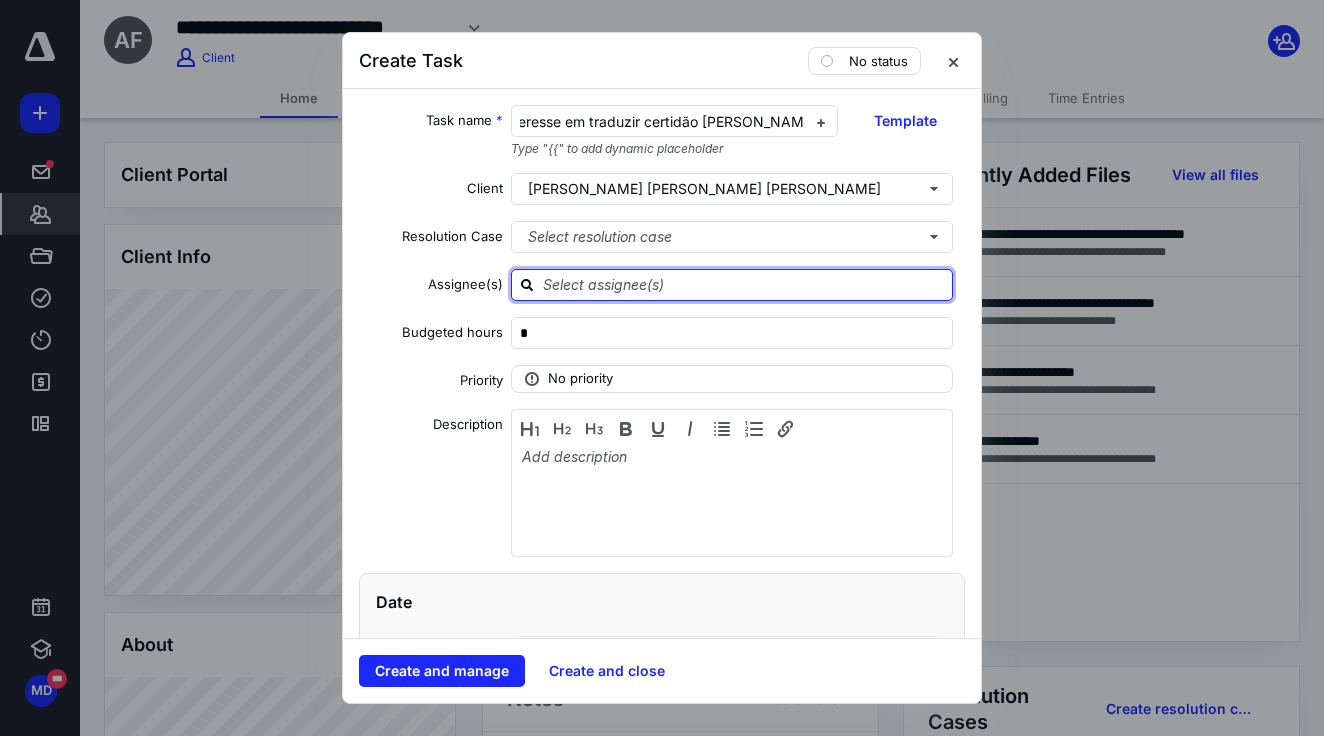 click at bounding box center [744, 284] 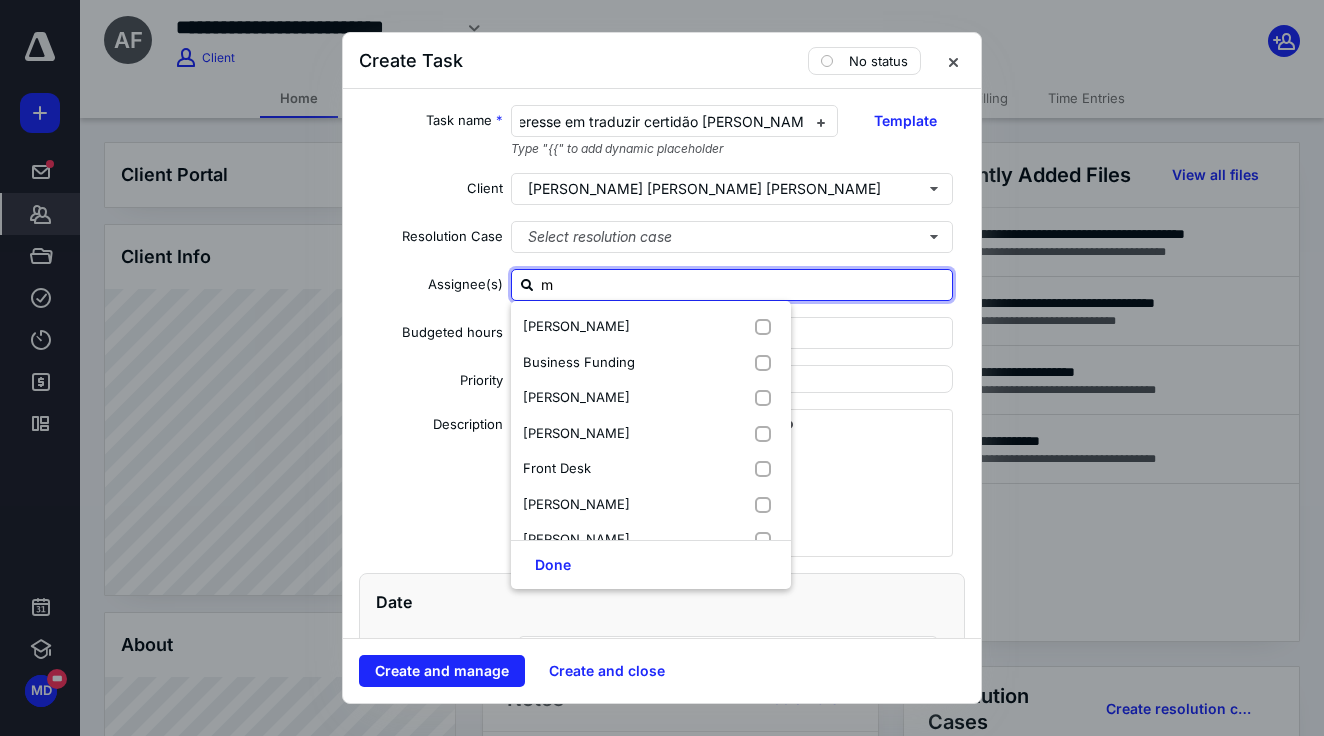type on "ma" 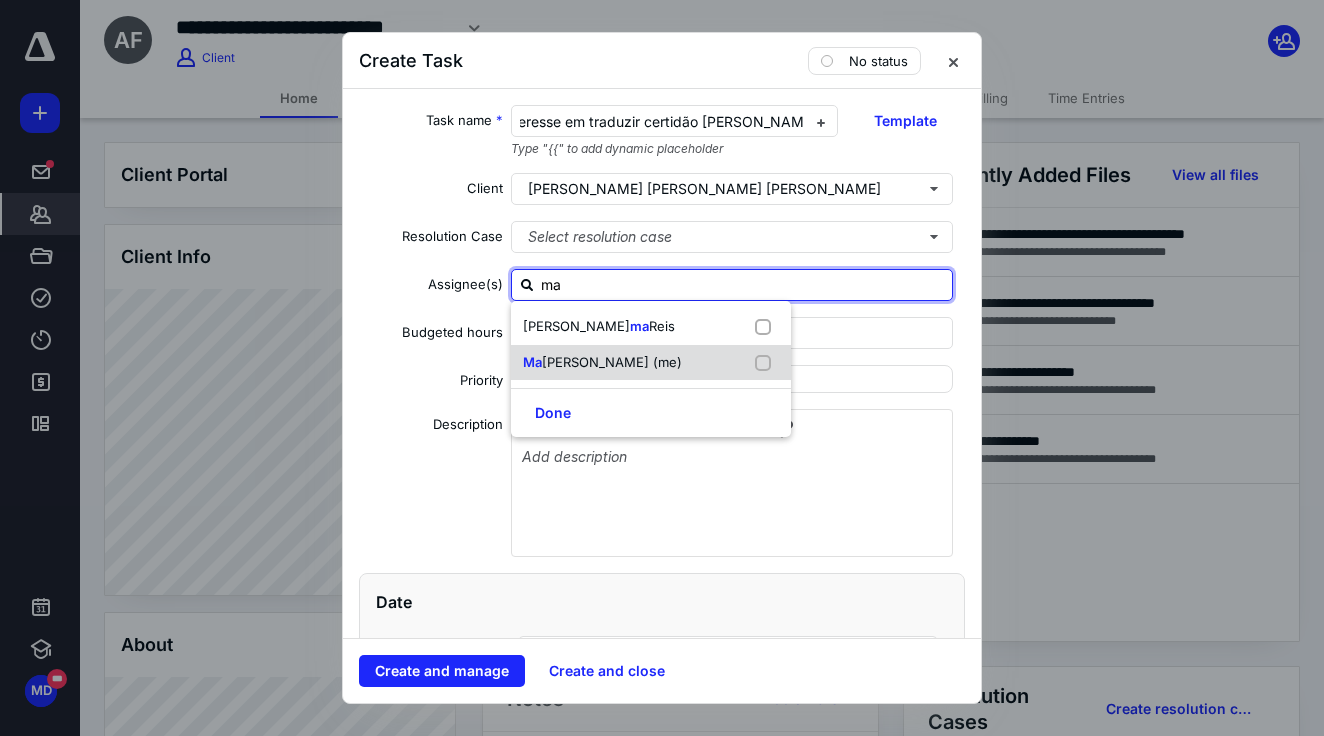 click on "[PERSON_NAME] (me)" at bounding box center [602, 363] 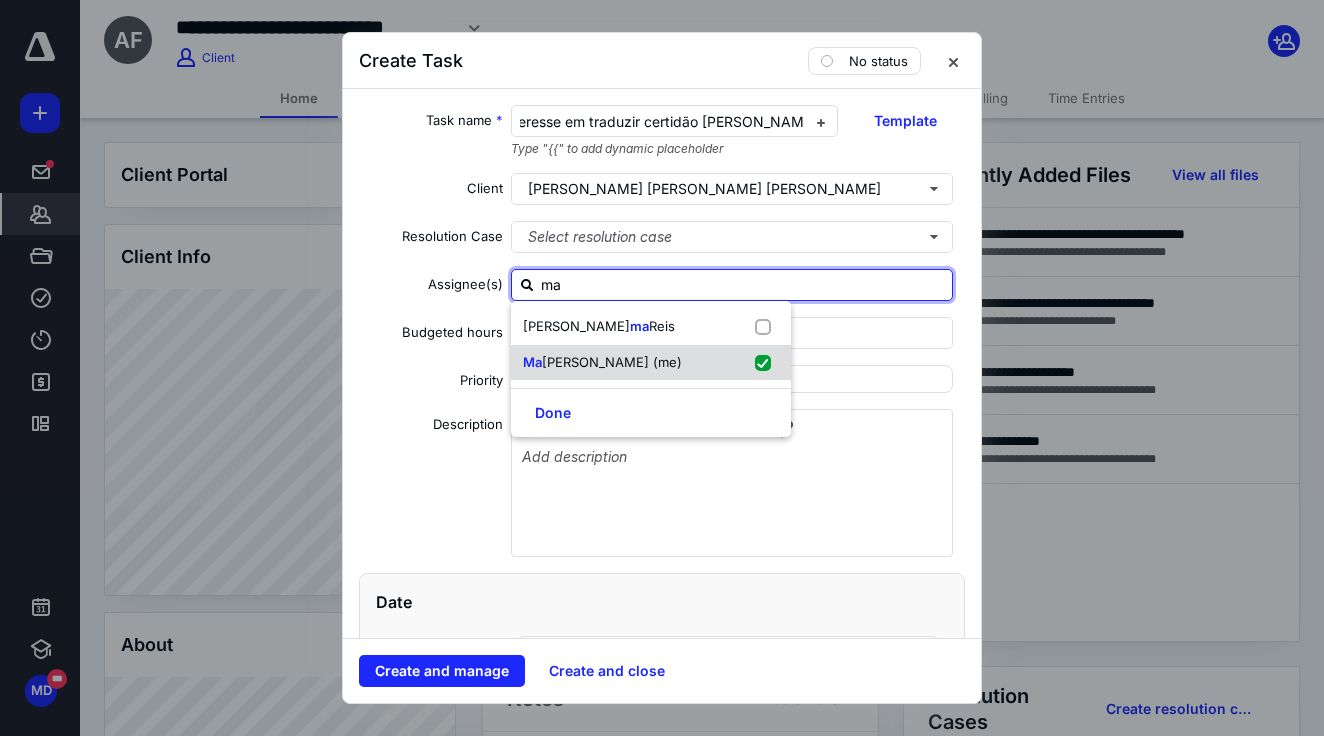 checkbox on "true" 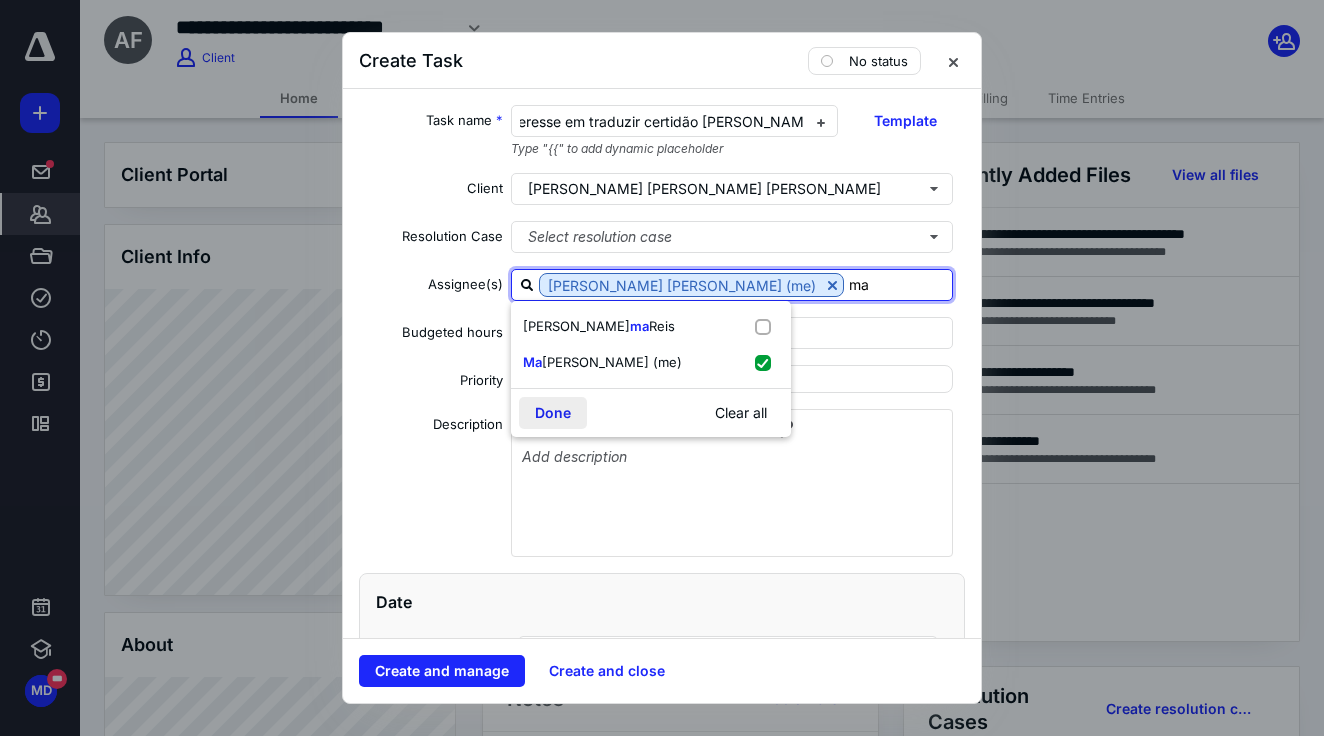 type on "ma" 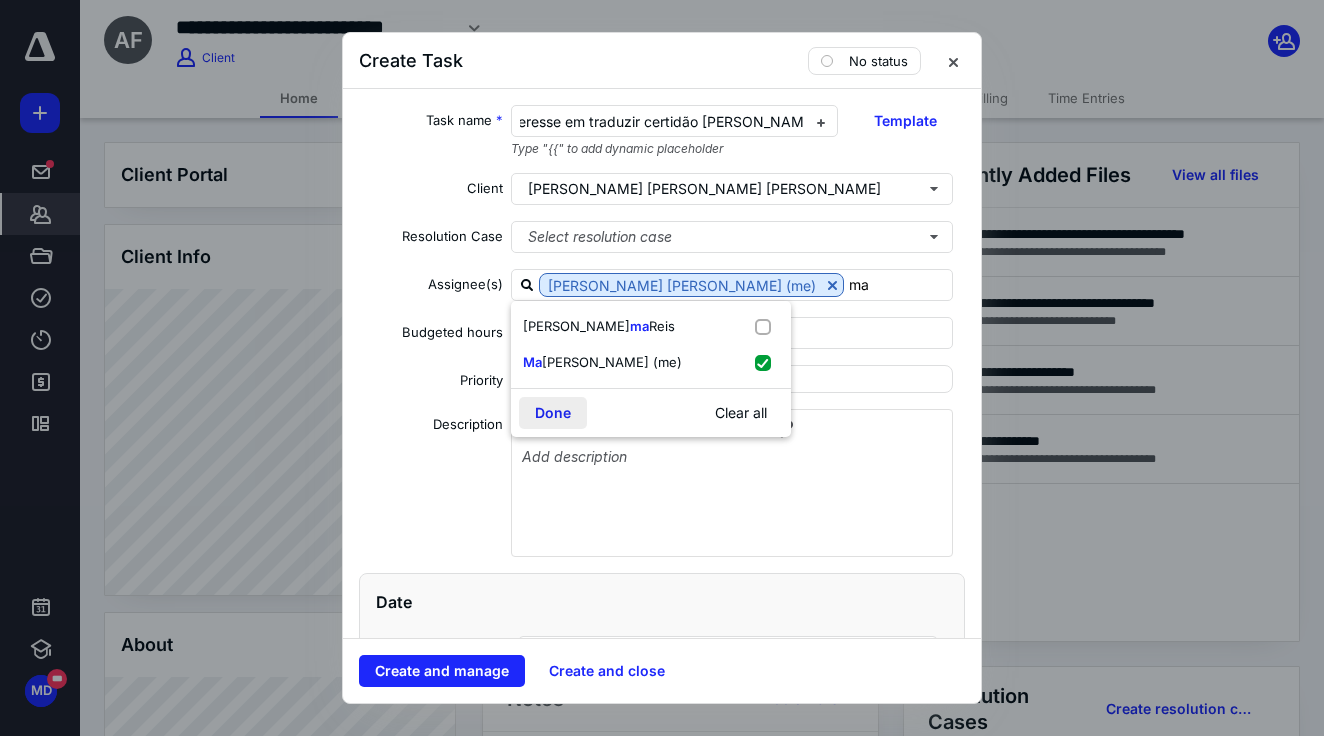 click on "Done" at bounding box center [553, 413] 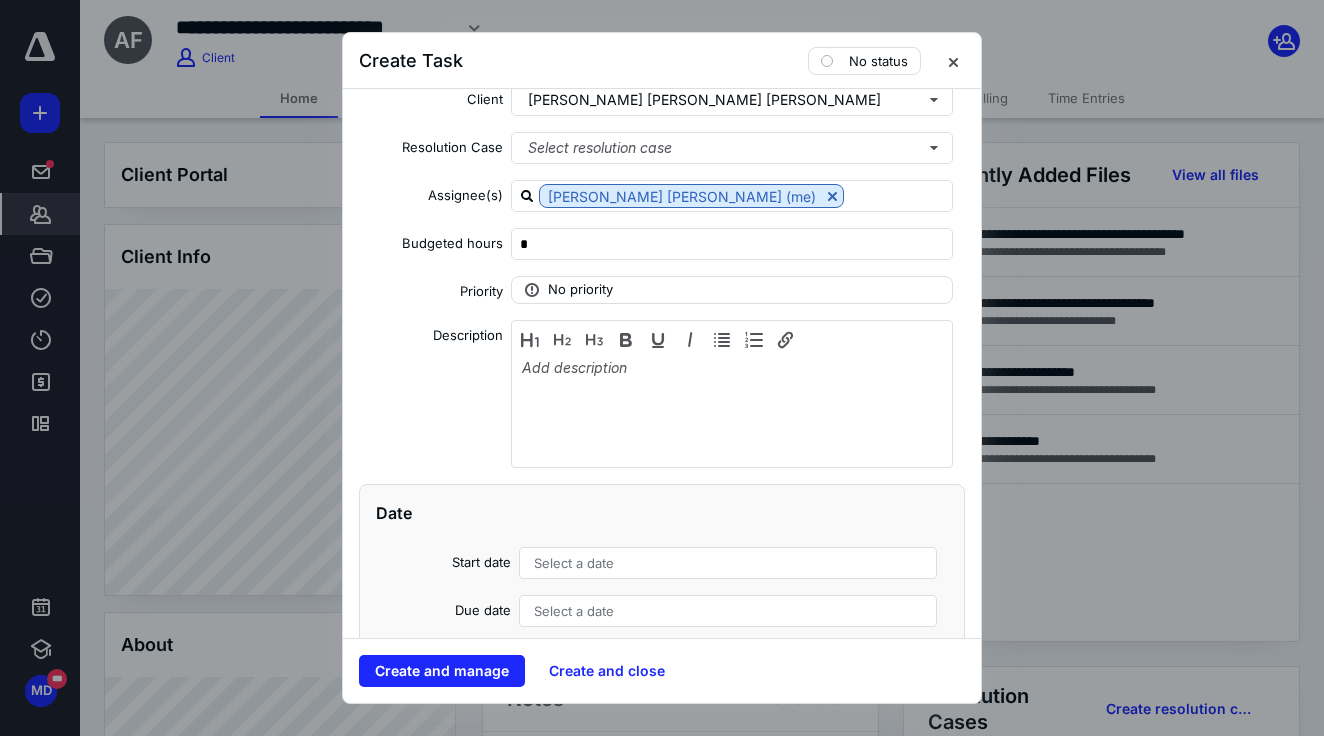 scroll, scrollTop: 163, scrollLeft: 0, axis: vertical 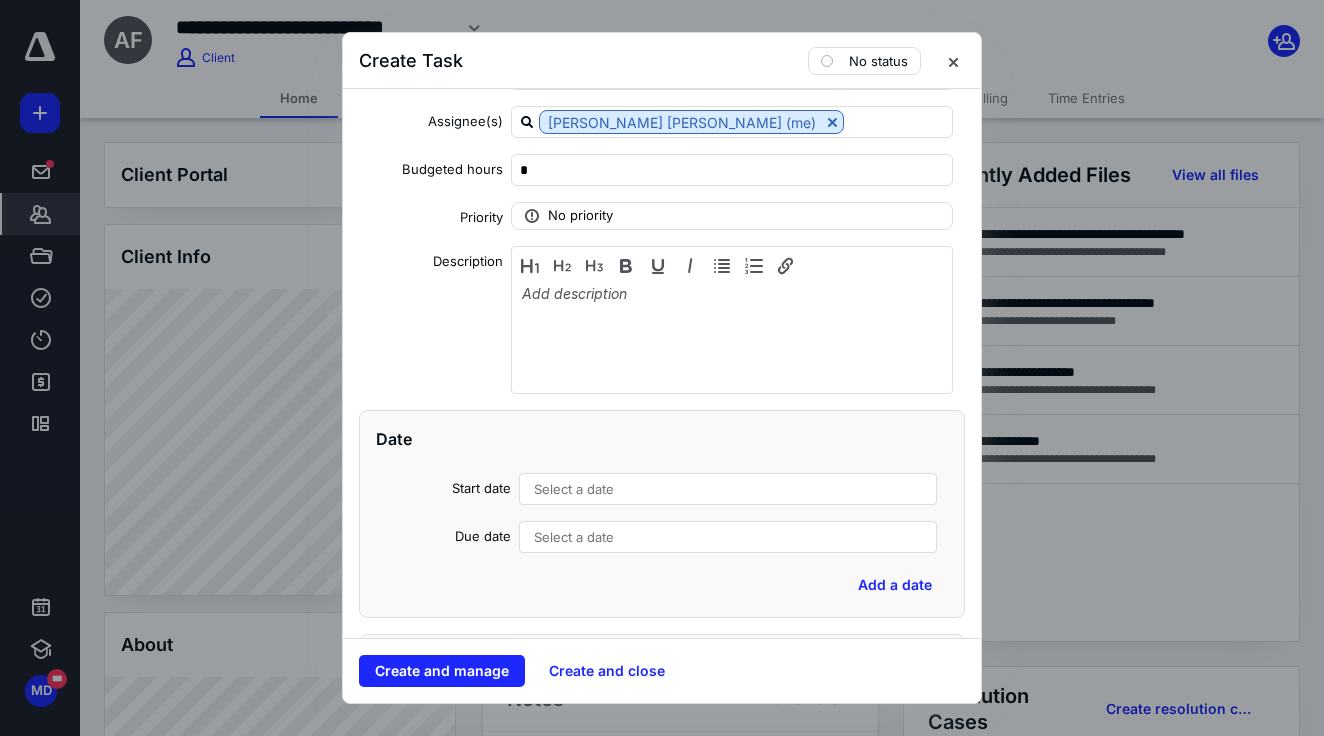 click on "Select a date" at bounding box center (574, 489) 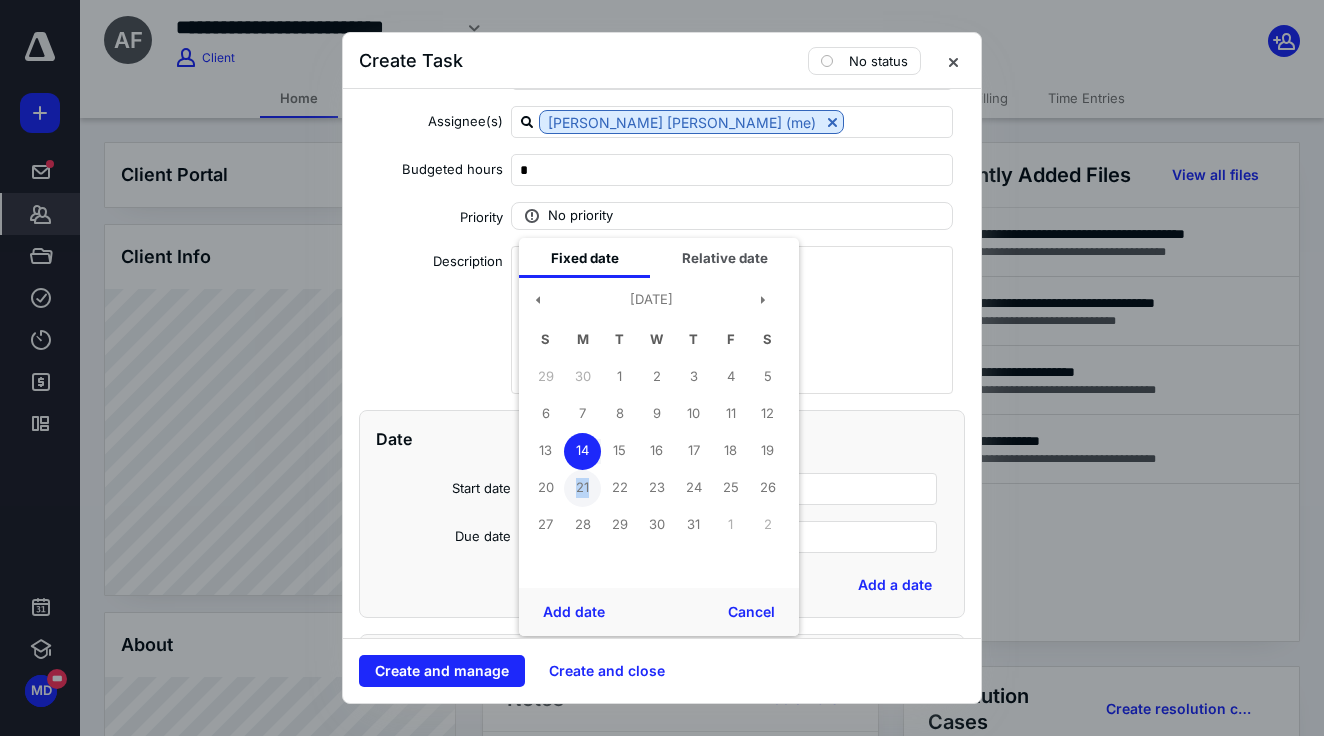 click on "21" at bounding box center (582, 488) 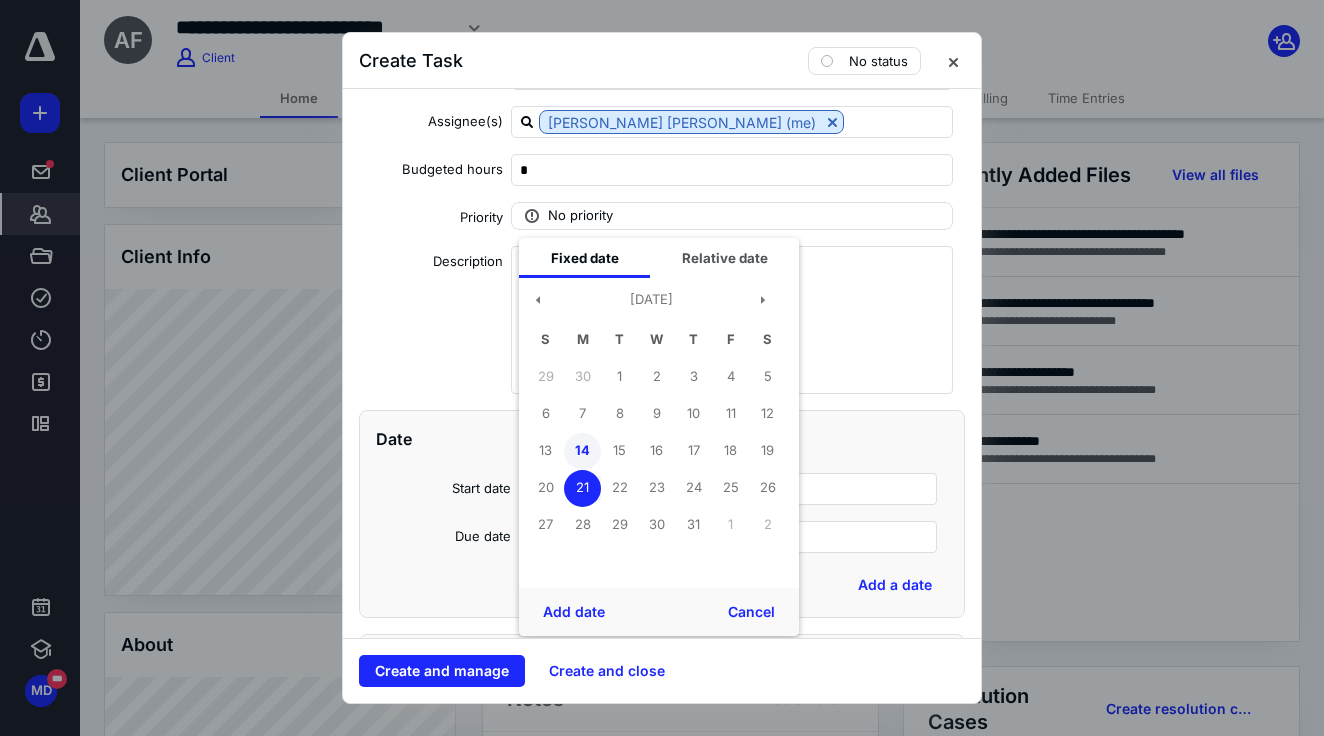click on "14" at bounding box center [582, 451] 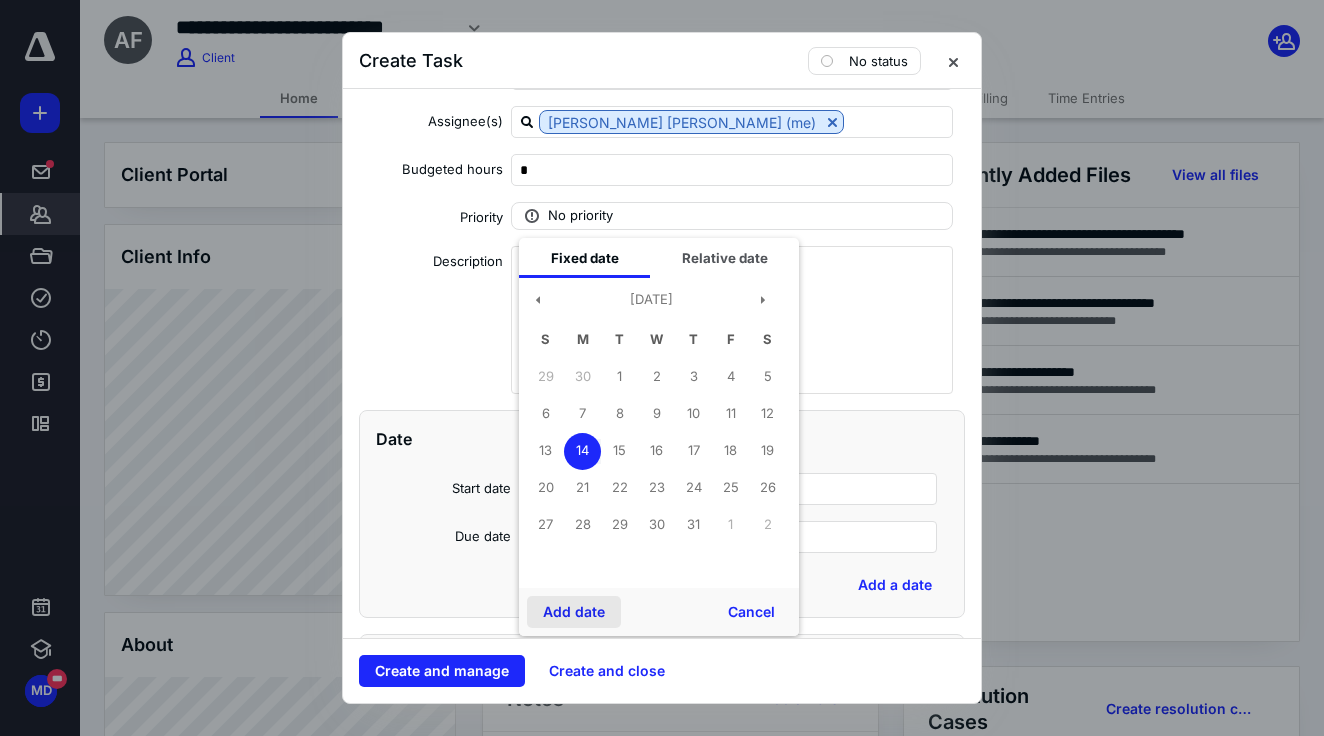 click on "Add date" at bounding box center [574, 612] 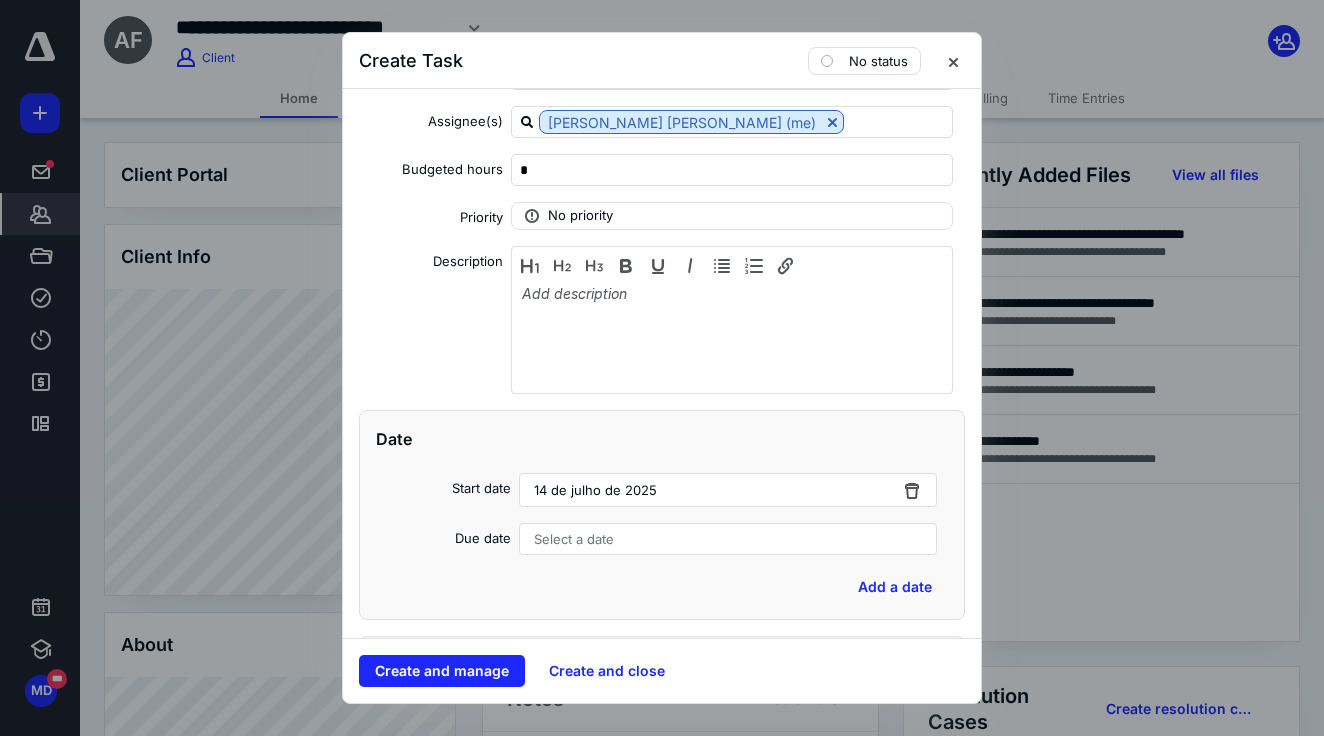 click on "Select a date" at bounding box center (728, 539) 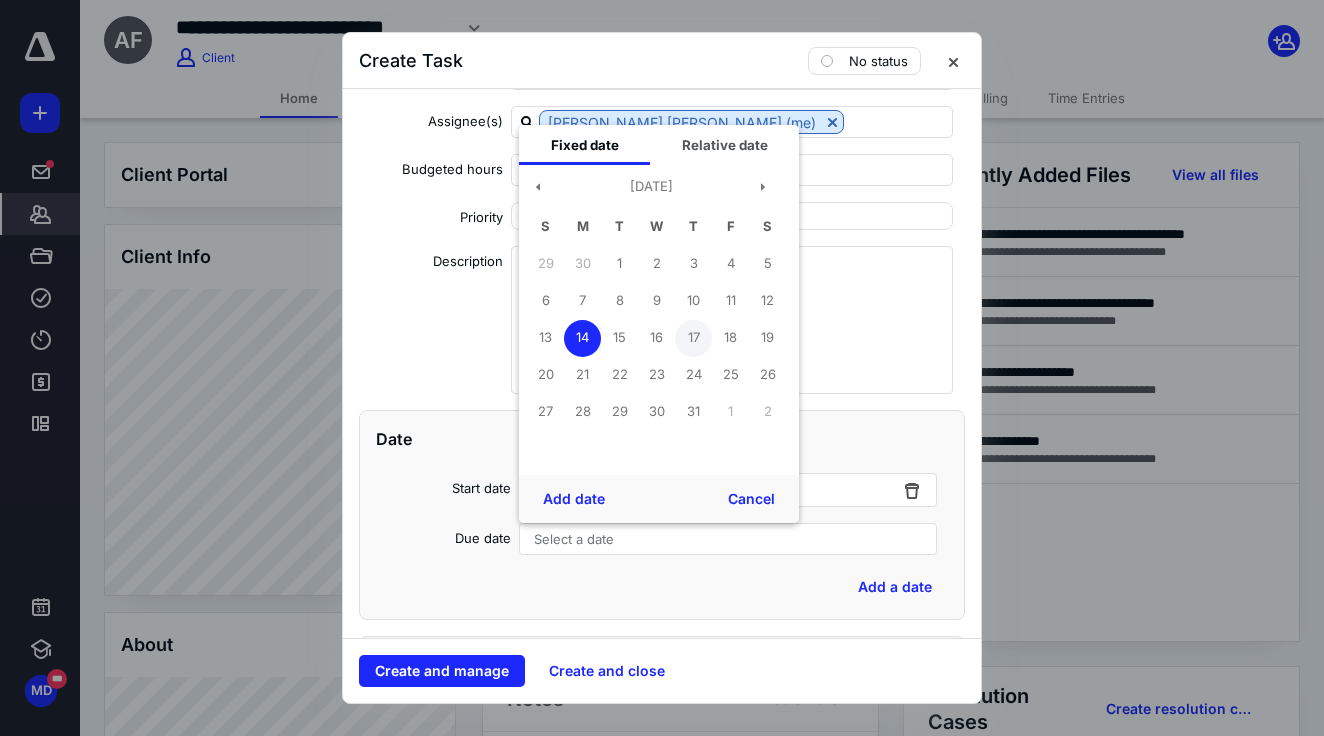 click on "17" at bounding box center (693, 338) 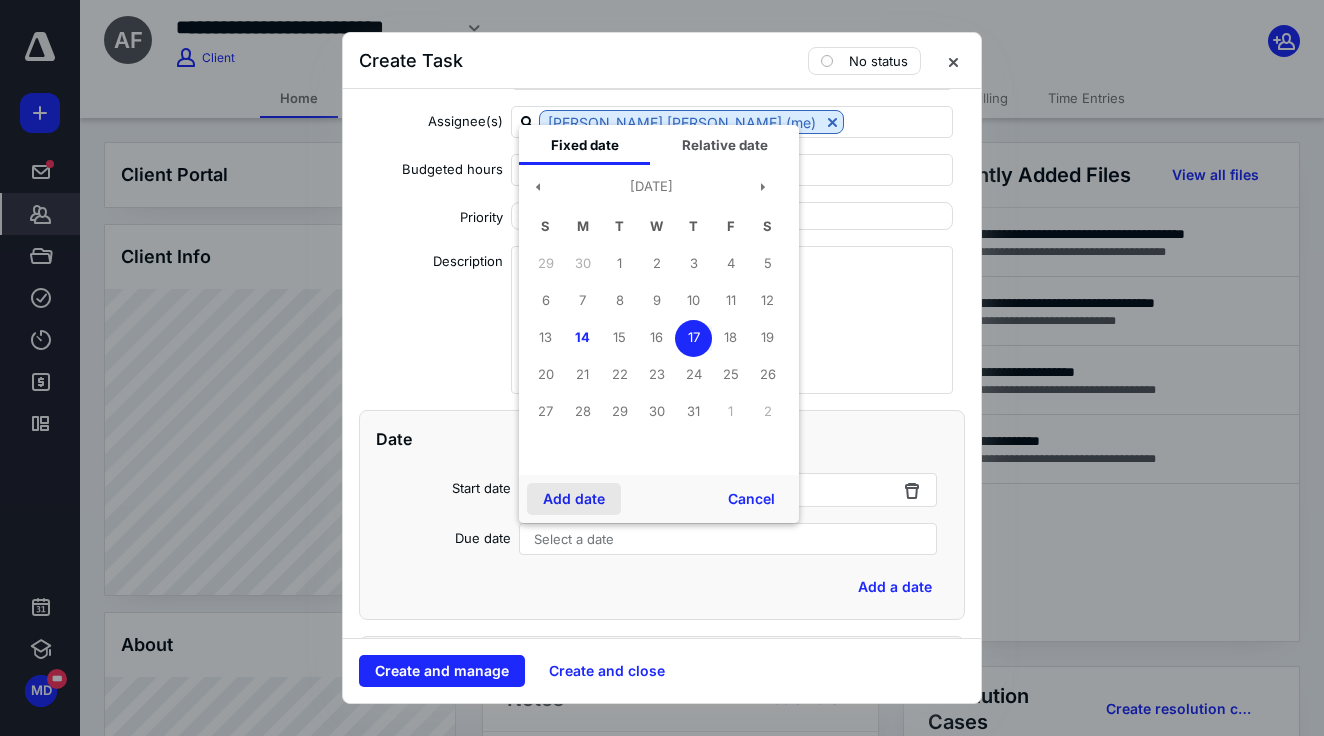 click on "Add date" at bounding box center [574, 499] 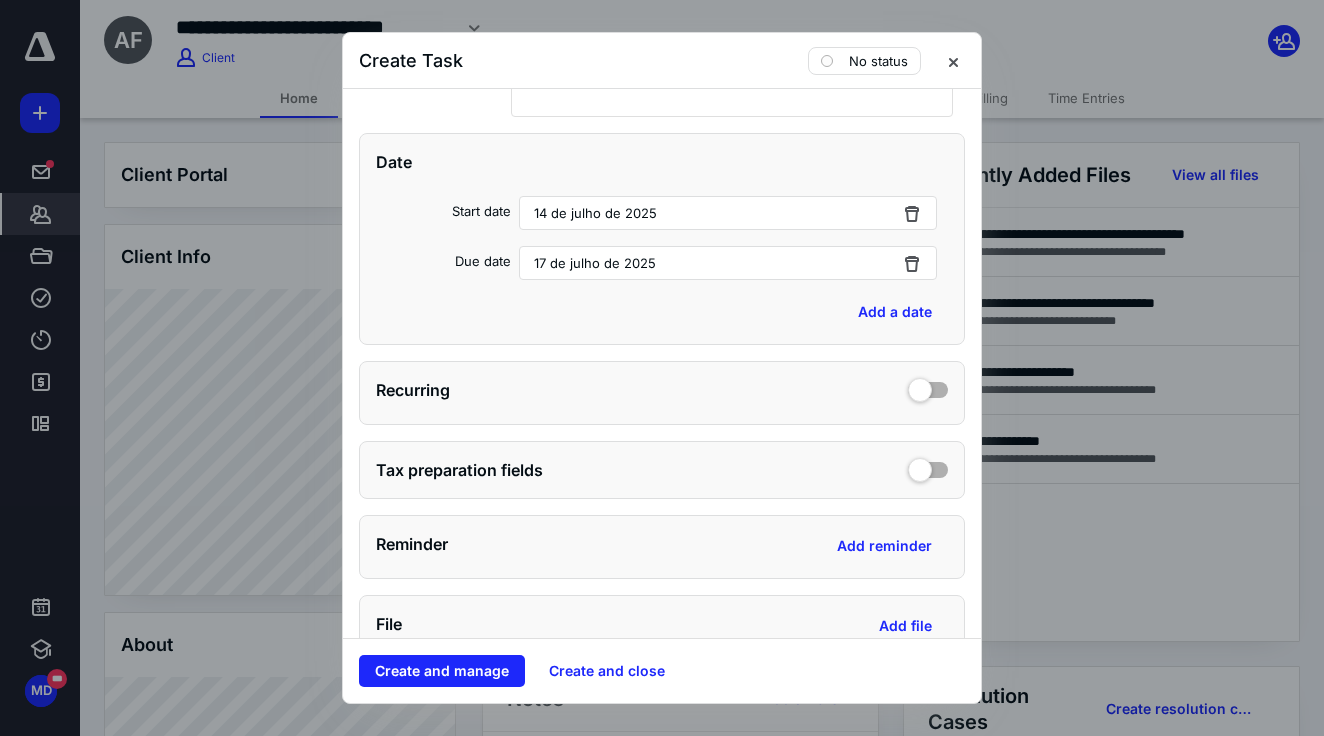 scroll, scrollTop: 562, scrollLeft: 0, axis: vertical 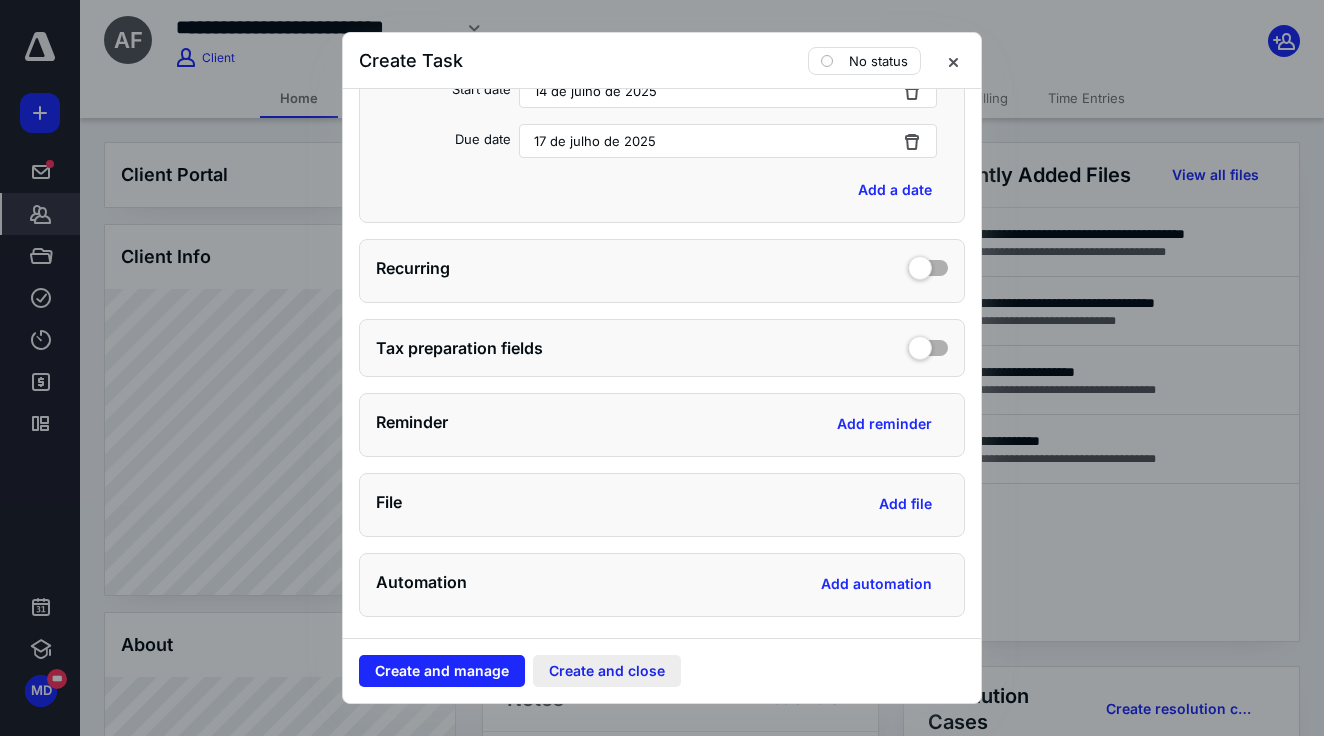 click on "Create and close" at bounding box center (607, 671) 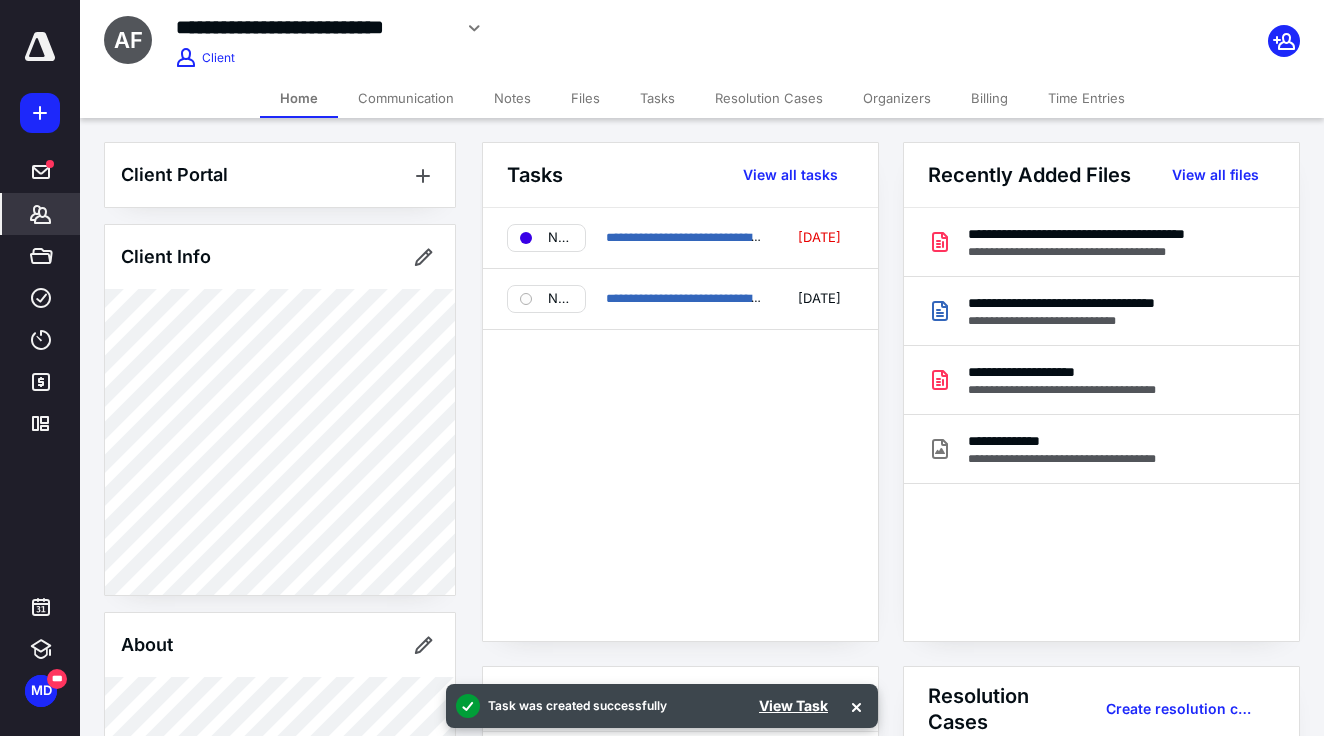 click at bounding box center [40, 47] 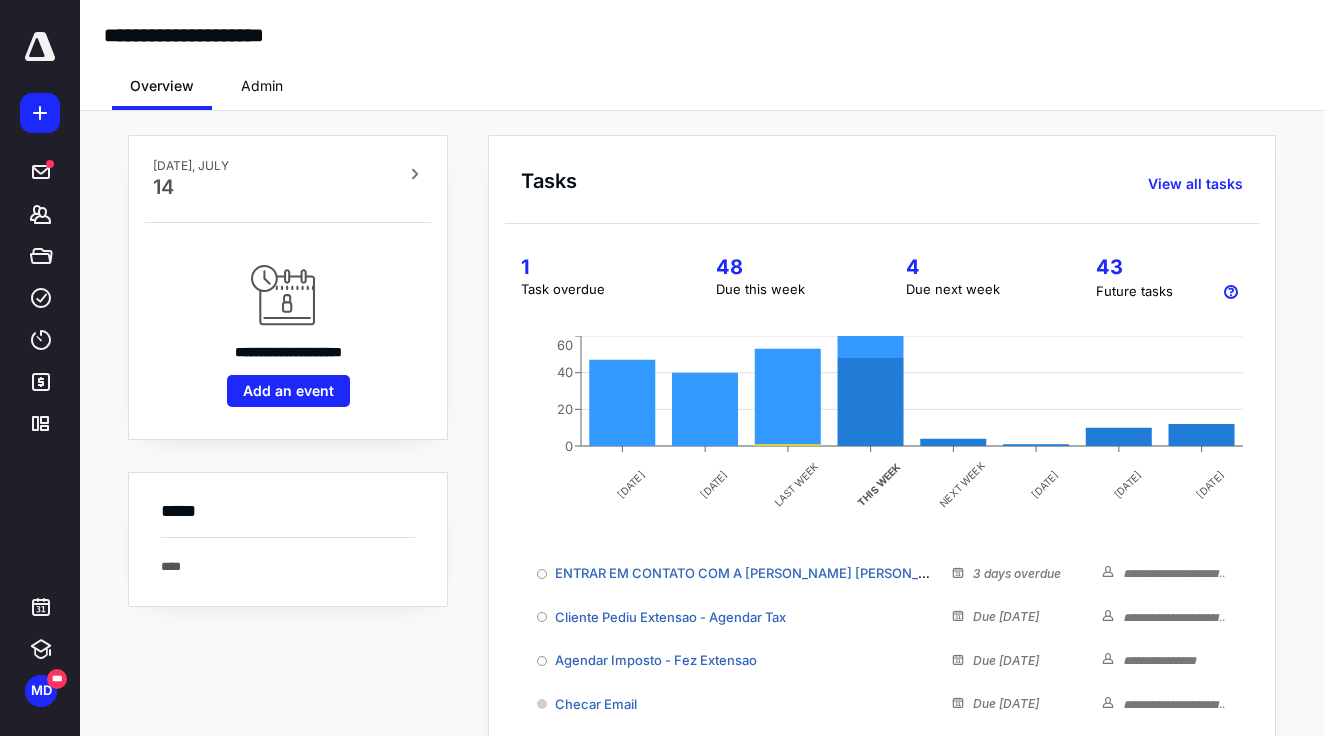 click at bounding box center (40, 47) 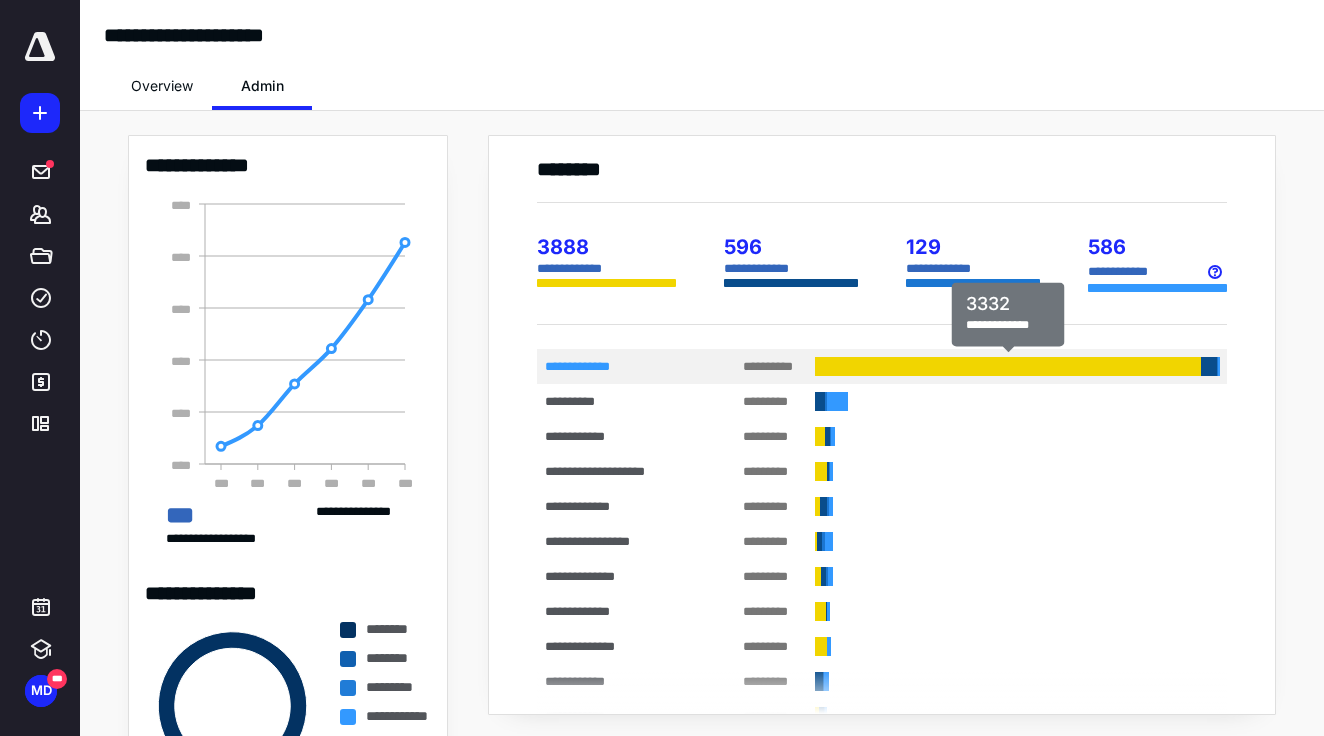 click at bounding box center [1008, 366] 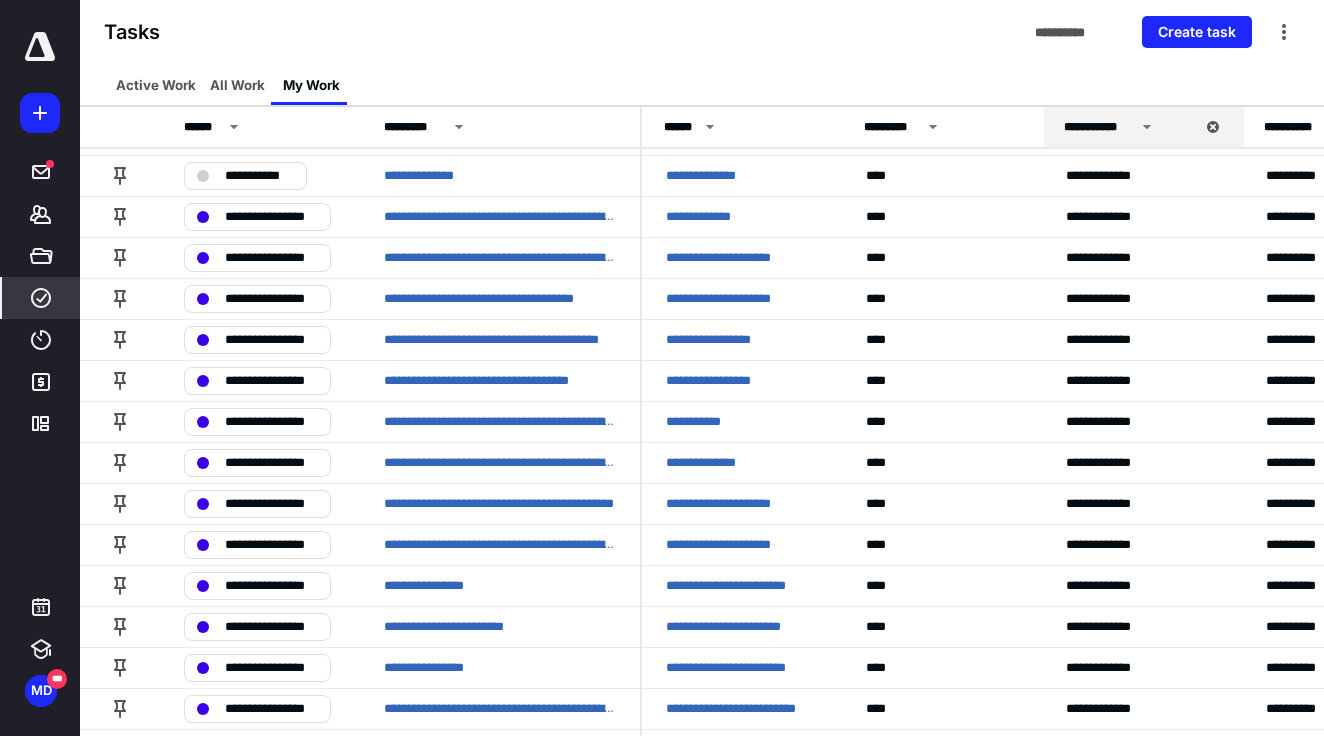 scroll, scrollTop: 2647, scrollLeft: 0, axis: vertical 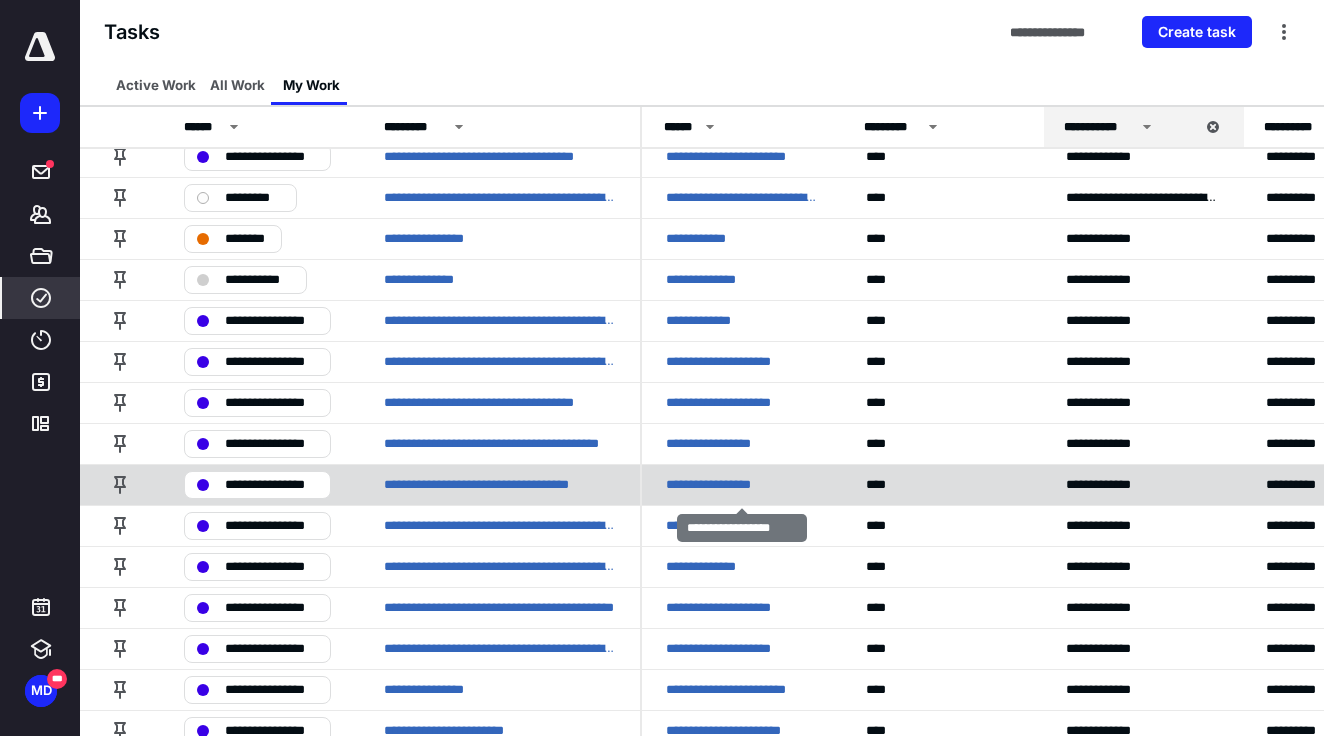 click on "**********" at bounding box center [725, 484] 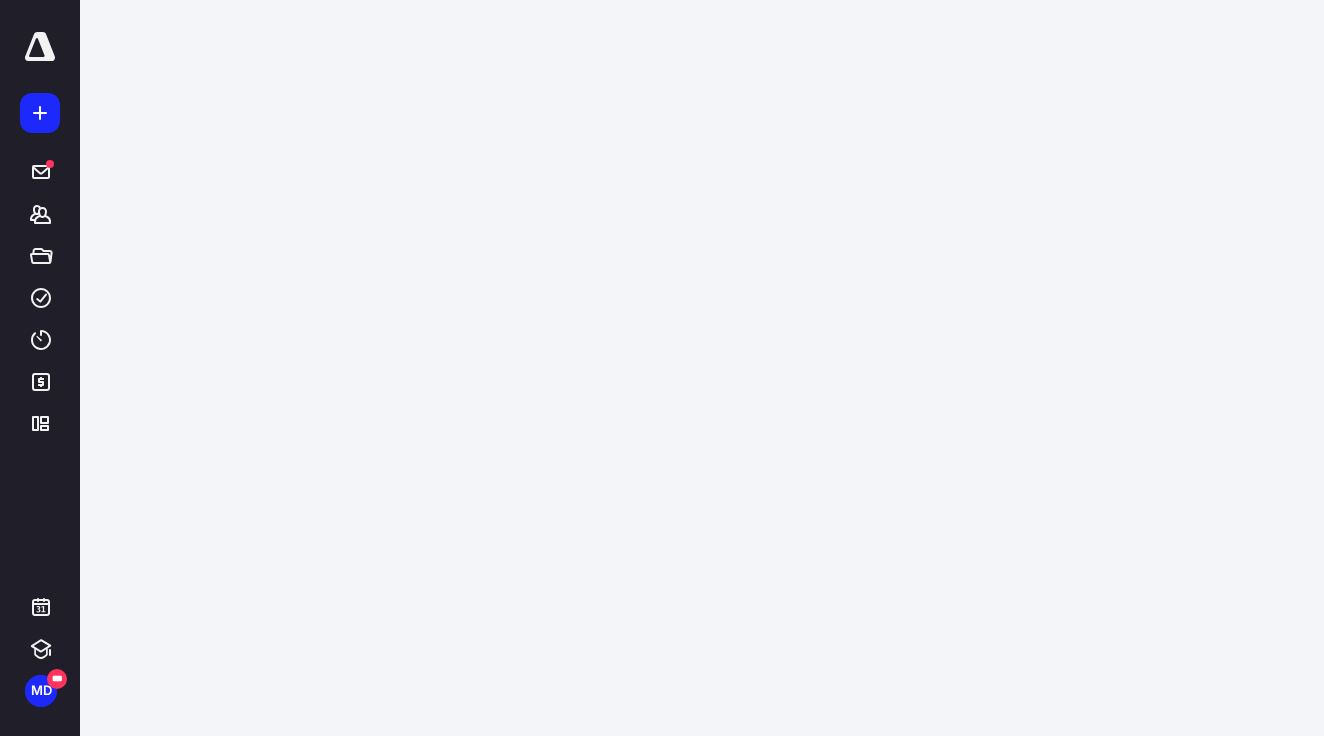 scroll, scrollTop: 0, scrollLeft: 0, axis: both 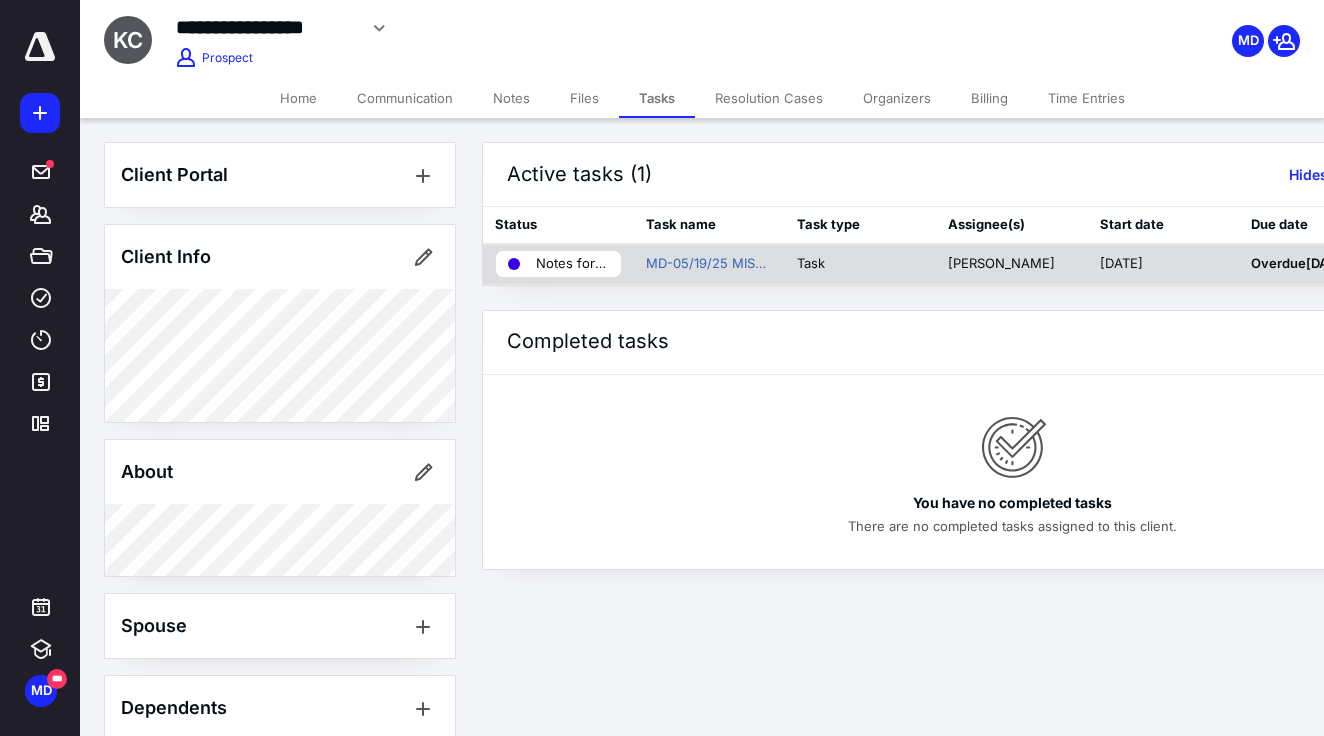 click on "Notes for Talita" at bounding box center (572, 264) 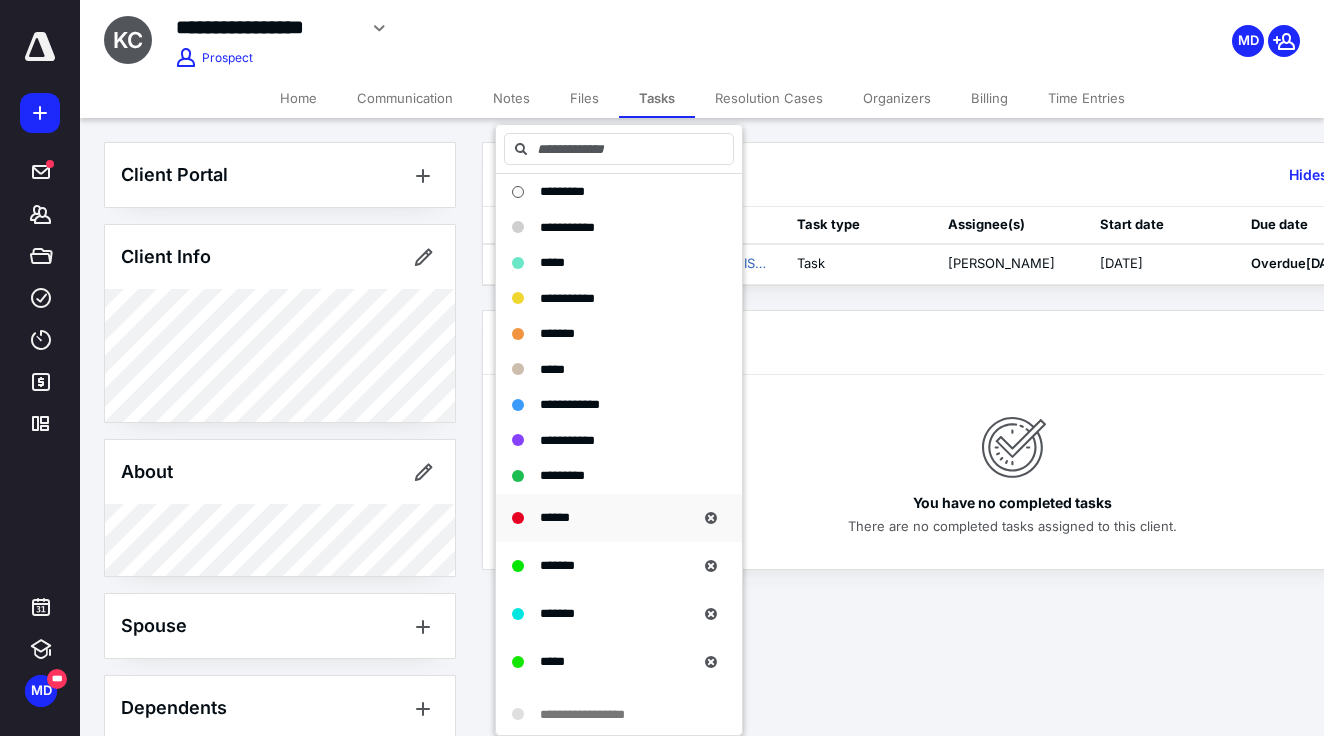 click on "******" at bounding box center (619, 518) 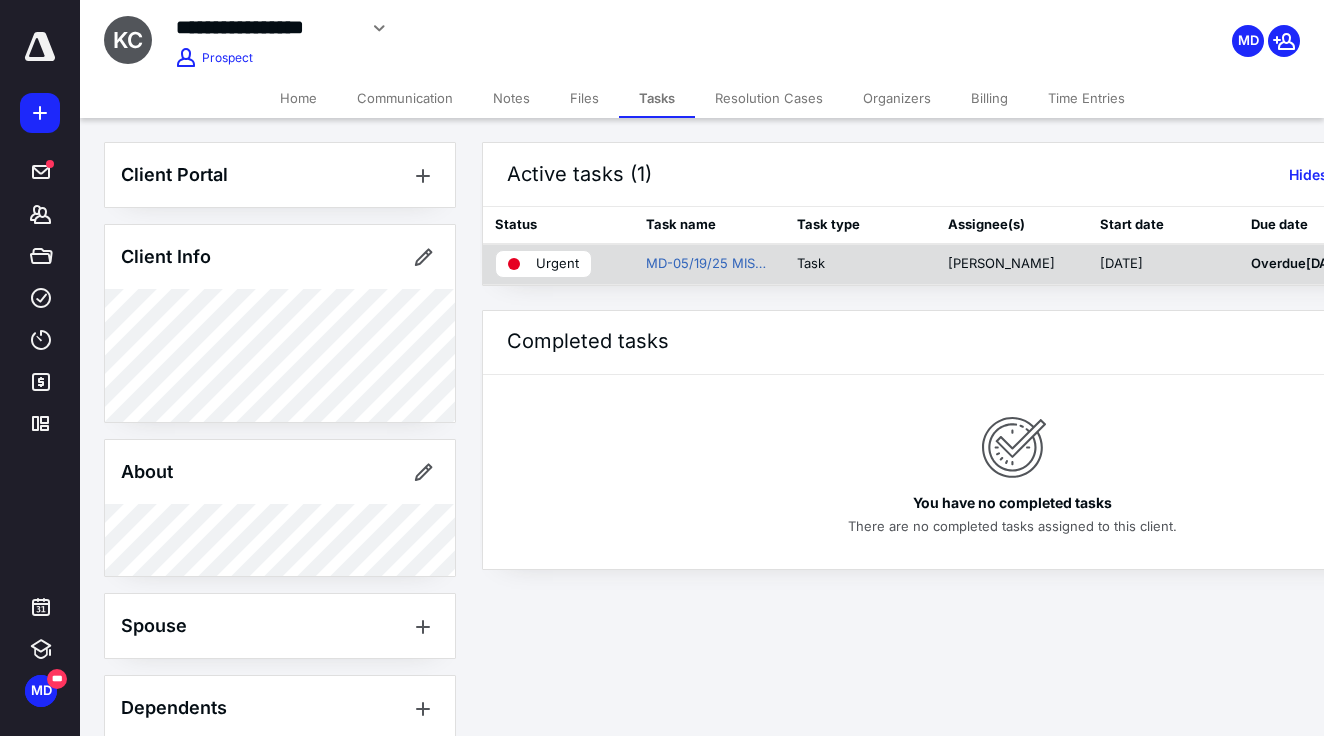 click on "Urgent" at bounding box center (557, 264) 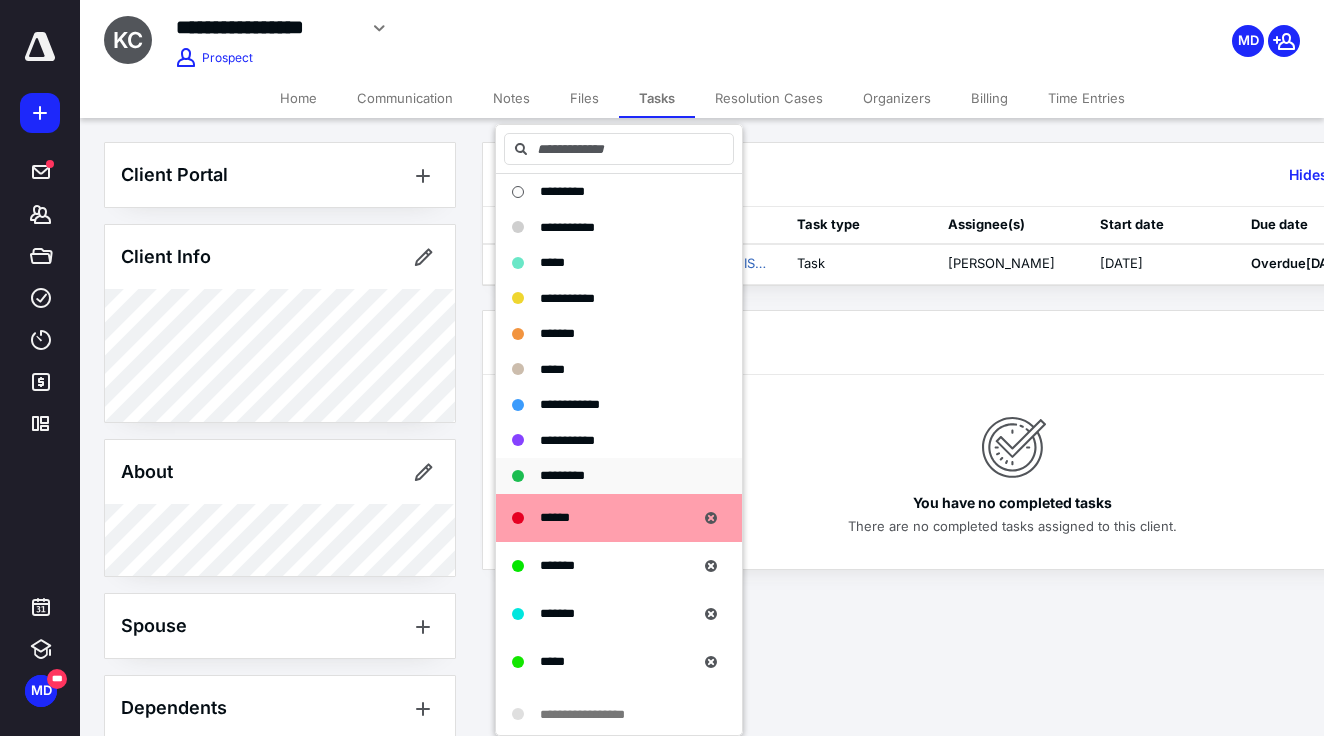 click on "*********" at bounding box center [562, 475] 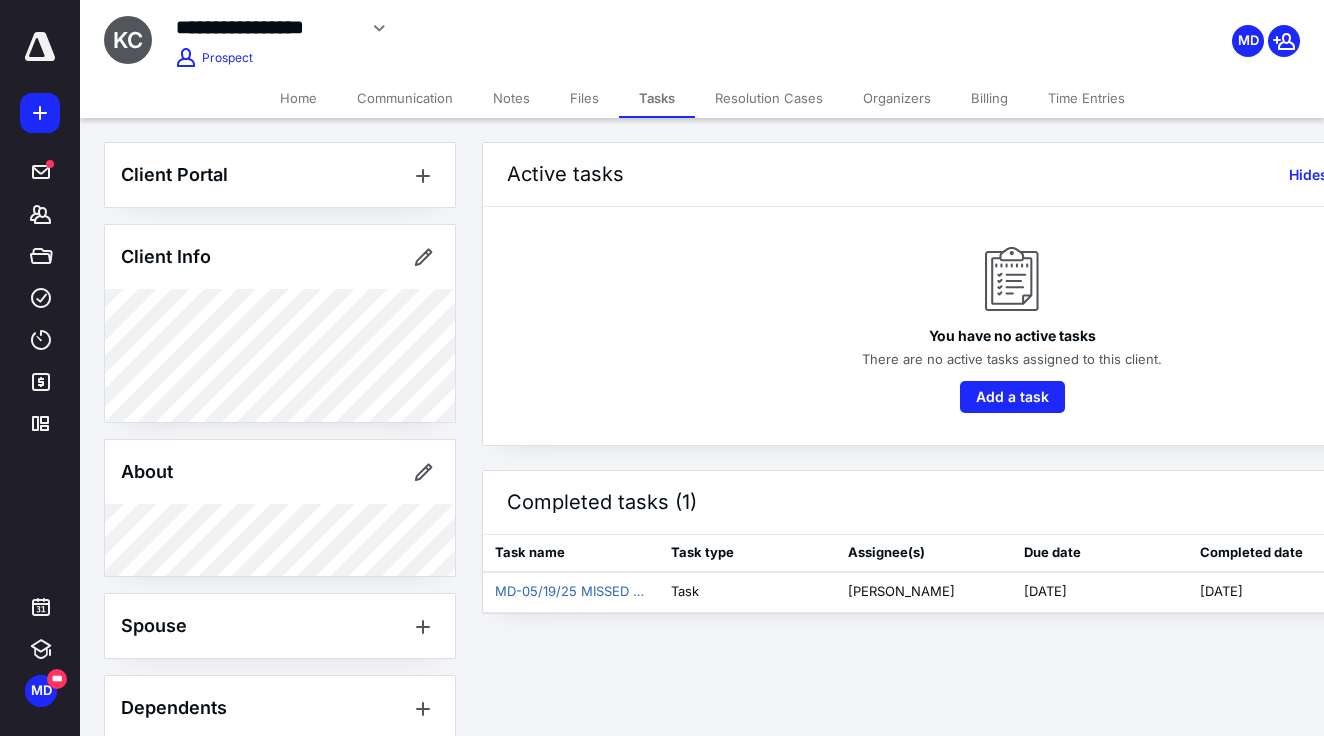 click on "Notes" at bounding box center (511, 98) 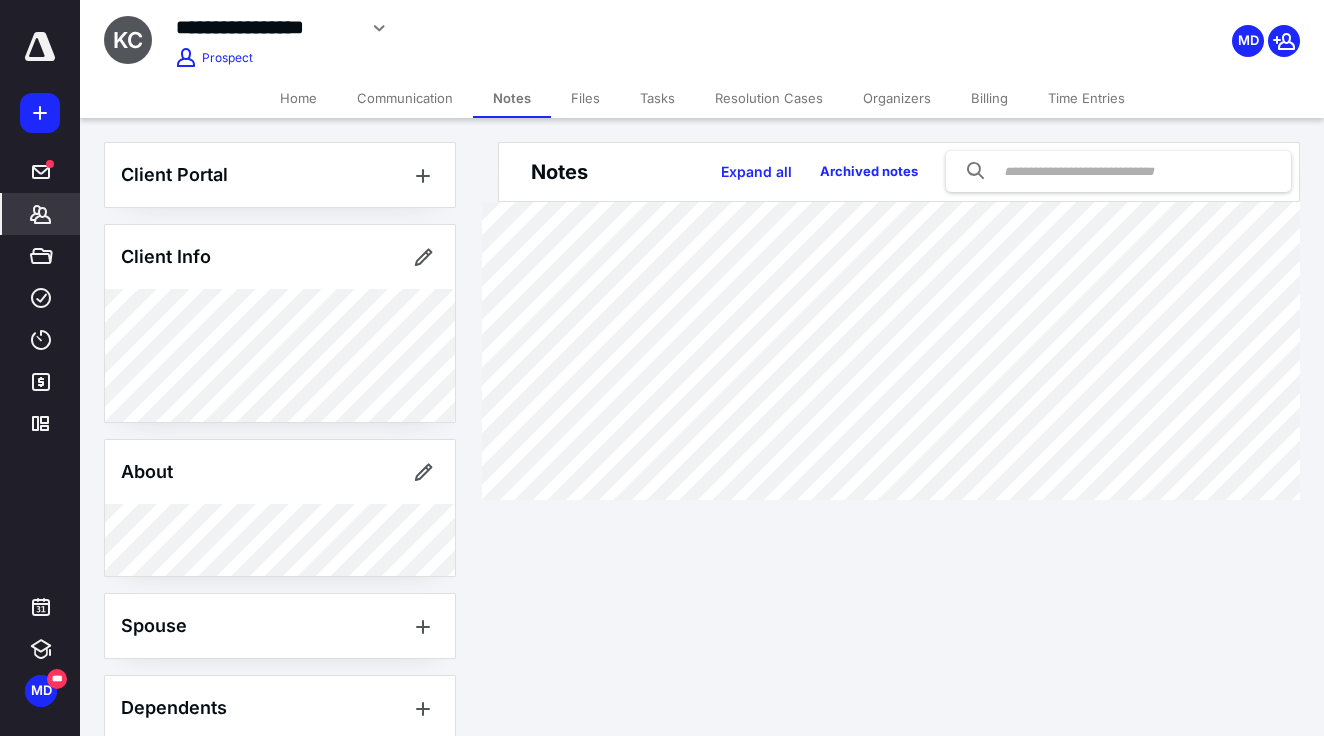 scroll, scrollTop: 0, scrollLeft: 0, axis: both 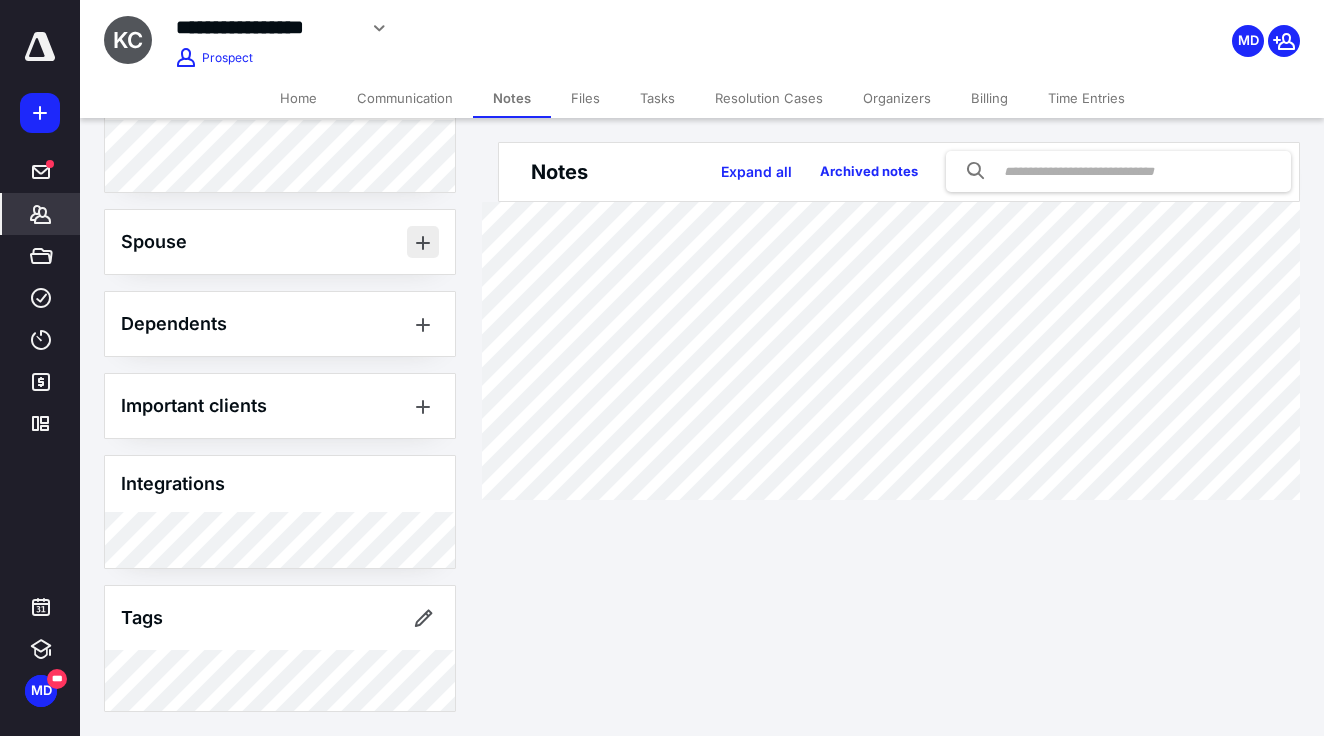 click at bounding box center (423, 242) 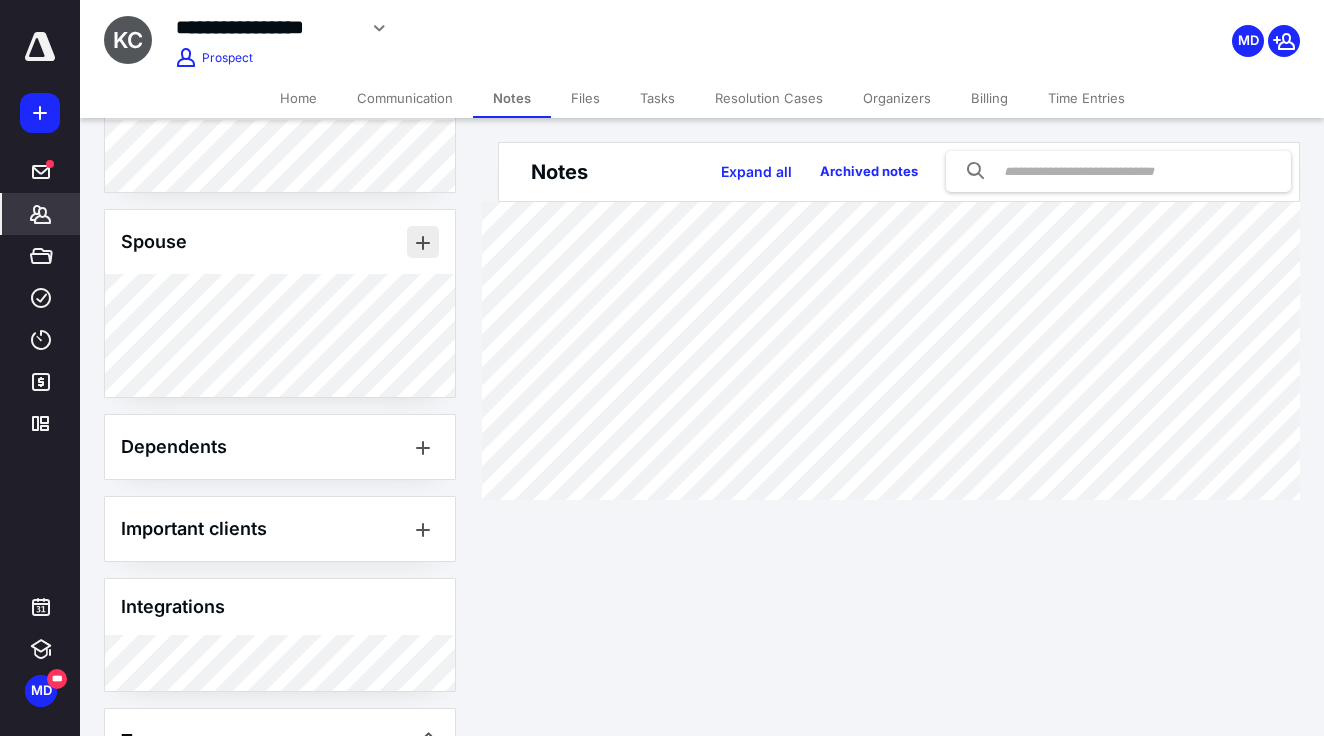 click at bounding box center [423, 242] 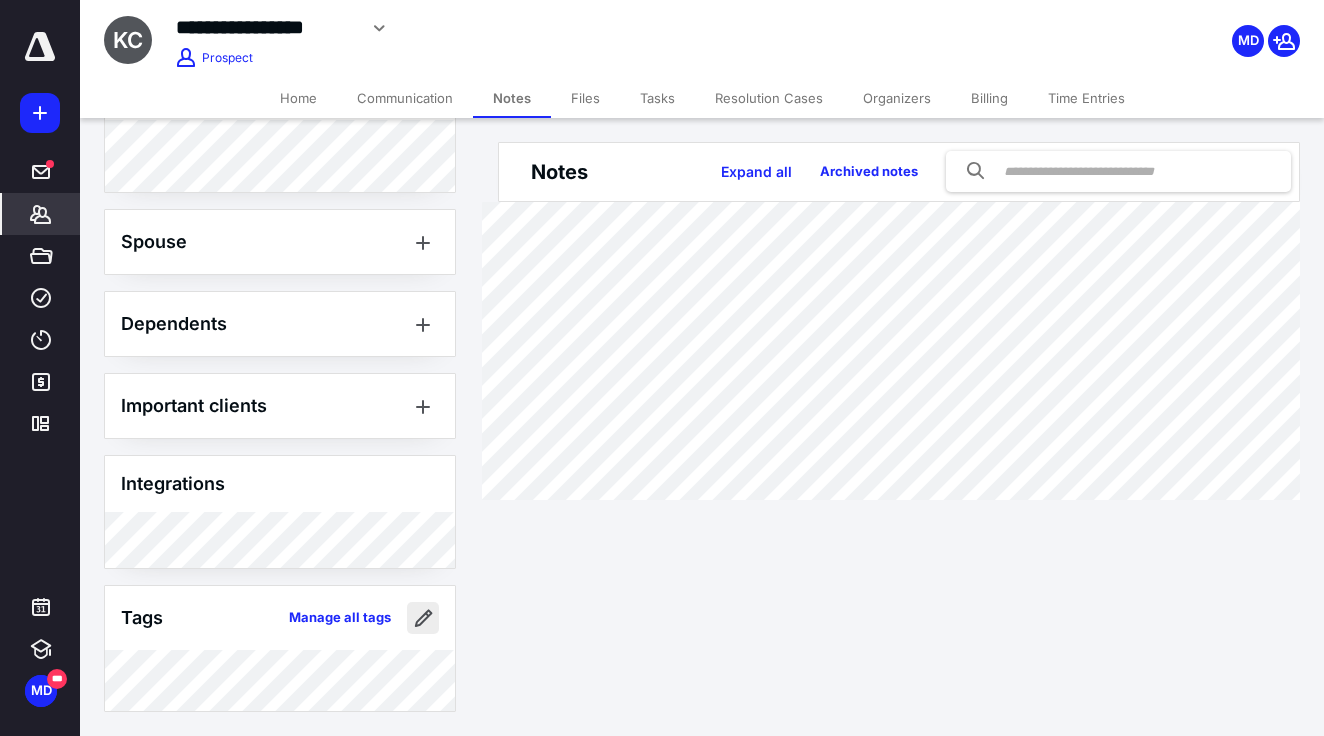 click at bounding box center [423, 618] 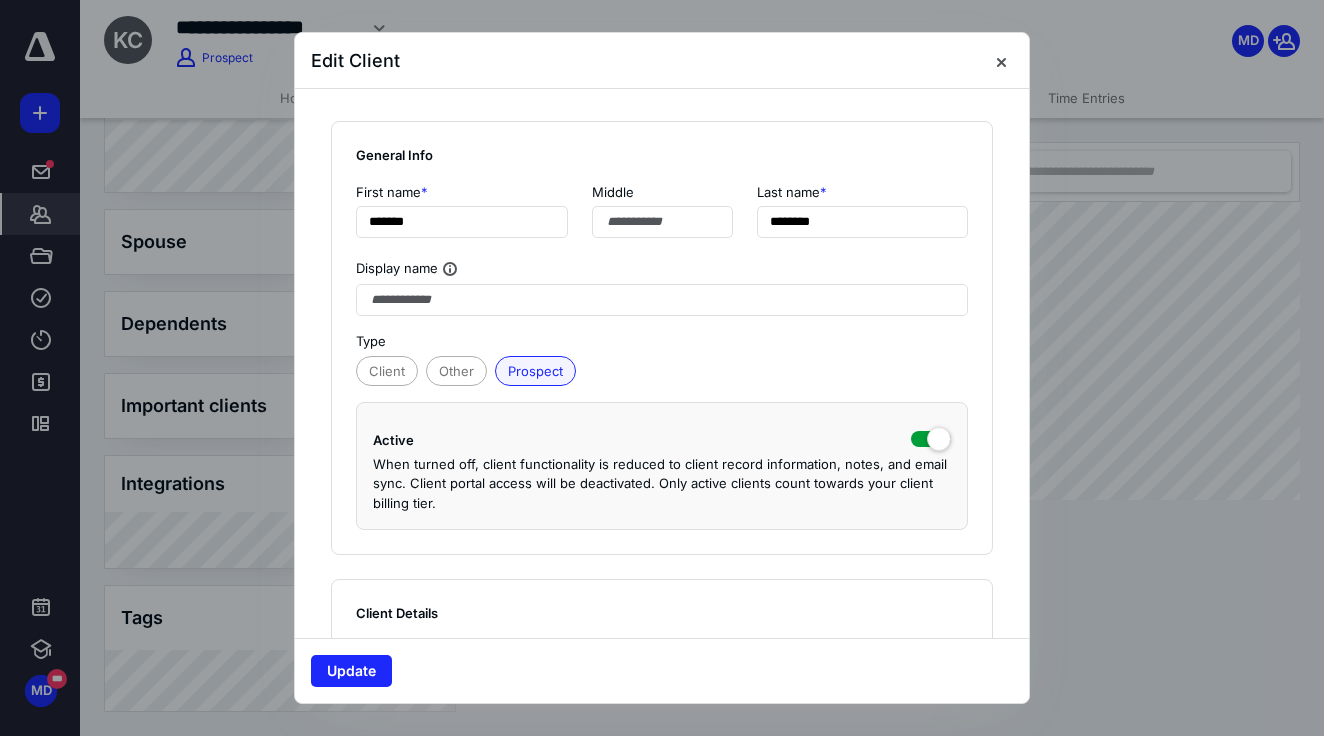 click at bounding box center [931, 437] 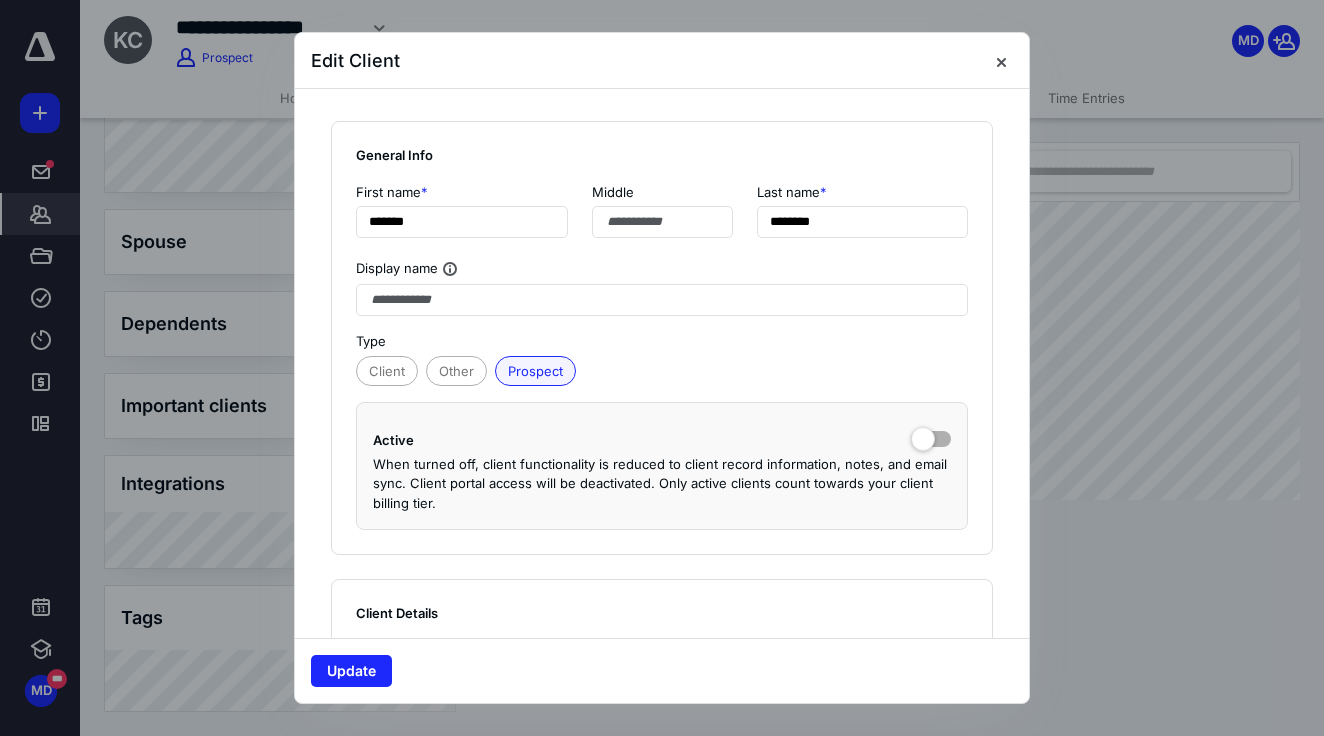 checkbox on "false" 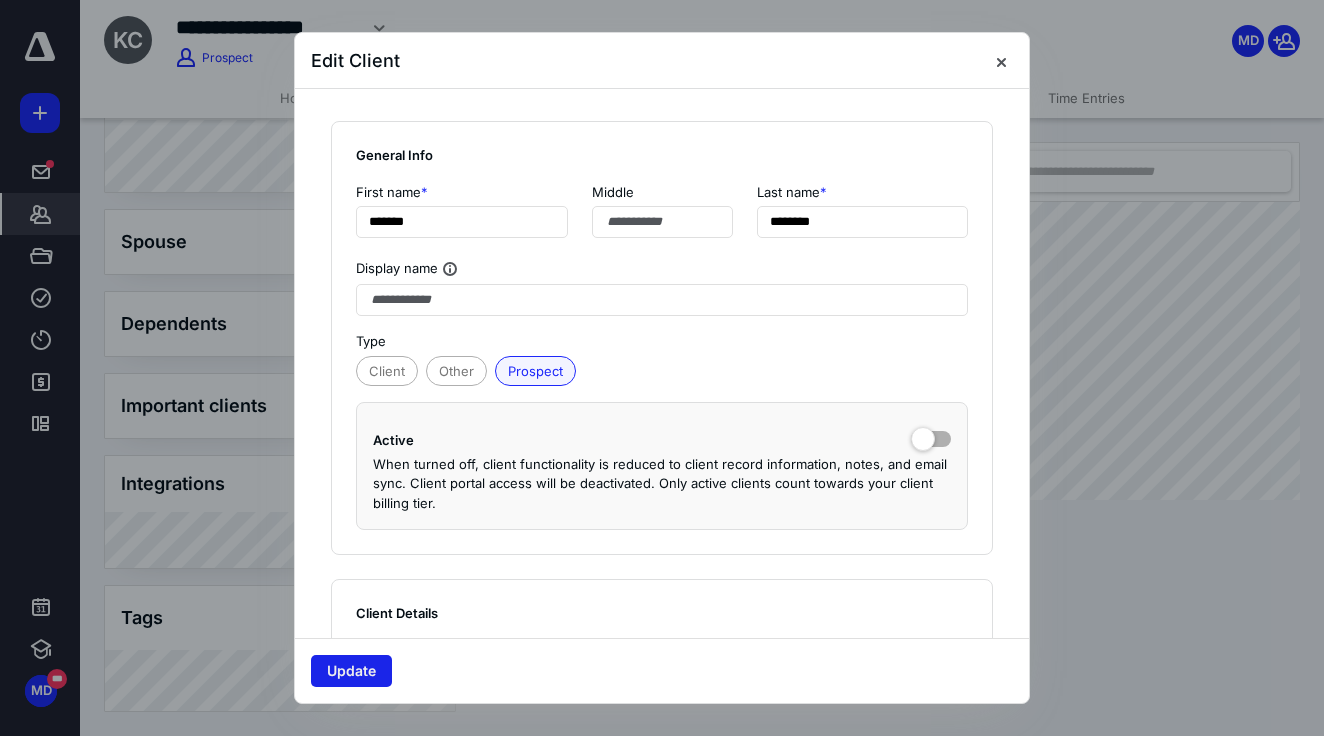 click on "Update" at bounding box center (351, 671) 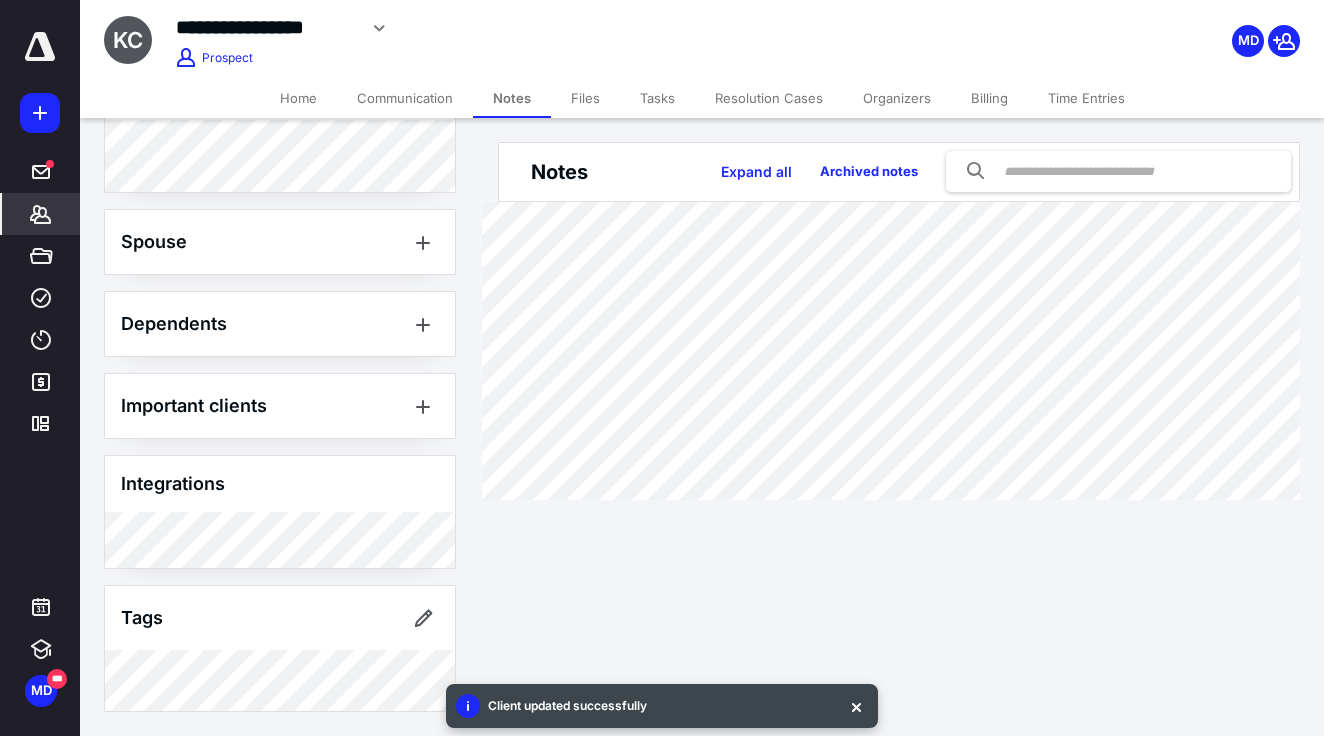 scroll, scrollTop: 302, scrollLeft: 0, axis: vertical 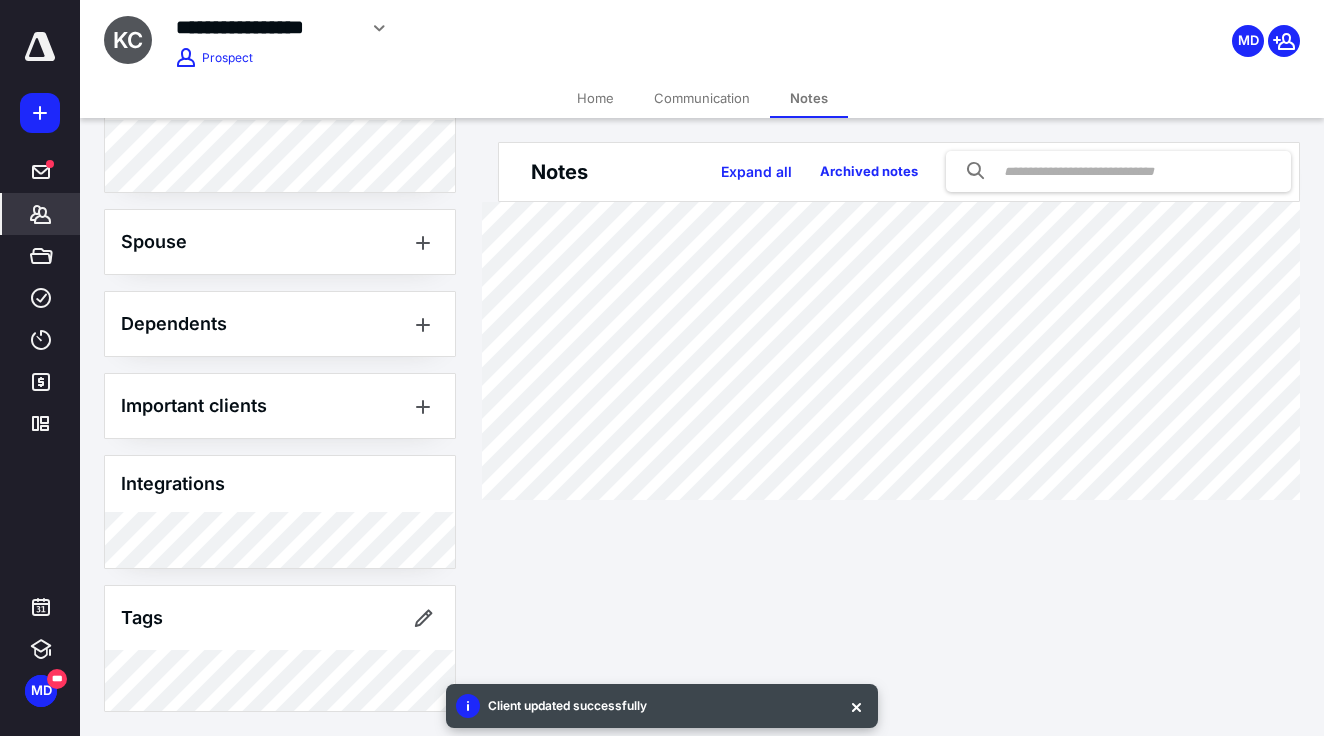click at bounding box center [40, 47] 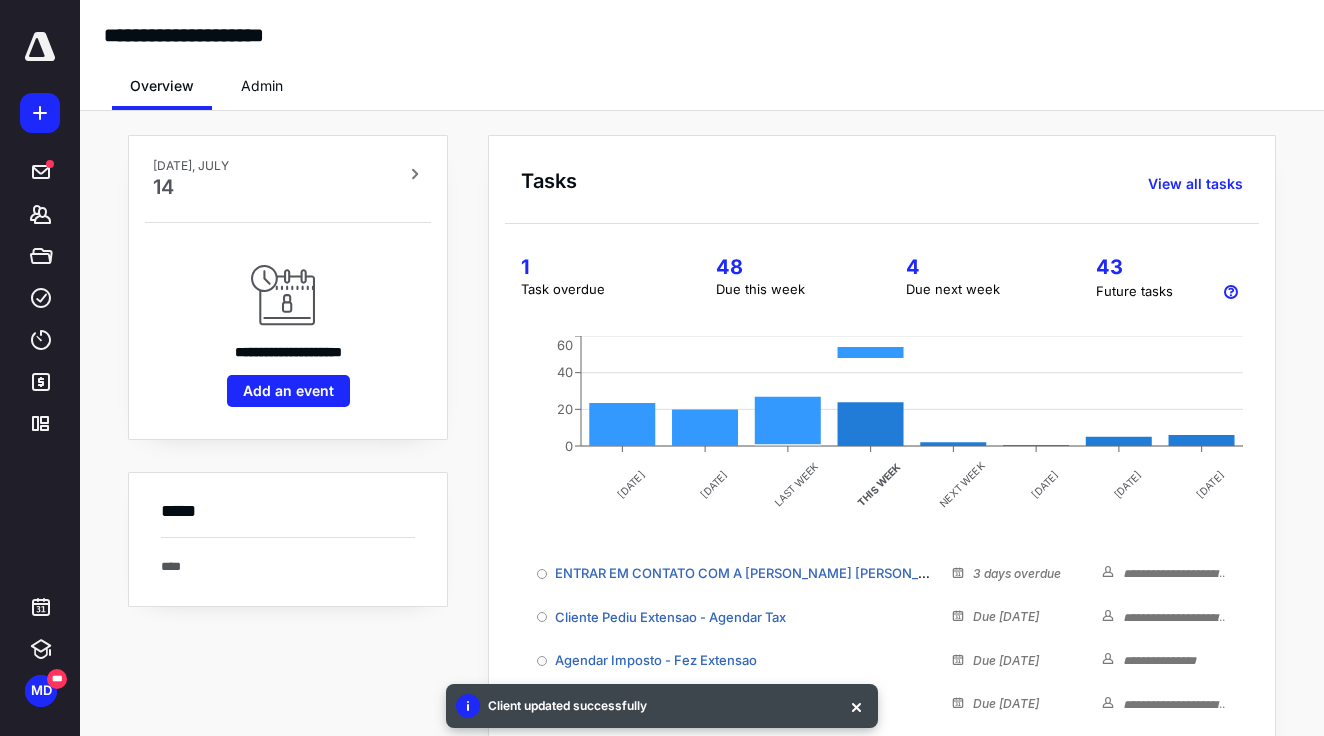 click on "Admin" at bounding box center [262, 86] 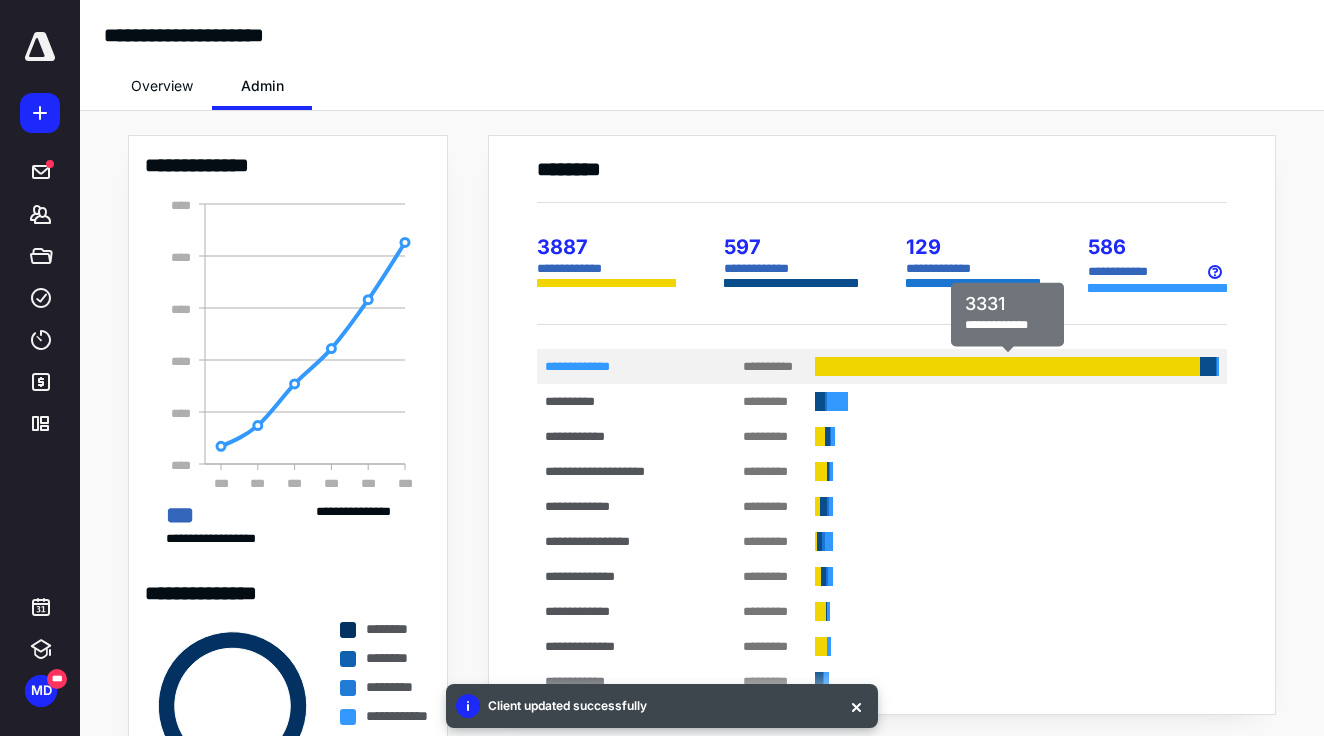 click at bounding box center (1007, 366) 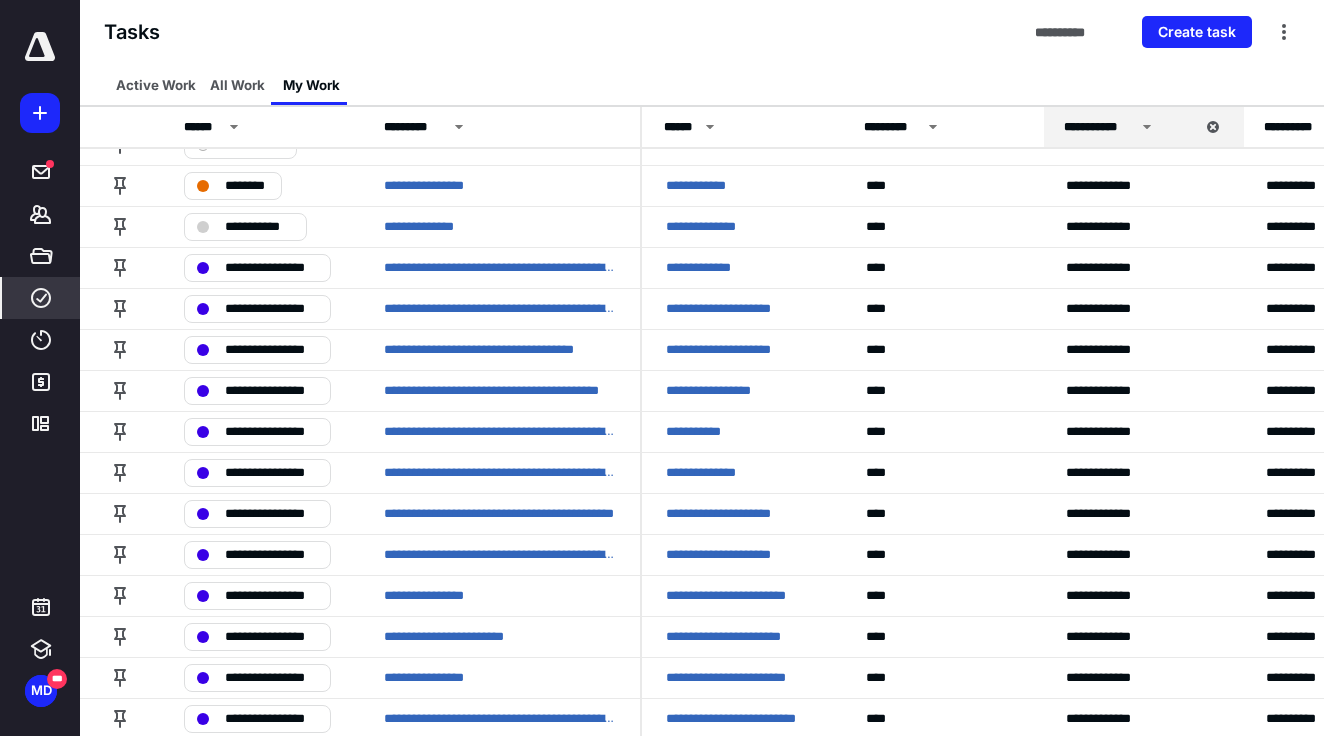 scroll, scrollTop: 2702, scrollLeft: 0, axis: vertical 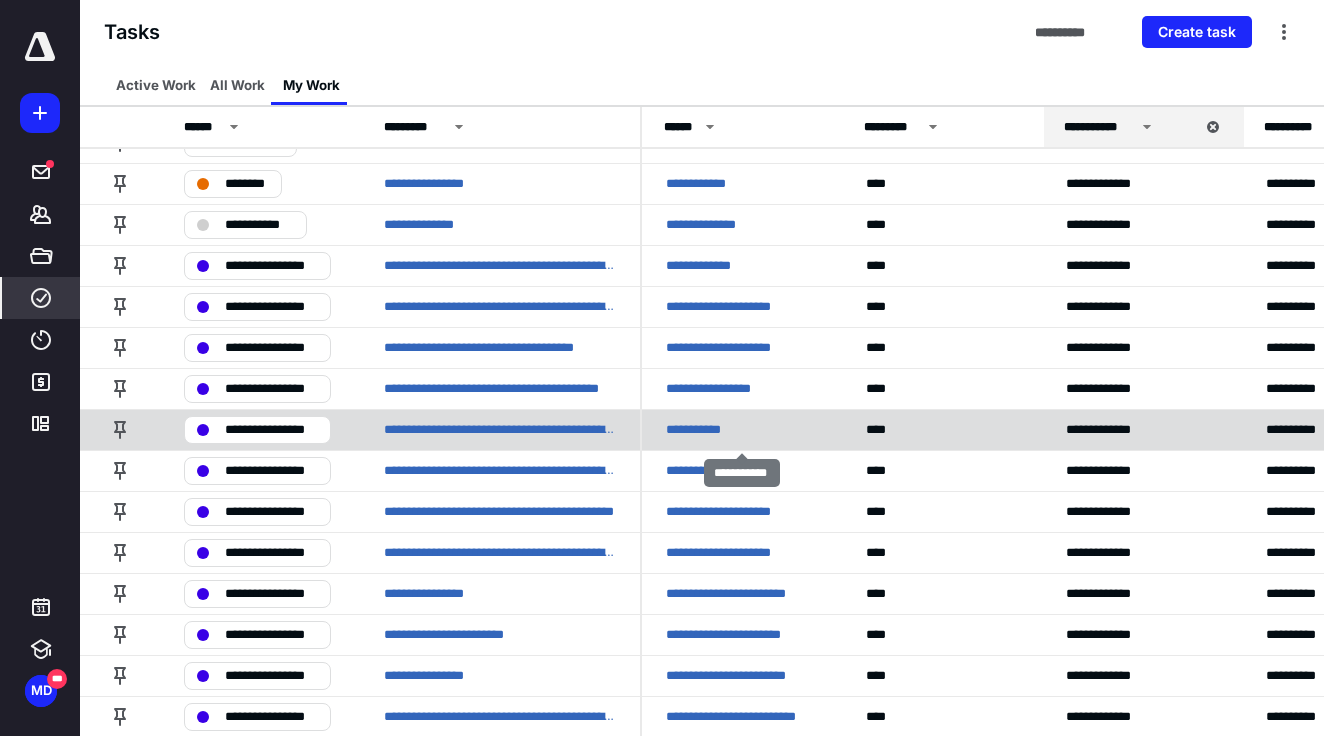click on "**********" at bounding box center [695, 429] 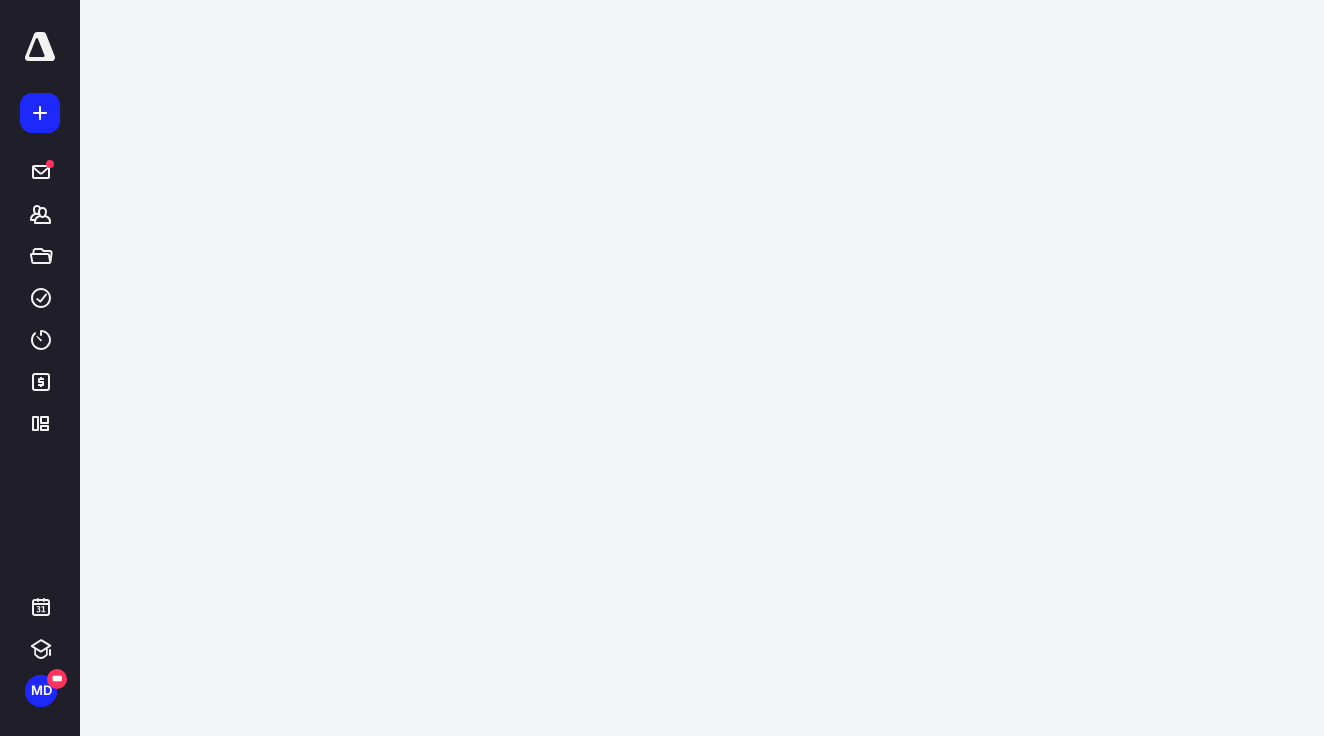 scroll, scrollTop: 0, scrollLeft: 0, axis: both 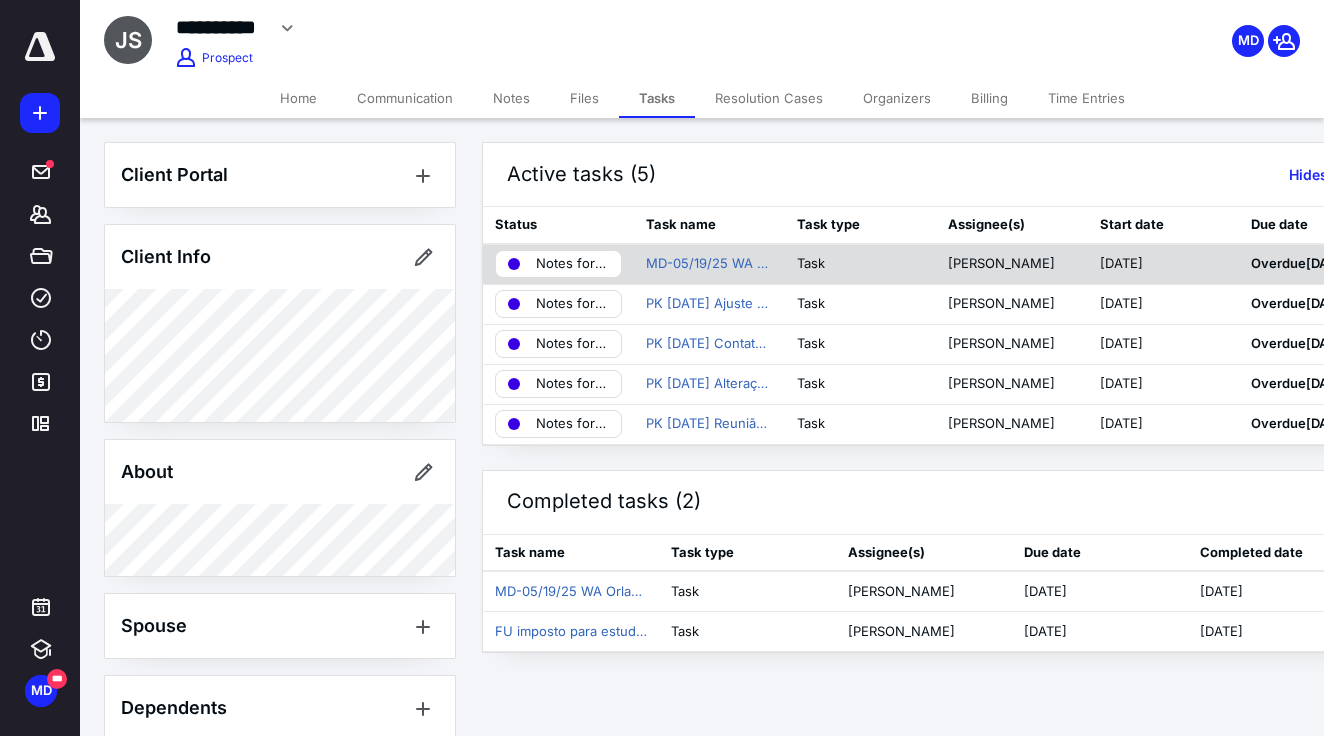 click on "Notes for Talita" at bounding box center (572, 264) 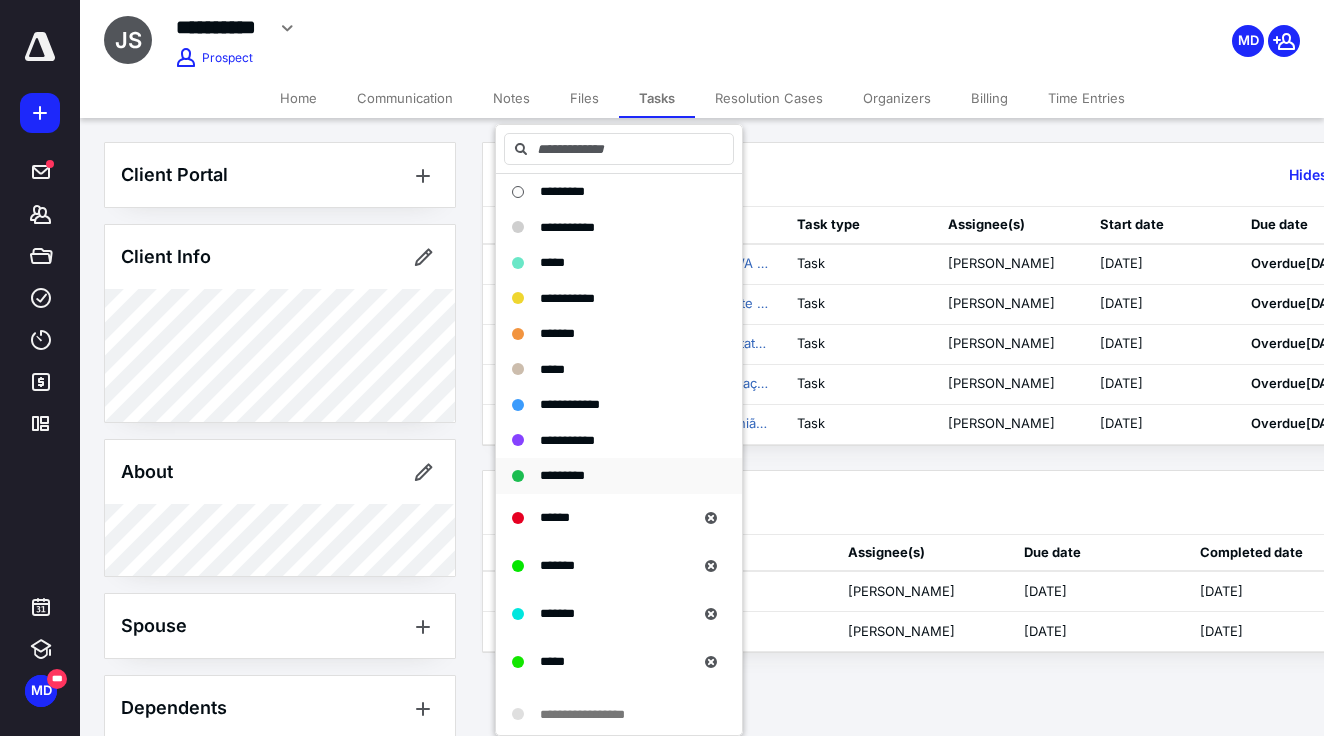 click on "*********" at bounding box center [562, 475] 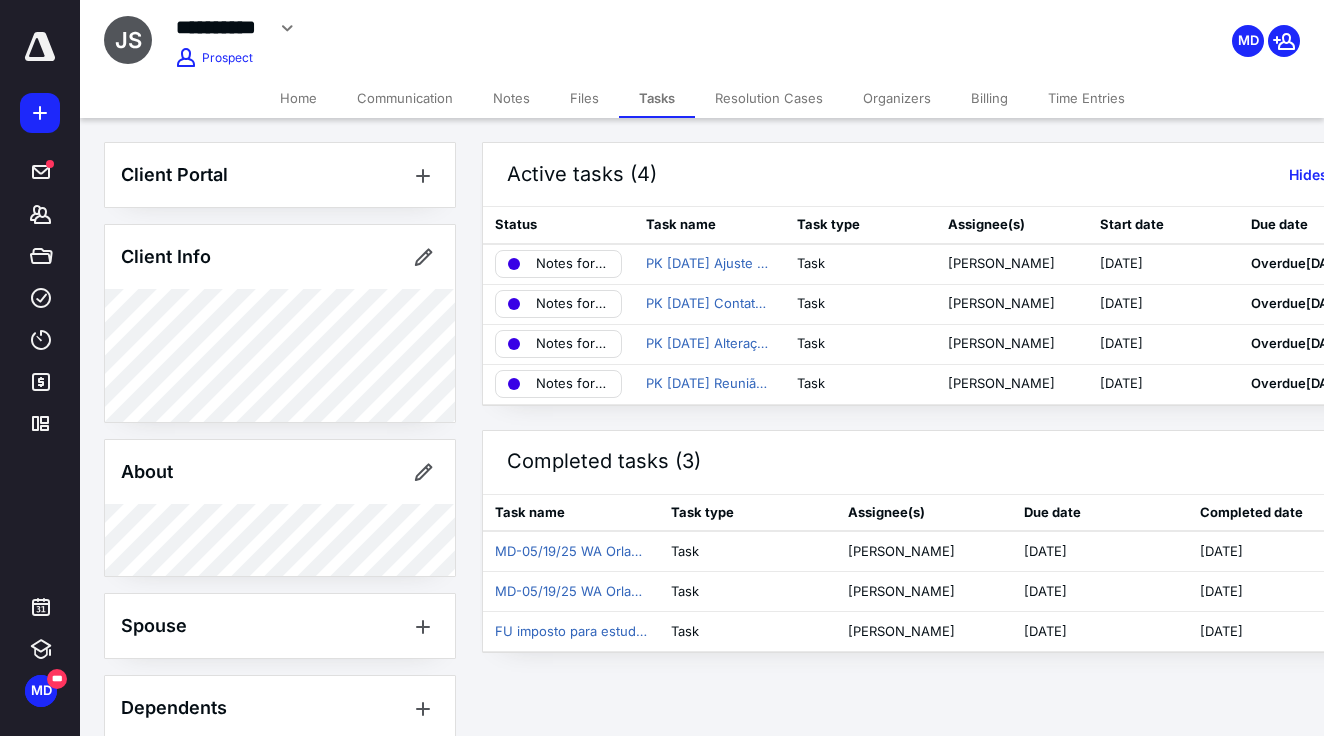 click on "Notes" at bounding box center [511, 98] 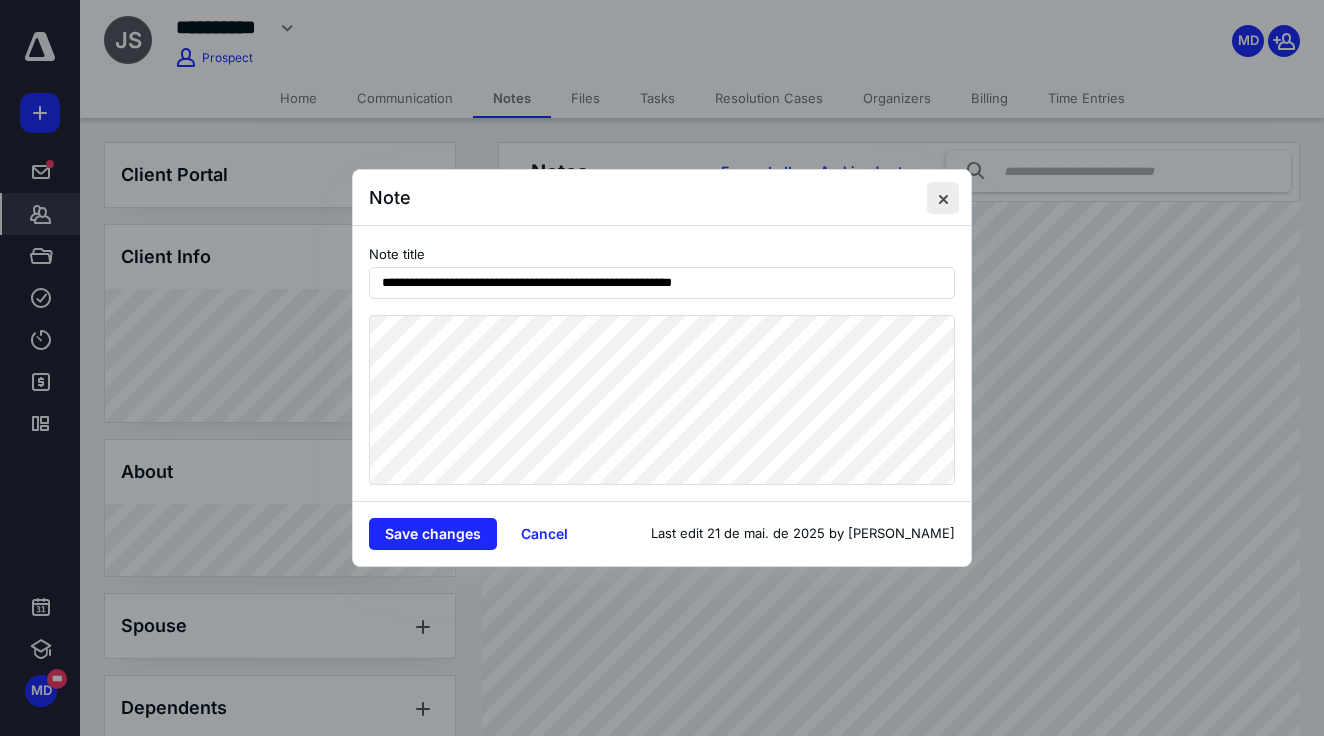 click at bounding box center [943, 198] 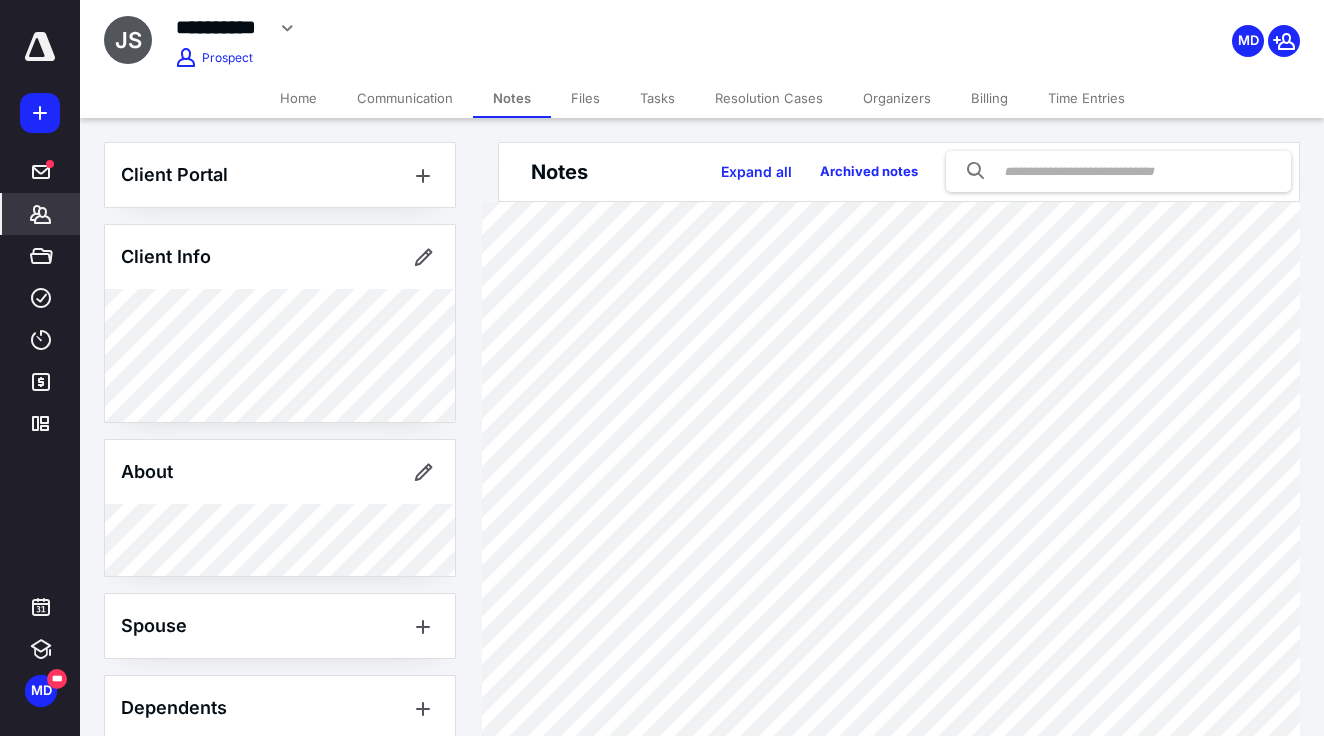 click on "Files" at bounding box center (585, 98) 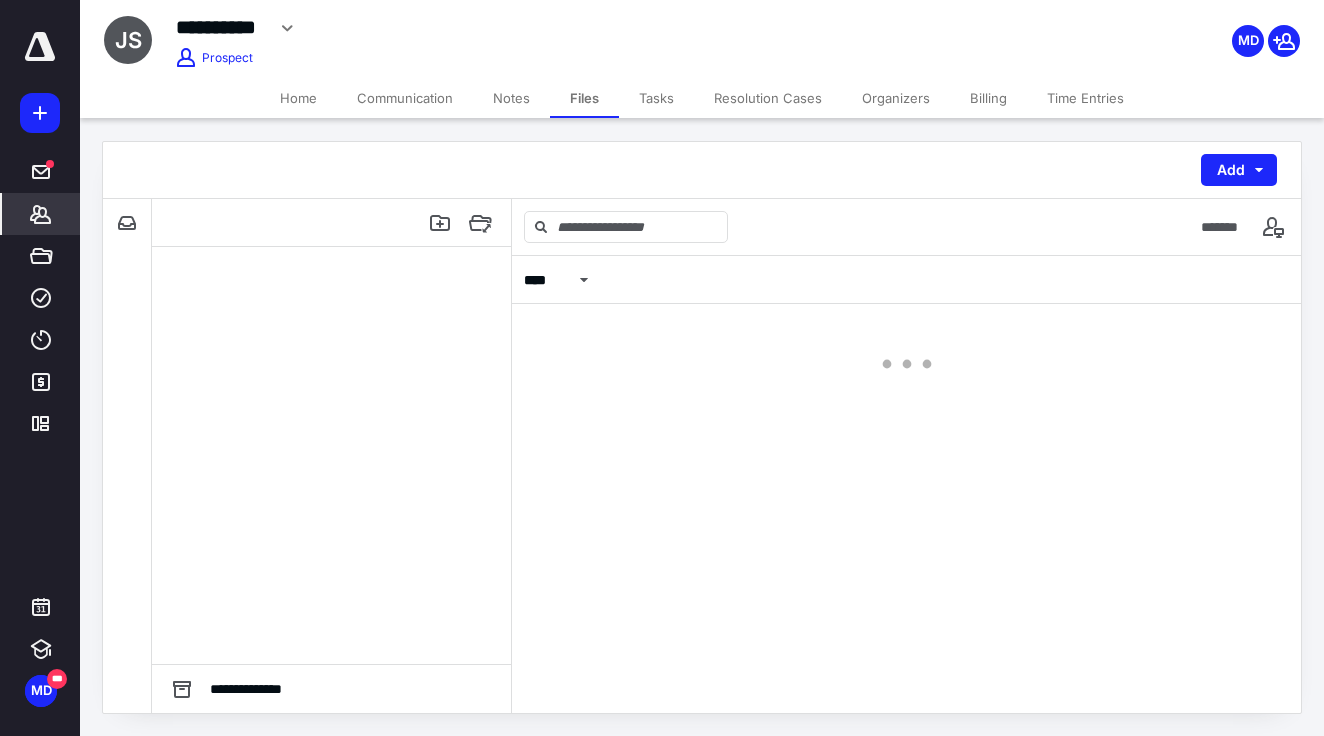 click on "Tasks" at bounding box center [656, 98] 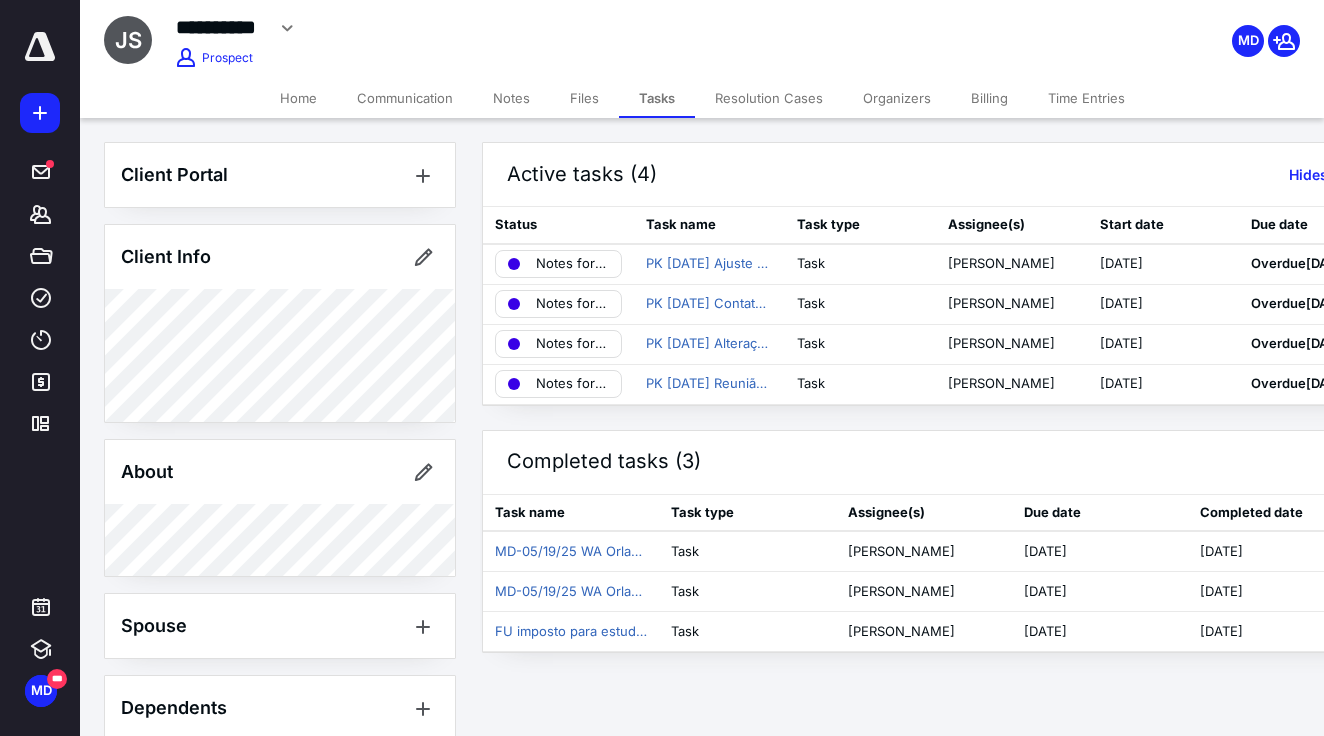 click 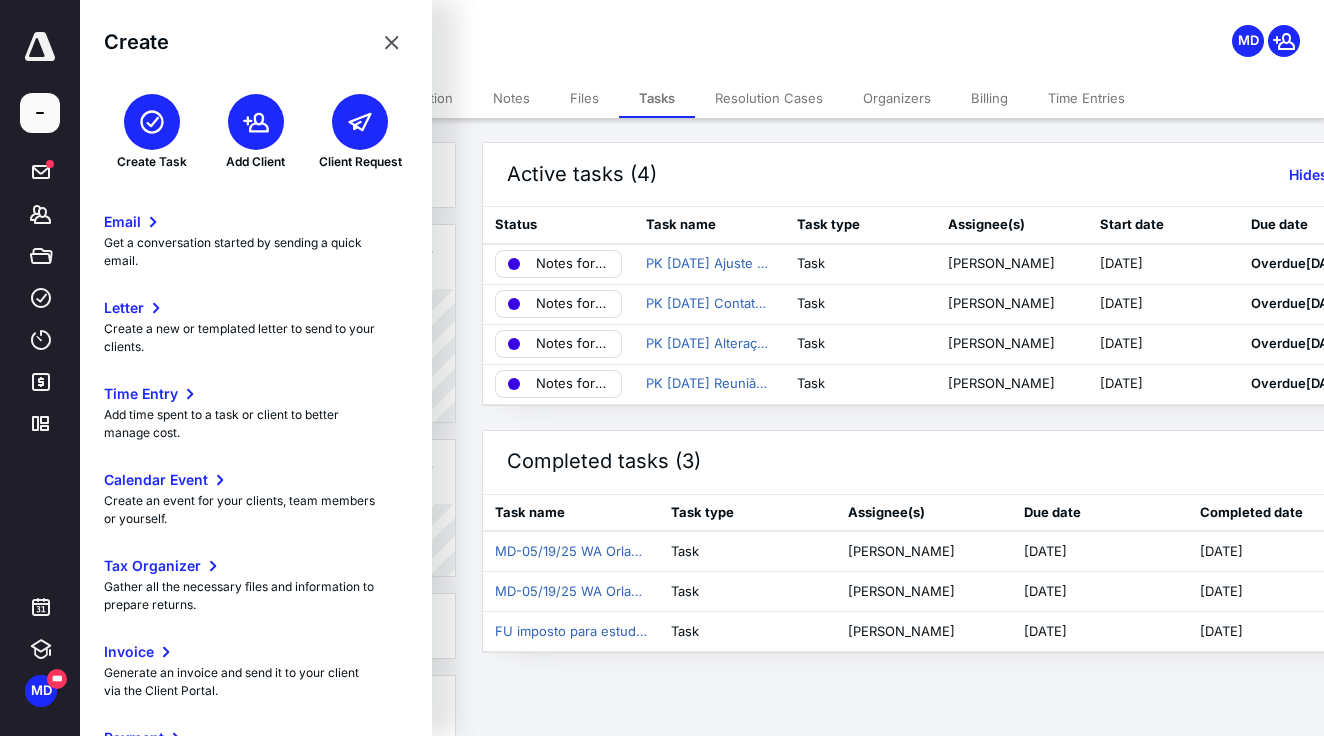 click at bounding box center [152, 122] 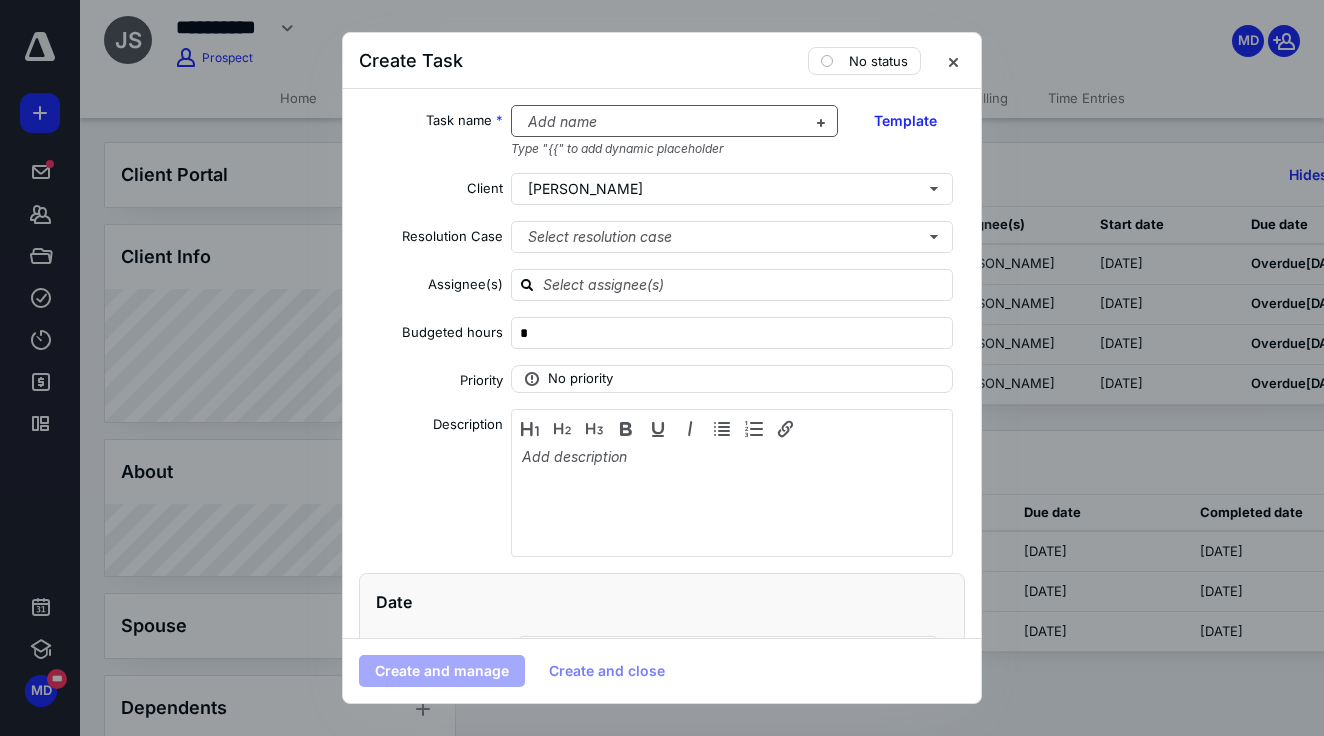 click at bounding box center [663, 122] 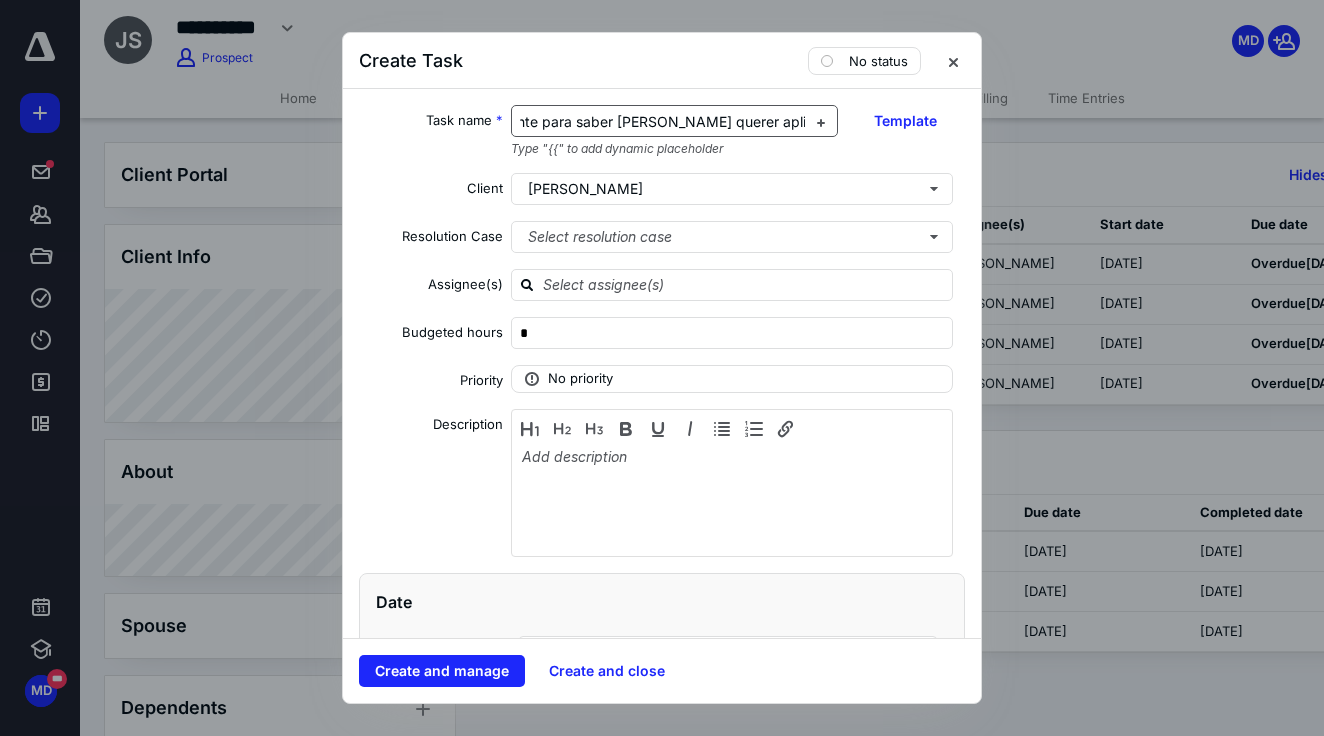 scroll, scrollTop: 0, scrollLeft: 90, axis: horizontal 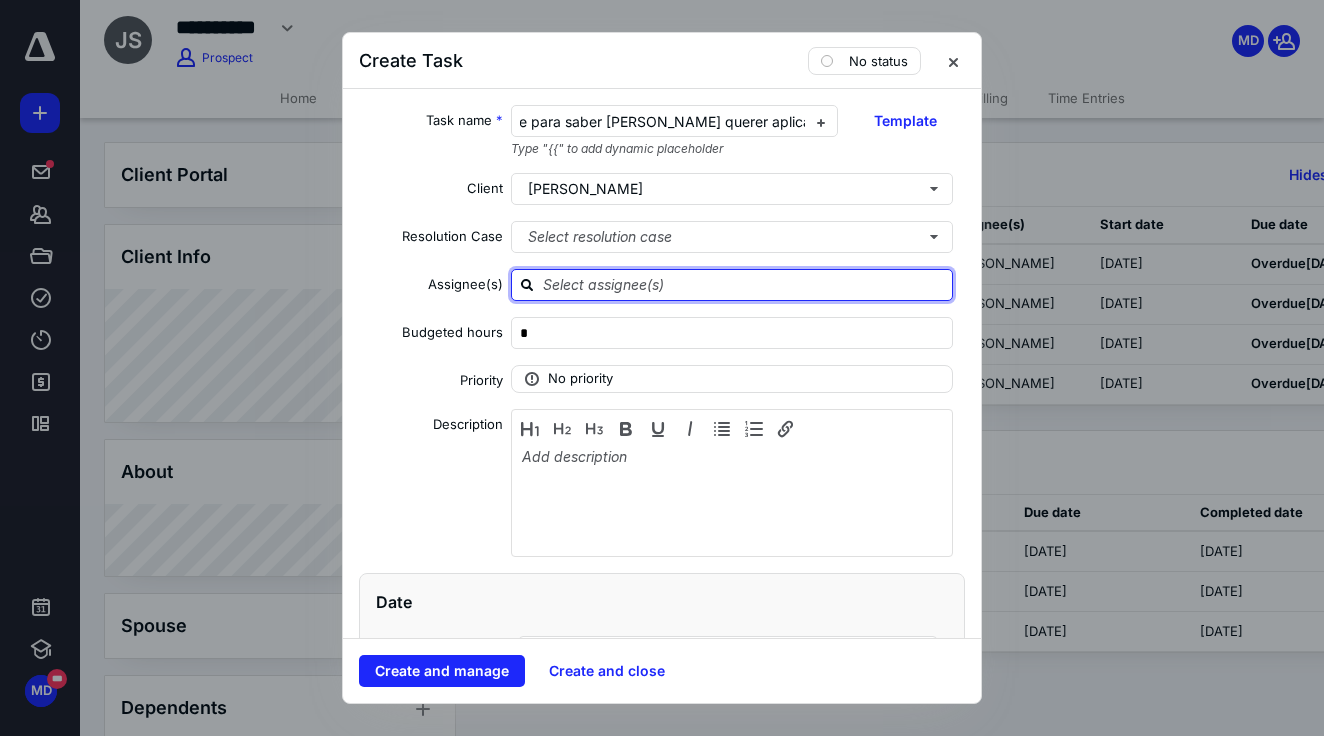 click at bounding box center (744, 284) 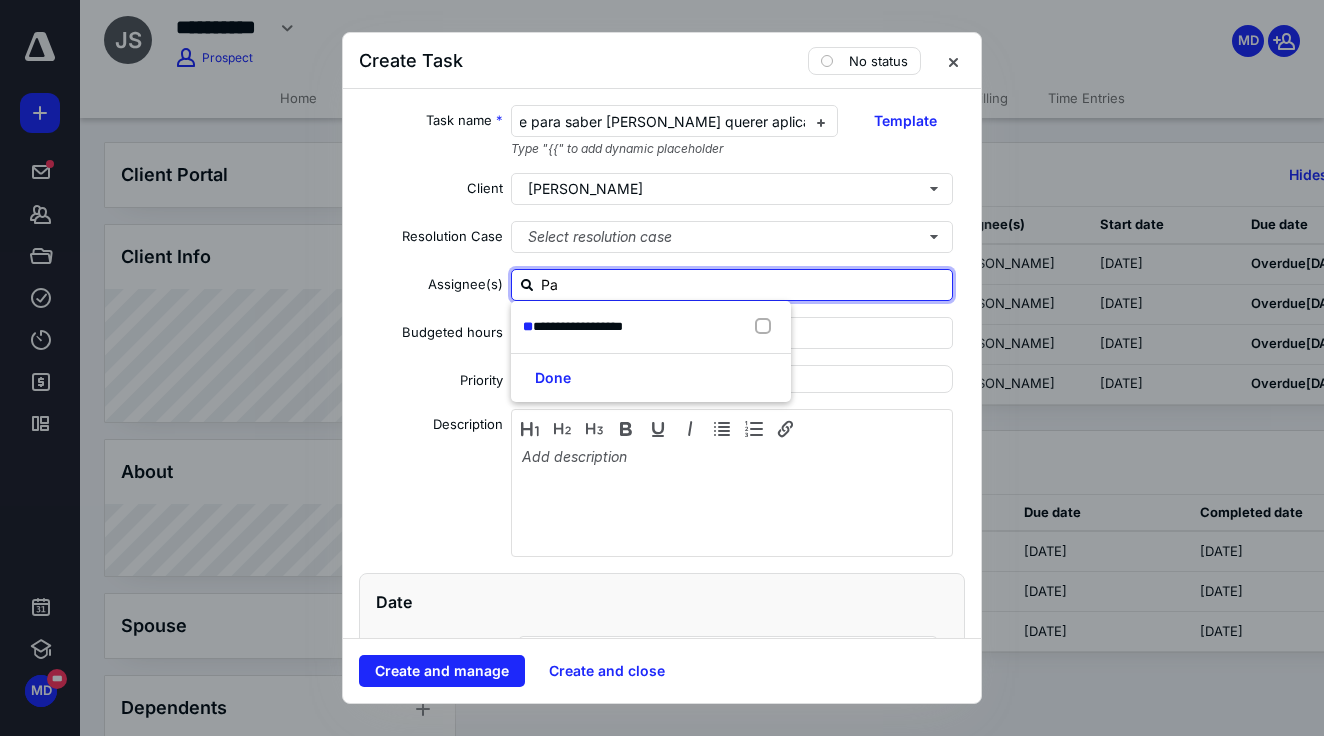 type on "Pat" 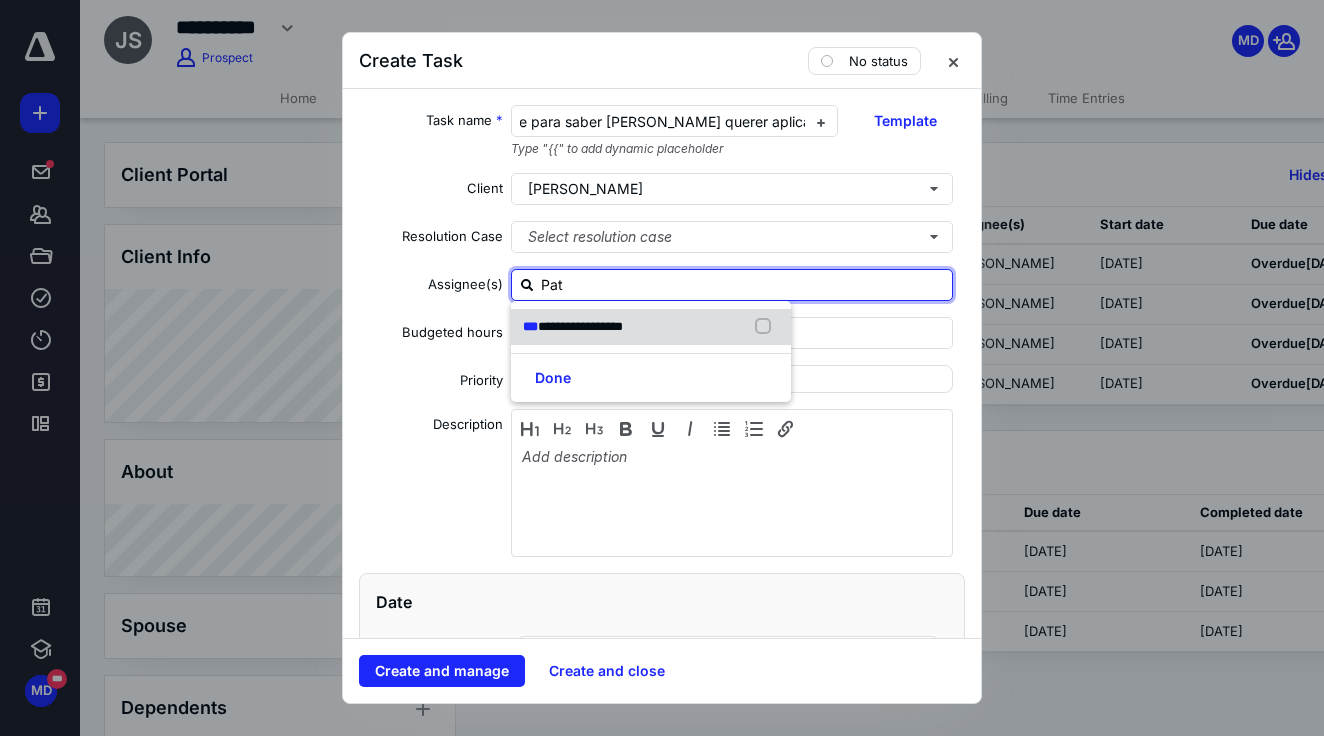 click on "**********" at bounding box center [580, 326] 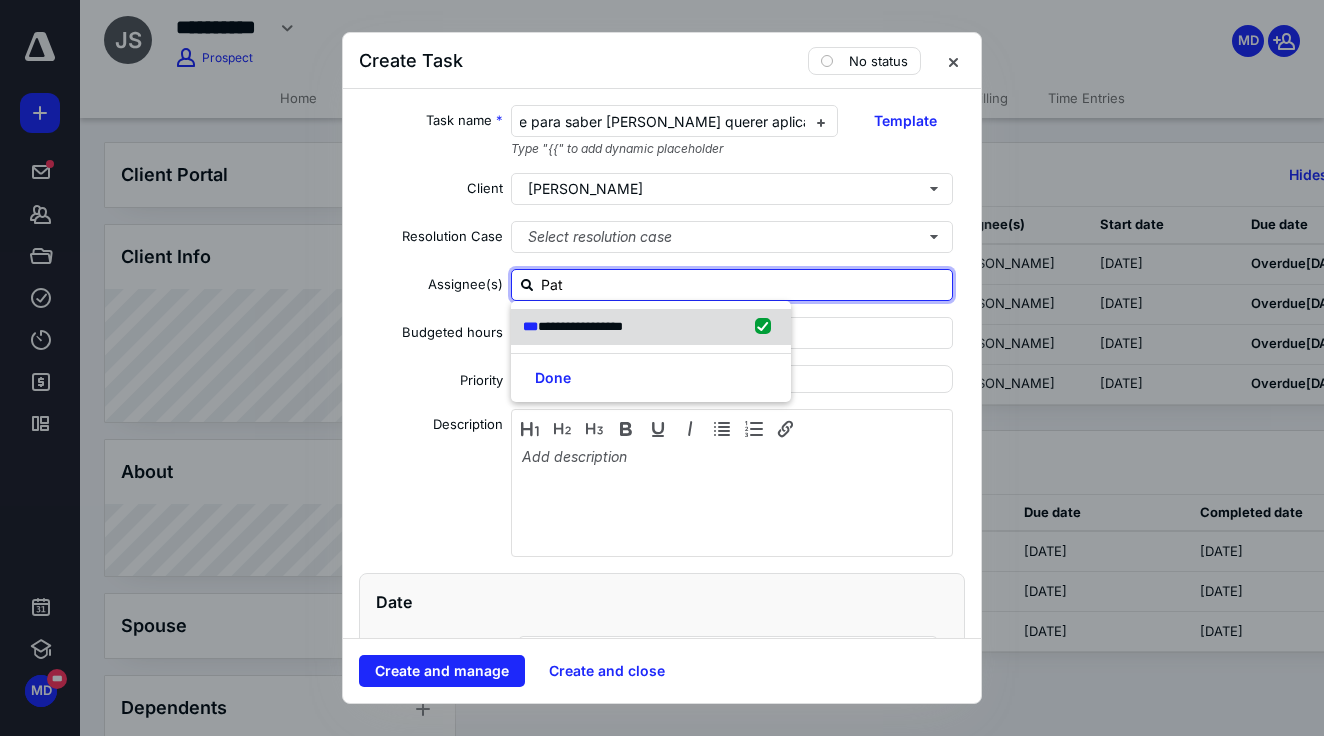 checkbox on "true" 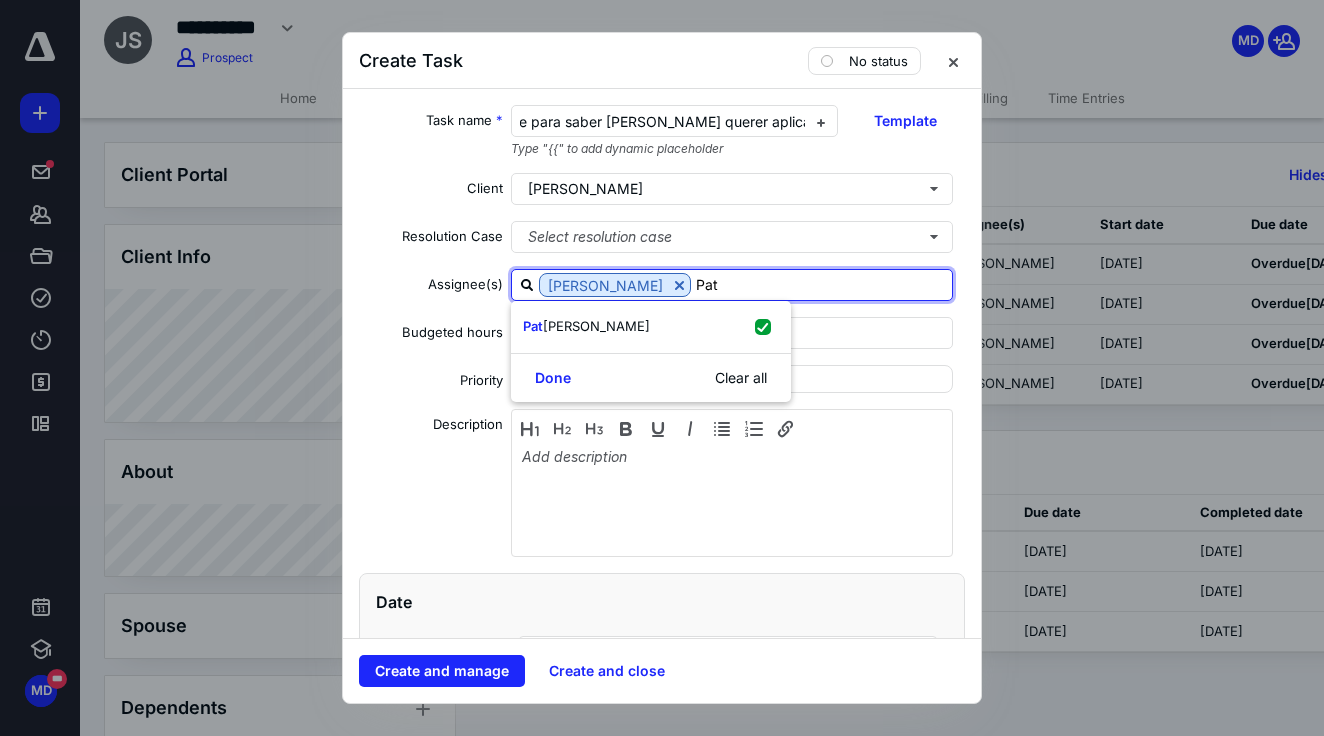 type on "Pat" 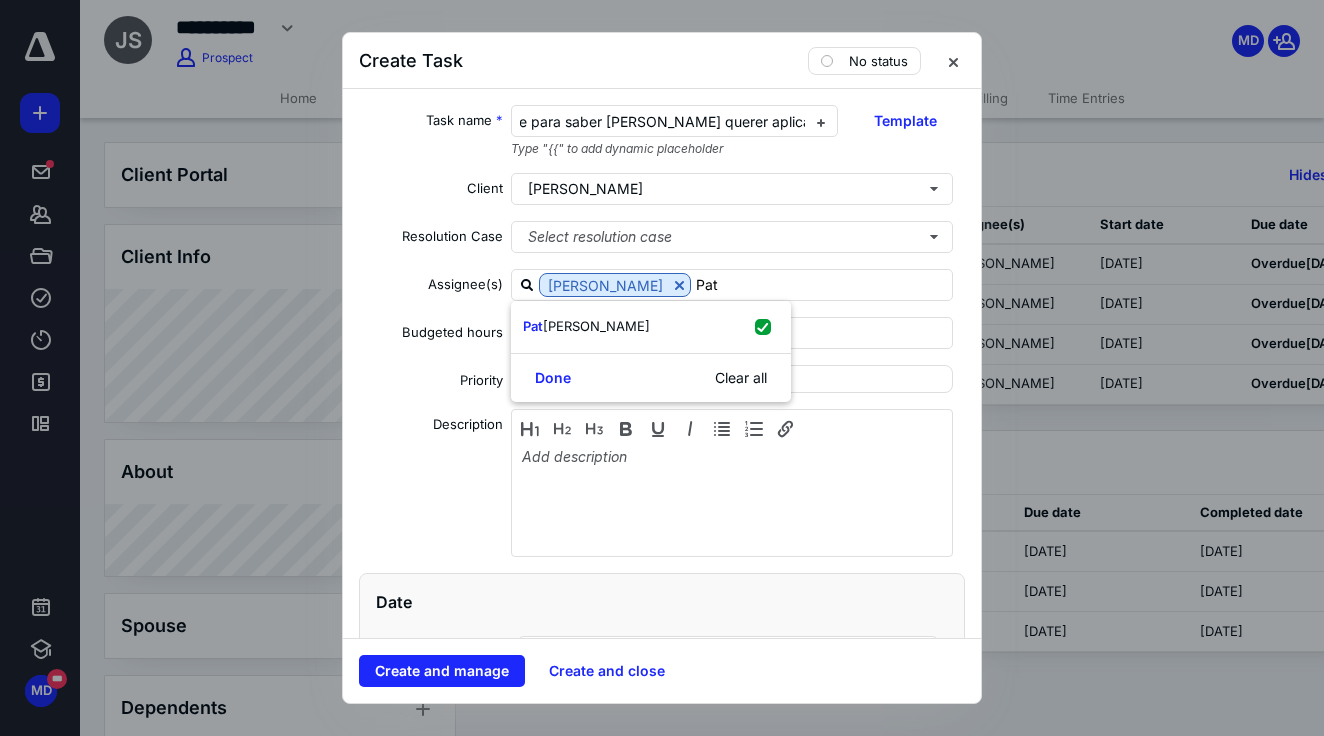 click on "Done Clear all" at bounding box center [651, 377] 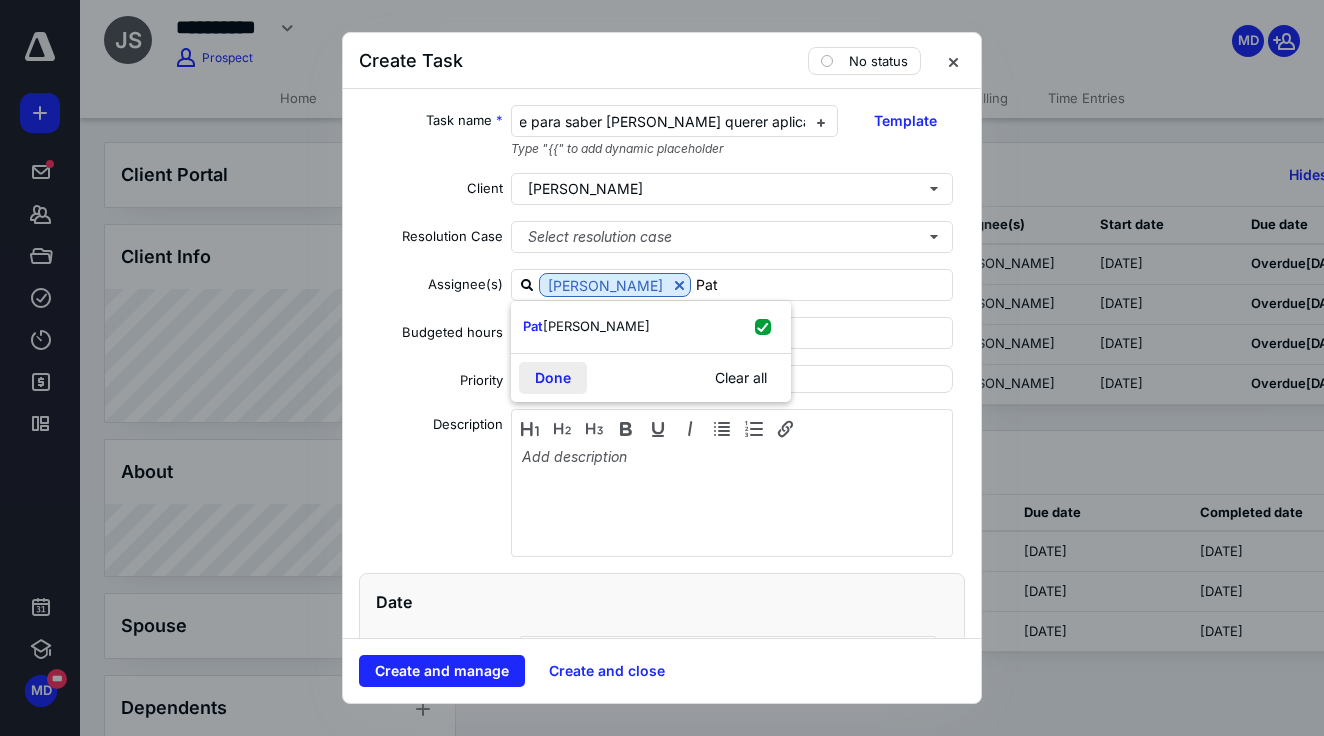 click on "Done" at bounding box center [553, 378] 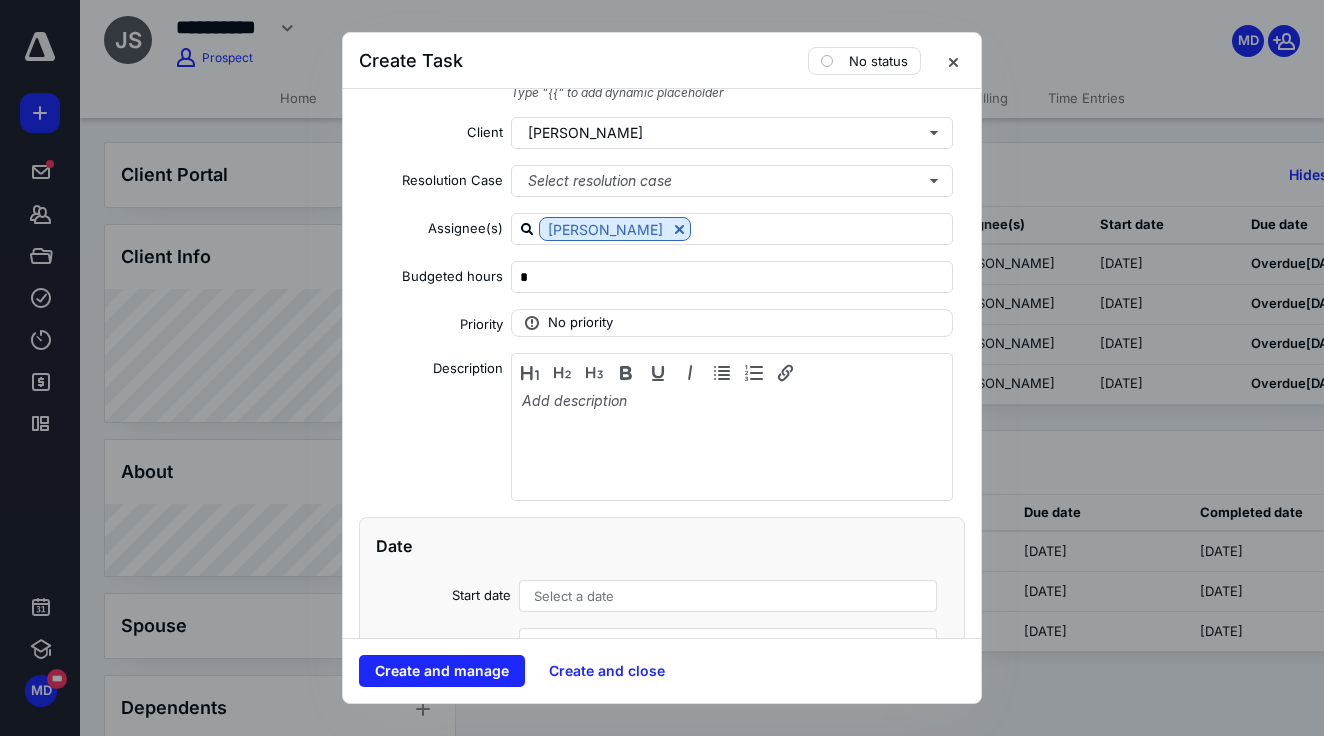 scroll, scrollTop: 89, scrollLeft: 0, axis: vertical 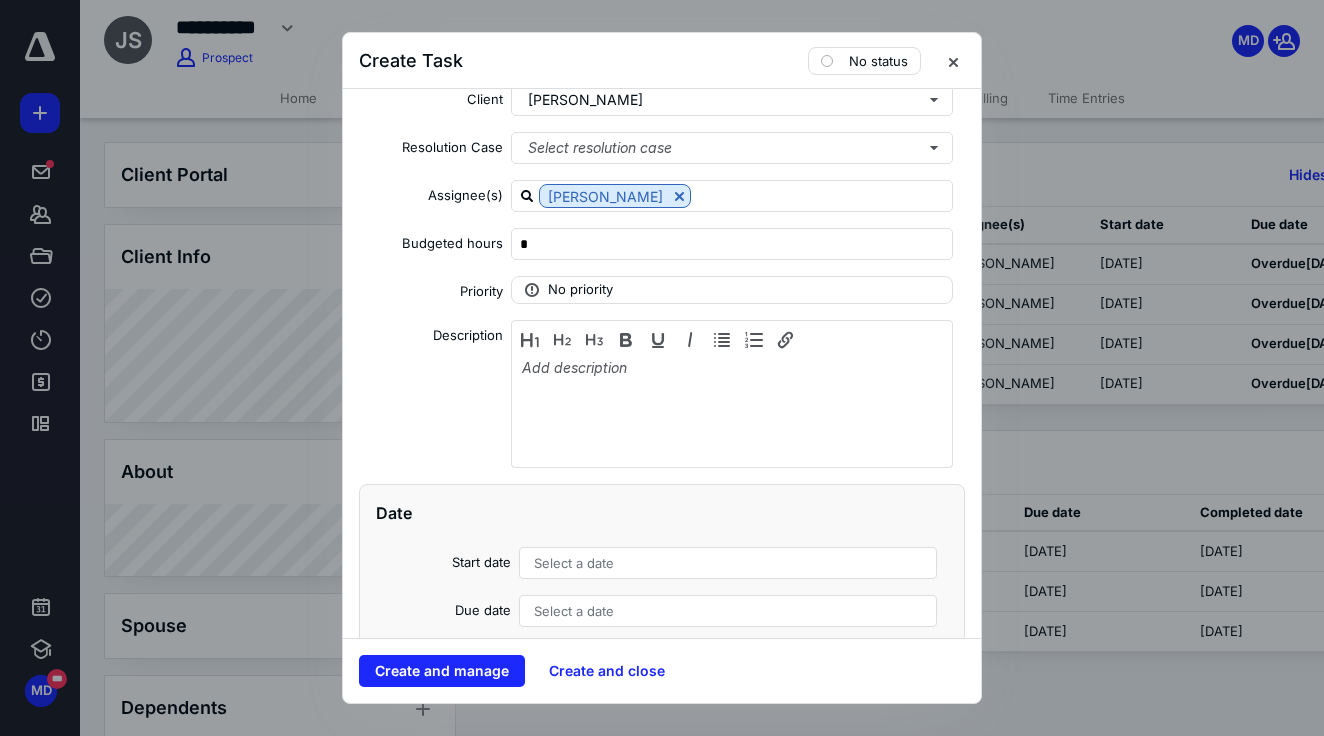 click on "Select a date" at bounding box center (728, 563) 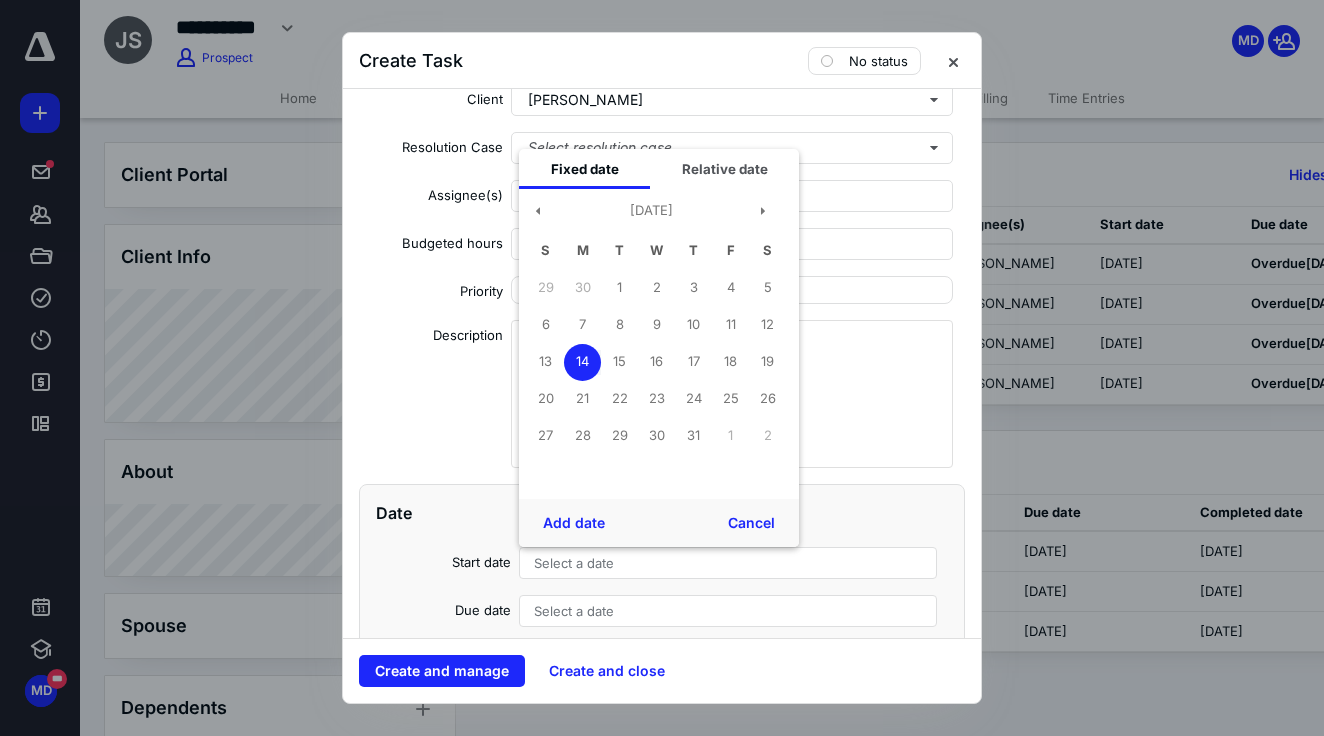 click on "Add date" at bounding box center (574, 523) 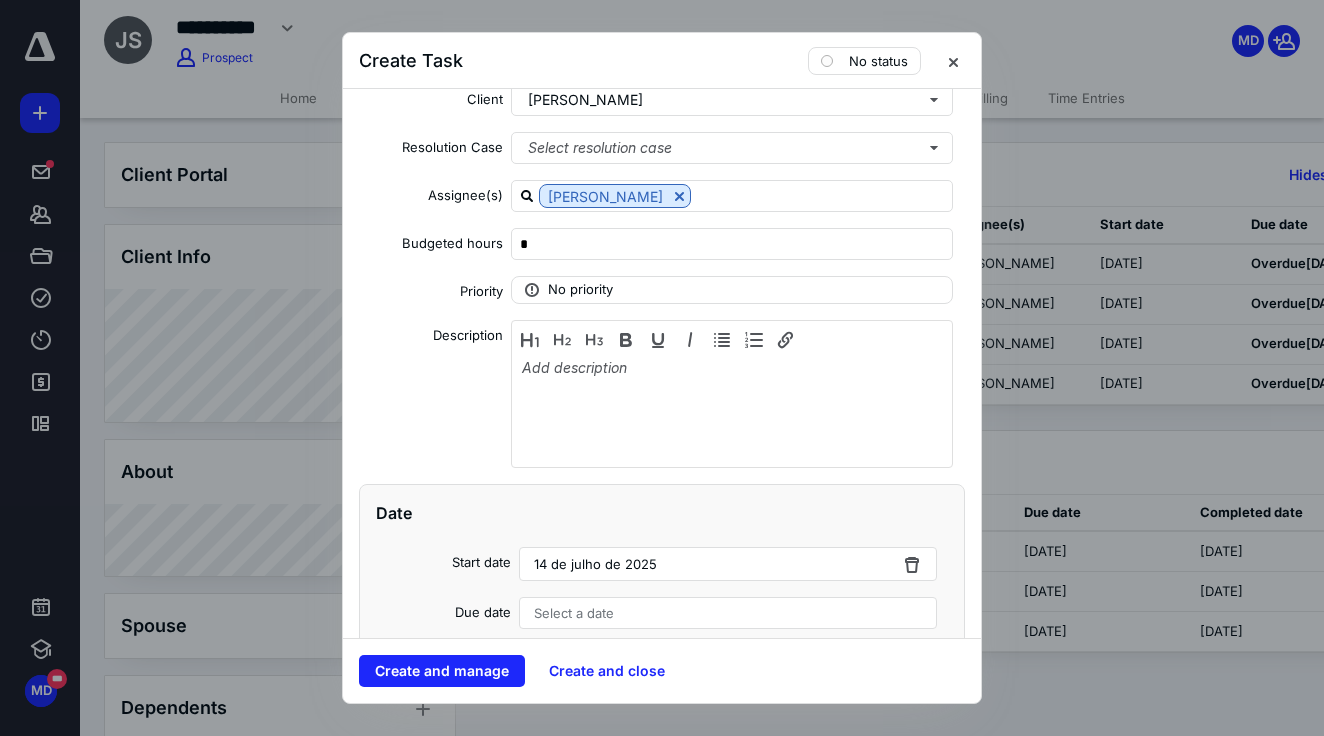 click on "Select a date" at bounding box center [728, 613] 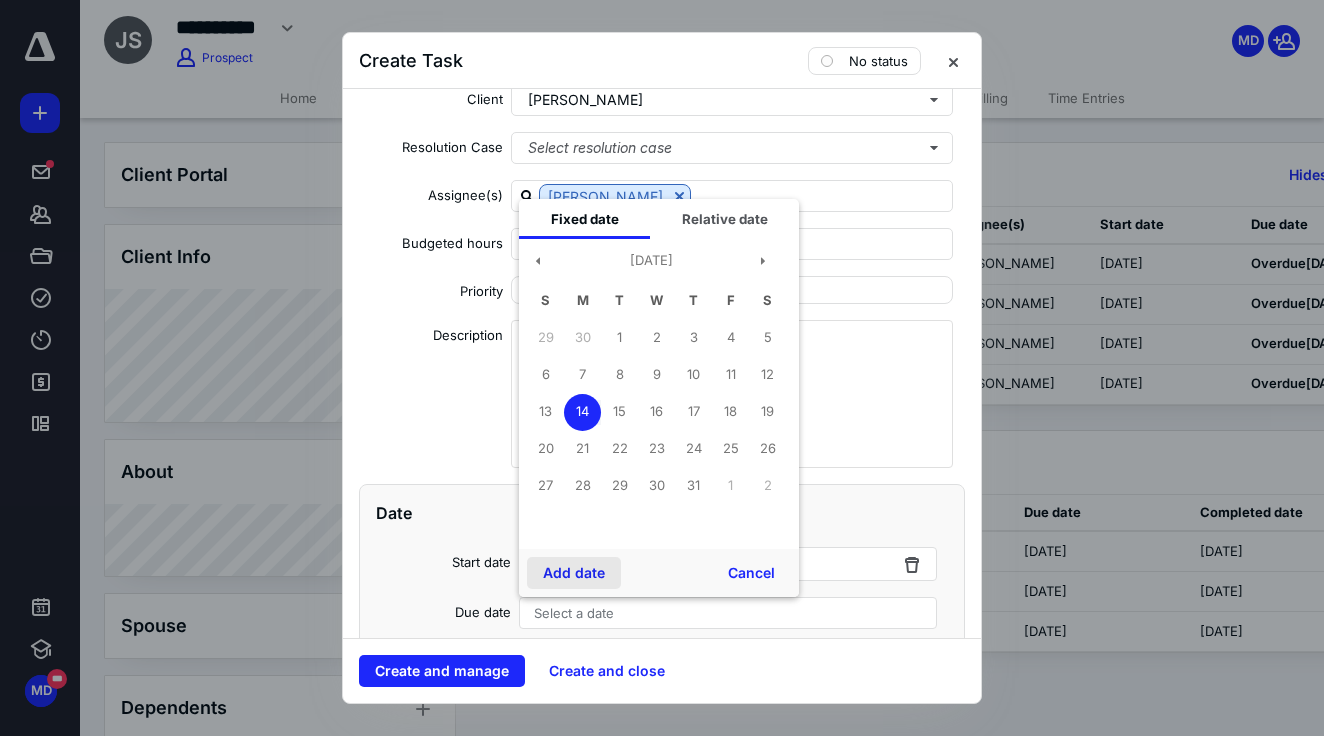 click on "Add date" at bounding box center [574, 573] 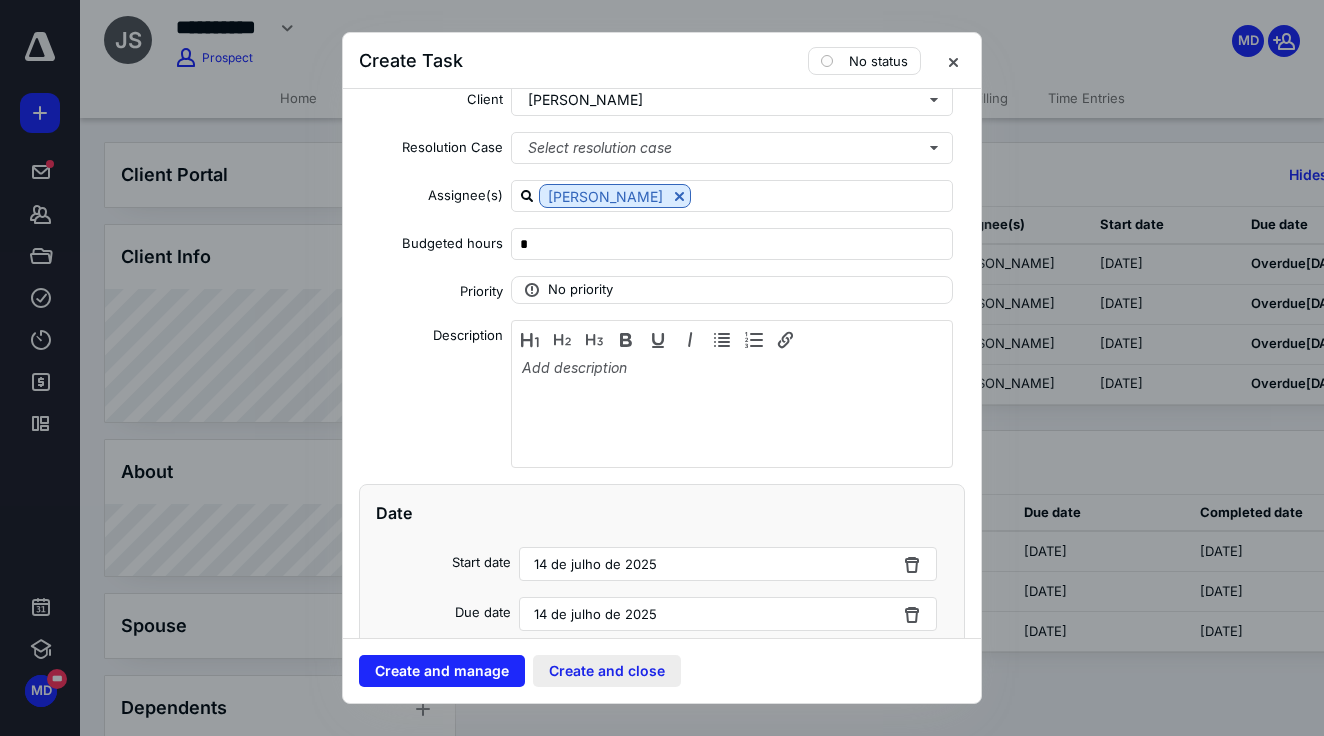 click on "Create and close" at bounding box center [607, 671] 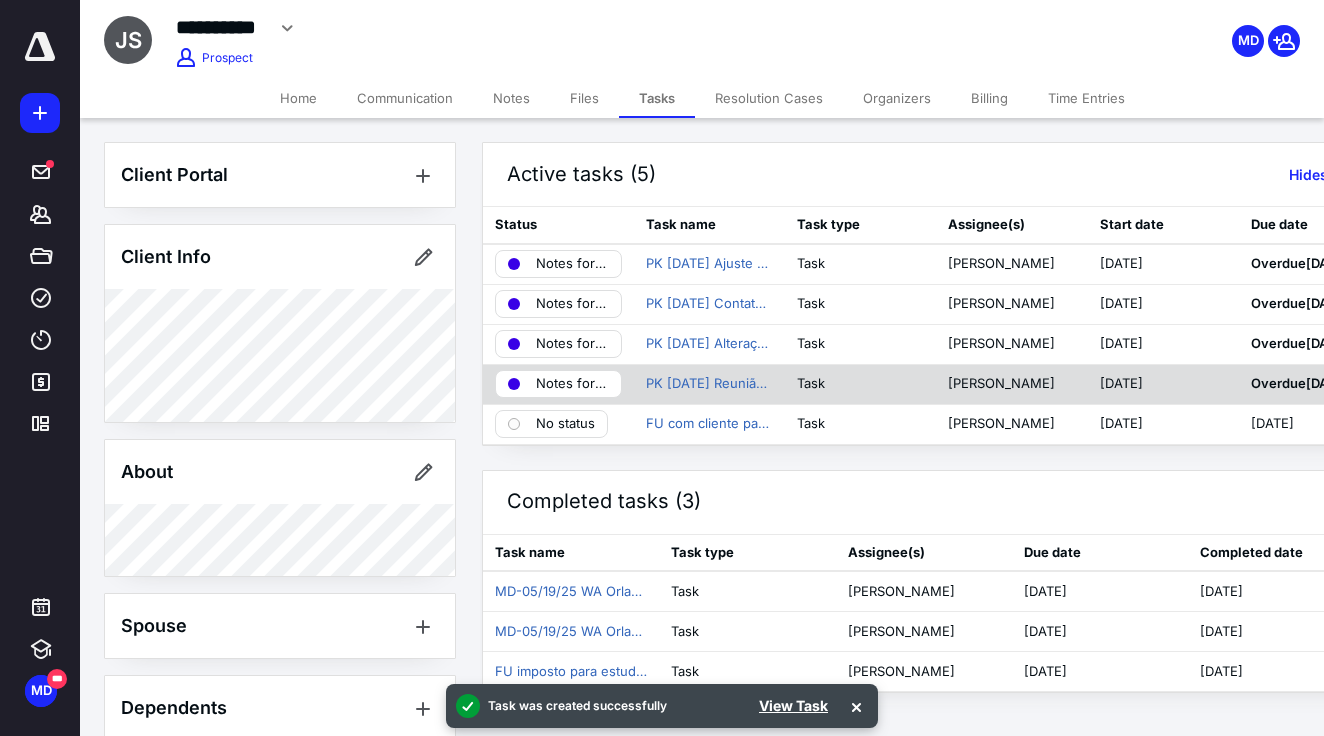 click on "Notes for Talita" at bounding box center (572, 384) 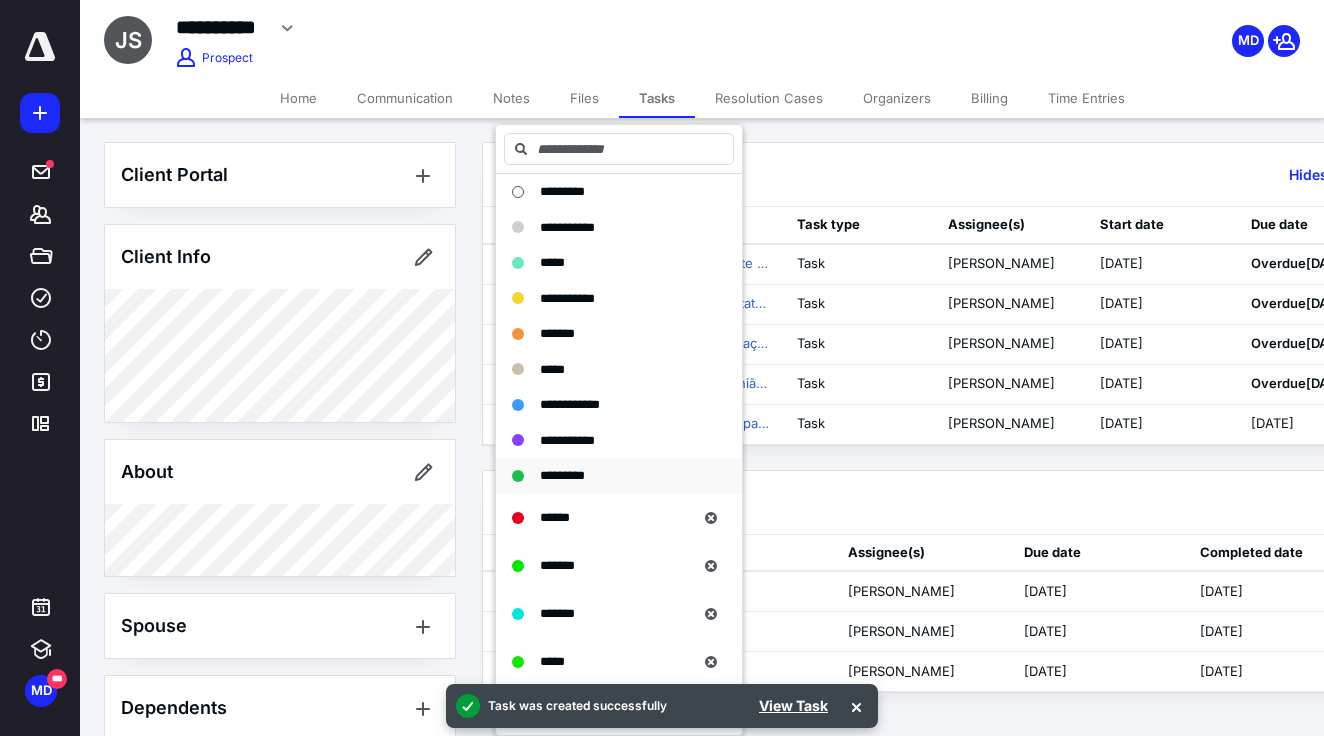 click on "*********" at bounding box center [562, 475] 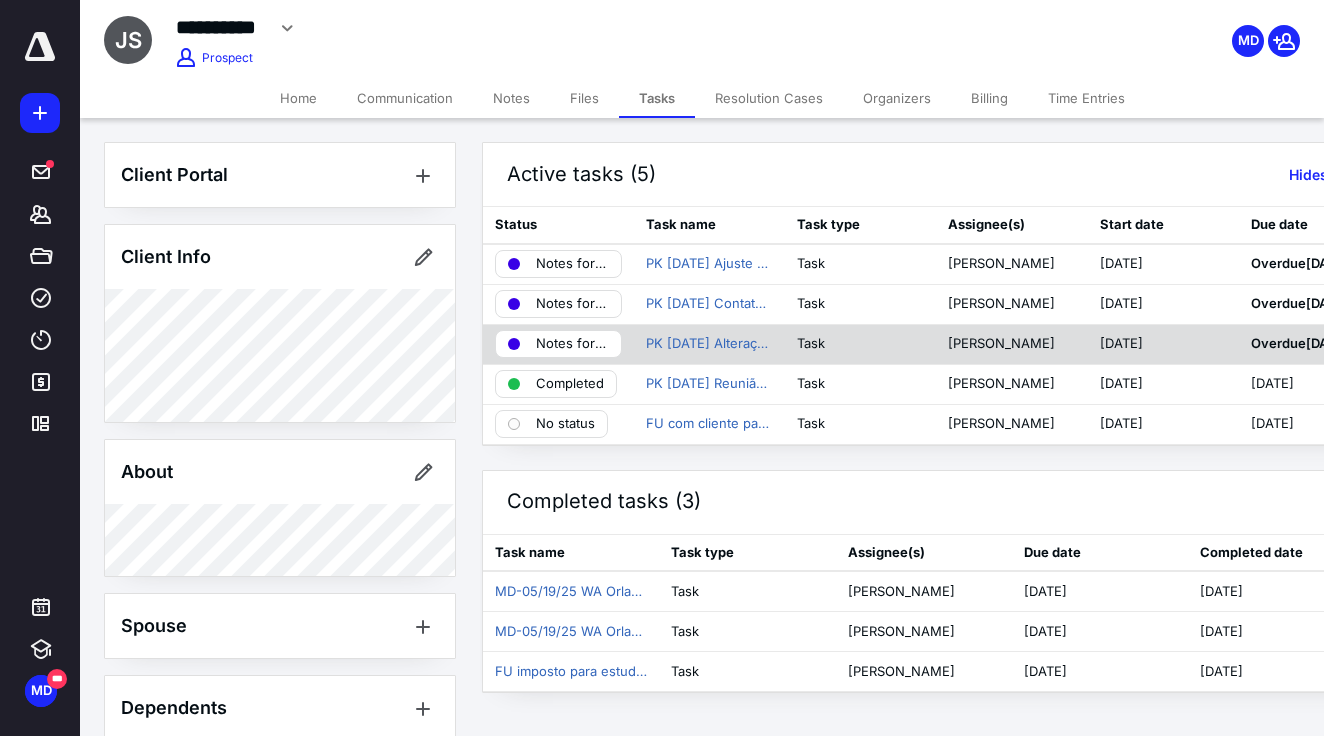 click on "Notes for Talita" at bounding box center [572, 344] 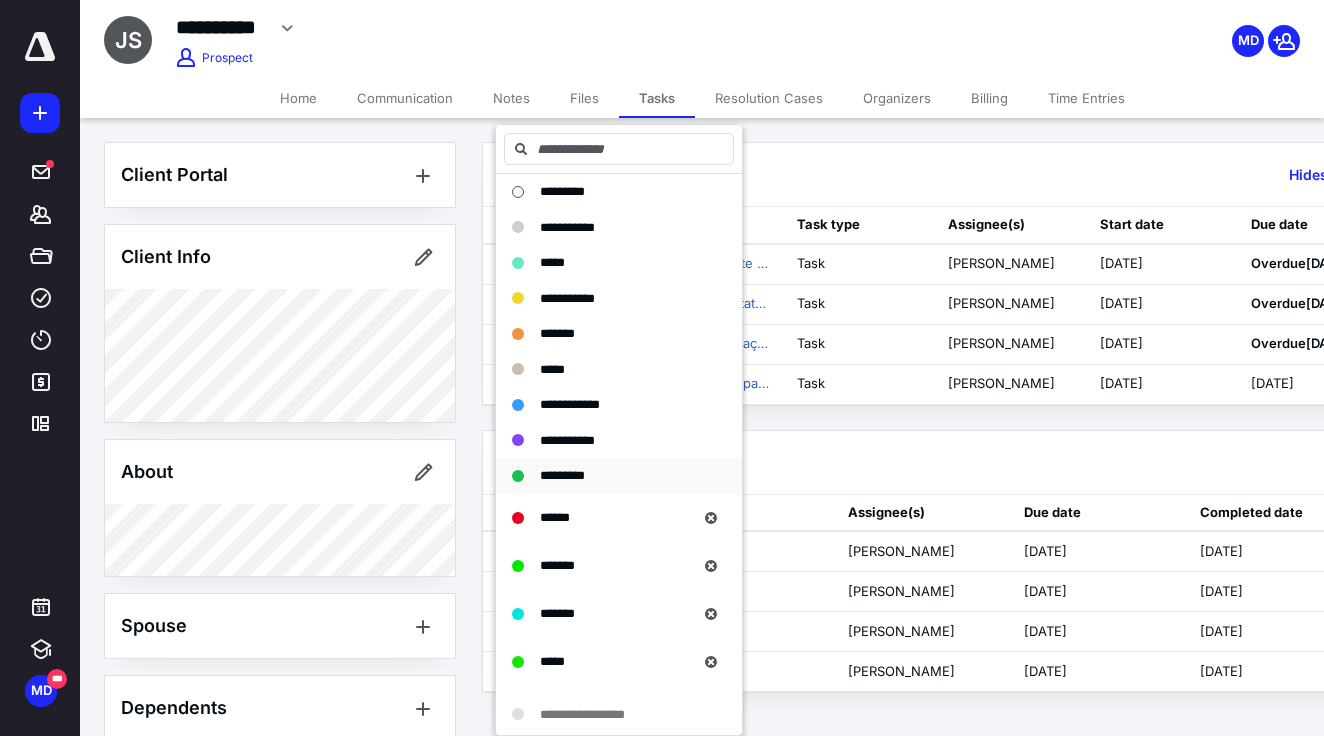 drag, startPoint x: 571, startPoint y: 491, endPoint x: 572, endPoint y: 480, distance: 11.045361 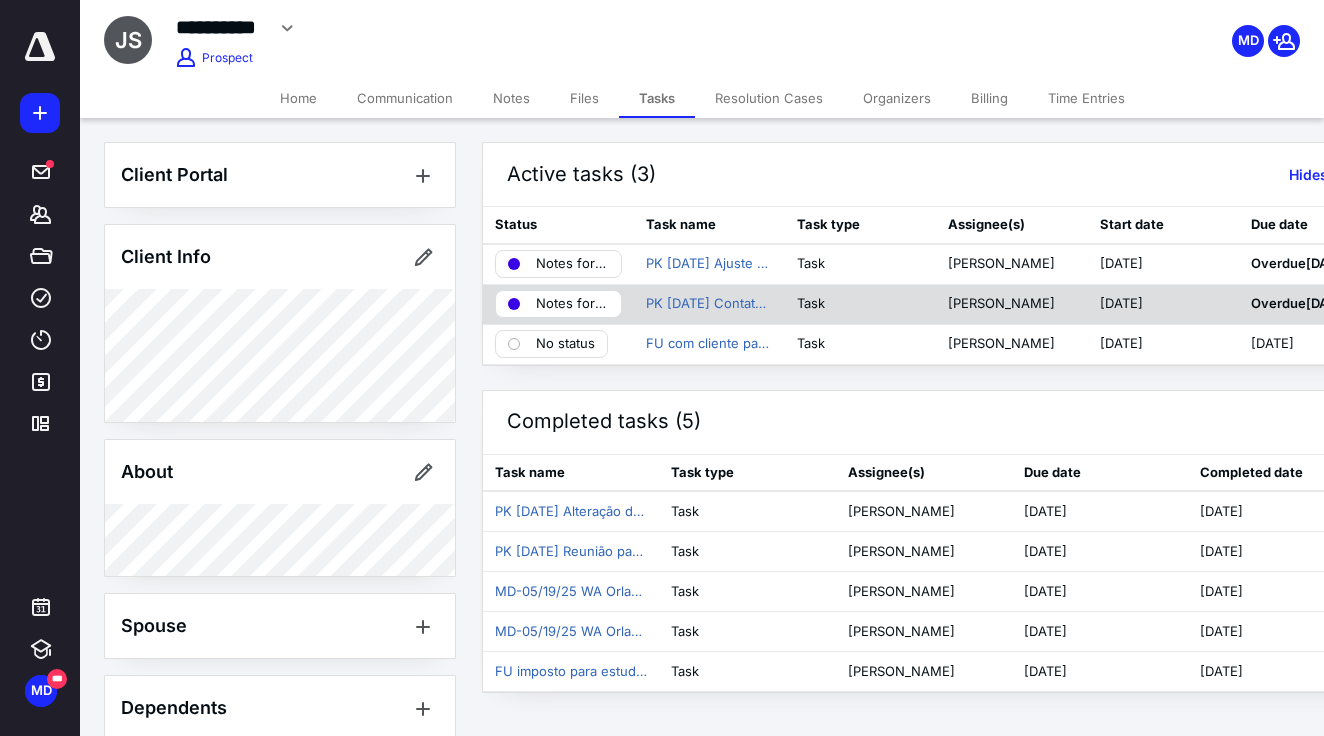 click on "Notes for Talita" at bounding box center (572, 304) 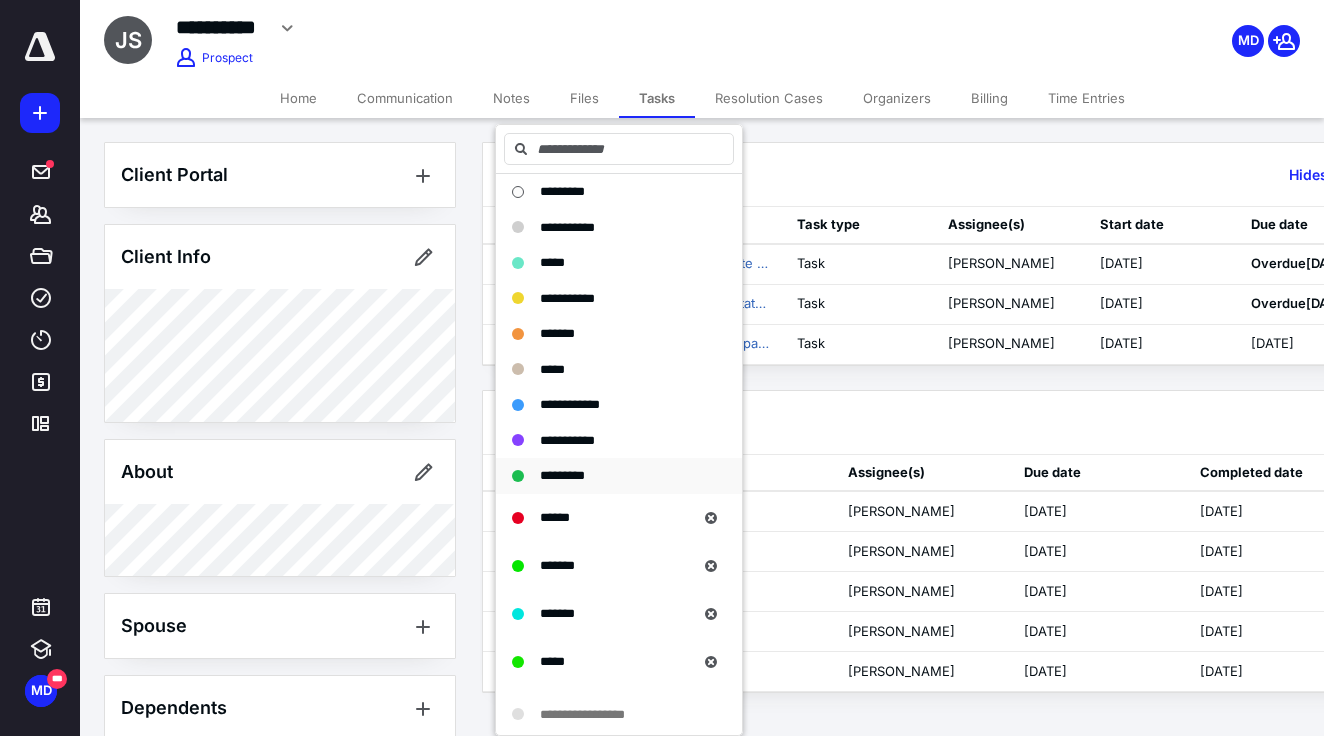 click on "*********" at bounding box center [562, 475] 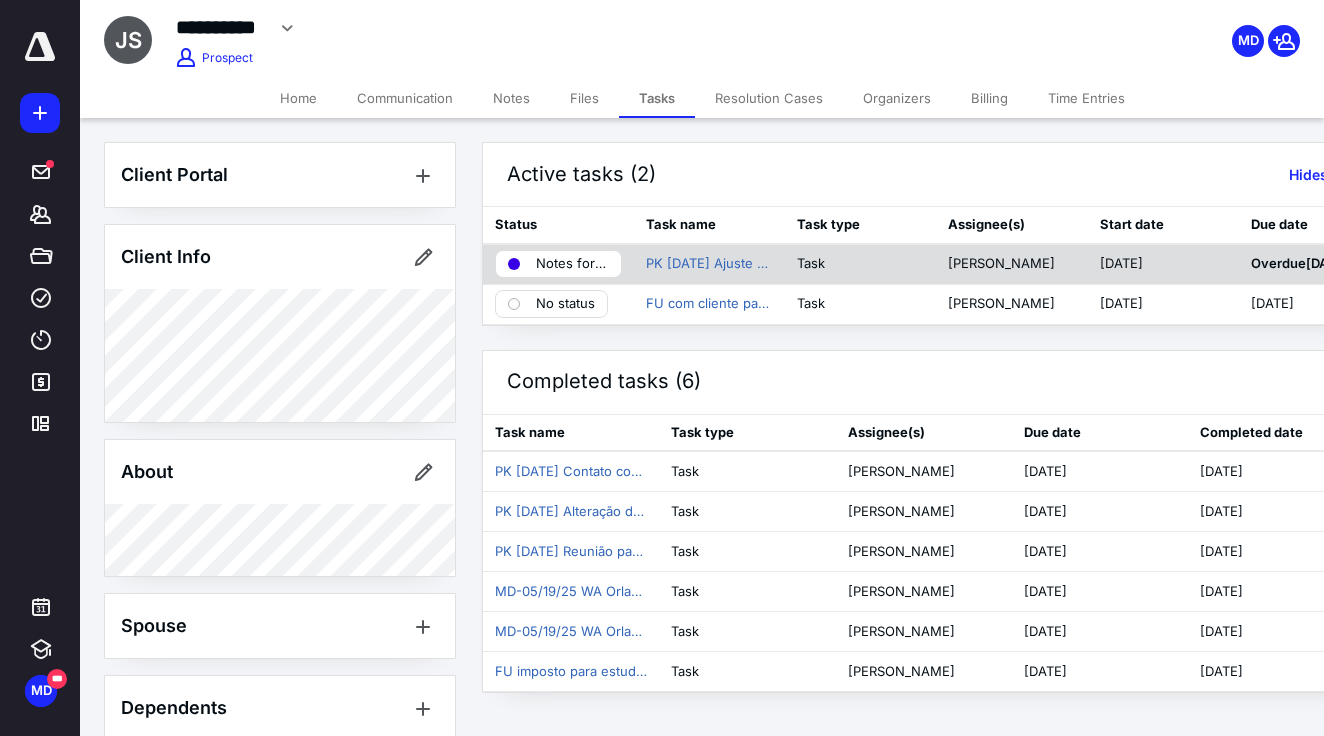 click on "Notes for Talita" at bounding box center (572, 264) 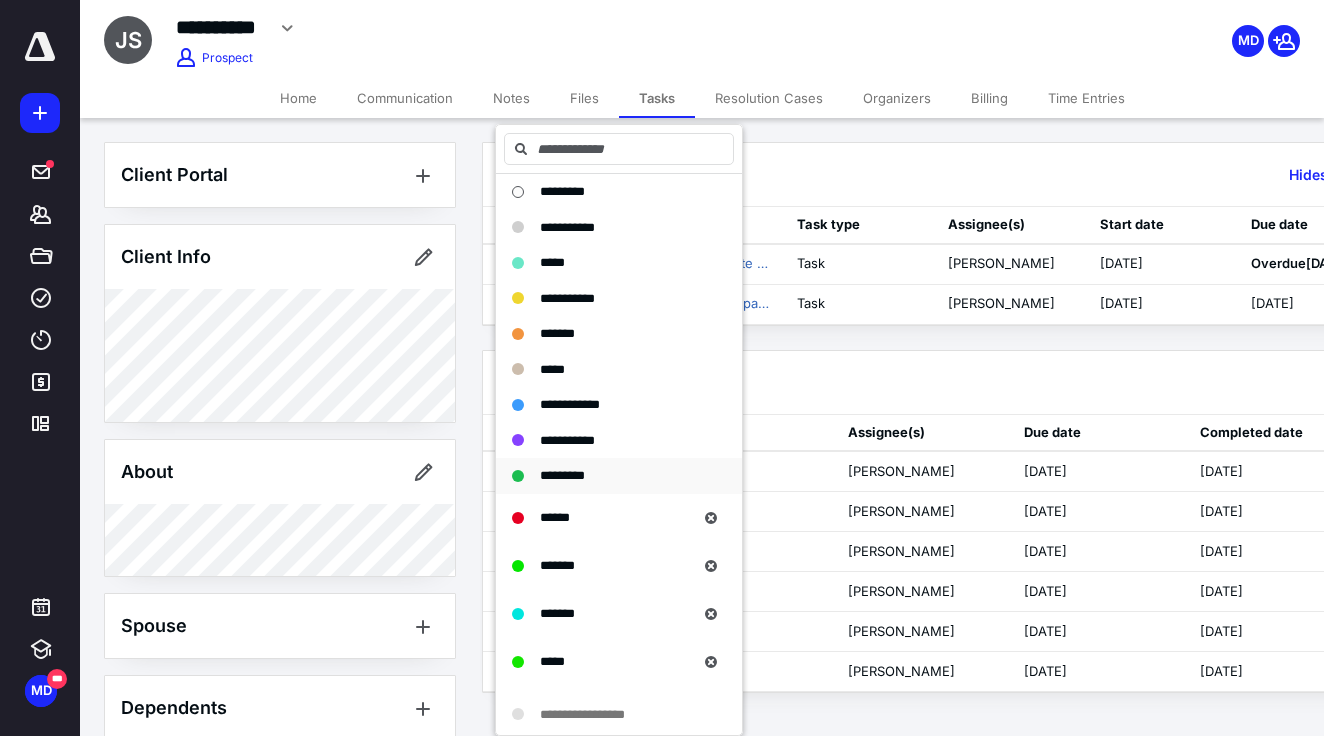 click on "*********" at bounding box center [562, 475] 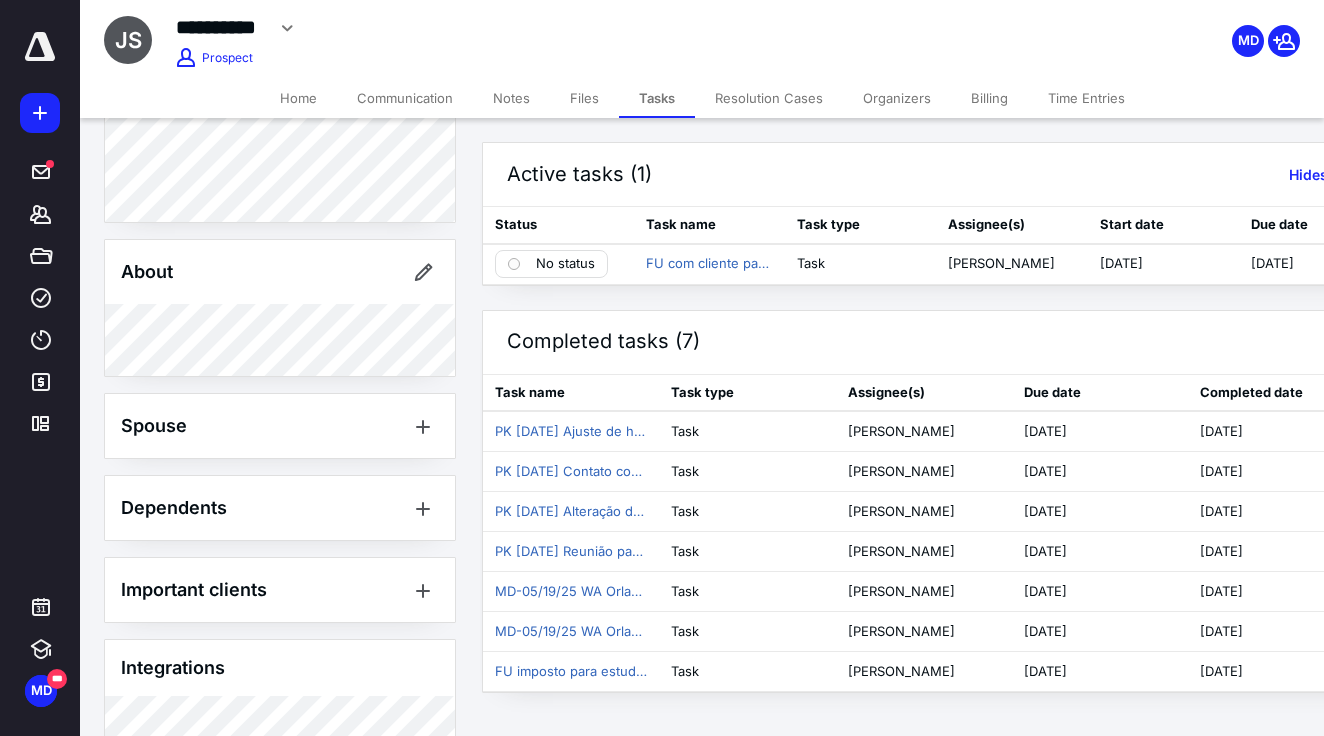 scroll, scrollTop: 210, scrollLeft: 0, axis: vertical 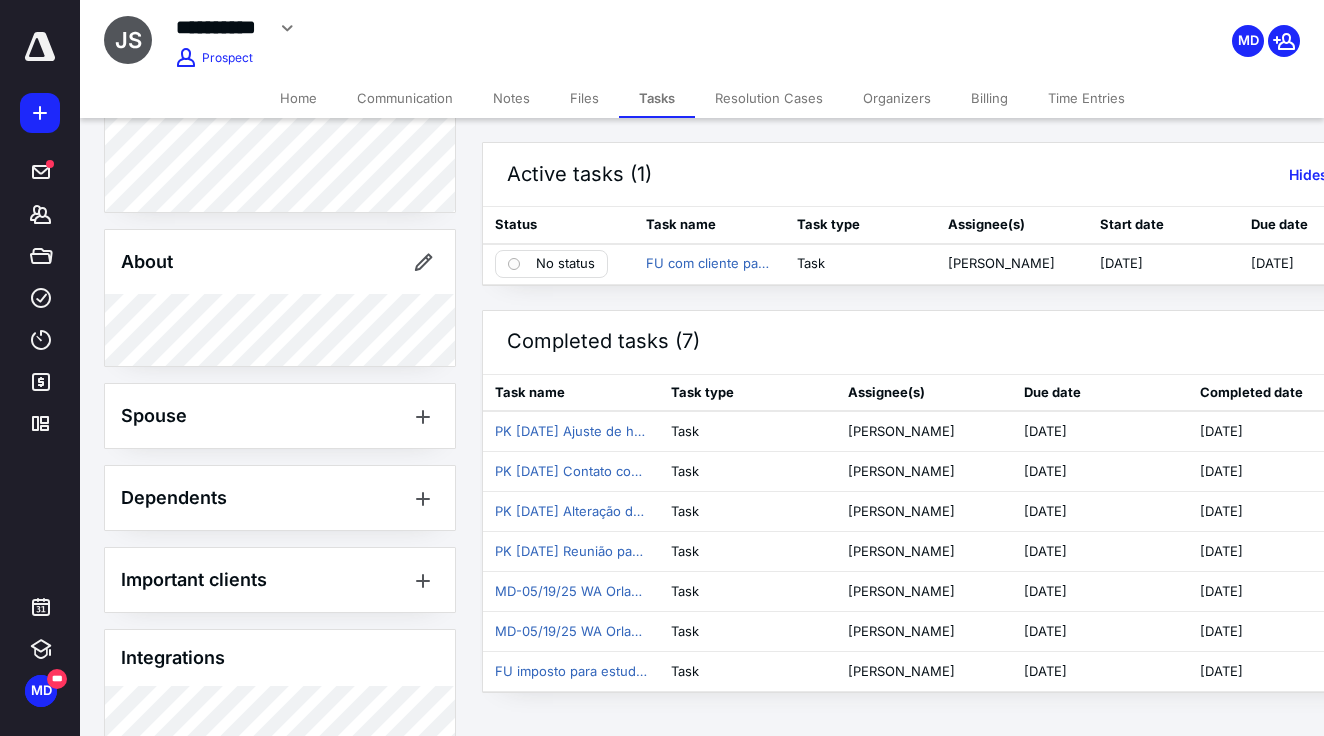 click at bounding box center [40, 47] 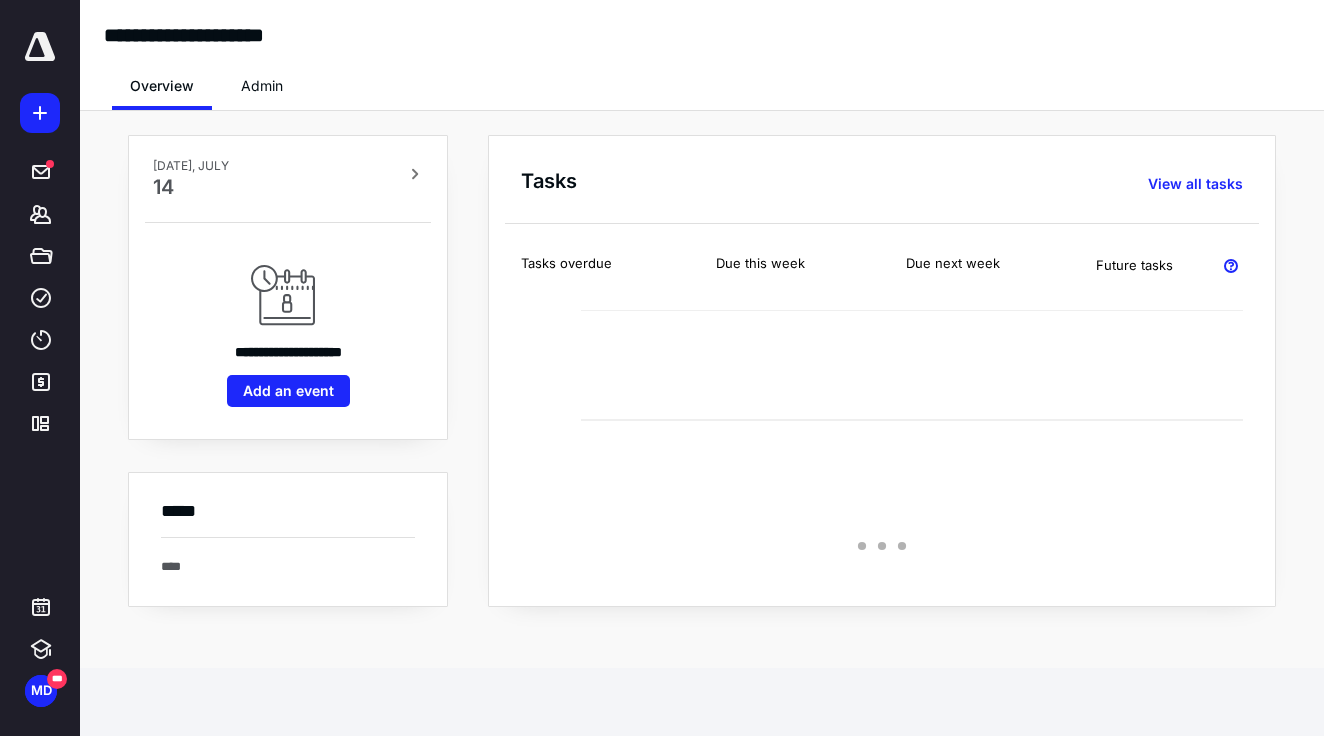 click on "Admin" at bounding box center (262, 86) 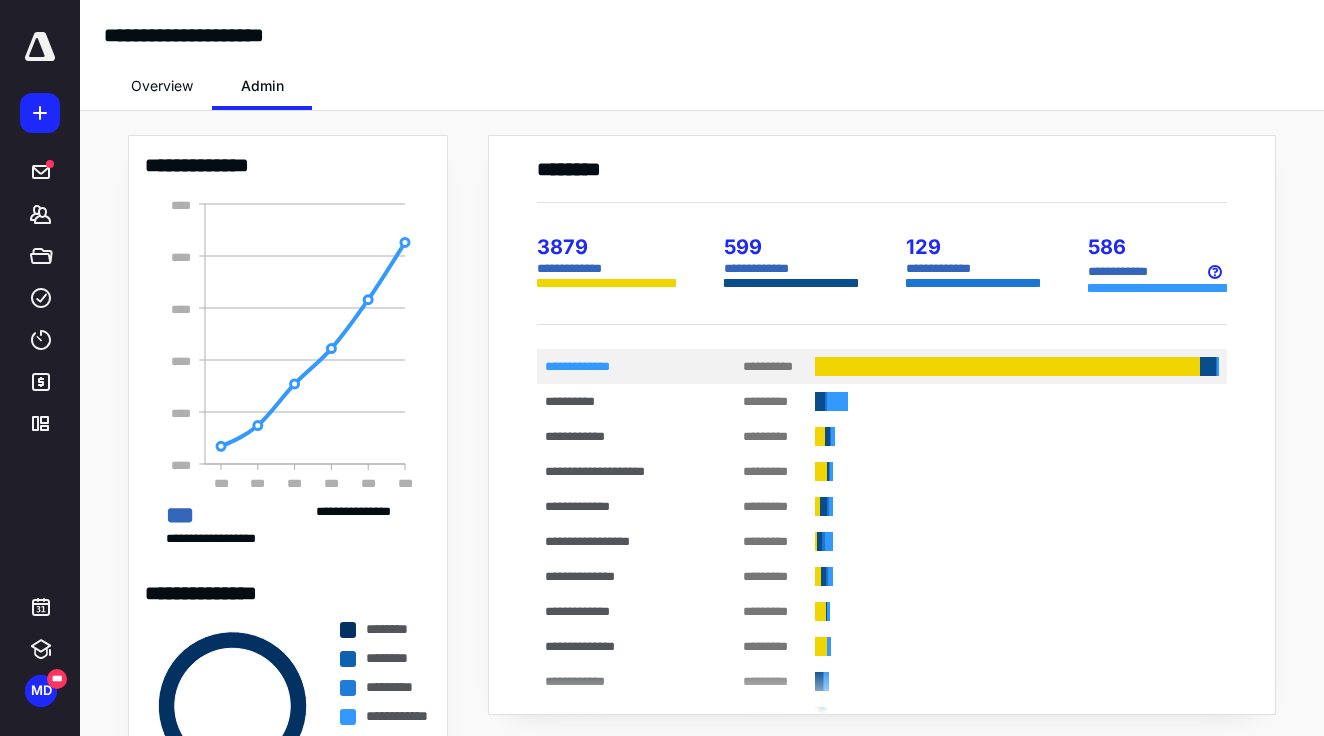 click on "**********" at bounding box center [882, 366] 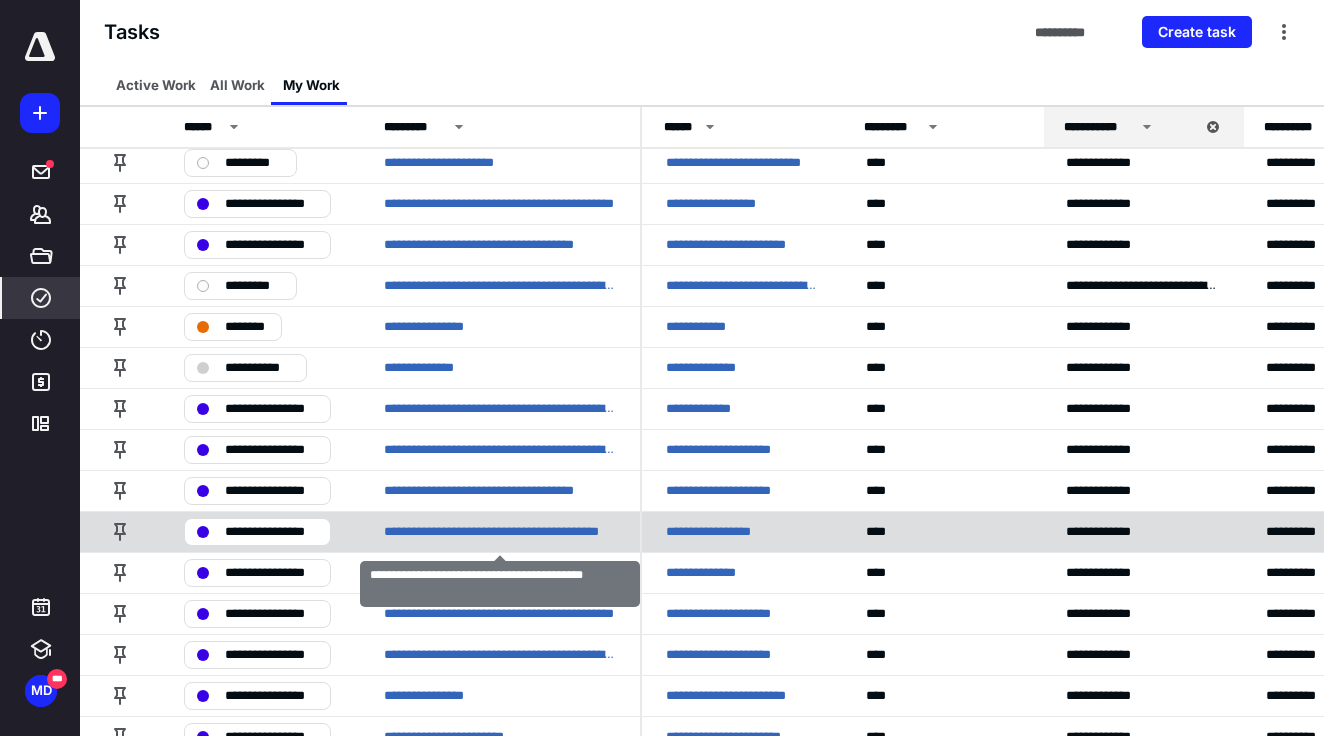 scroll, scrollTop: 2566, scrollLeft: 0, axis: vertical 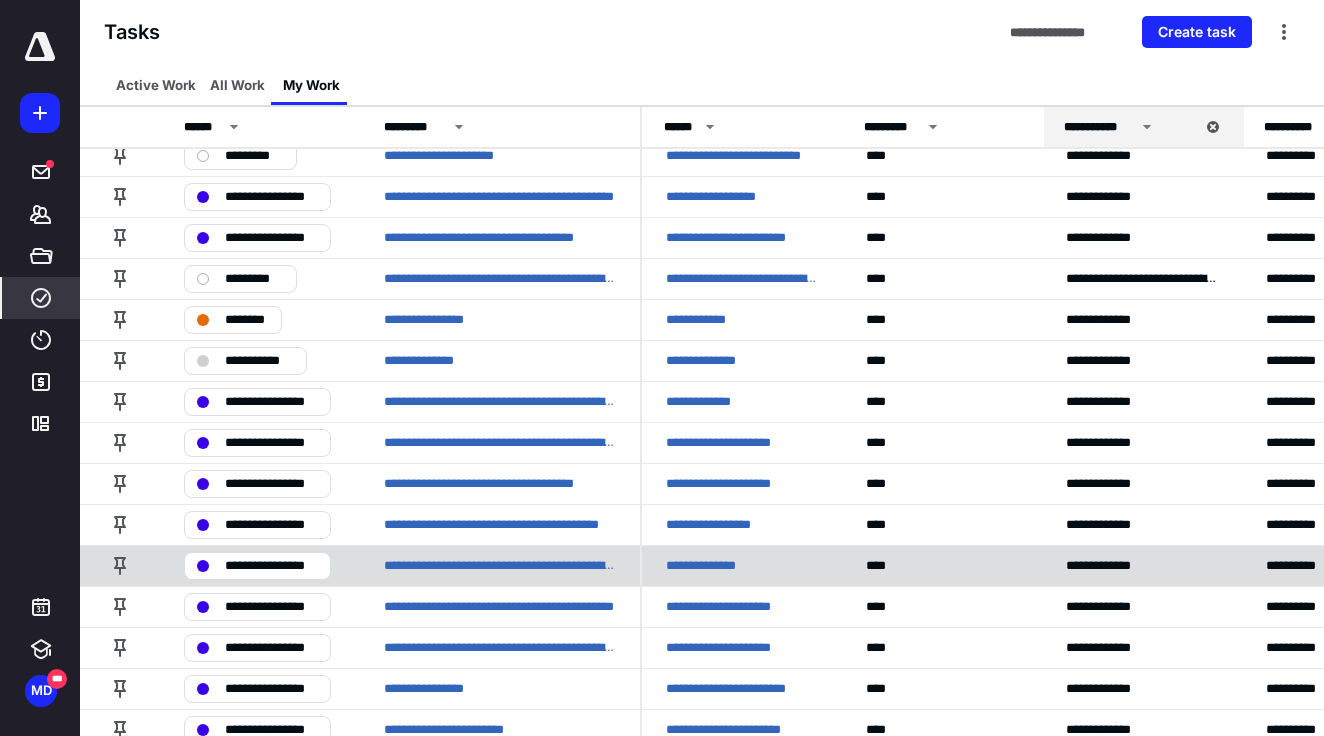 click on "**********" at bounding box center (710, 565) 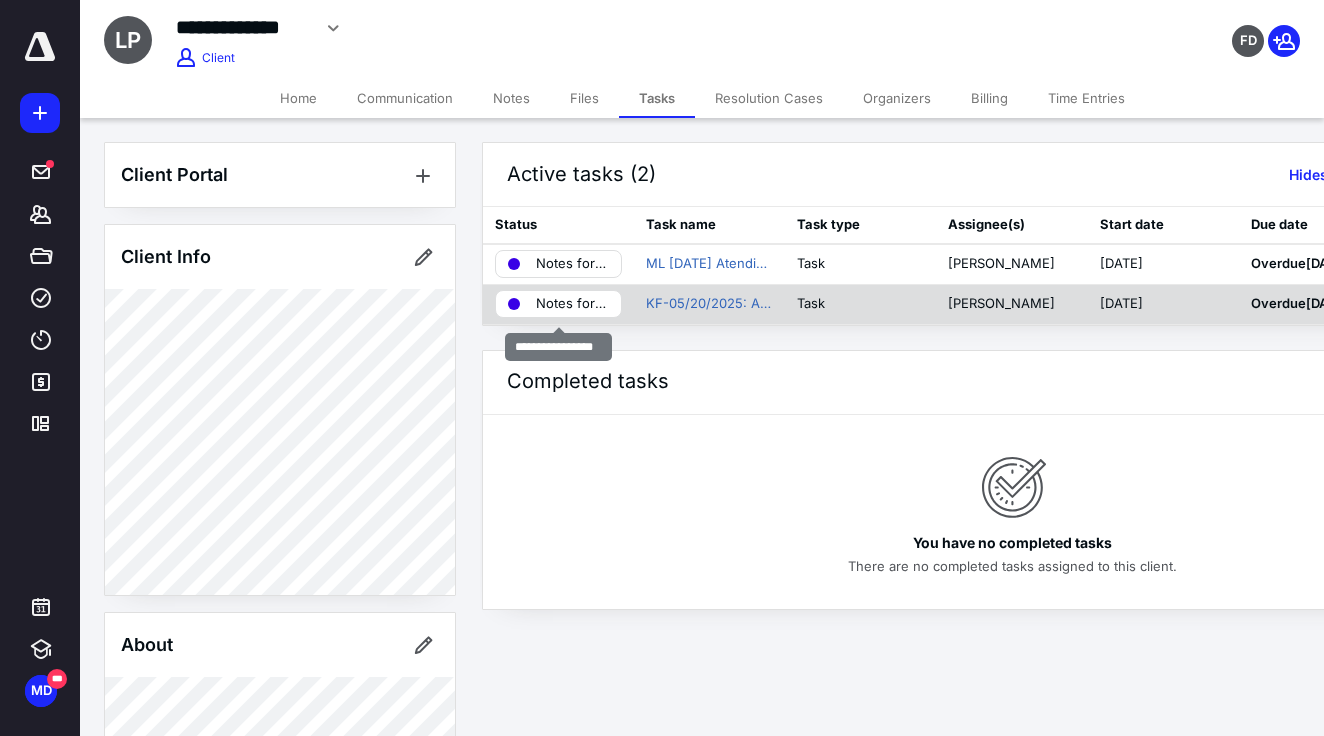 click on "Notes for Talita" at bounding box center (572, 304) 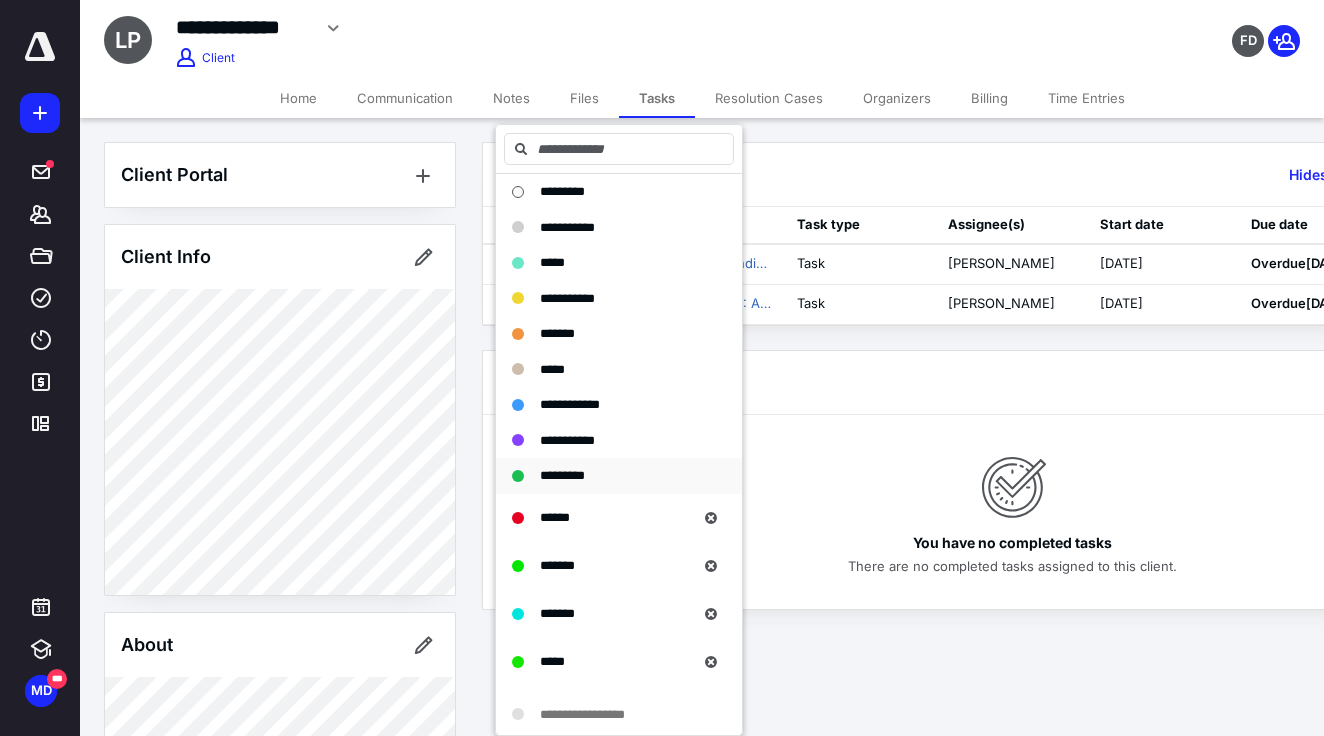 click on "*********" at bounding box center [619, 476] 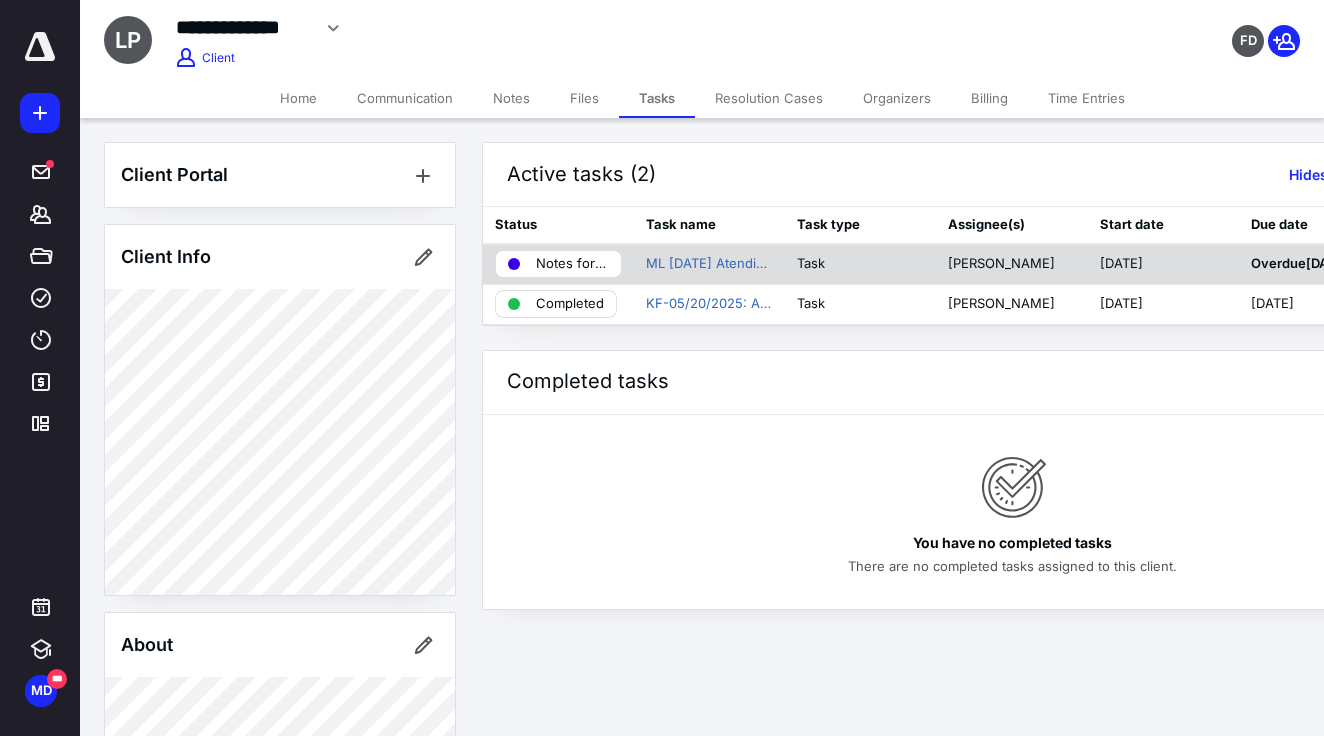click on "Notes for Talita" at bounding box center (572, 264) 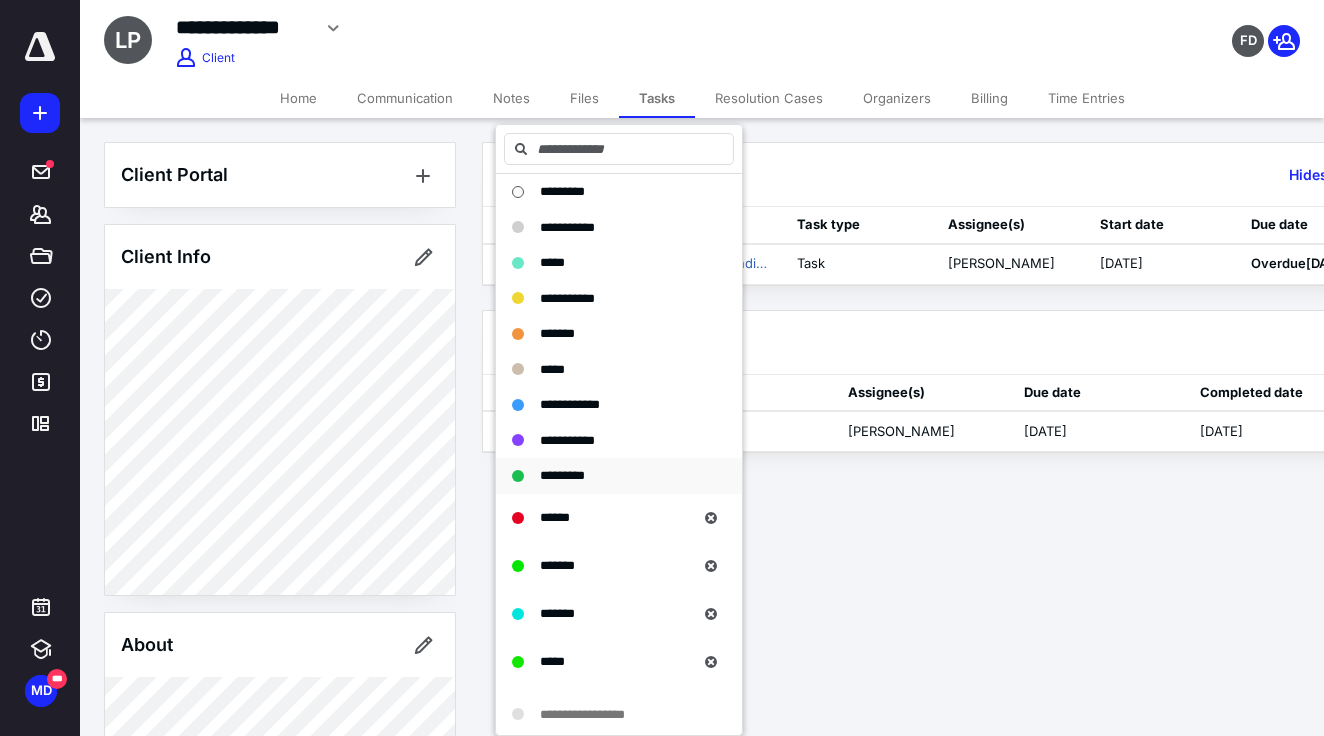 click on "*********" at bounding box center (562, 475) 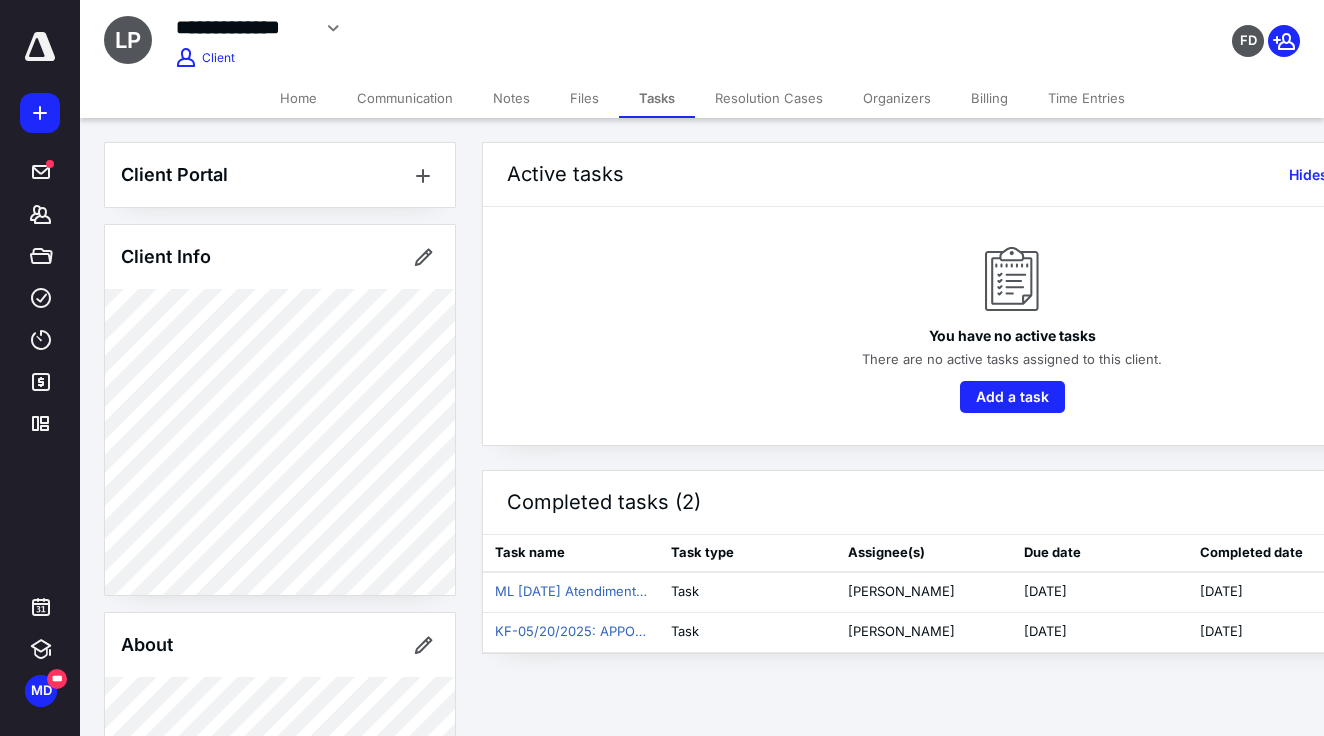 click on "Notes" at bounding box center [511, 98] 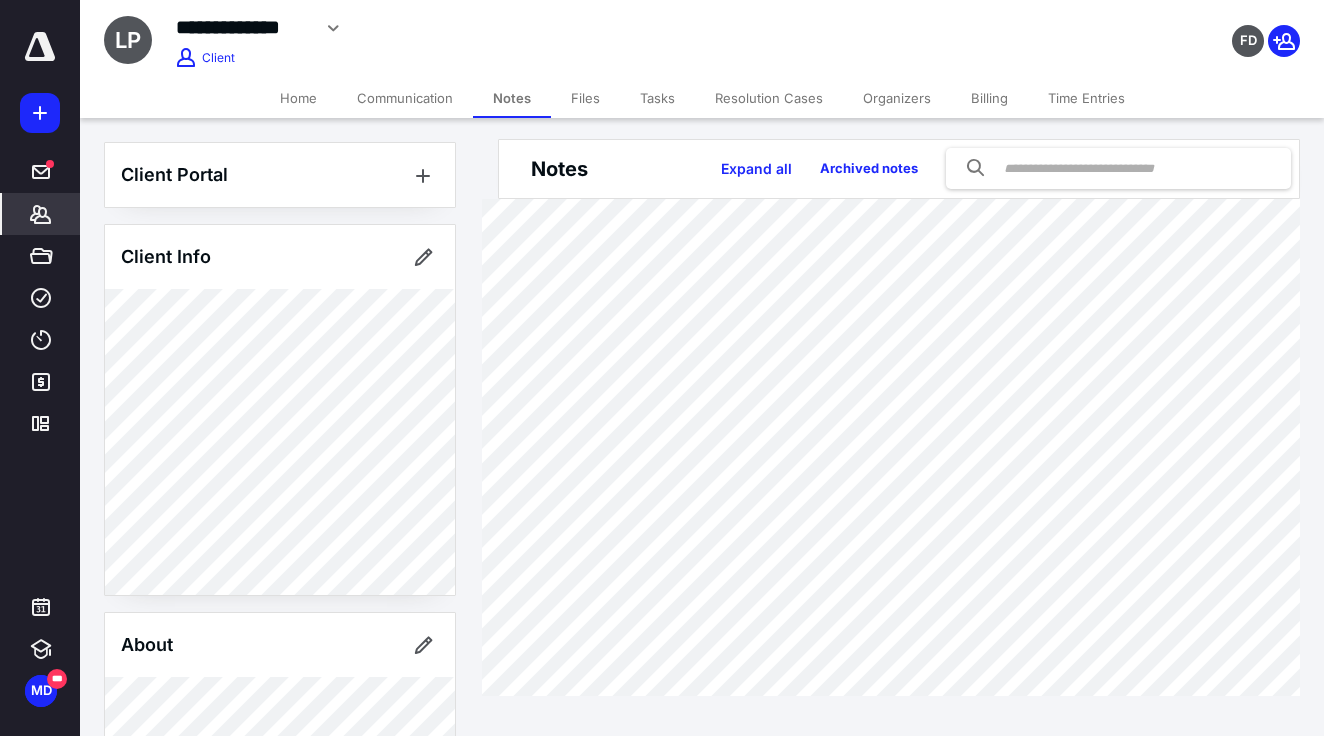 scroll, scrollTop: 3, scrollLeft: 0, axis: vertical 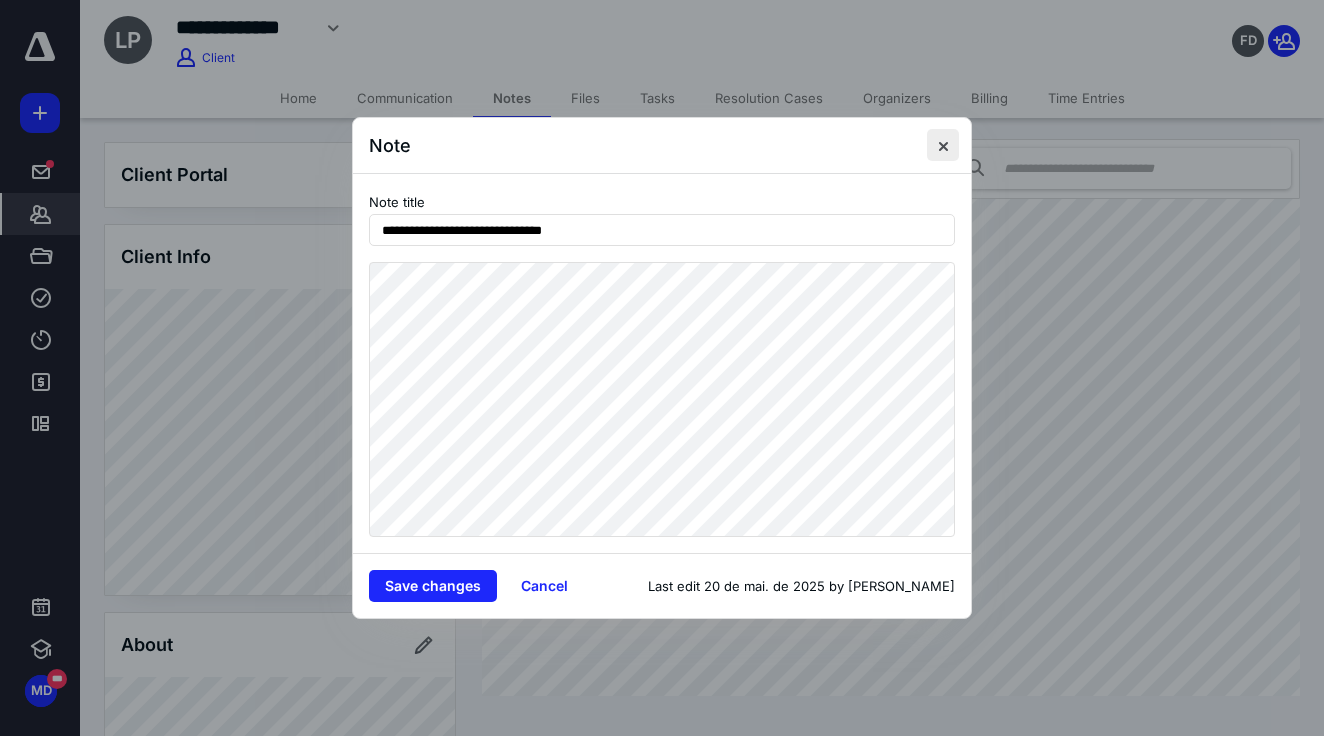 click at bounding box center (943, 145) 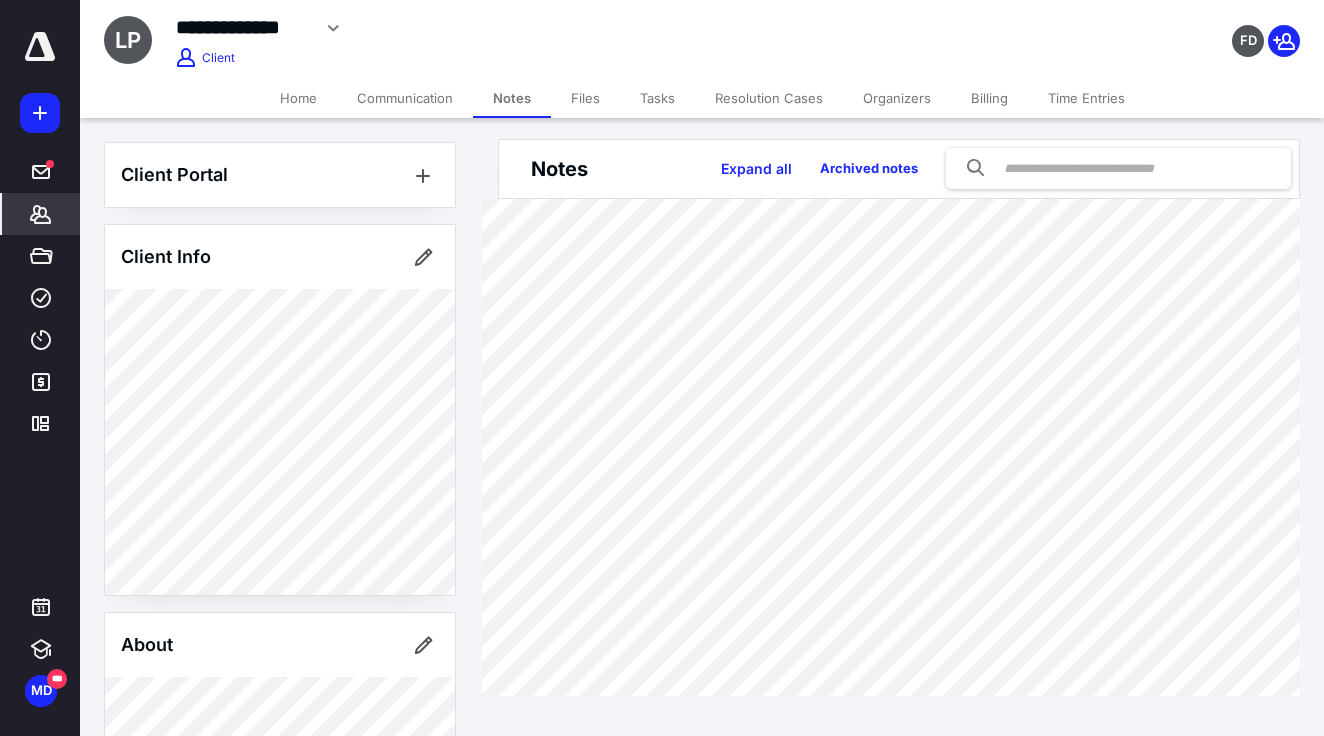 click on "Files" at bounding box center [585, 98] 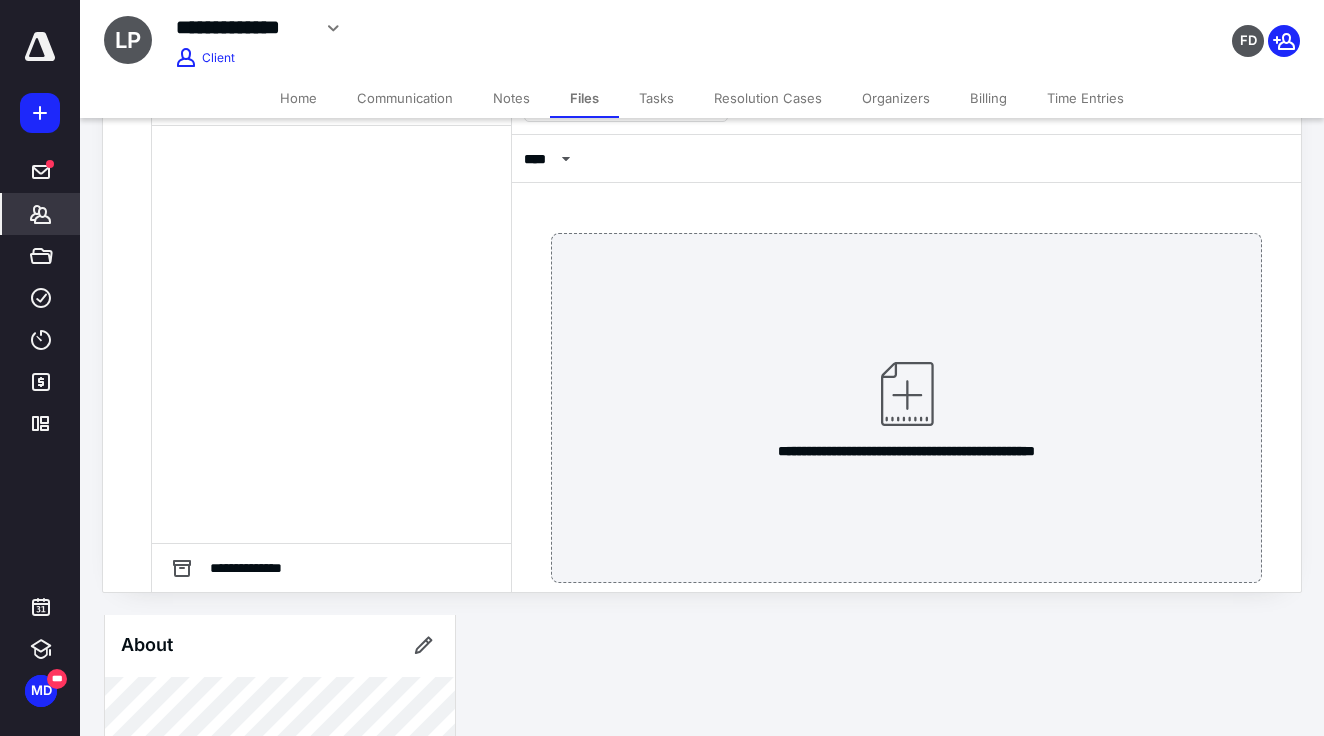 scroll, scrollTop: 0, scrollLeft: 0, axis: both 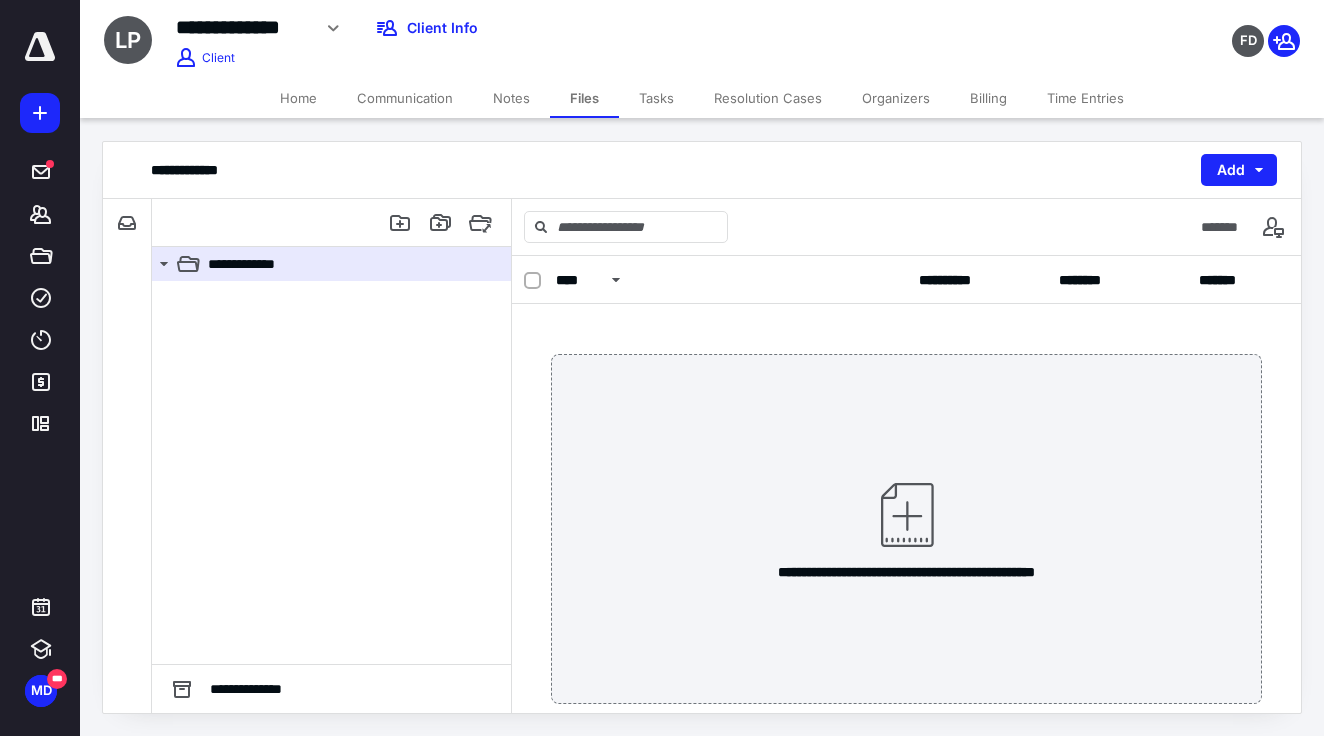click on "Tasks" at bounding box center [656, 98] 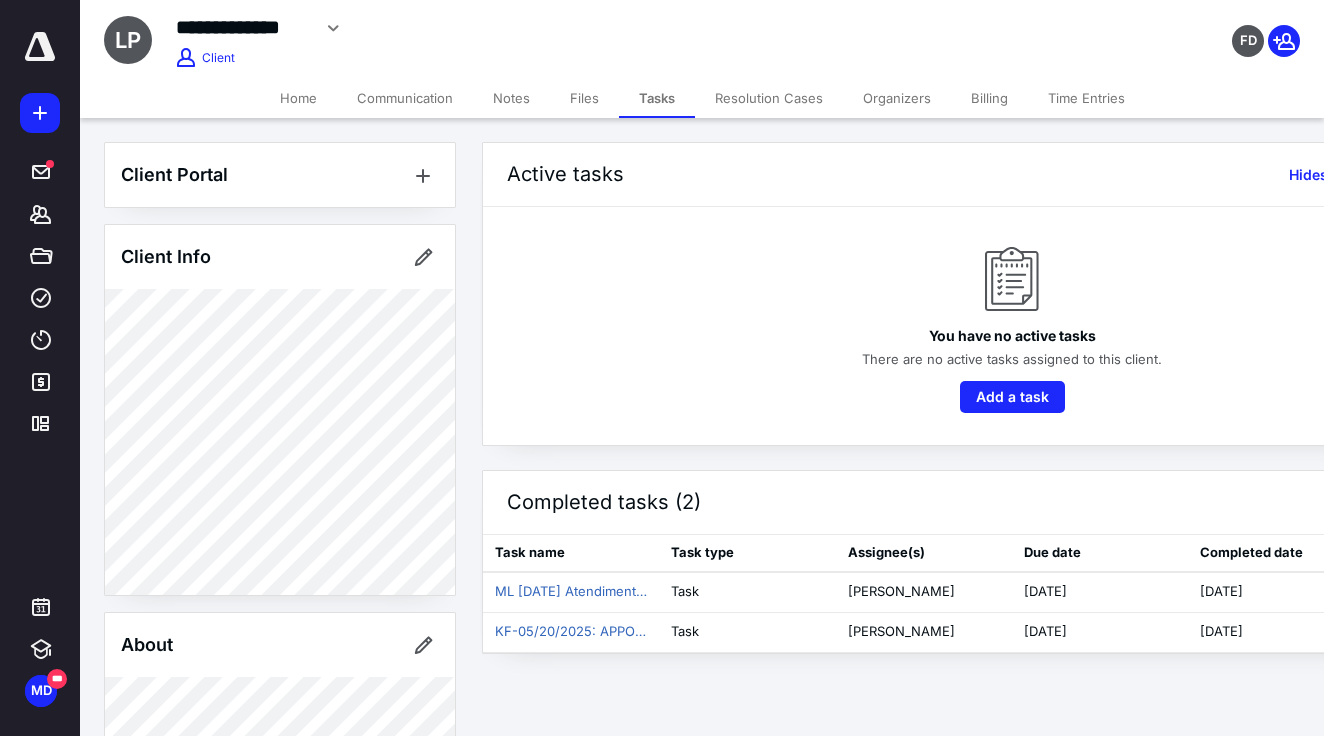 click on "Notes" at bounding box center [511, 98] 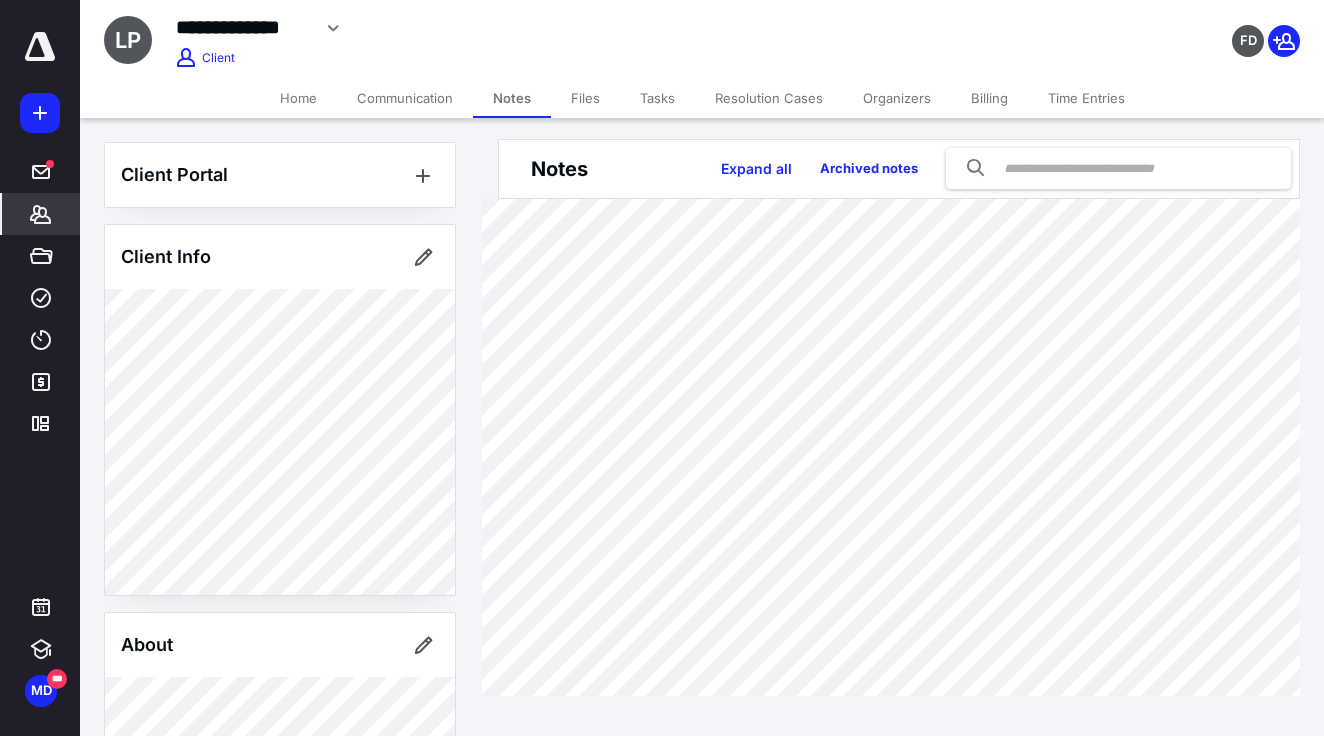 scroll, scrollTop: 3, scrollLeft: 0, axis: vertical 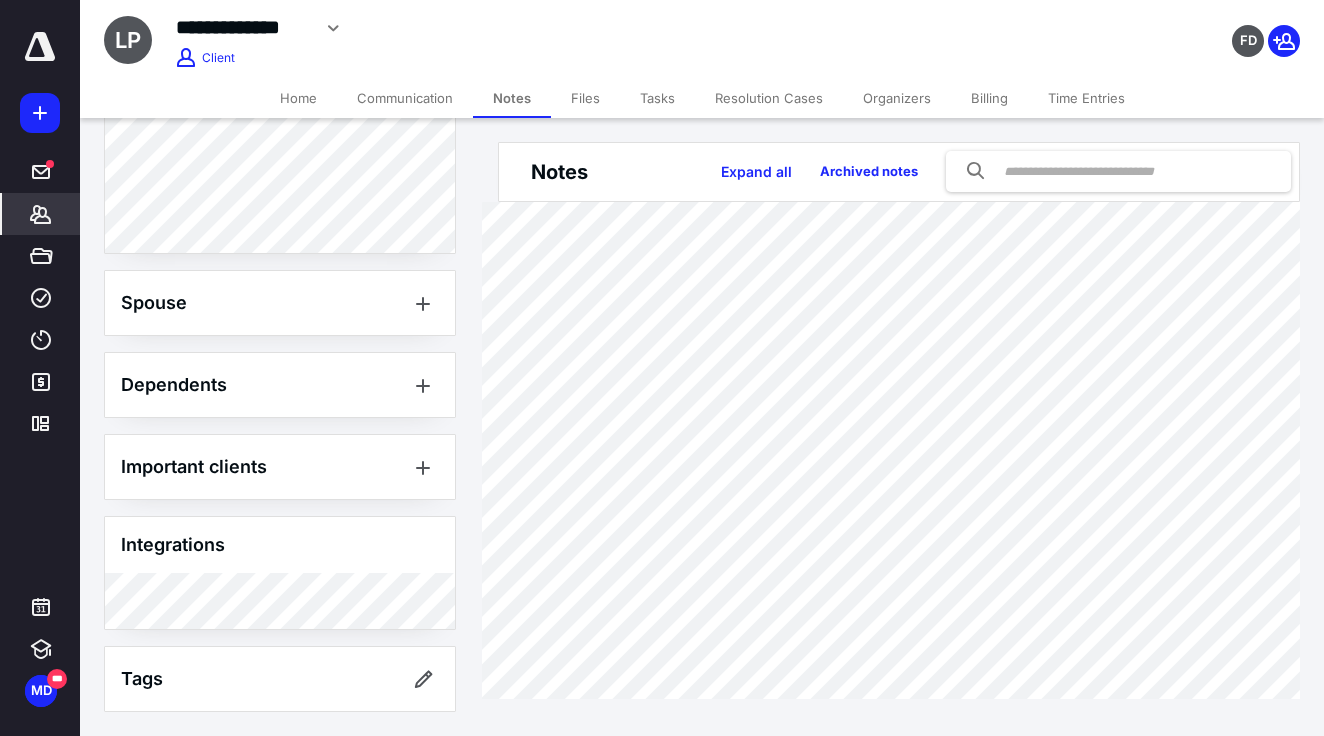 click on "Billing" at bounding box center [989, 98] 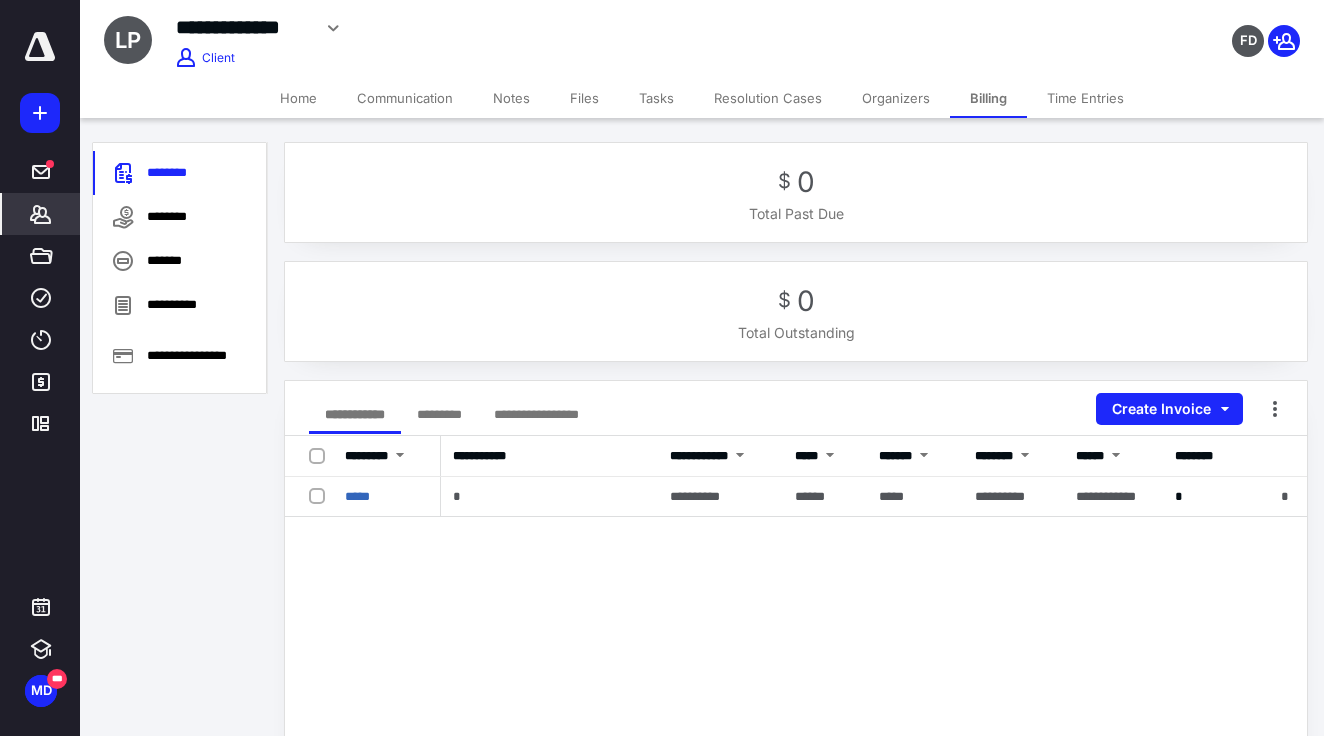 click on "Notes" at bounding box center (511, 98) 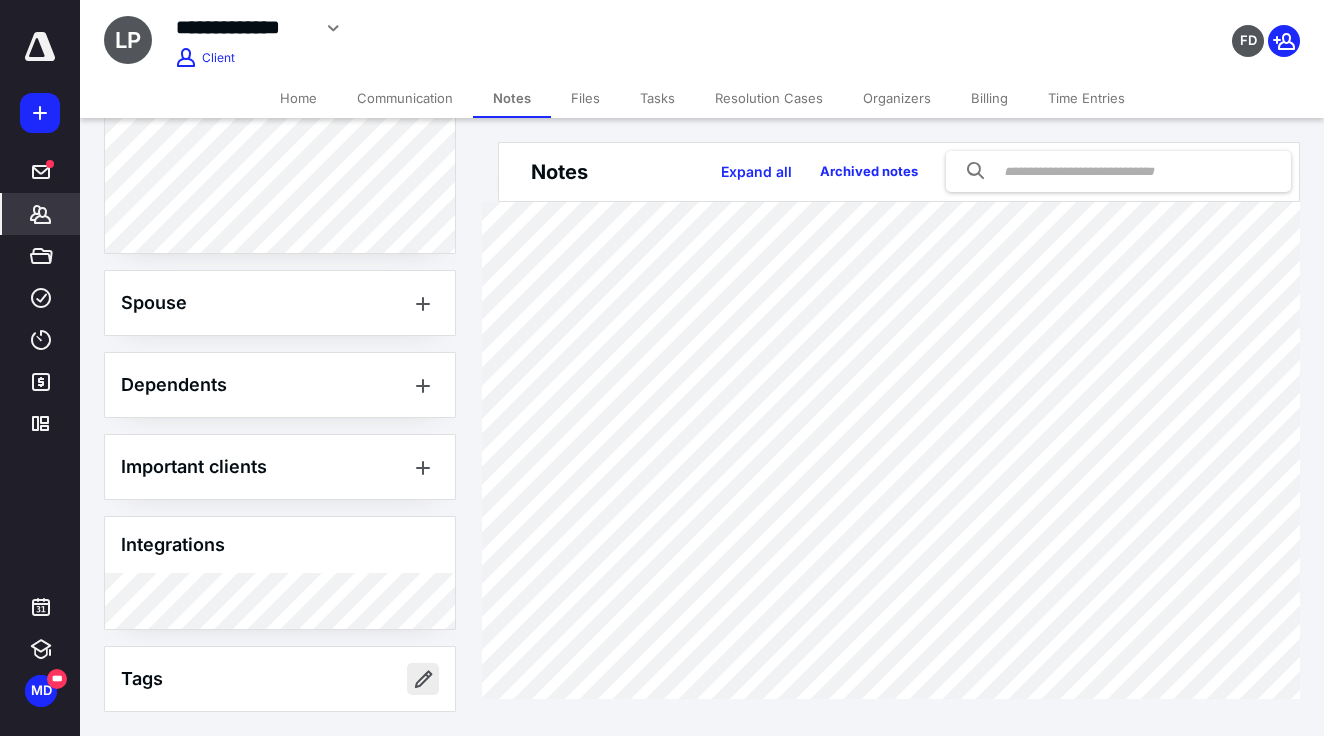 scroll, scrollTop: 560, scrollLeft: 0, axis: vertical 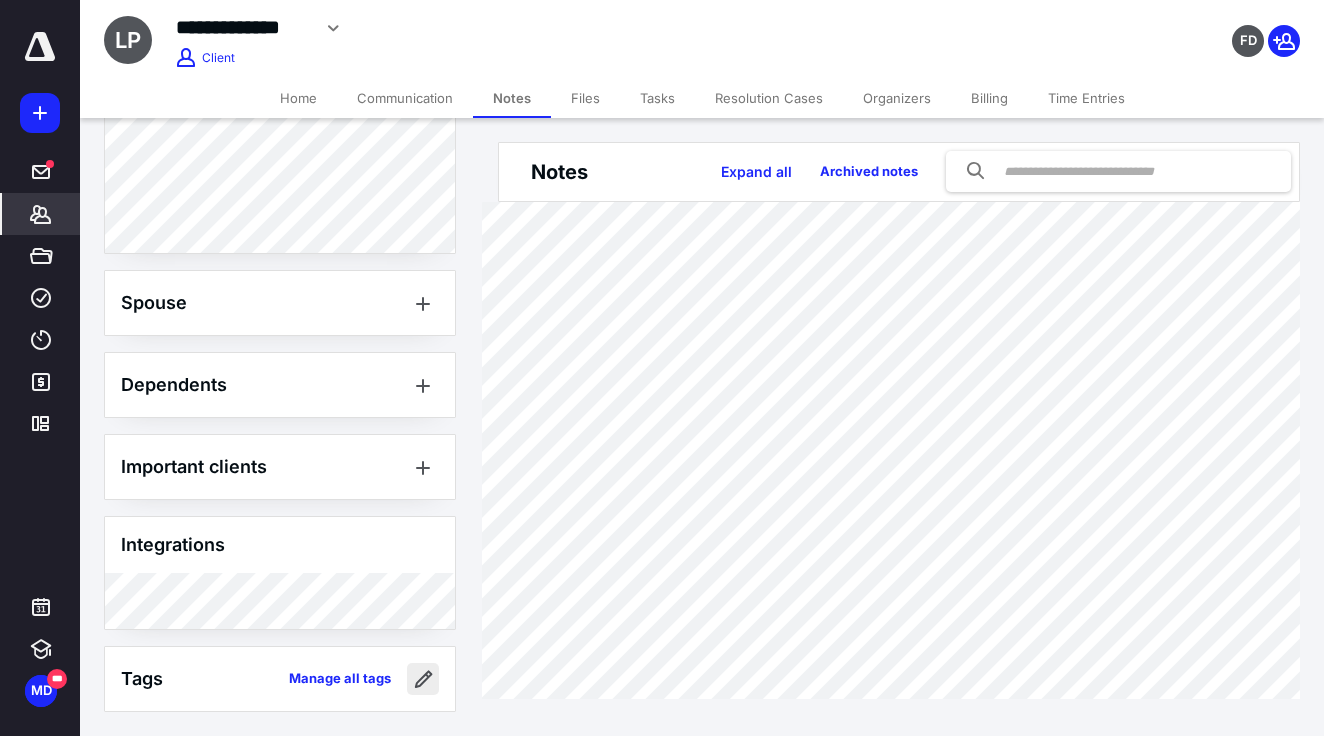 click at bounding box center (423, 679) 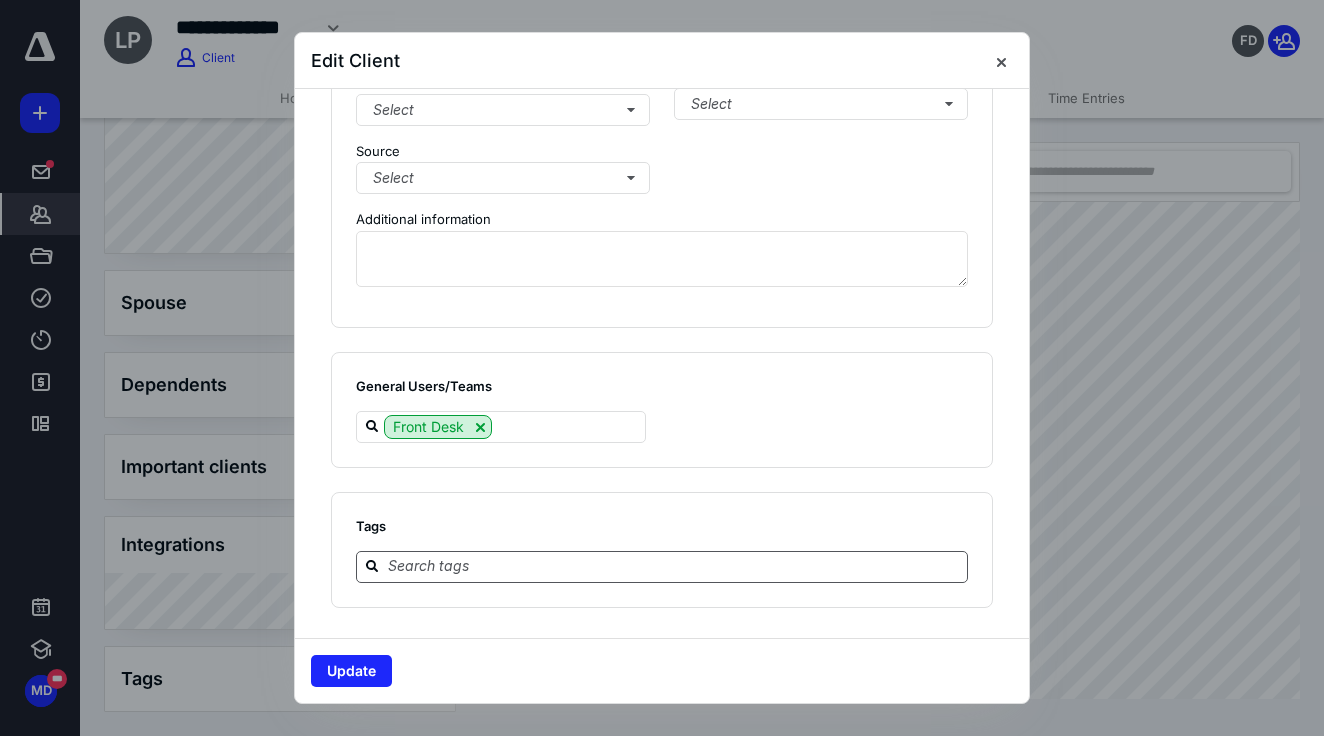 scroll, scrollTop: 1533, scrollLeft: 0, axis: vertical 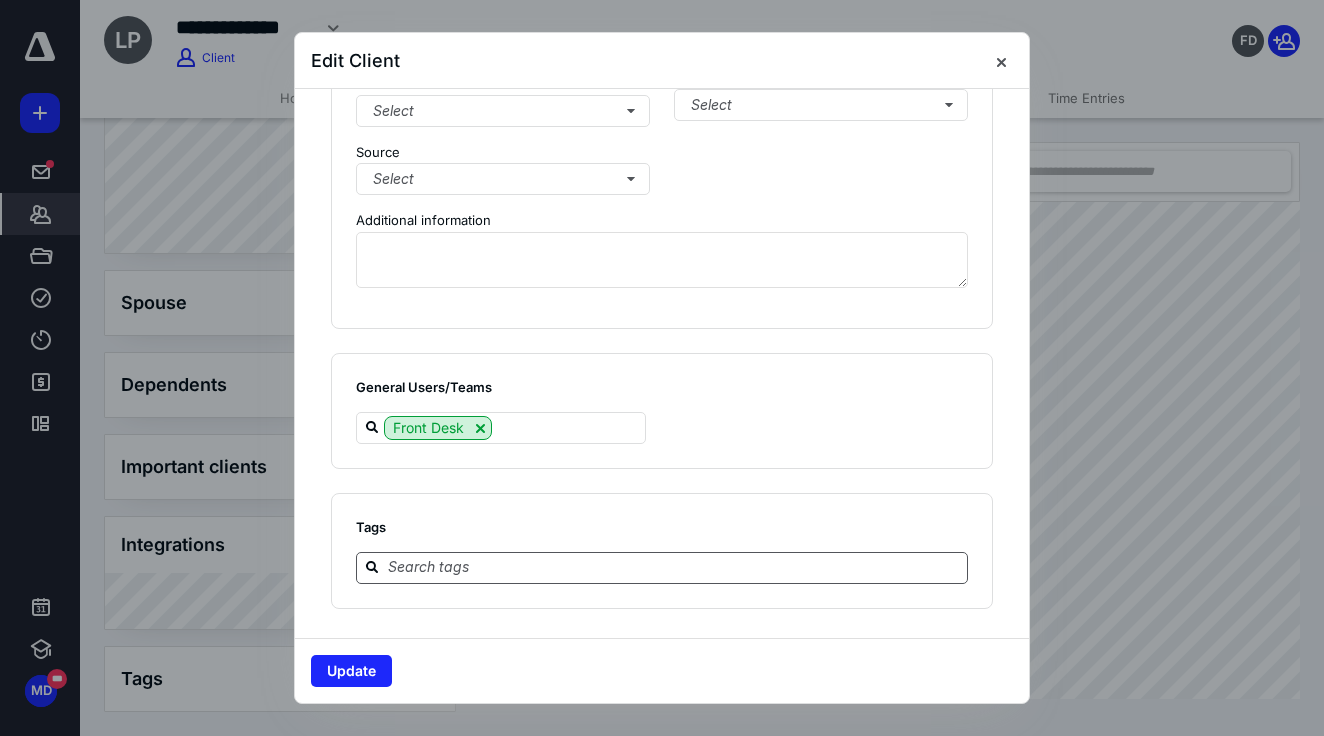 click at bounding box center (674, 567) 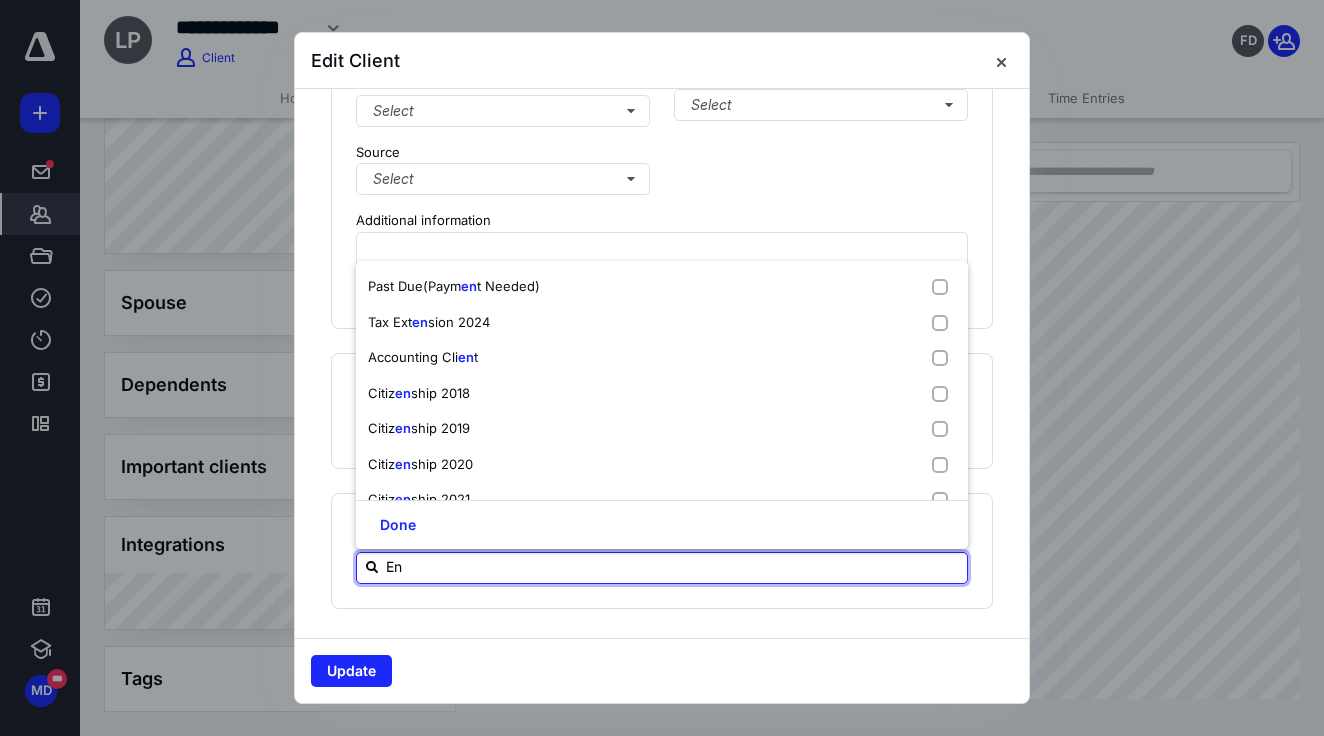 type on "Eng" 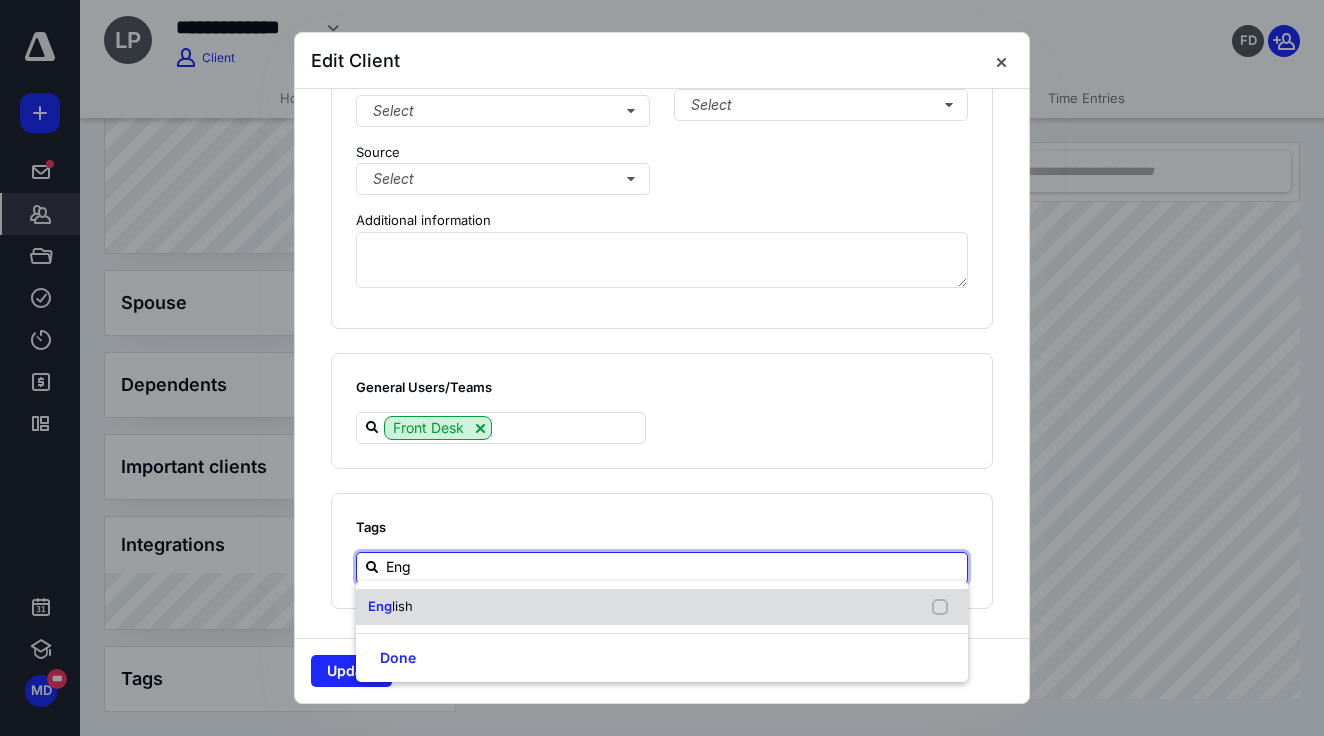 click on "Eng lish" at bounding box center (662, 607) 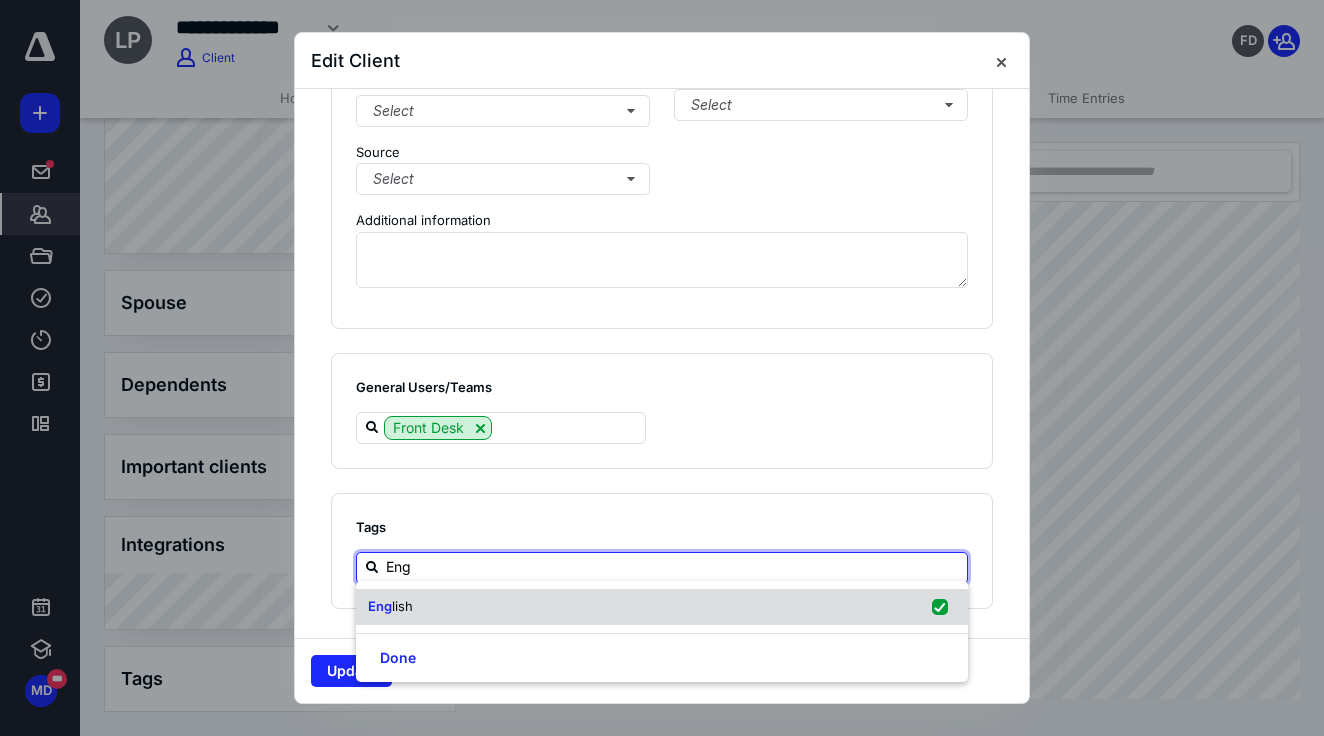 checkbox on "true" 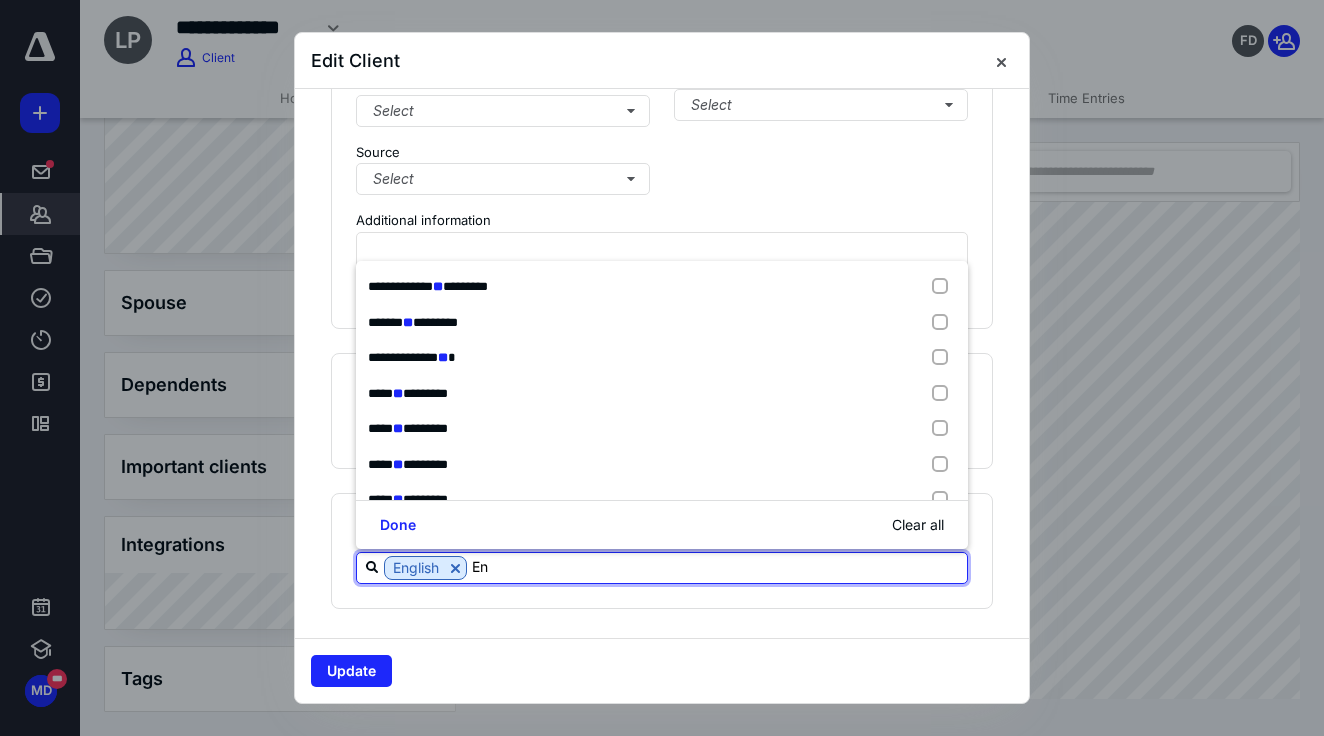 type on "E" 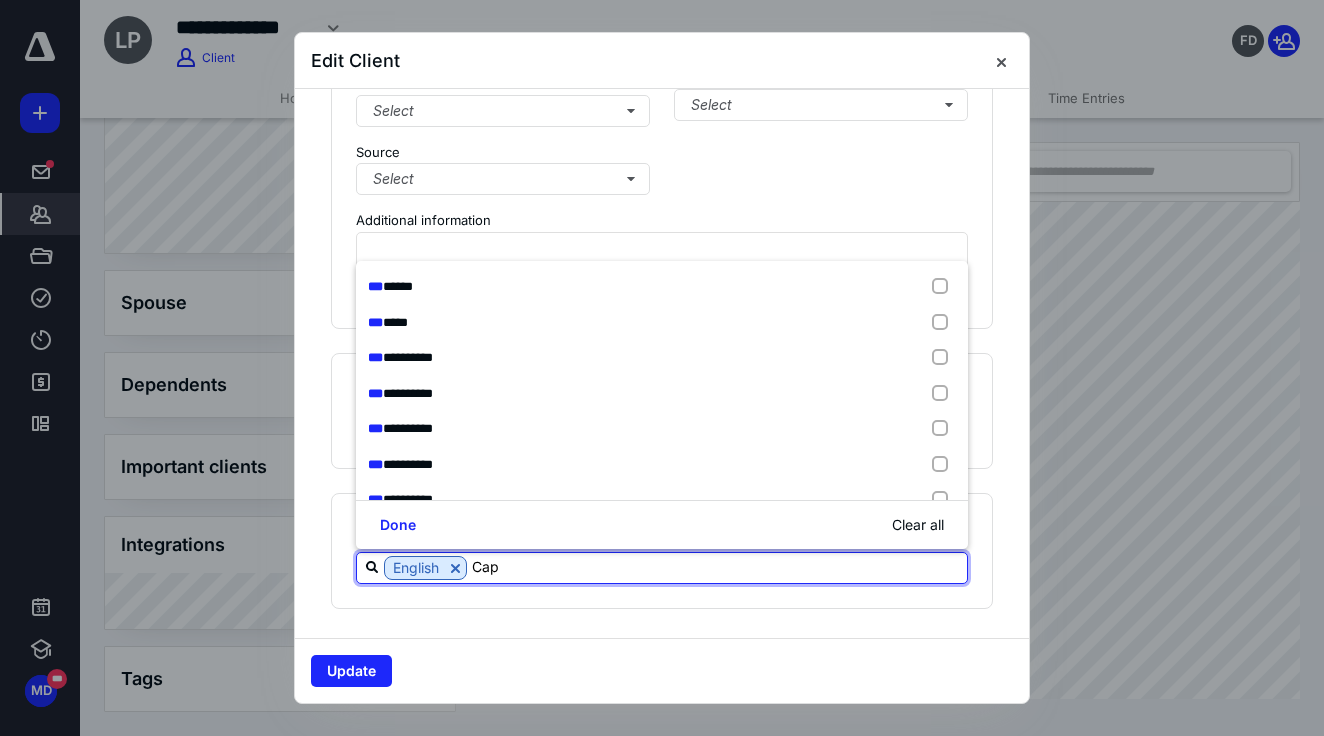 type on "Cape" 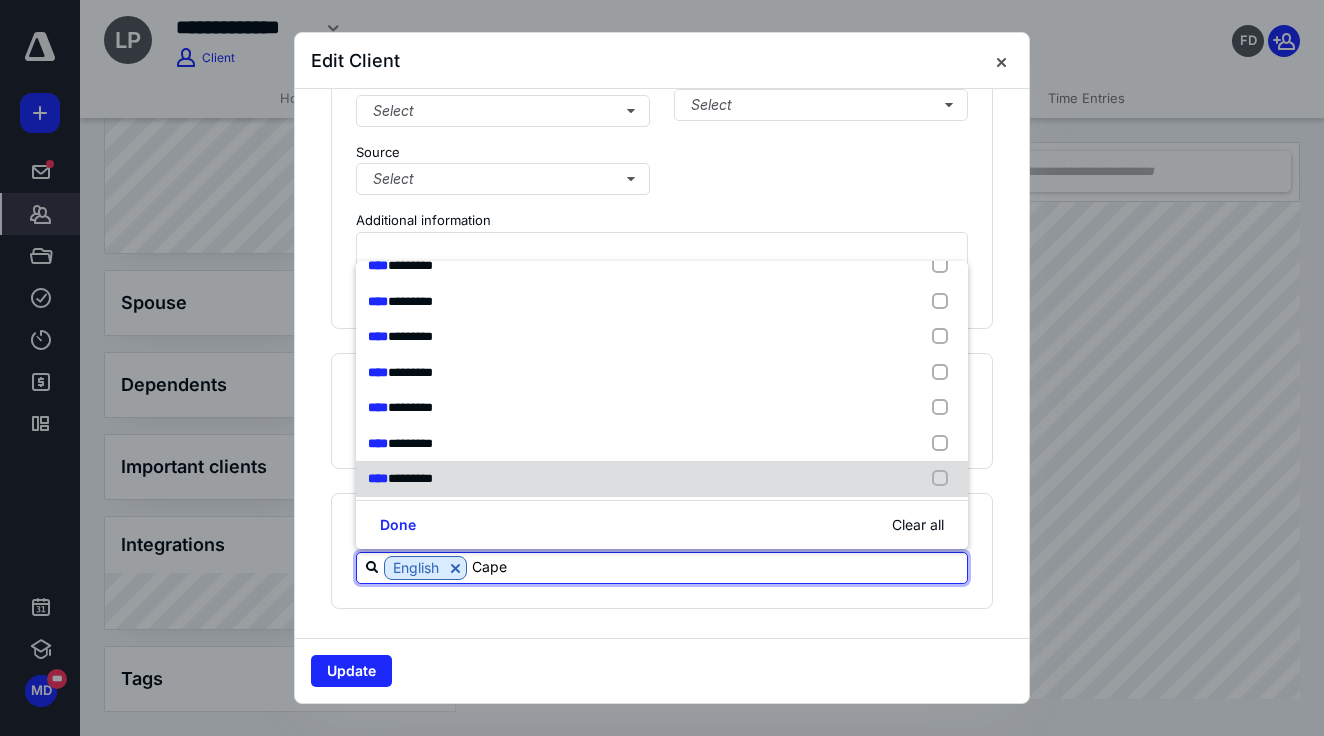 scroll, scrollTop: 162, scrollLeft: 0, axis: vertical 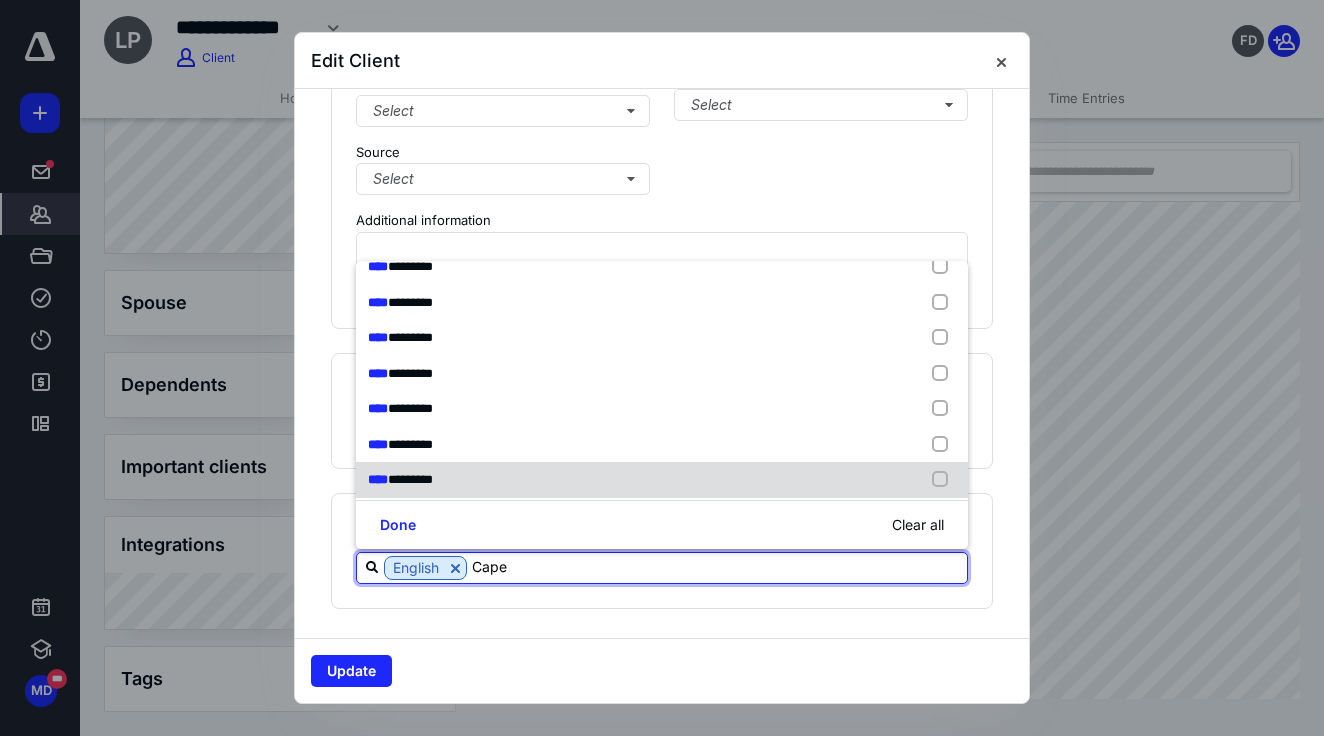 click on "**** ********" at bounding box center [662, 480] 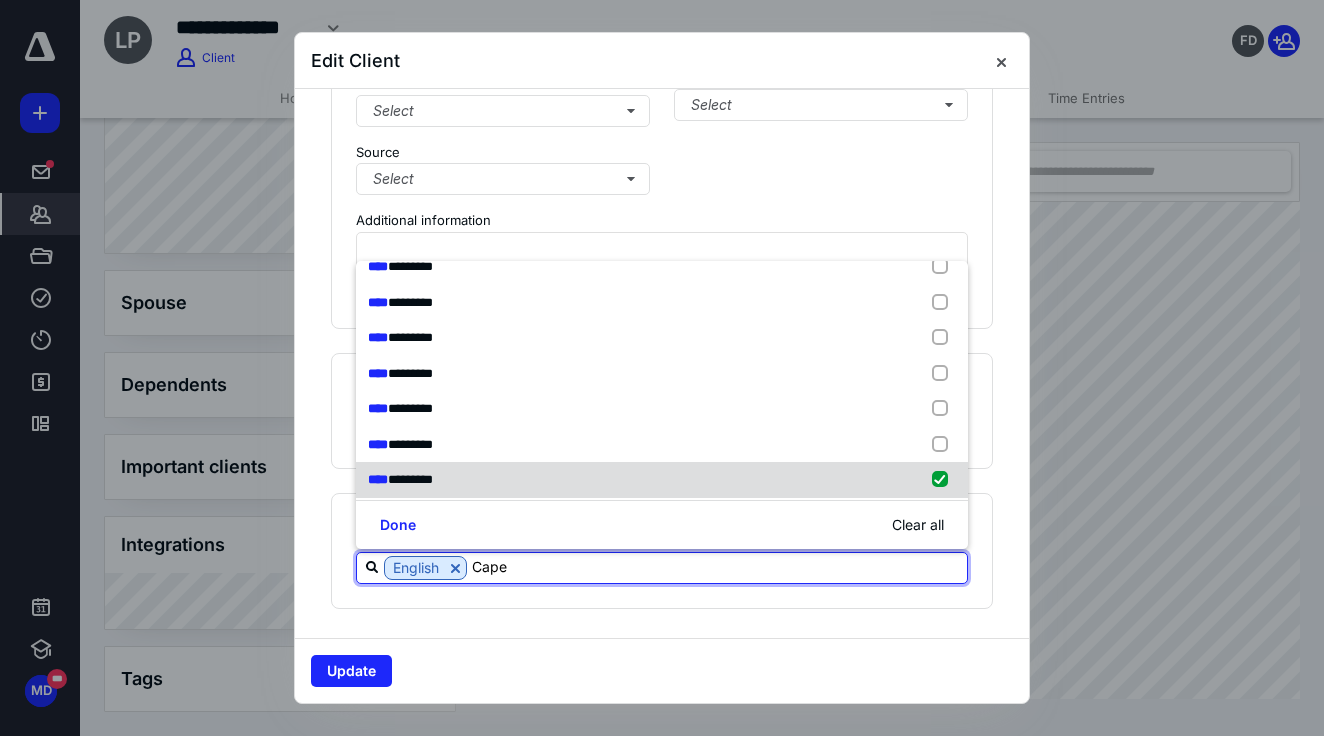 checkbox on "true" 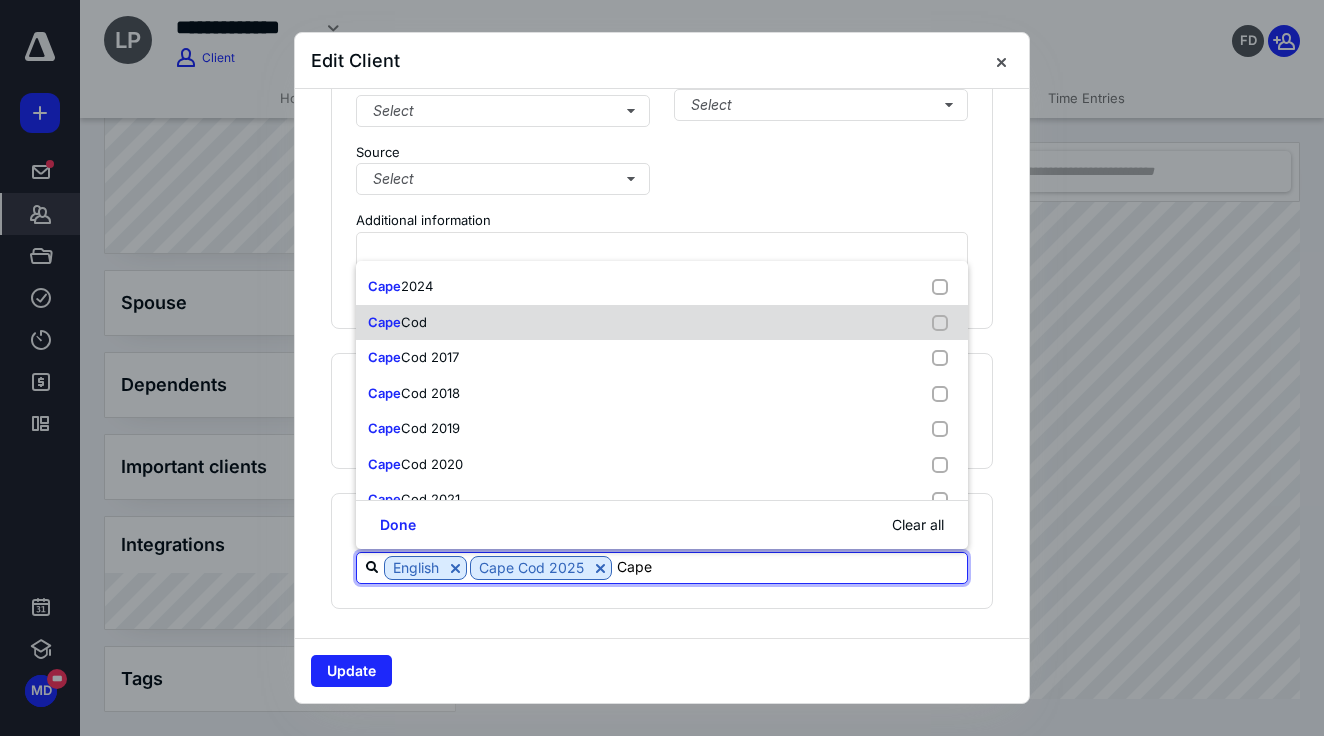 scroll, scrollTop: 0, scrollLeft: 0, axis: both 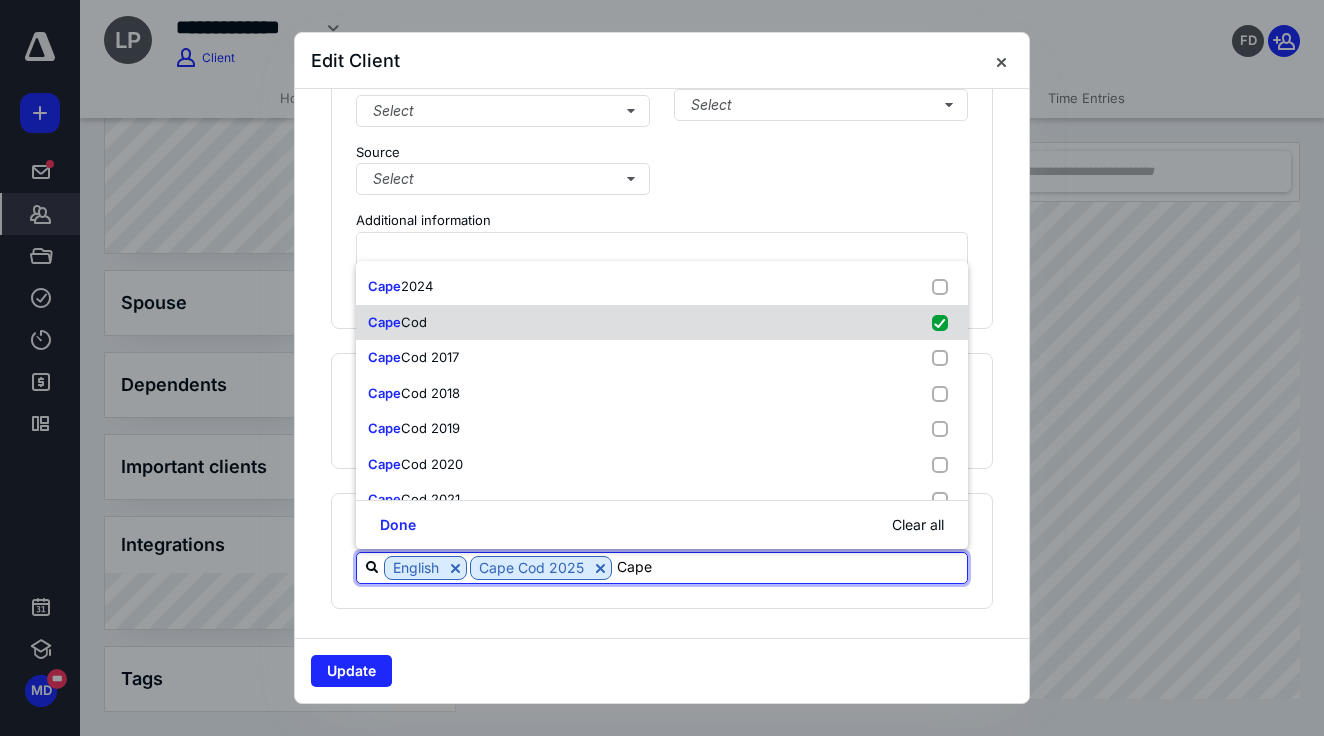 checkbox on "true" 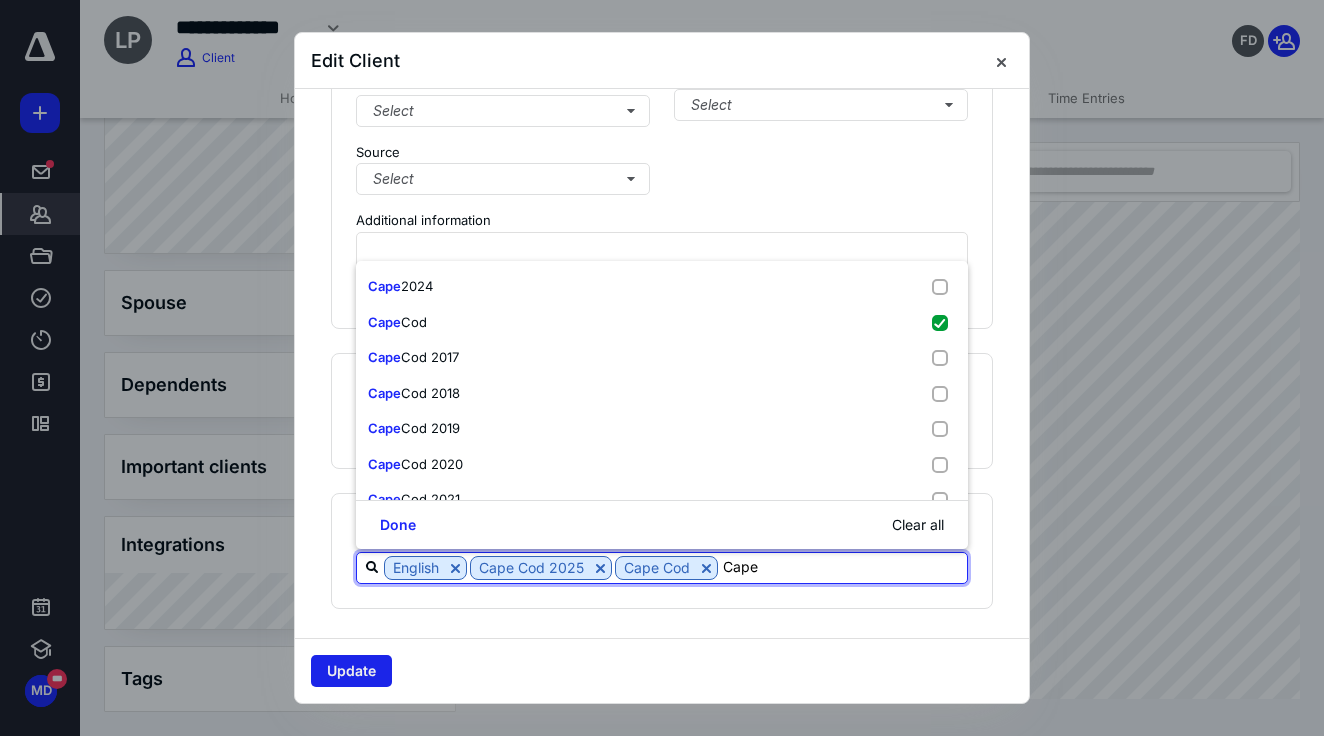 type on "Cape" 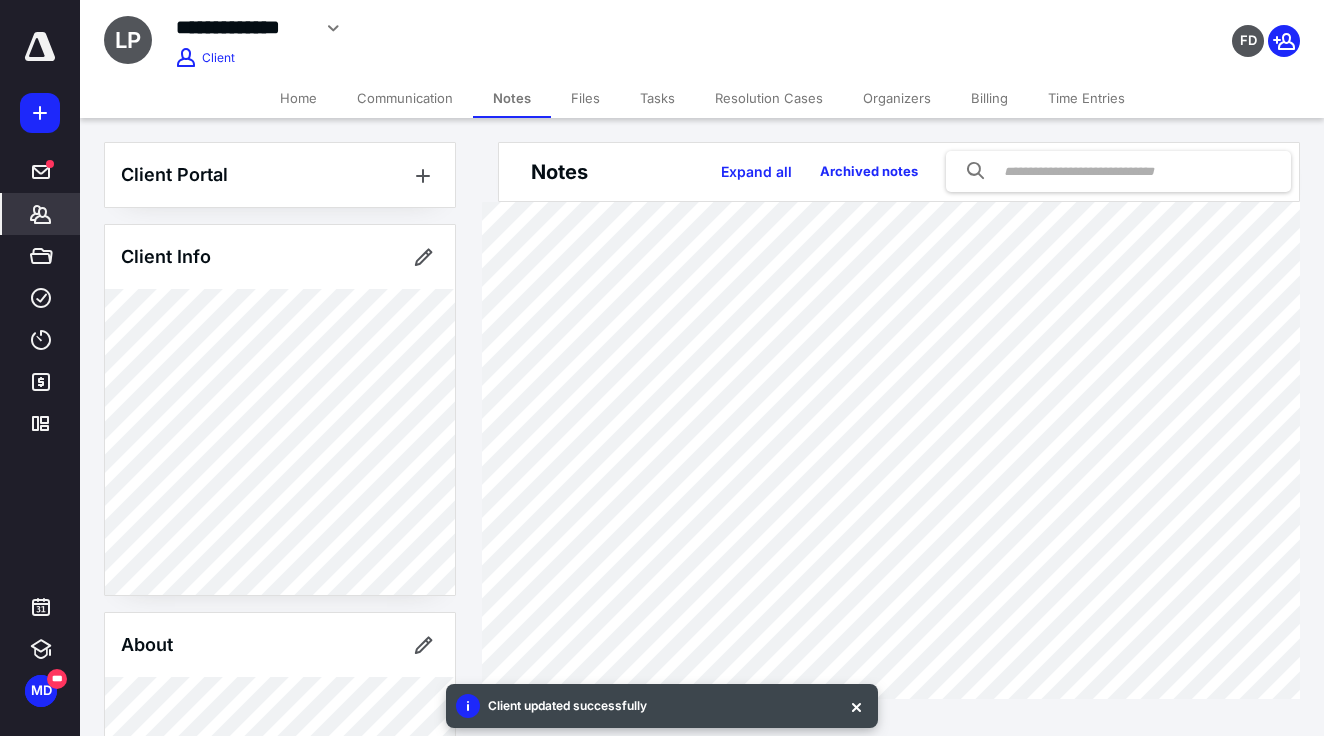 scroll, scrollTop: 0, scrollLeft: 0, axis: both 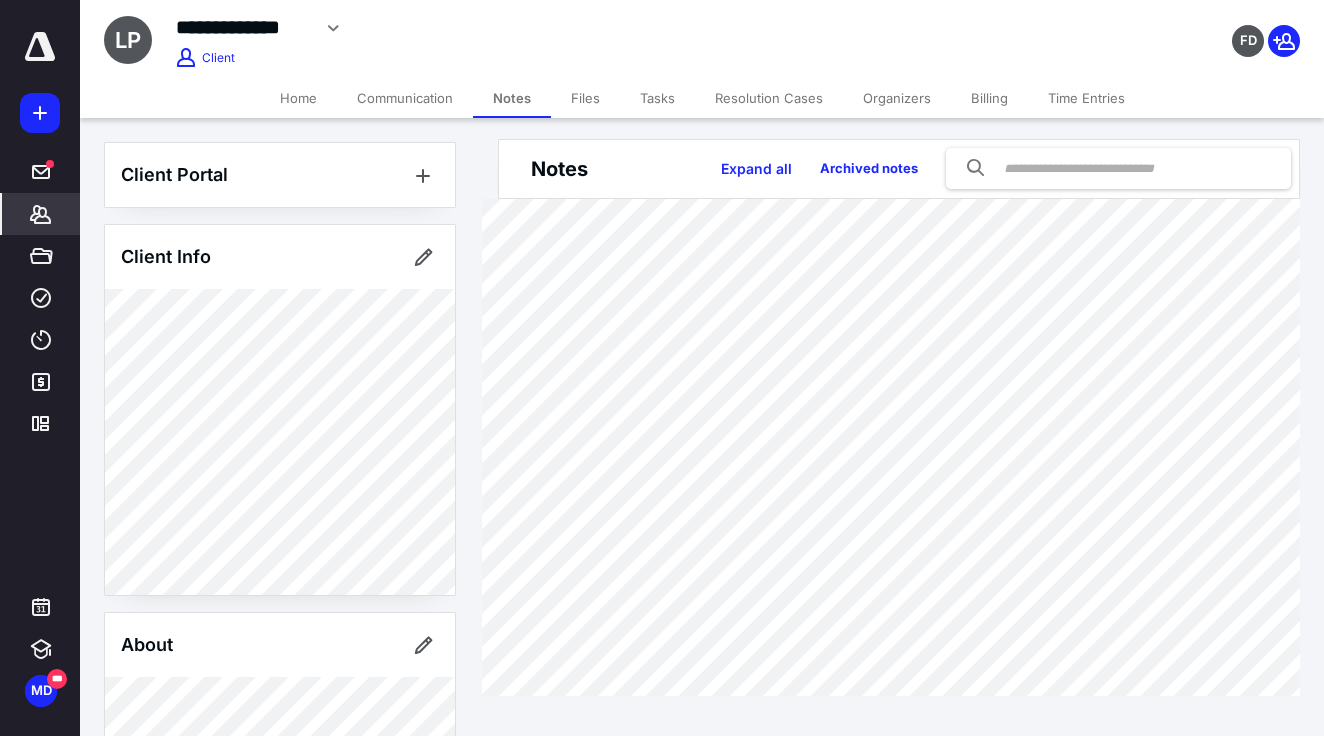 click on "Files" at bounding box center [585, 98] 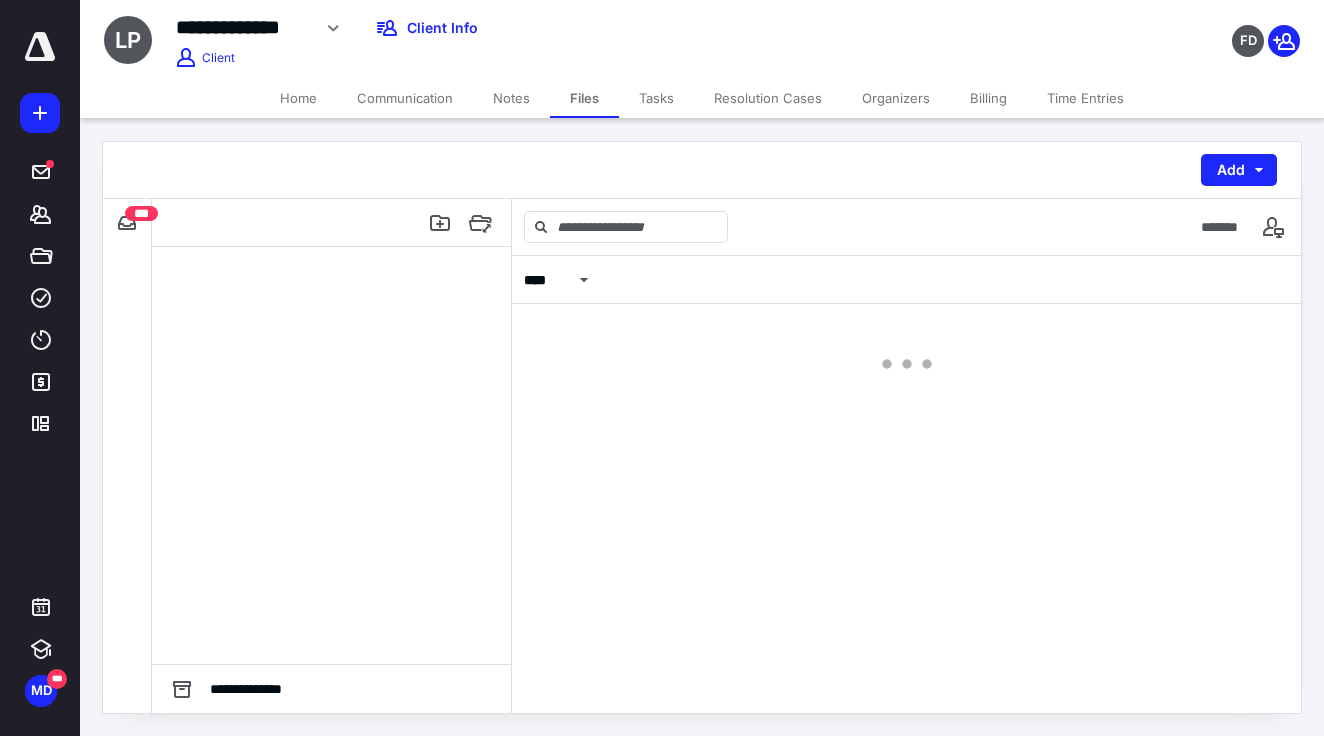 click on "Tasks" at bounding box center [656, 98] 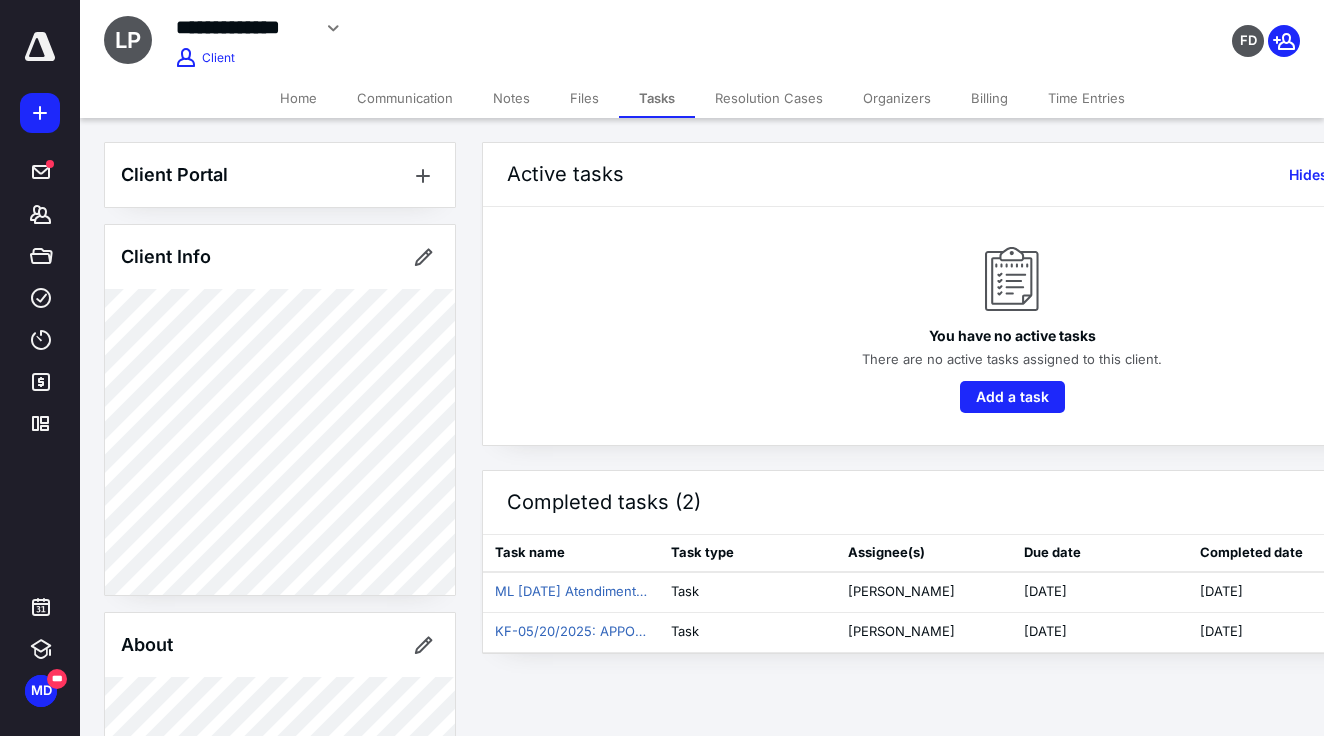 click at bounding box center [40, 113] 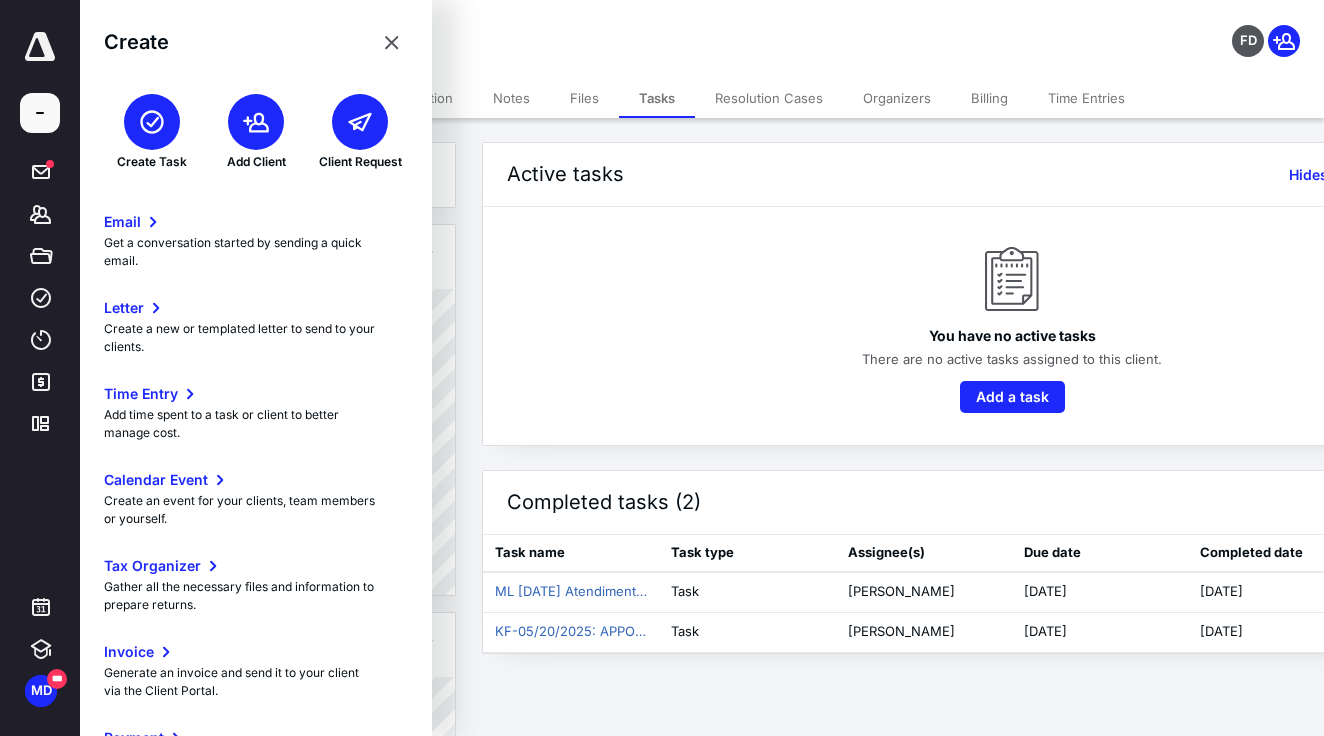 click at bounding box center (152, 122) 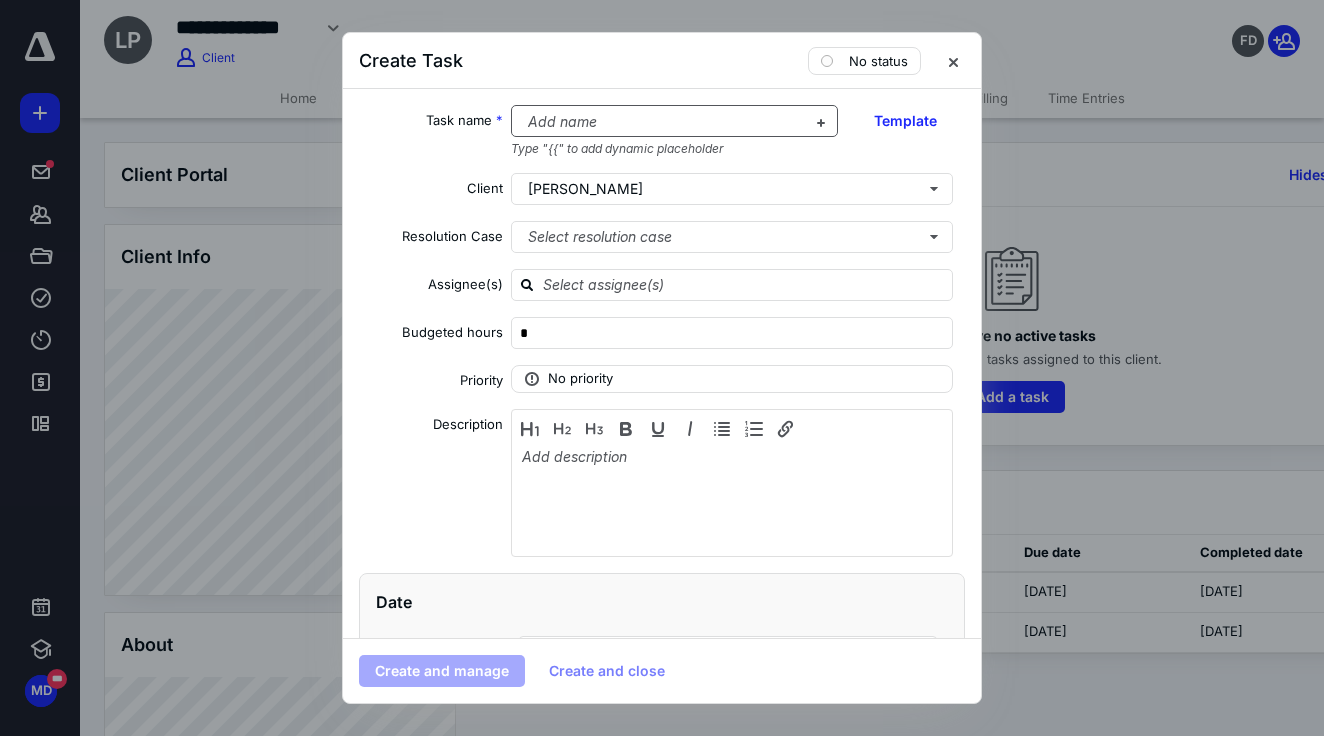 click at bounding box center [663, 122] 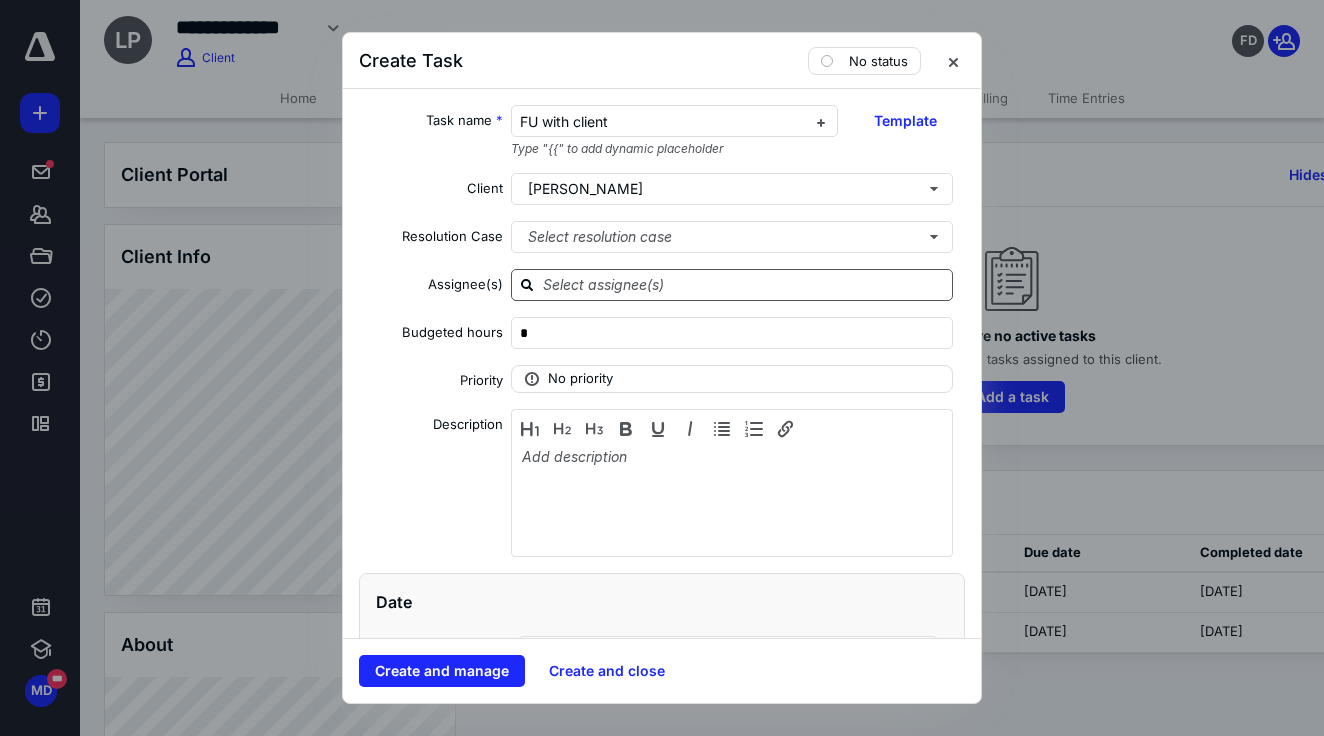click at bounding box center (744, 284) 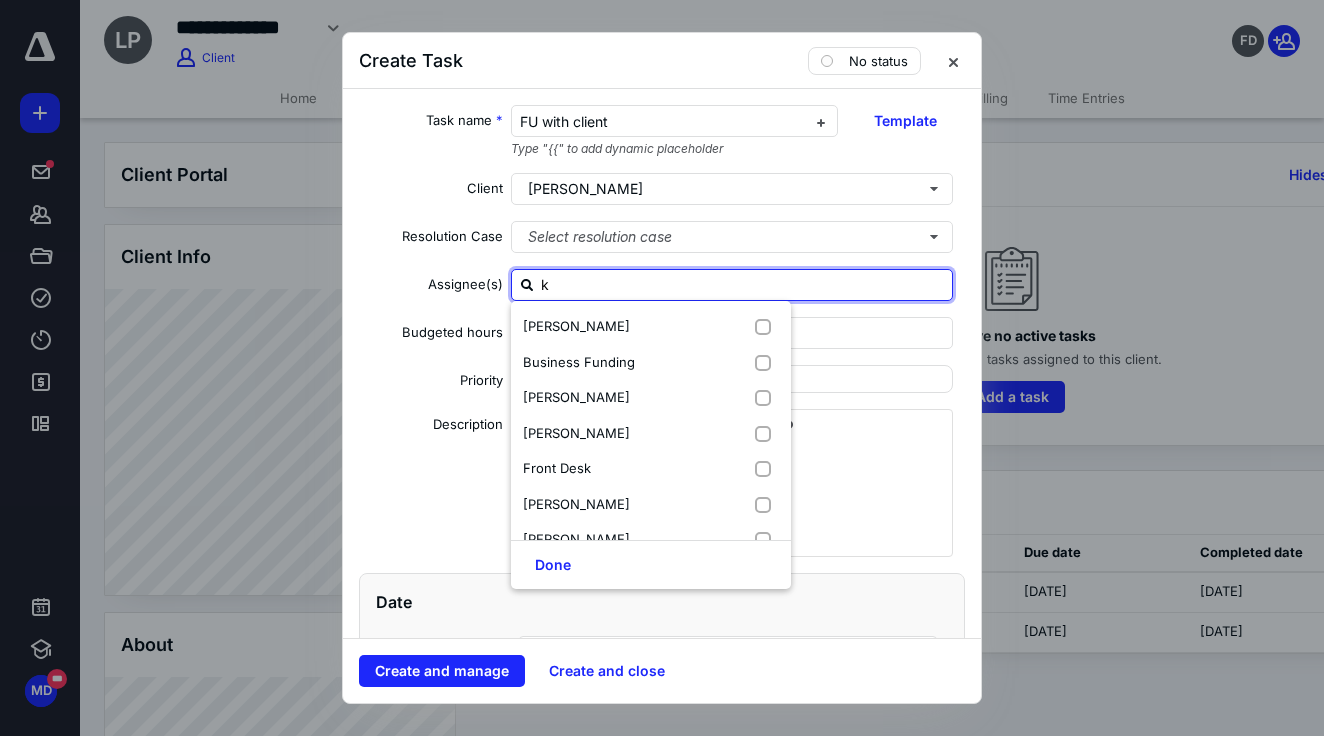 type on "ke" 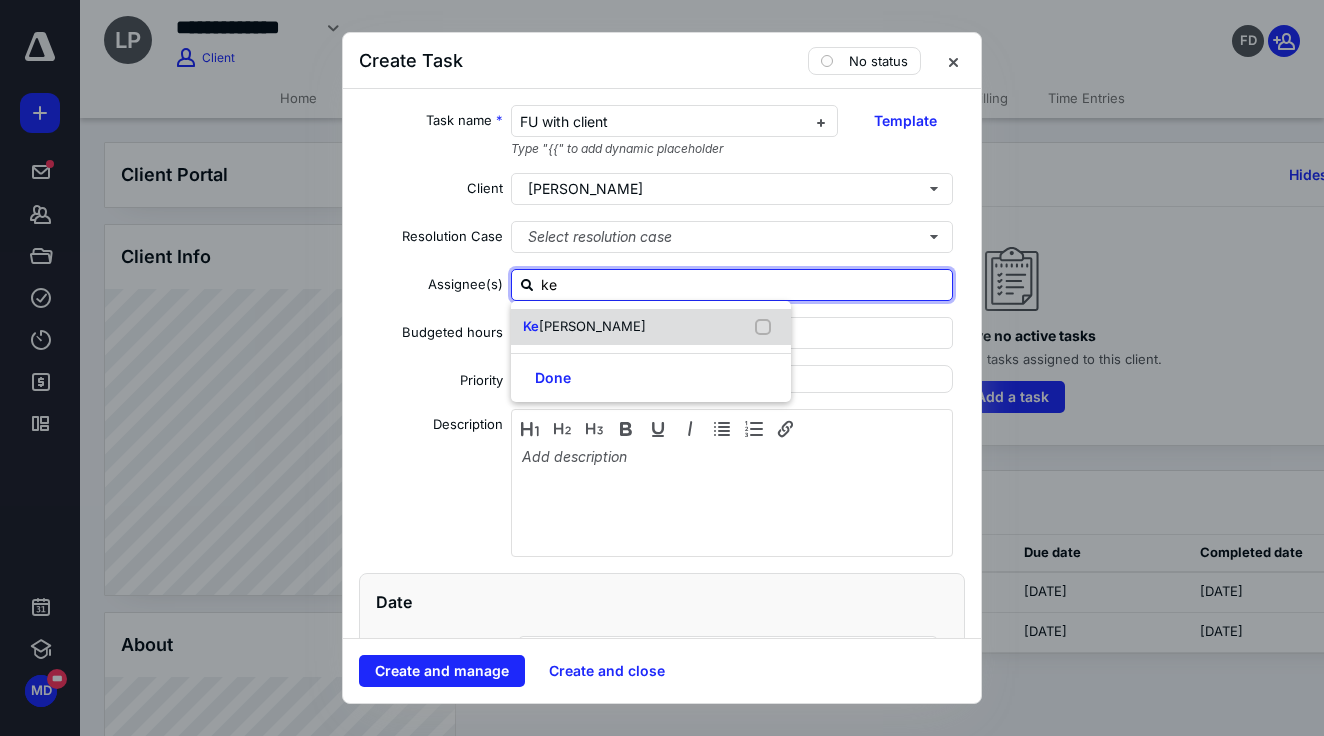 click on "[PERSON_NAME]" at bounding box center (592, 326) 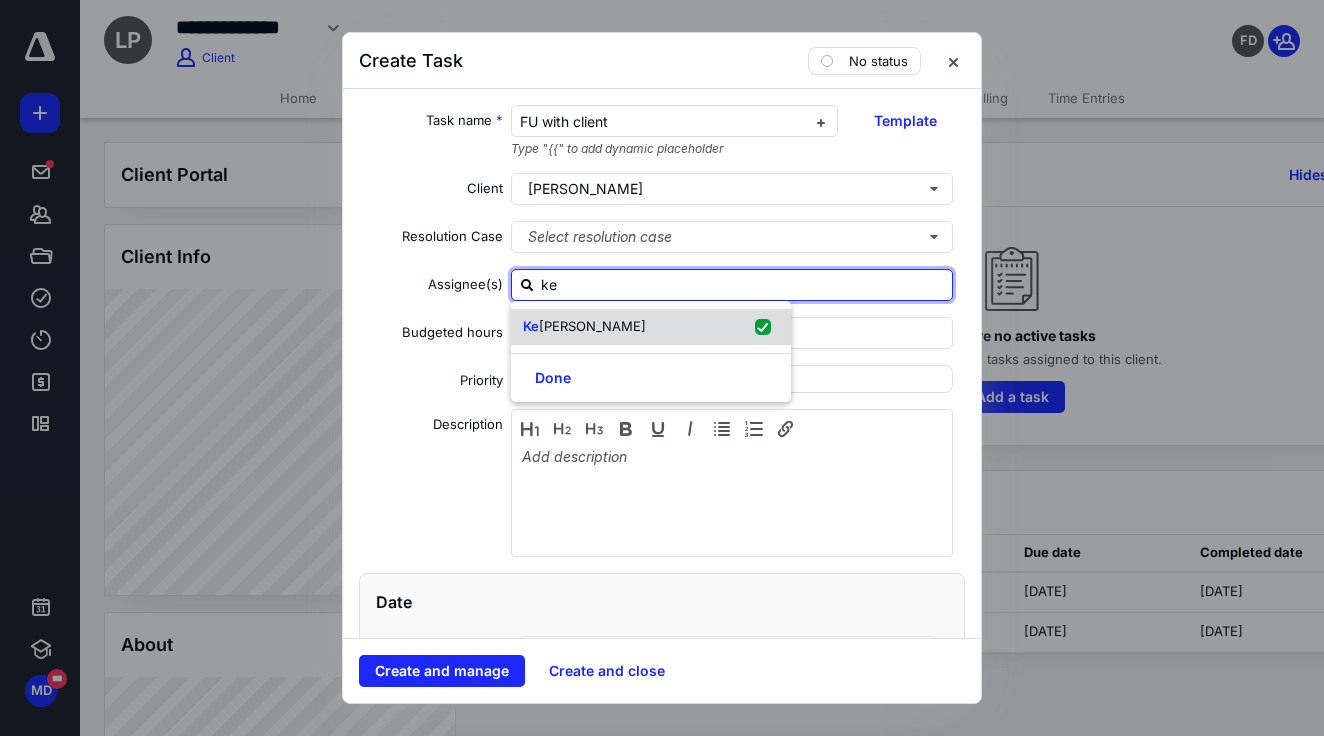 checkbox on "true" 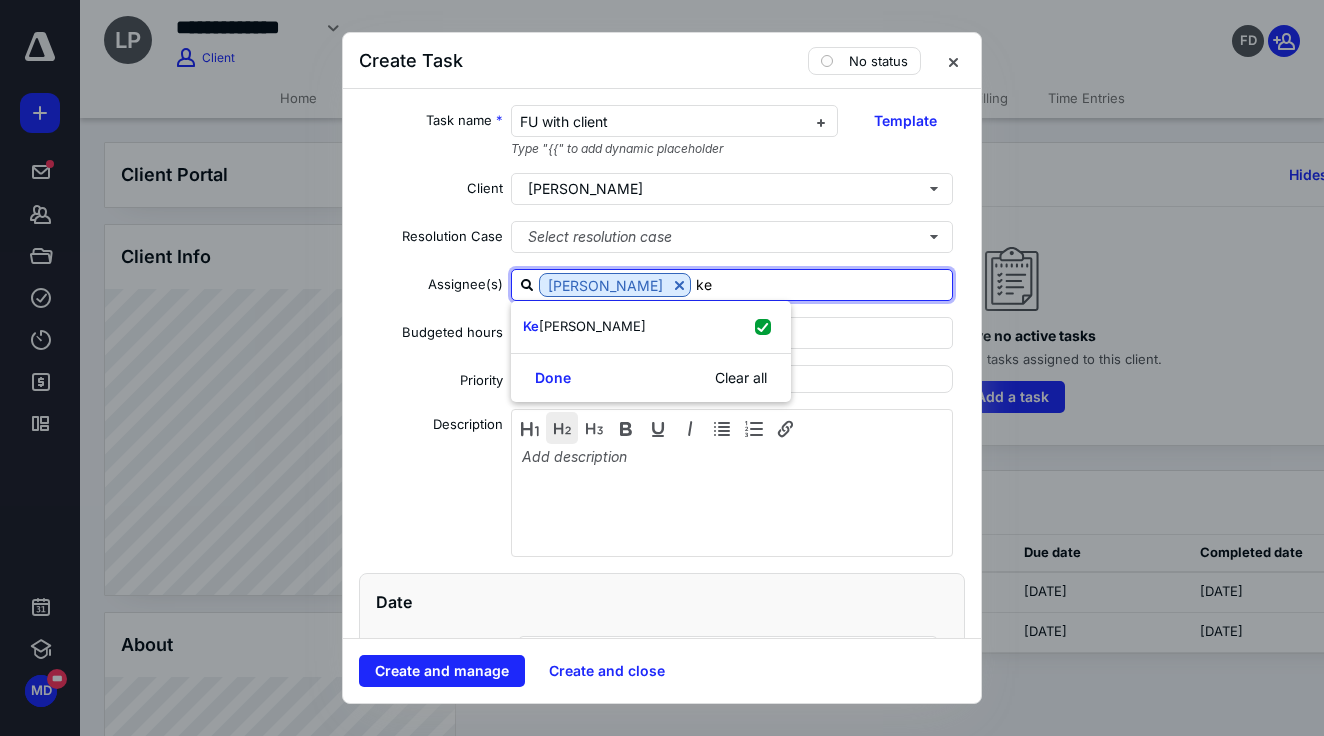type on "ke" 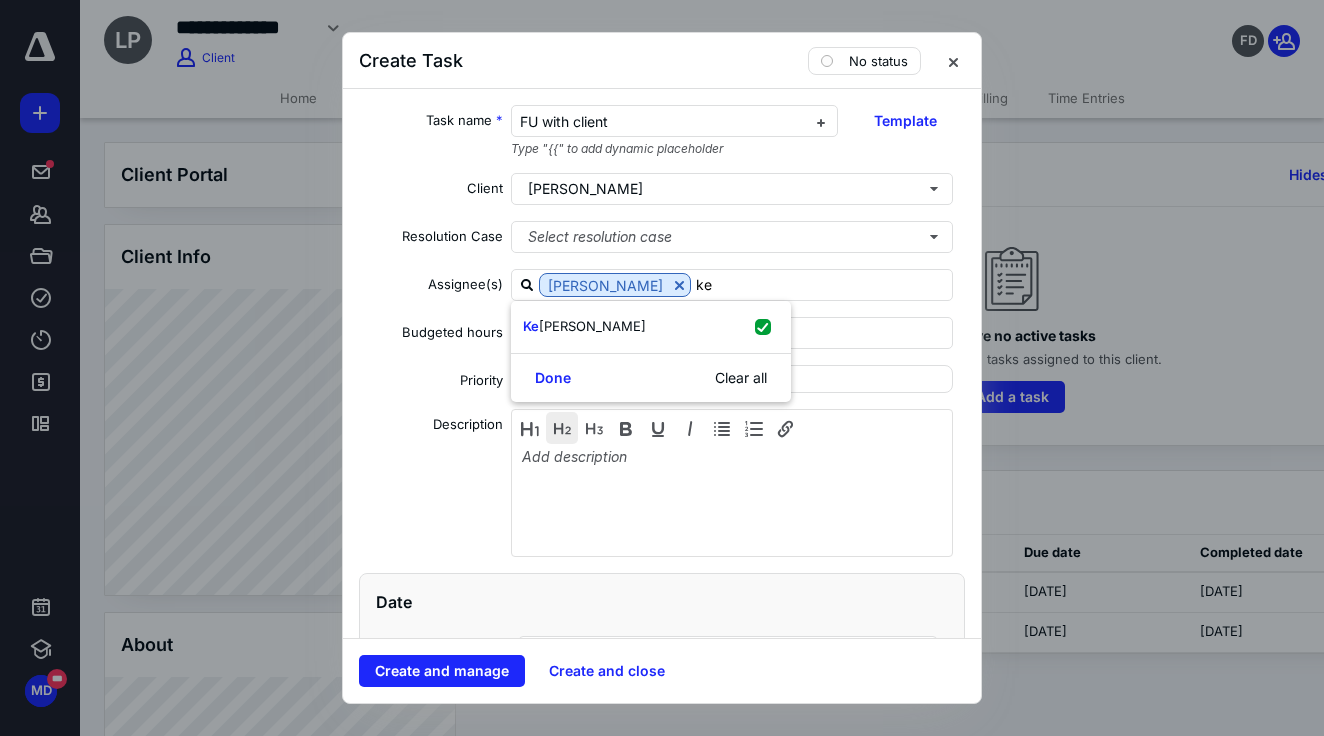 click at bounding box center [562, 428] 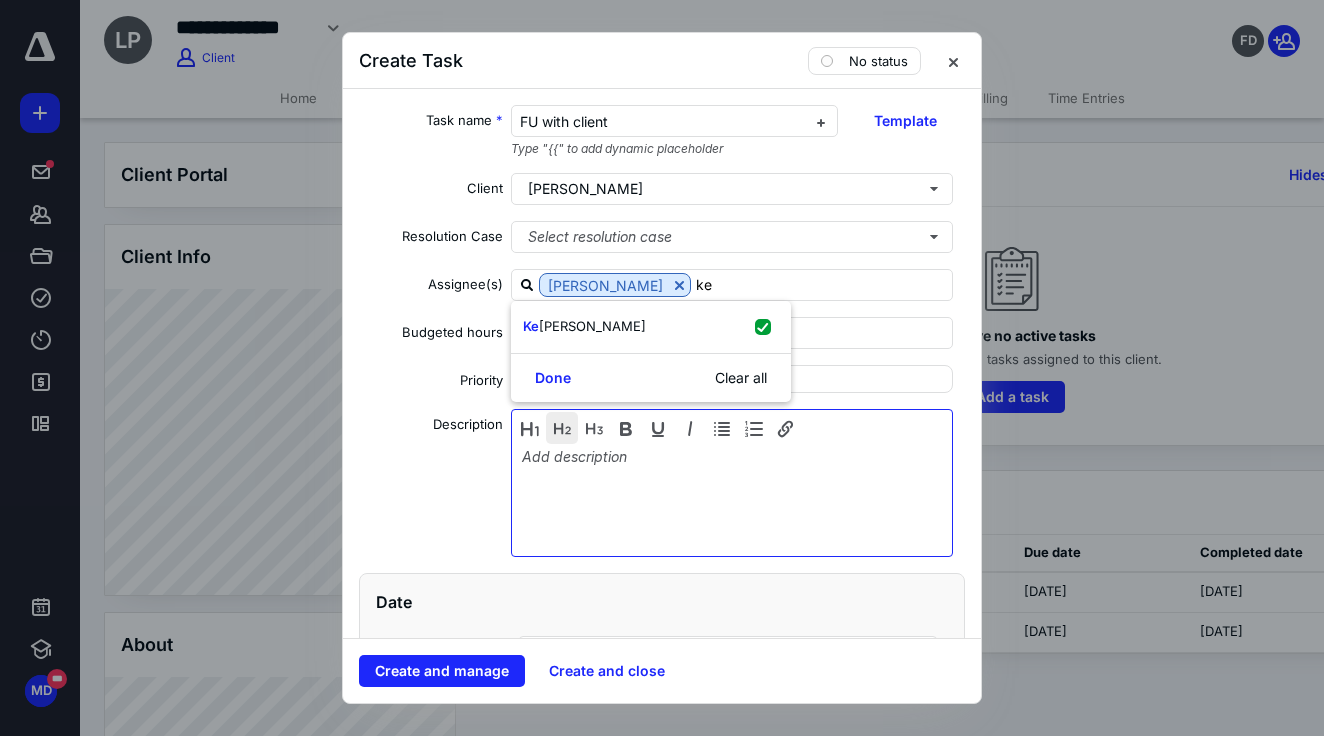 type 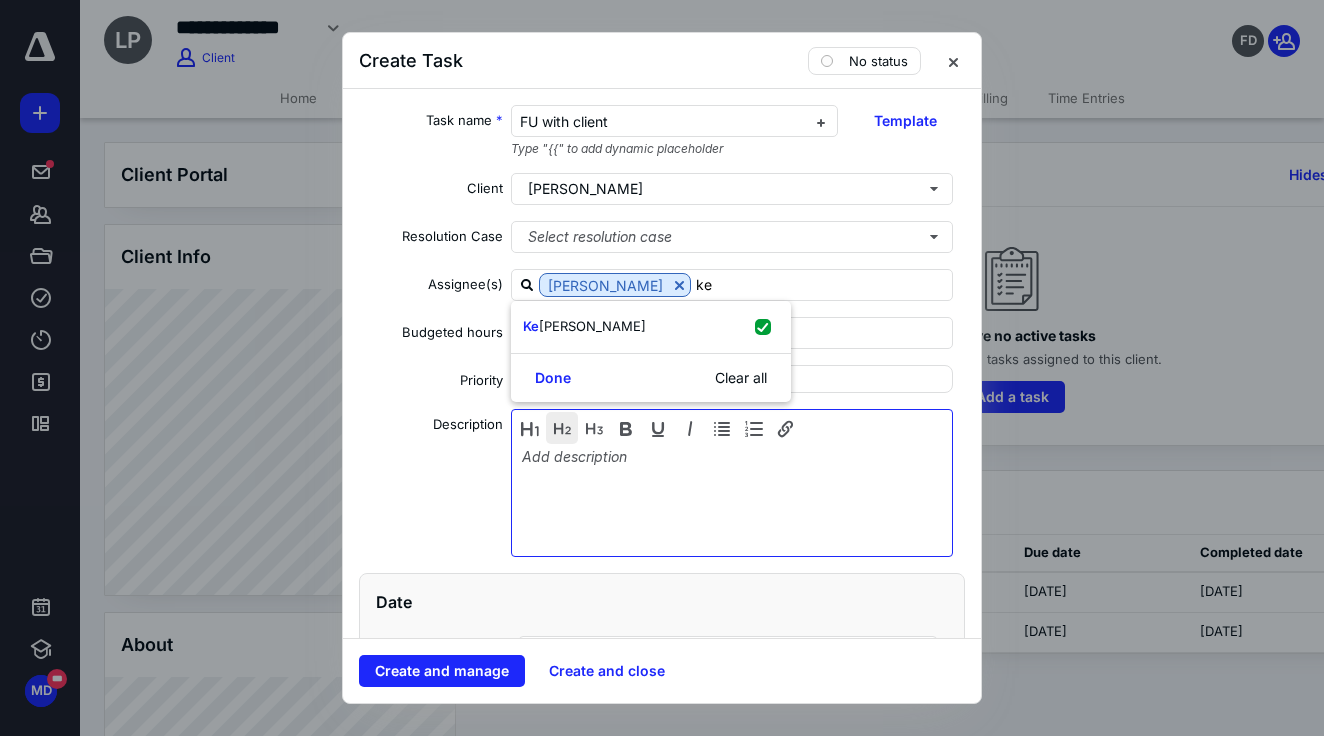 type 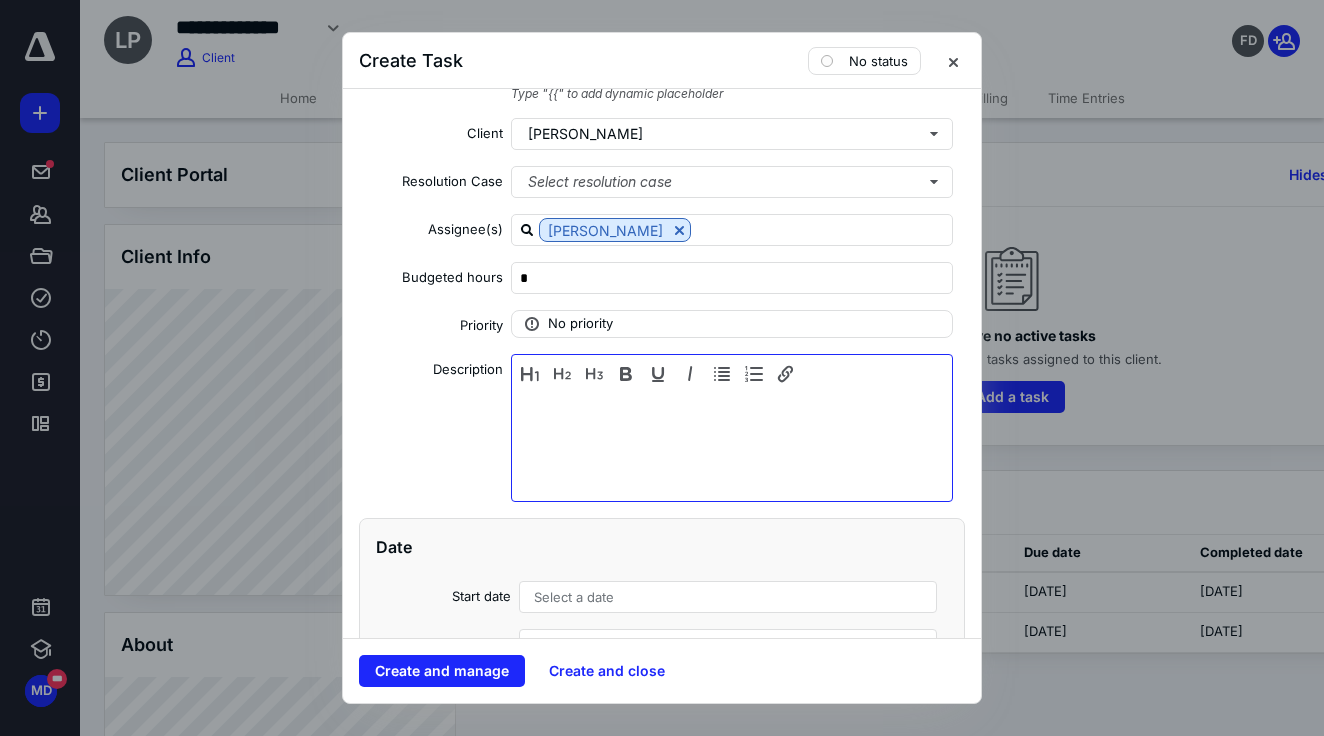 scroll, scrollTop: 132, scrollLeft: 0, axis: vertical 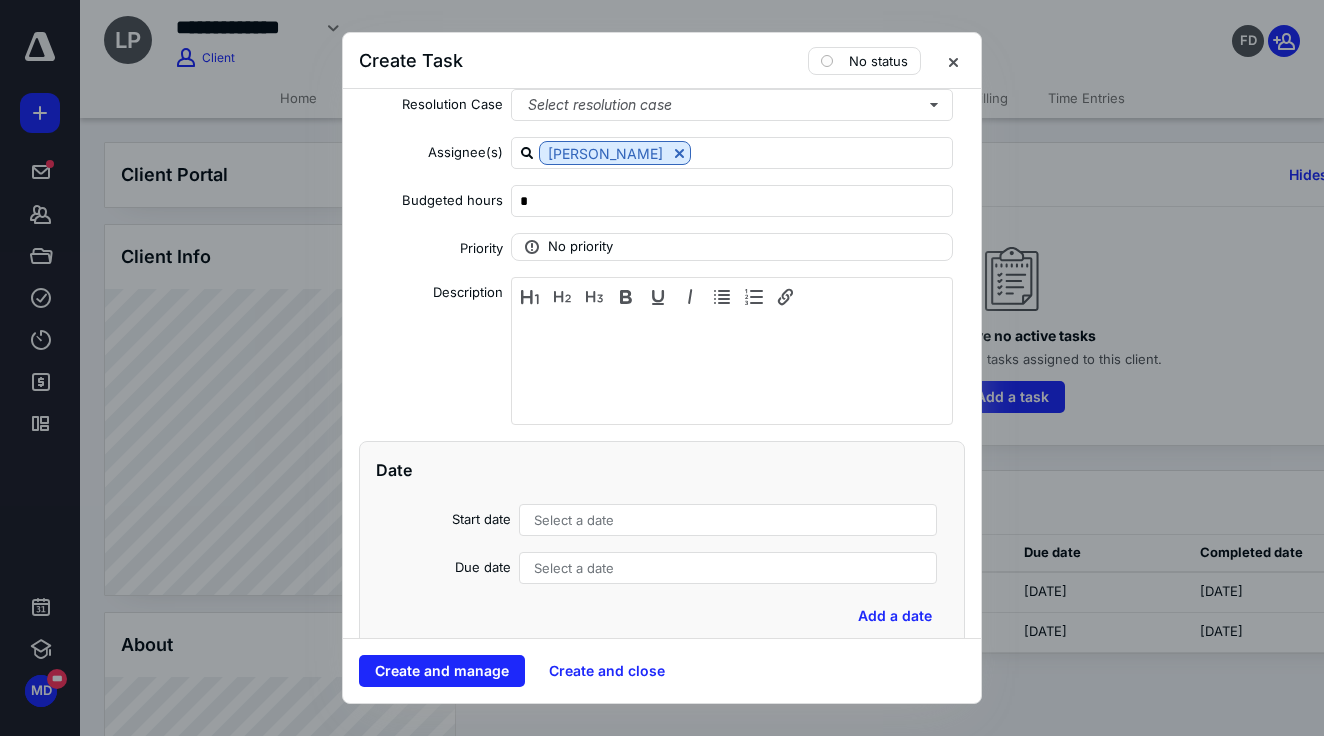 click on "Select a date" at bounding box center [574, 520] 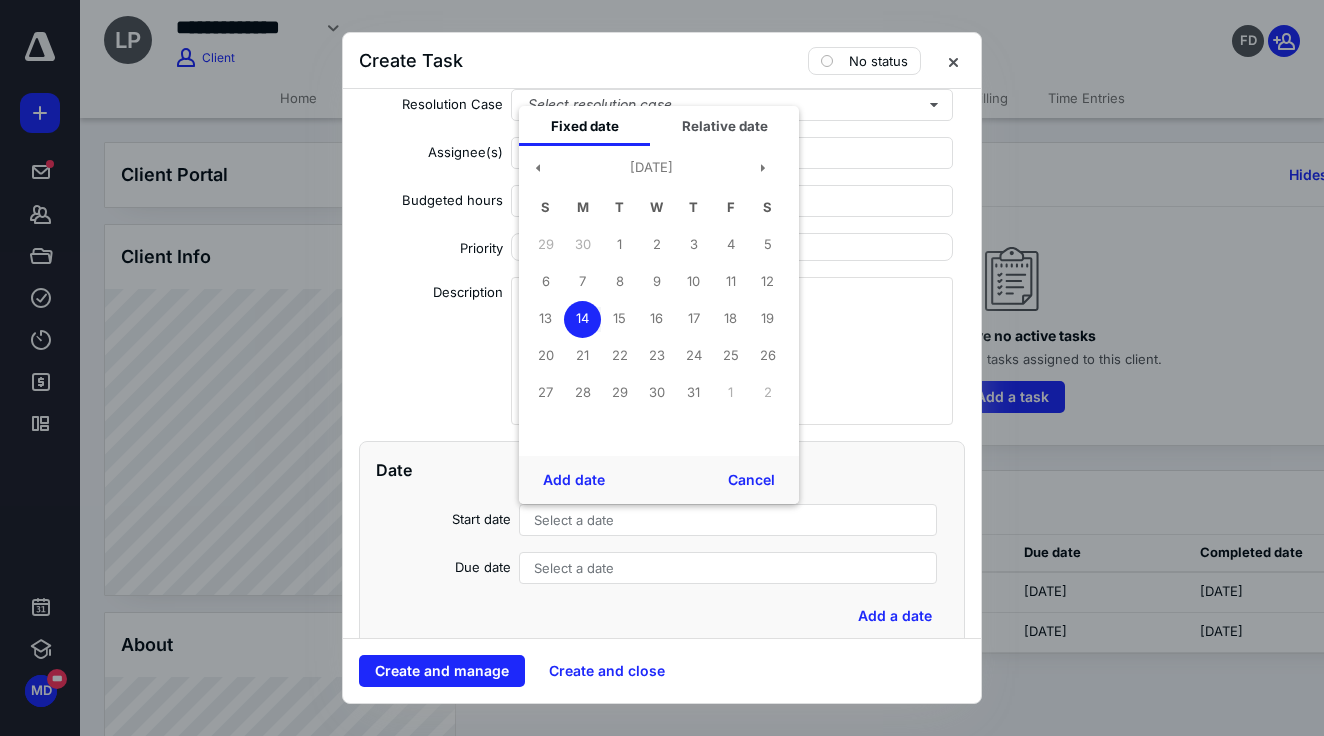 click on "Add date Cancel" at bounding box center (659, 480) 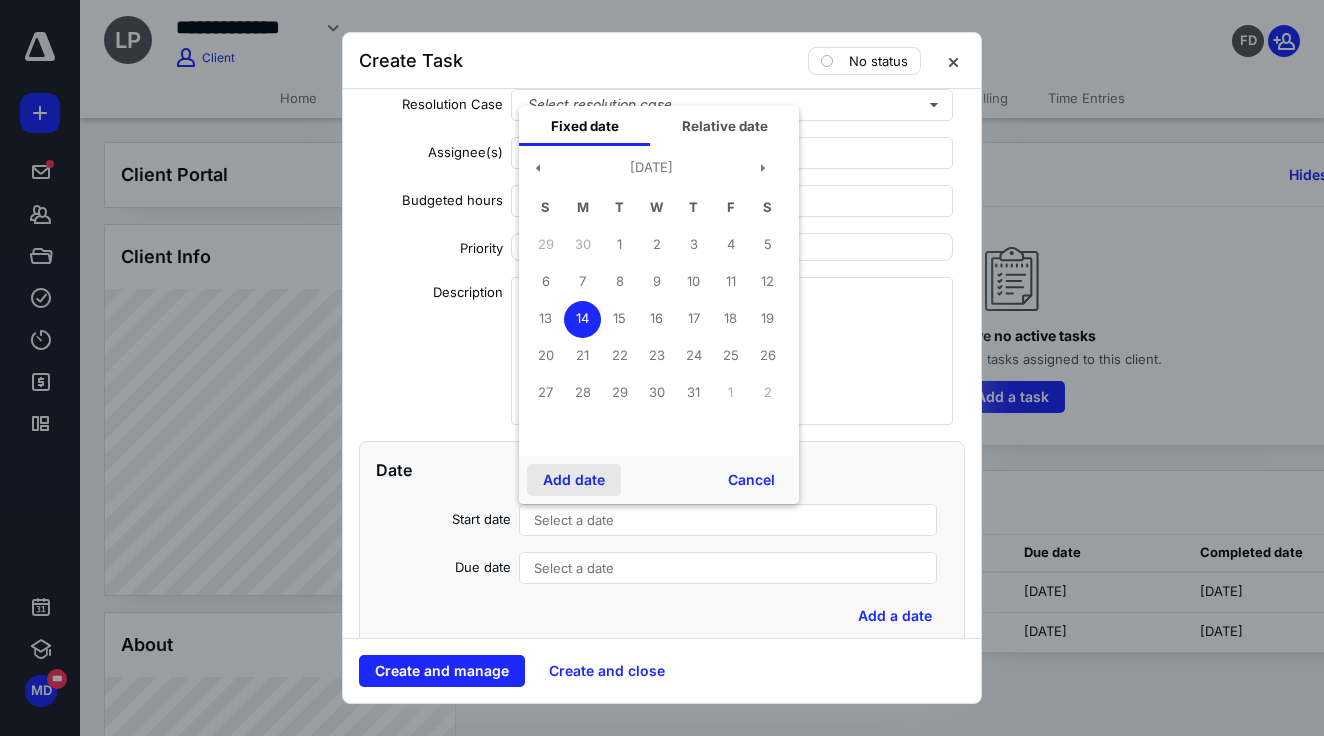click on "Add date" at bounding box center [574, 480] 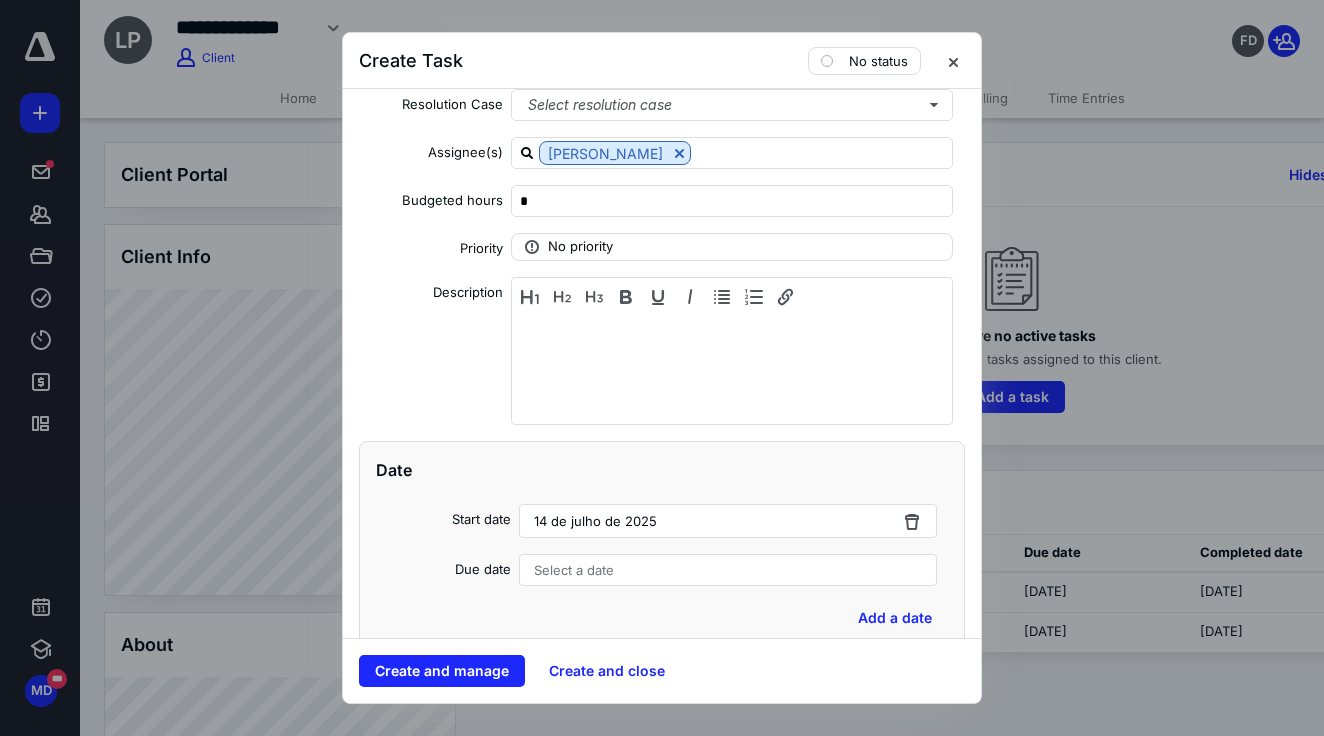click on "Select a date" at bounding box center [574, 570] 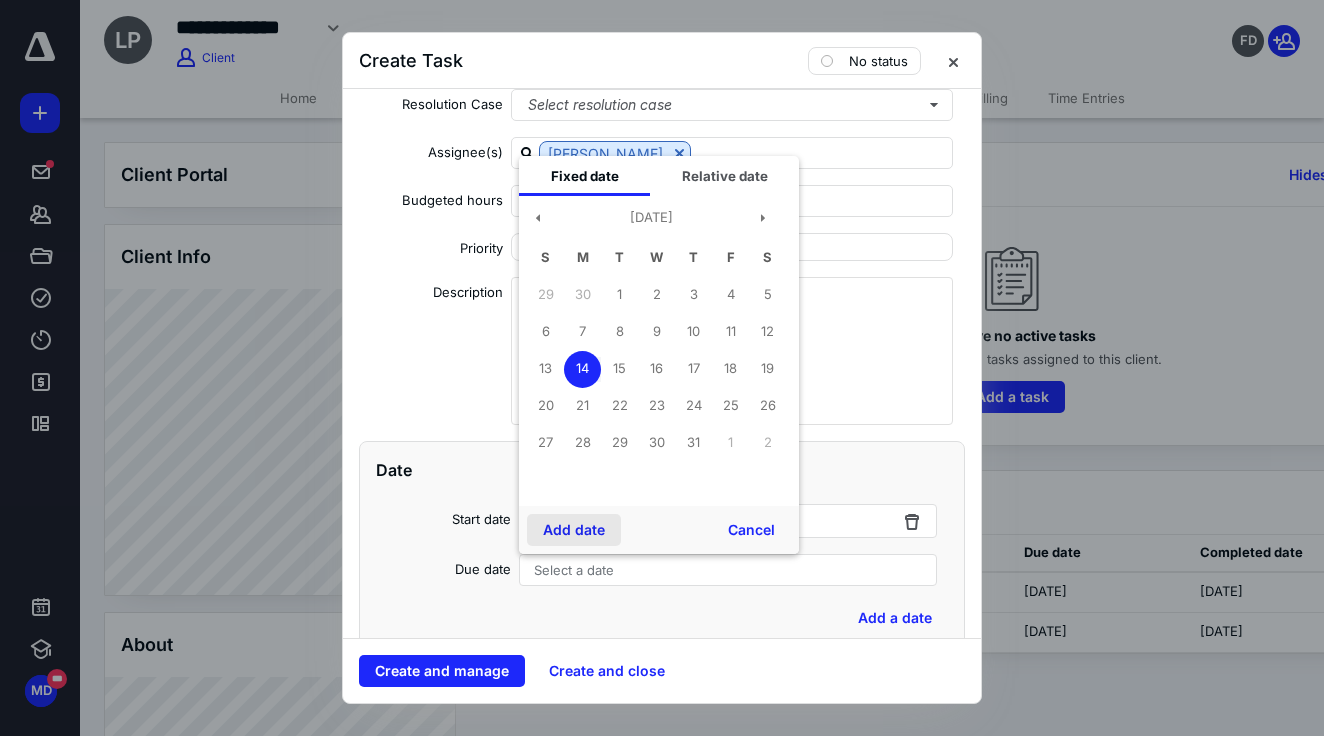 click on "Add date" at bounding box center [574, 530] 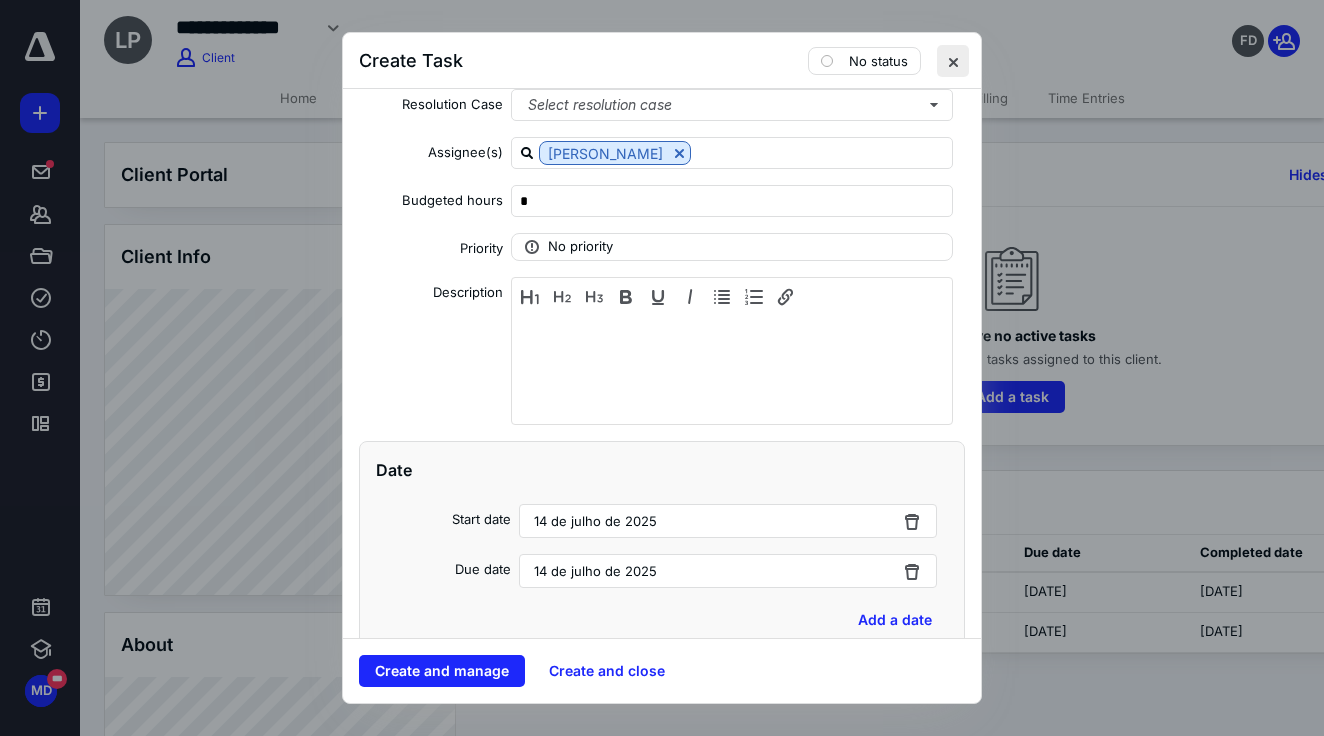 click at bounding box center (953, 61) 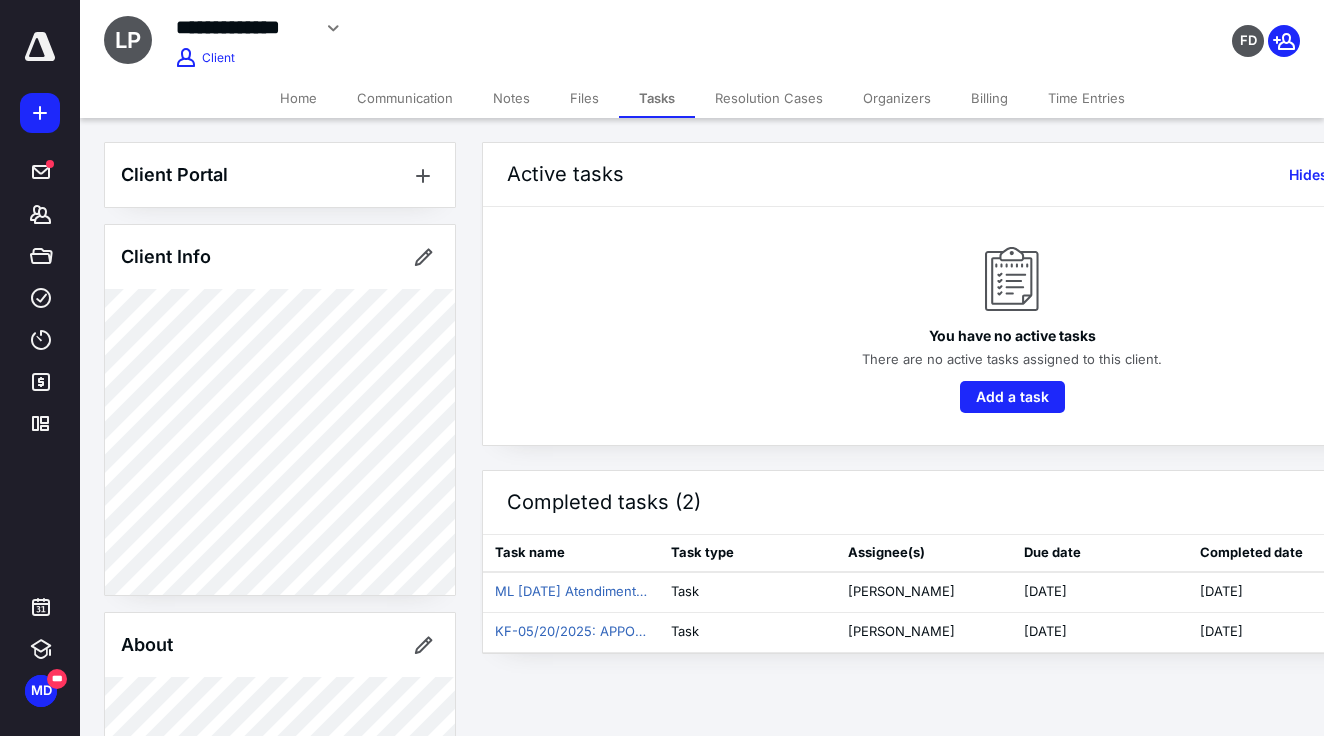 click at bounding box center (40, 47) 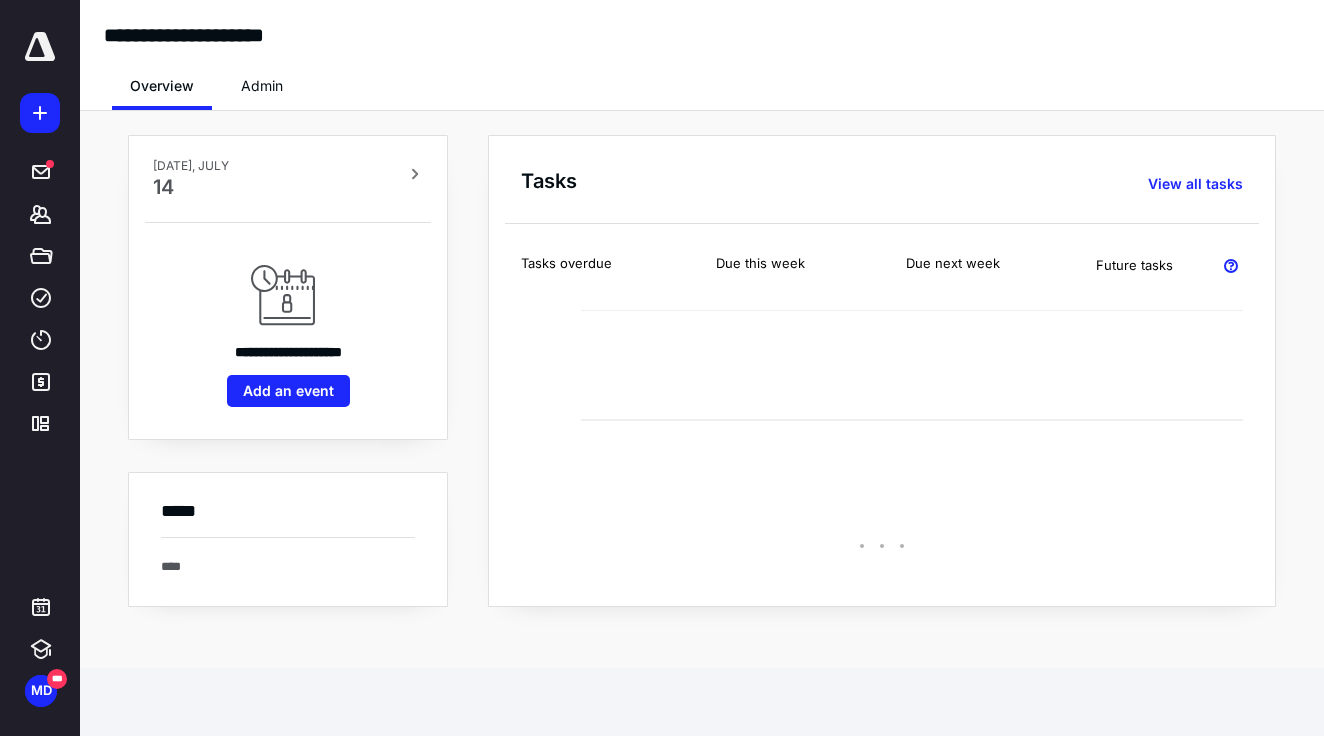 click on "Admin" at bounding box center [262, 86] 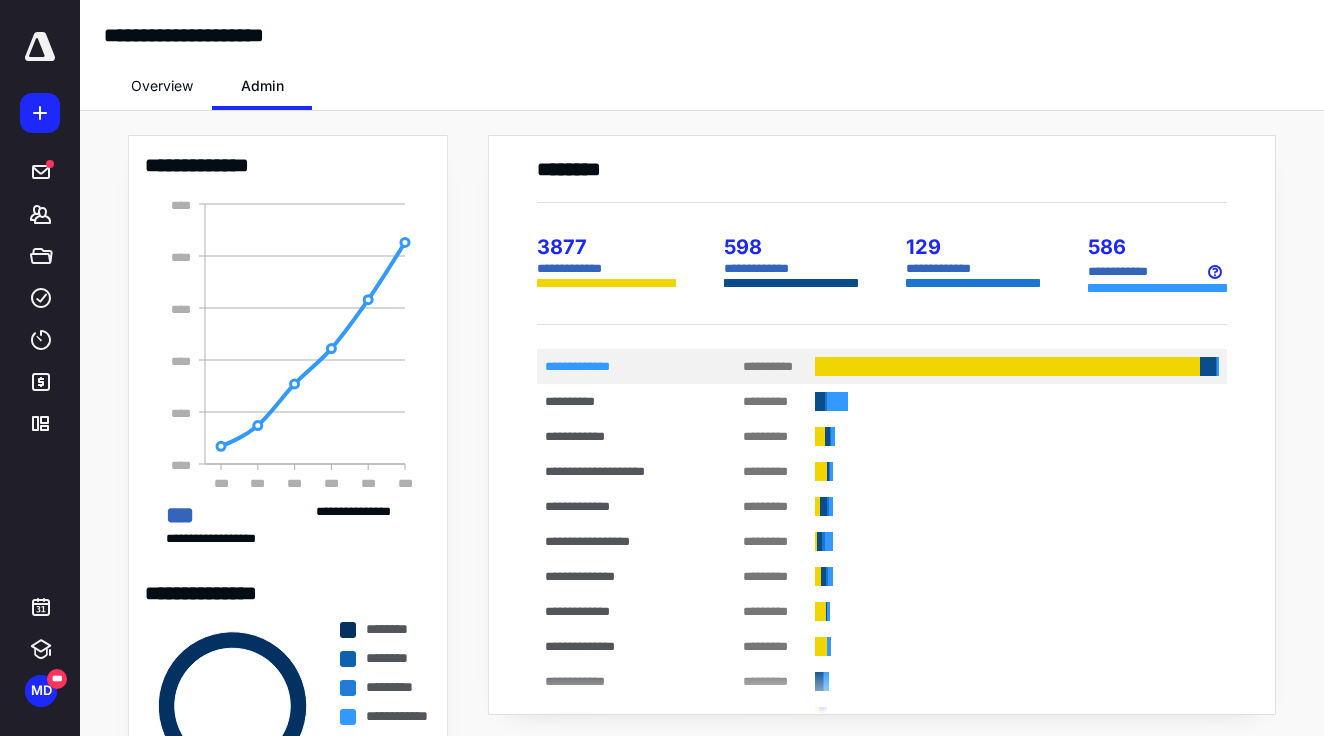 click at bounding box center [1007, 366] 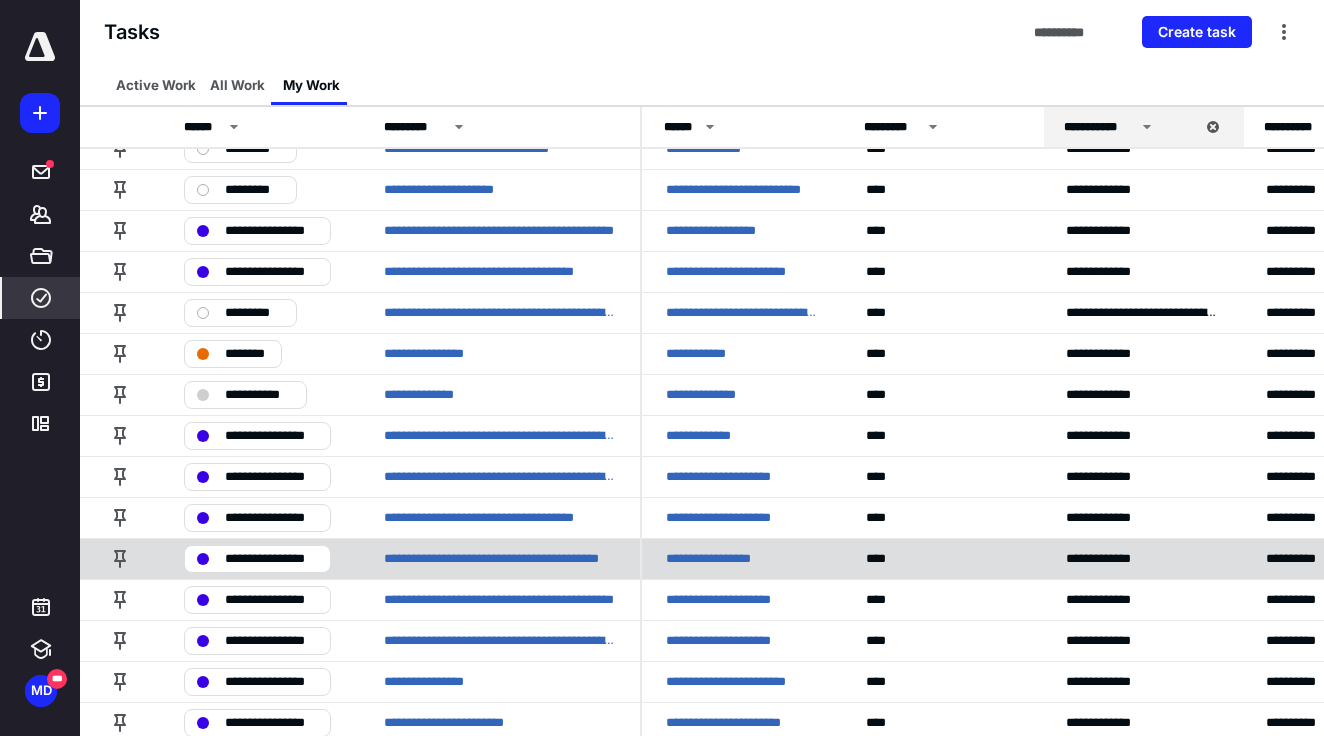 scroll, scrollTop: 2534, scrollLeft: 0, axis: vertical 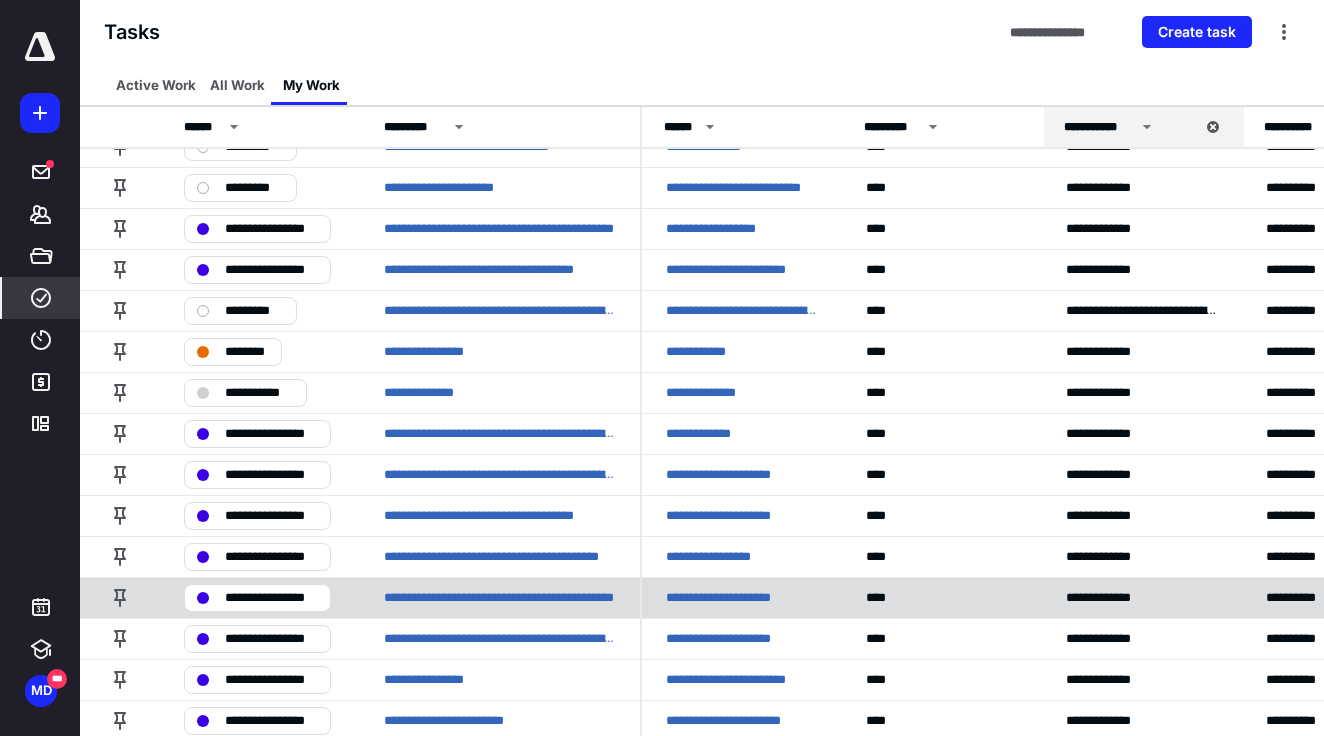 click on "**********" at bounding box center (729, 597) 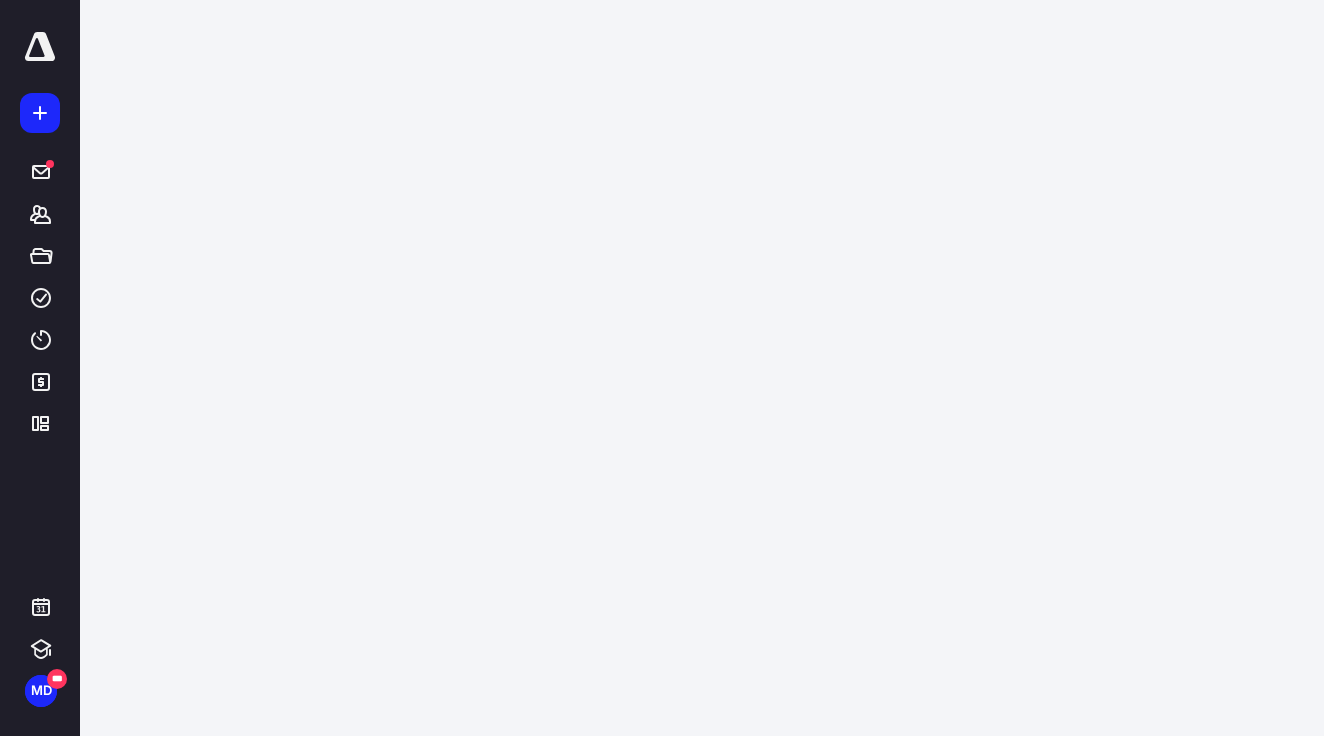 scroll, scrollTop: 0, scrollLeft: 0, axis: both 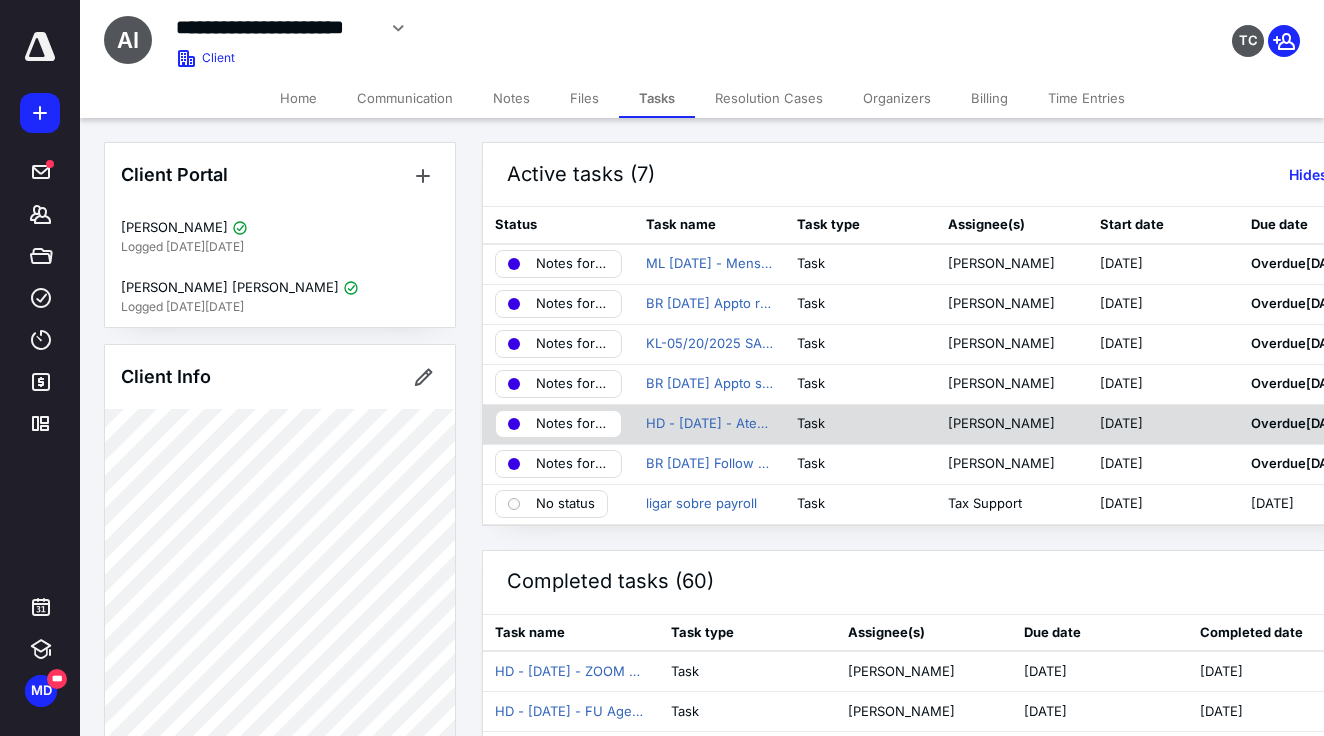 click on "Notes for Talita" at bounding box center (572, 424) 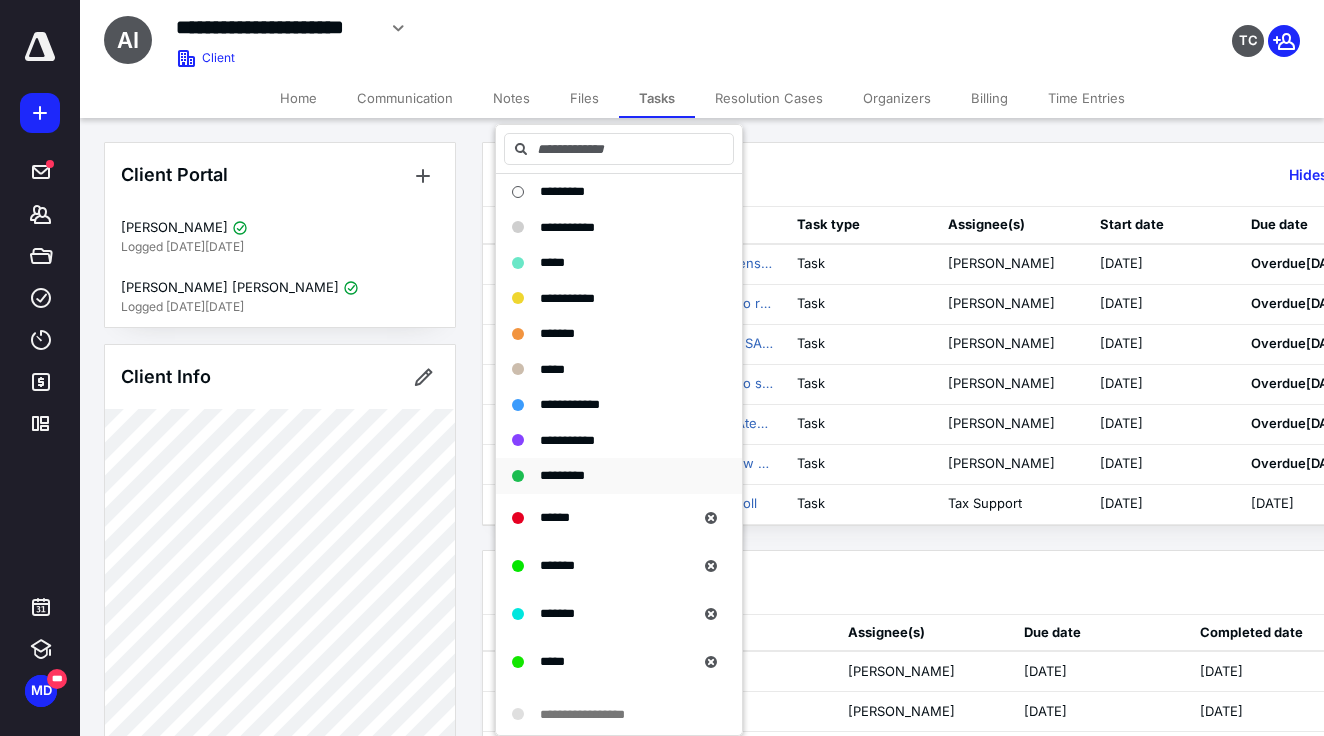 click on "*********" at bounding box center [562, 476] 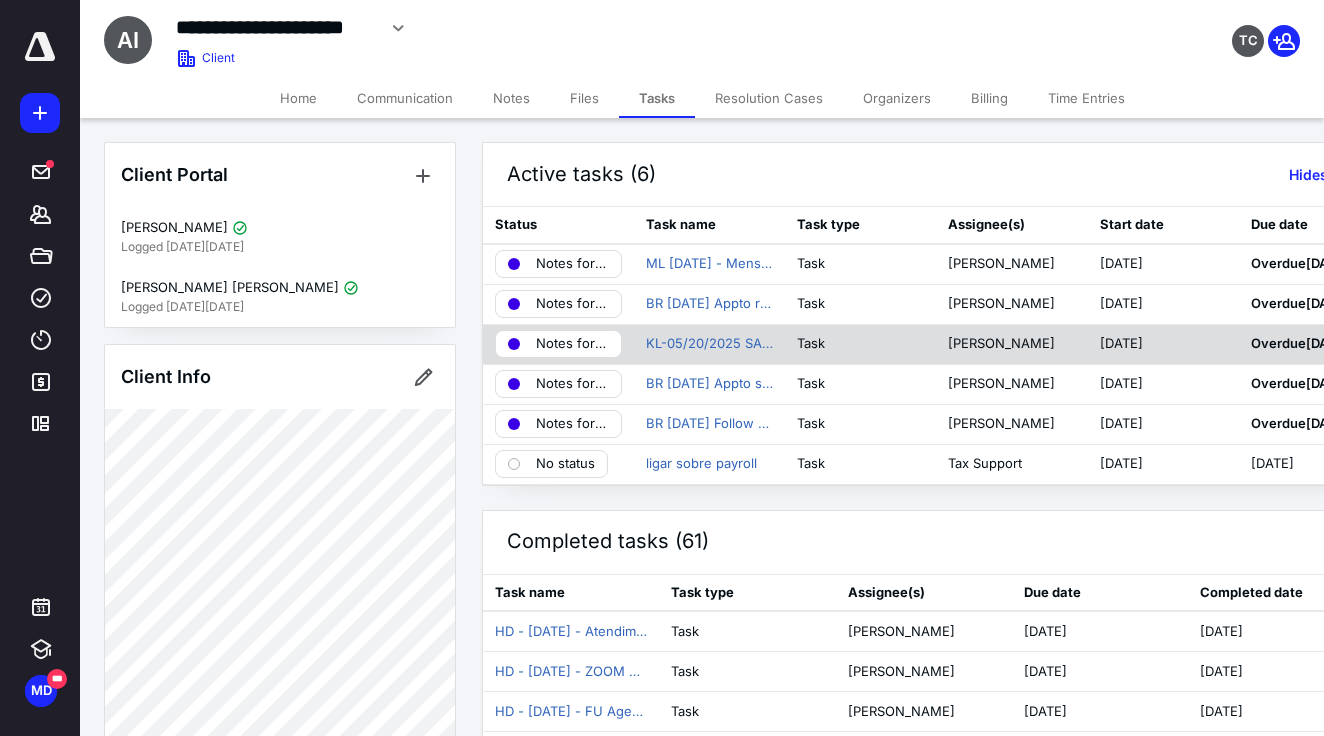click on "Notes for Talita" at bounding box center (572, 344) 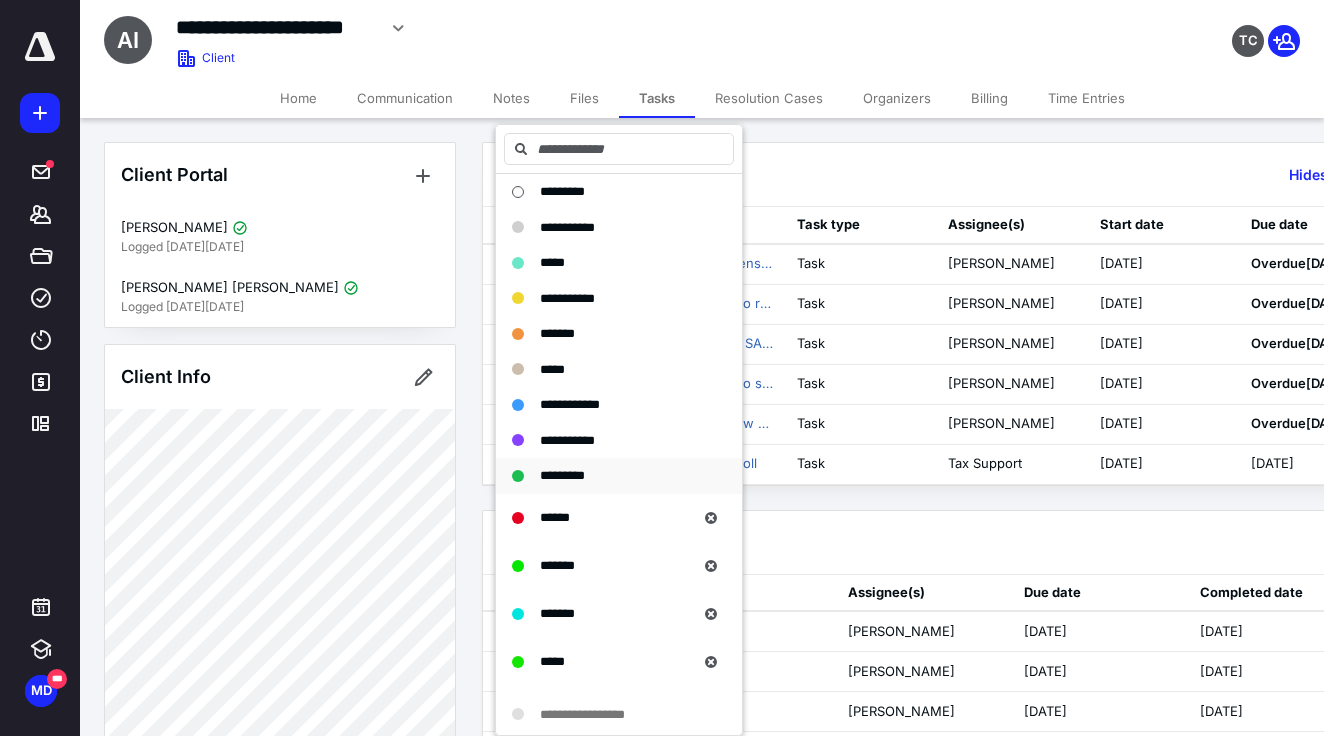 click on "*********" at bounding box center [562, 475] 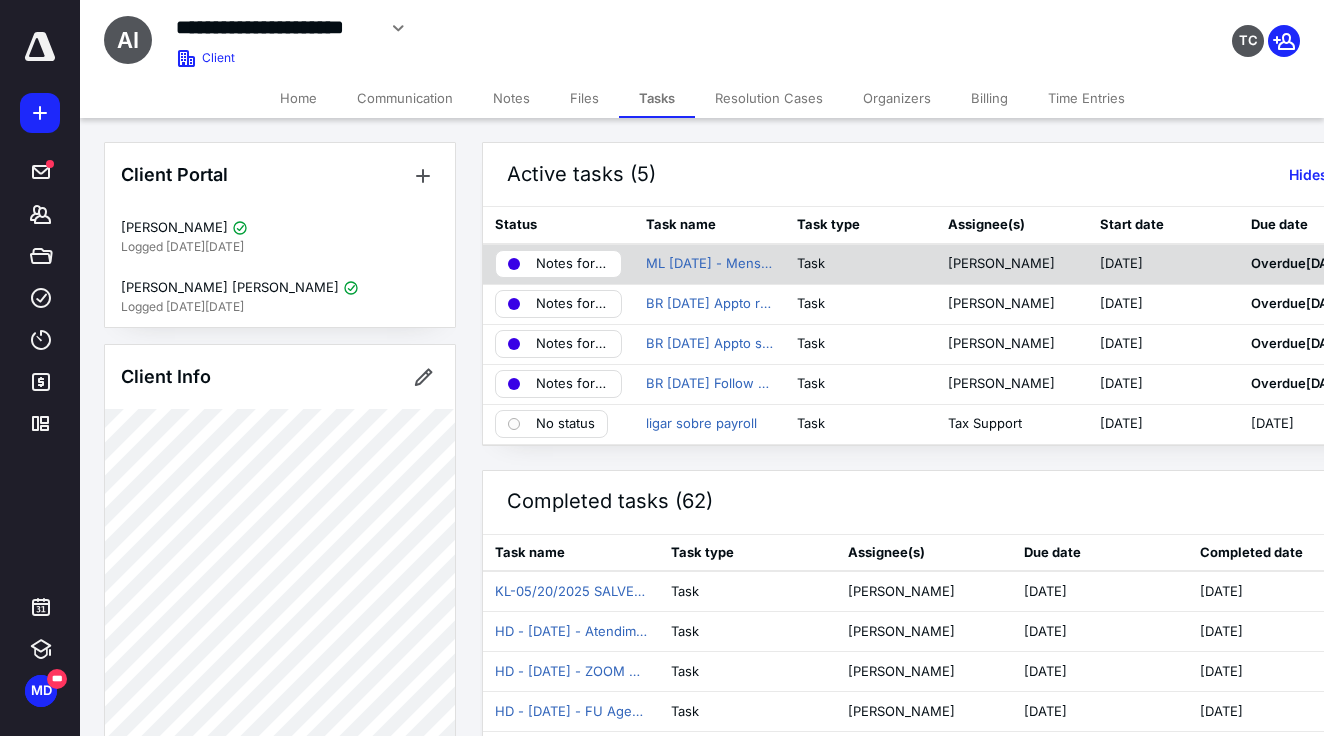 click on "Notes for Talita" at bounding box center (558, 264) 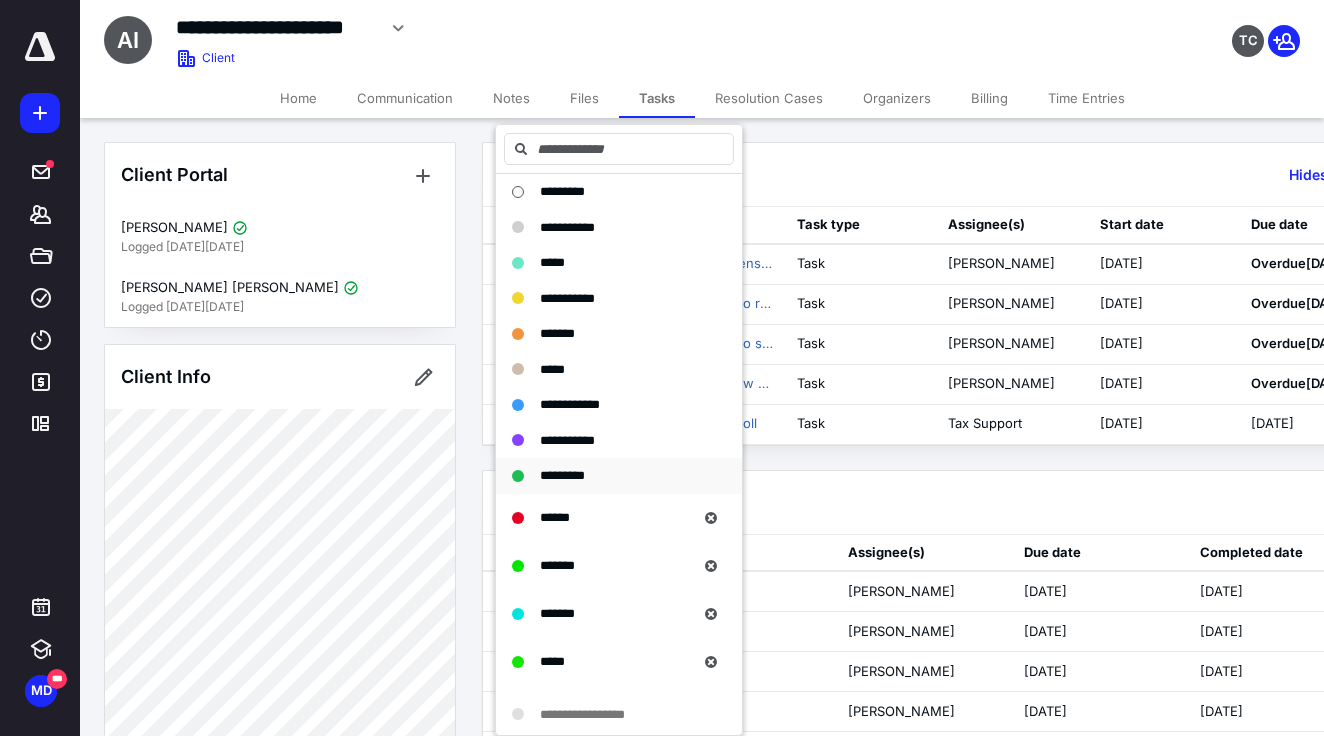 click on "*********" at bounding box center [619, 476] 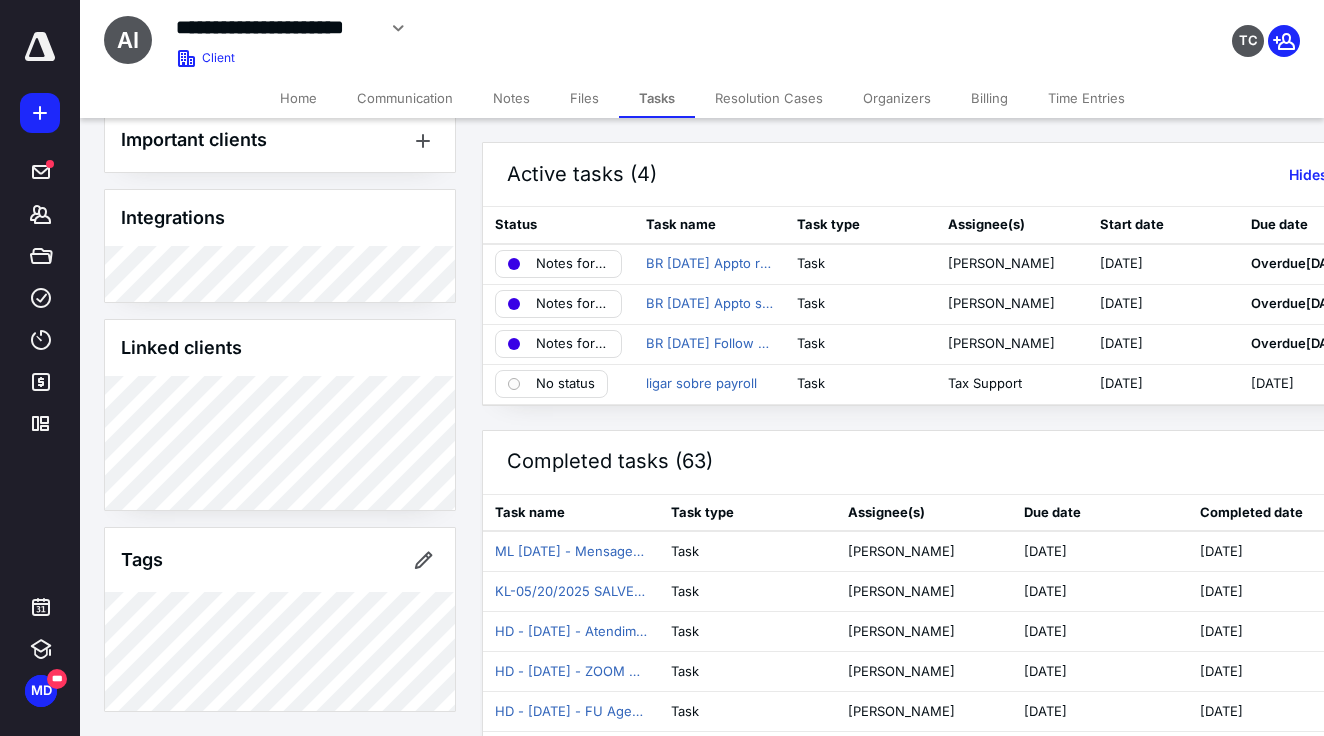 scroll, scrollTop: 1072, scrollLeft: 0, axis: vertical 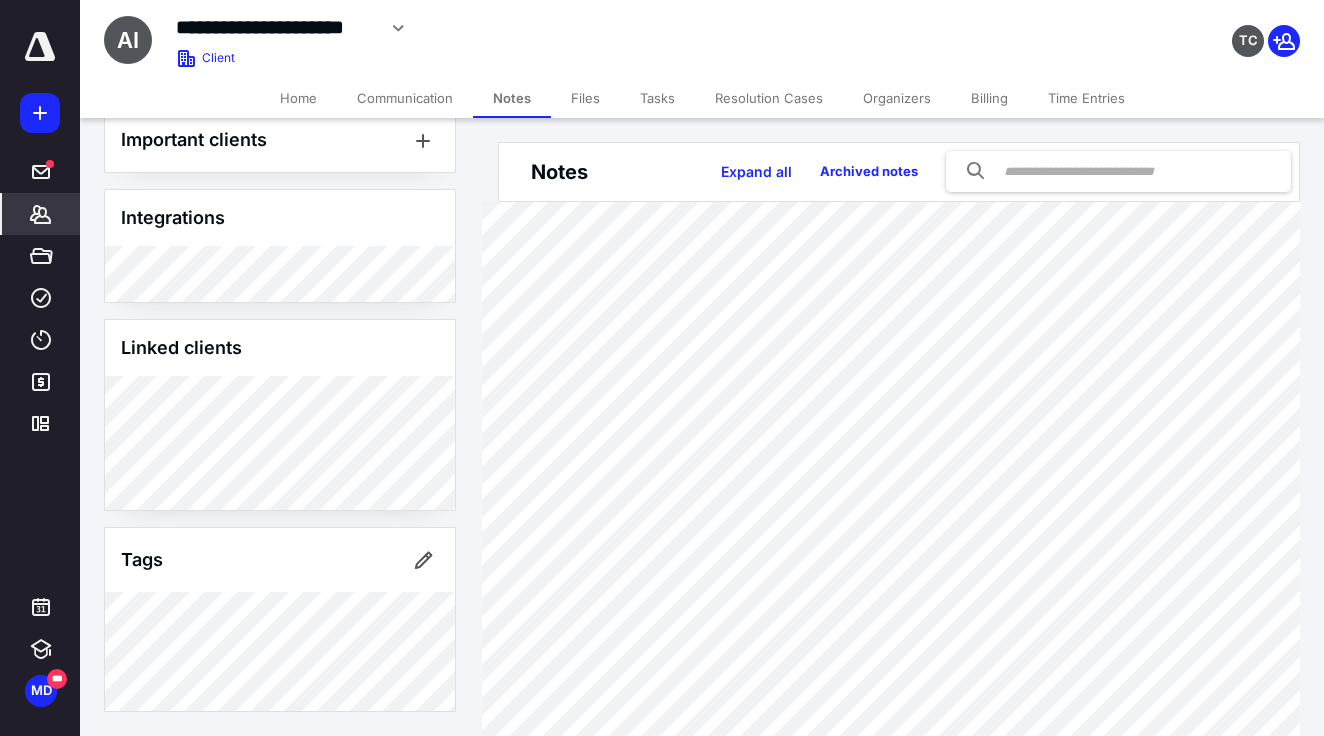 click on "Tasks" at bounding box center (657, 98) 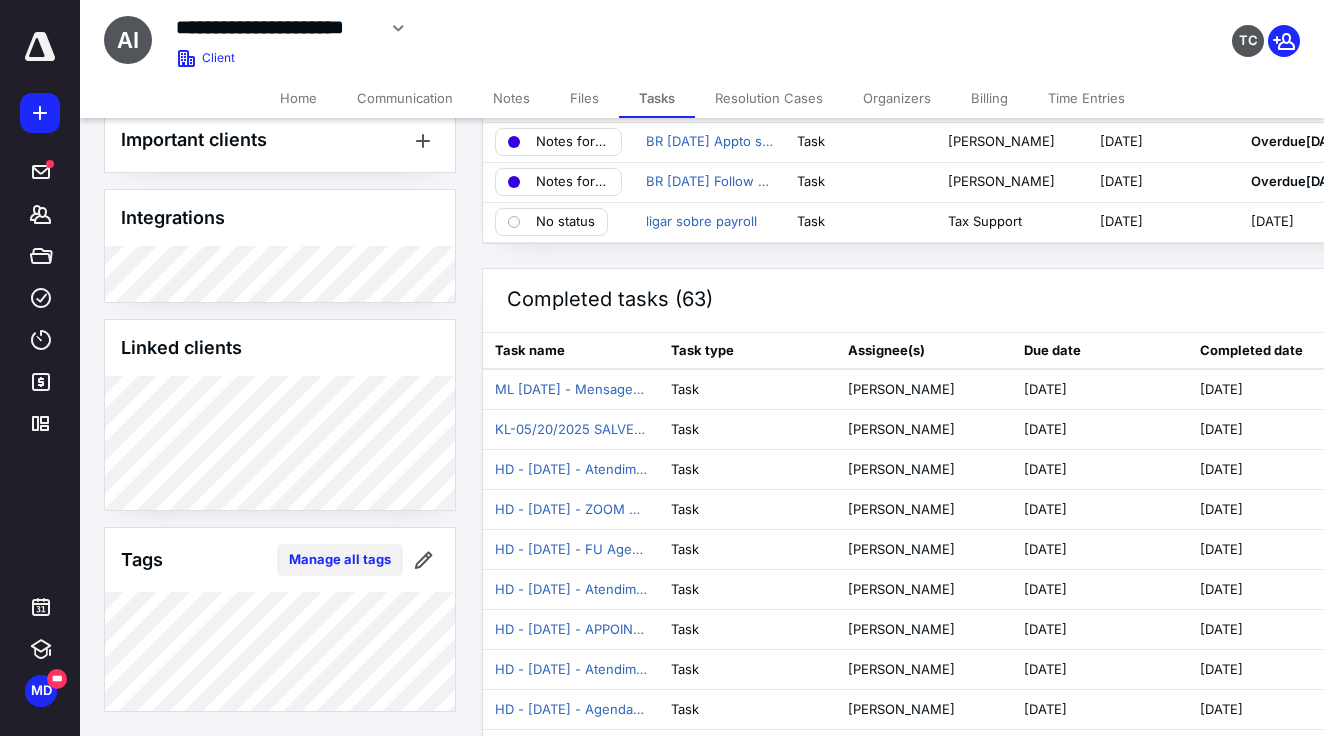 scroll, scrollTop: 296, scrollLeft: 0, axis: vertical 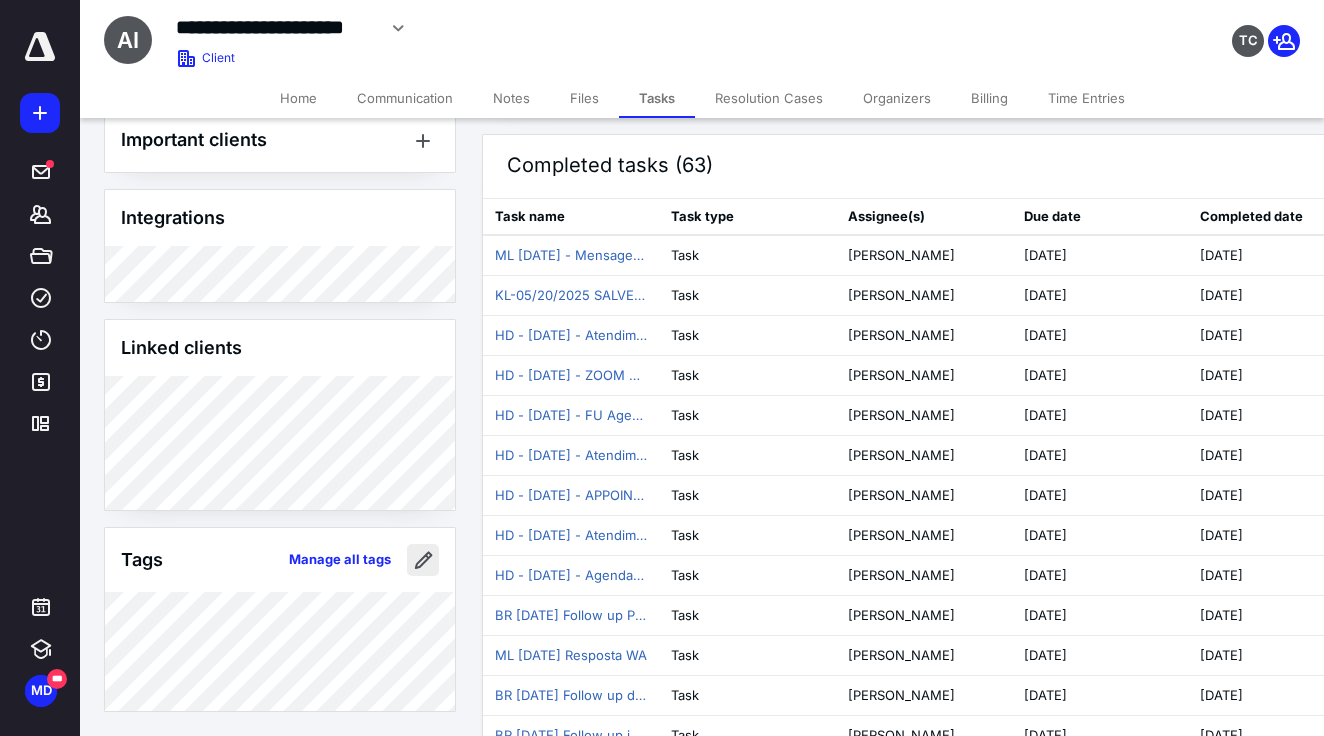 click at bounding box center [423, 560] 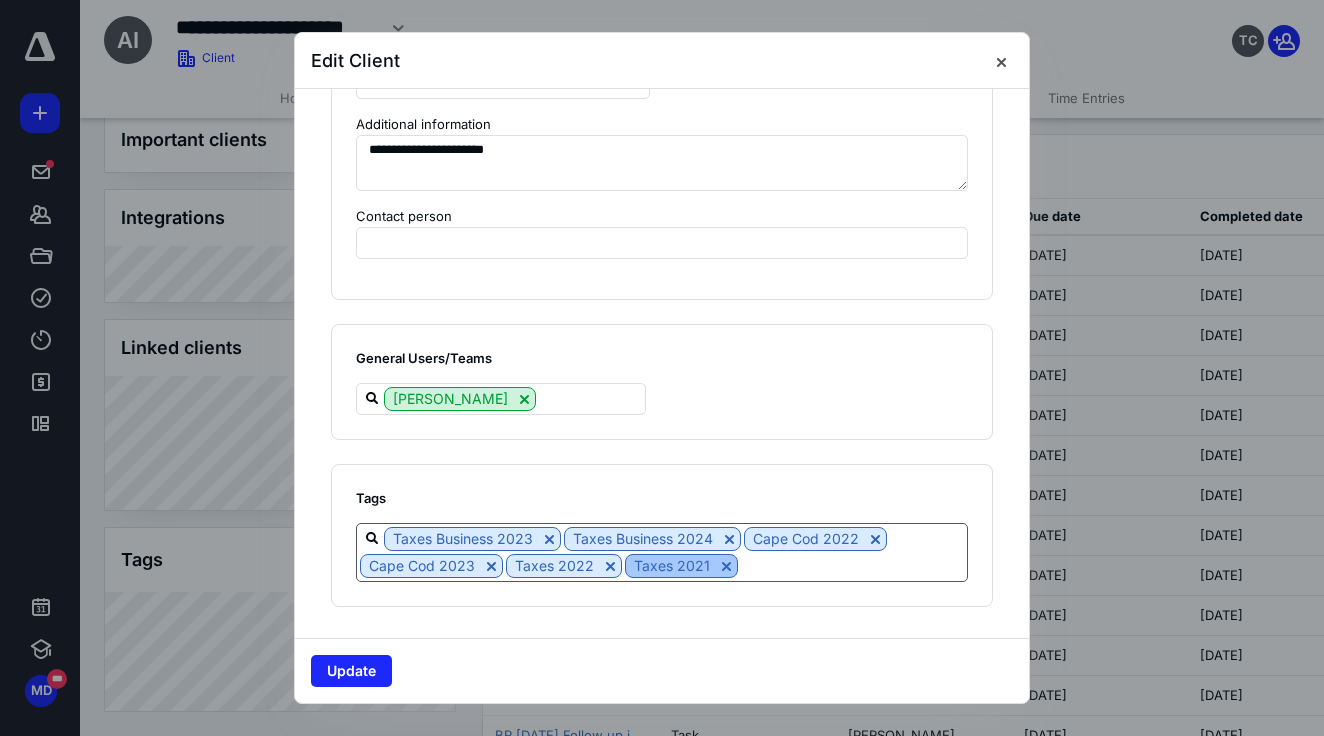 scroll, scrollTop: 1653, scrollLeft: 0, axis: vertical 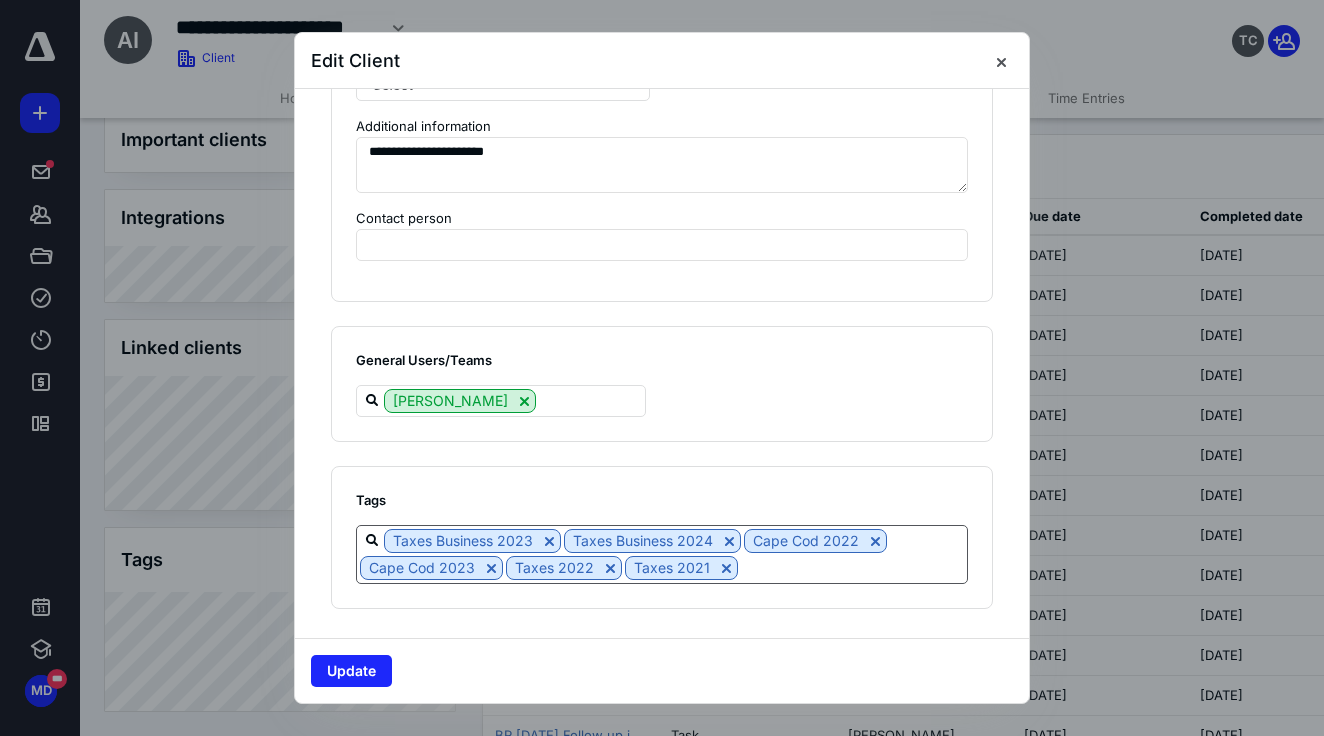 click at bounding box center [852, 567] 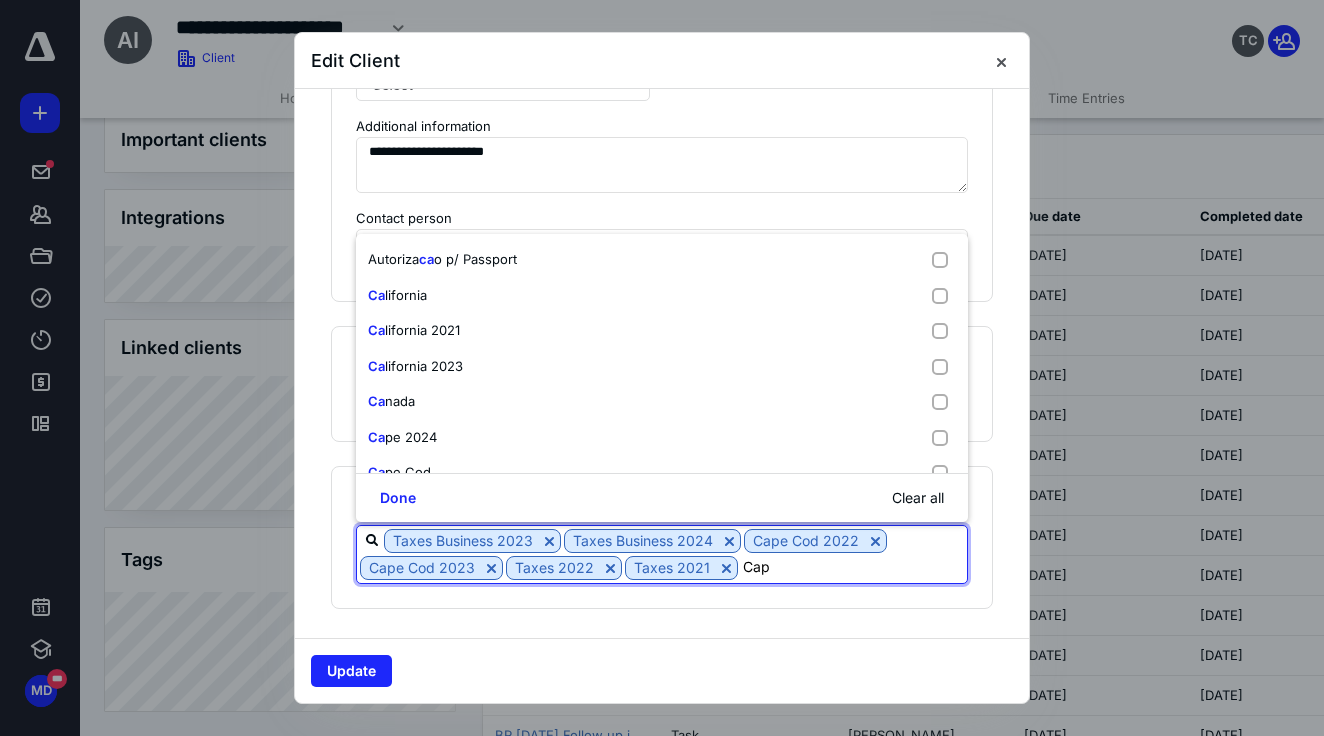 type on "Cape" 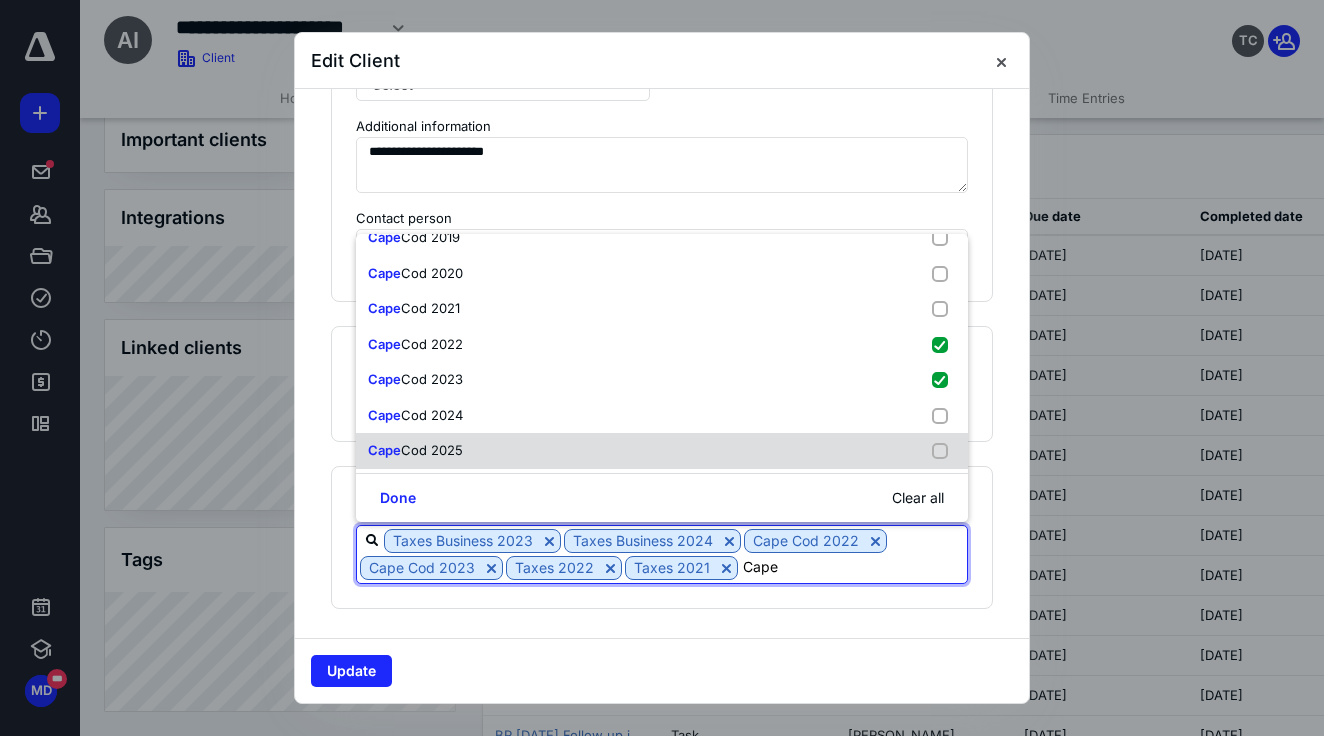 scroll, scrollTop: 162, scrollLeft: 0, axis: vertical 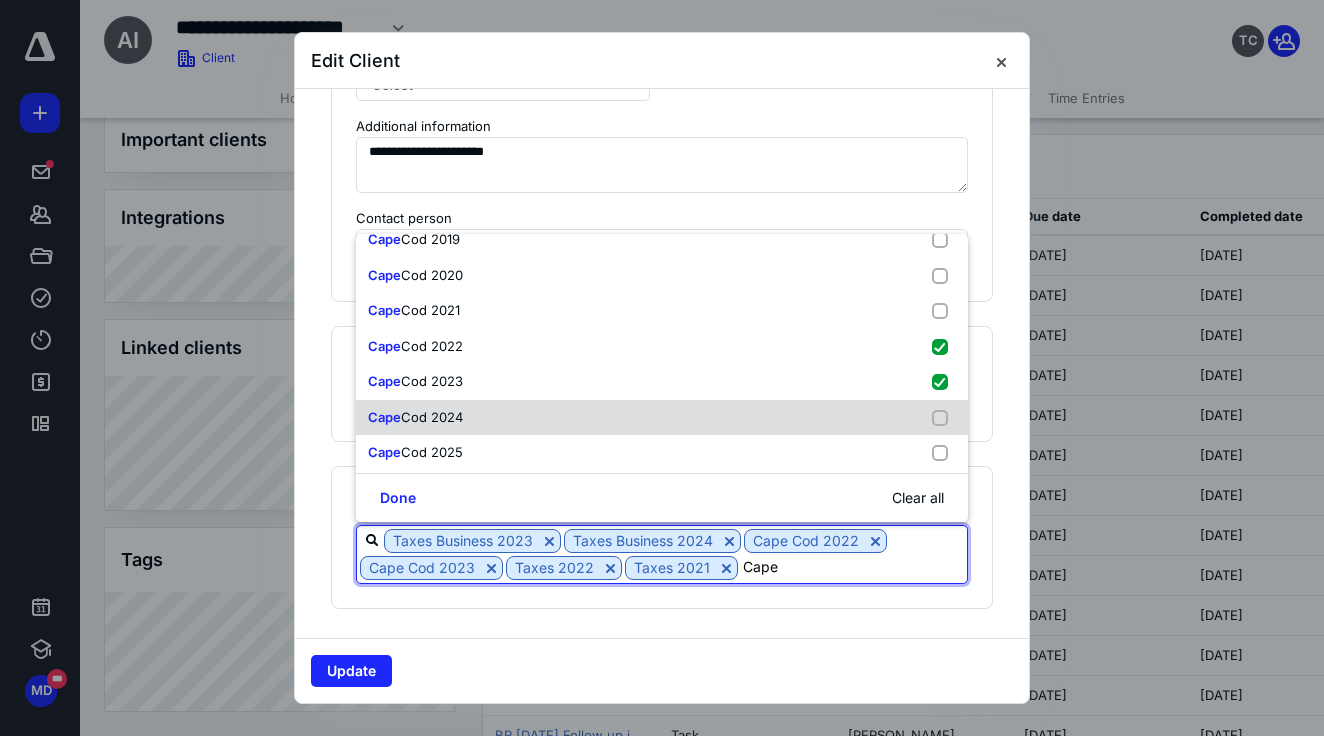click on "Cape  Cod 2024" at bounding box center [662, 418] 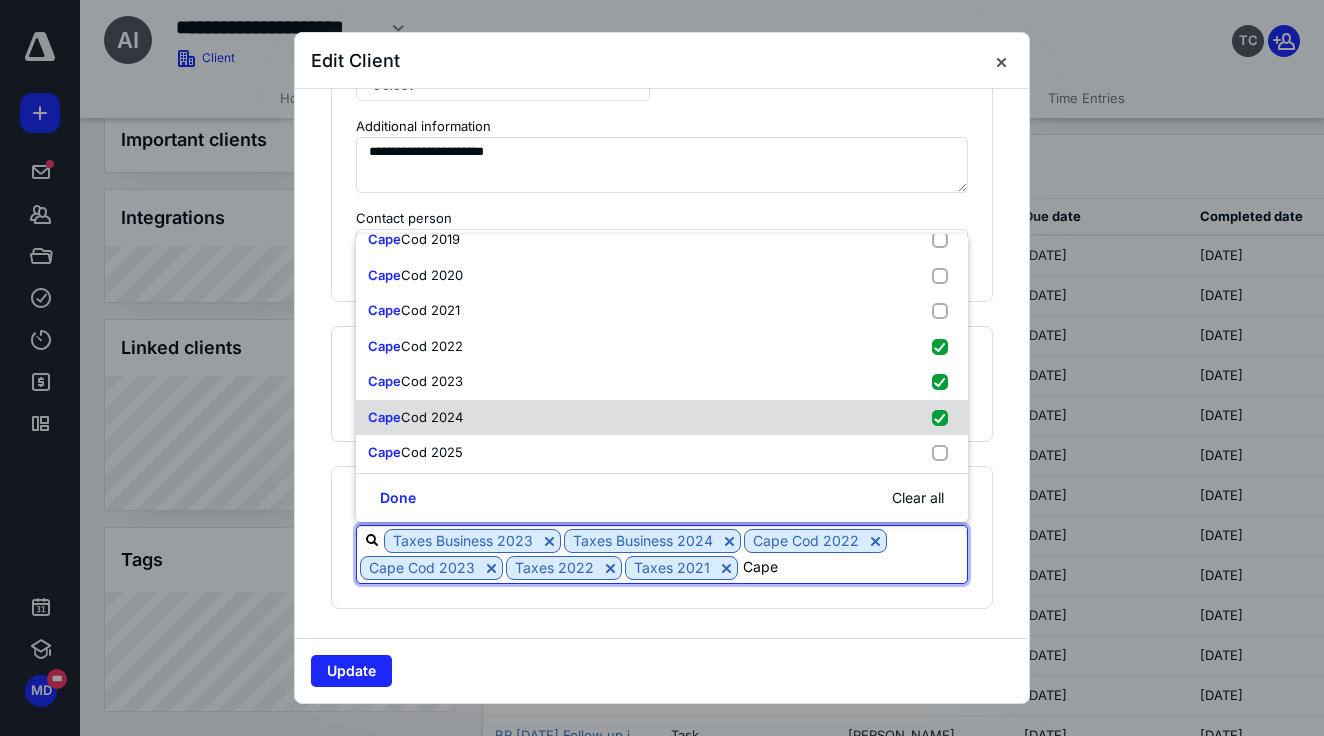 checkbox on "true" 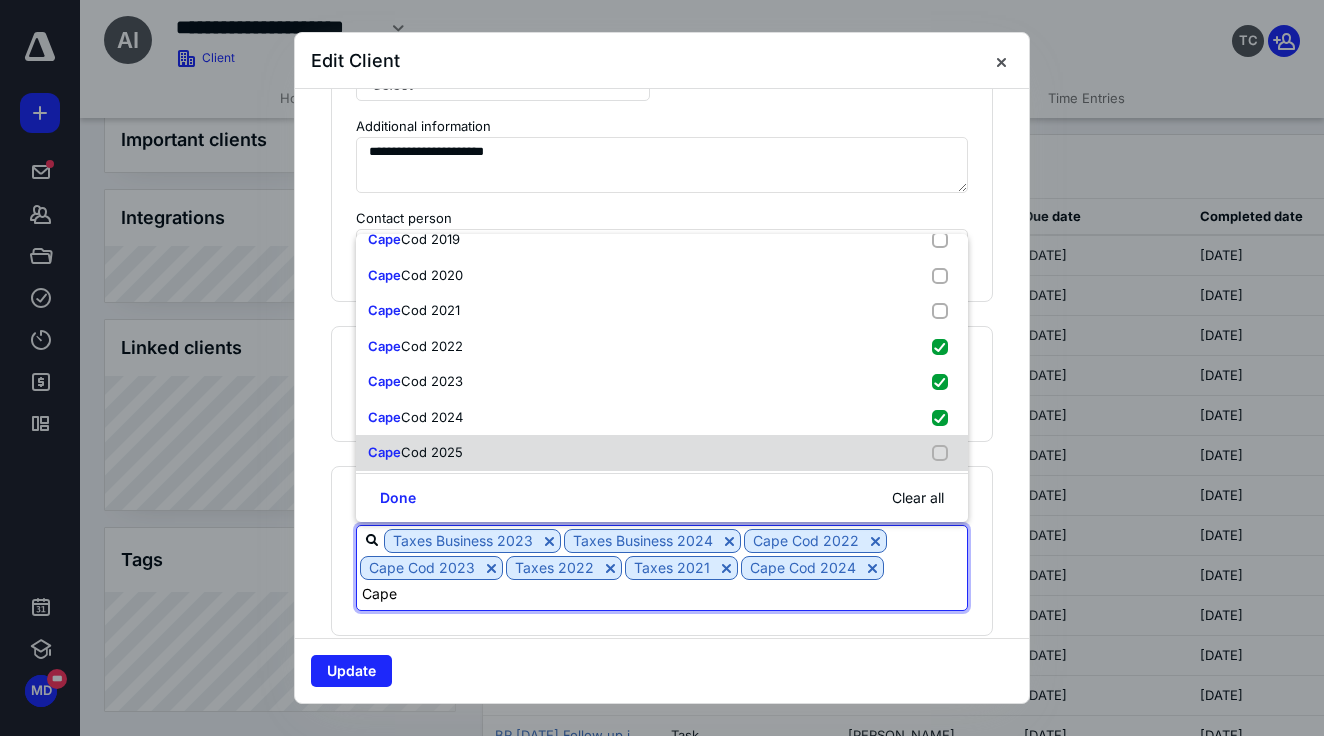 click on "Cape  Cod 2025" at bounding box center [662, 453] 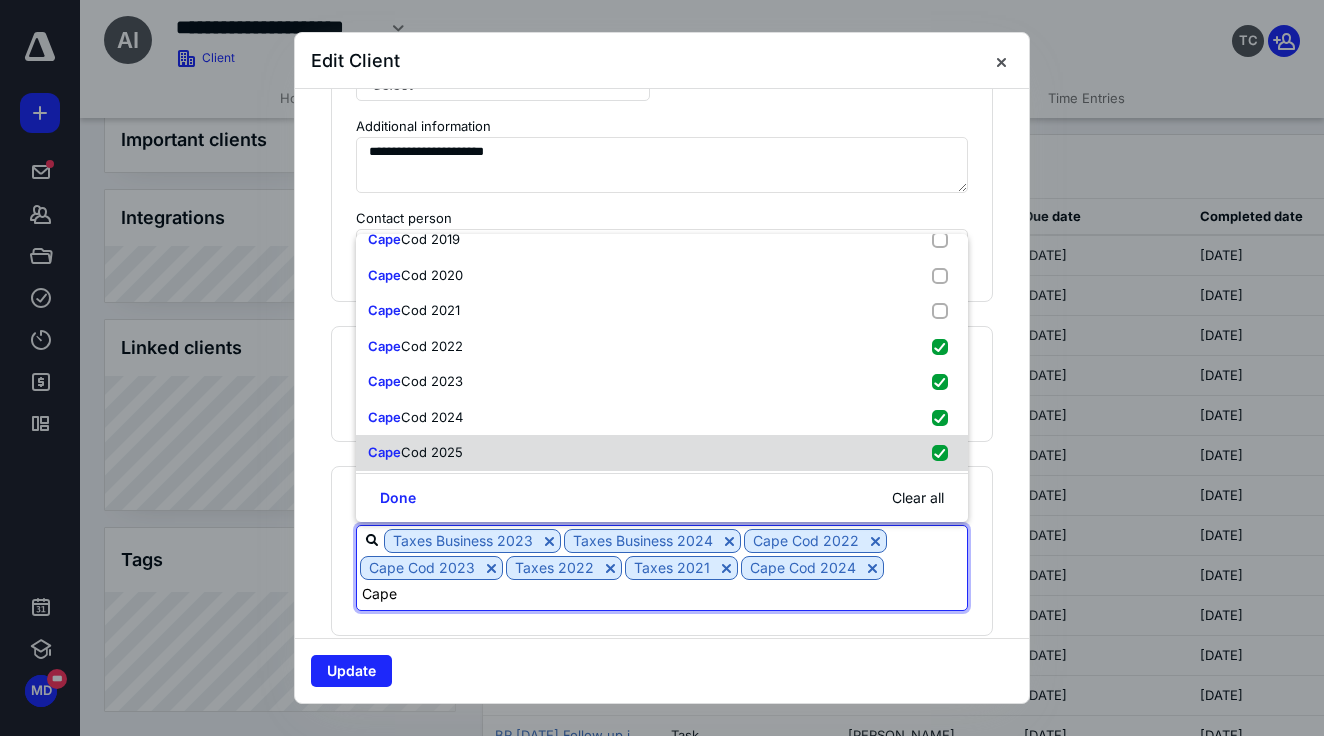 checkbox on "true" 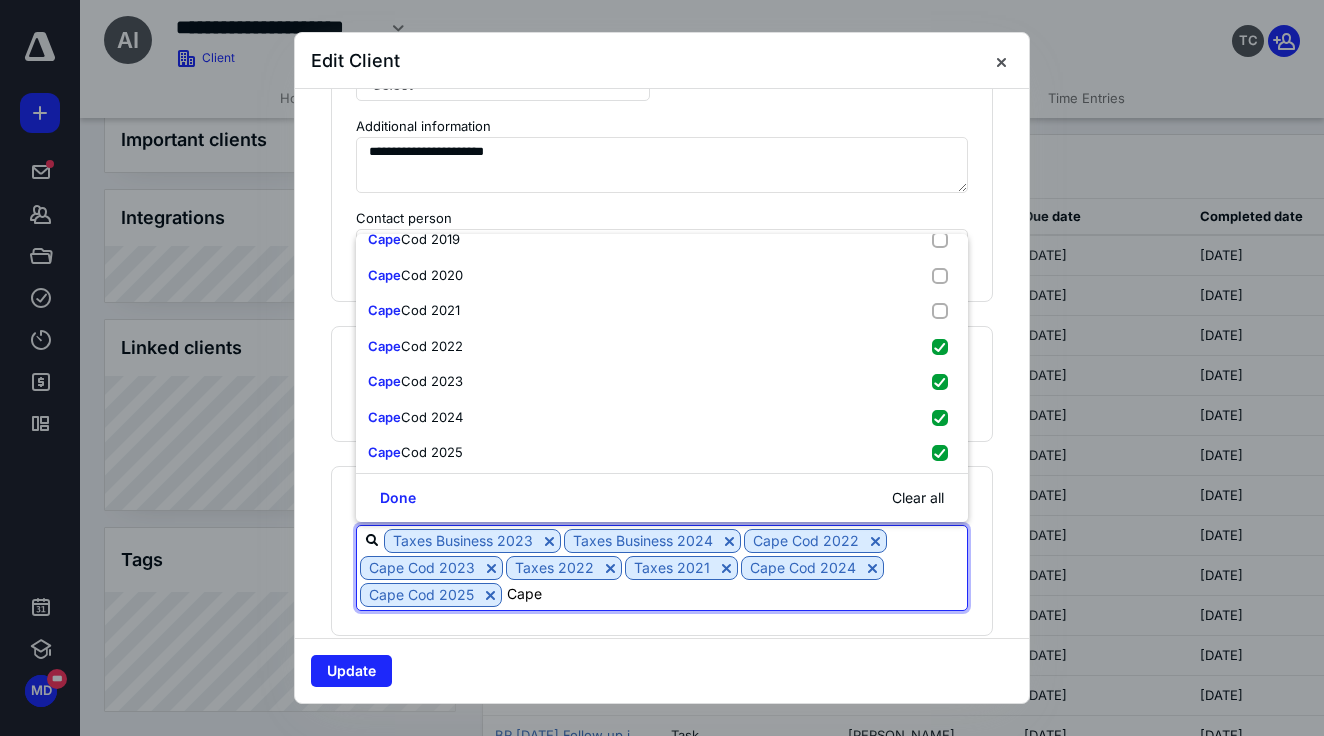type on "Cape" 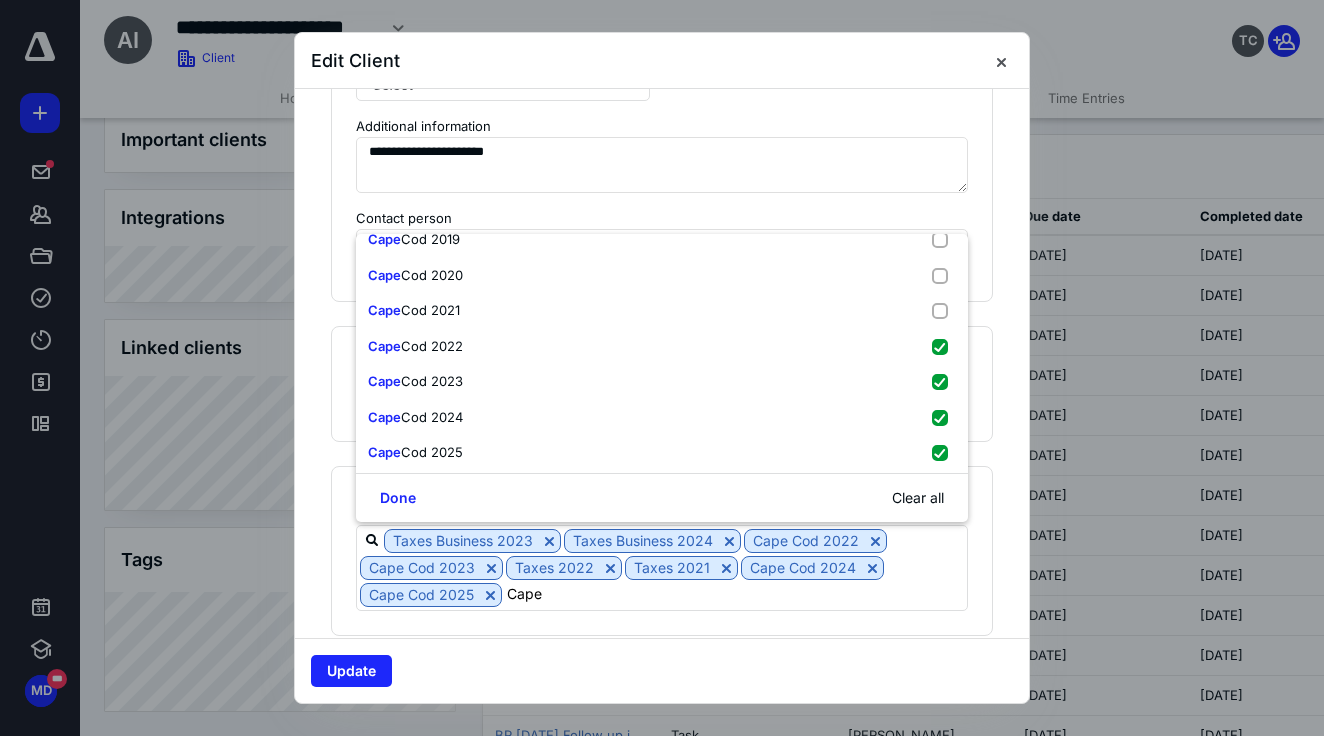 click on "Update" at bounding box center [662, 670] 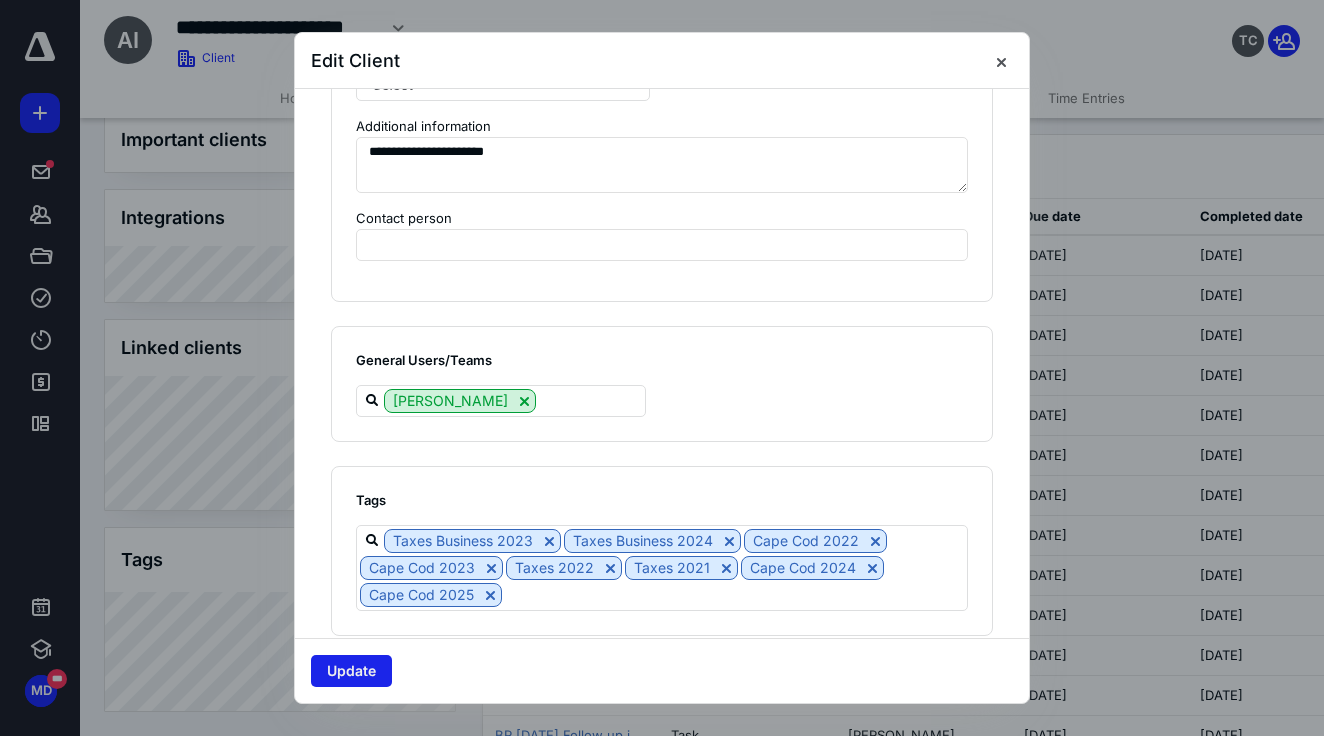click on "Update" at bounding box center (351, 671) 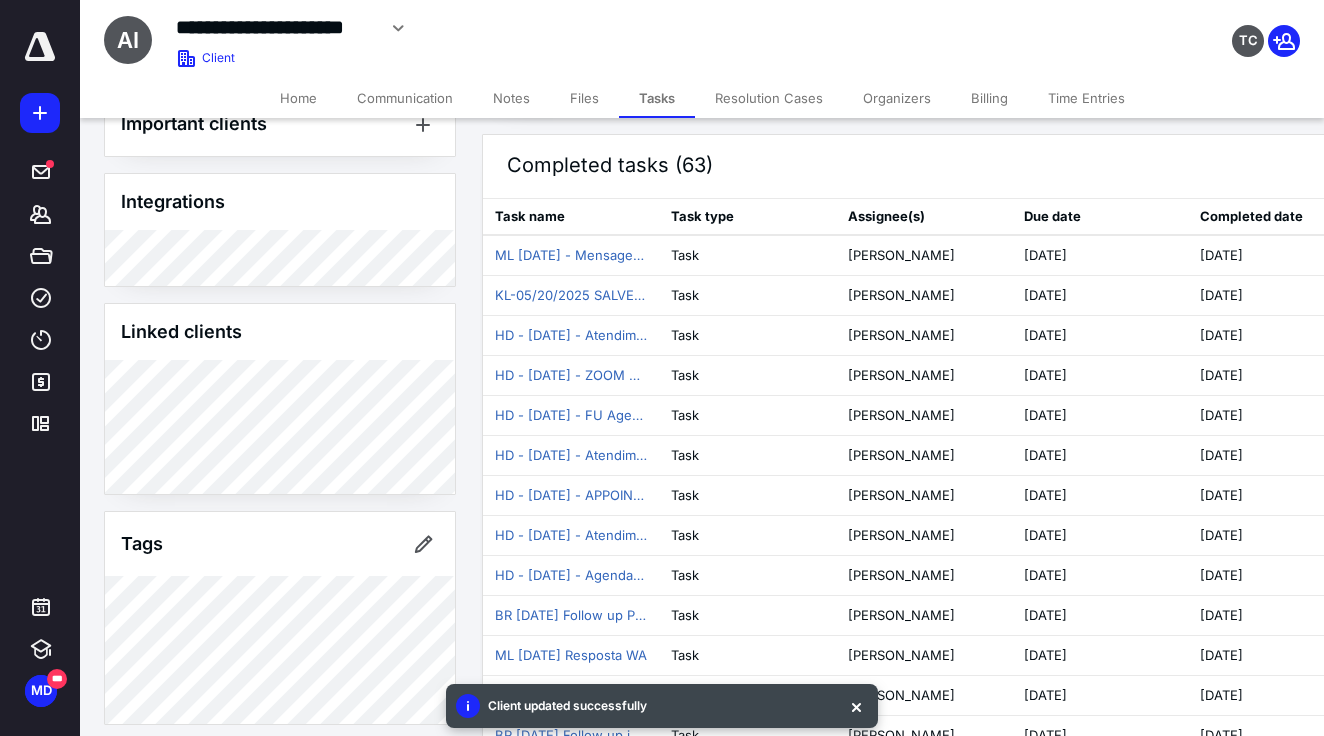 click on "Files" at bounding box center [584, 98] 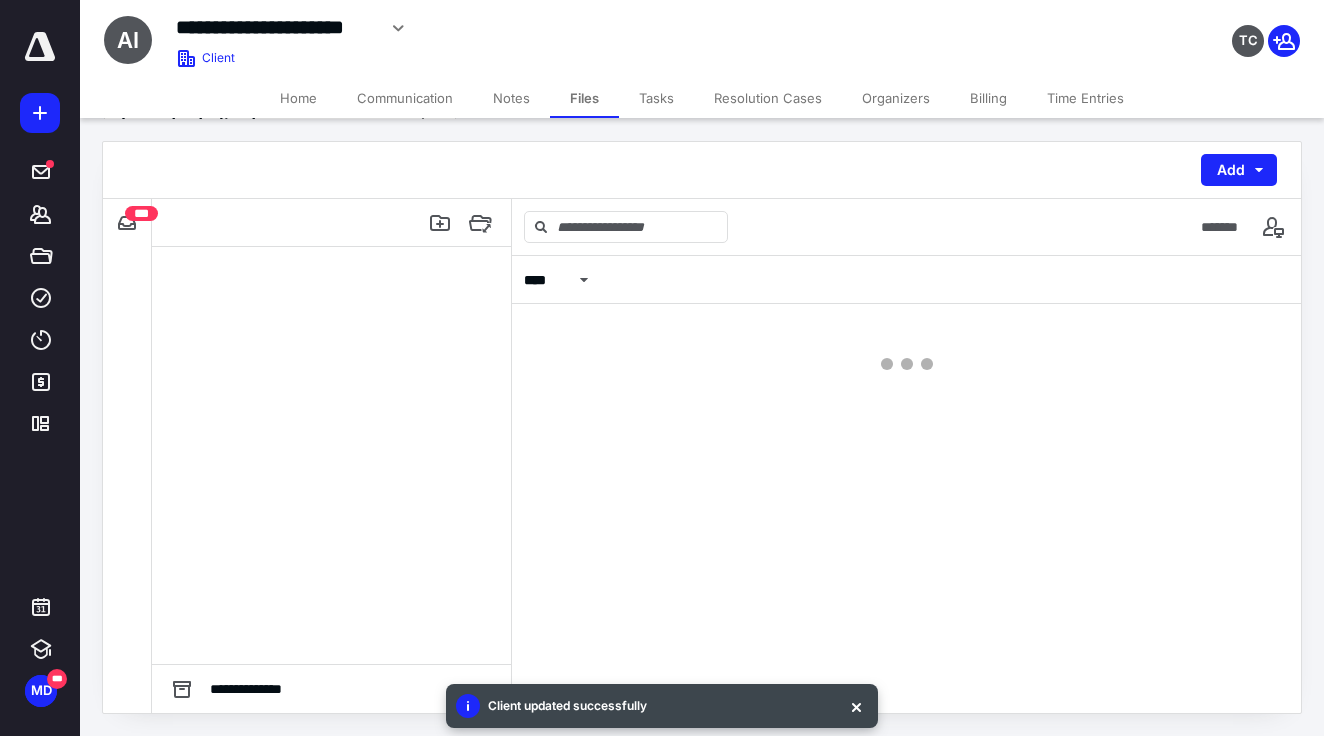 scroll, scrollTop: 0, scrollLeft: 0, axis: both 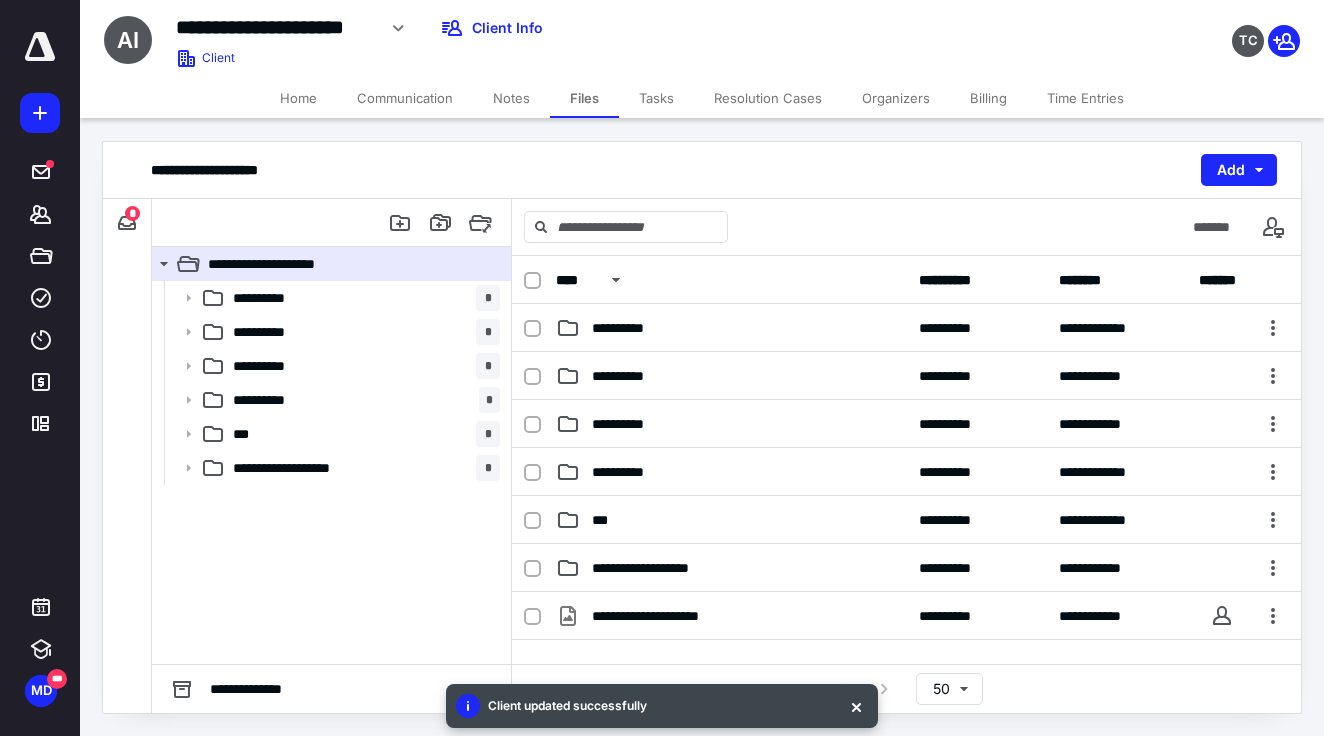 click on "Home" at bounding box center (298, 98) 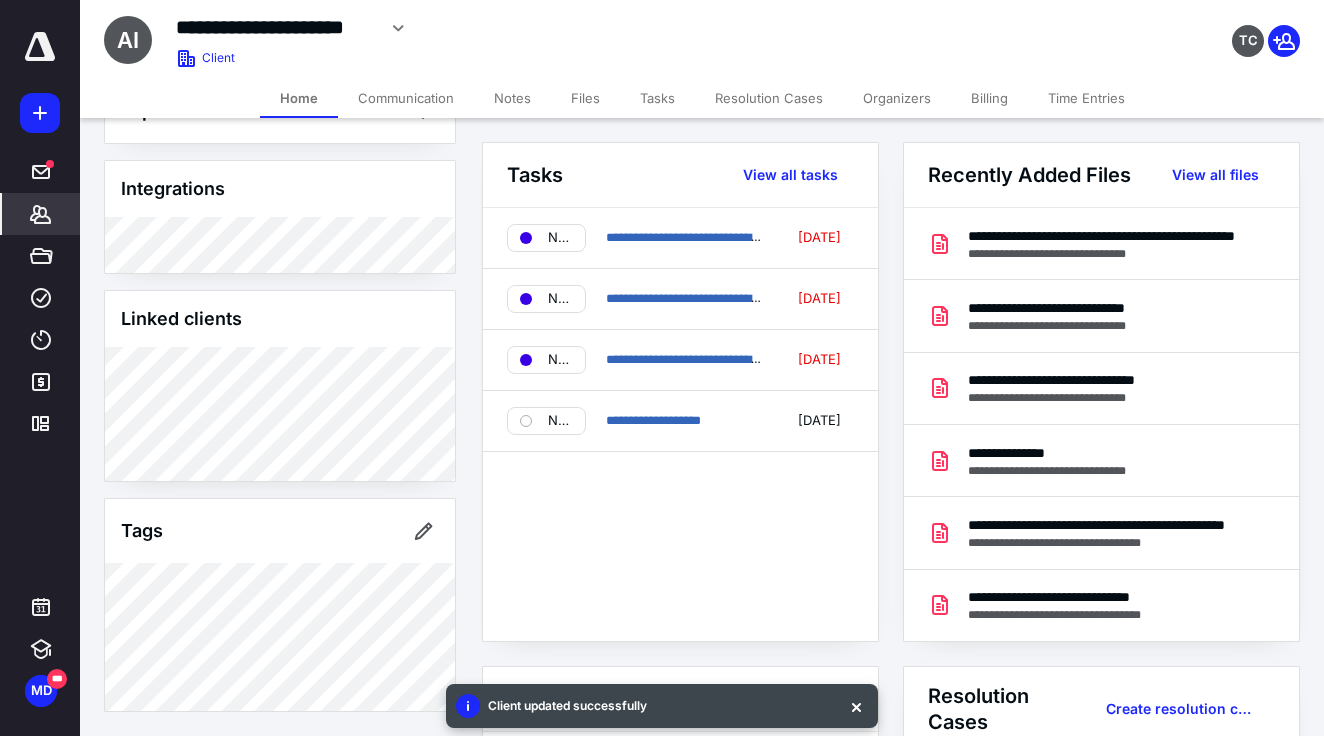 scroll, scrollTop: 1101, scrollLeft: 0, axis: vertical 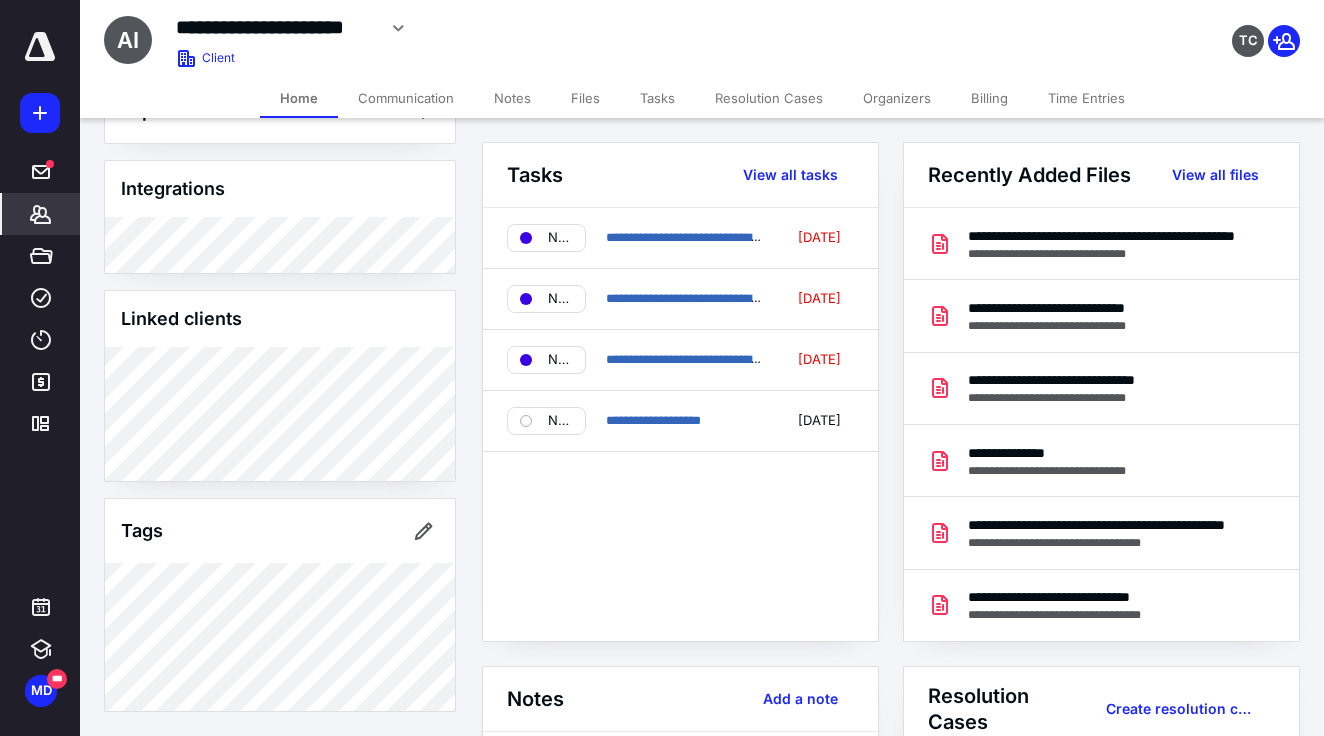 click on "Notes" at bounding box center (512, 98) 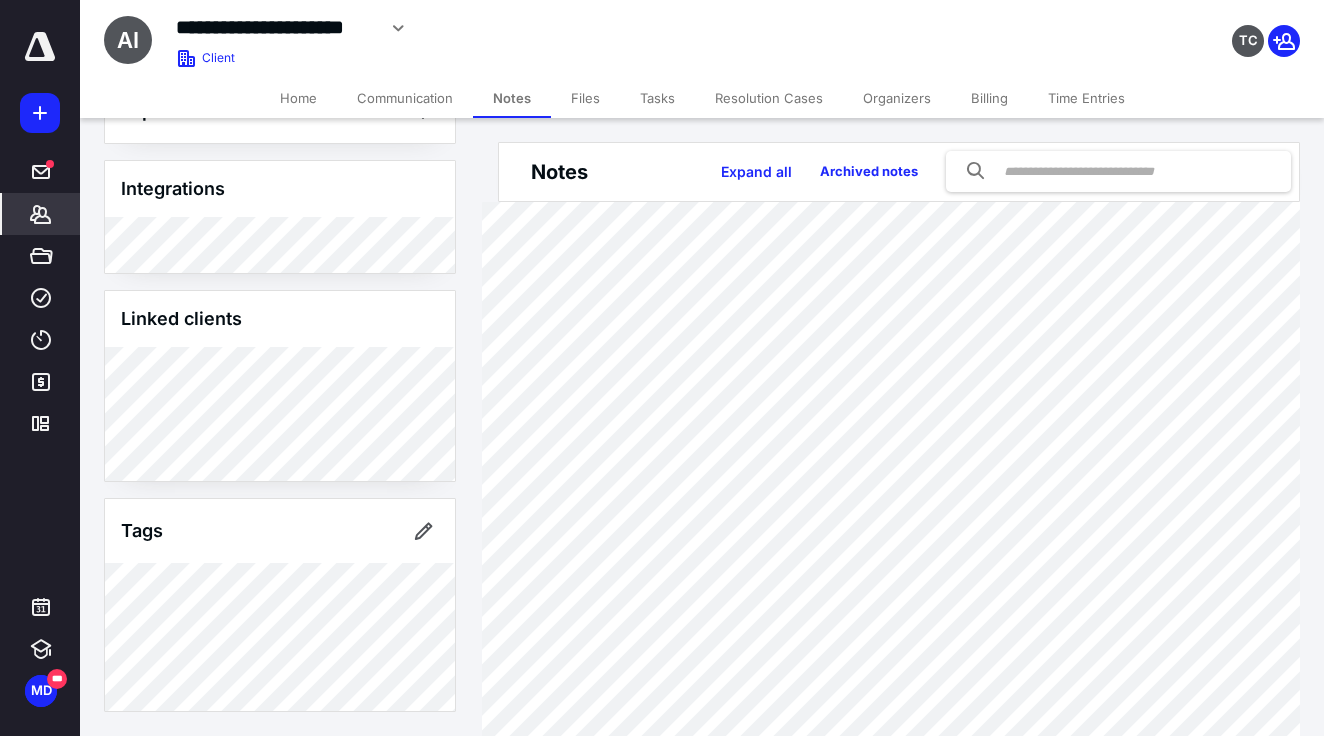 click on "Files" at bounding box center [585, 98] 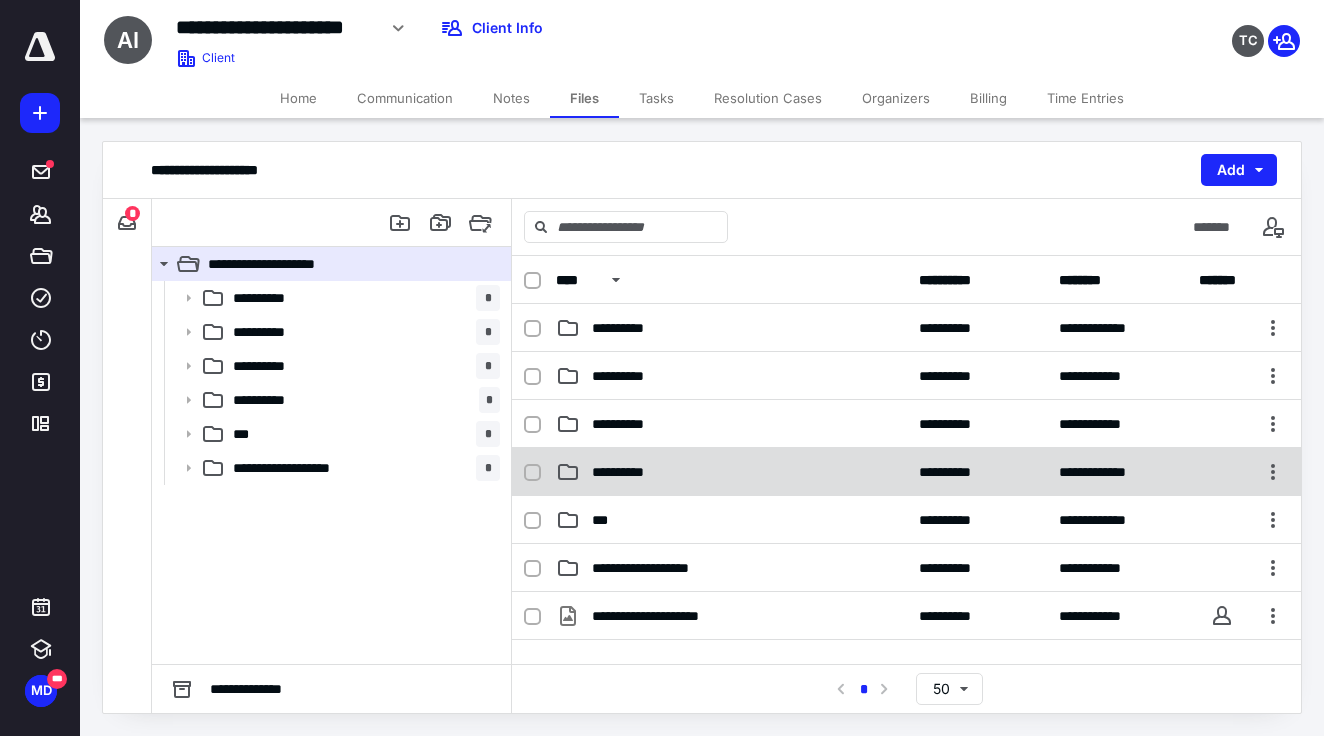click on "**********" at bounding box center (731, 472) 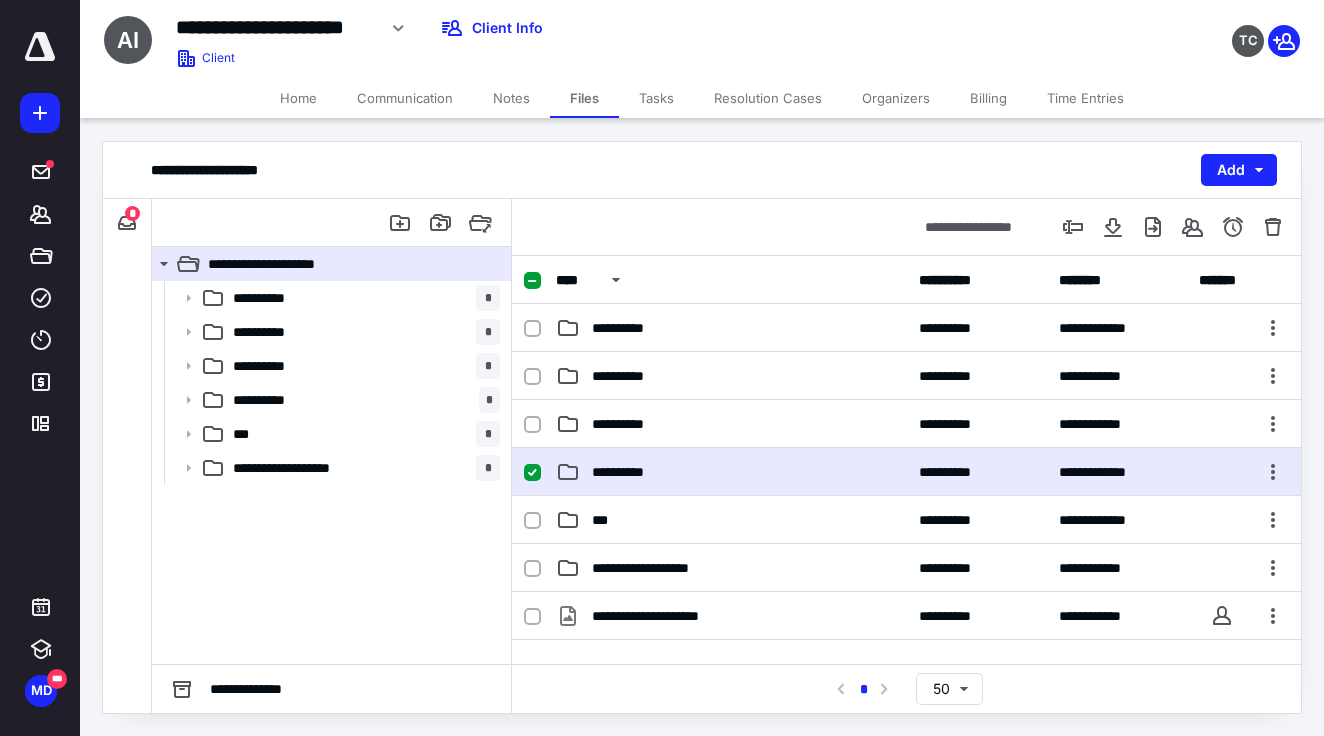 click on "**********" at bounding box center (731, 472) 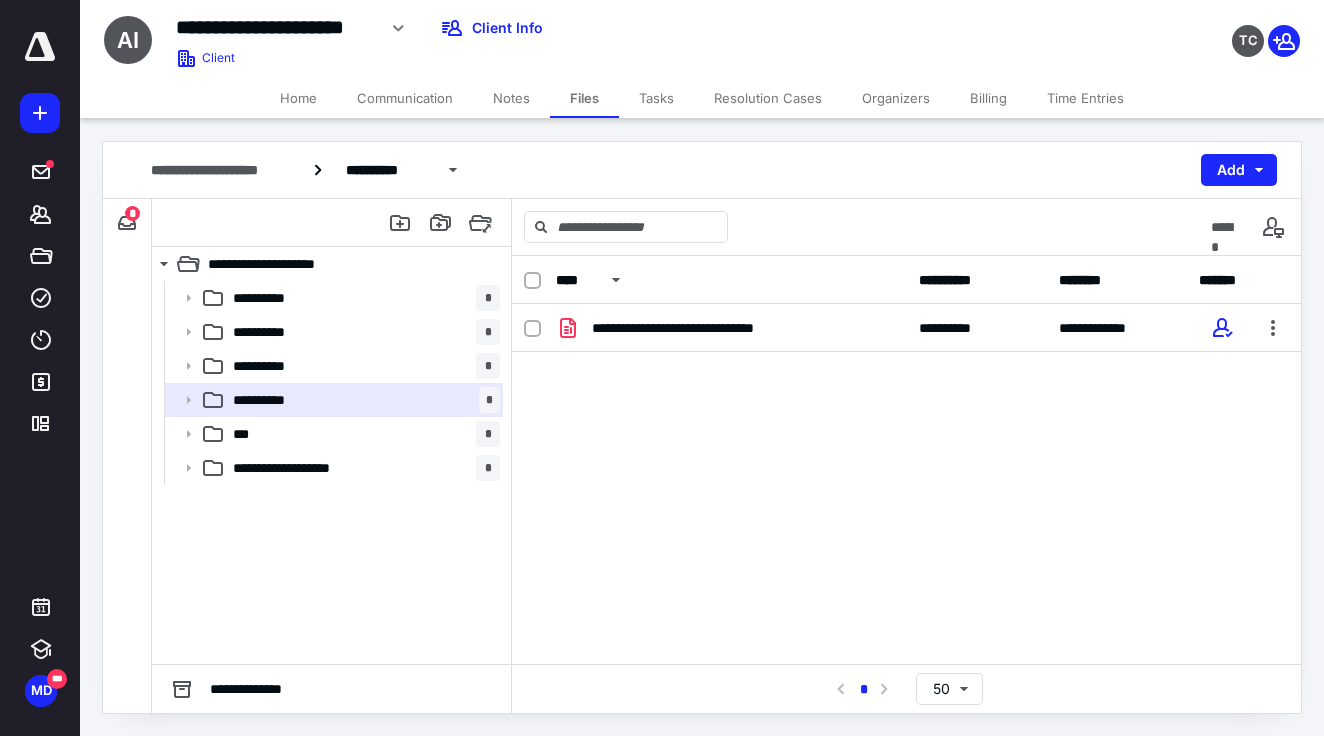 click on "Home" at bounding box center [298, 98] 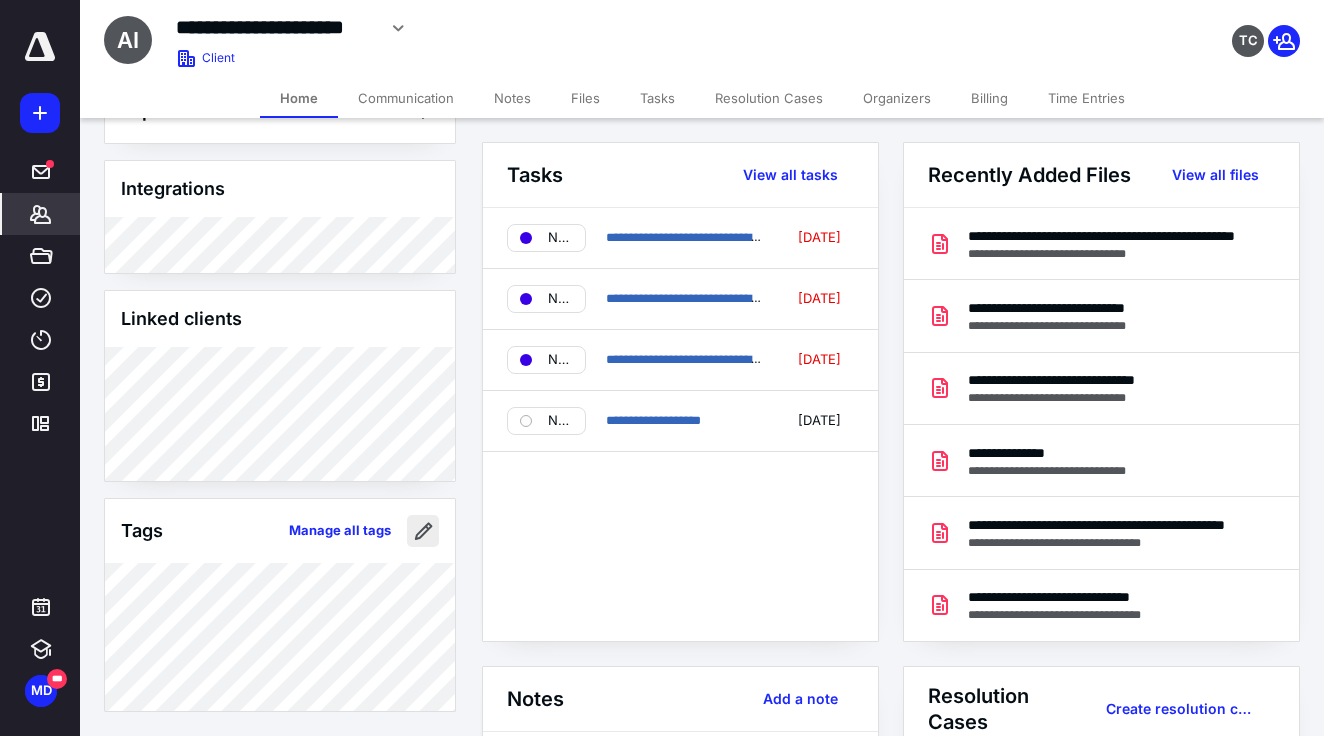 scroll, scrollTop: 1101, scrollLeft: 0, axis: vertical 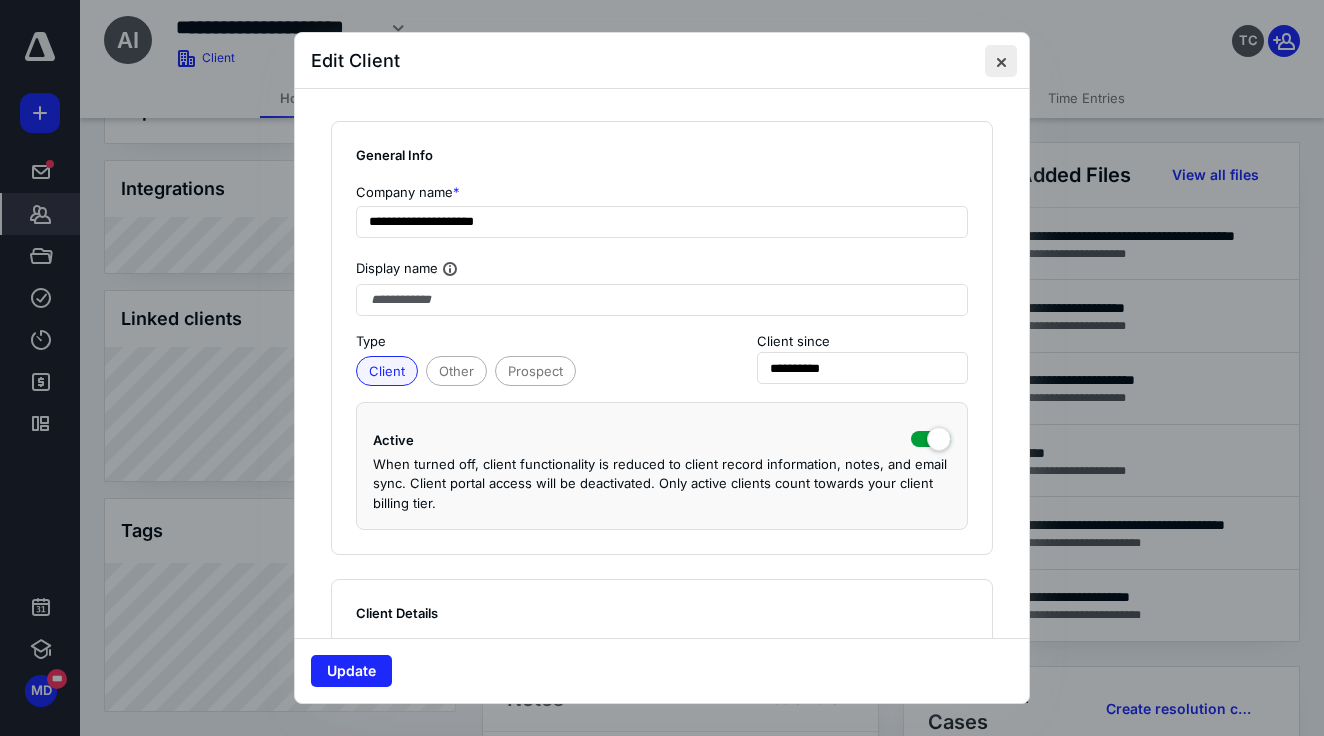 click at bounding box center (1001, 61) 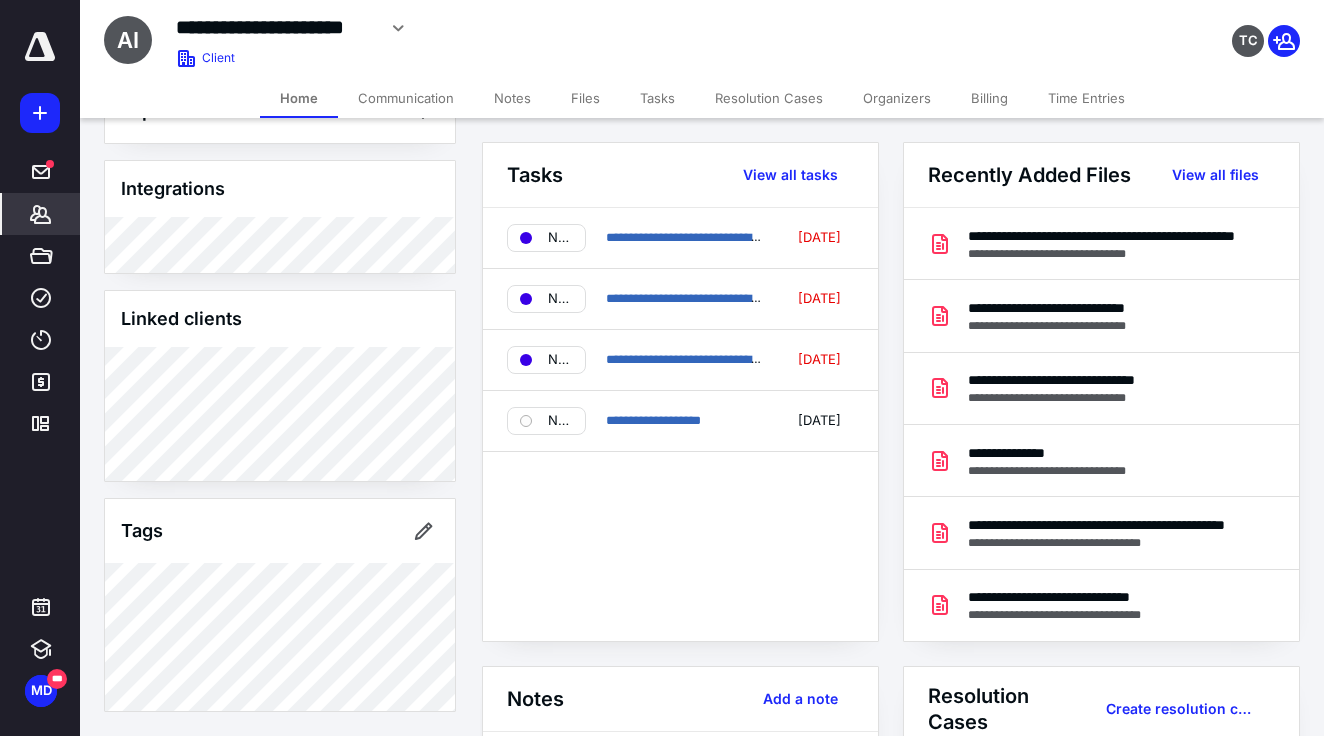 click at bounding box center [40, 47] 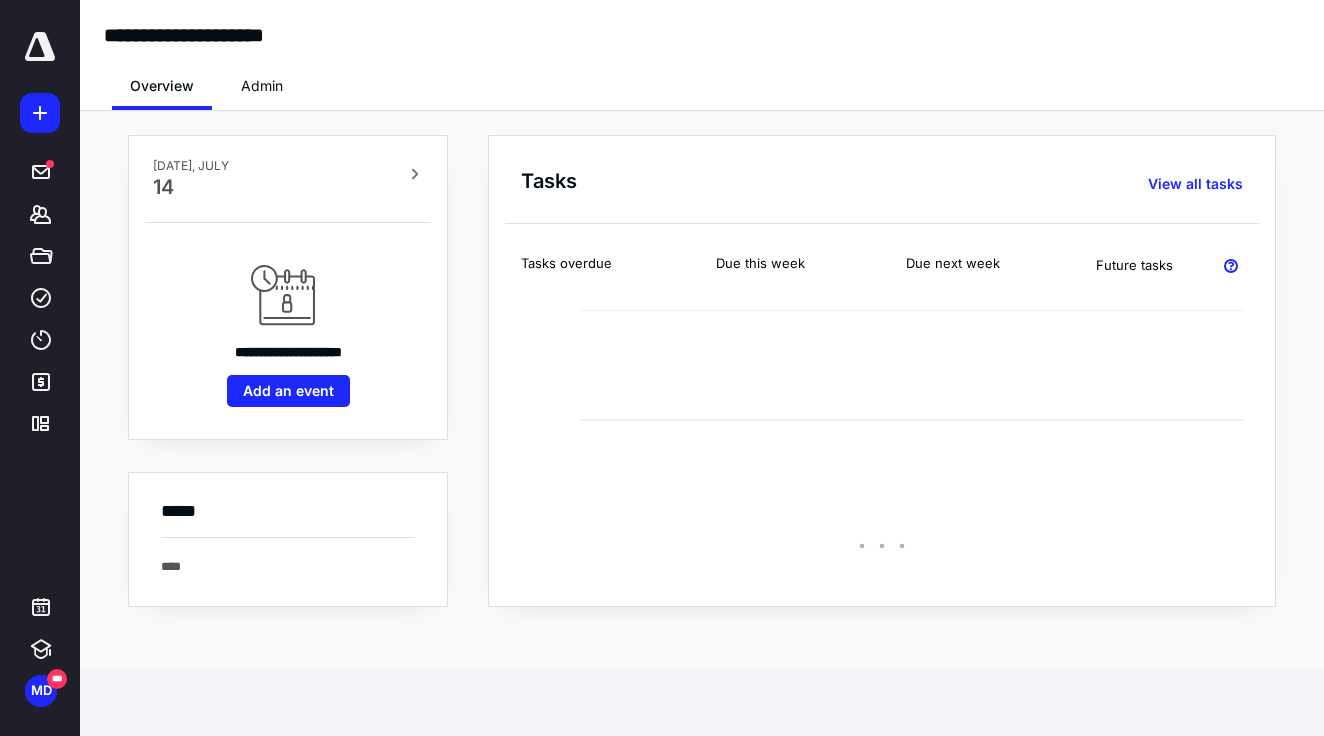 click on "Admin" at bounding box center (262, 86) 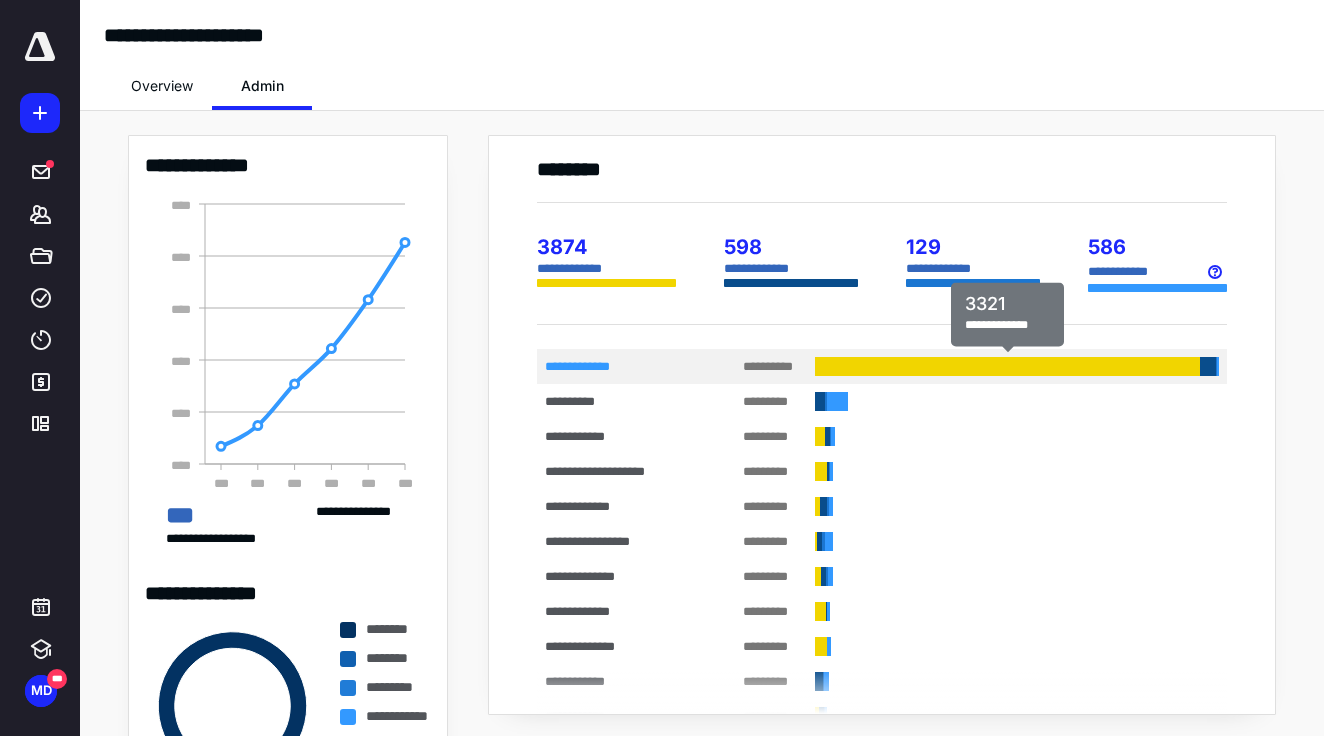 click at bounding box center [1007, 366] 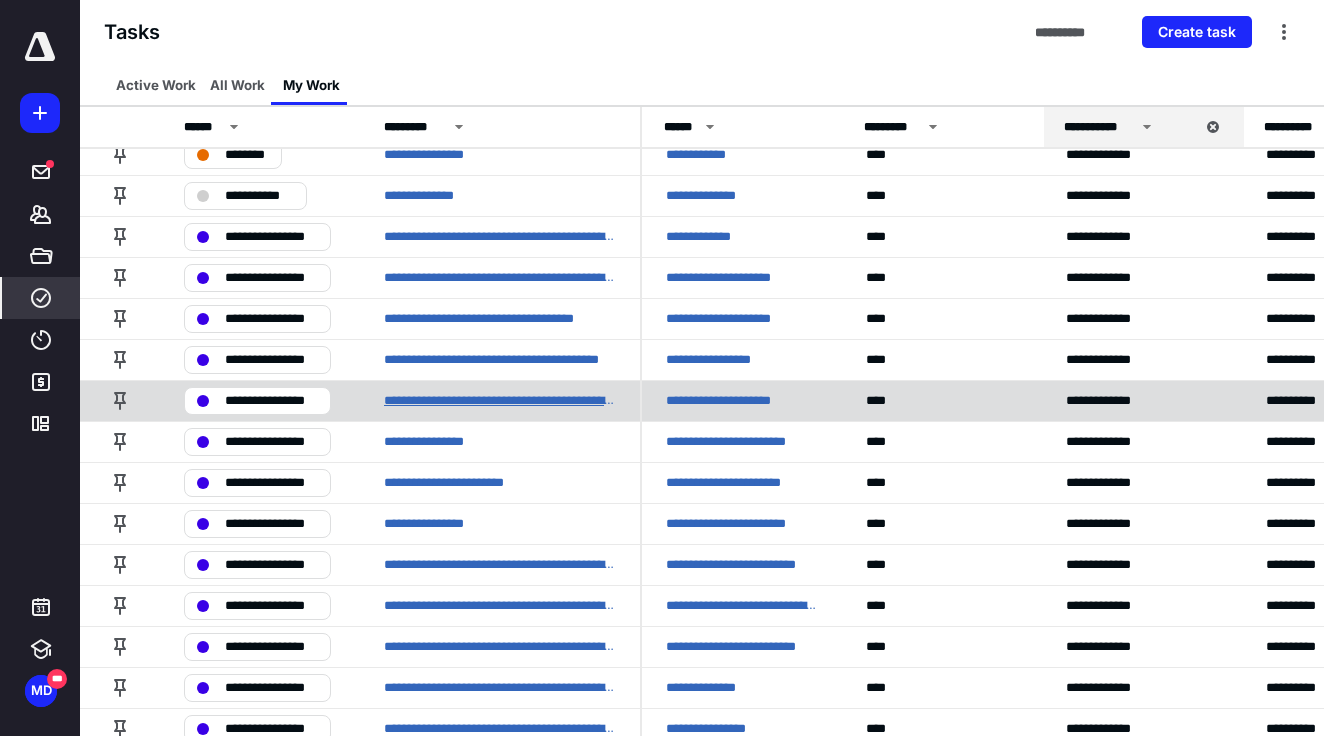 scroll, scrollTop: 2720, scrollLeft: 0, axis: vertical 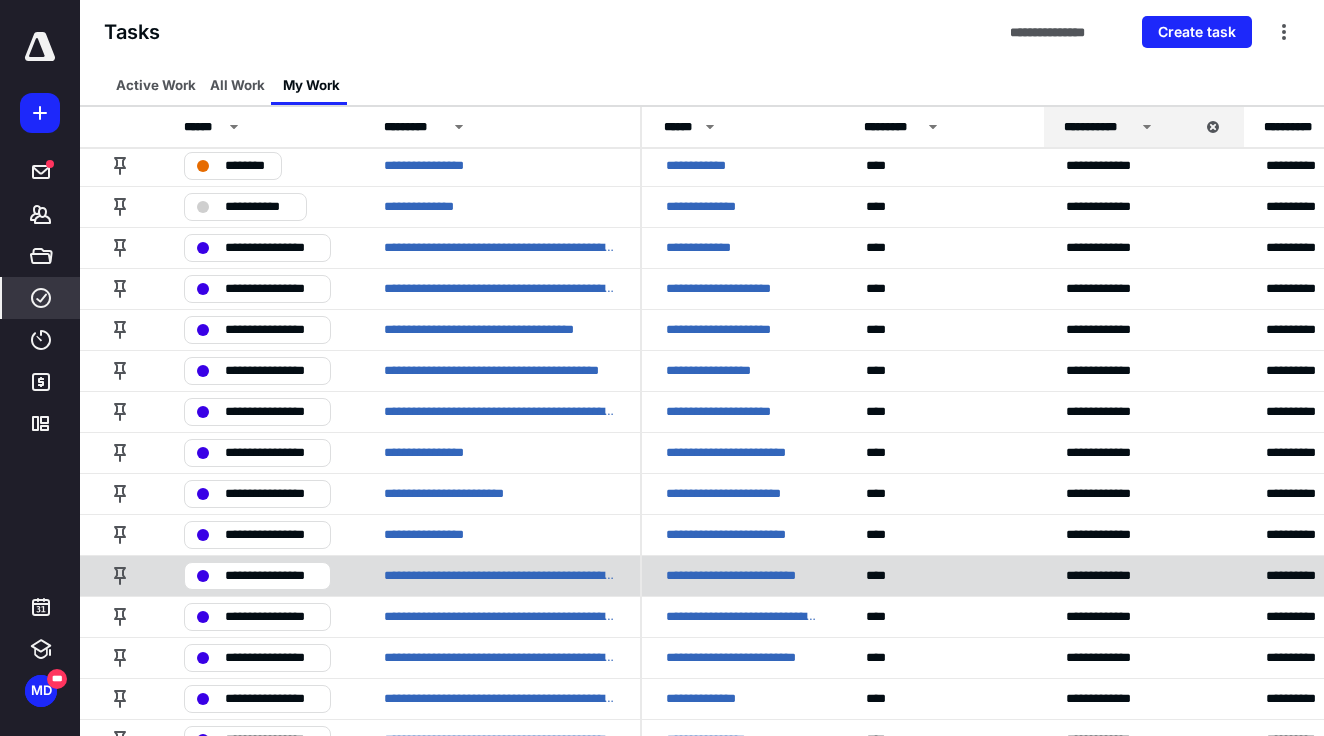 click on "**********" at bounding box center [742, 575] 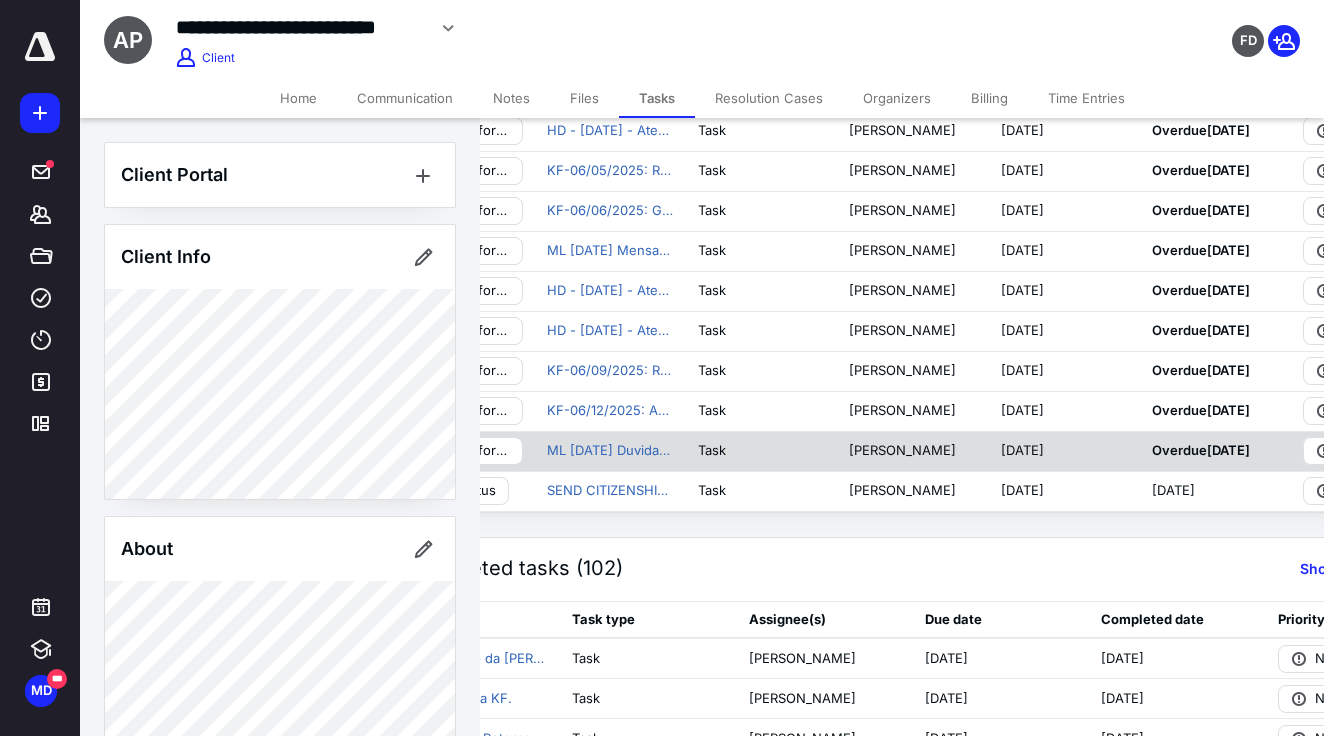 scroll, scrollTop: 213, scrollLeft: 0, axis: vertical 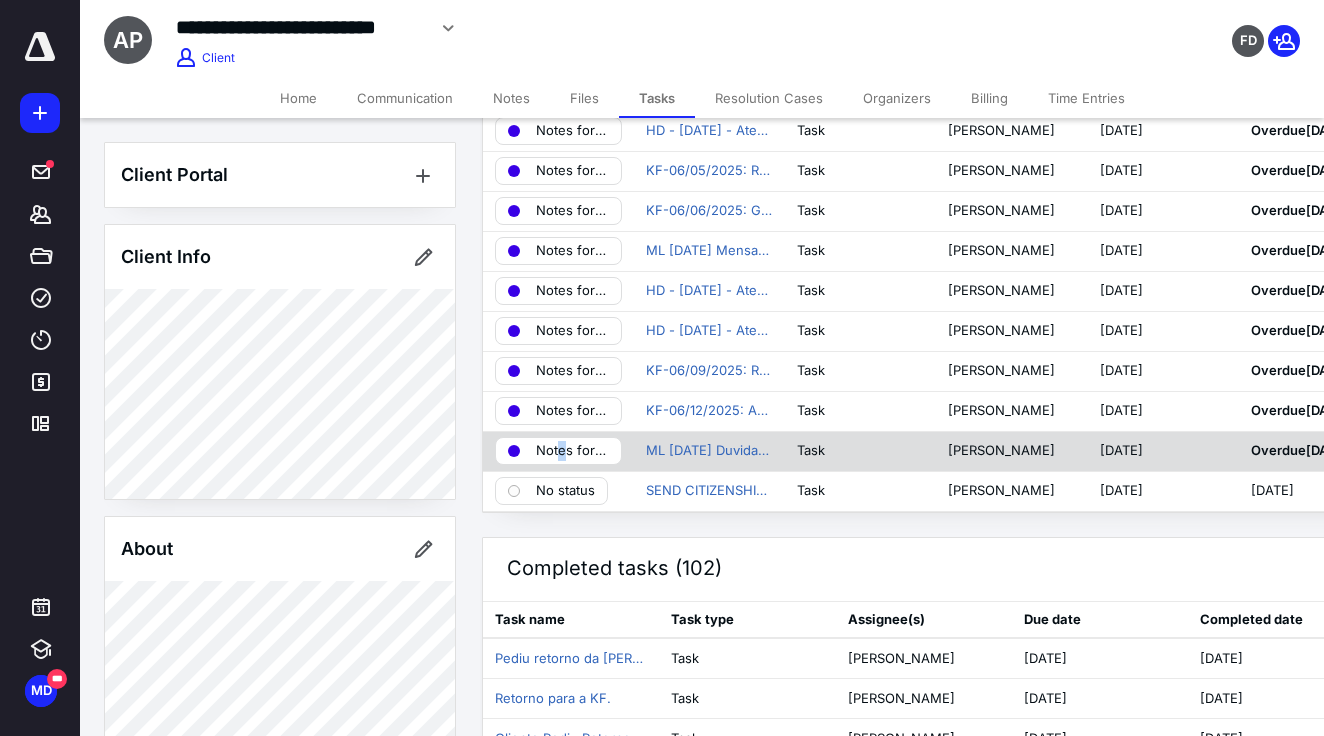 click on "Notes for Talita" at bounding box center [572, 451] 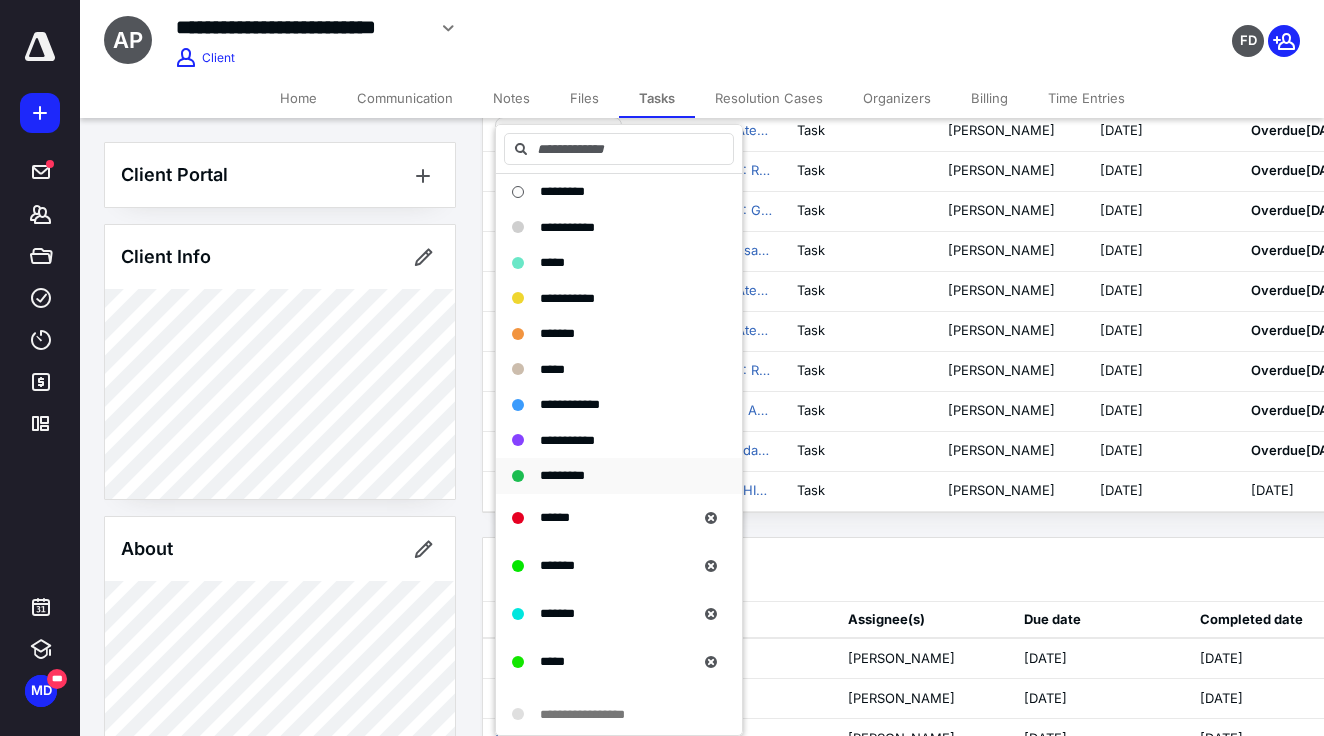 click on "*********" at bounding box center (562, 475) 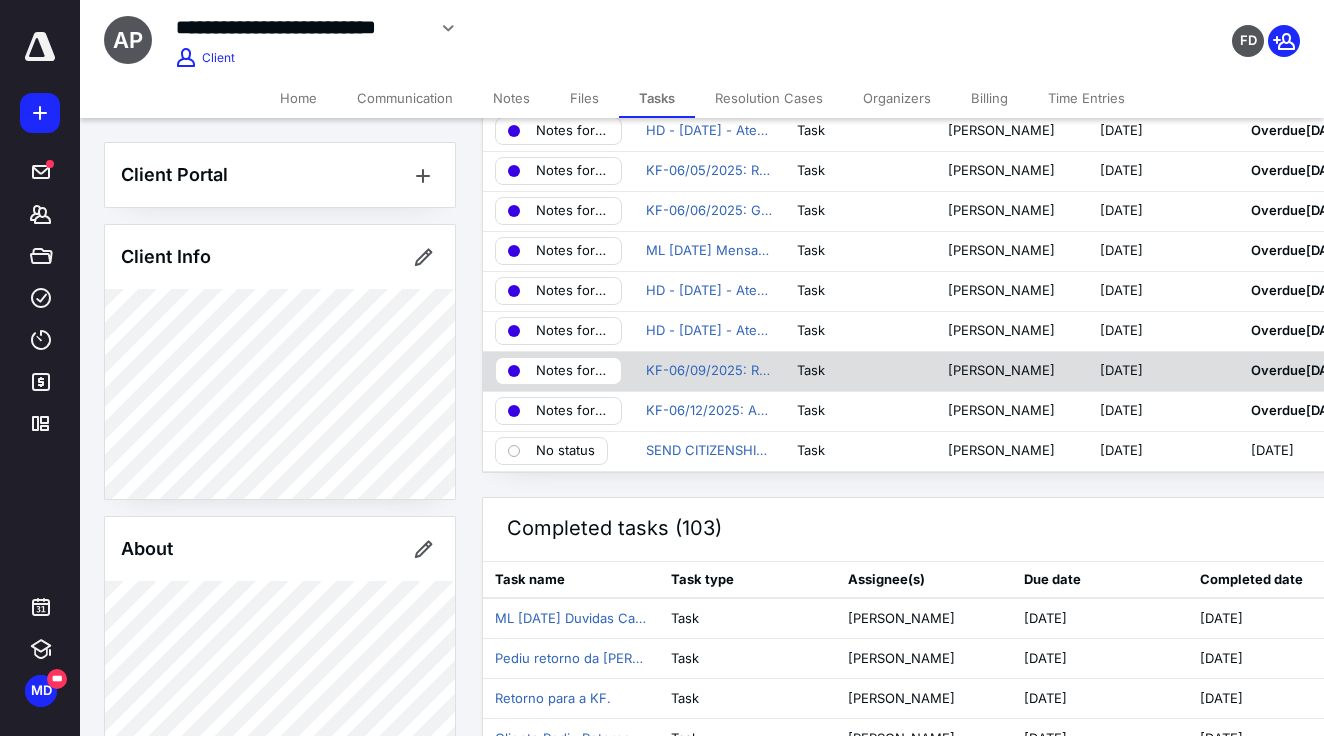 click on "Notes for Talita" at bounding box center [572, 371] 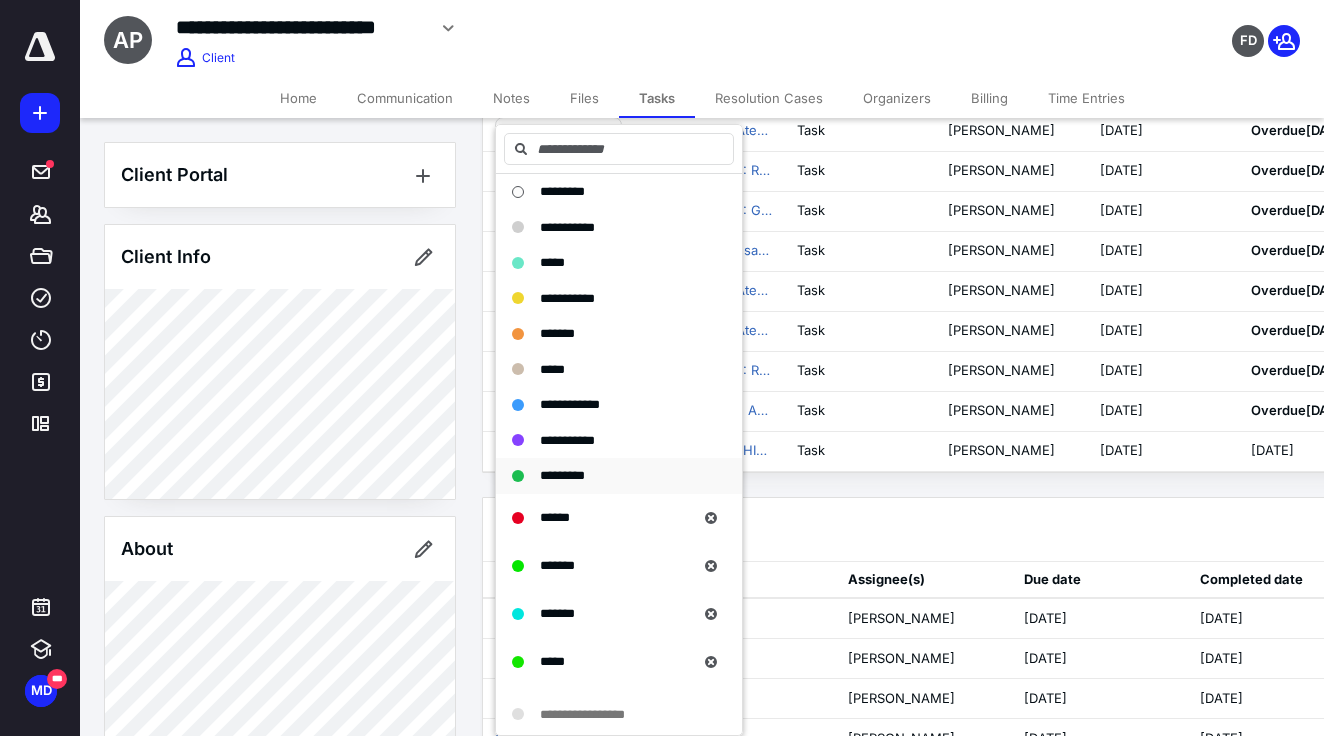 click on "*********" at bounding box center (619, 476) 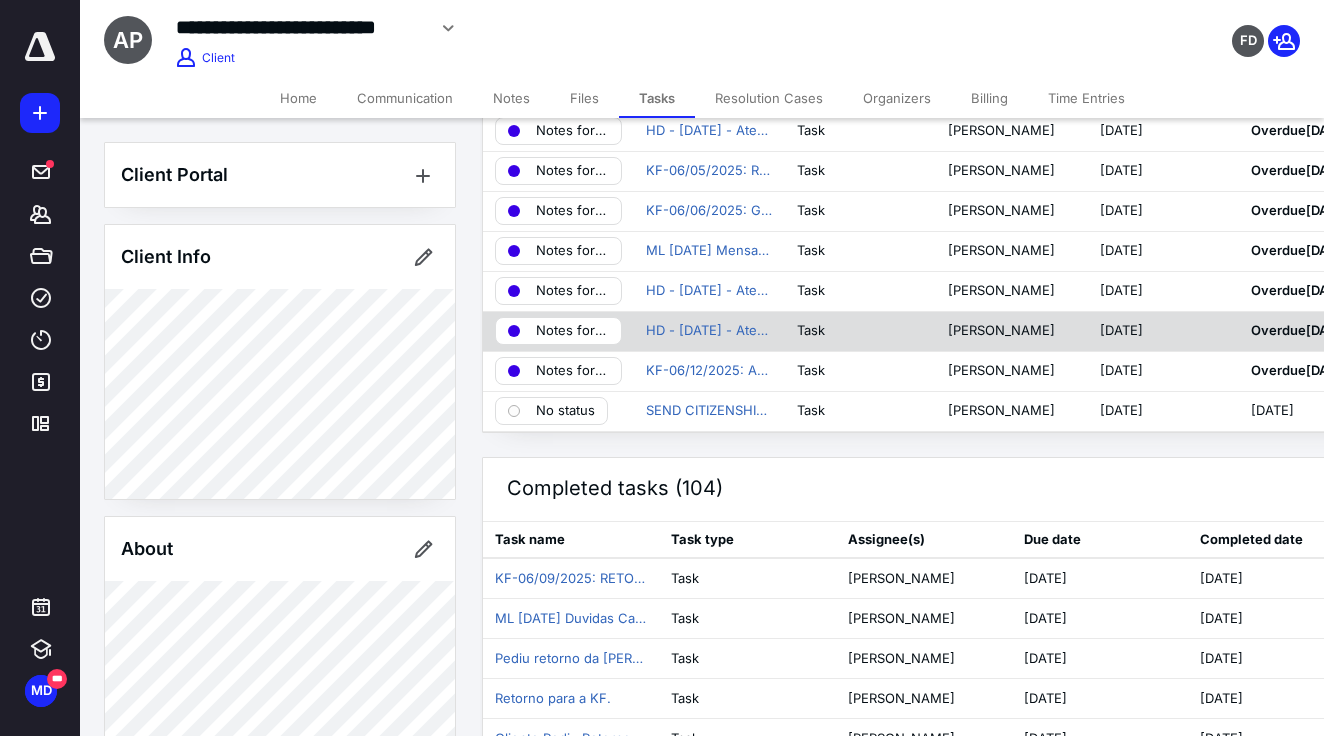 click on "Notes for Talita" at bounding box center [572, 331] 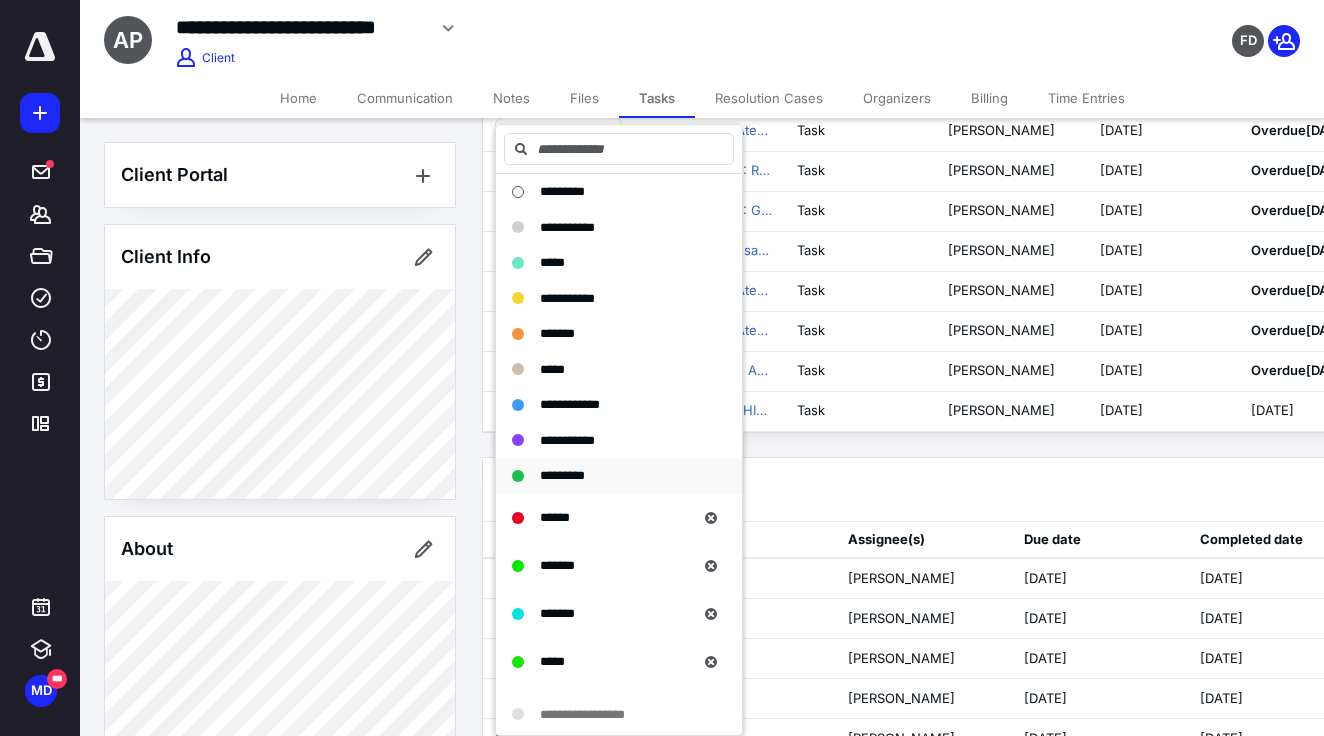 click on "*********" at bounding box center [562, 475] 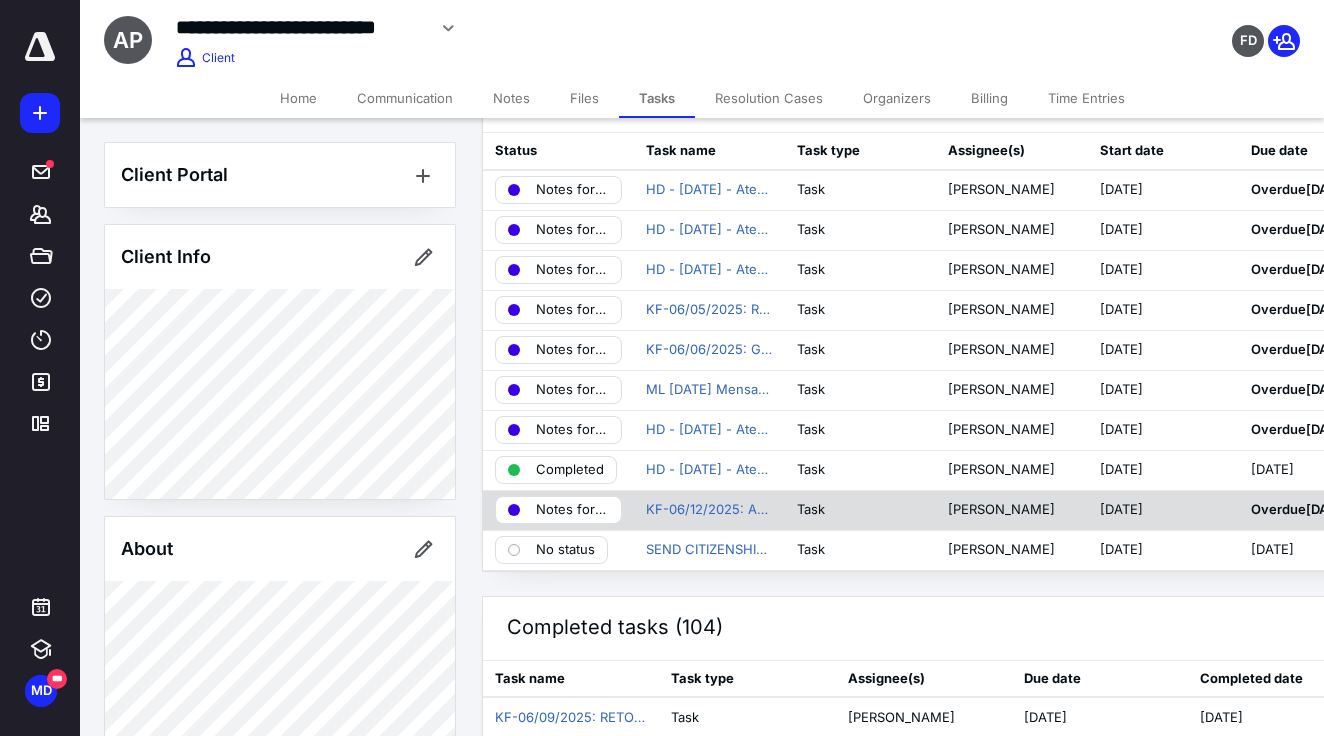 scroll, scrollTop: 38, scrollLeft: 0, axis: vertical 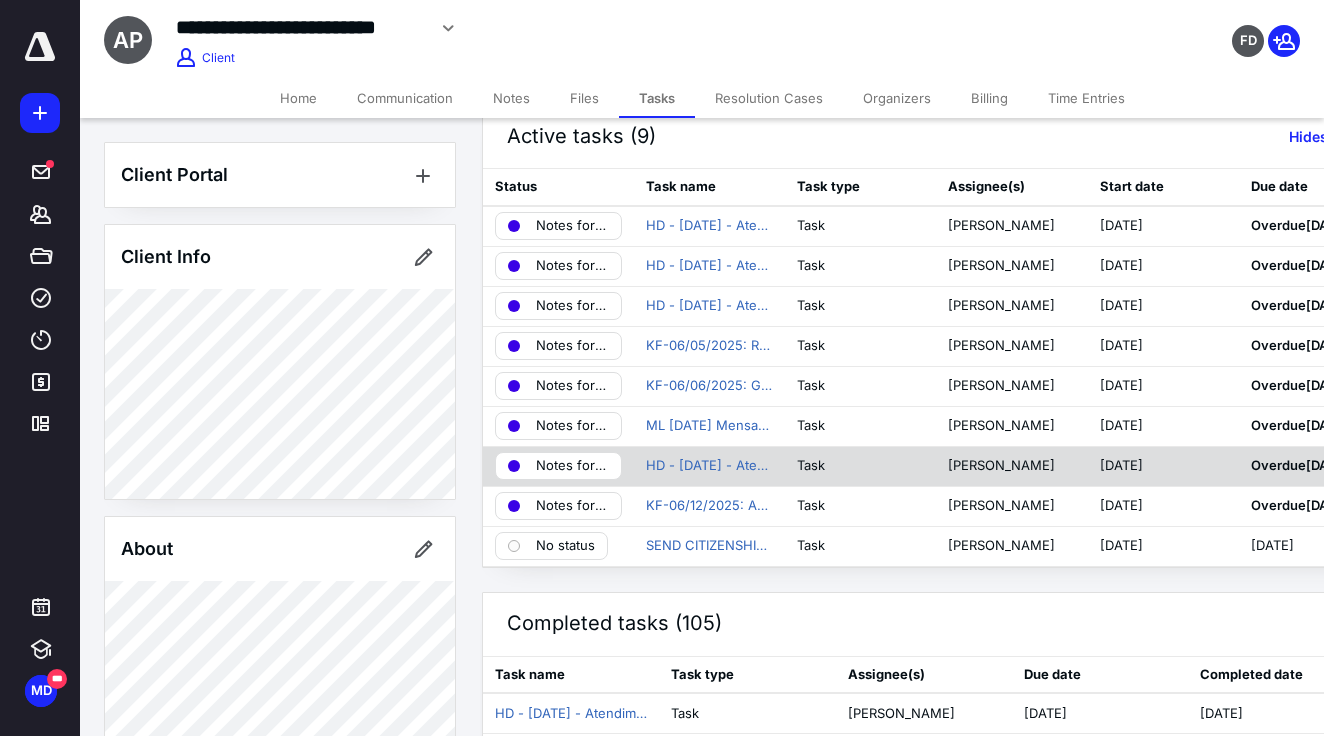 click on "Notes for Talita" at bounding box center (572, 466) 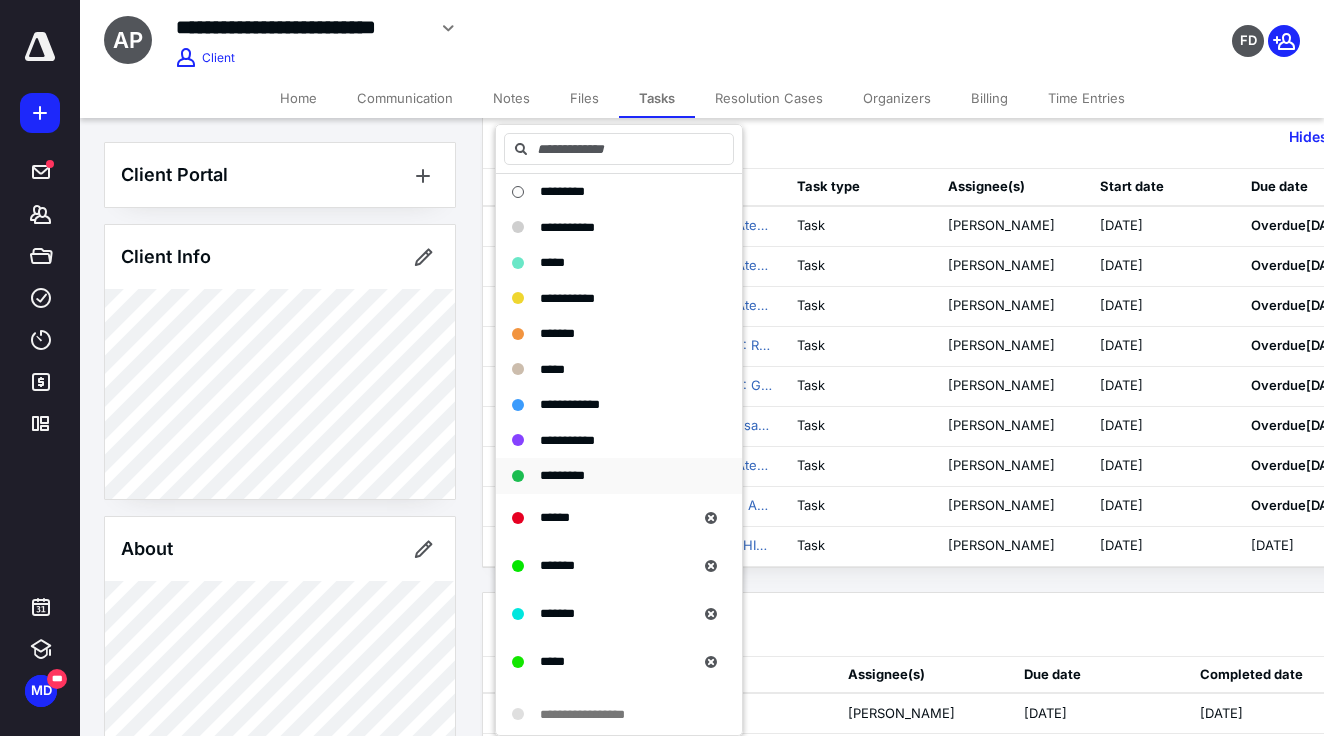 click on "*********" at bounding box center (562, 475) 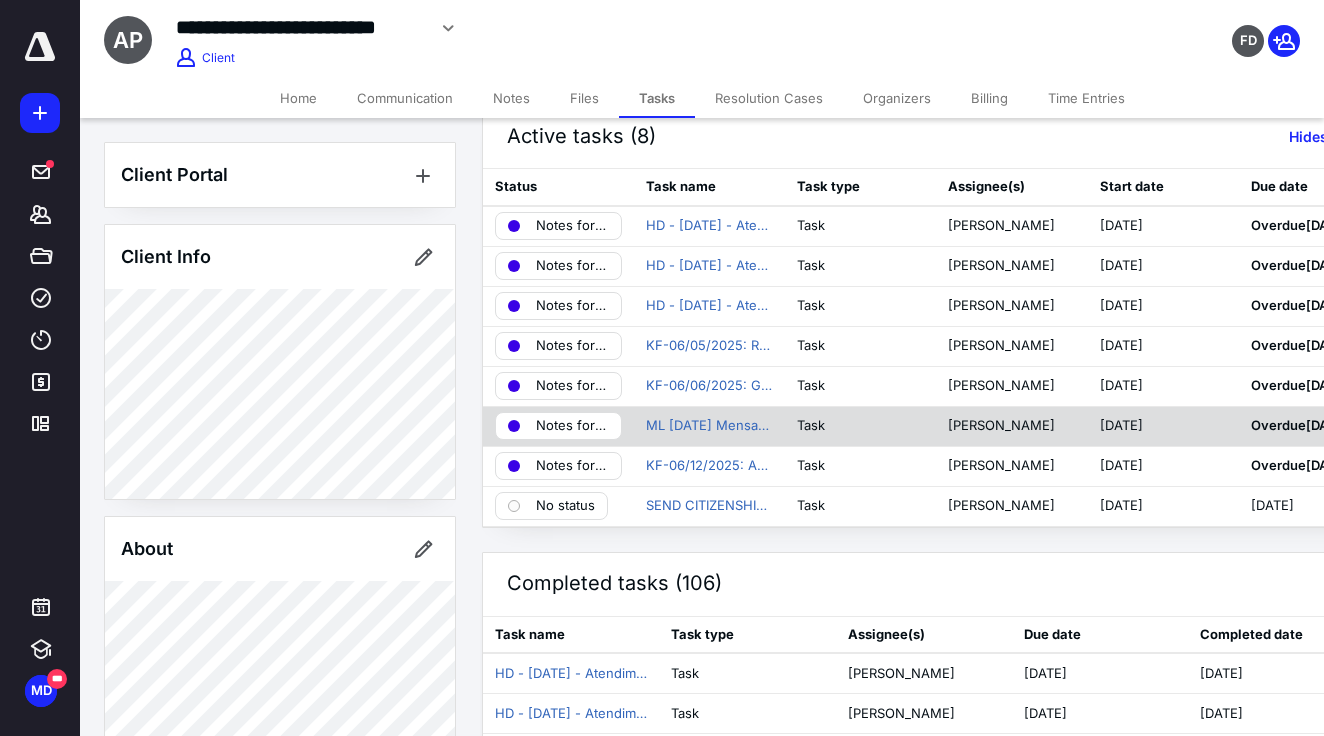 click on "Notes for Talita" at bounding box center (572, 426) 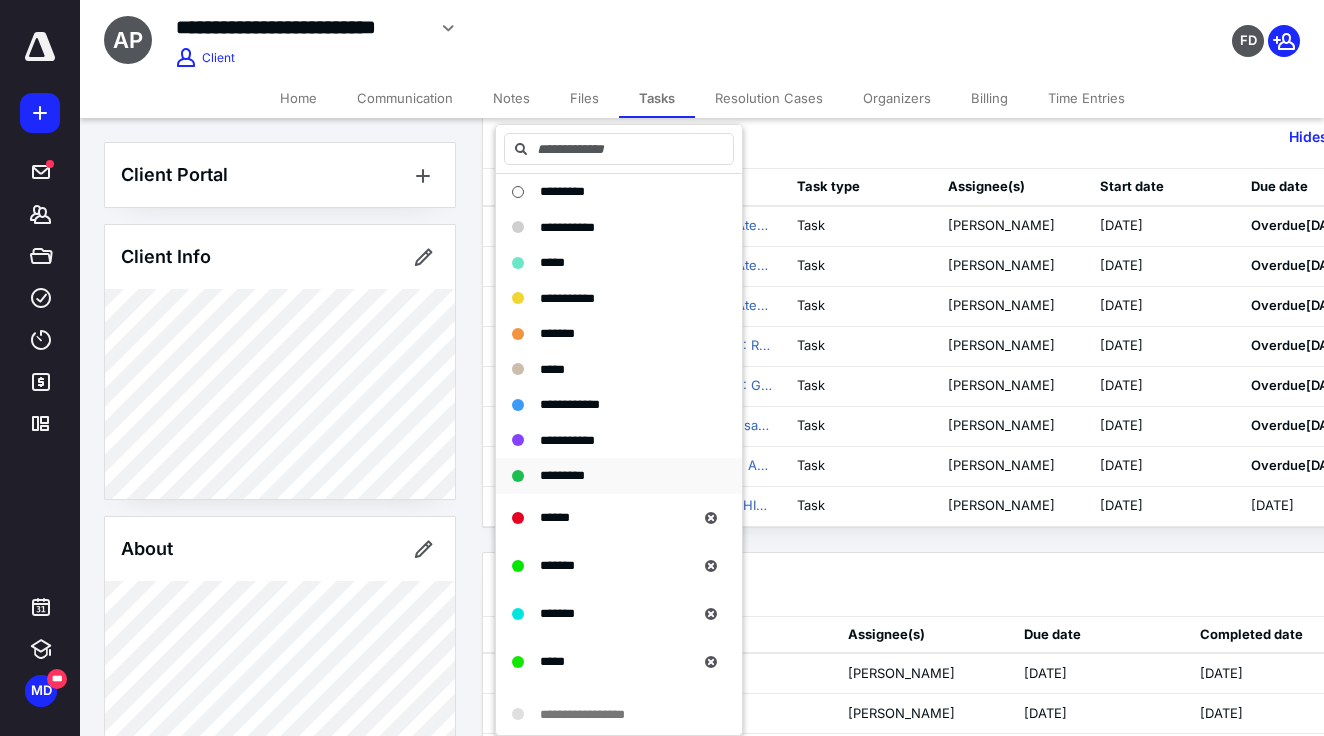 click on "*********" at bounding box center [562, 475] 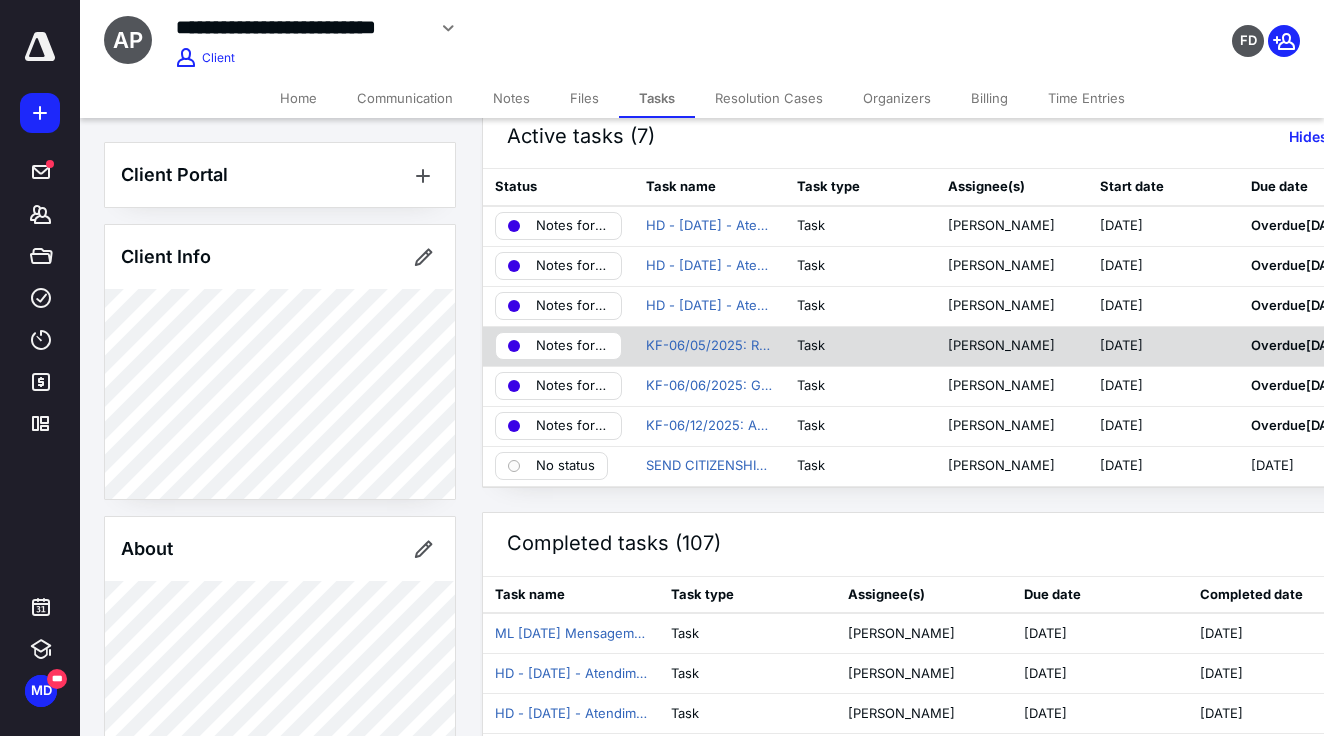 click on "Notes for Talita" at bounding box center (572, 346) 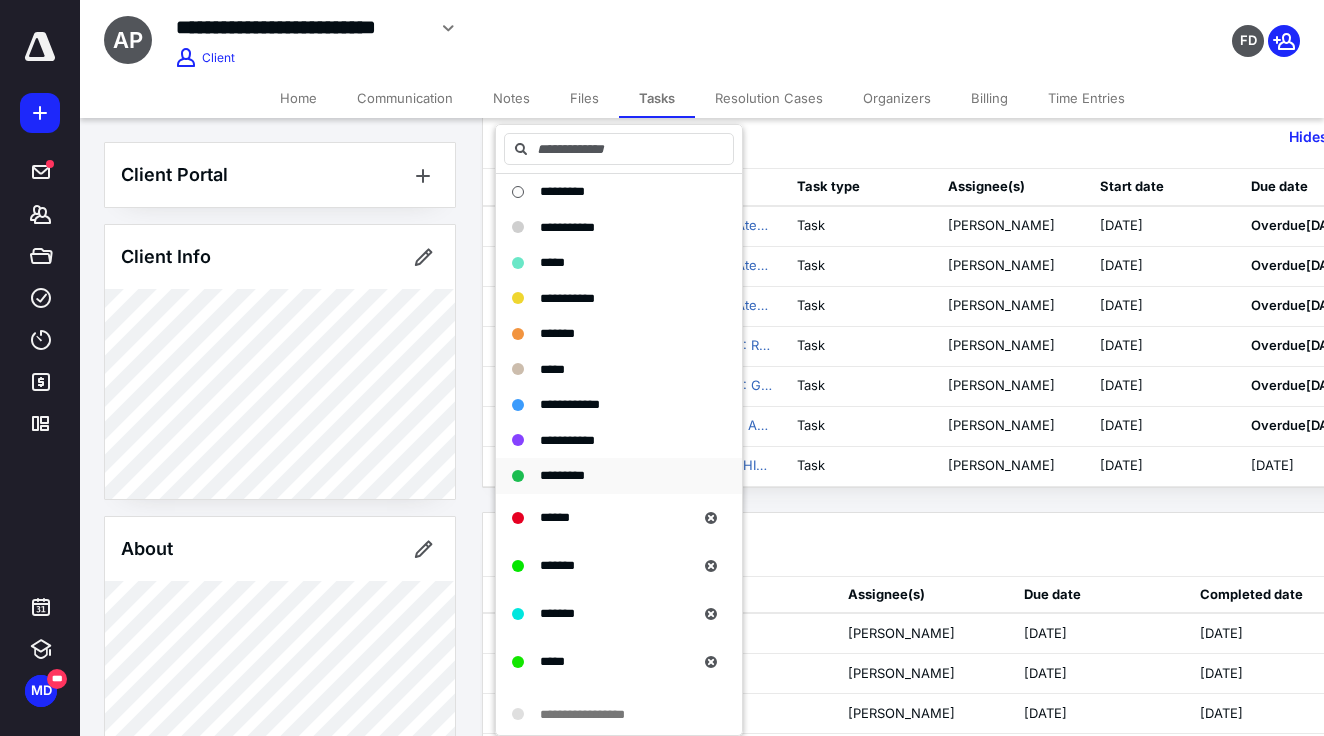 click on "*********" at bounding box center (607, 476) 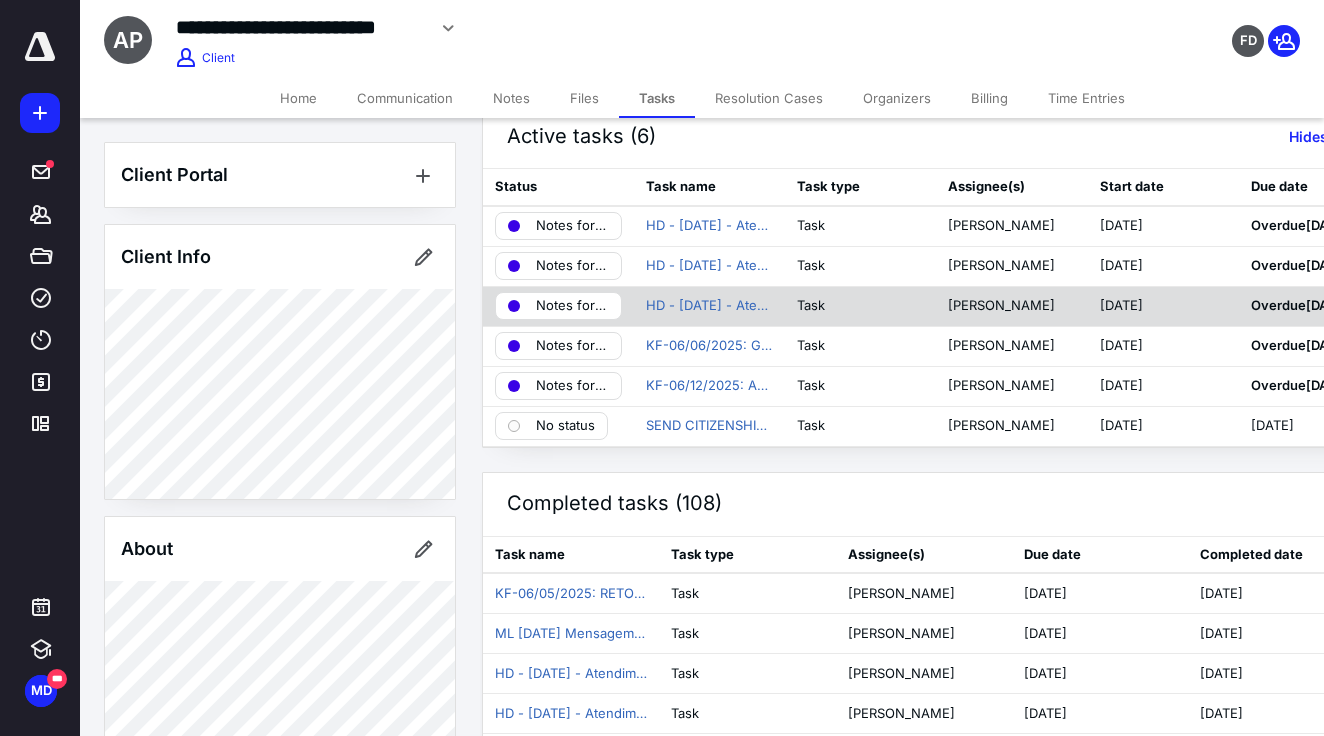 click on "Notes for Talita" at bounding box center (572, 306) 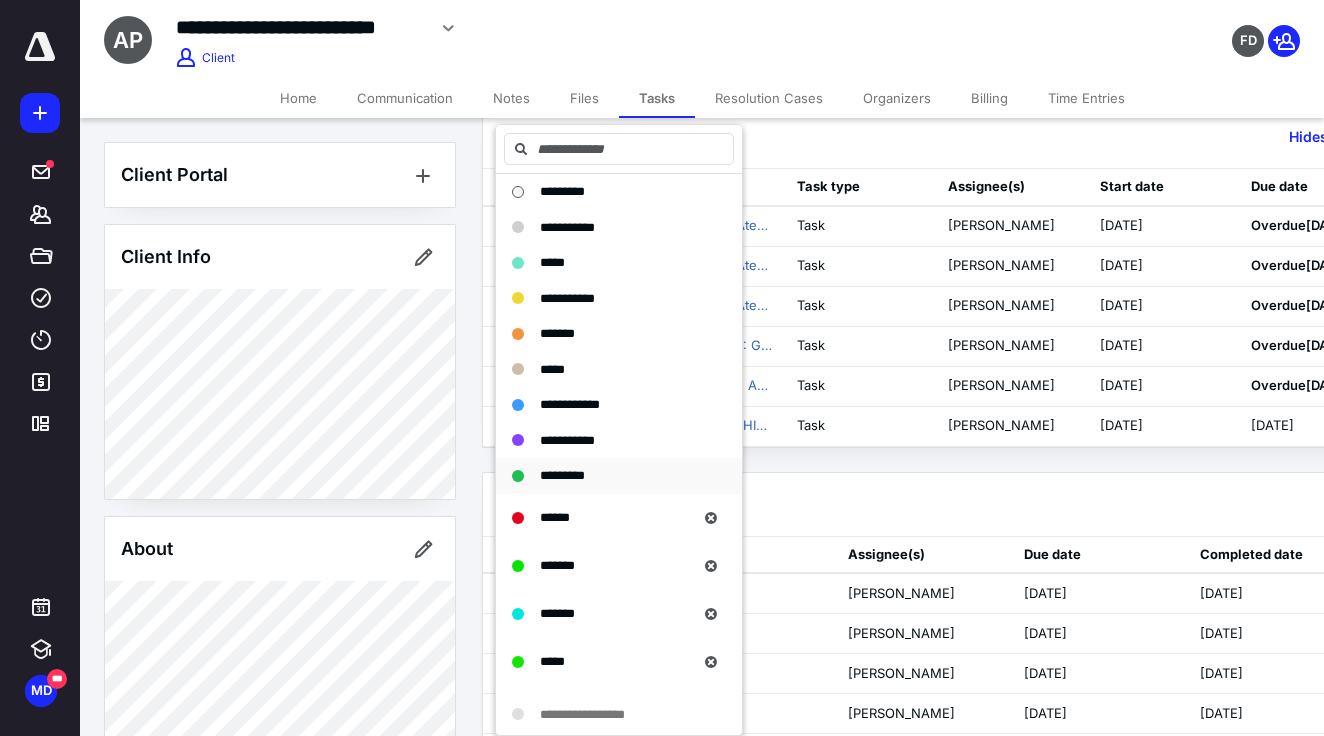 click on "*********" at bounding box center (619, 476) 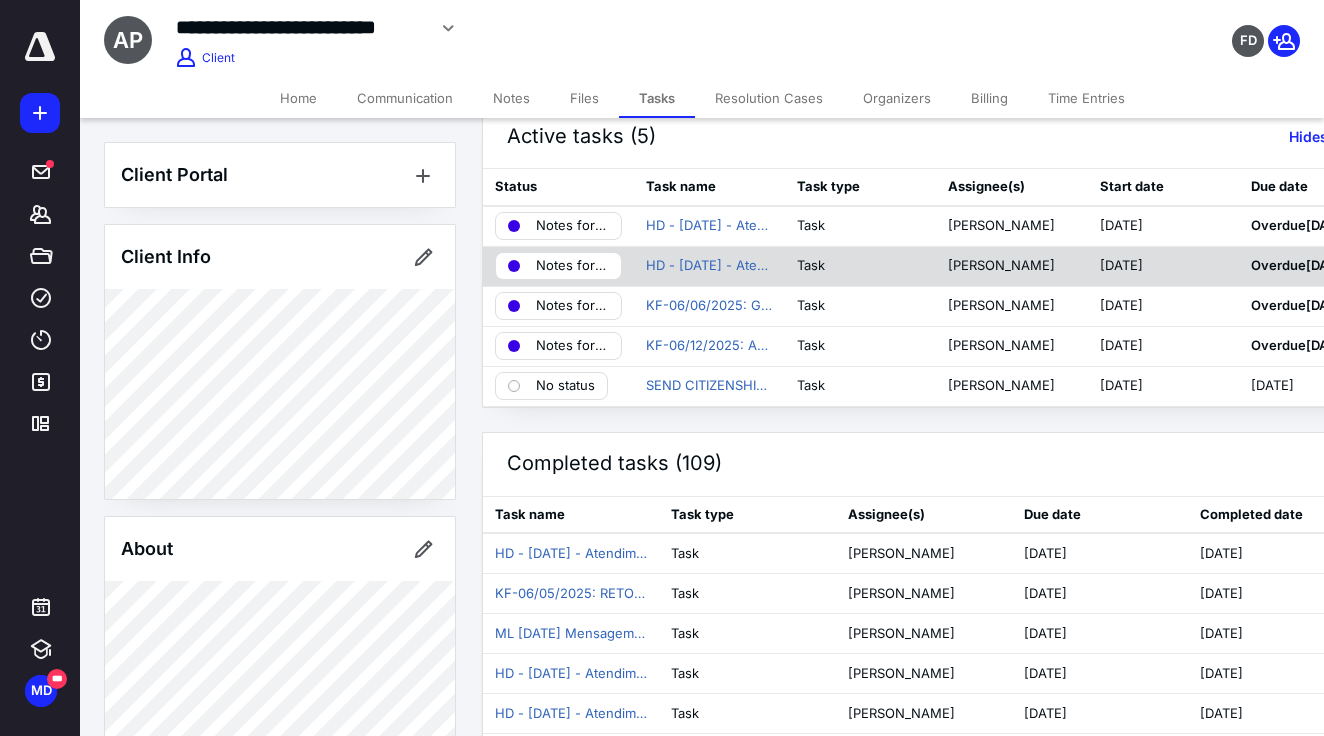 click on "Notes for Talita" at bounding box center (572, 266) 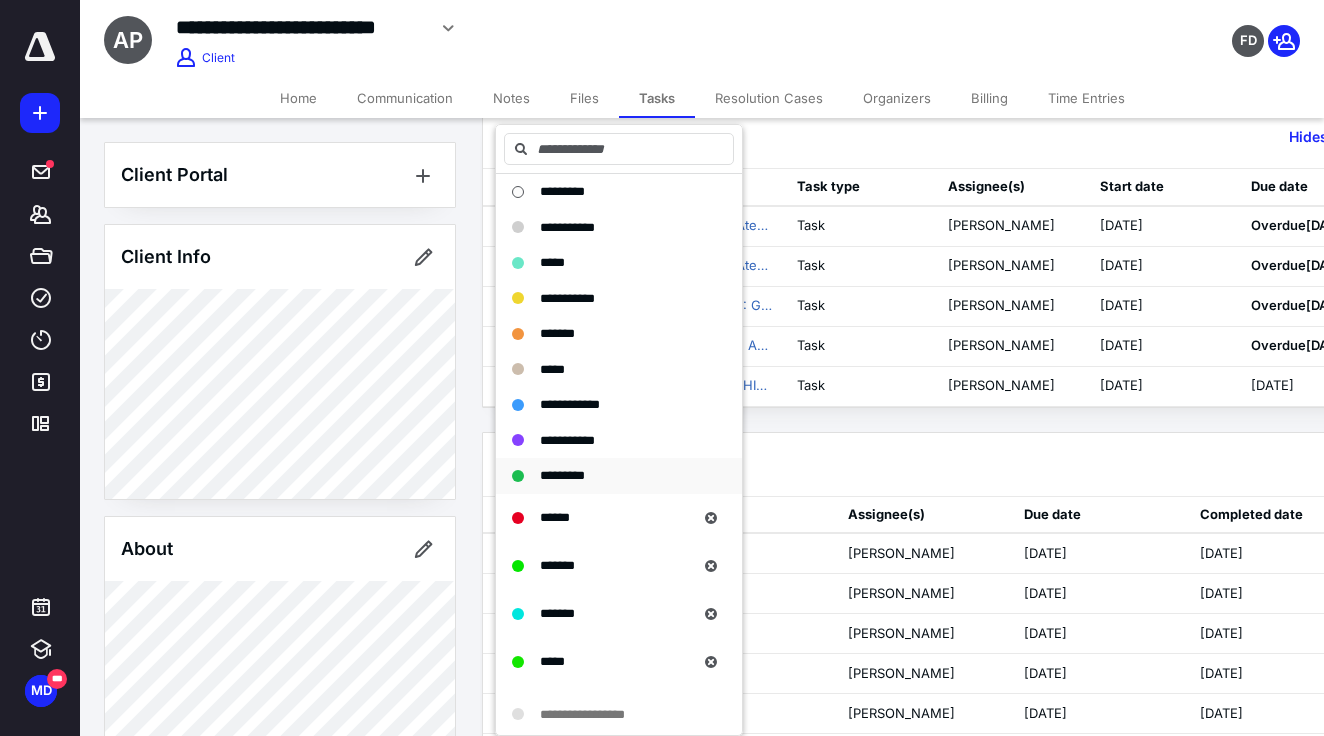 click on "*********" at bounding box center (562, 476) 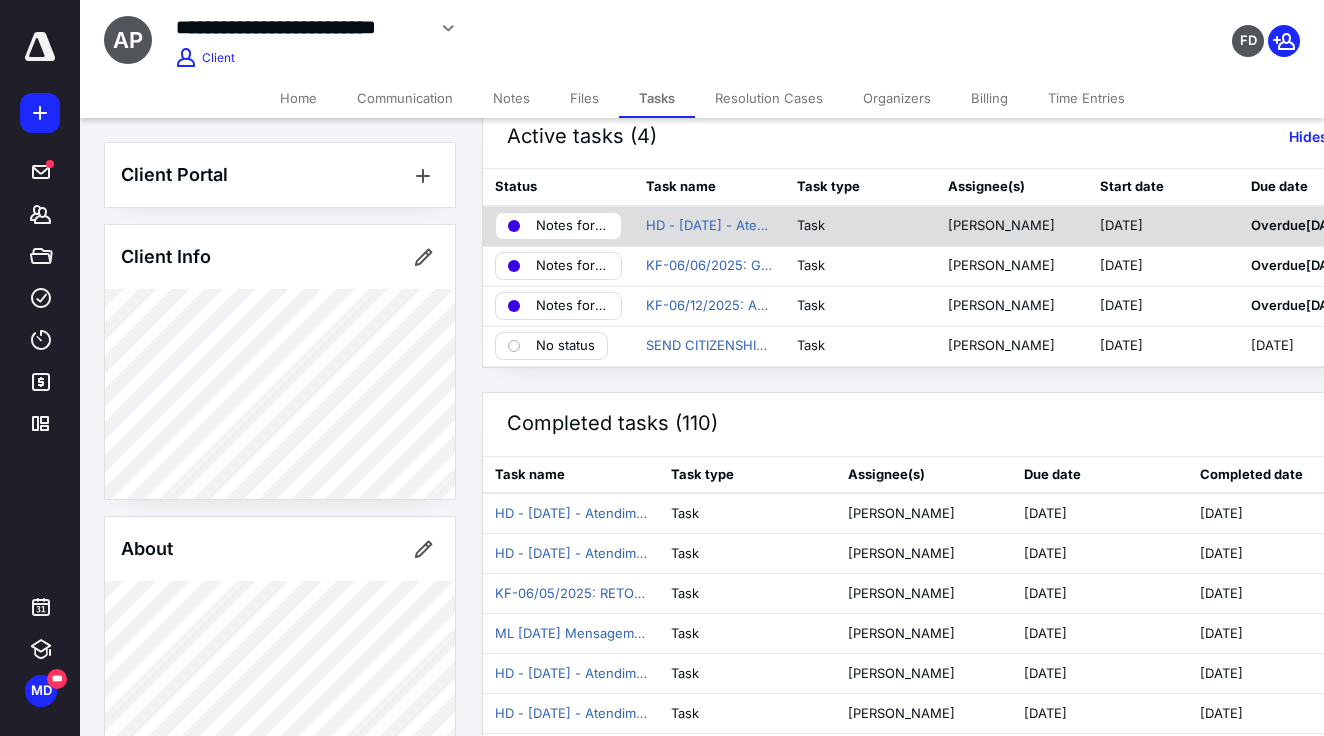 click on "Notes for Talita" at bounding box center (558, 226) 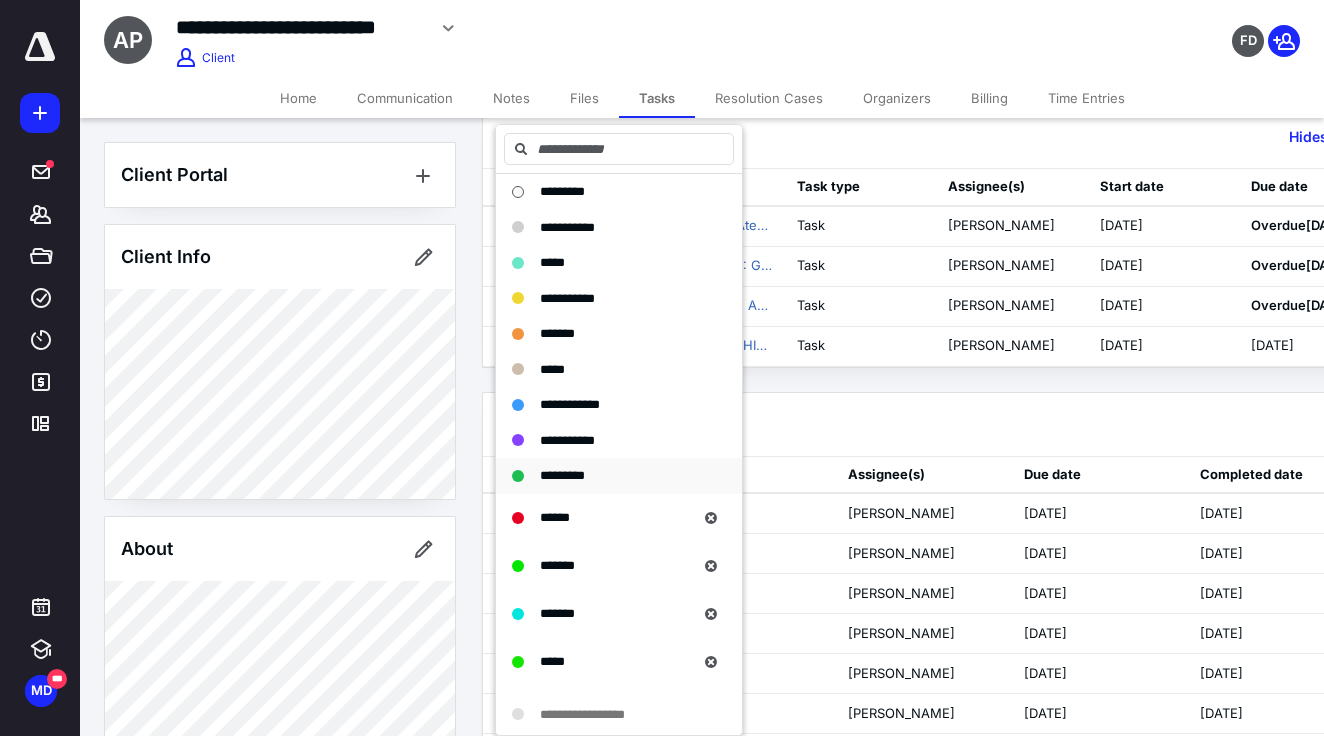 click on "*********" at bounding box center [562, 475] 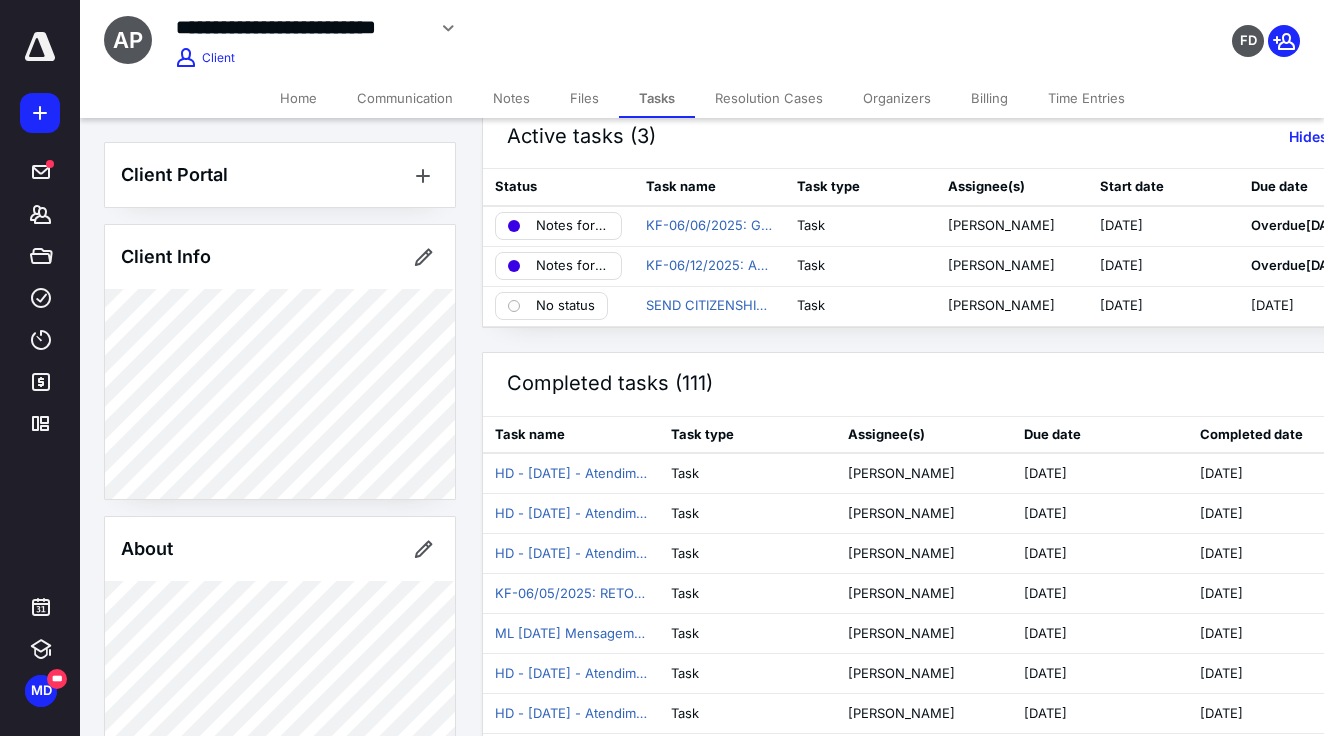click on "Notes" at bounding box center [511, 98] 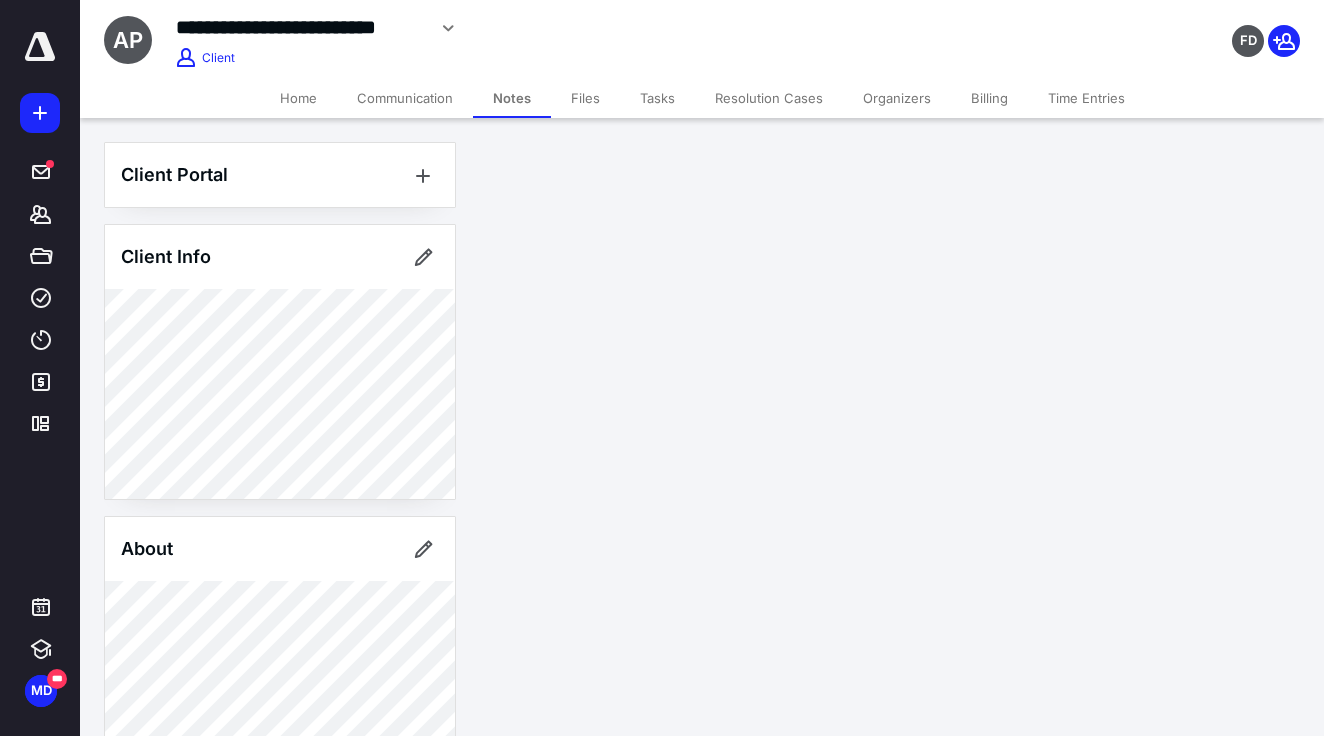scroll, scrollTop: 0, scrollLeft: 0, axis: both 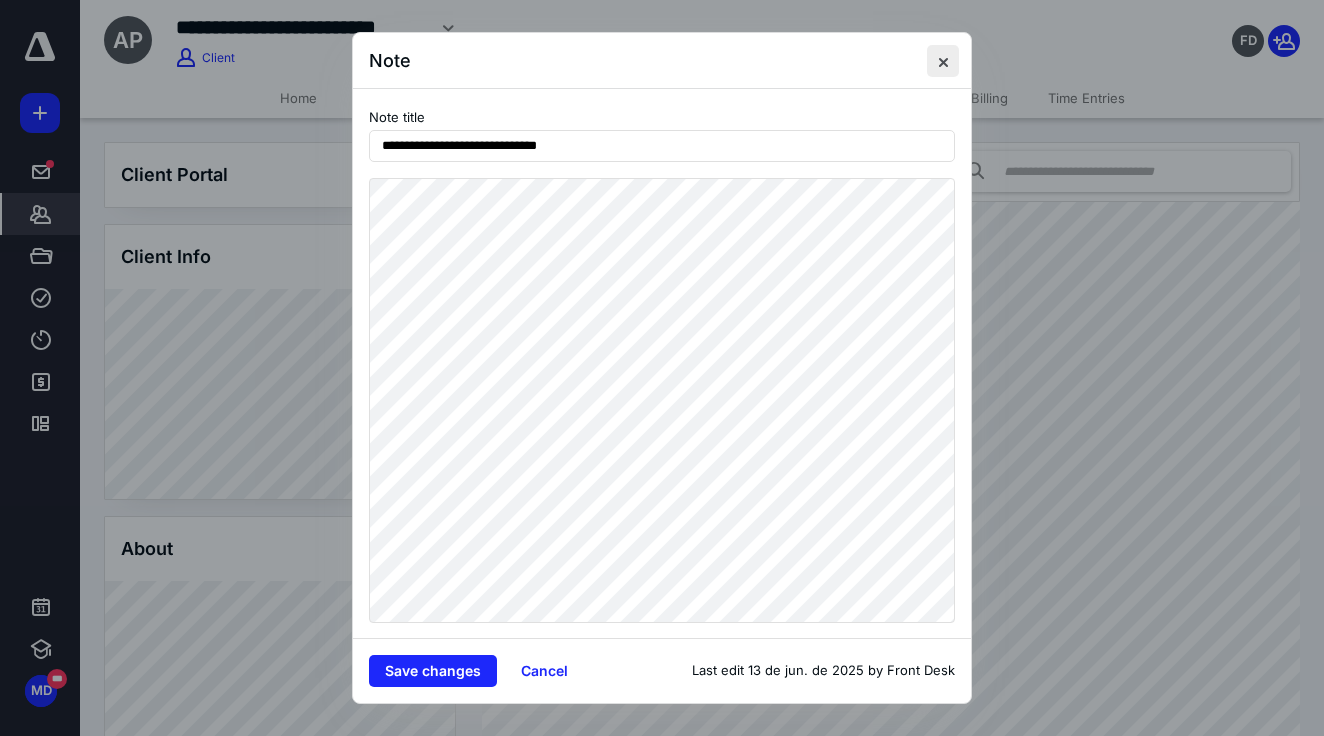 click at bounding box center (943, 61) 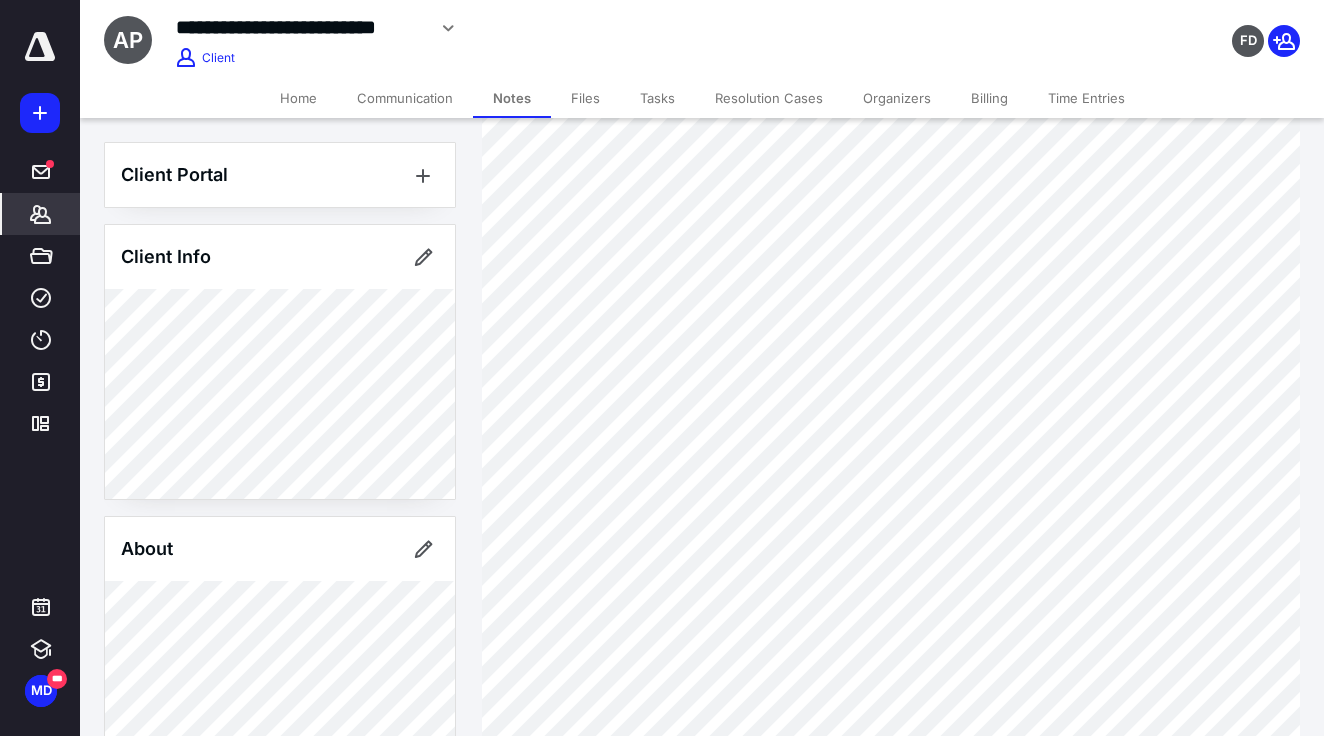 scroll, scrollTop: 331, scrollLeft: 0, axis: vertical 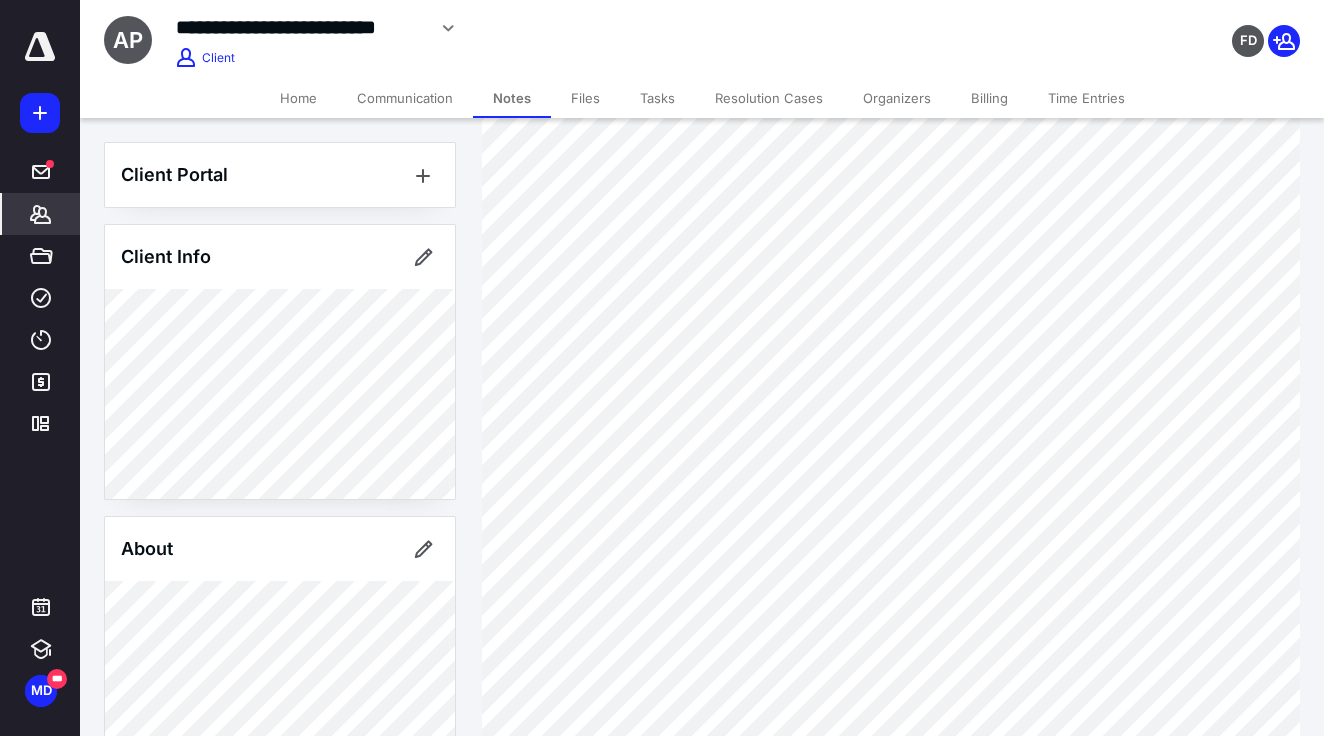 click on "Tasks" at bounding box center [657, 98] 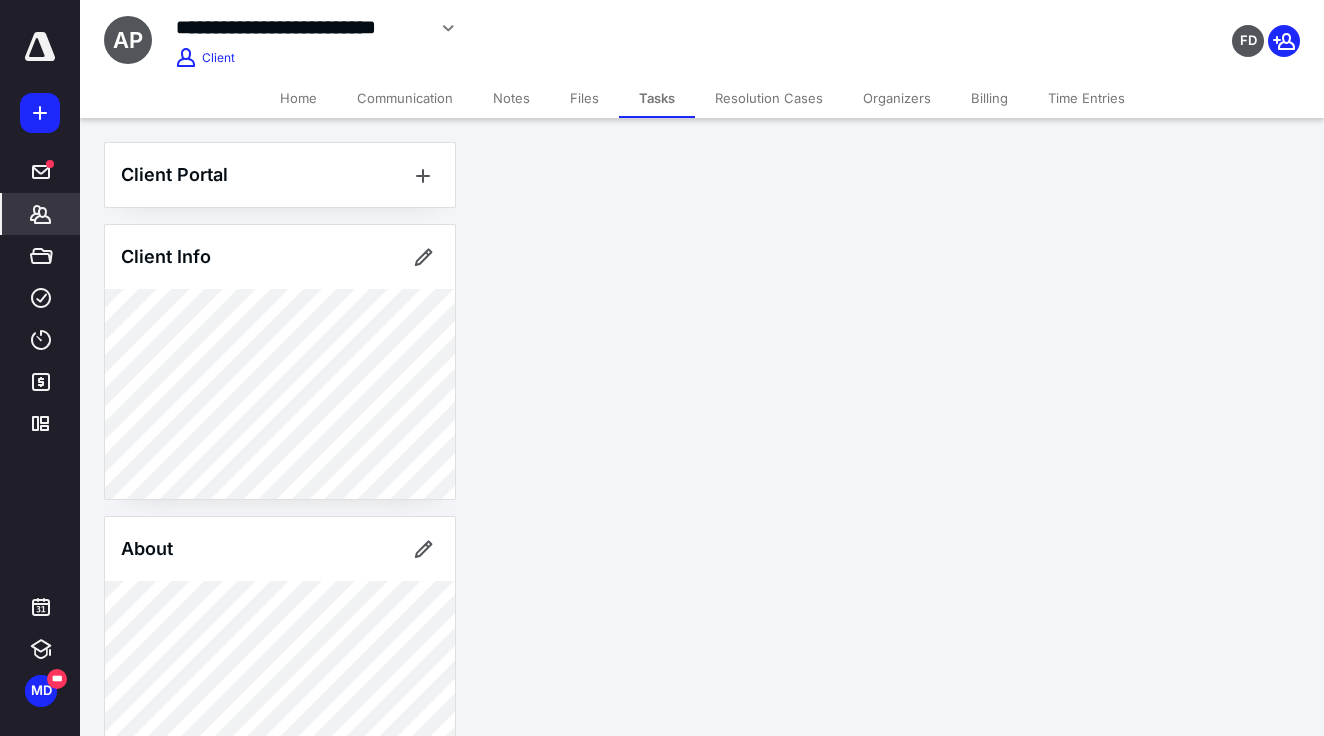 scroll, scrollTop: 0, scrollLeft: 0, axis: both 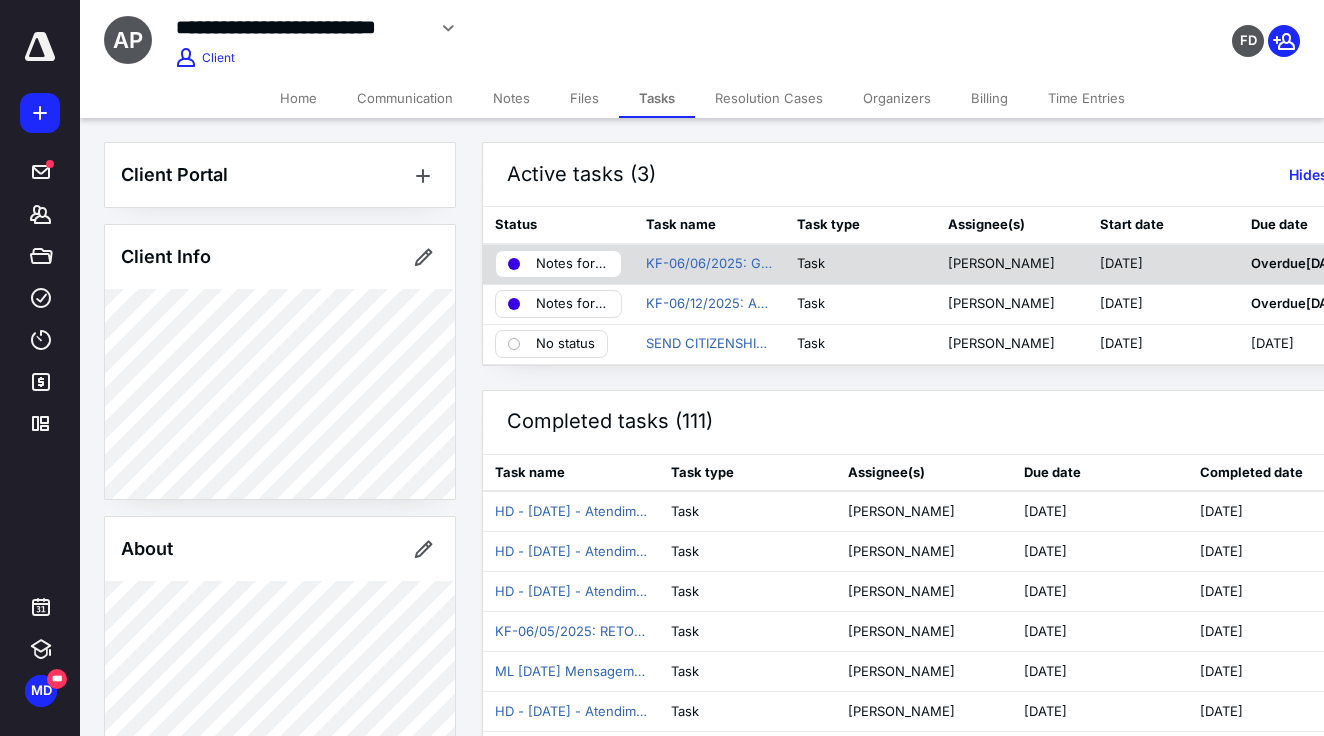 click on "Notes for Talita" at bounding box center (572, 264) 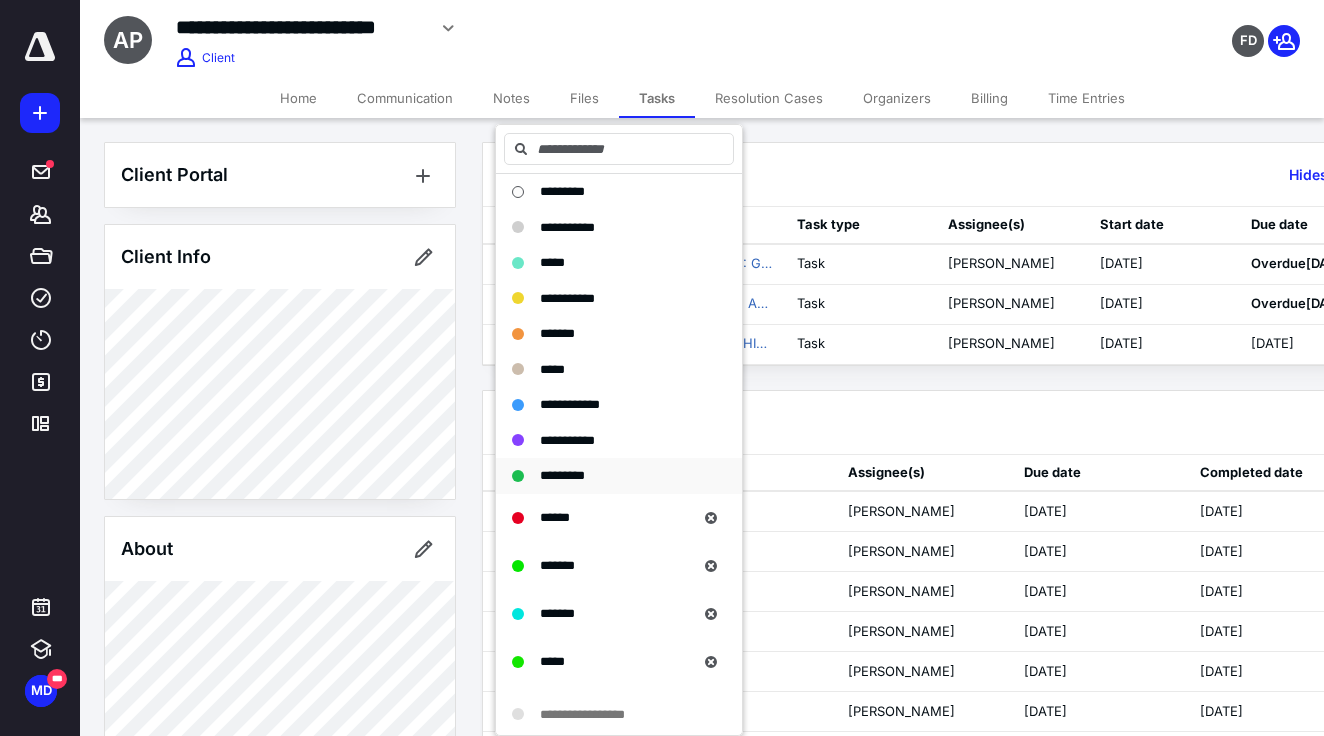 click on "*********" at bounding box center [619, 476] 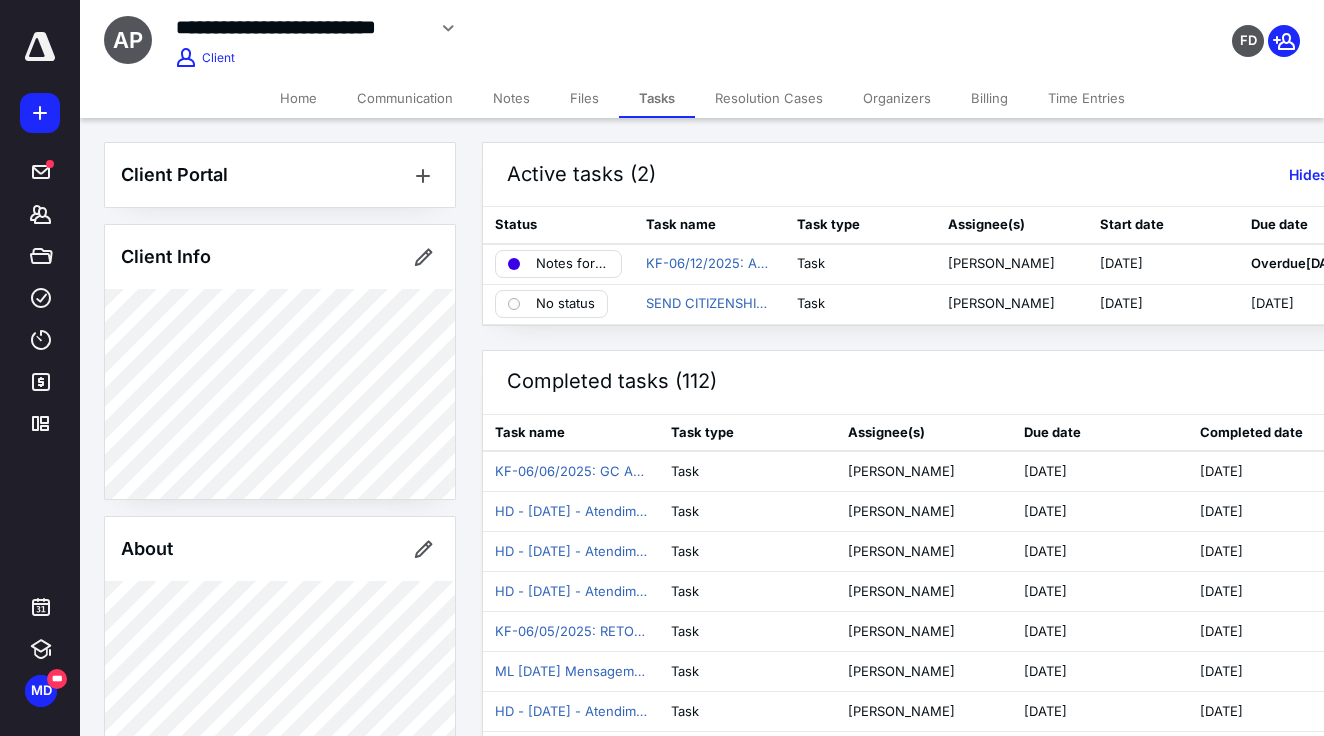 scroll, scrollTop: 0, scrollLeft: 5, axis: horizontal 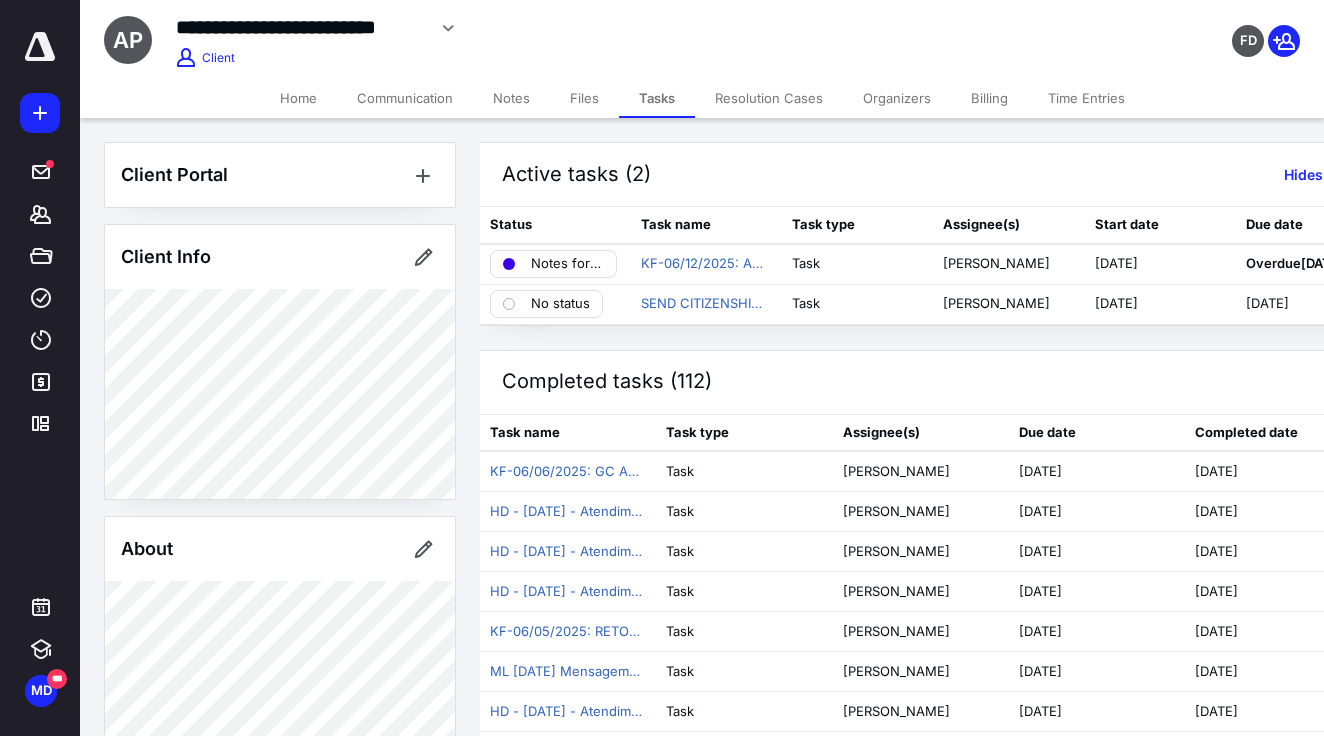 click 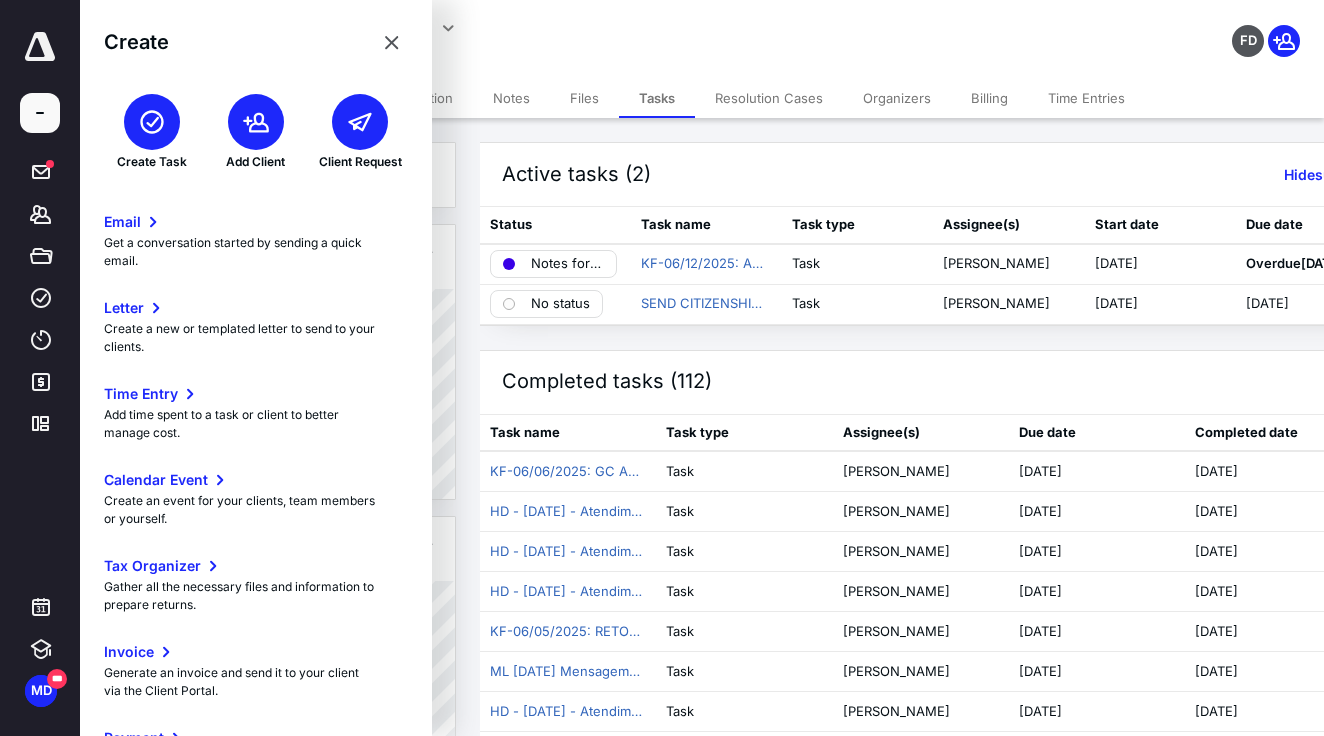 click 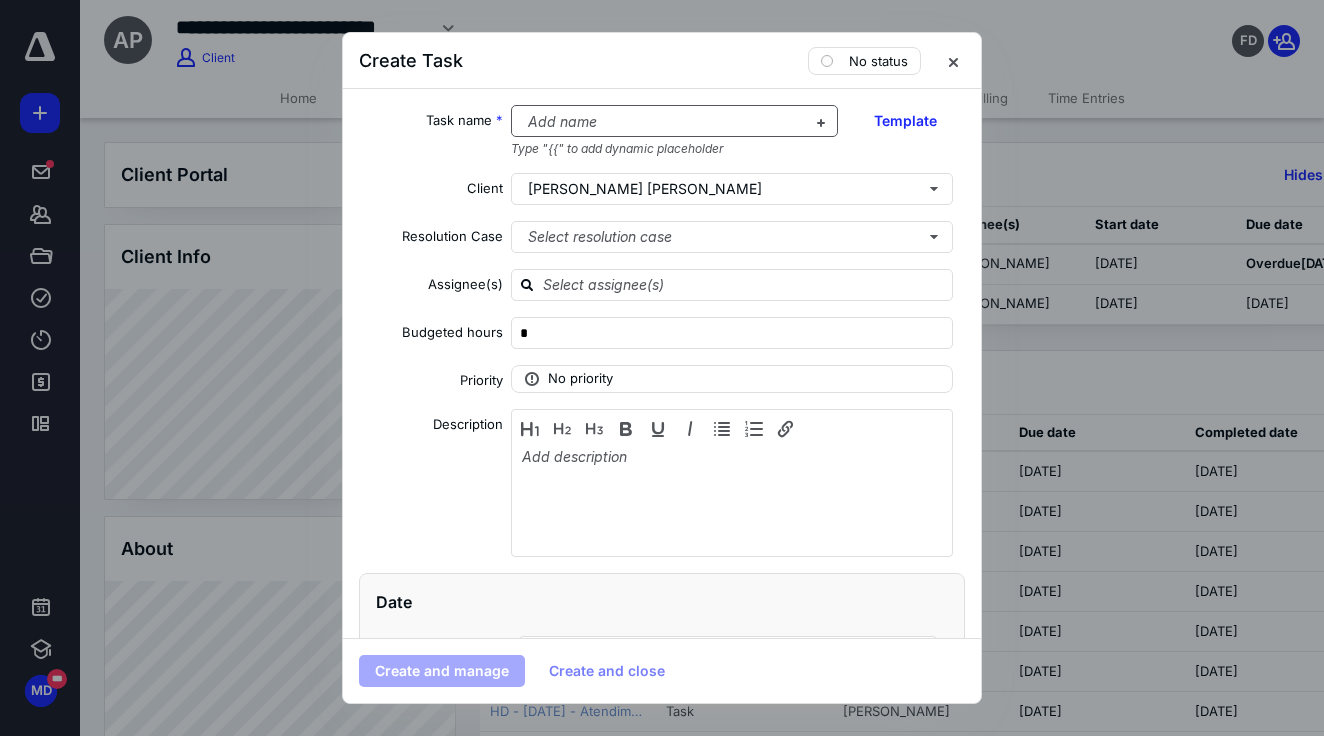 click at bounding box center (663, 122) 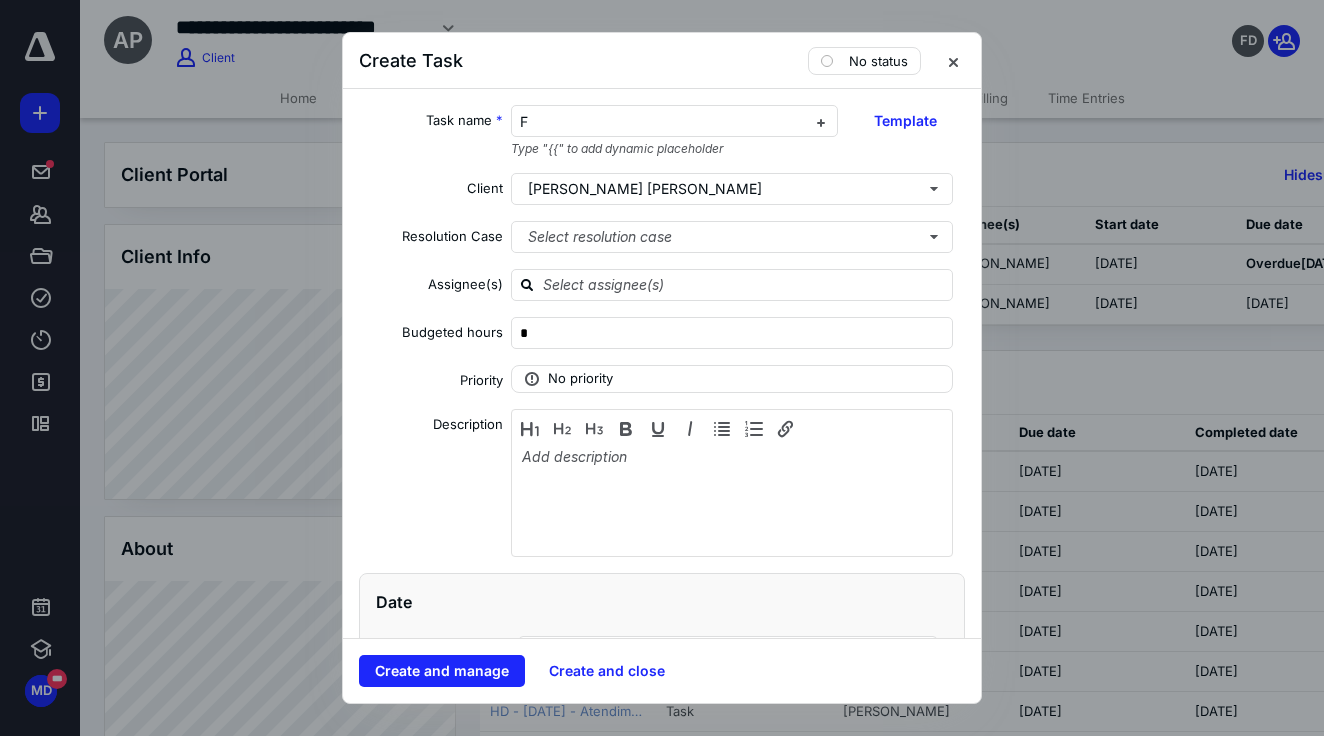 type 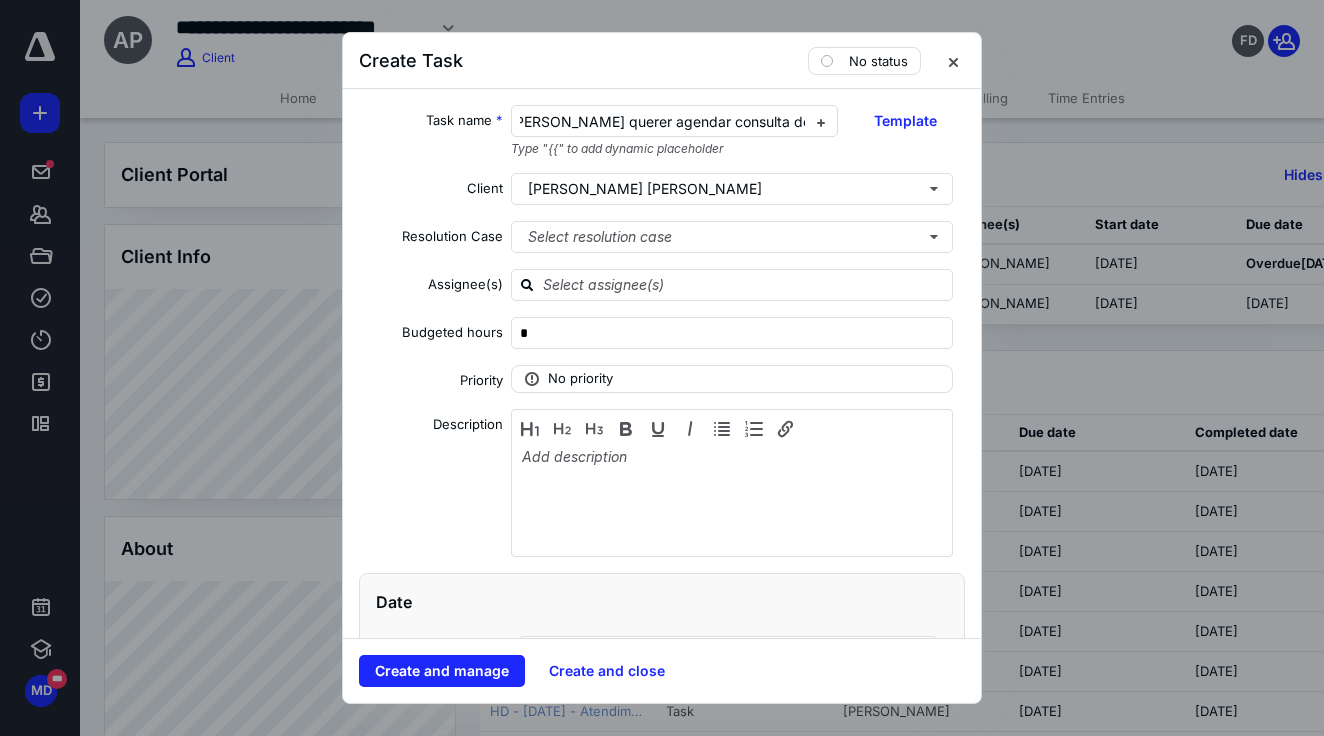 scroll, scrollTop: 0, scrollLeft: 127, axis: horizontal 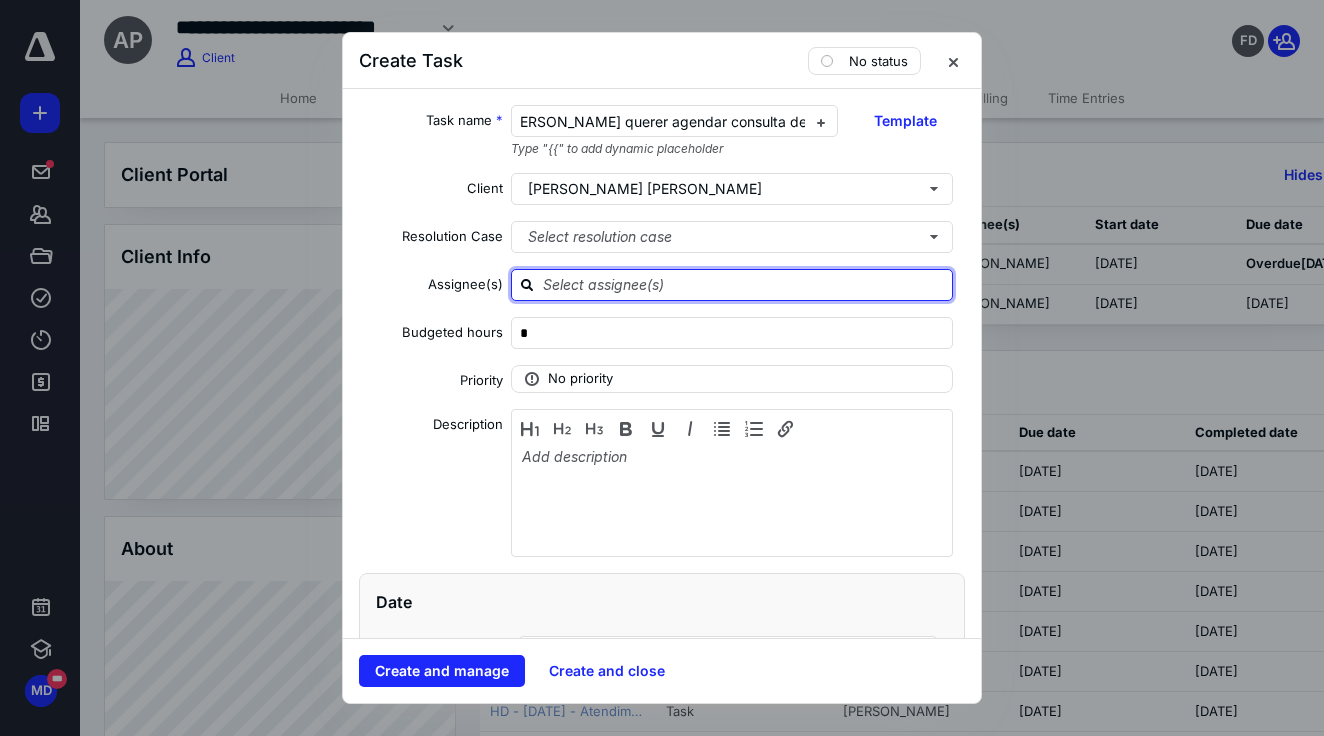 click at bounding box center [744, 284] 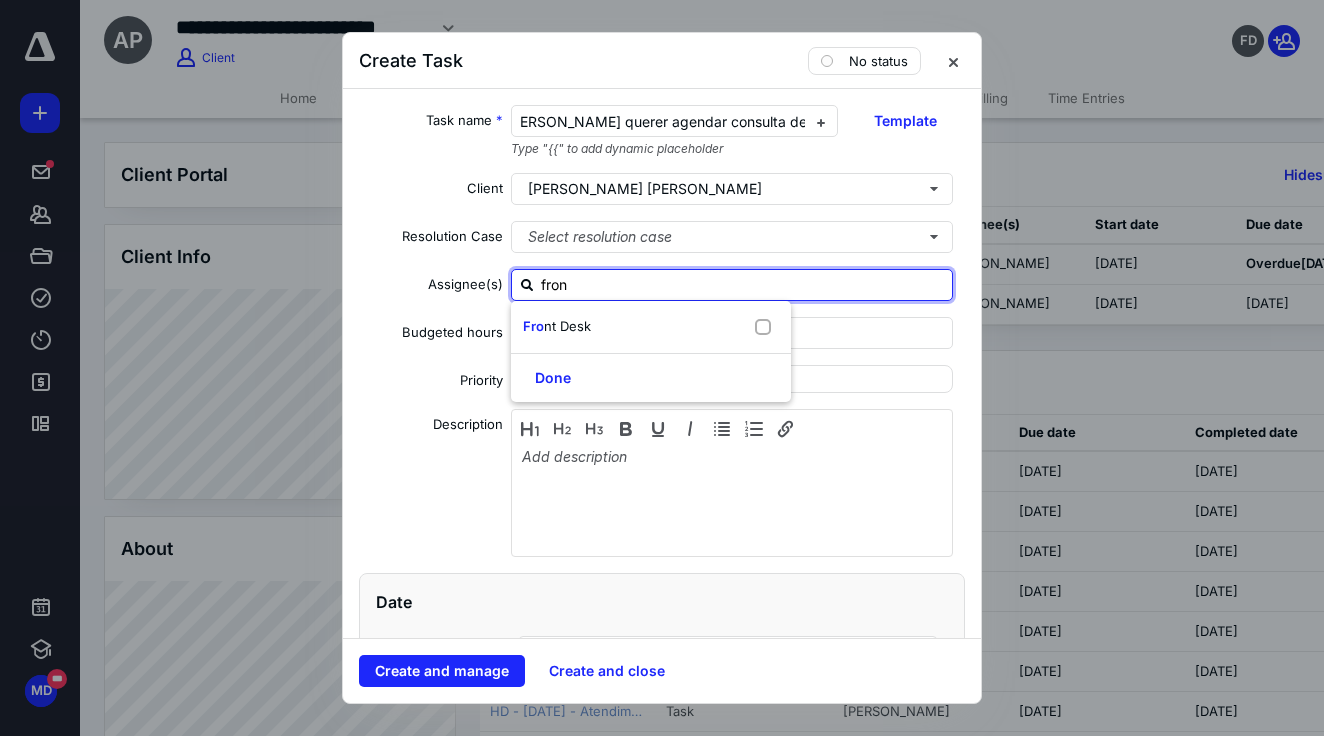 type on "front" 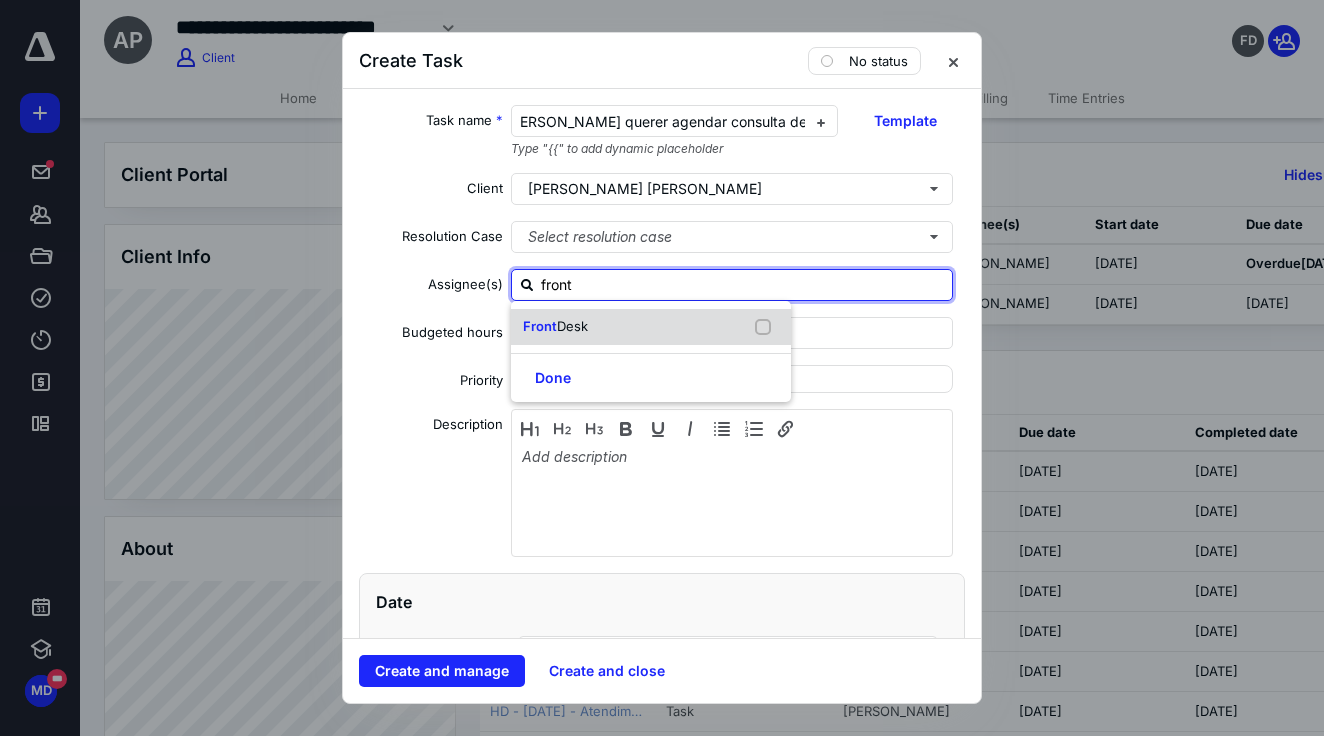click on "Front  Desk" at bounding box center [559, 327] 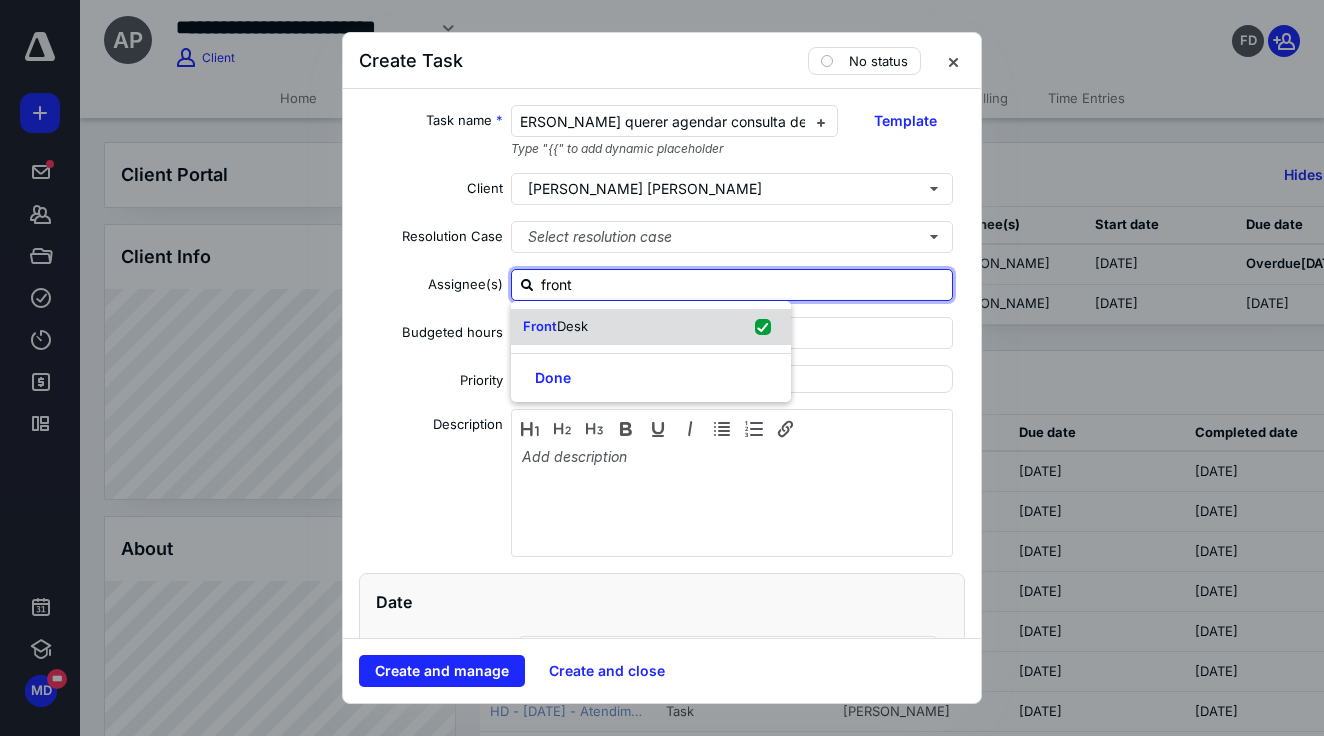 checkbox on "true" 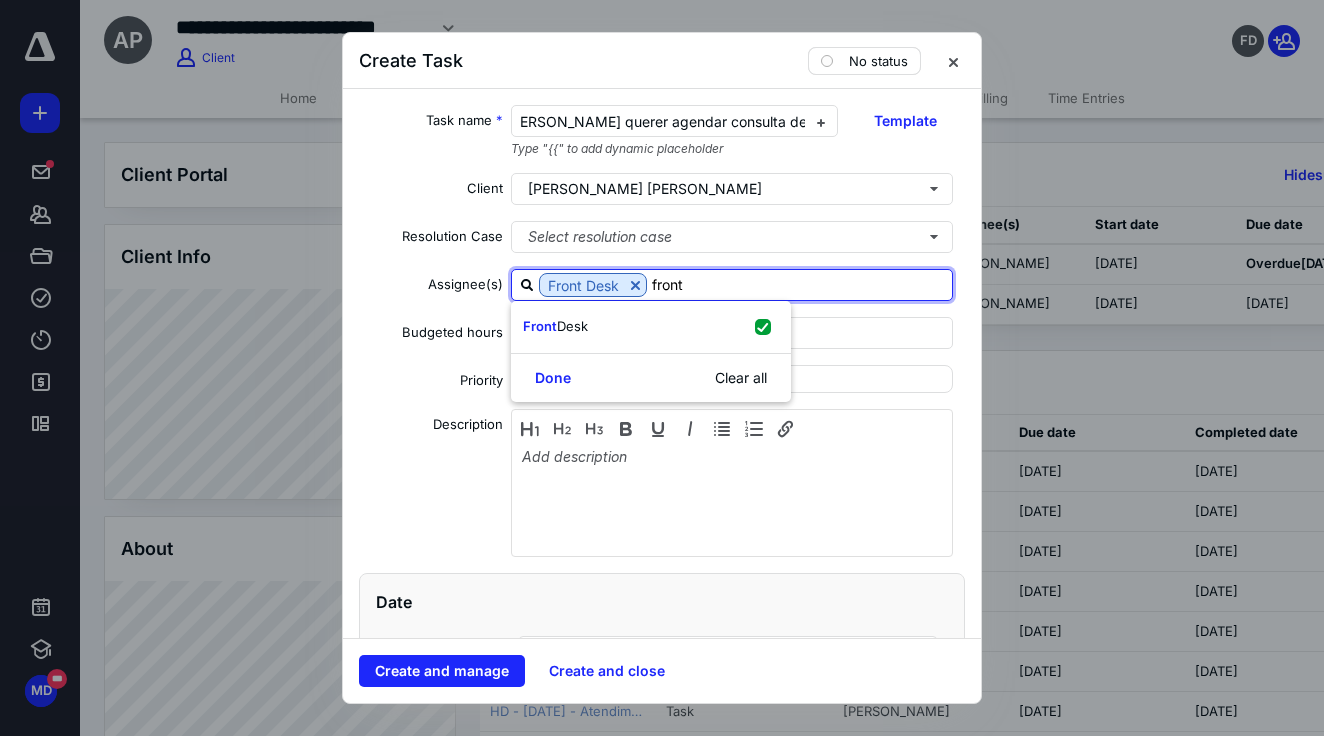 type on "front" 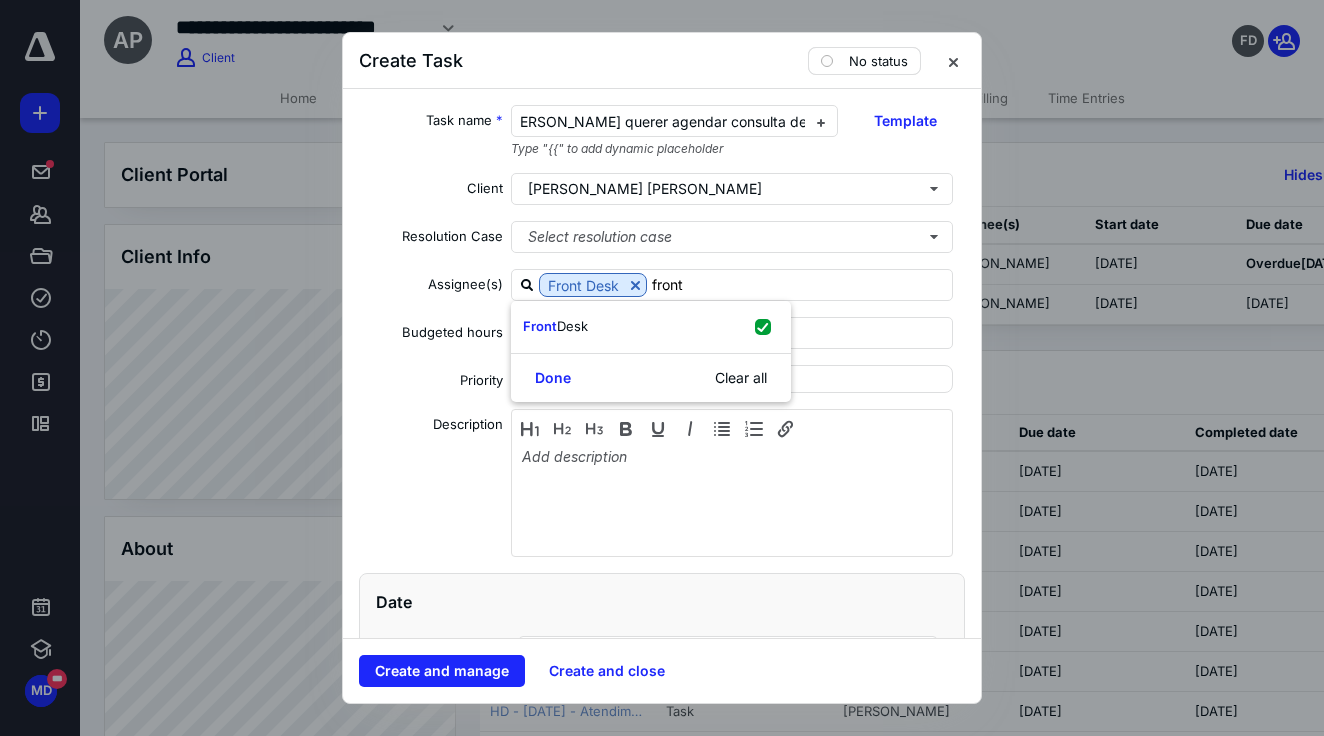 click on "No status" at bounding box center [878, 61] 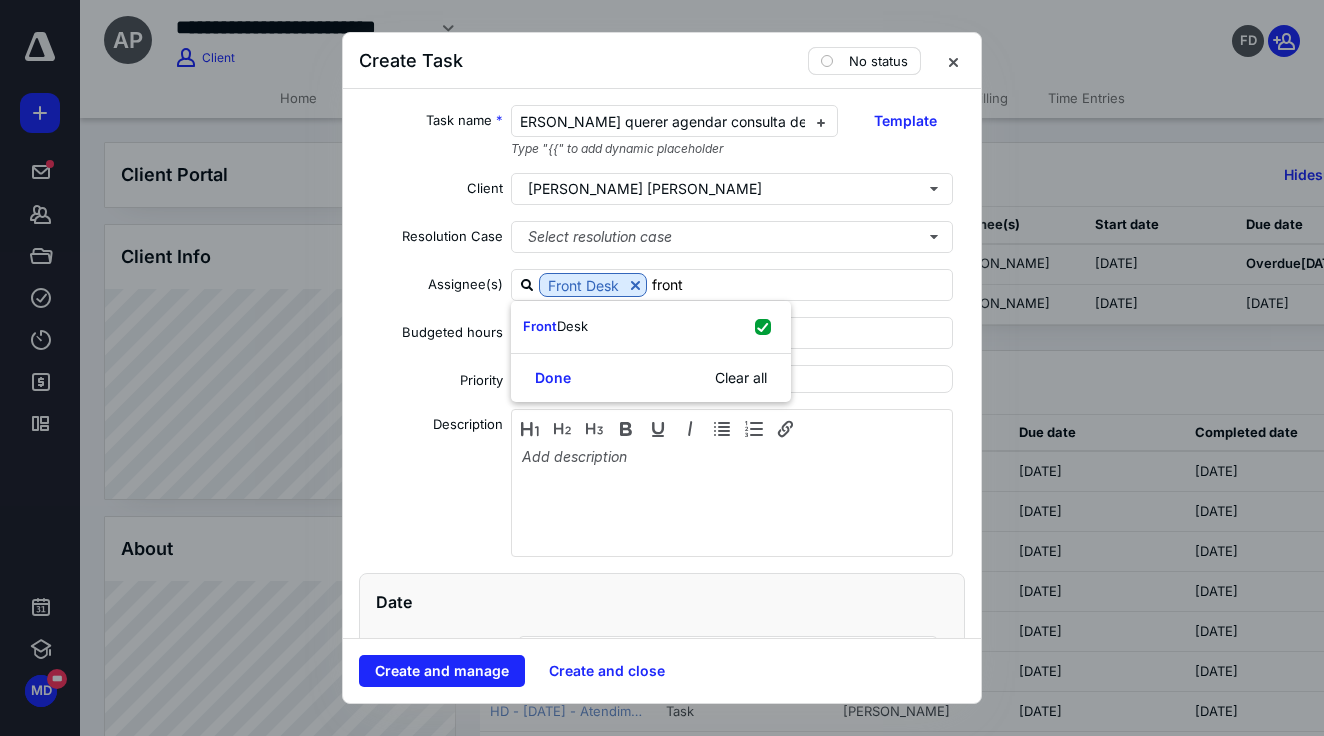 type 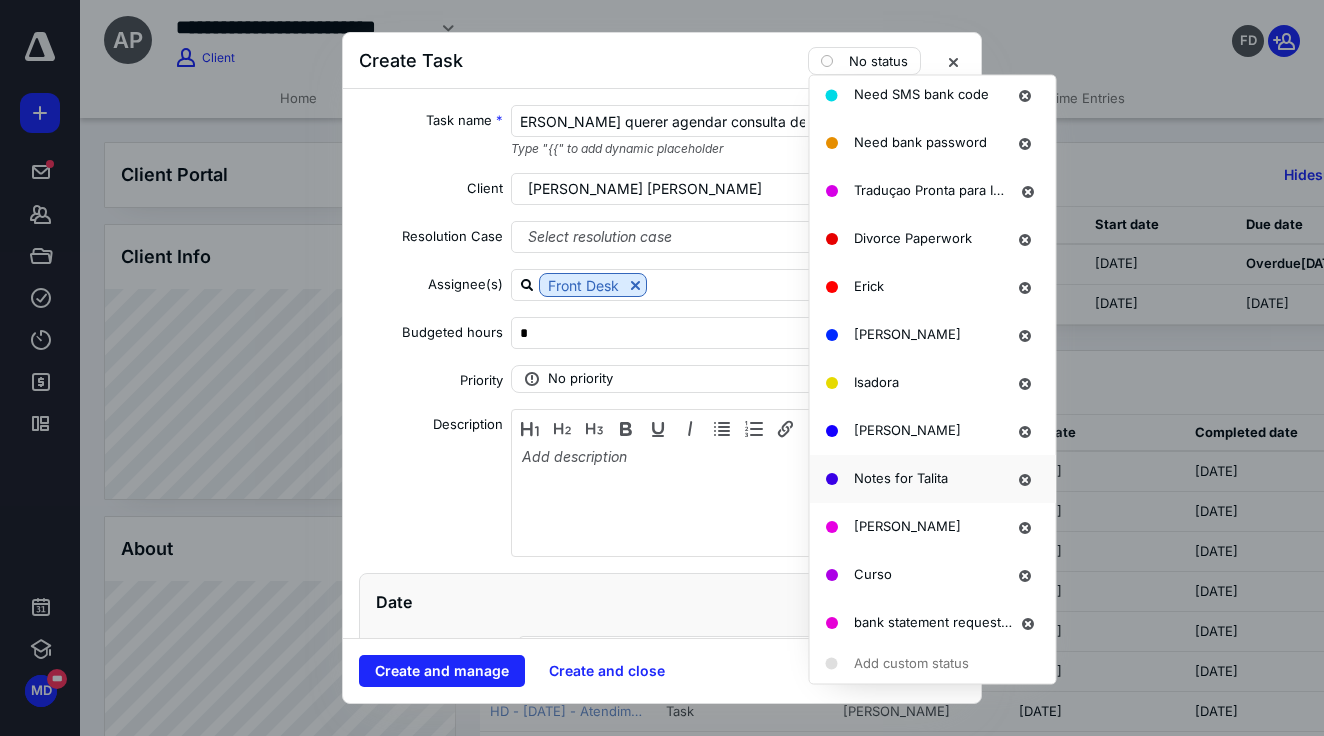 scroll, scrollTop: 1524, scrollLeft: 0, axis: vertical 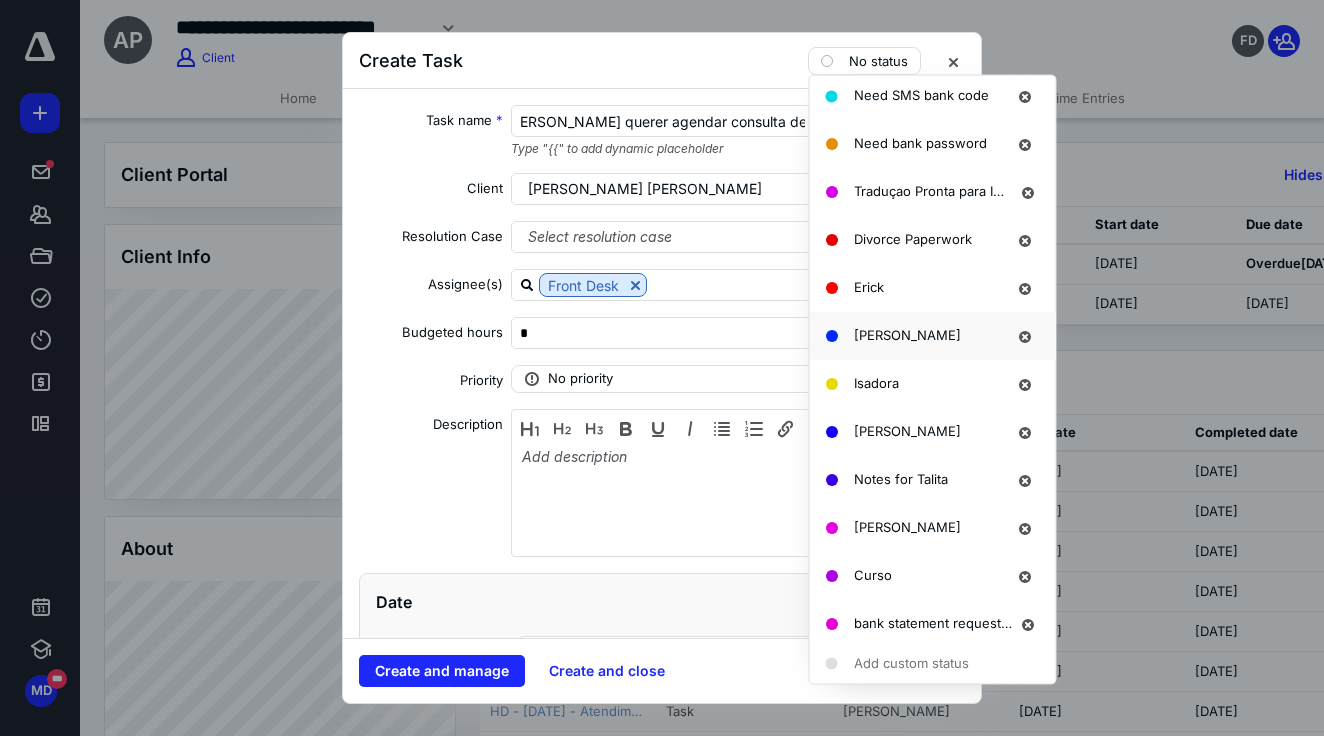 click on "[PERSON_NAME]" at bounding box center (907, 335) 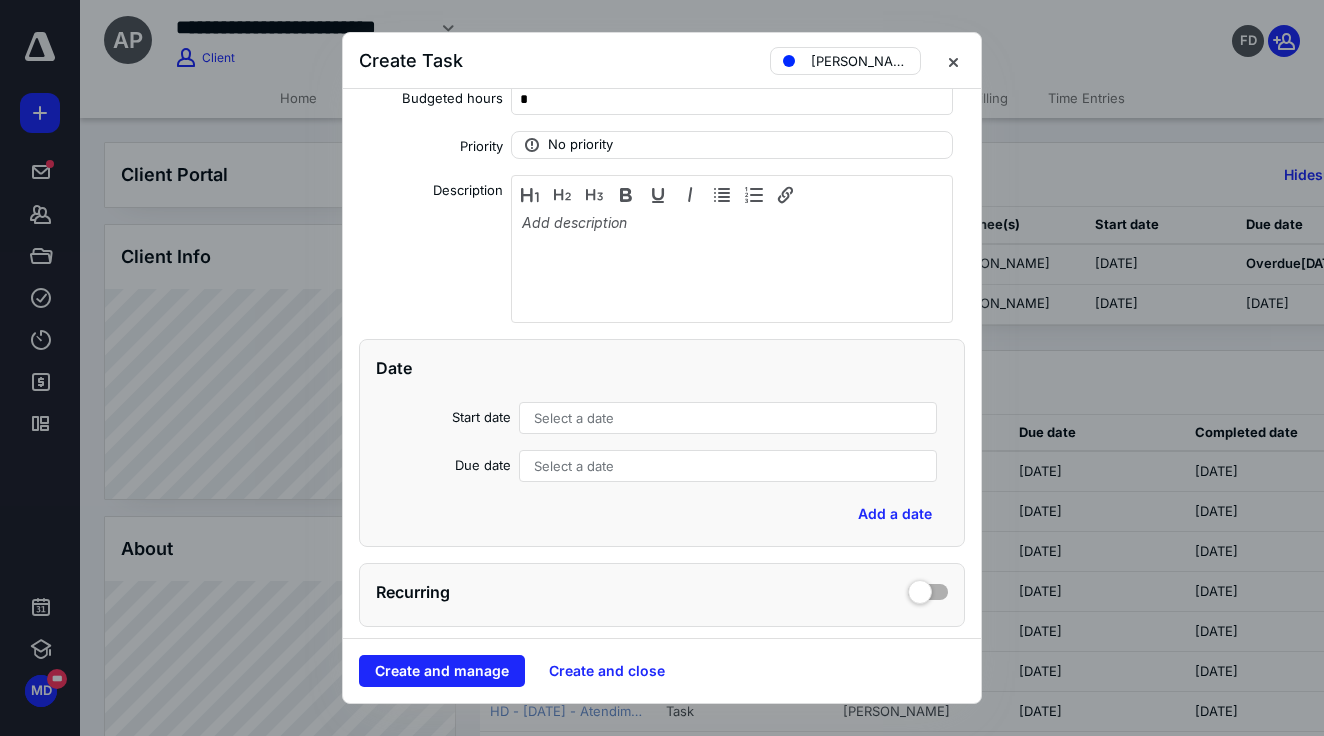 scroll, scrollTop: 269, scrollLeft: 0, axis: vertical 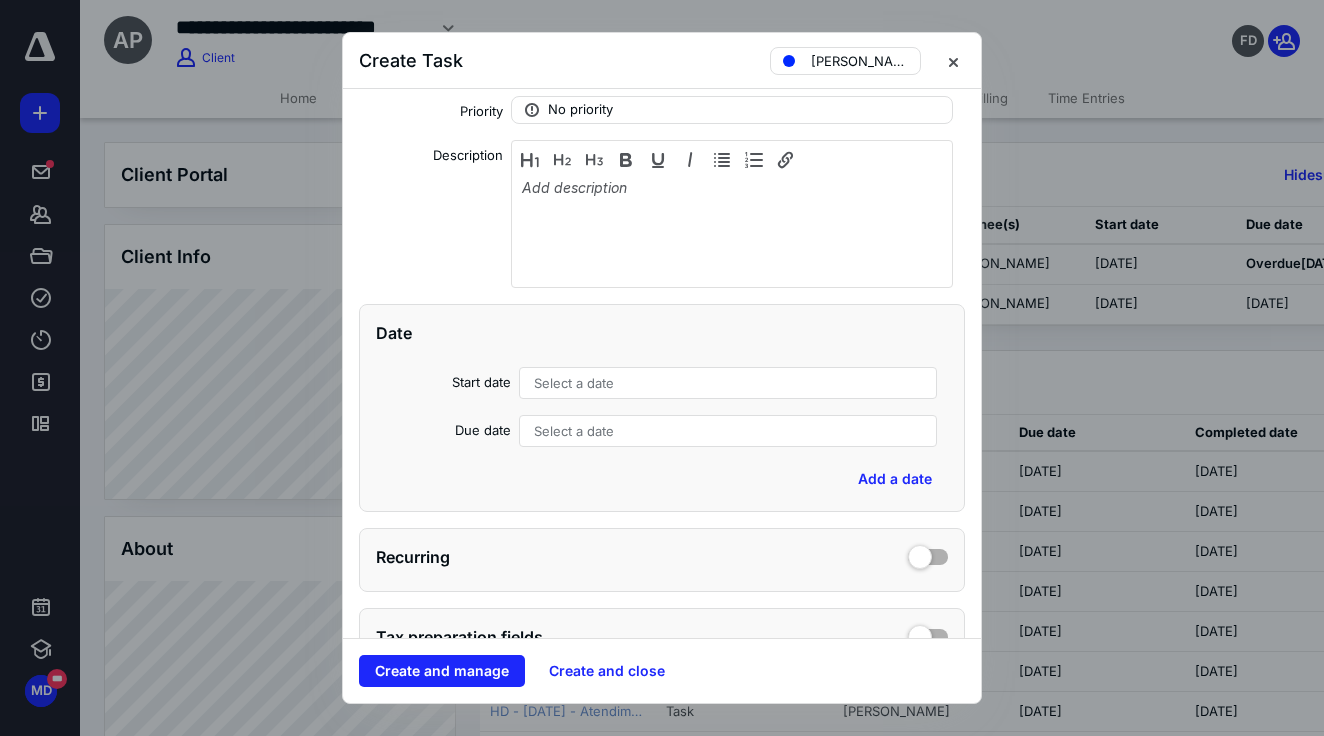 click on "Select a date" at bounding box center (728, 383) 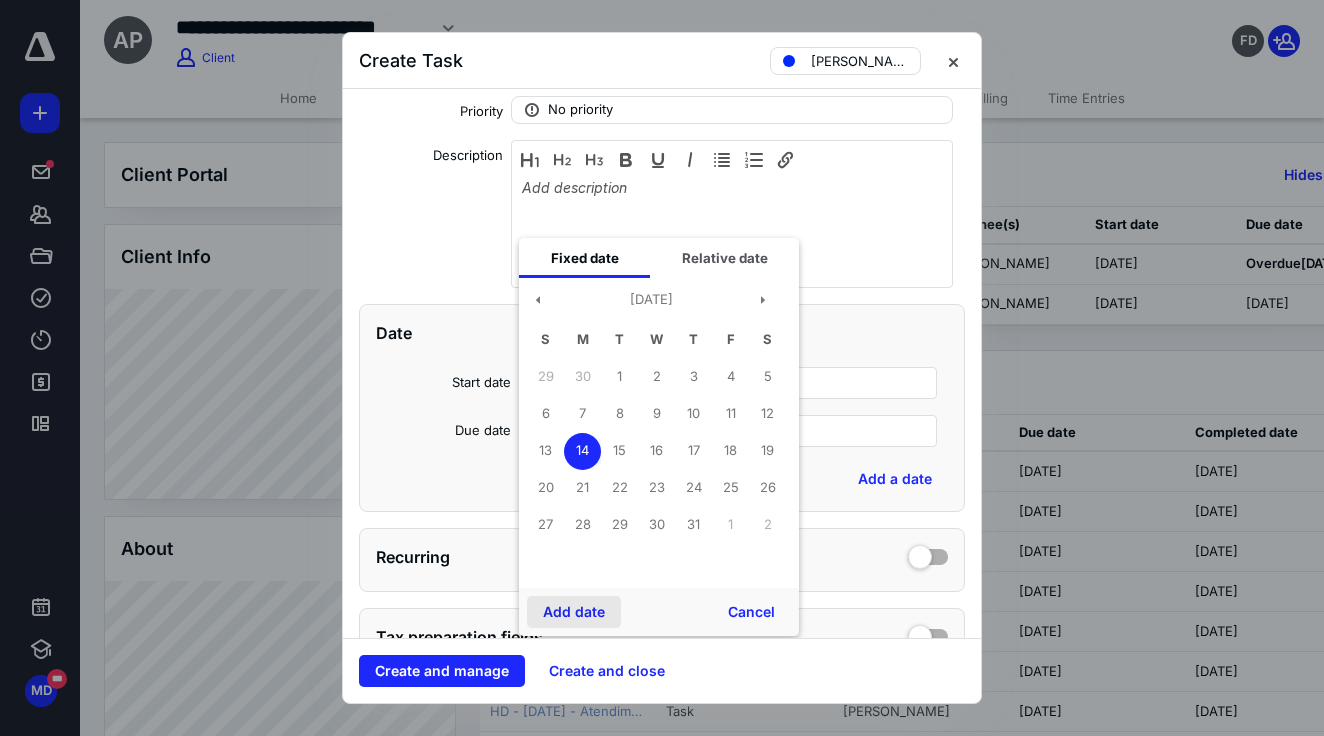 click on "Add date" at bounding box center (574, 612) 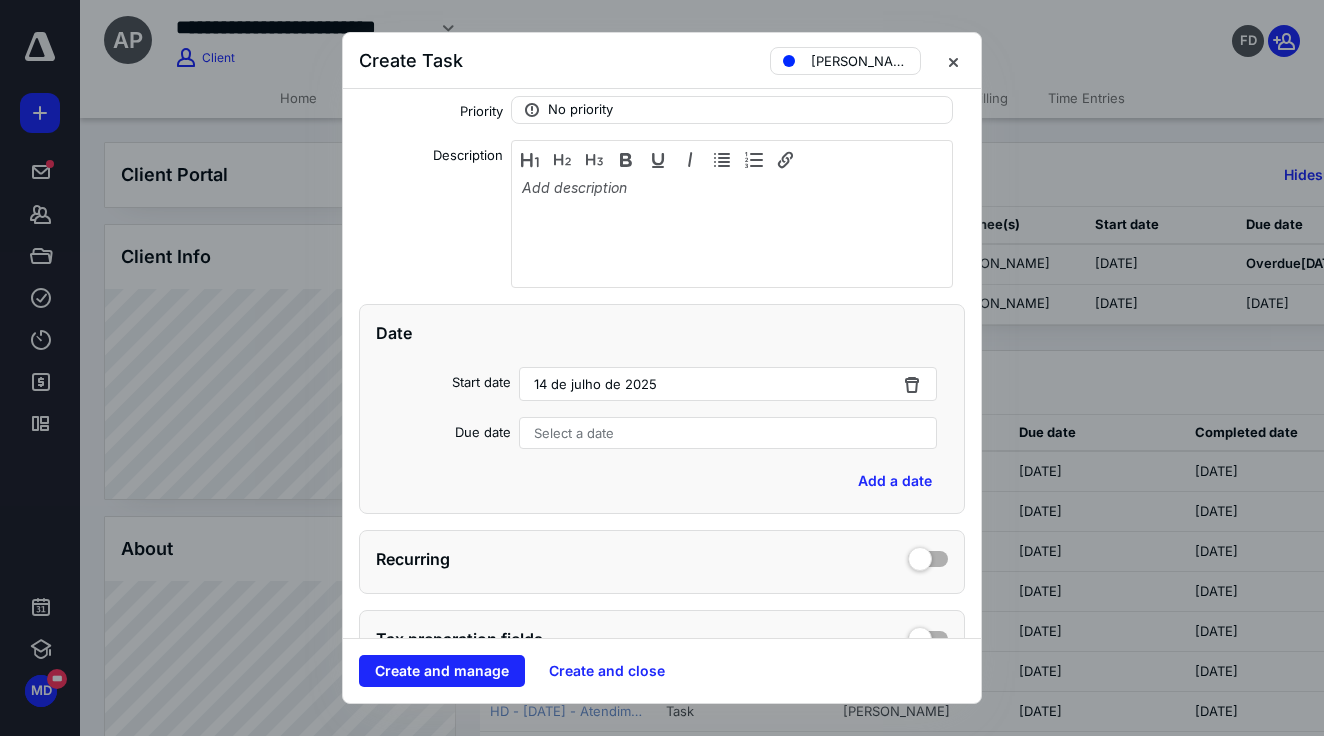click on "Select a date" at bounding box center (574, 433) 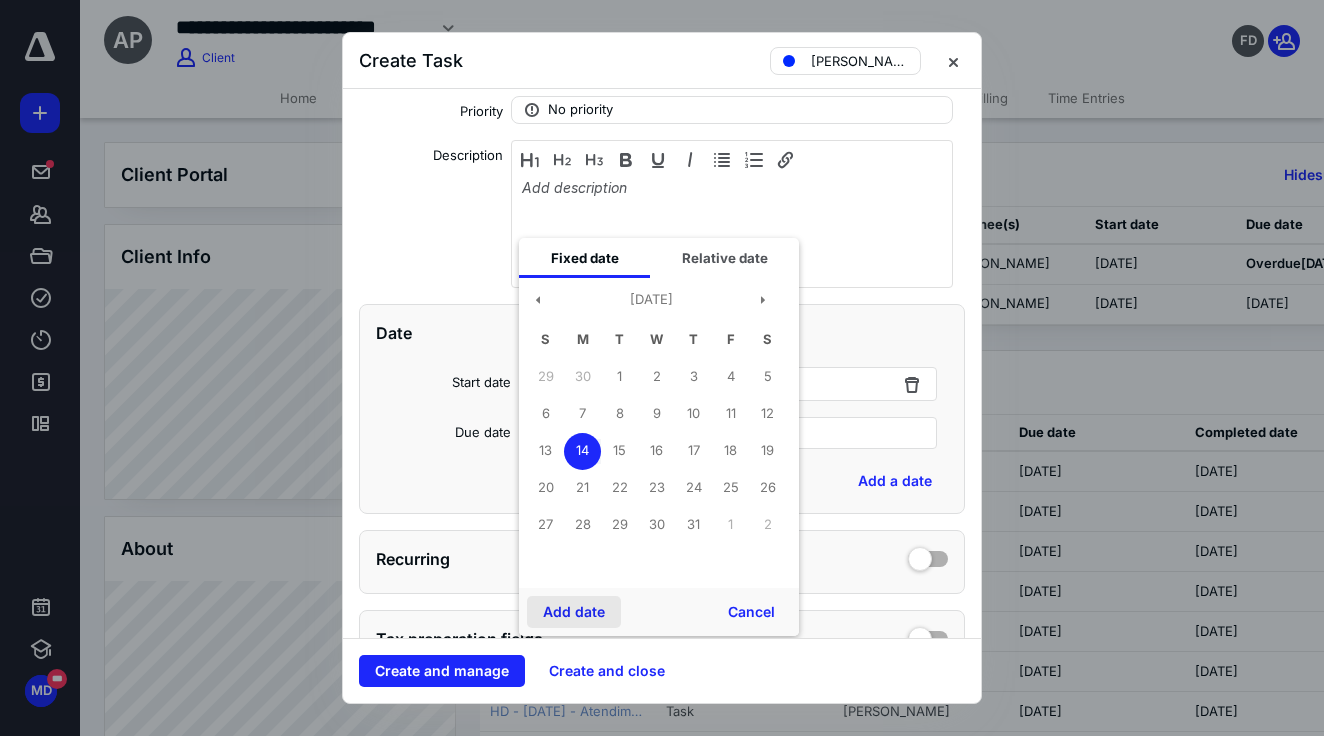 click on "Add date" at bounding box center [574, 612] 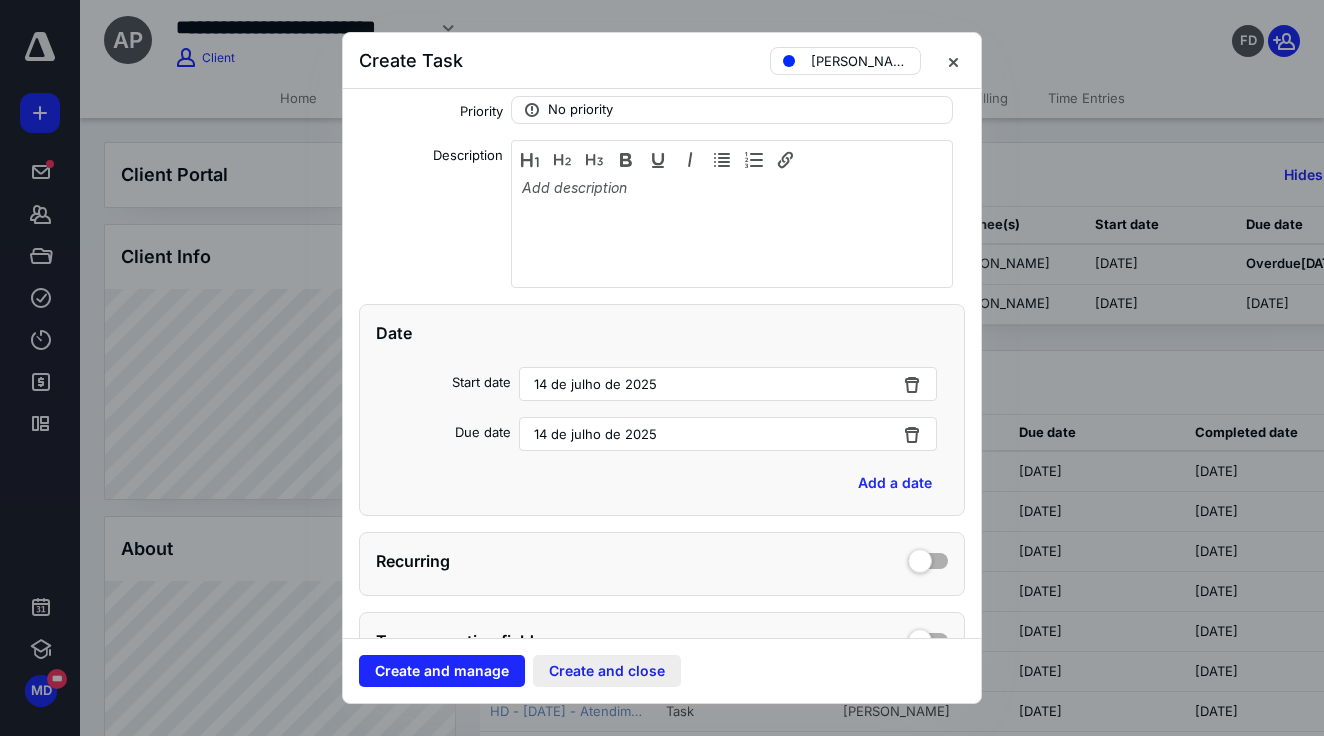 click on "Create and close" at bounding box center [607, 671] 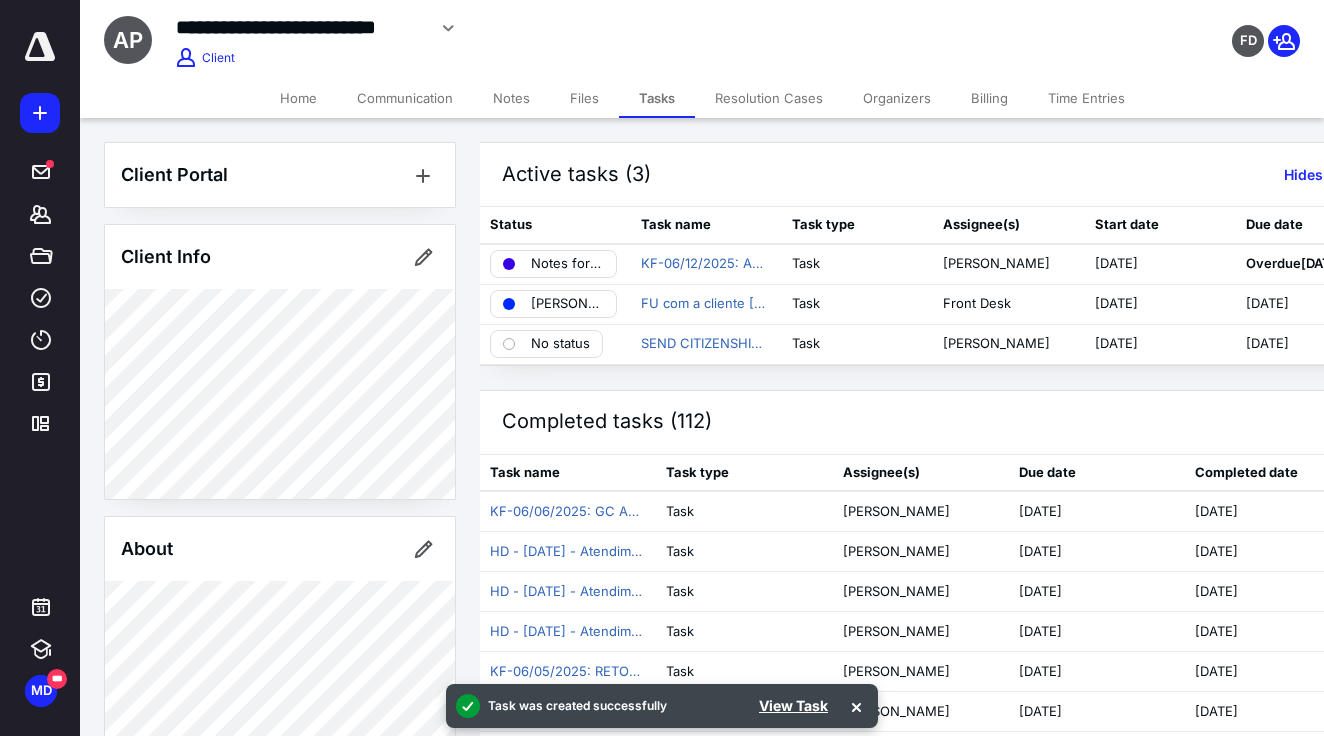 click at bounding box center [40, 47] 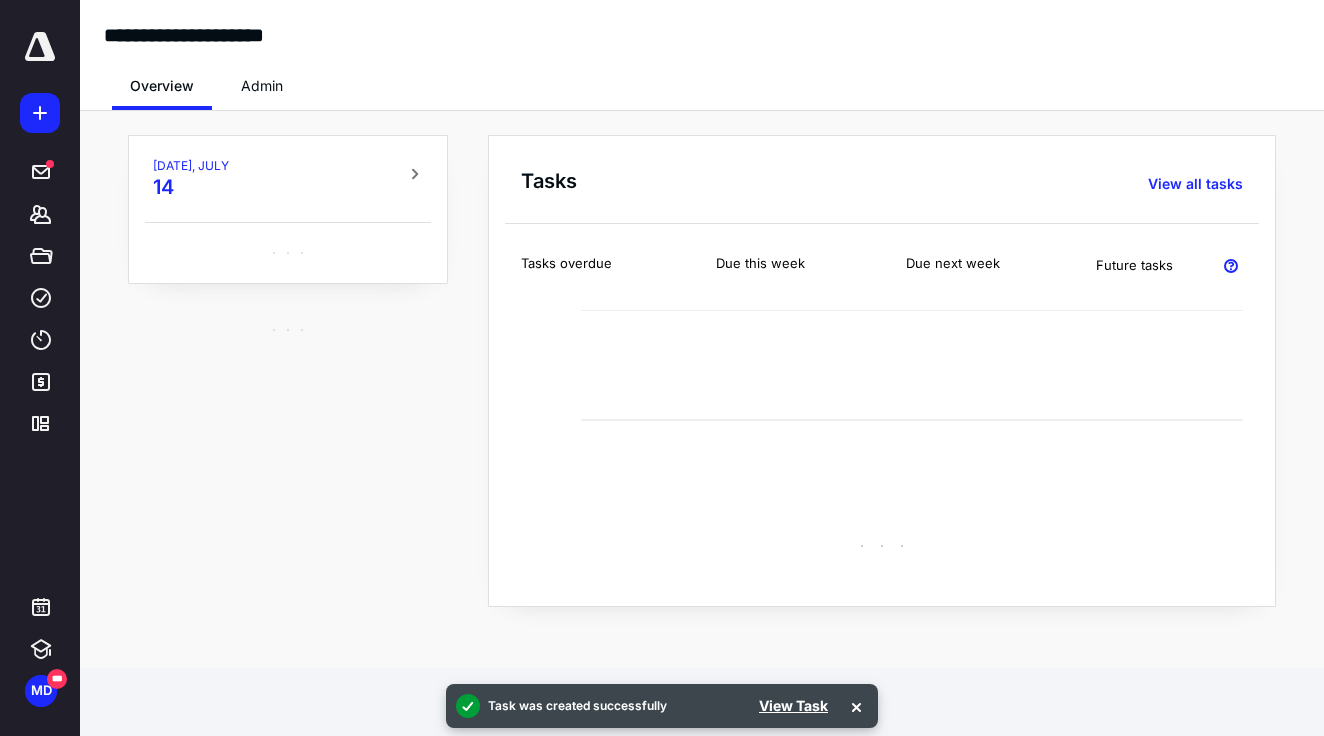 scroll, scrollTop: 0, scrollLeft: 0, axis: both 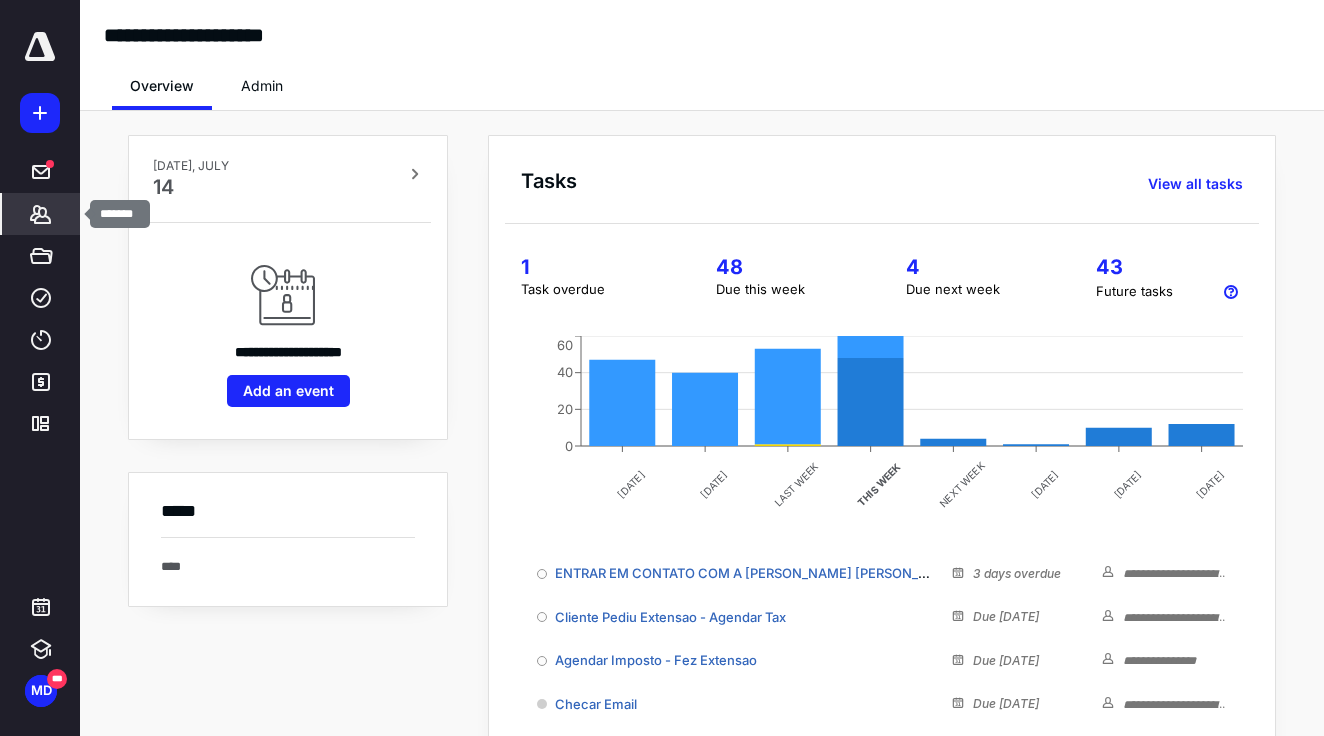 click on "*******" at bounding box center (41, 214) 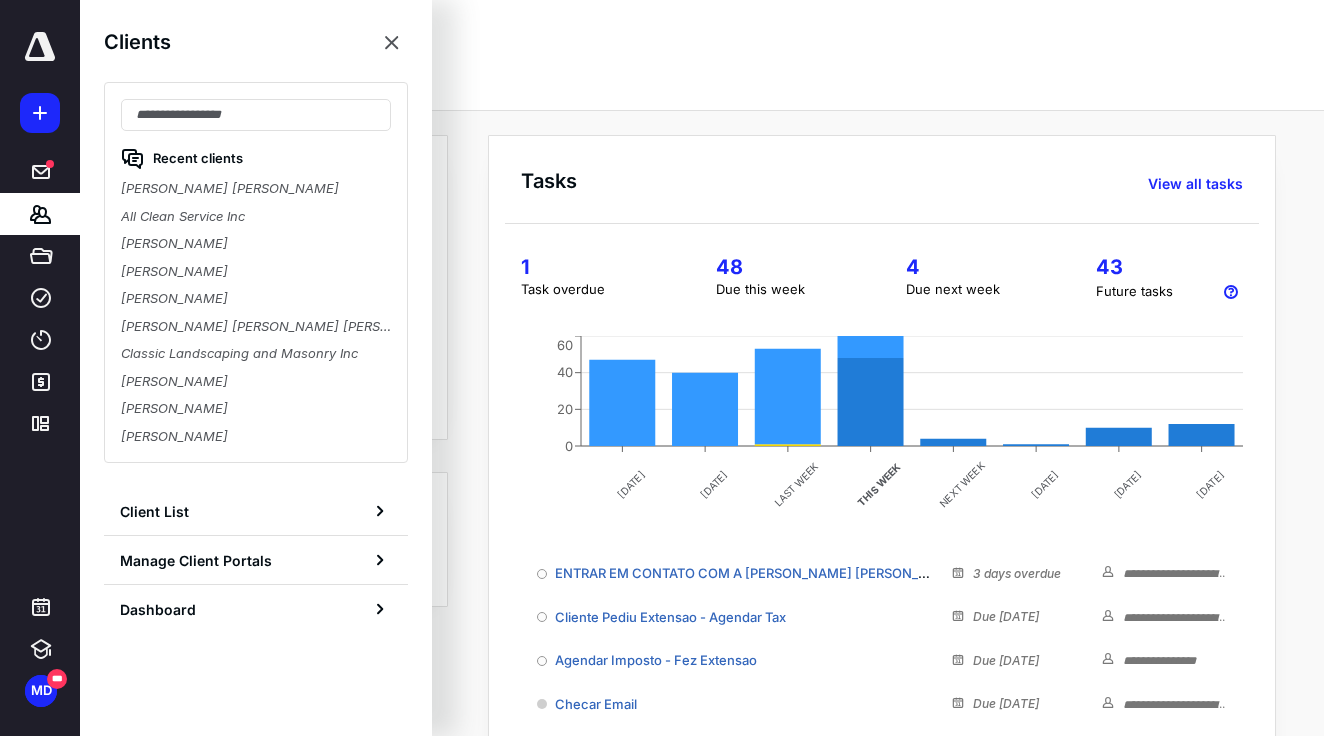 click on "Overview Admin" at bounding box center [702, 80] 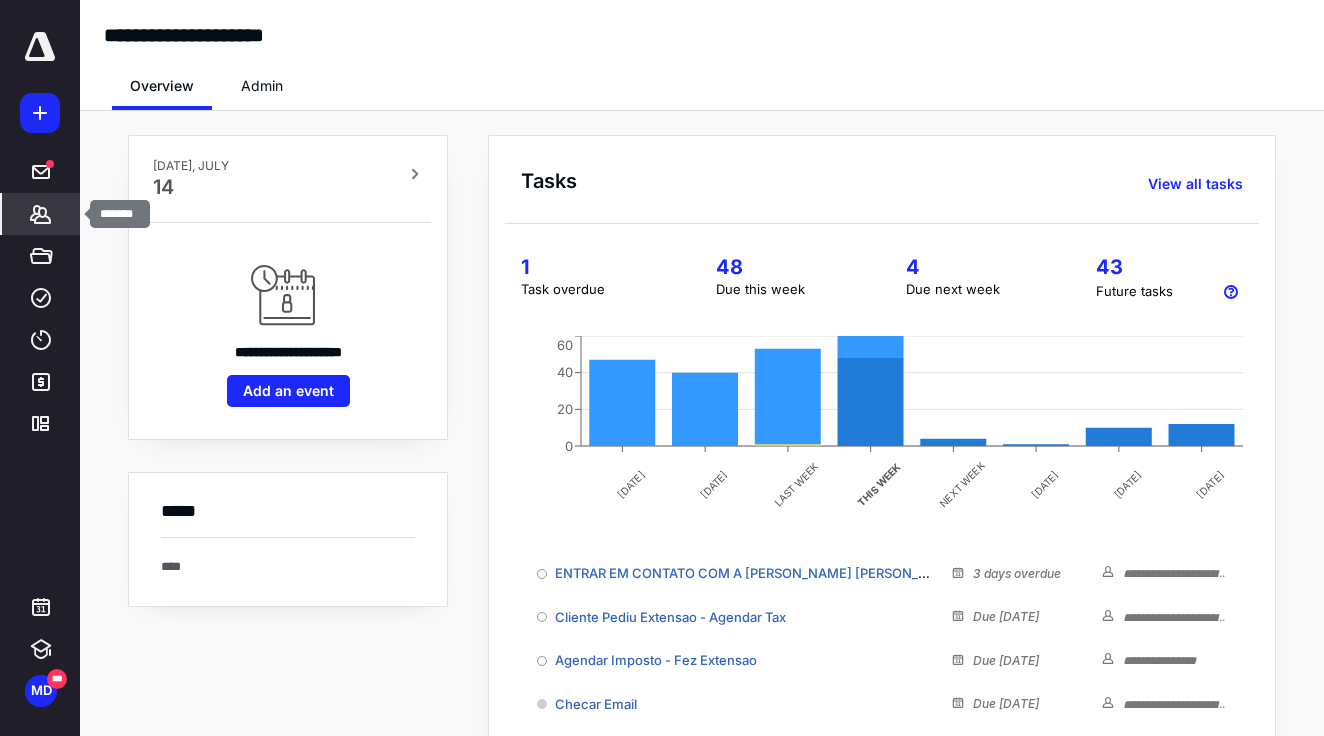 click on "*******" at bounding box center (41, 214) 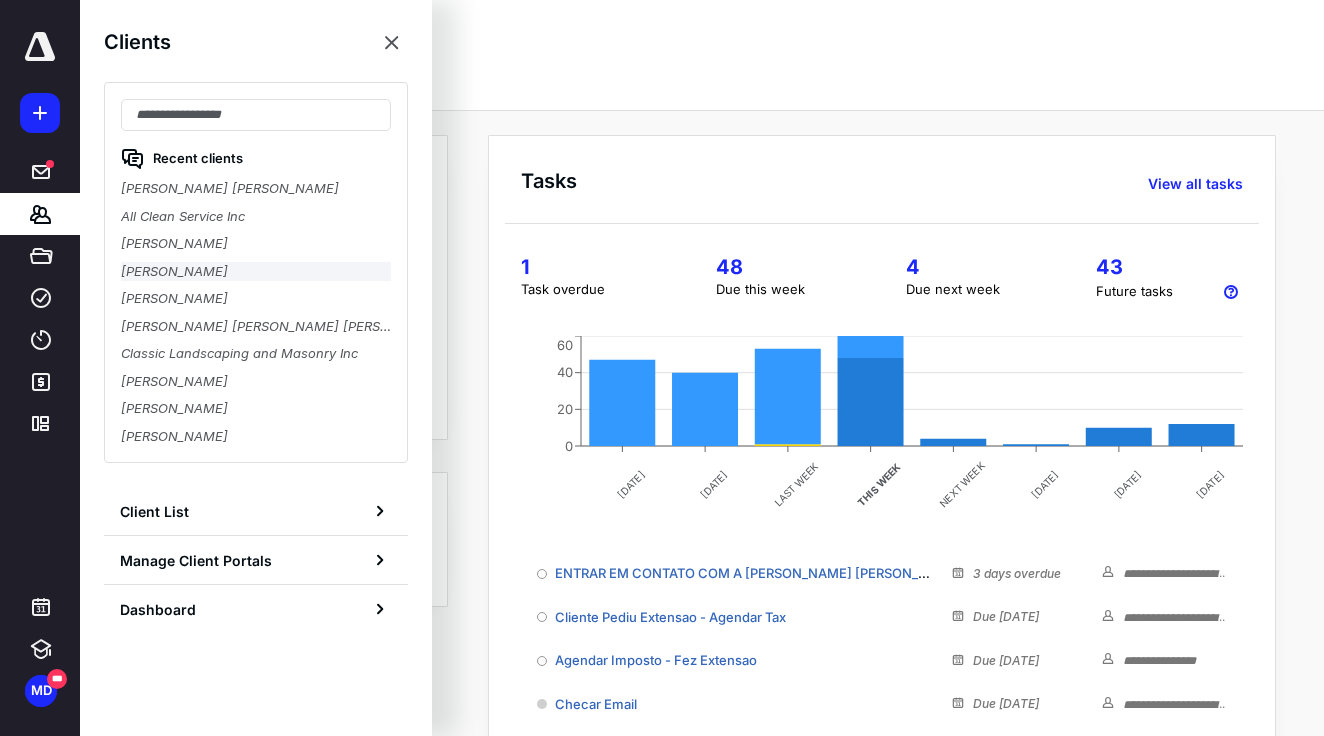 click on "[PERSON_NAME]" at bounding box center (256, 272) 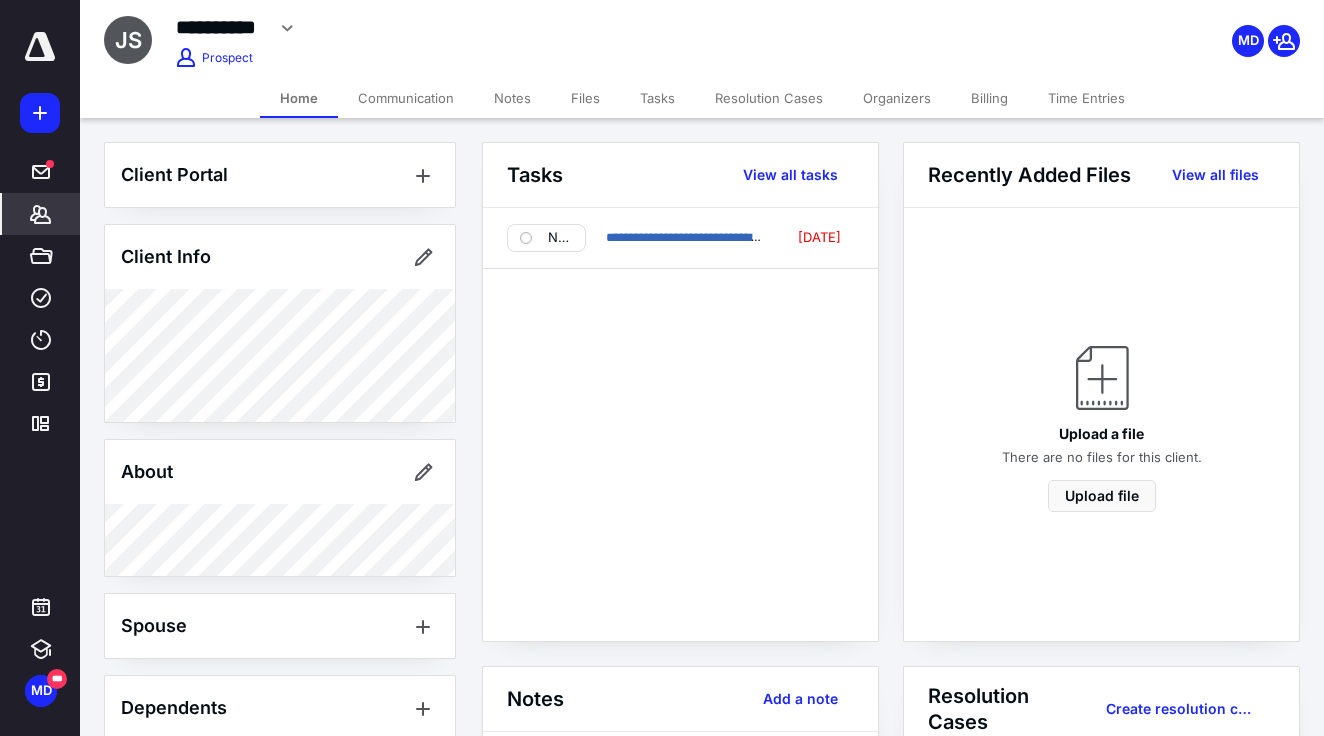 click on "*******" at bounding box center (41, 214) 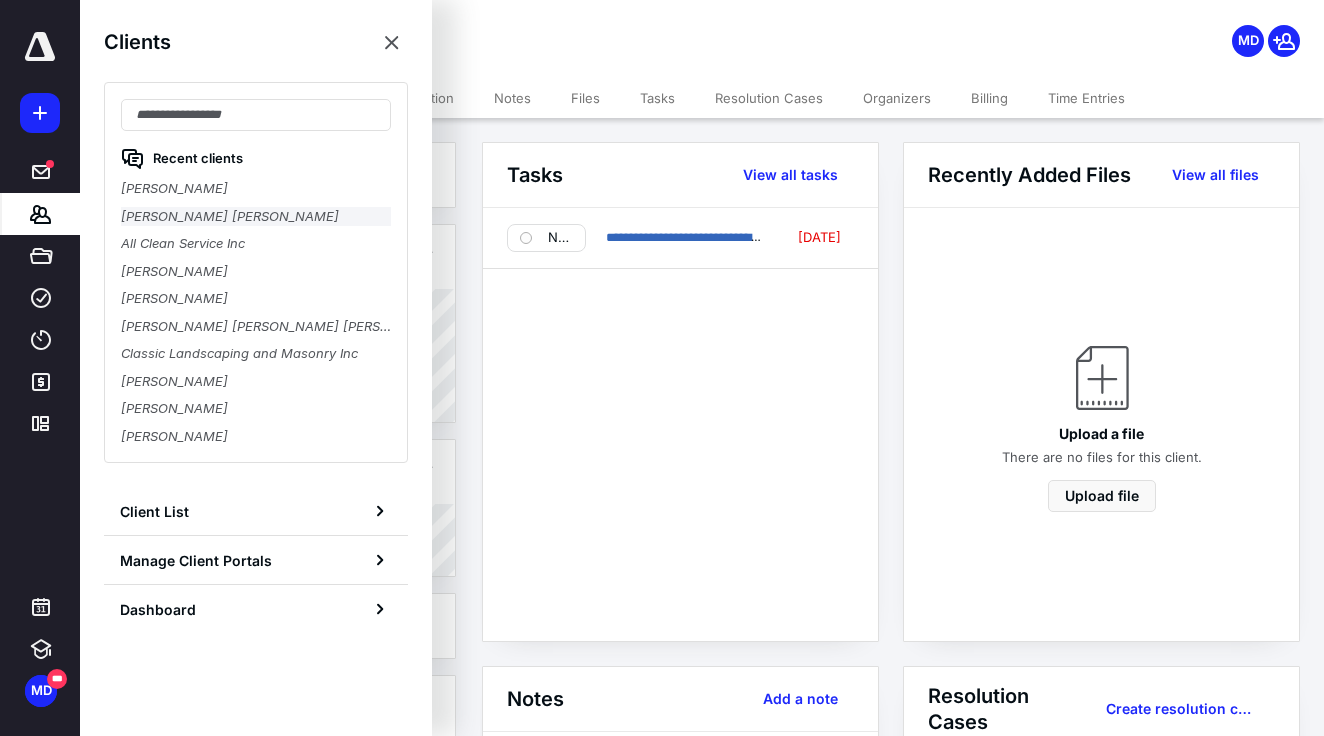 click on "[PERSON_NAME] [PERSON_NAME]" at bounding box center [256, 217] 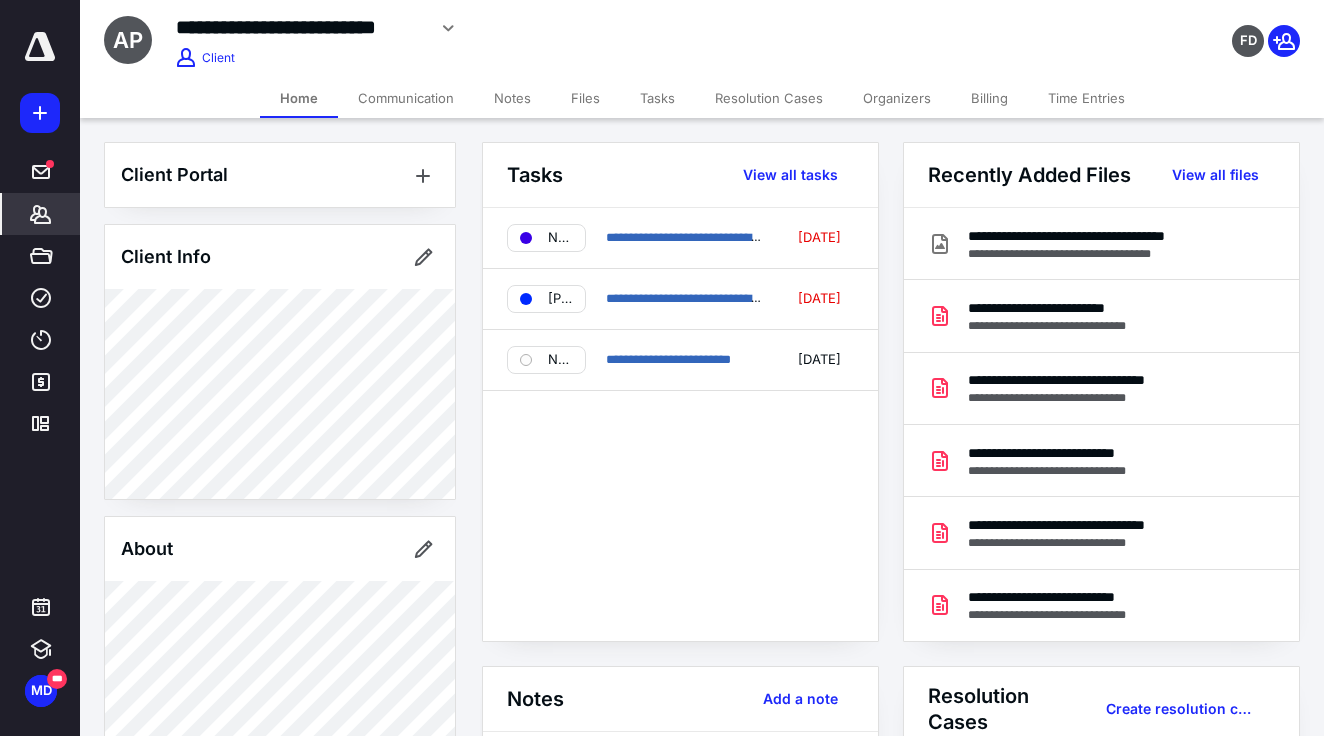 click on "***** ******* ***** **** **** ******* *********" at bounding box center (40, 238) 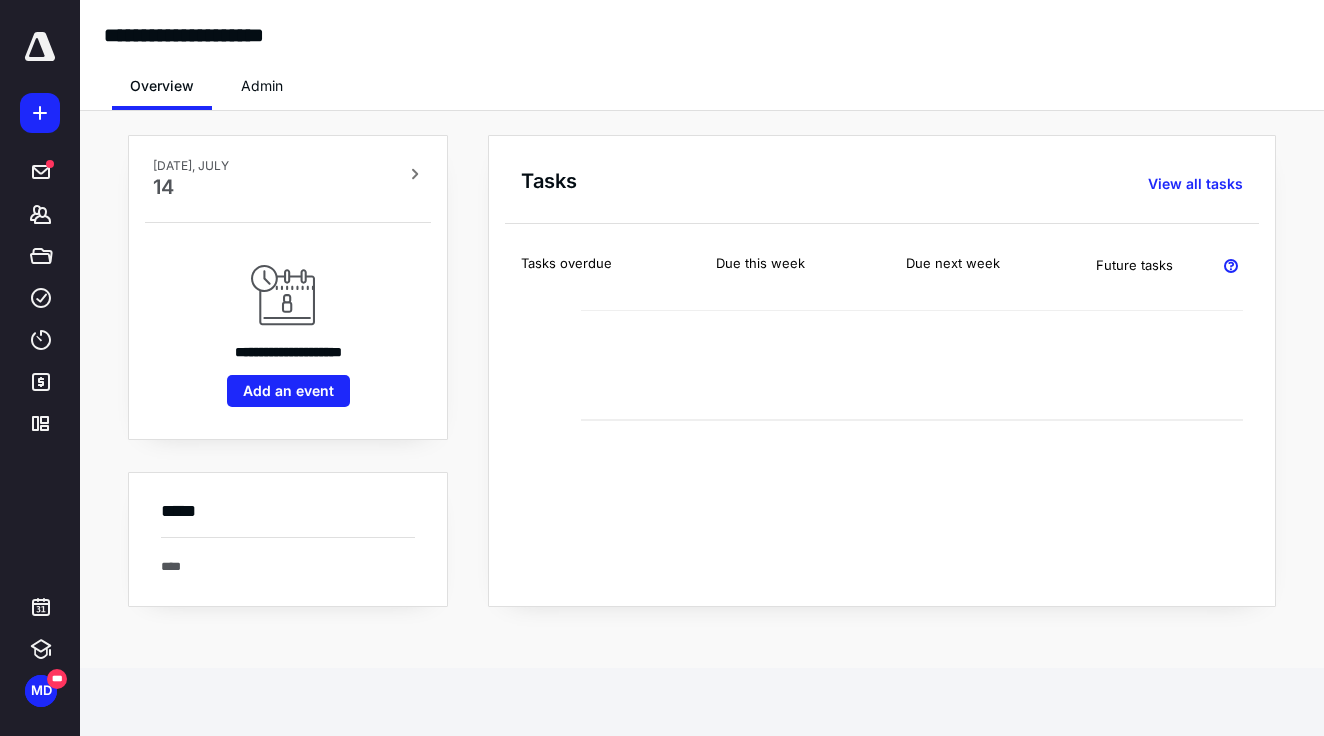 click on "Admin" at bounding box center (262, 86) 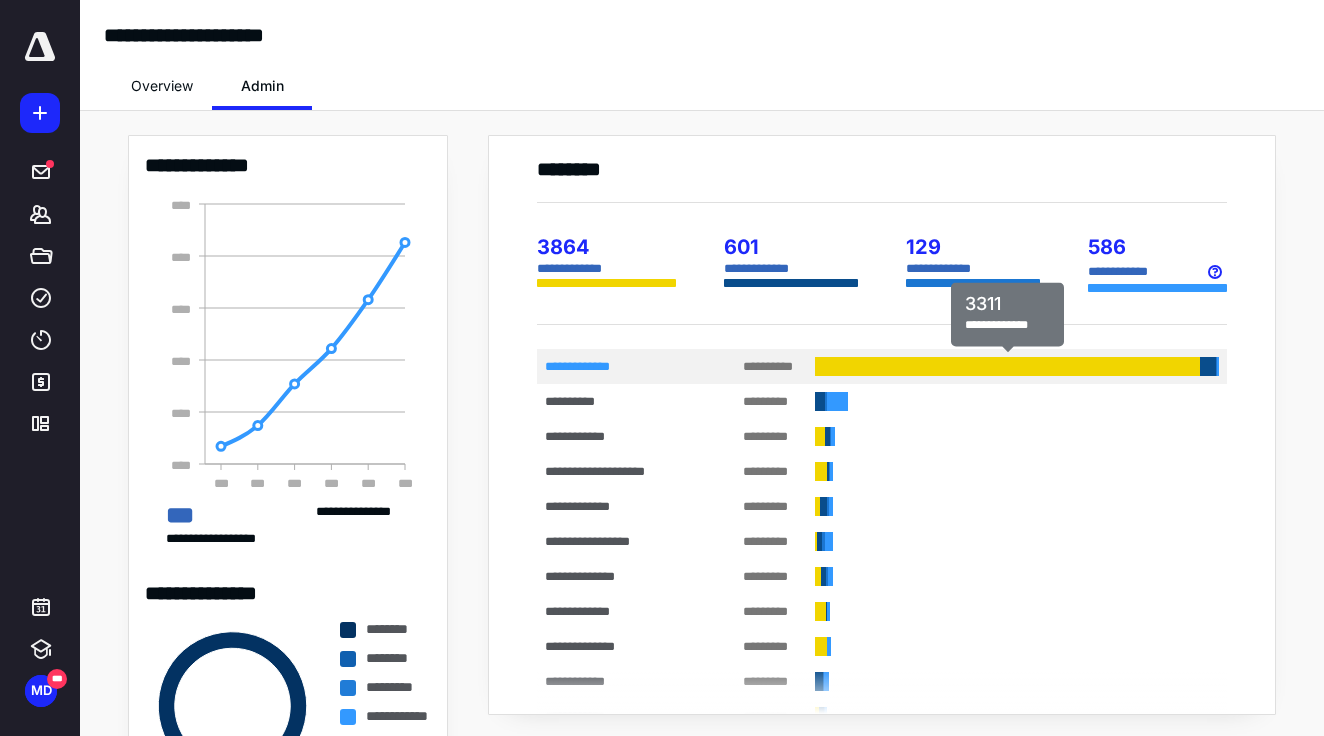 click at bounding box center (1007, 366) 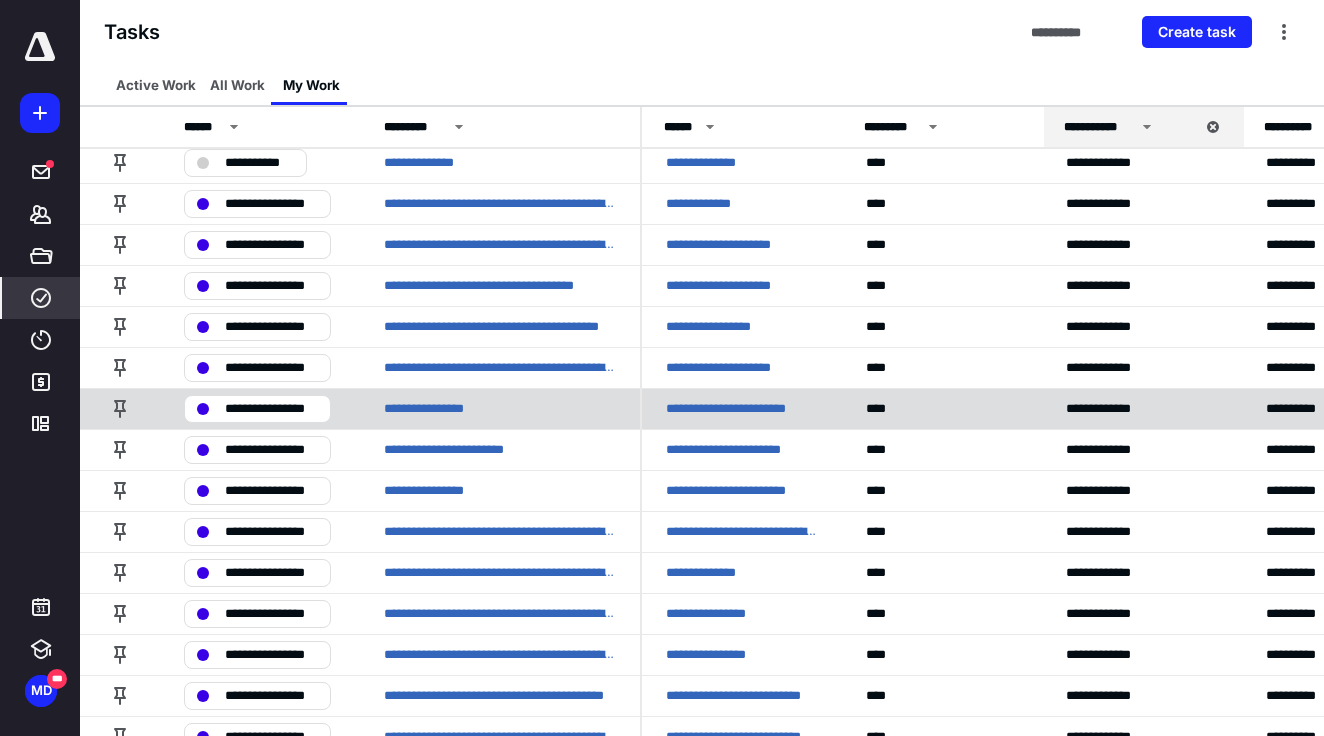 scroll, scrollTop: 2777, scrollLeft: 0, axis: vertical 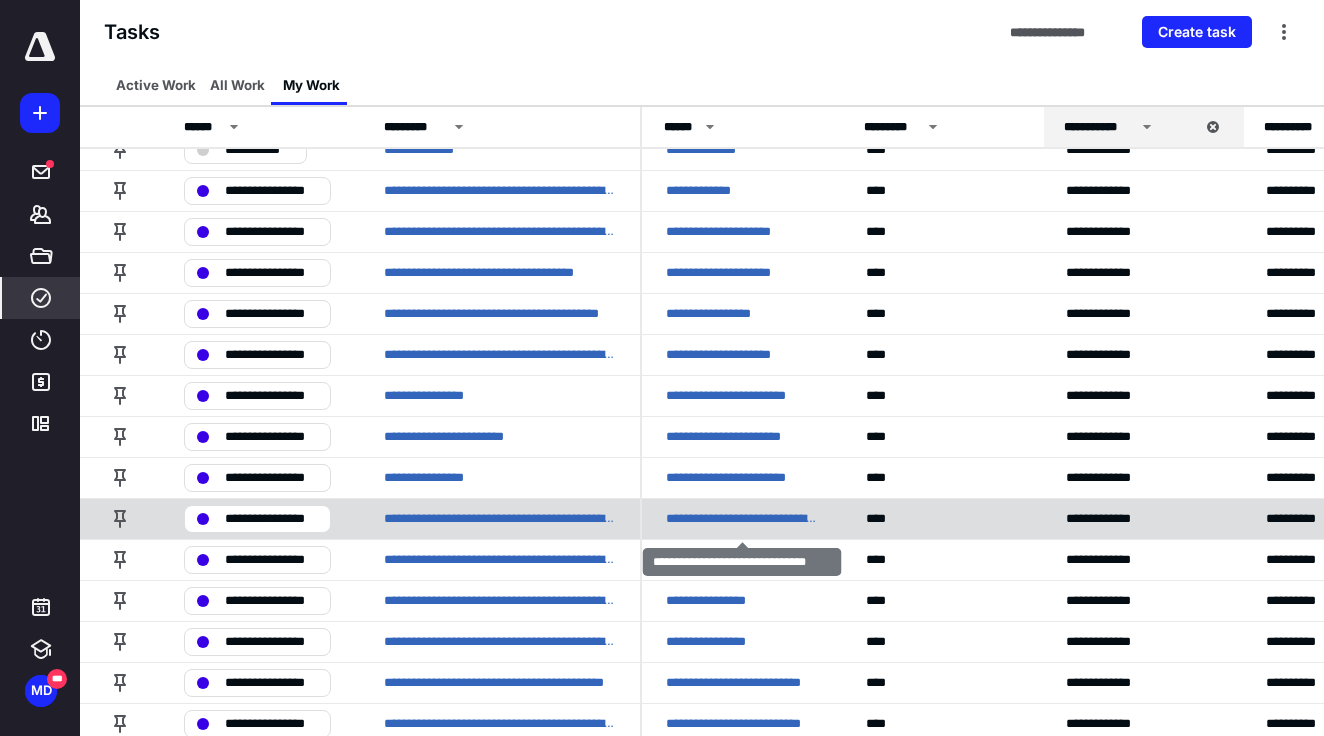 click on "**********" at bounding box center [742, 518] 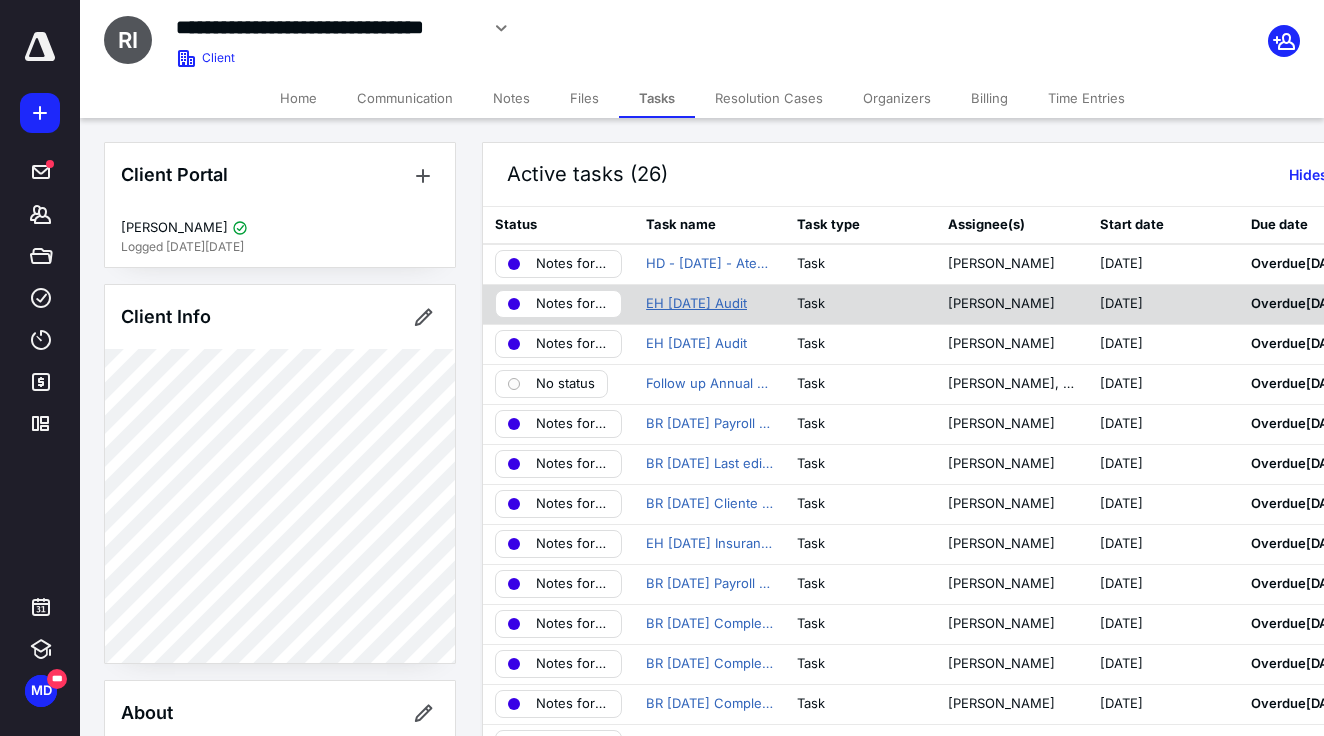 scroll, scrollTop: 0, scrollLeft: 0, axis: both 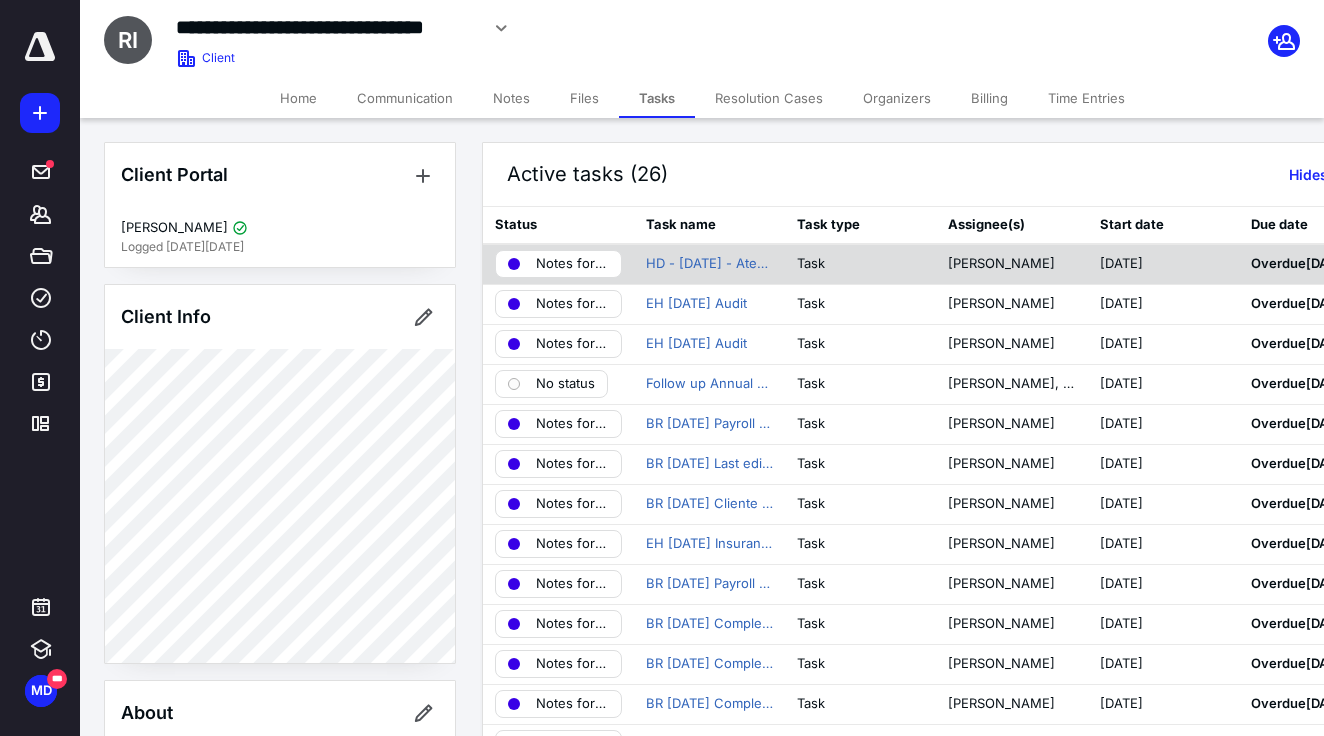 click on "Notes for Talita" at bounding box center (572, 264) 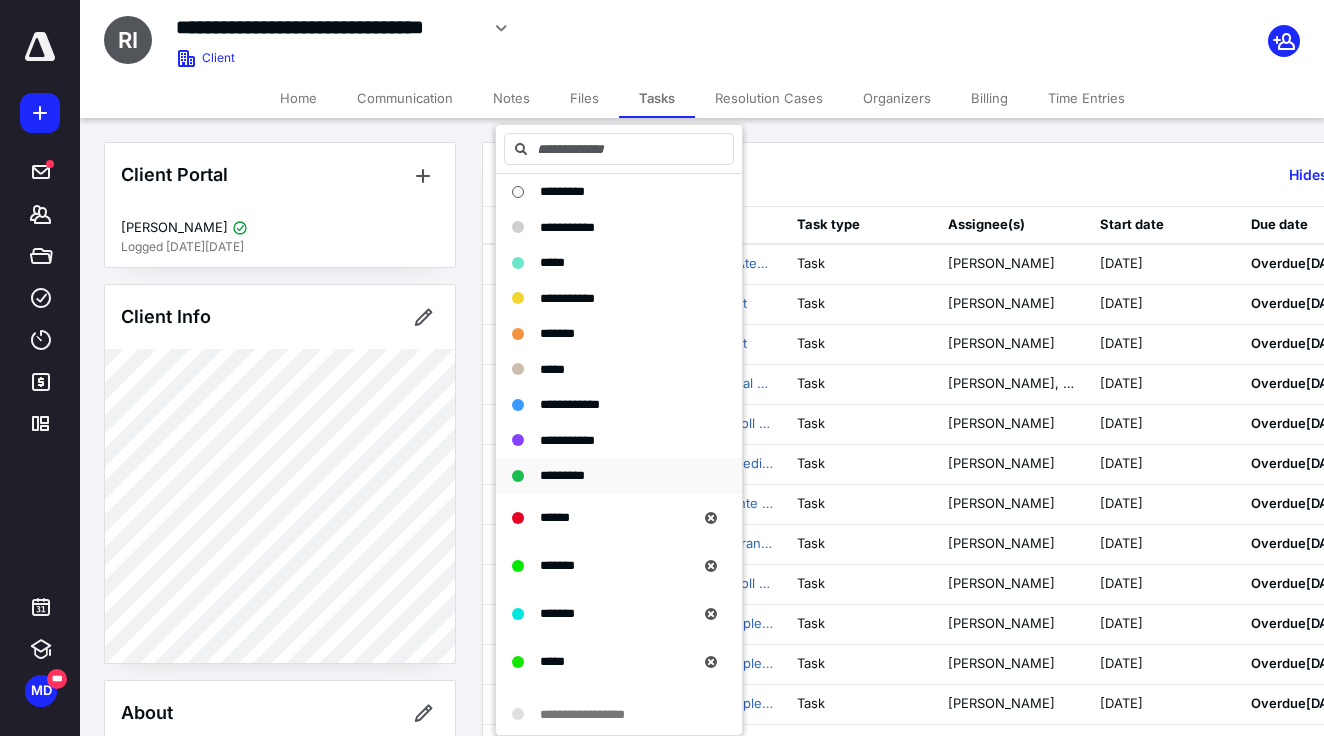 click on "*********" at bounding box center (562, 475) 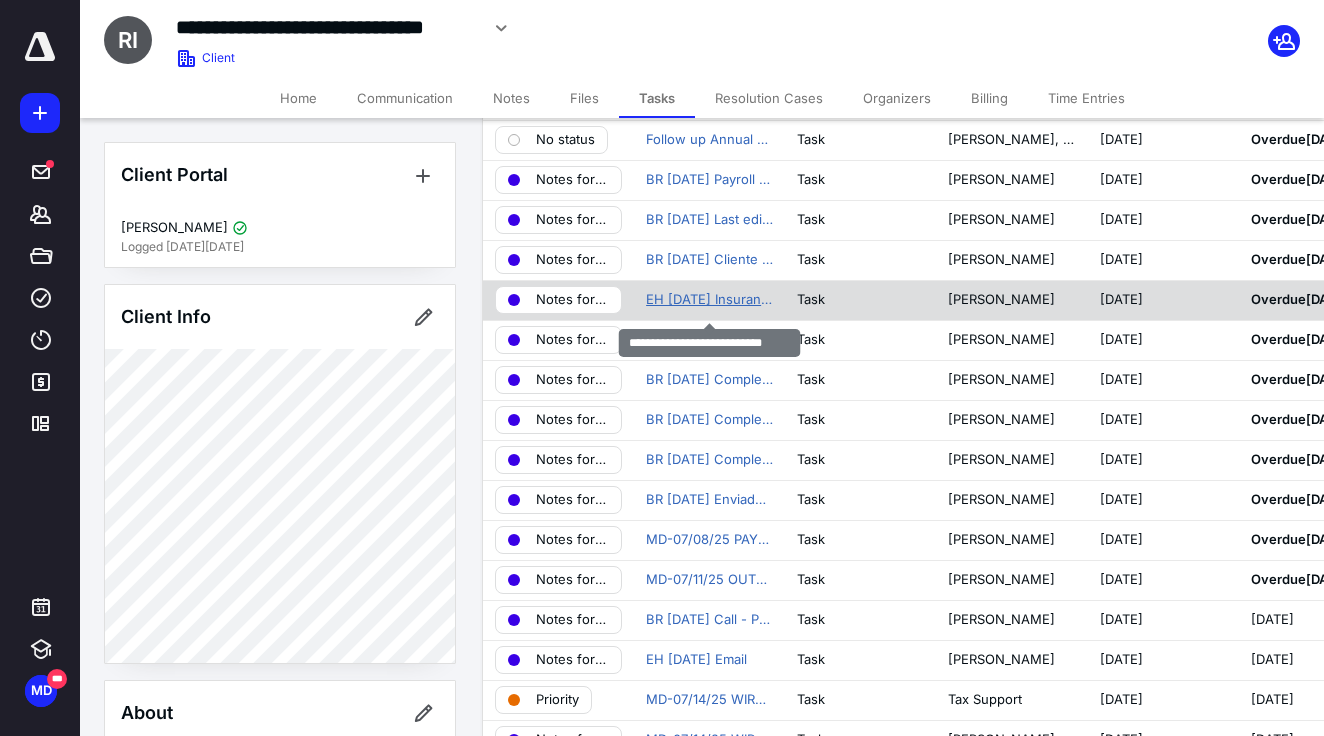 scroll, scrollTop: 212, scrollLeft: 0, axis: vertical 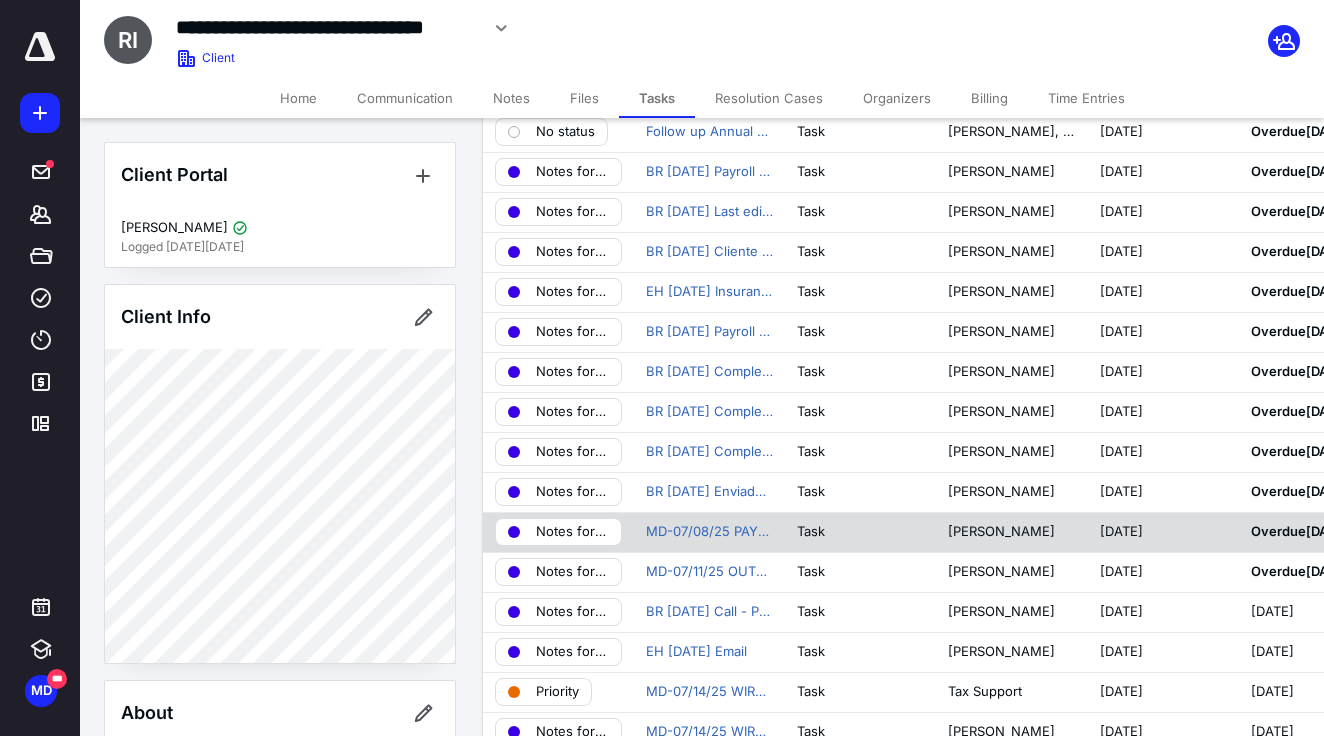 click on "Notes for Talita" at bounding box center [572, 532] 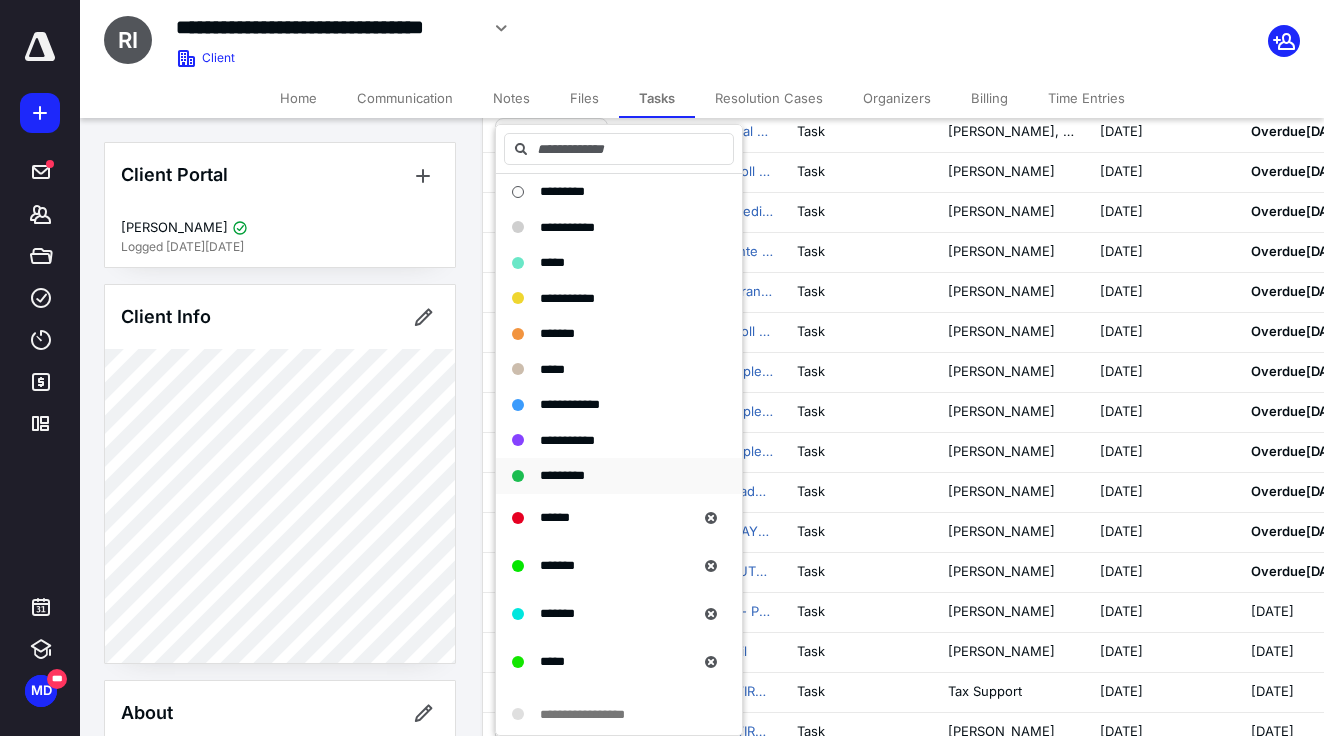 click on "*********" at bounding box center [619, 476] 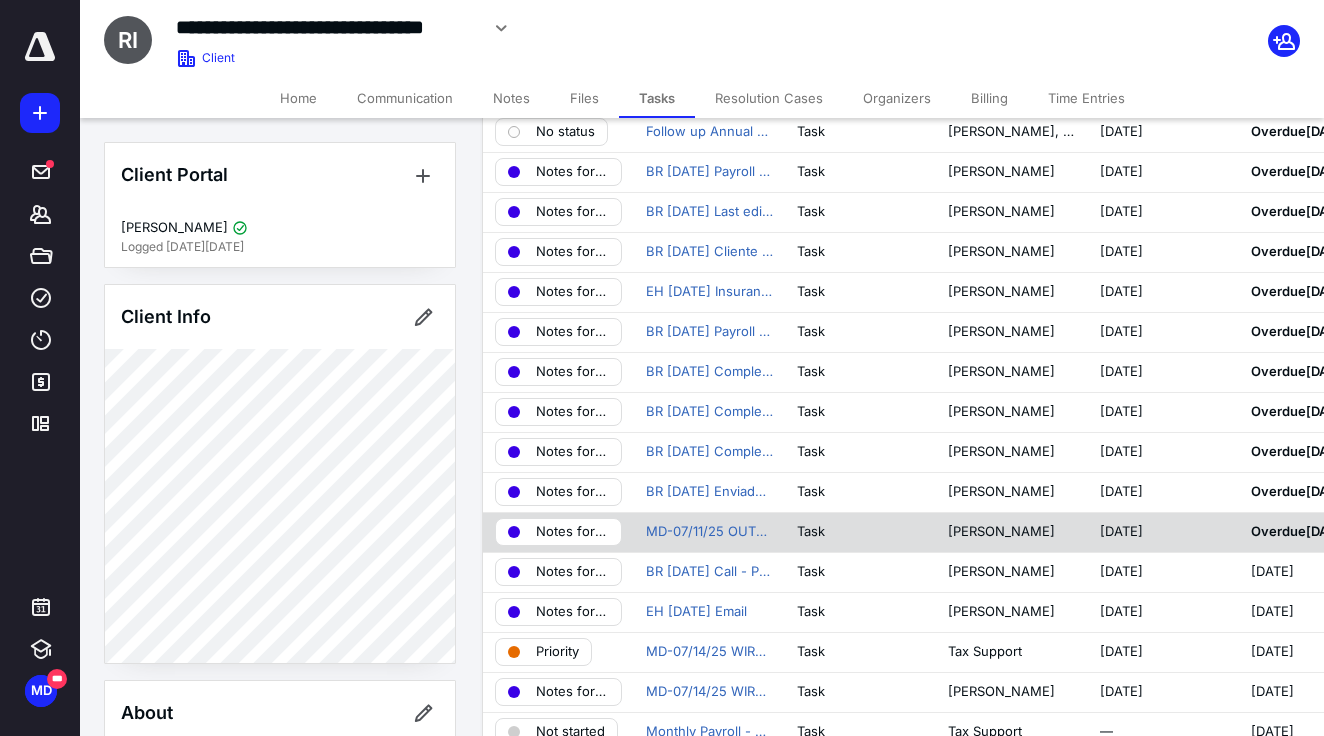 click on "Notes for Talita" at bounding box center [558, 532] 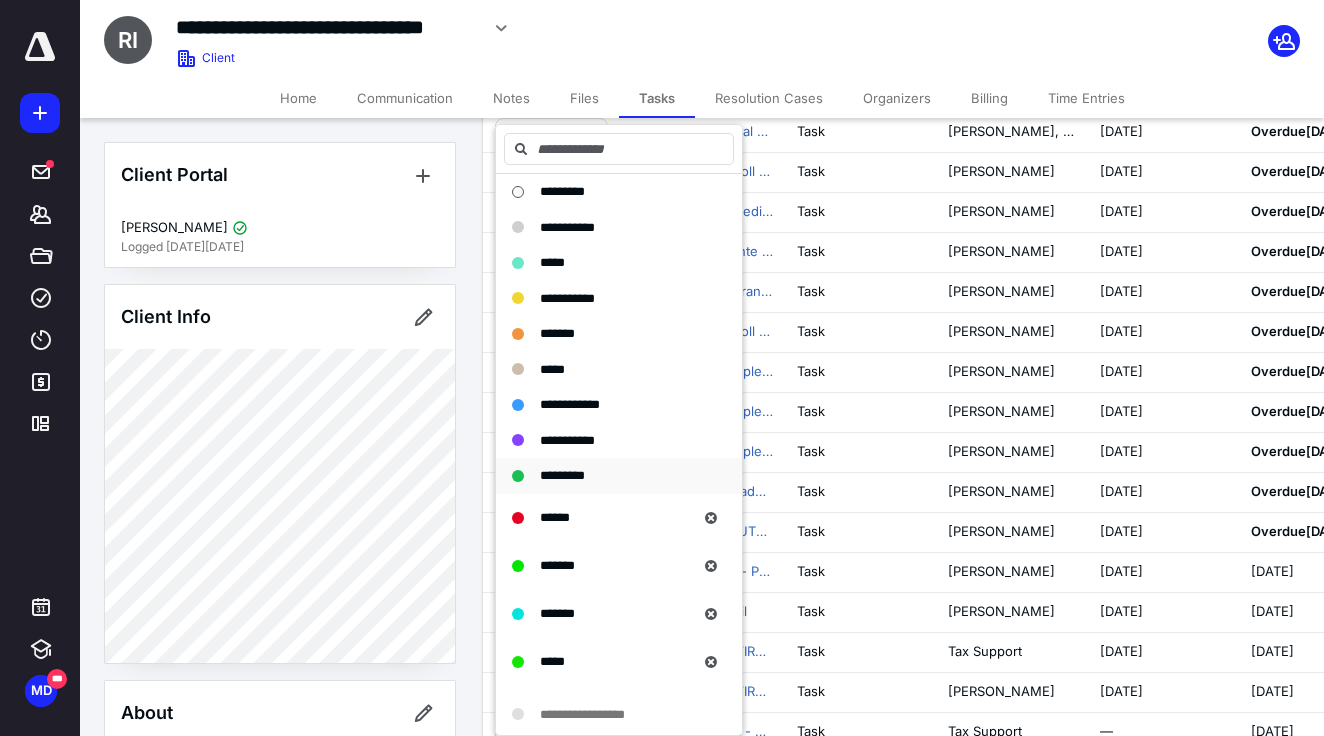 click on "*********" at bounding box center [607, 476] 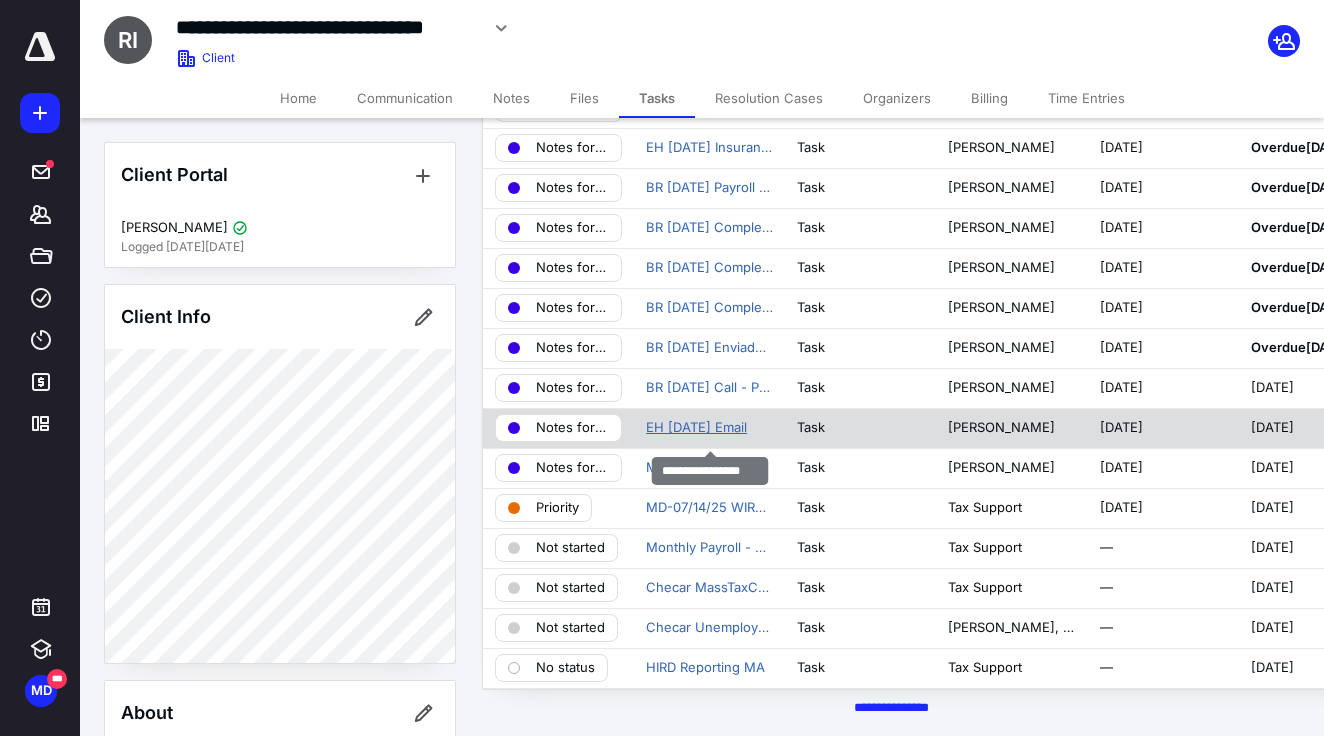 scroll, scrollTop: 360, scrollLeft: 0, axis: vertical 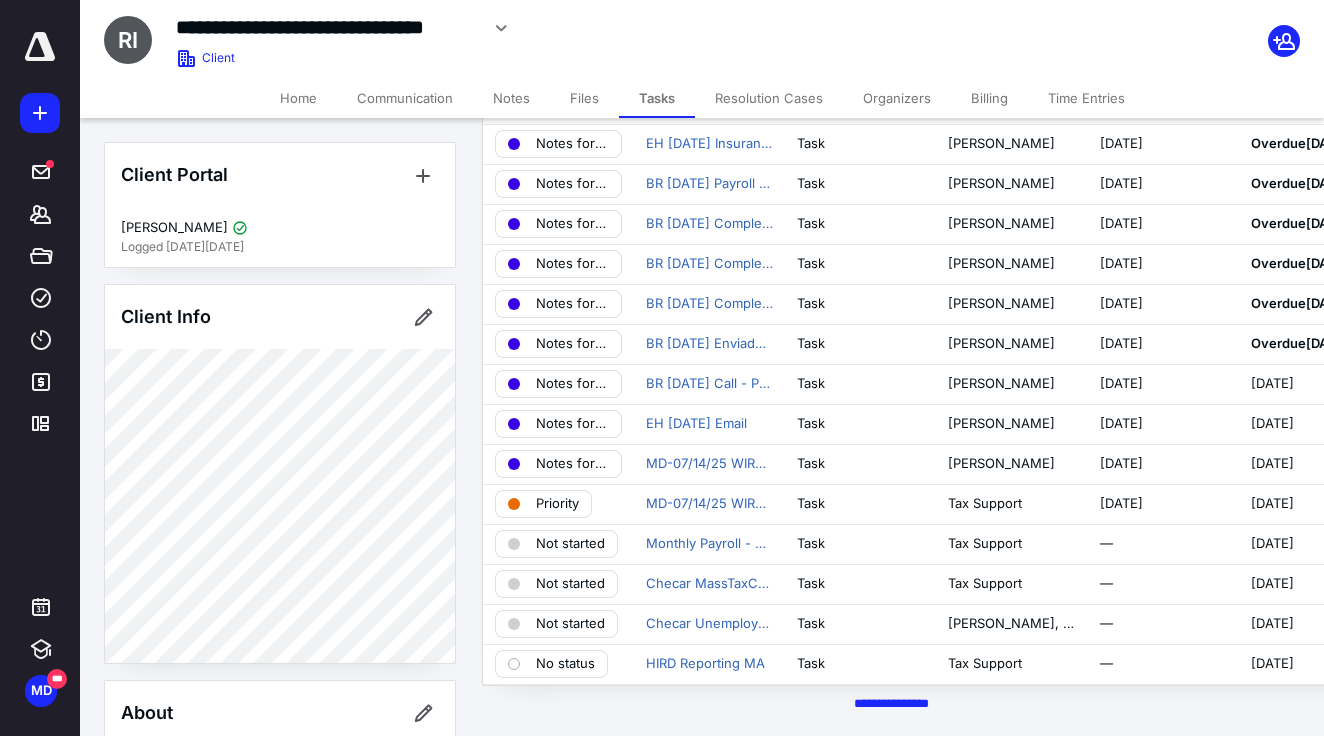 click on "Notes" at bounding box center (511, 98) 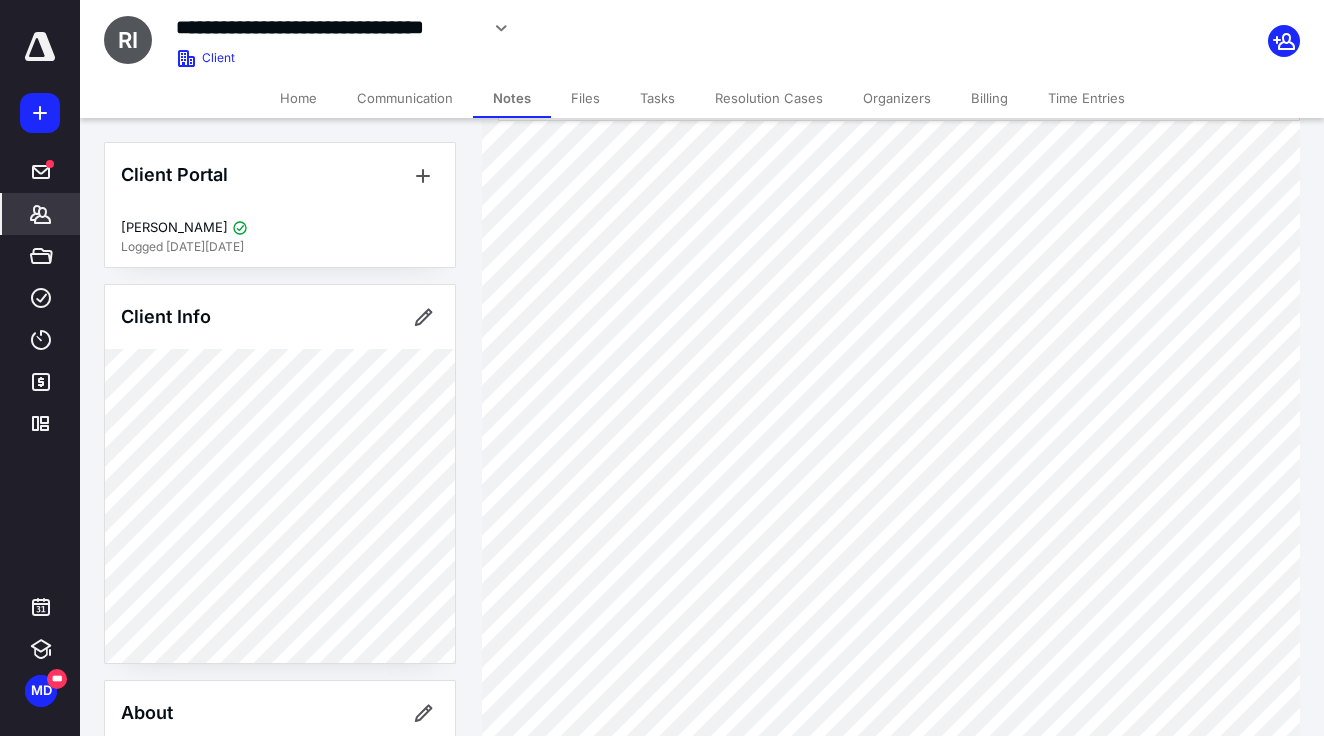 scroll, scrollTop: 531, scrollLeft: 0, axis: vertical 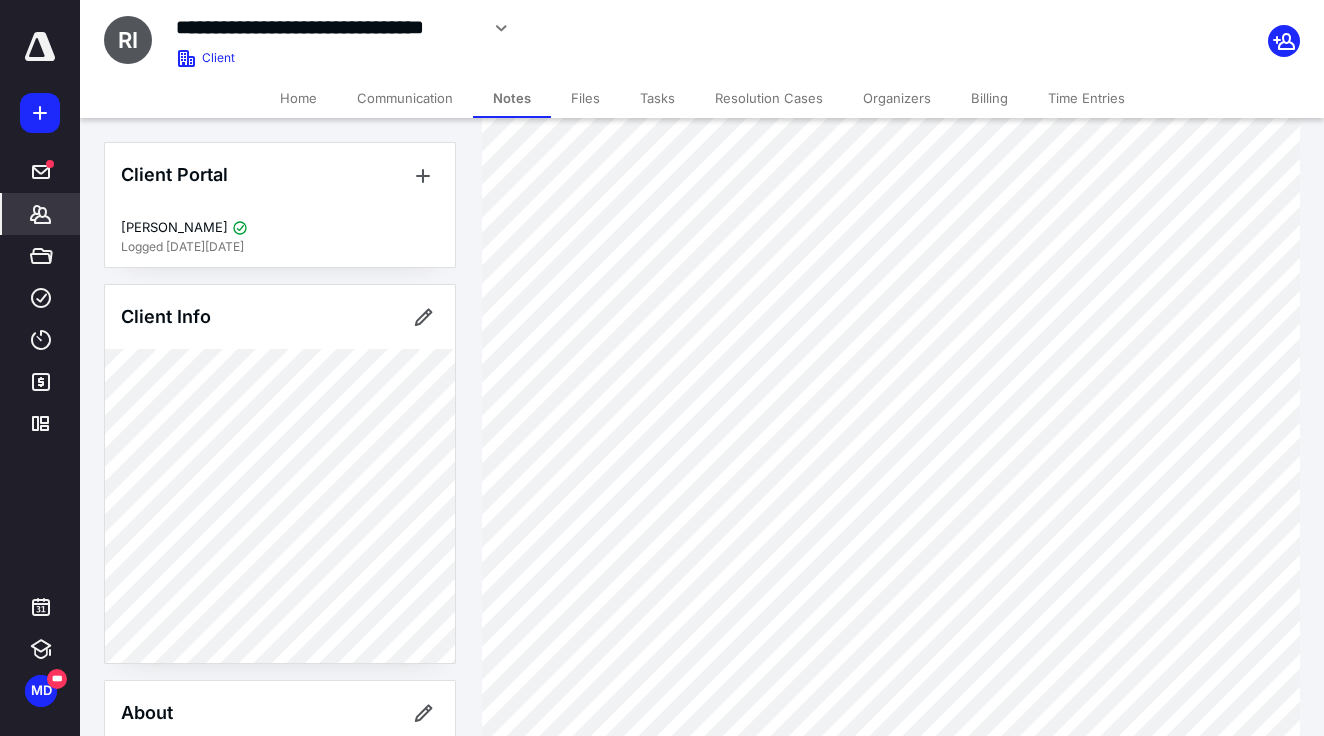 click at bounding box center (40, 47) 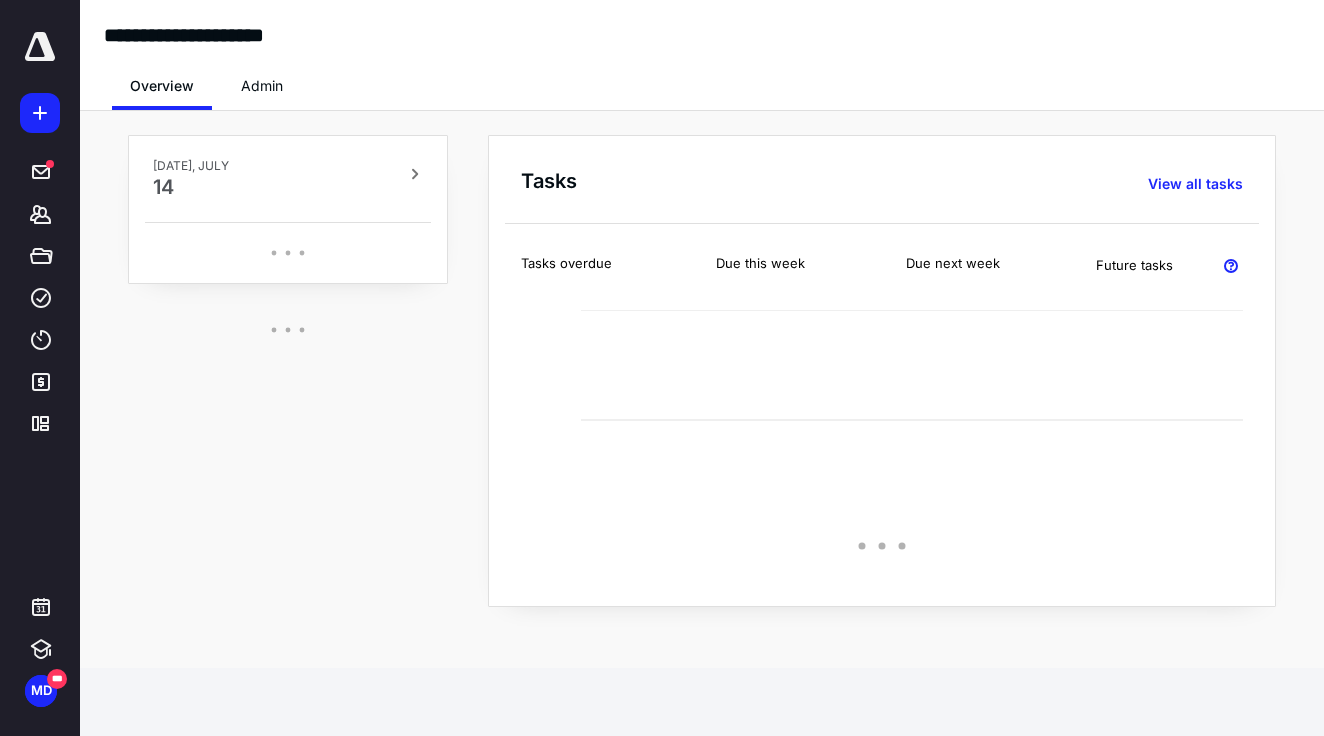 scroll, scrollTop: 0, scrollLeft: 0, axis: both 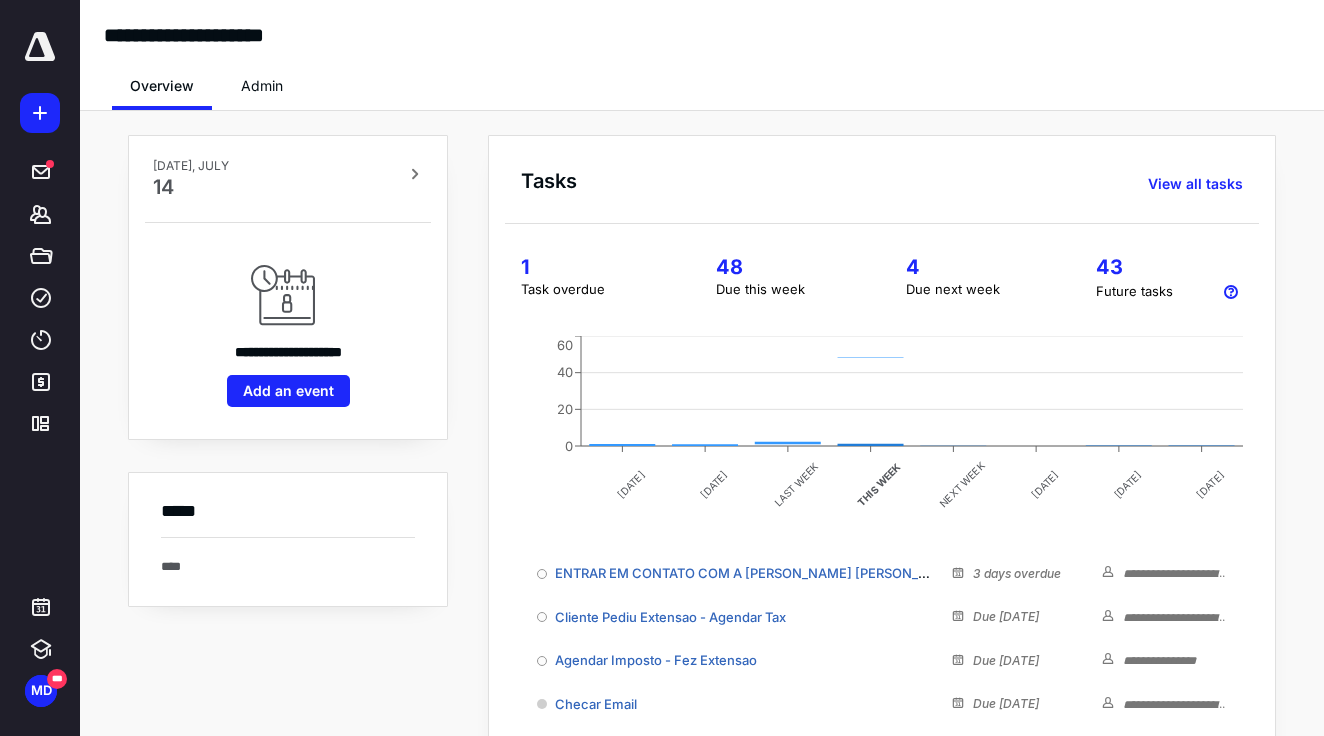 click on "Admin" at bounding box center [262, 86] 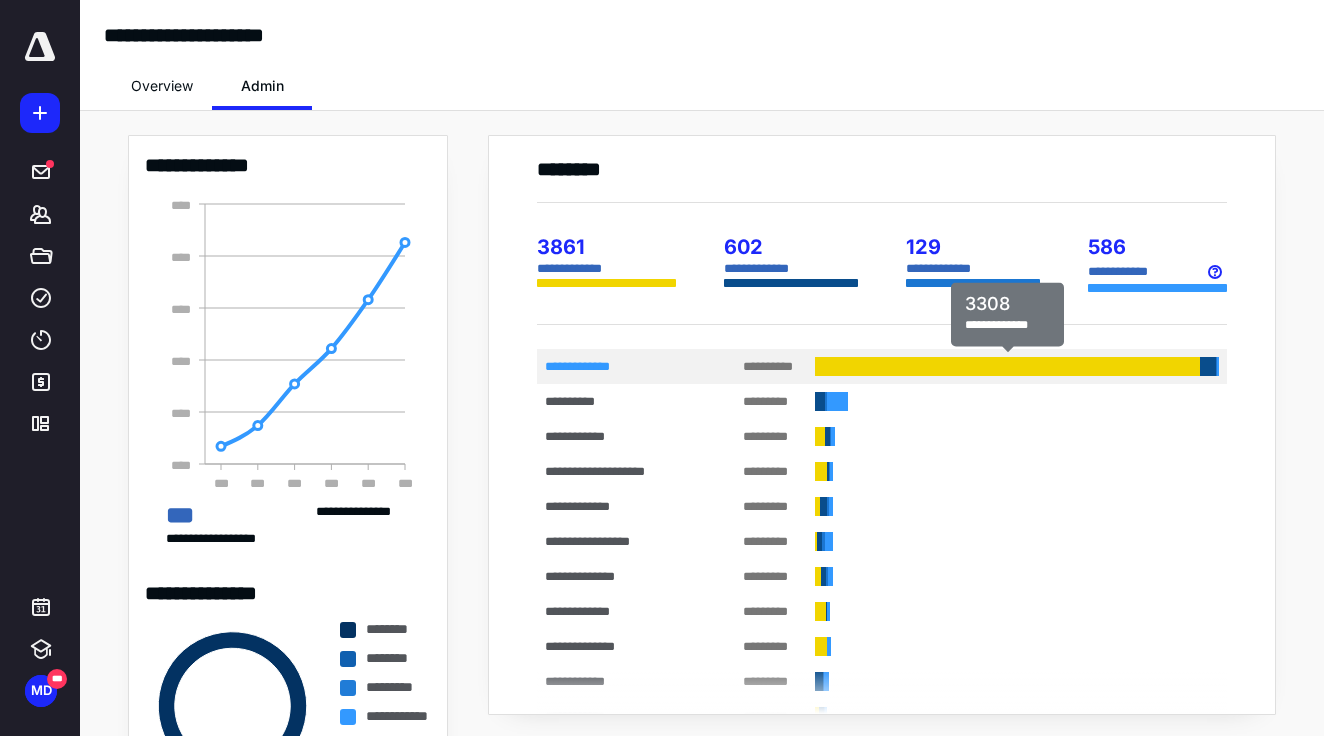 click at bounding box center (1007, 366) 